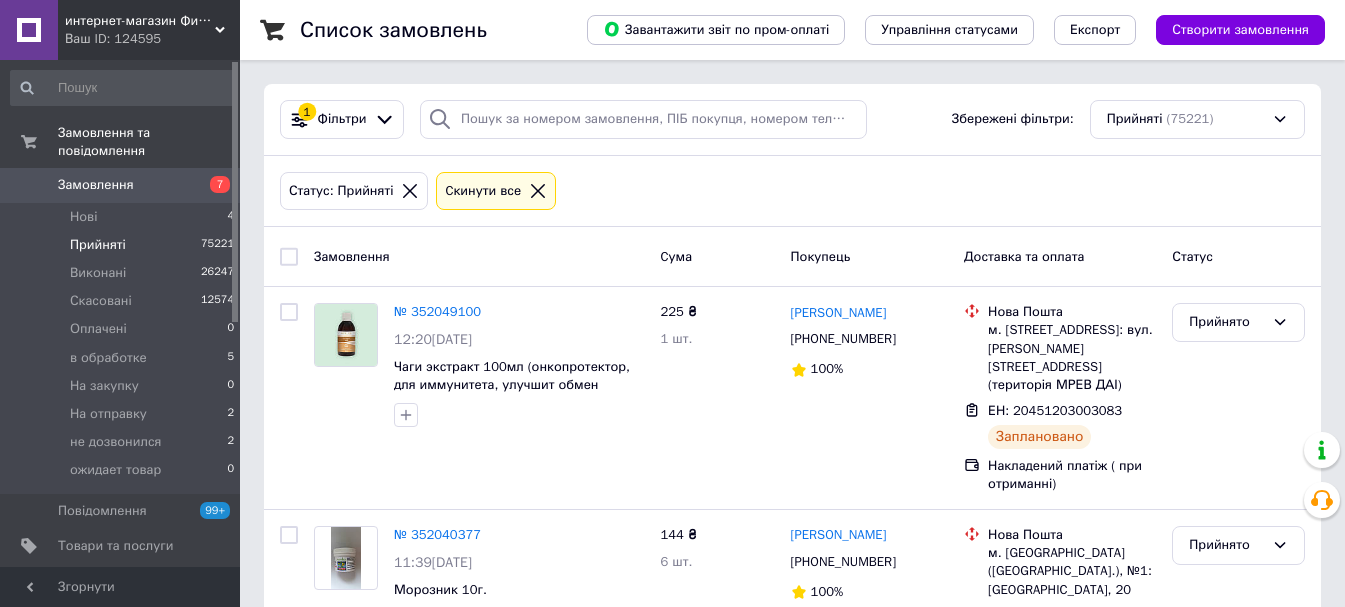 scroll, scrollTop: 0, scrollLeft: 0, axis: both 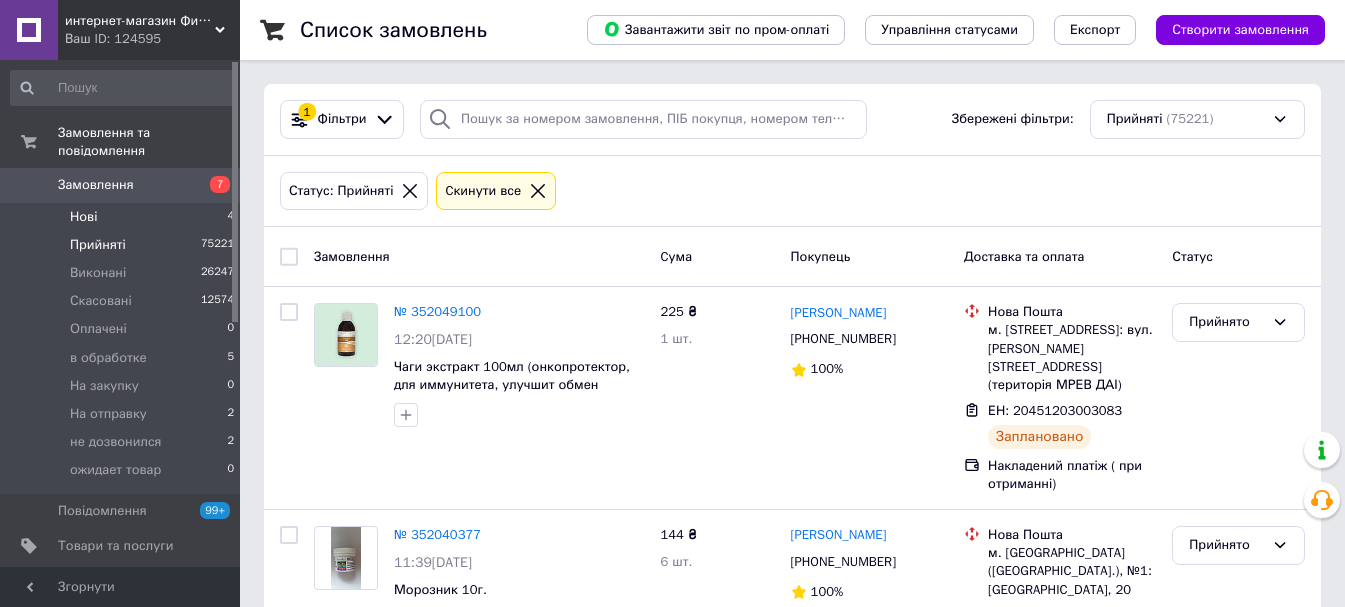 click on "Нові 4" at bounding box center [123, 217] 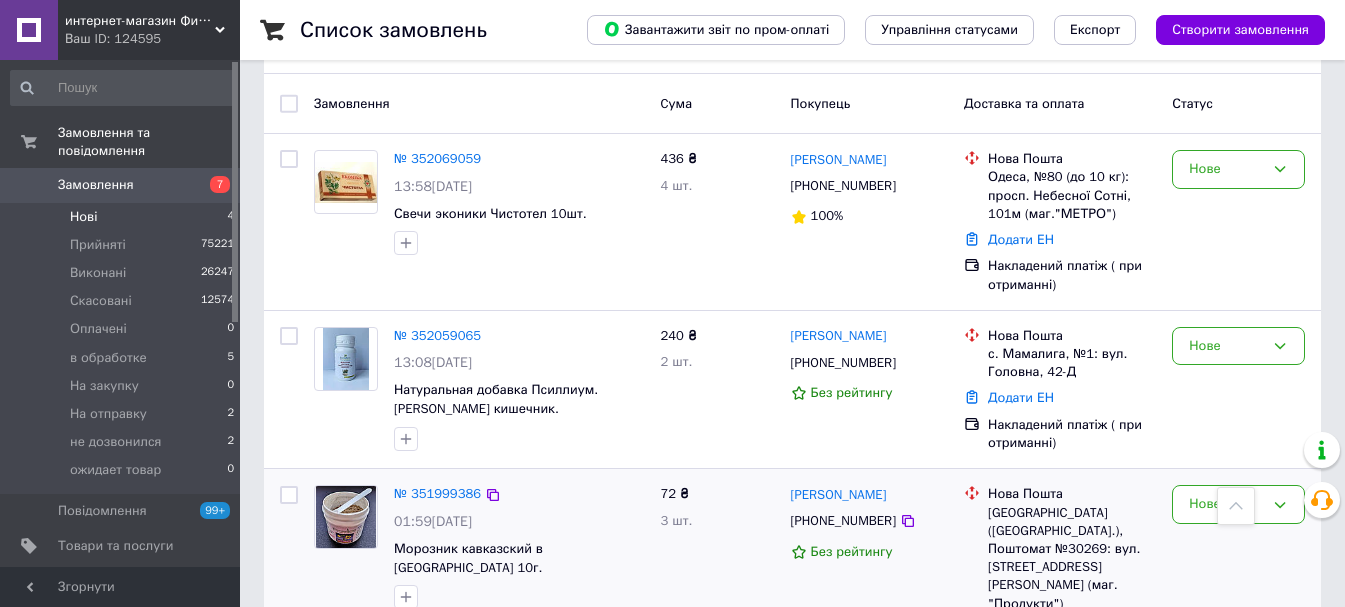 scroll, scrollTop: 105, scrollLeft: 0, axis: vertical 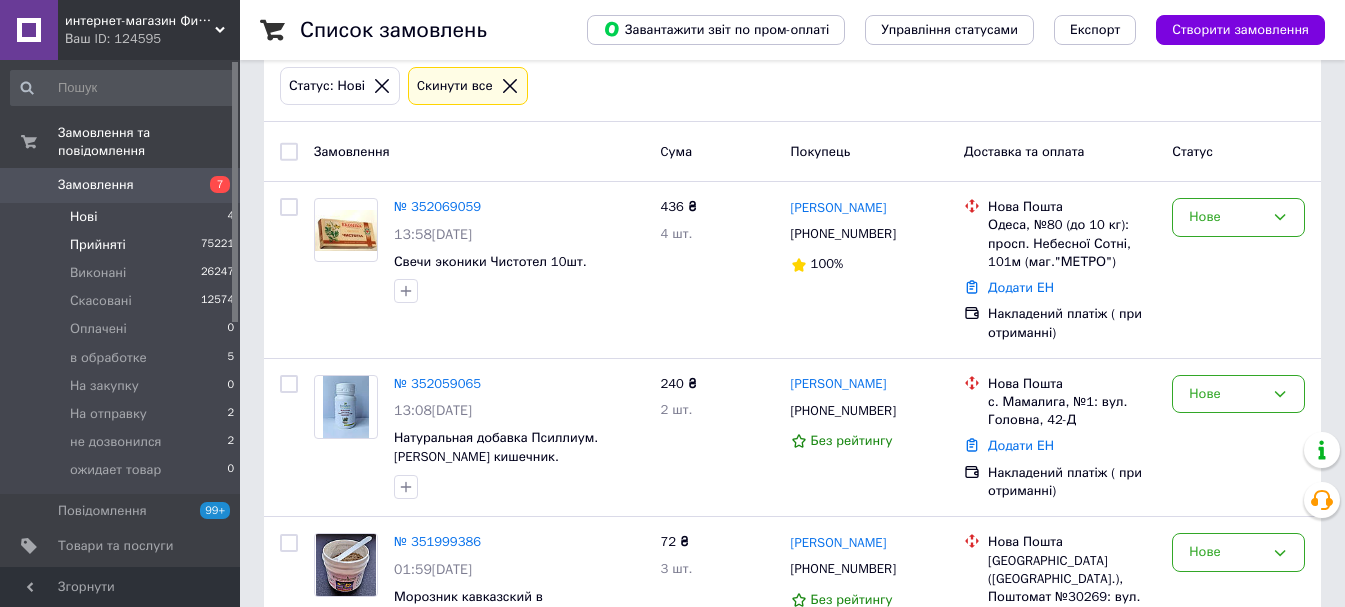 click on "Прийняті" at bounding box center [98, 245] 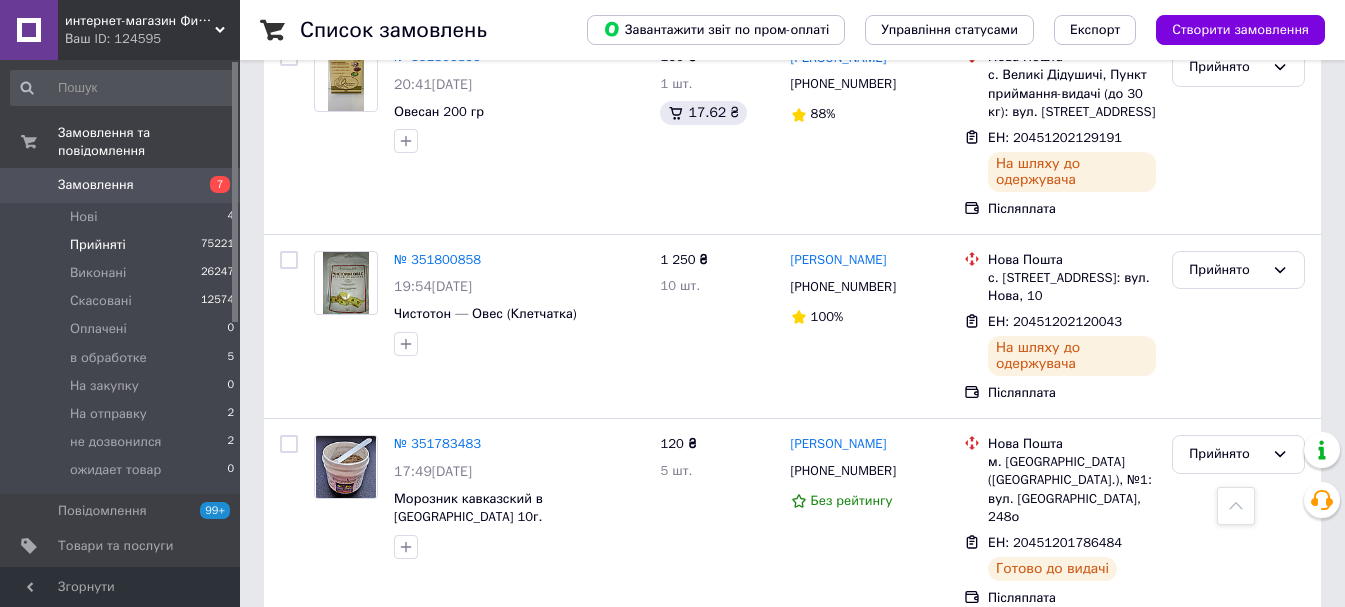 scroll, scrollTop: 9686, scrollLeft: 0, axis: vertical 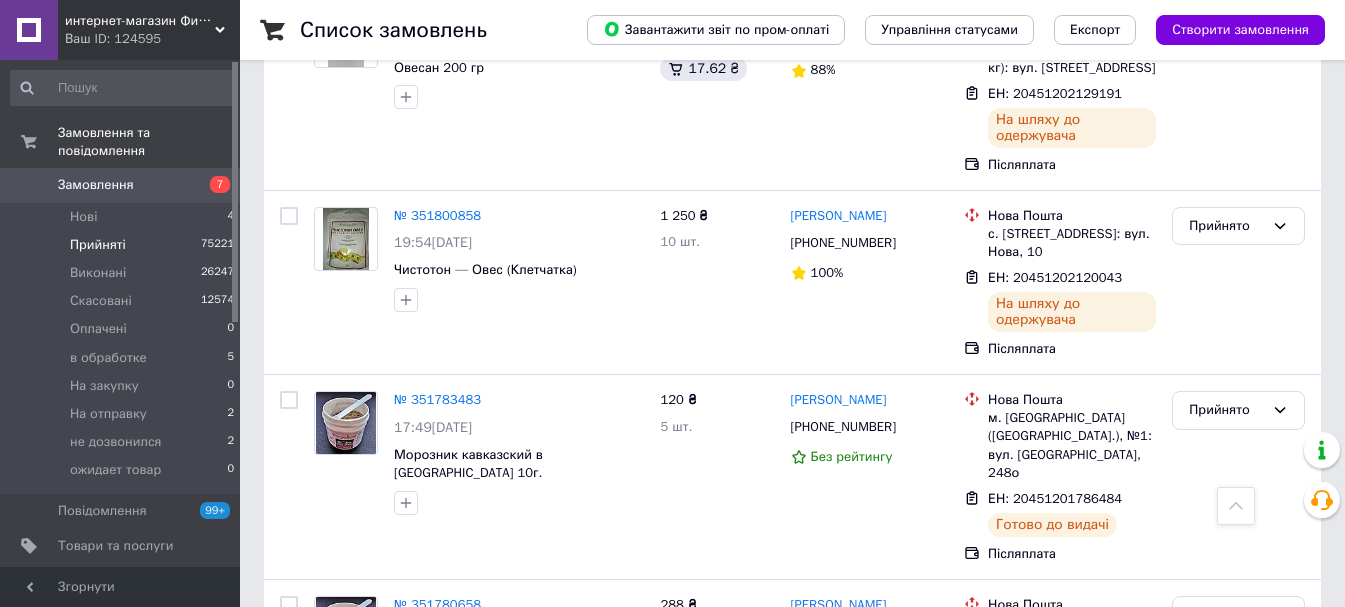 click on "2" at bounding box center [327, 1190] 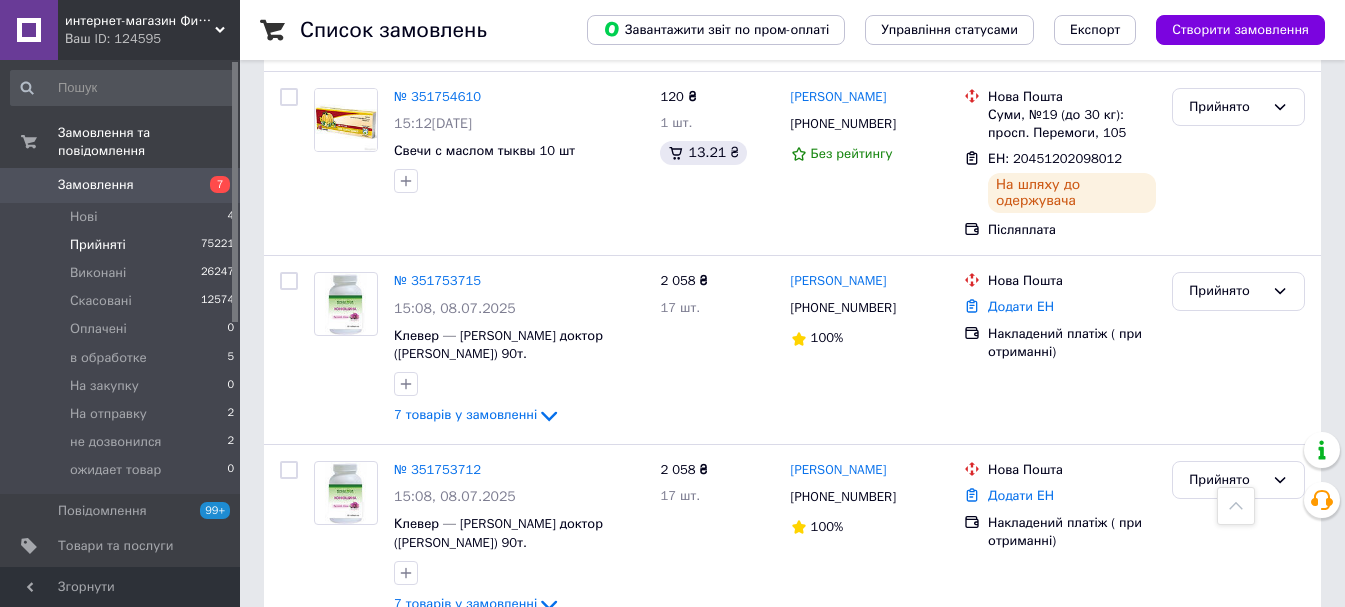scroll, scrollTop: 1500, scrollLeft: 0, axis: vertical 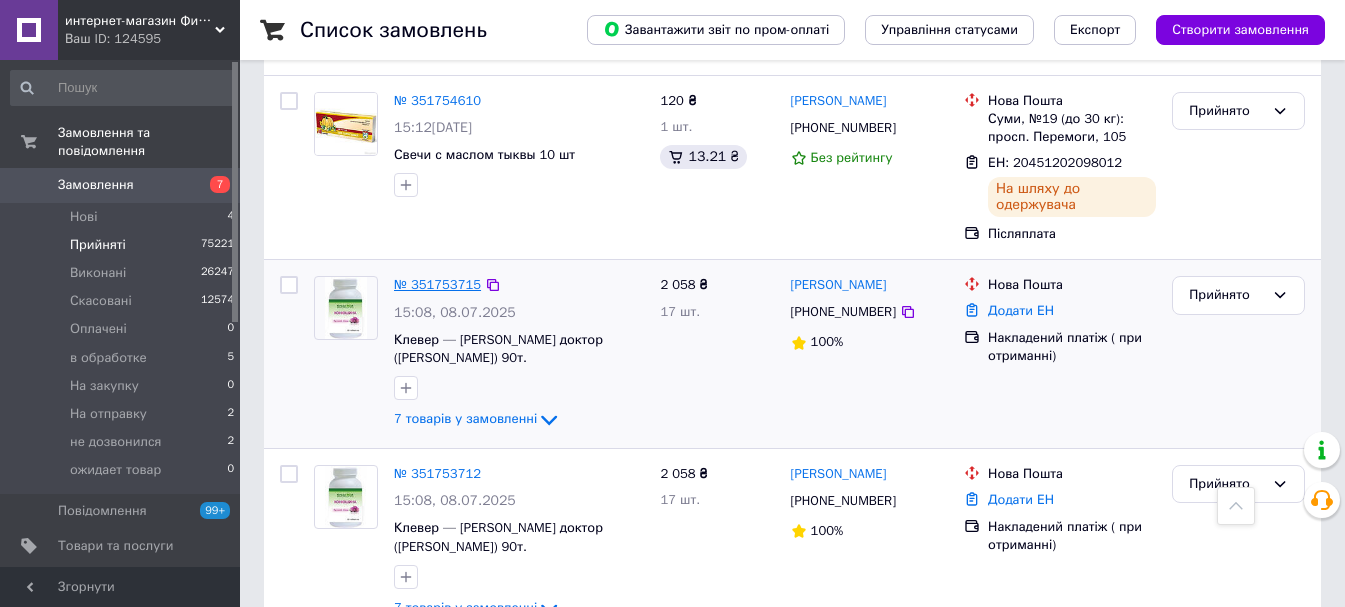 click on "№ 351753715" at bounding box center (437, 284) 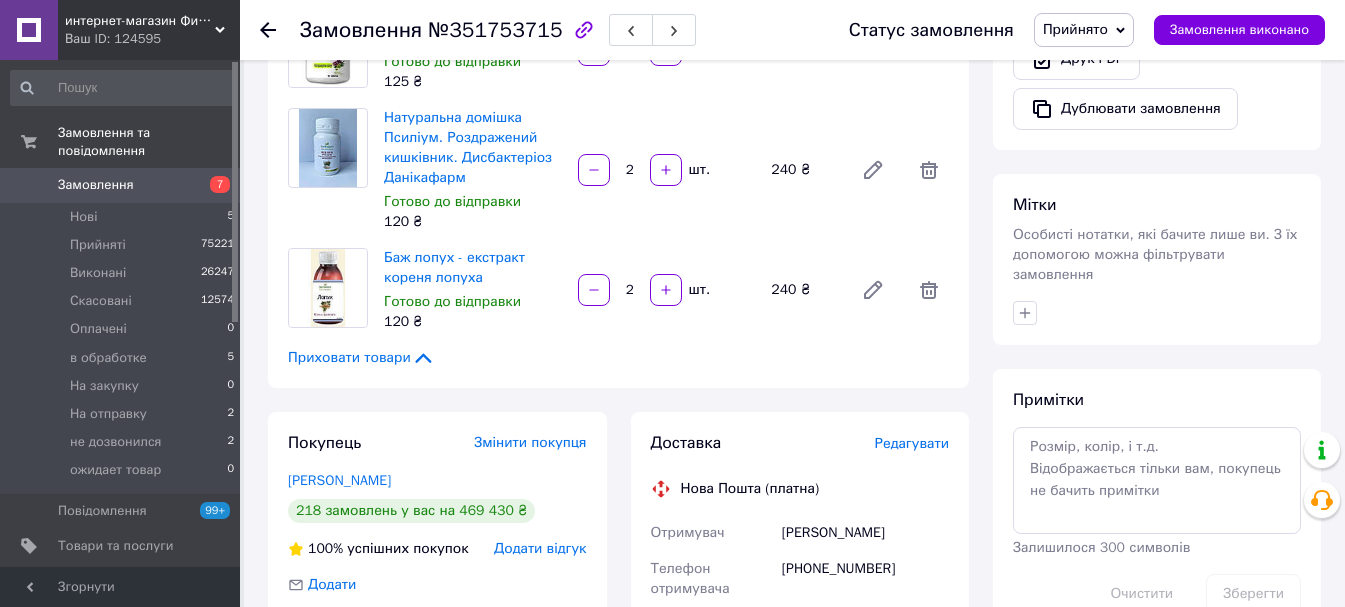 scroll, scrollTop: 643, scrollLeft: 0, axis: vertical 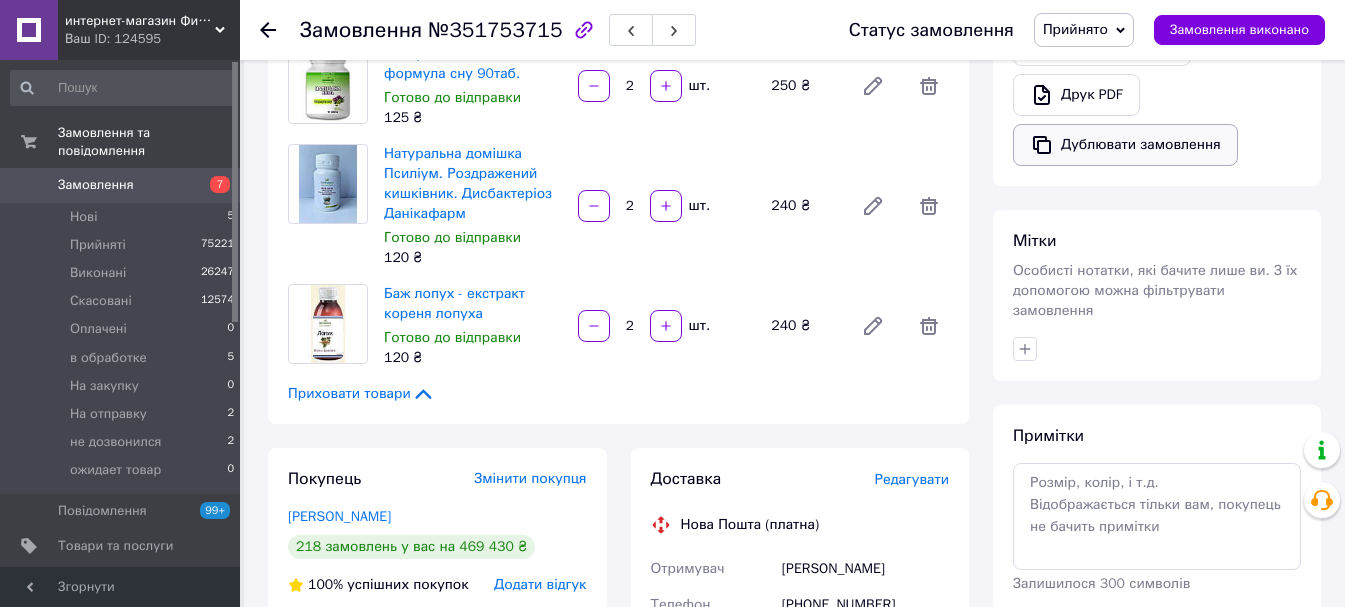 click on "Дублювати замовлення" at bounding box center (1125, 145) 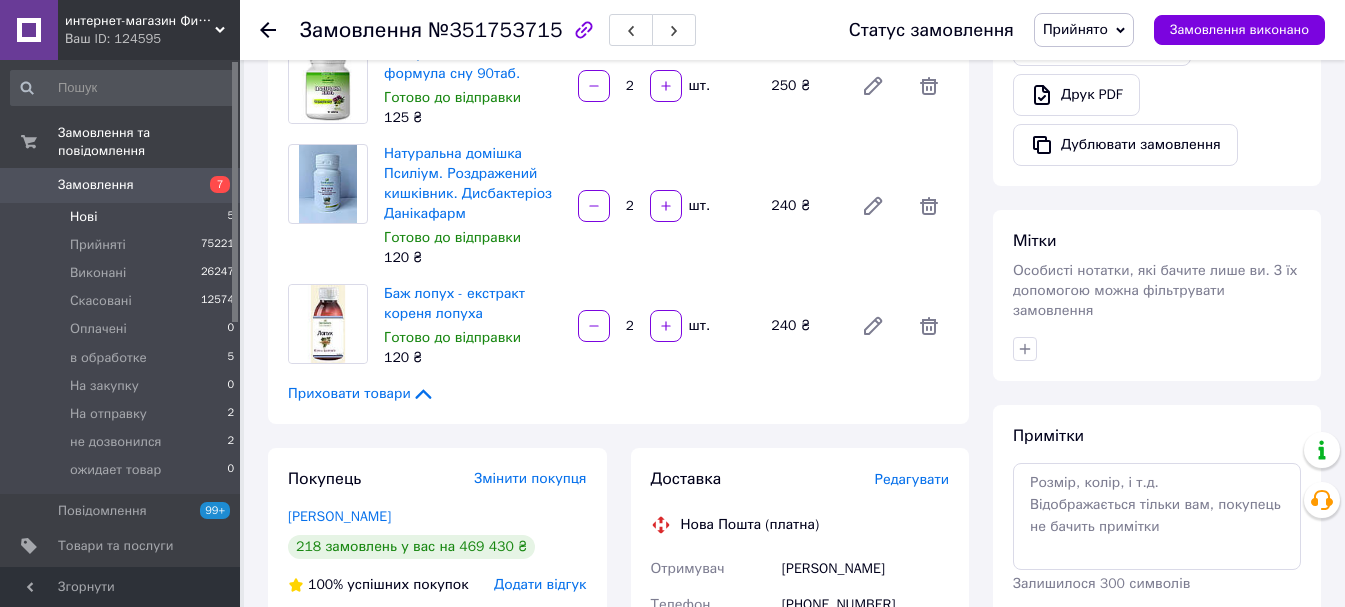 click on "Нові" at bounding box center [83, 217] 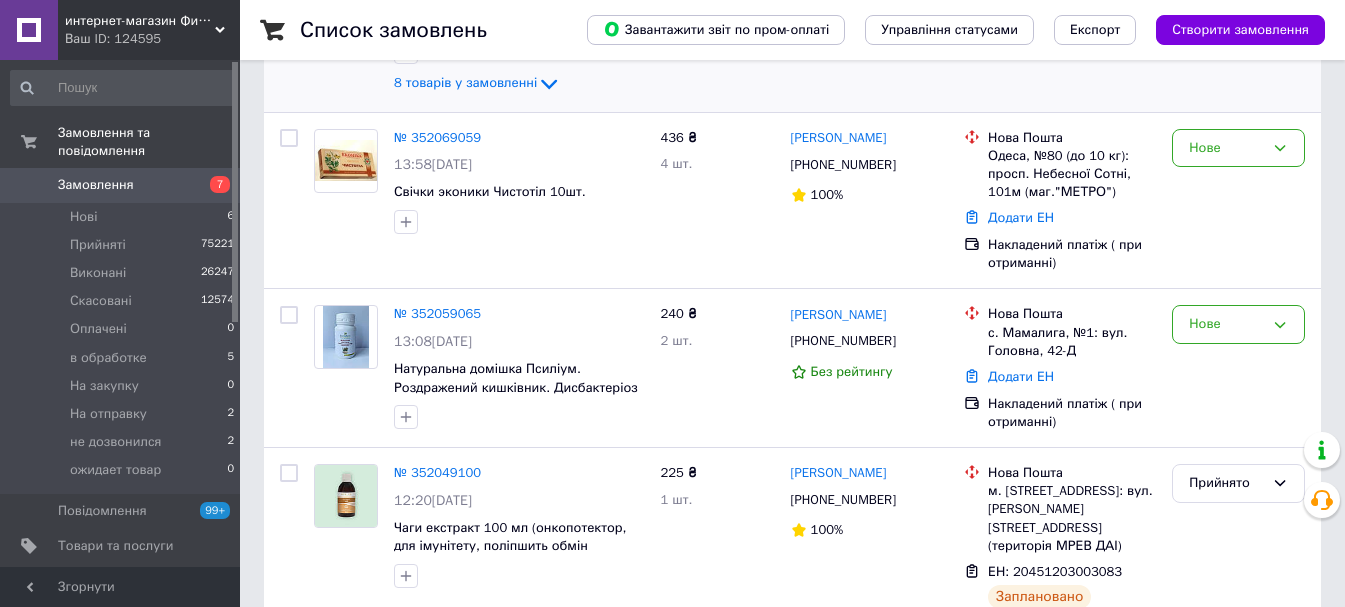 scroll, scrollTop: 0, scrollLeft: 0, axis: both 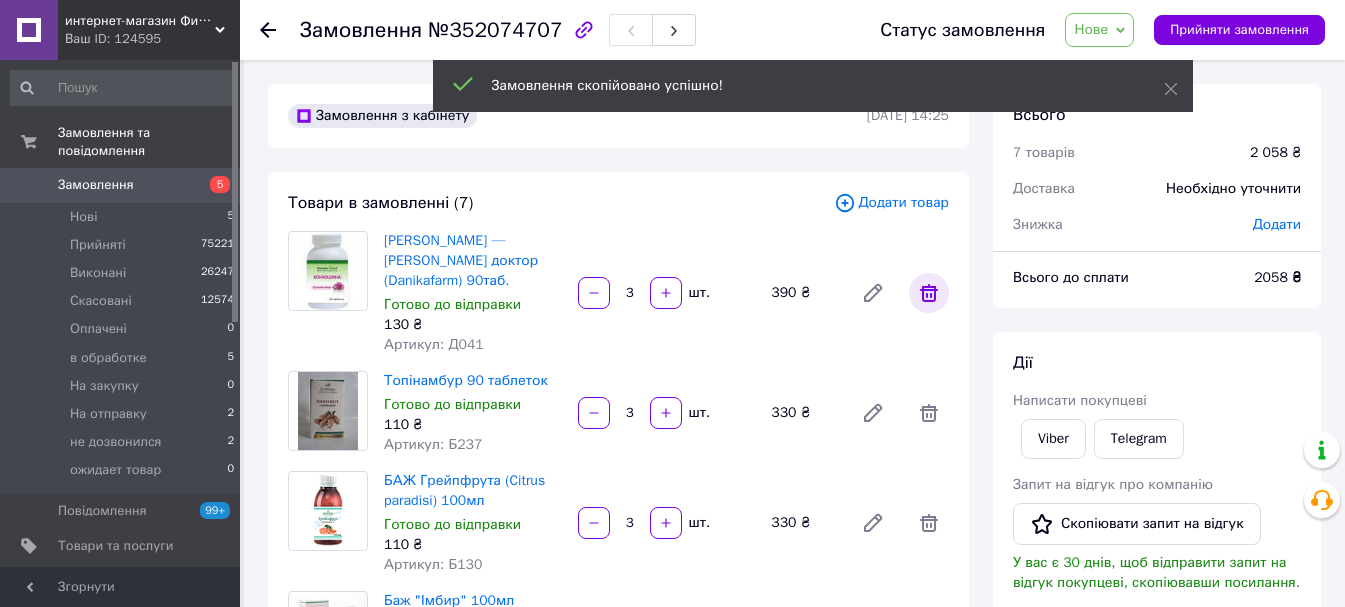 click 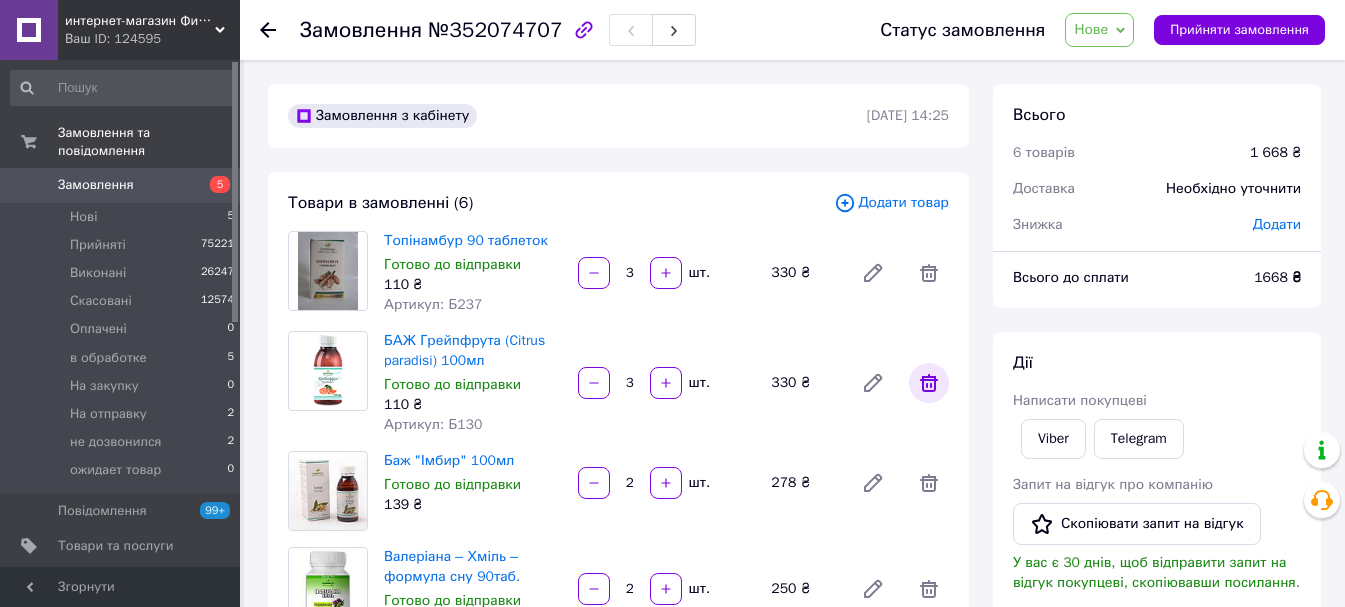 click 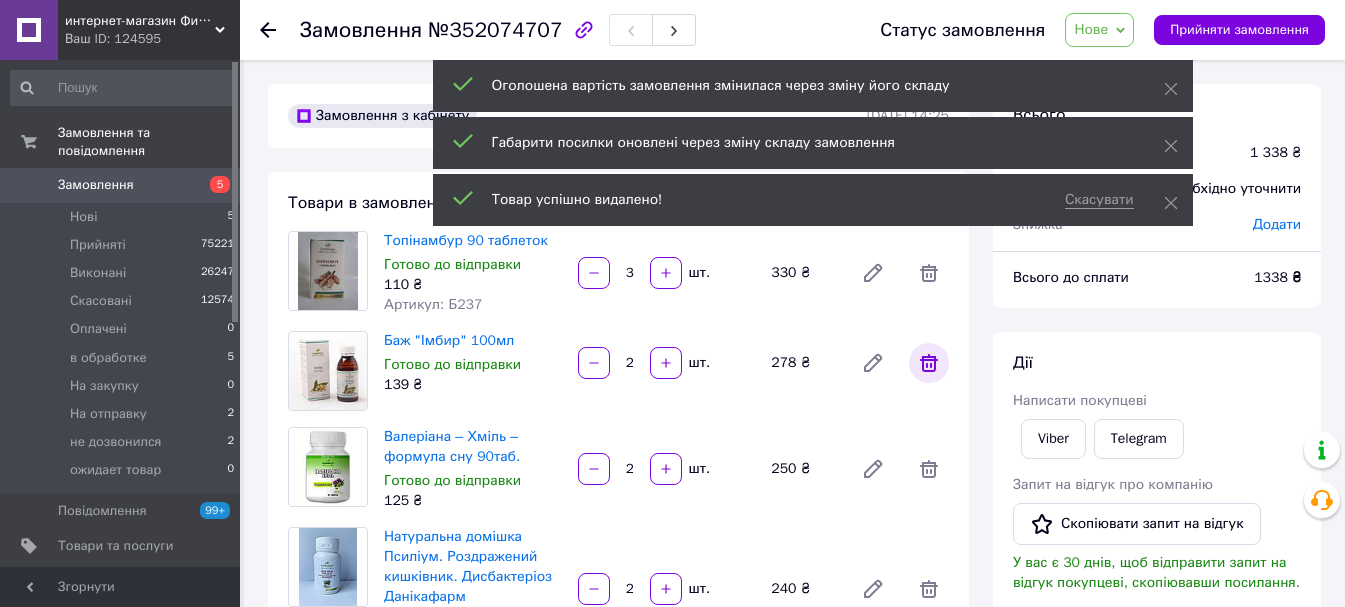 click 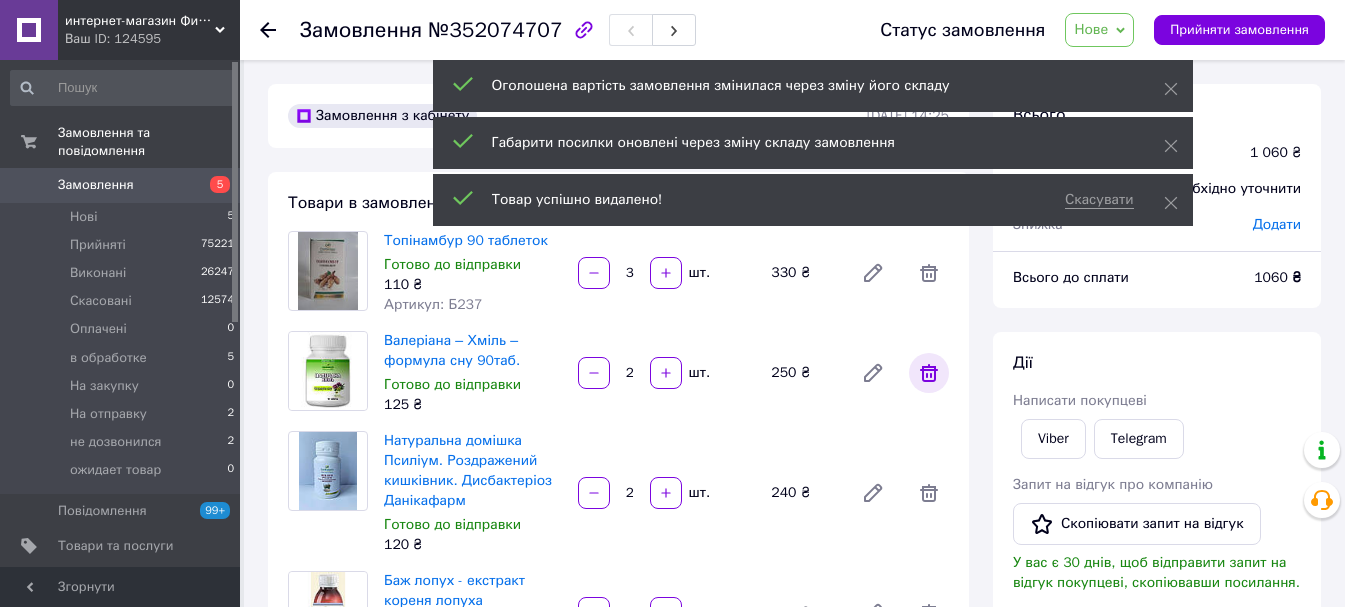 click 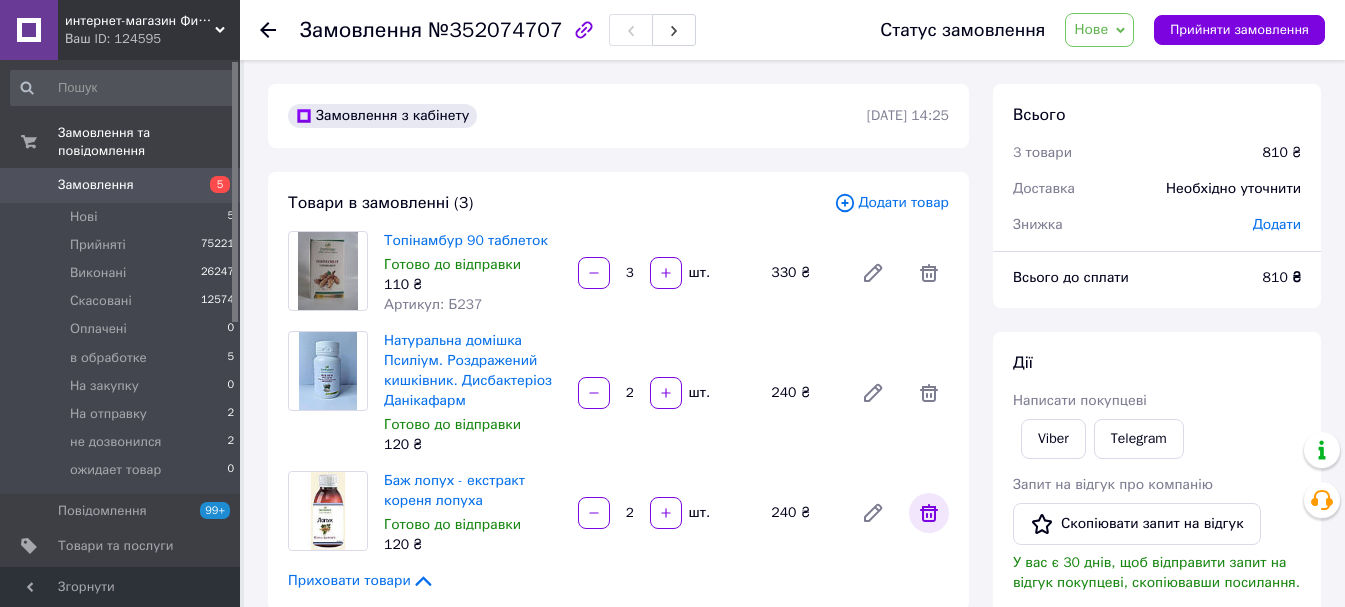 click 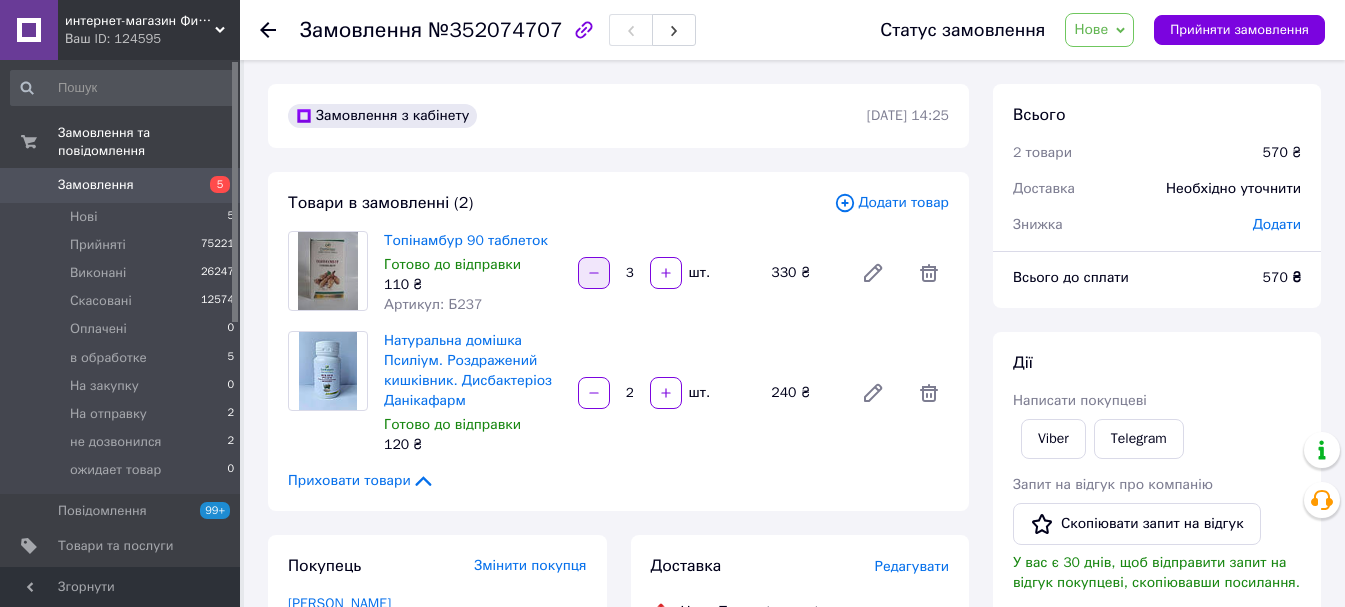 click at bounding box center [594, 273] 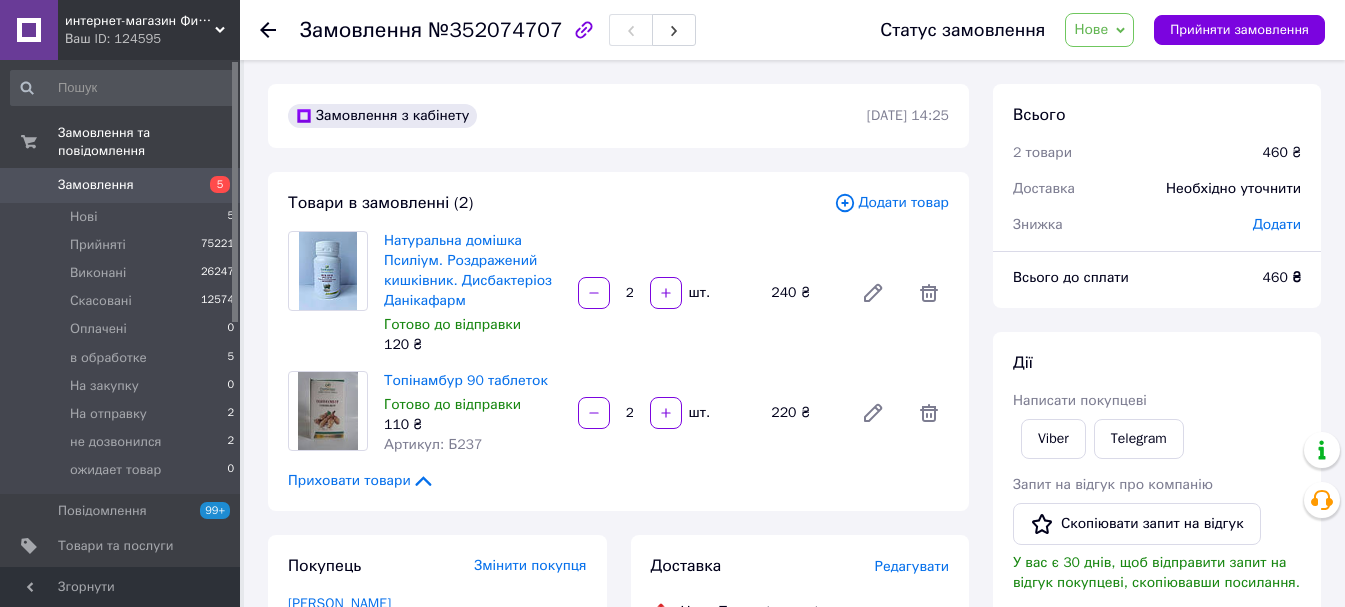 click on "Додати товар" at bounding box center [891, 203] 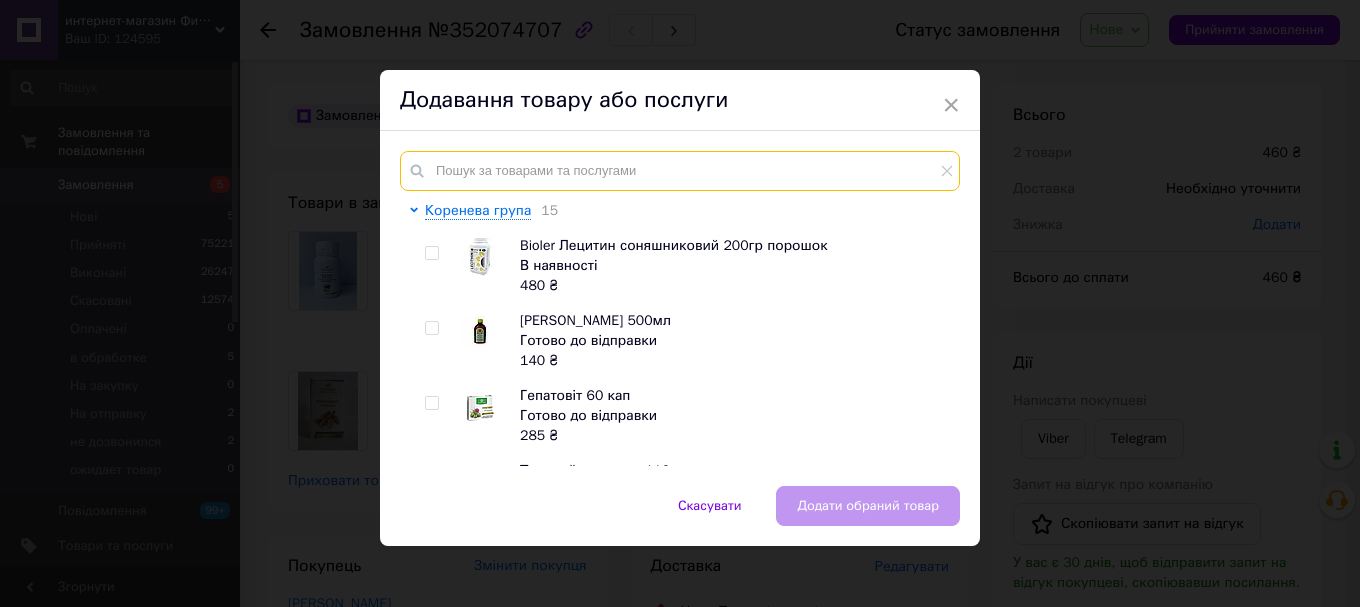 click at bounding box center (680, 171) 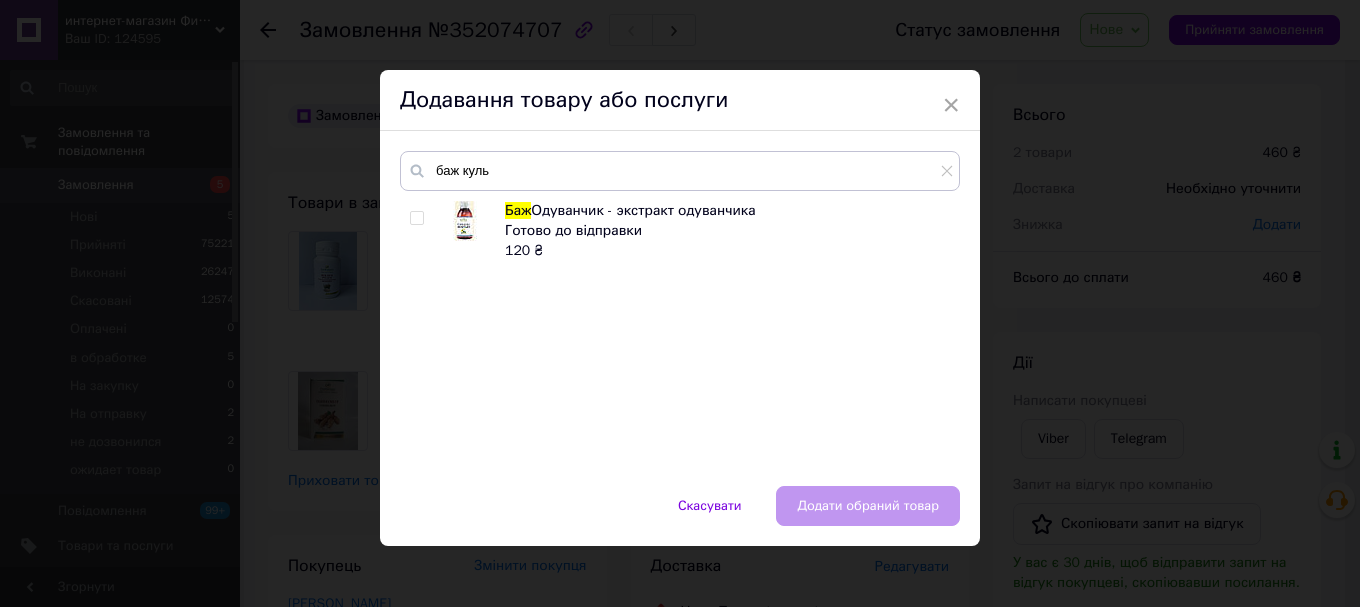 click at bounding box center [416, 218] 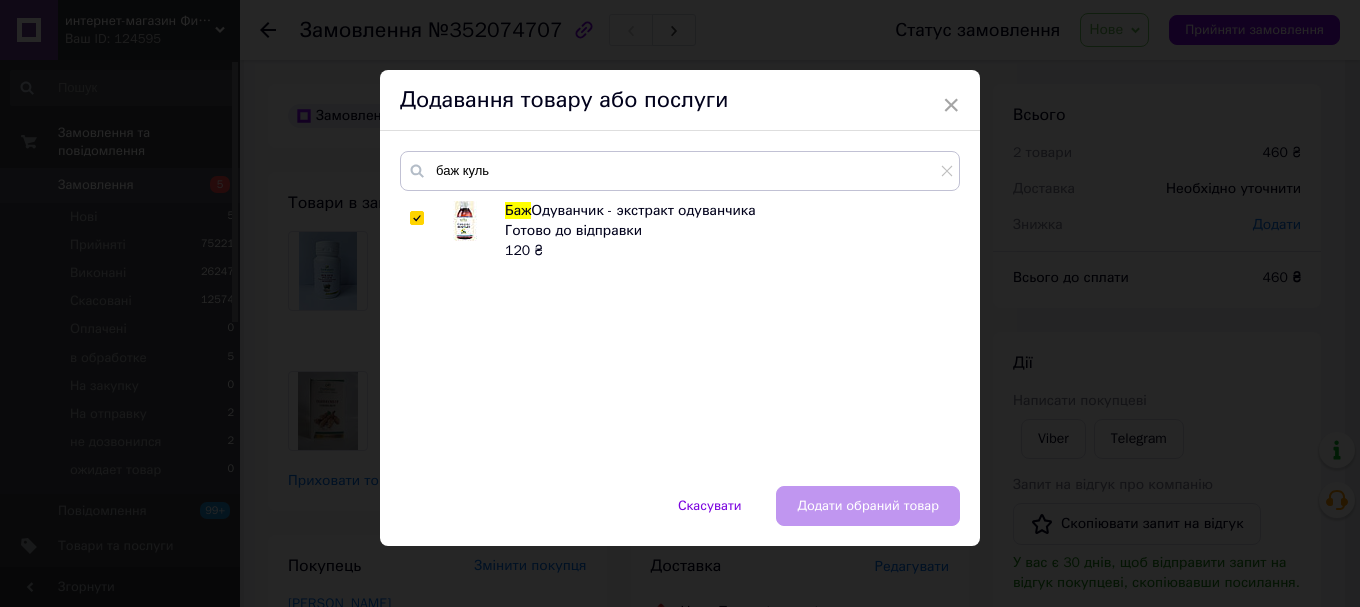 checkbox on "true" 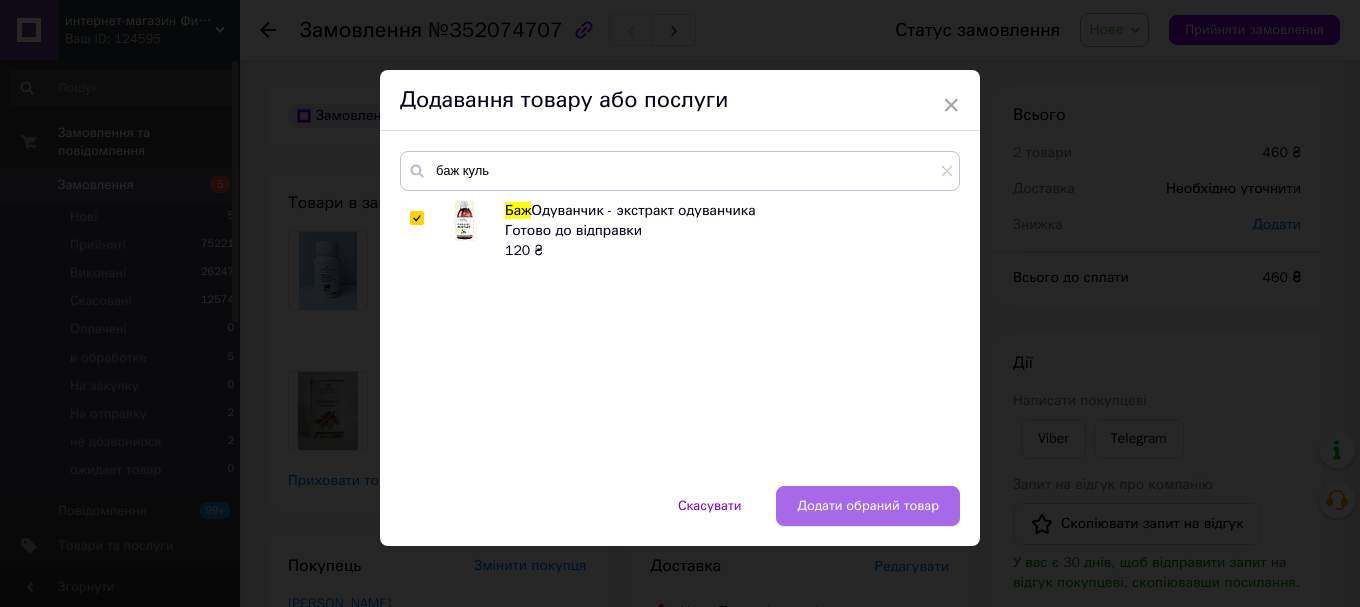 click on "Додати обраний товар" at bounding box center (868, 506) 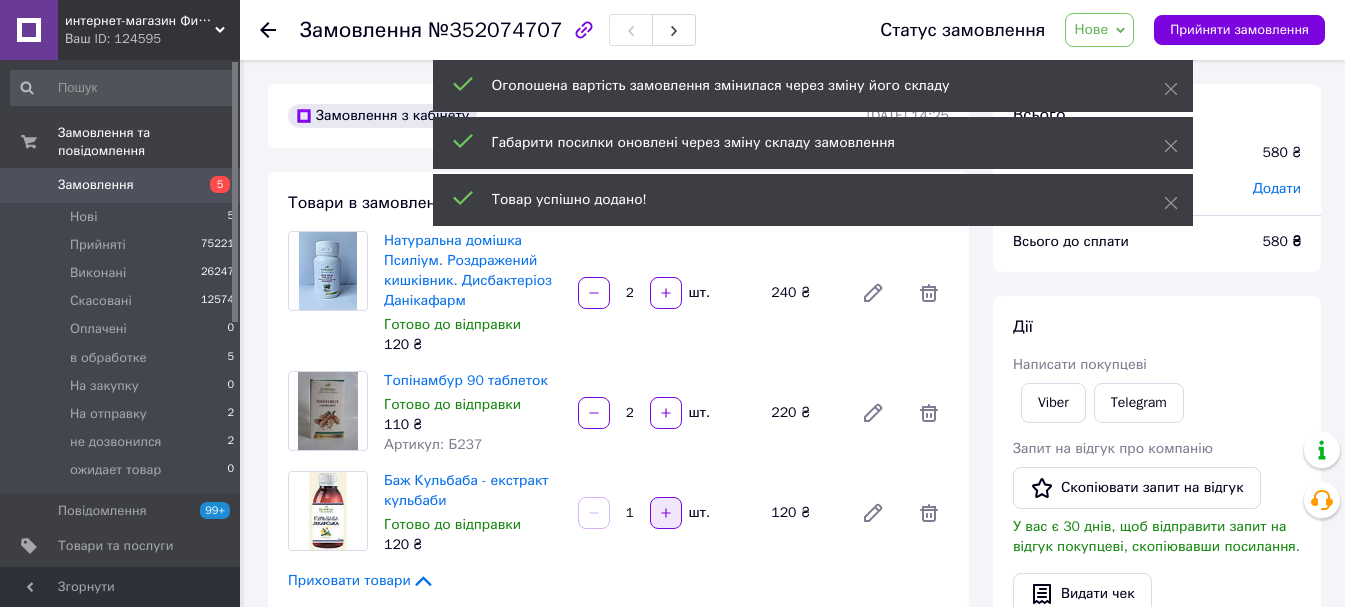 click at bounding box center [666, 513] 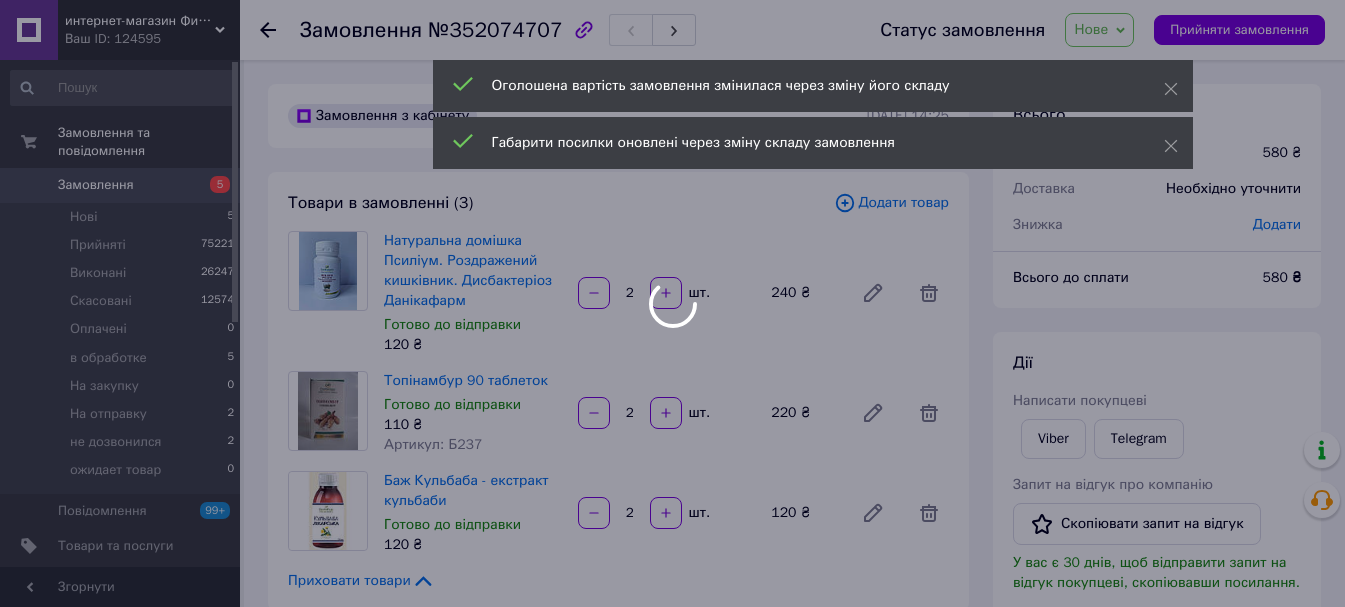 click at bounding box center [672, 303] 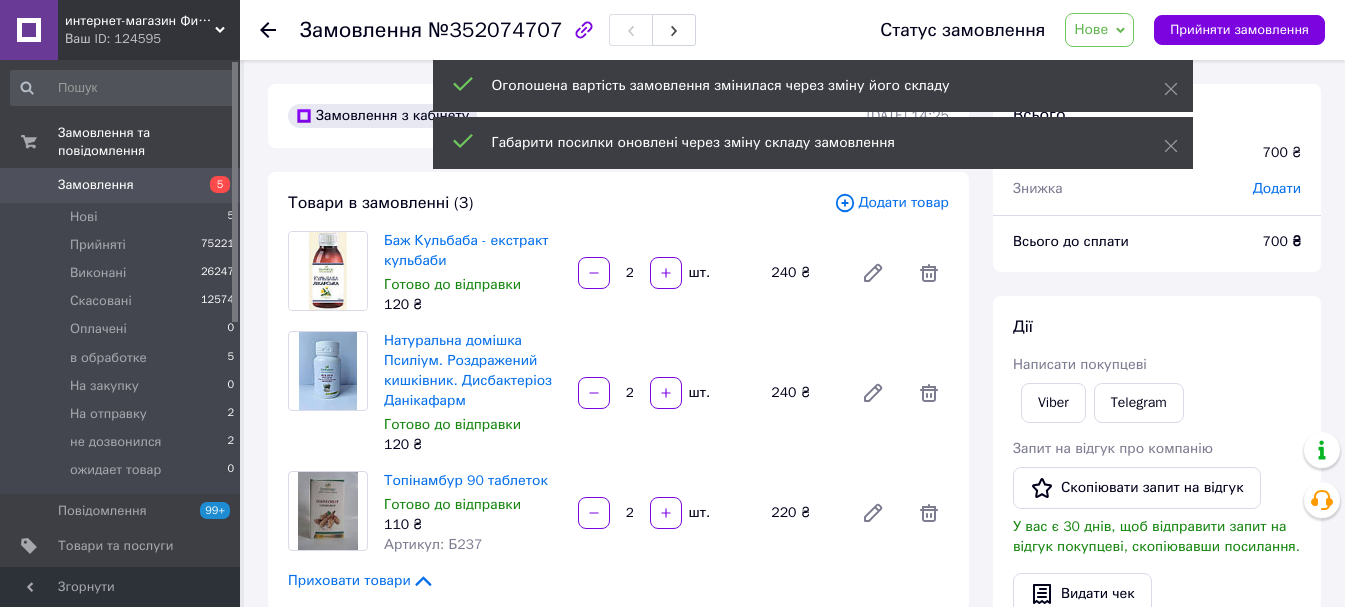 click on "Додати товар" at bounding box center (891, 203) 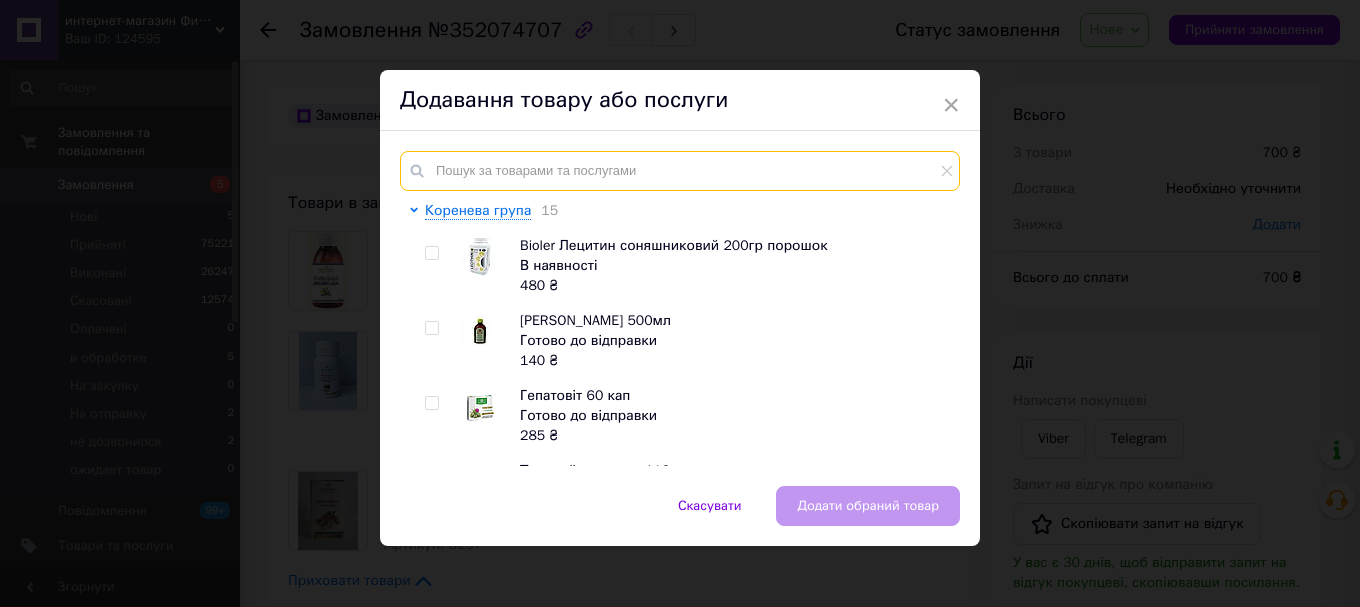 click at bounding box center (680, 171) 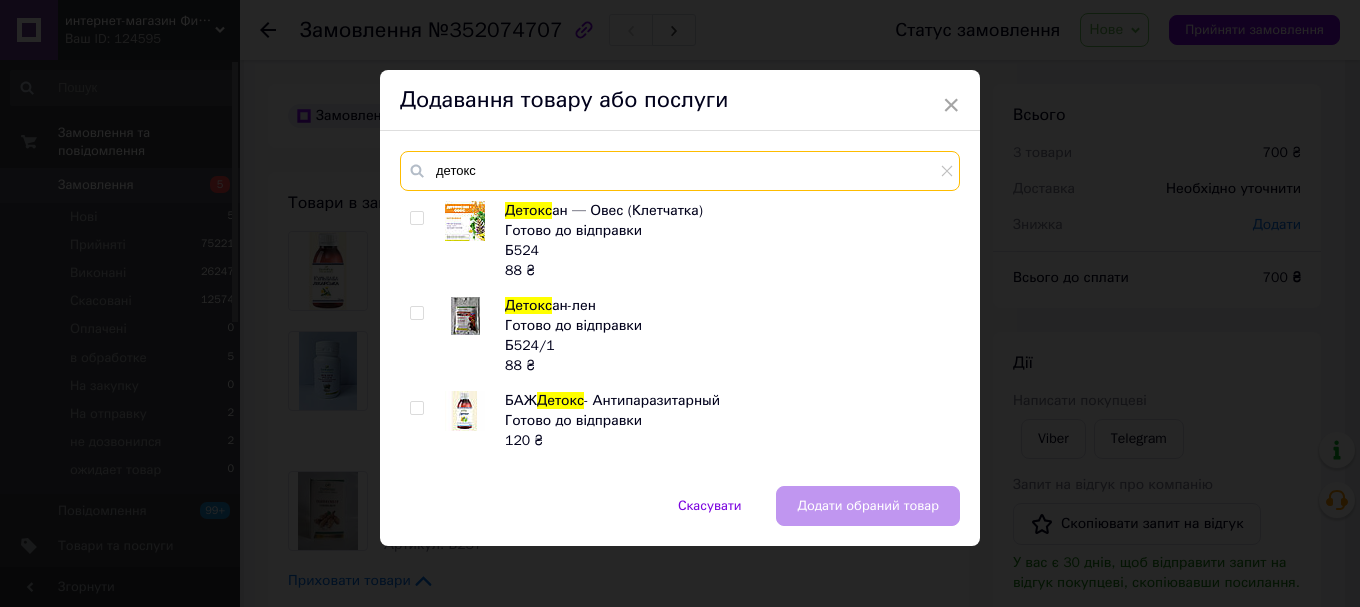 type on "детокс" 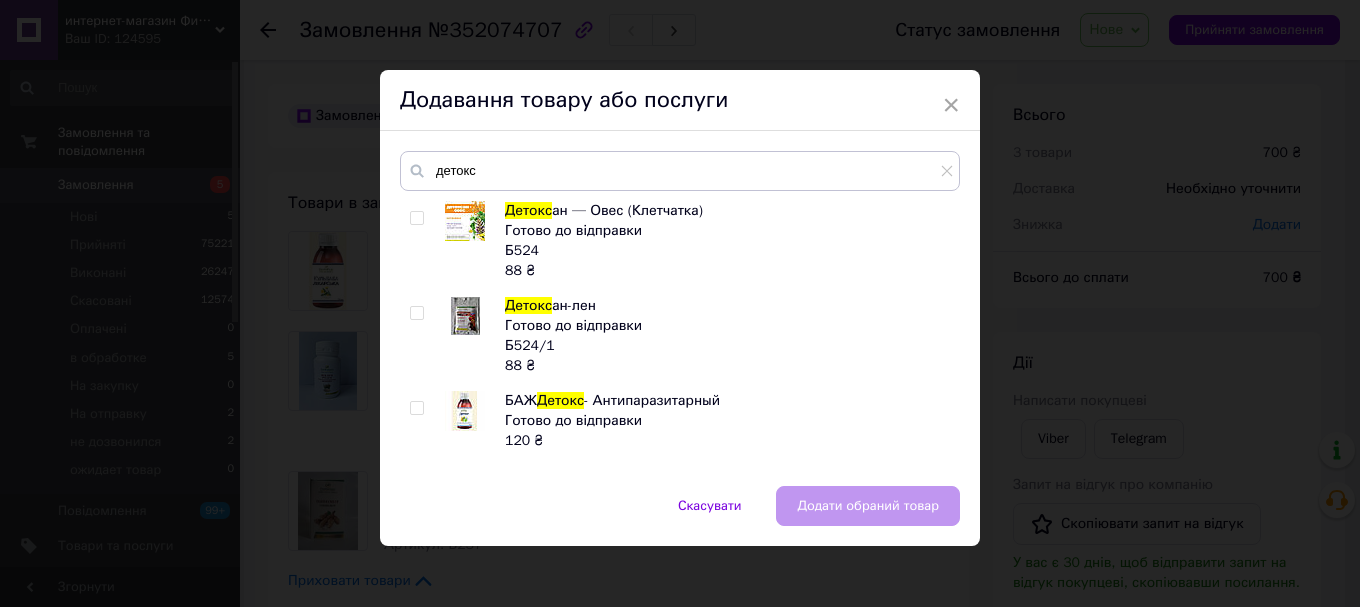click at bounding box center (416, 313) 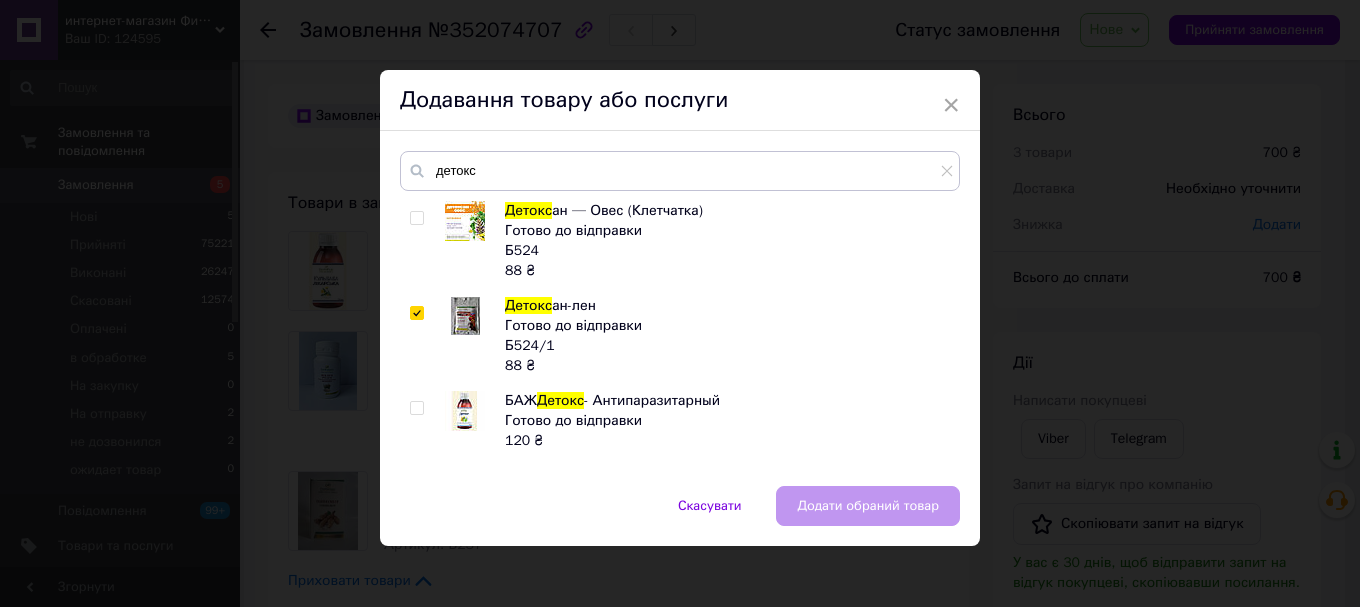 checkbox on "true" 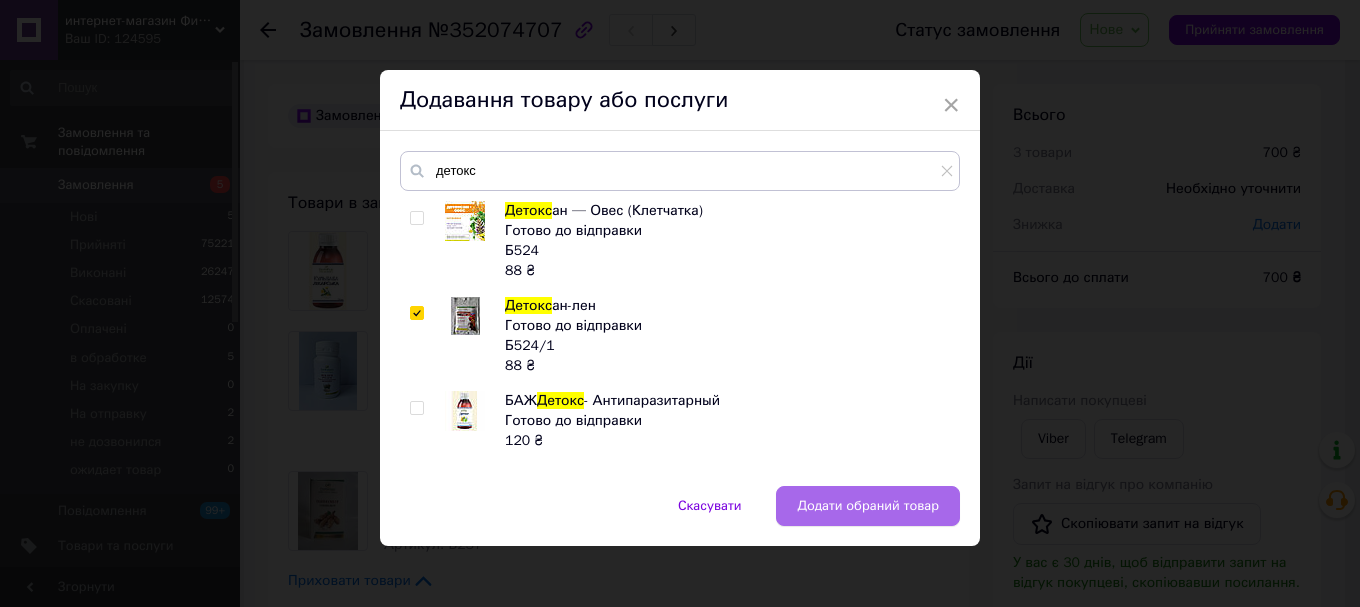 click on "Додати обраний товар" at bounding box center (868, 506) 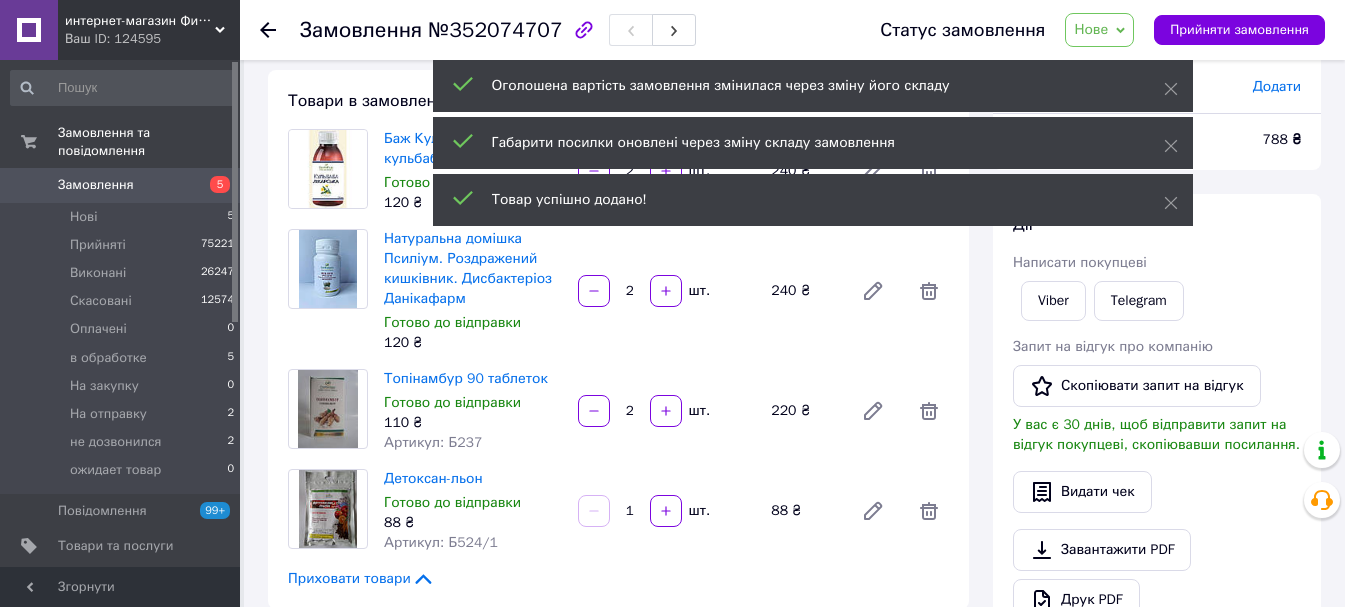 scroll, scrollTop: 300, scrollLeft: 0, axis: vertical 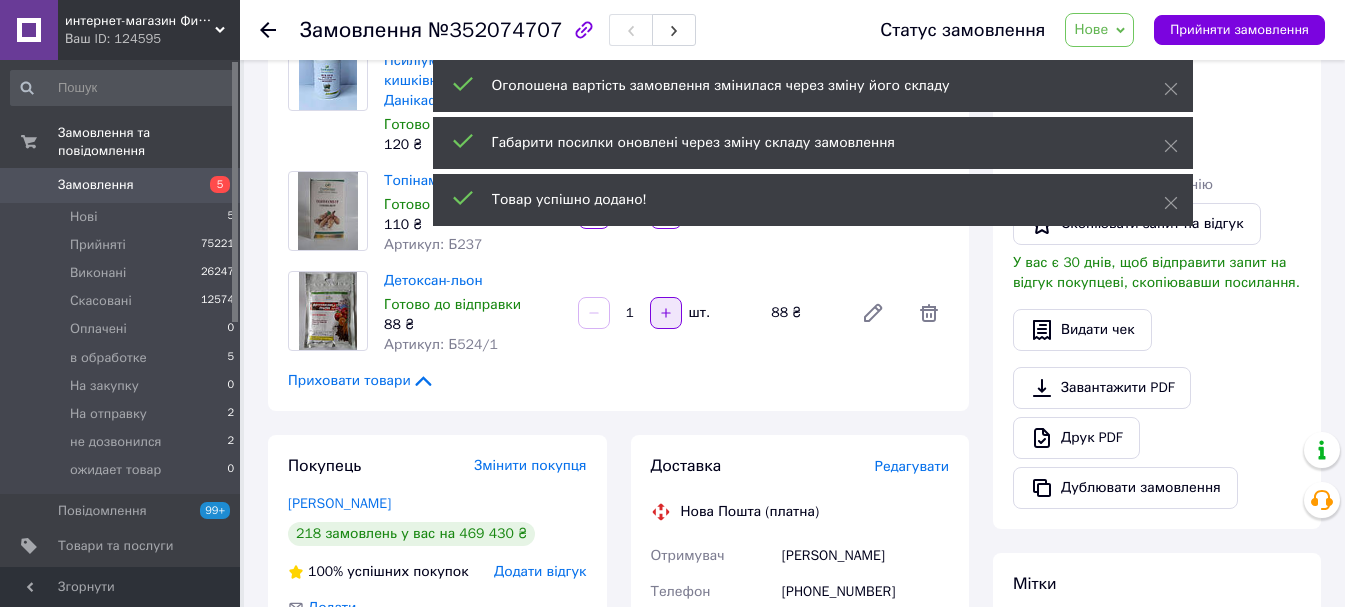 click 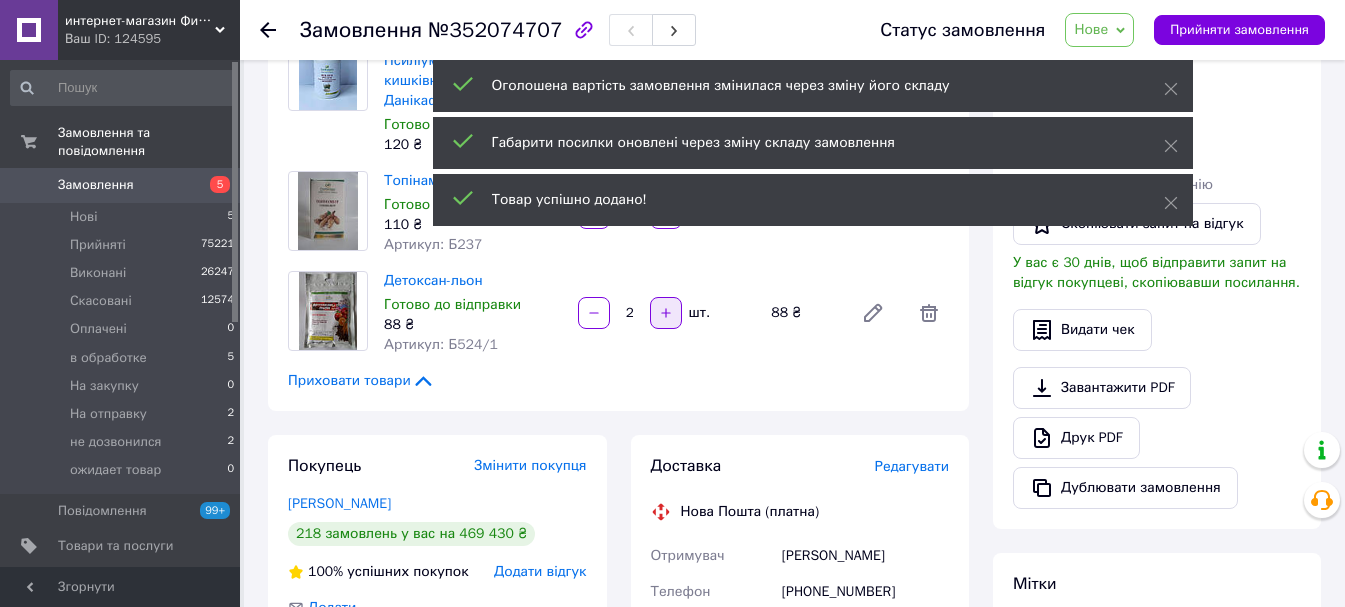 click 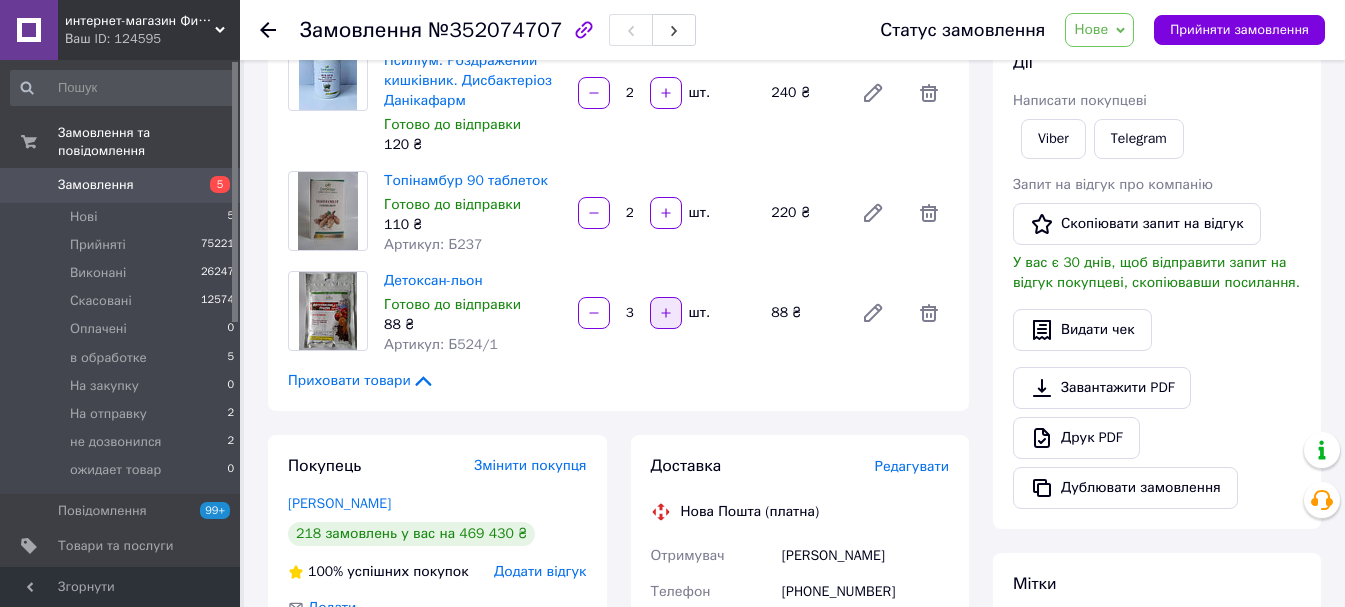 click 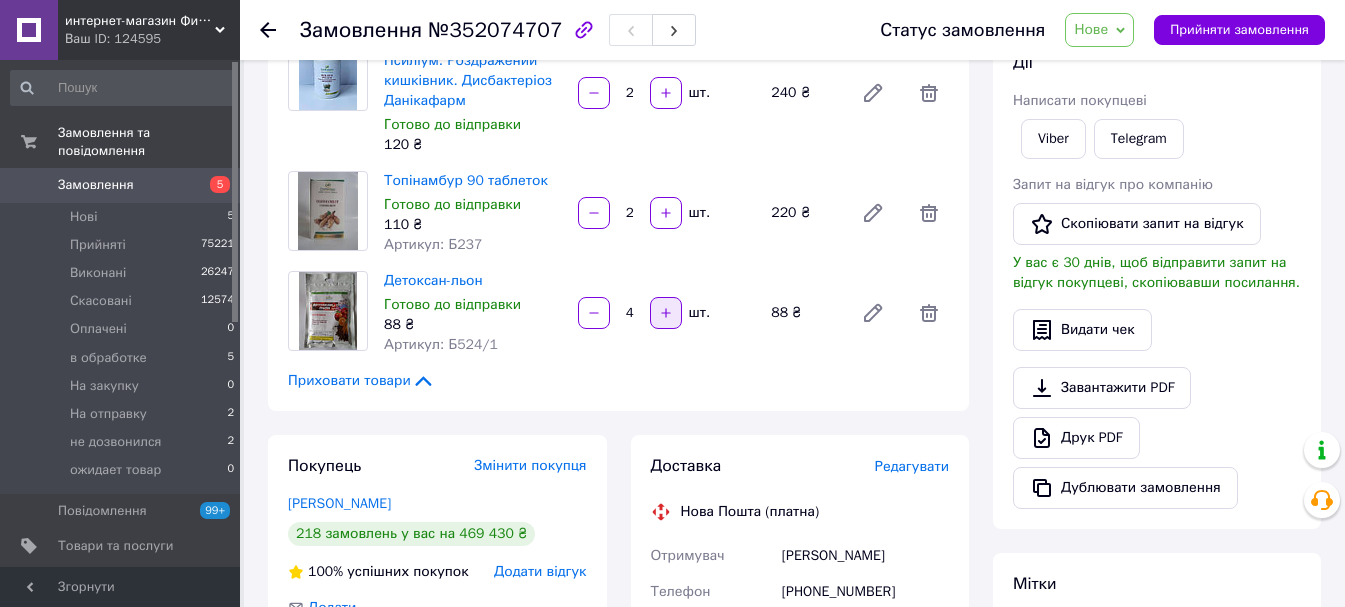 click 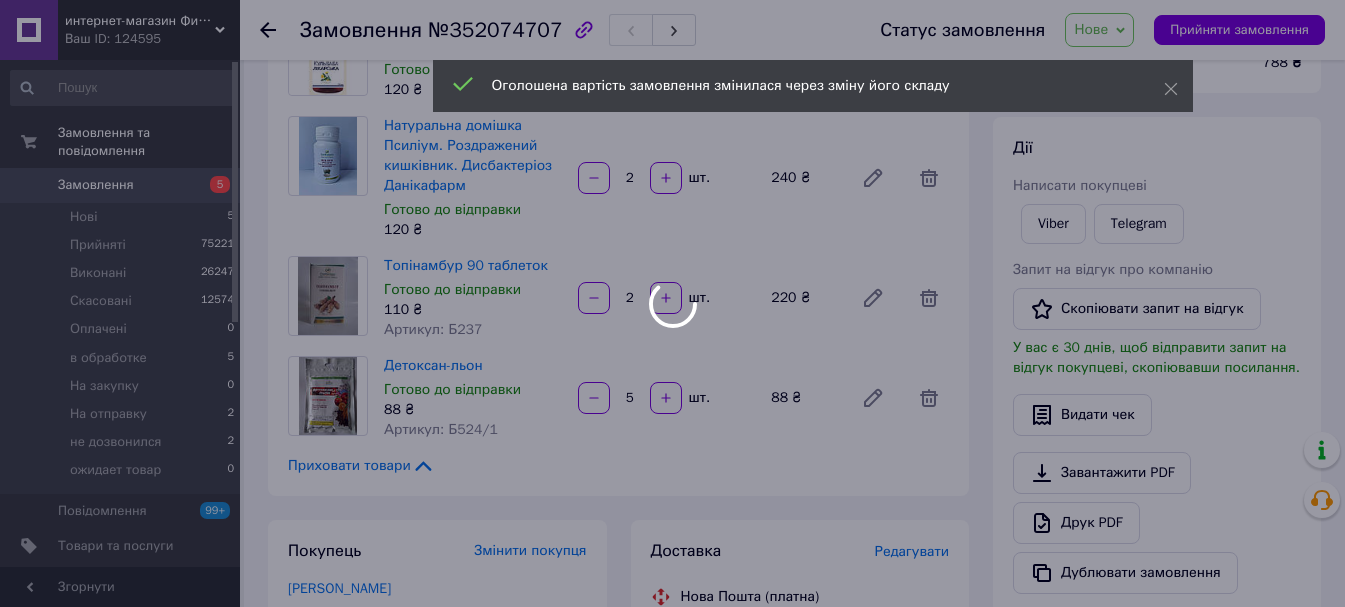scroll, scrollTop: 0, scrollLeft: 0, axis: both 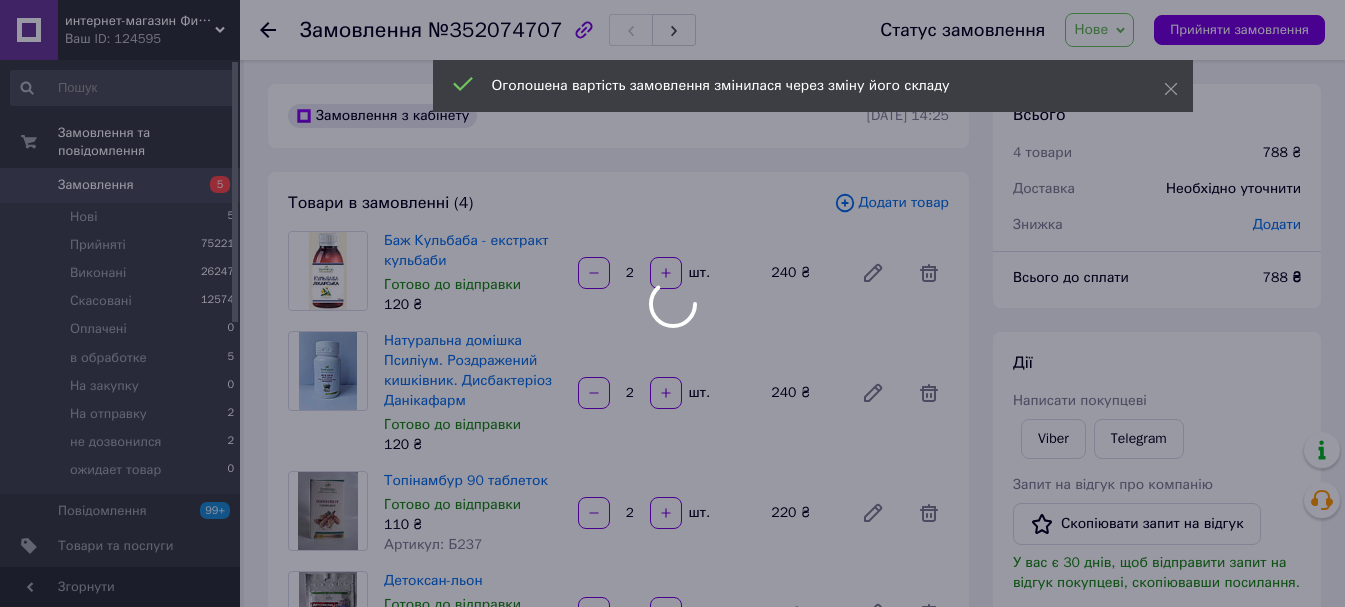 type on "5" 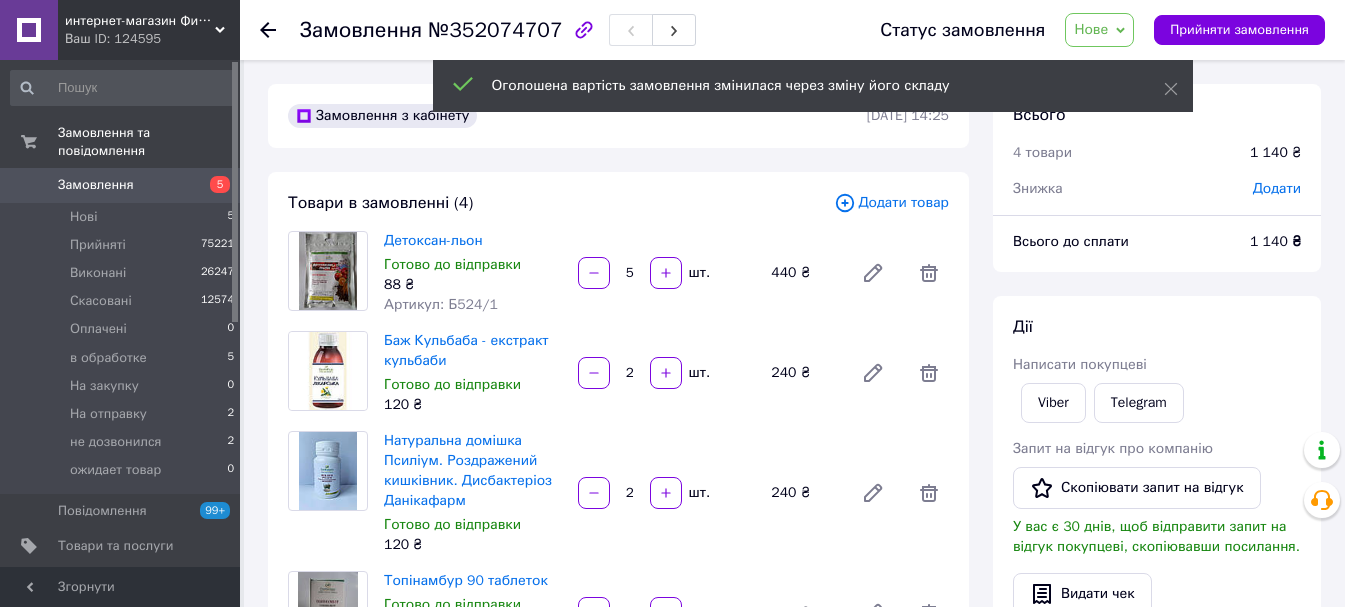 click on "Додати товар" at bounding box center (891, 203) 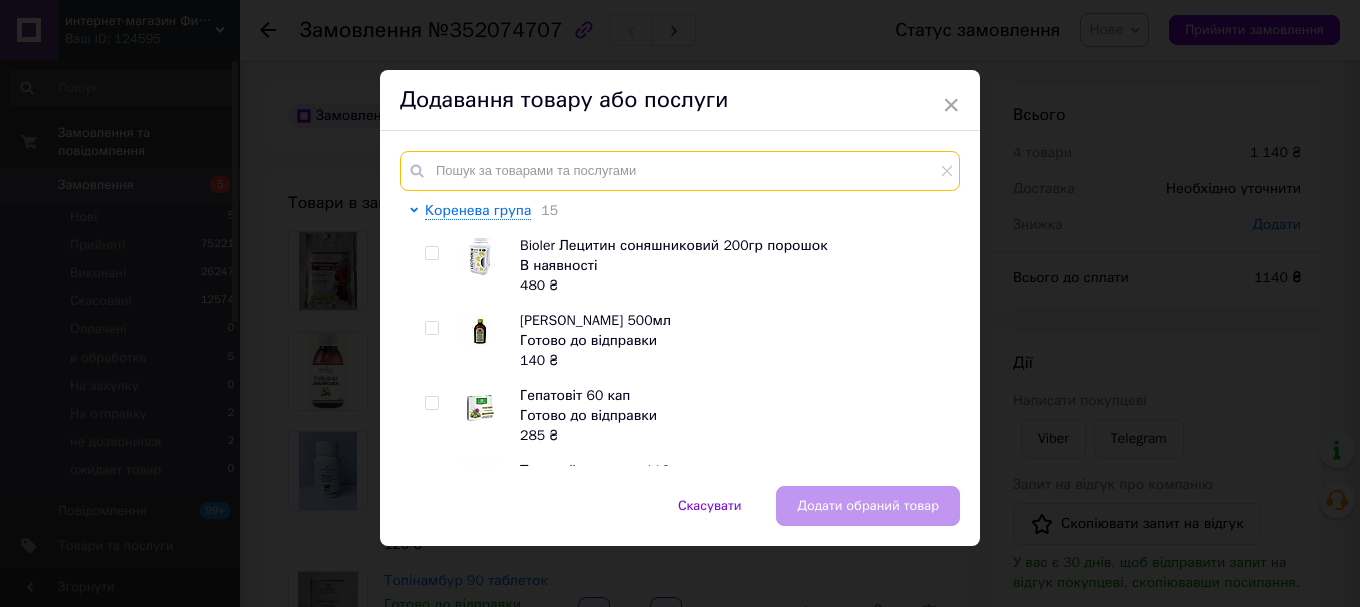 click at bounding box center [680, 171] 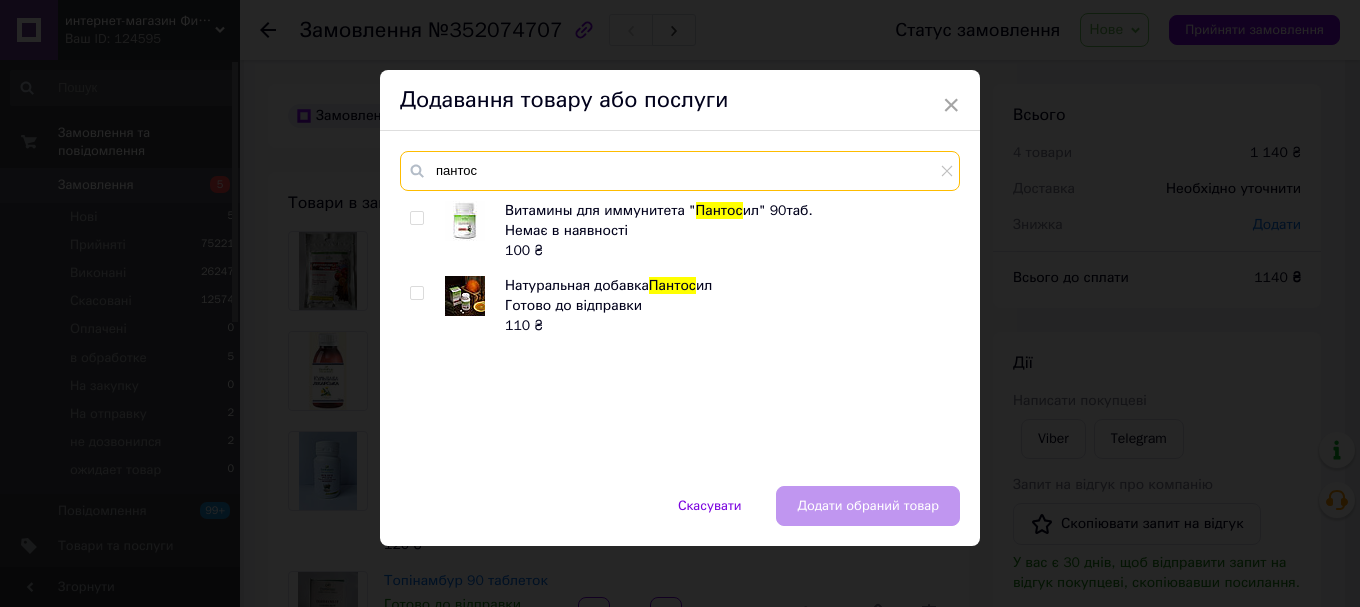 type on "пантос" 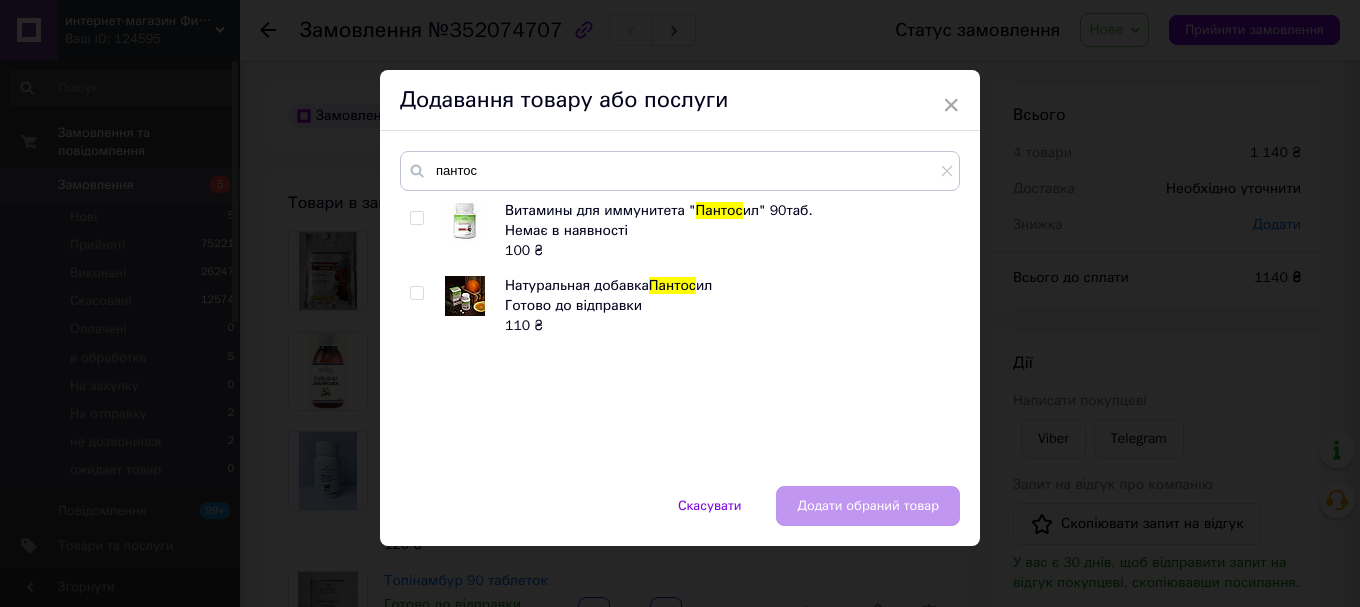 click at bounding box center (416, 218) 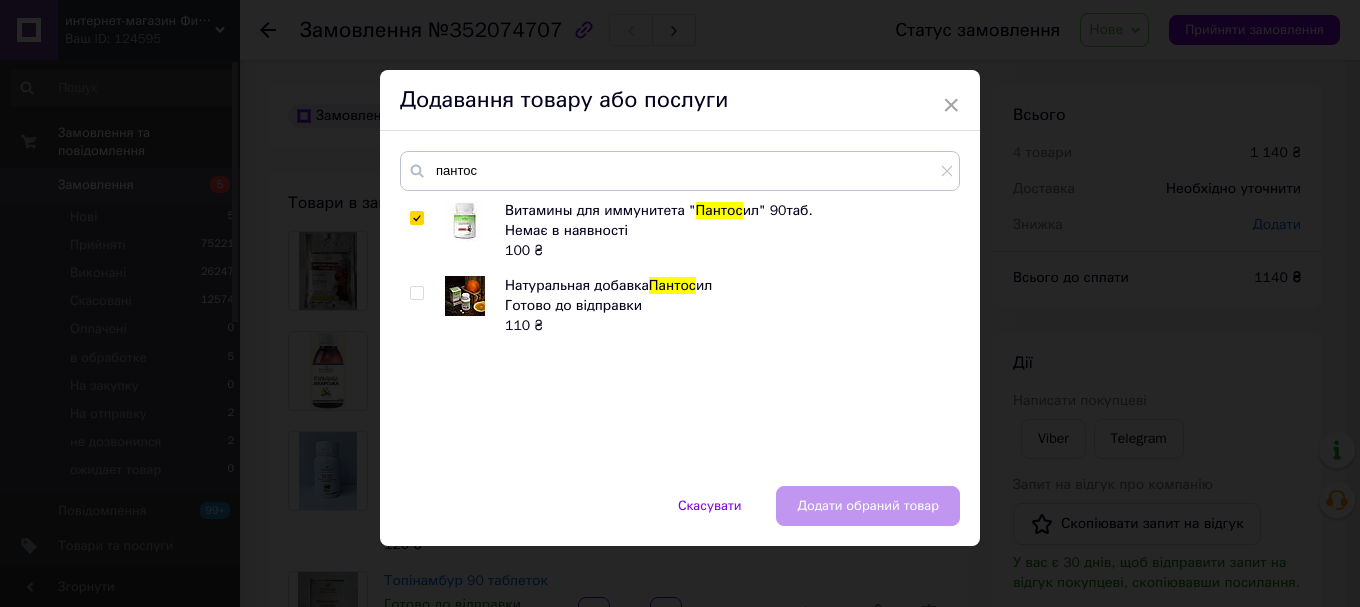 checkbox on "true" 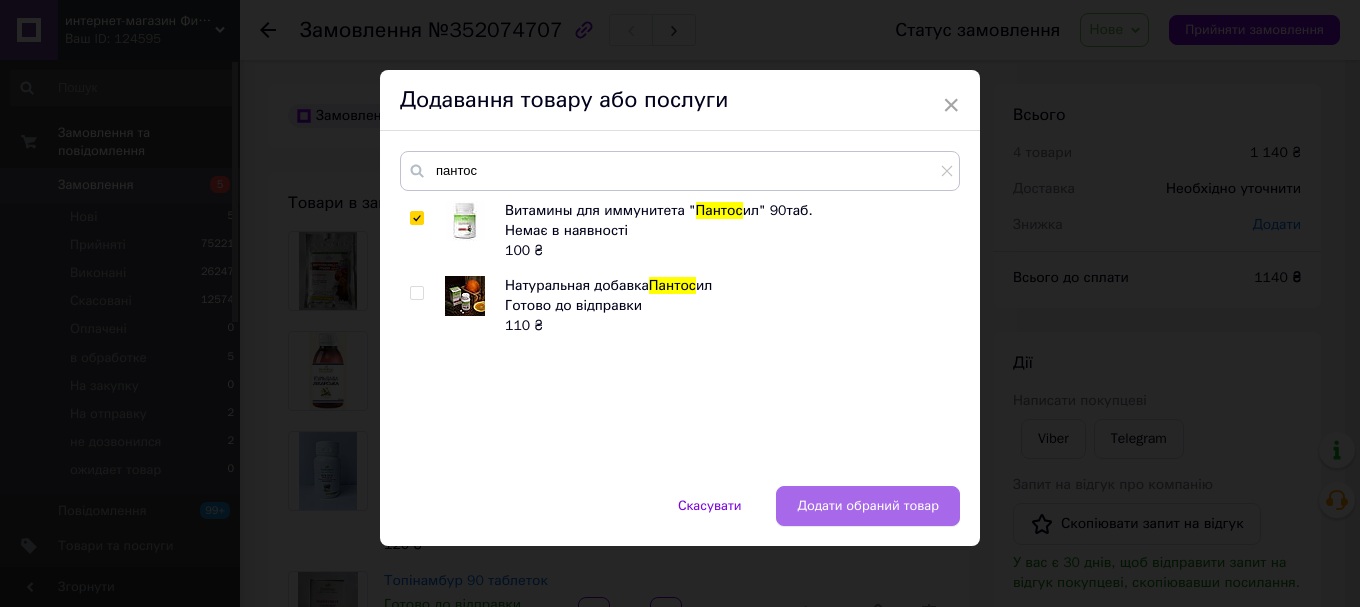 click on "Додати обраний товар" at bounding box center (868, 506) 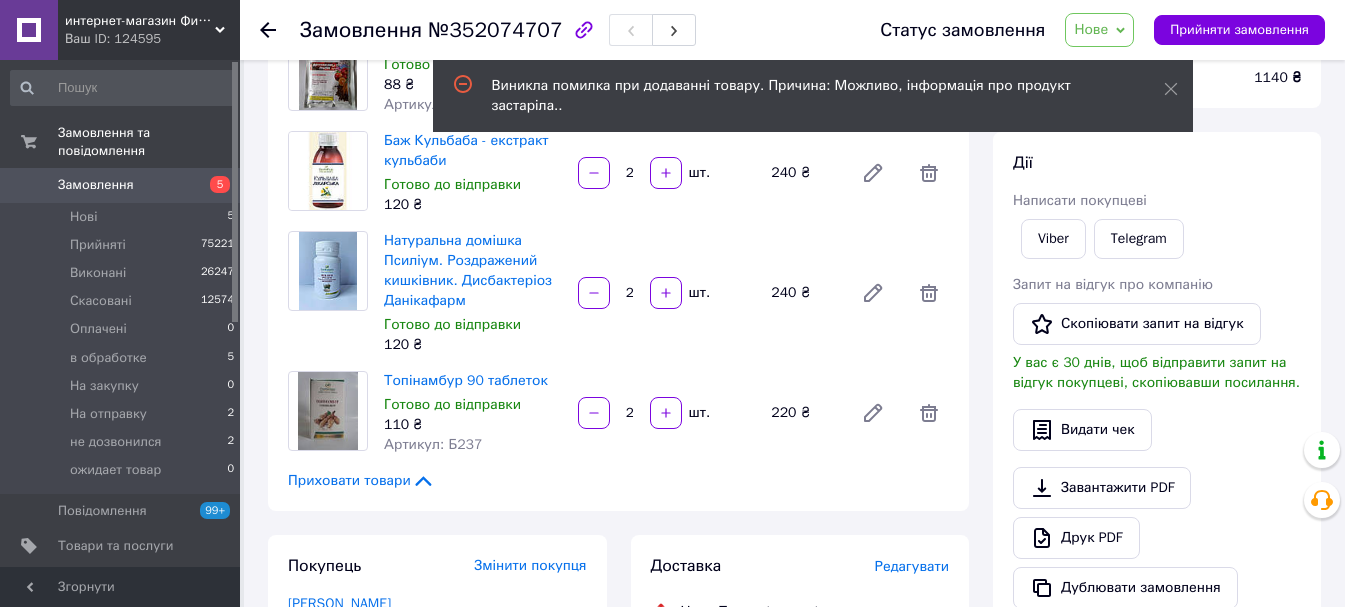 scroll, scrollTop: 0, scrollLeft: 0, axis: both 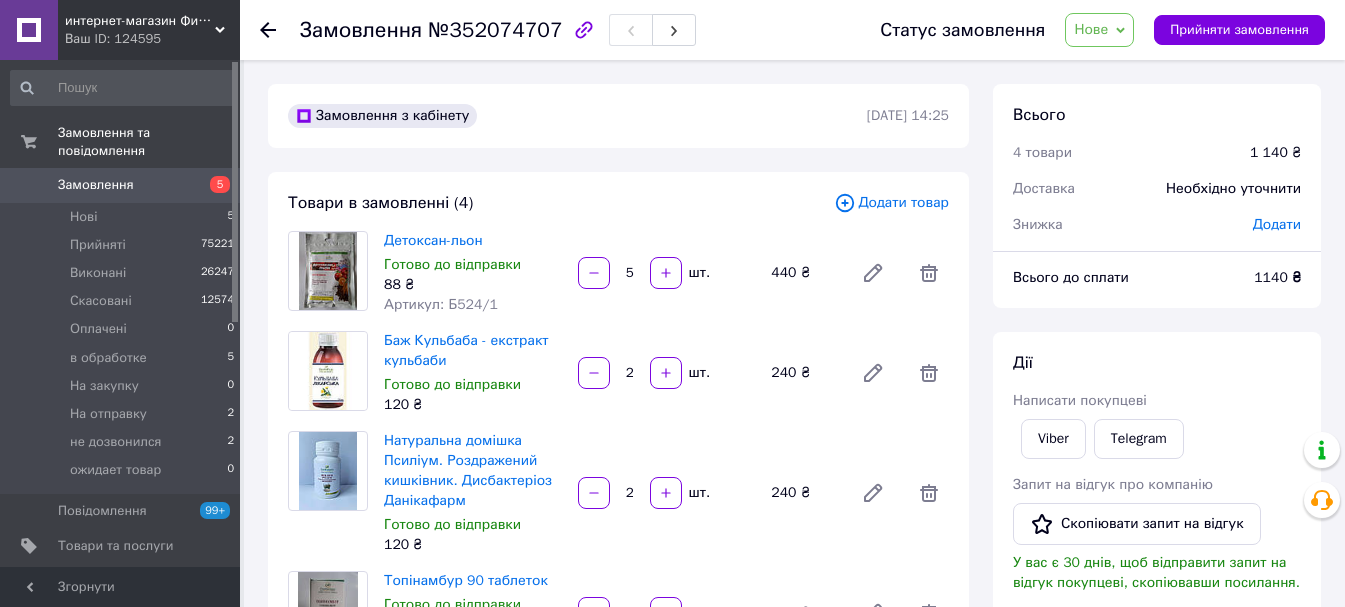 click on "Додати товар" at bounding box center [891, 203] 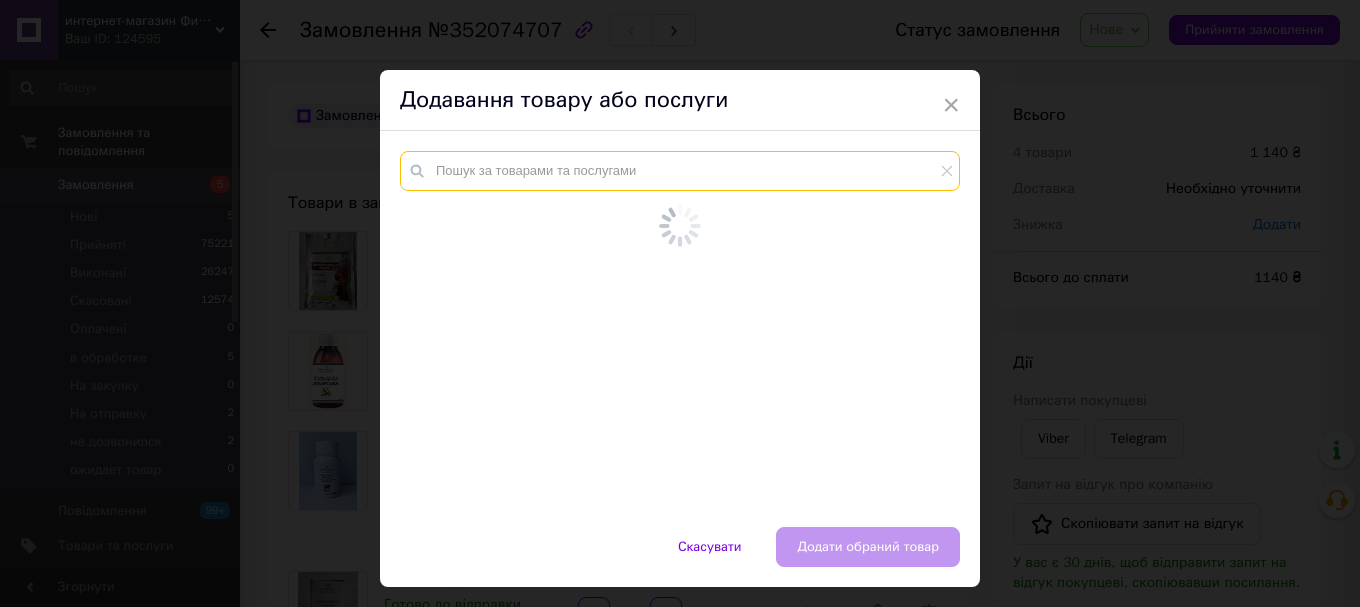 click at bounding box center (680, 171) 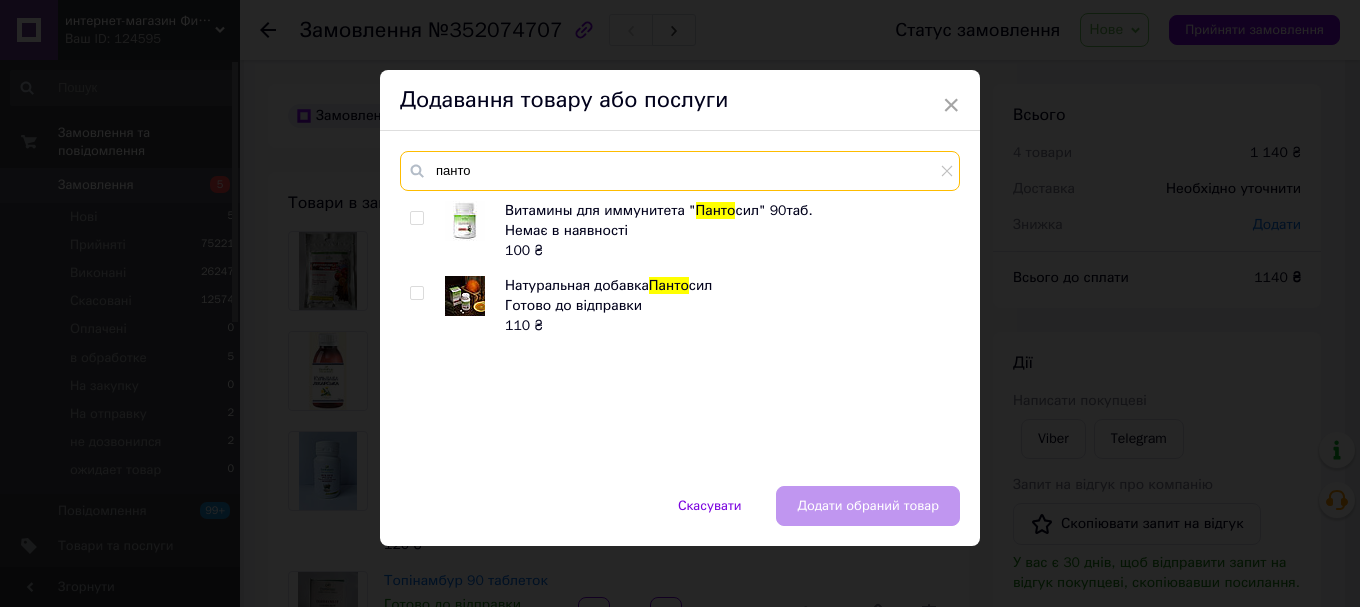 type on "панто" 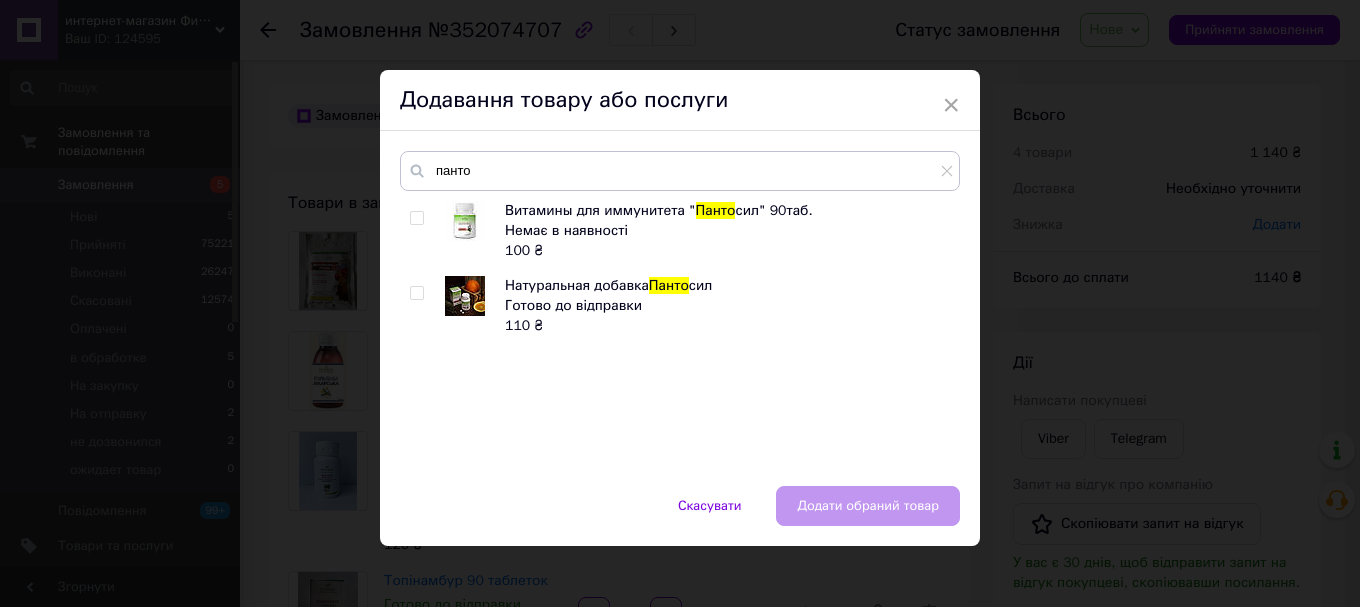 drag, startPoint x: 416, startPoint y: 290, endPoint x: 502, endPoint y: 359, distance: 110.25879 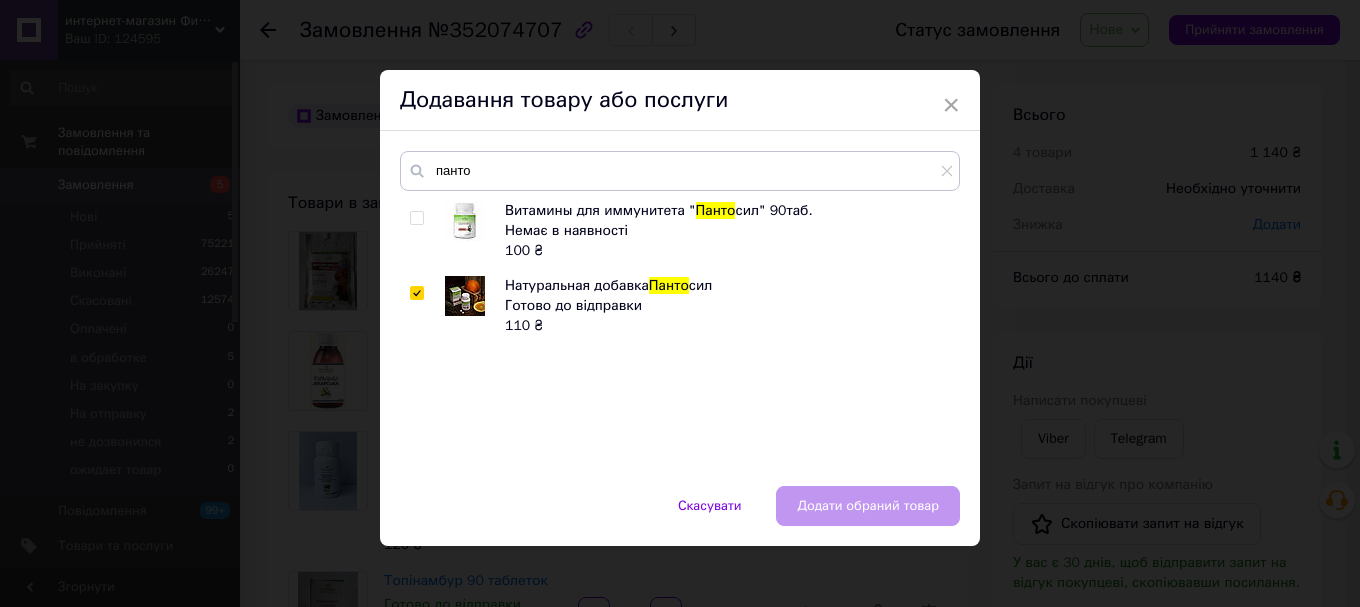 checkbox on "true" 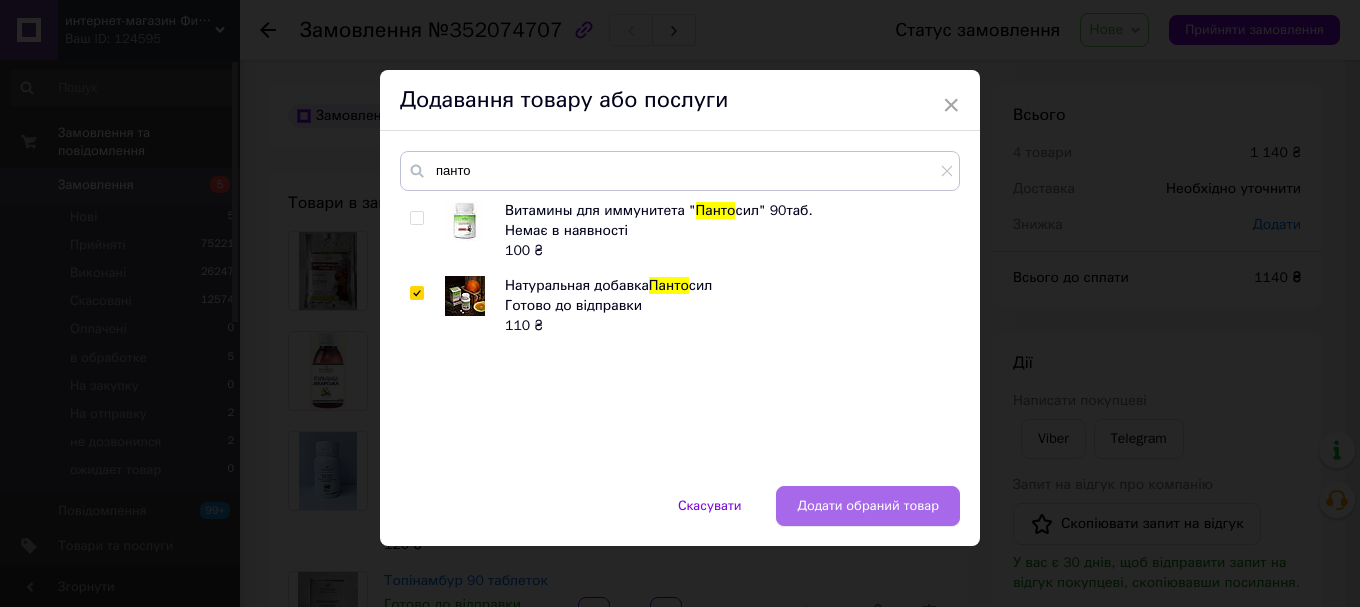 click on "Додати обраний товар" at bounding box center [868, 506] 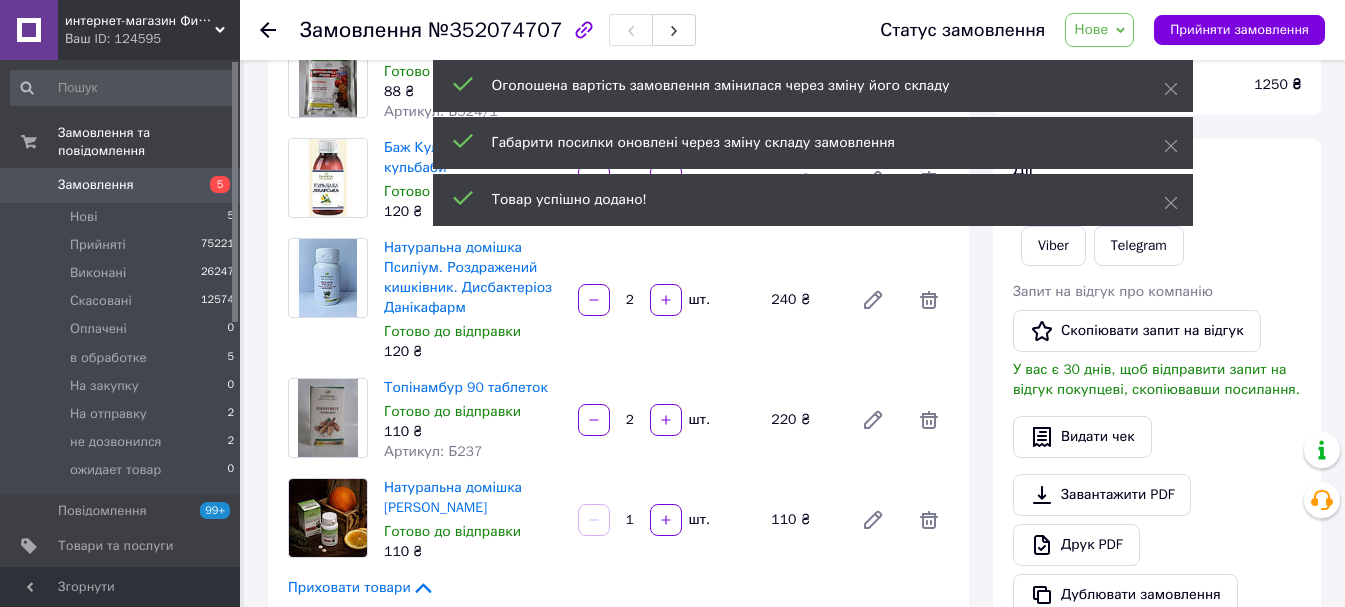 scroll, scrollTop: 300, scrollLeft: 0, axis: vertical 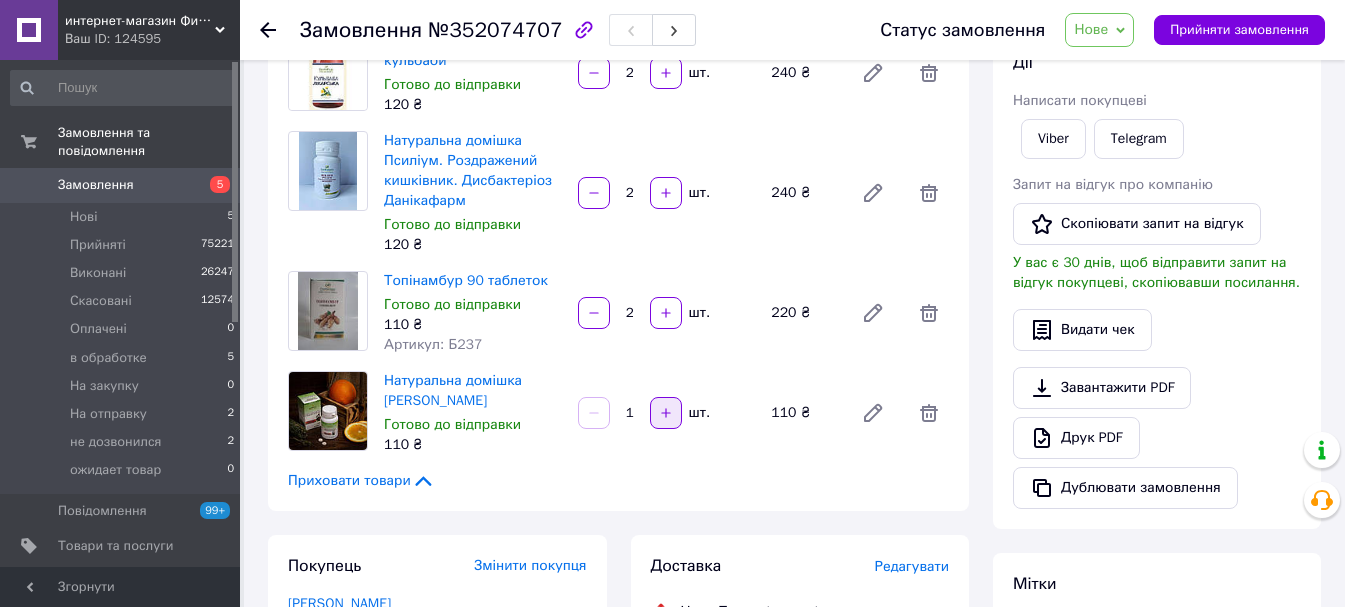 click 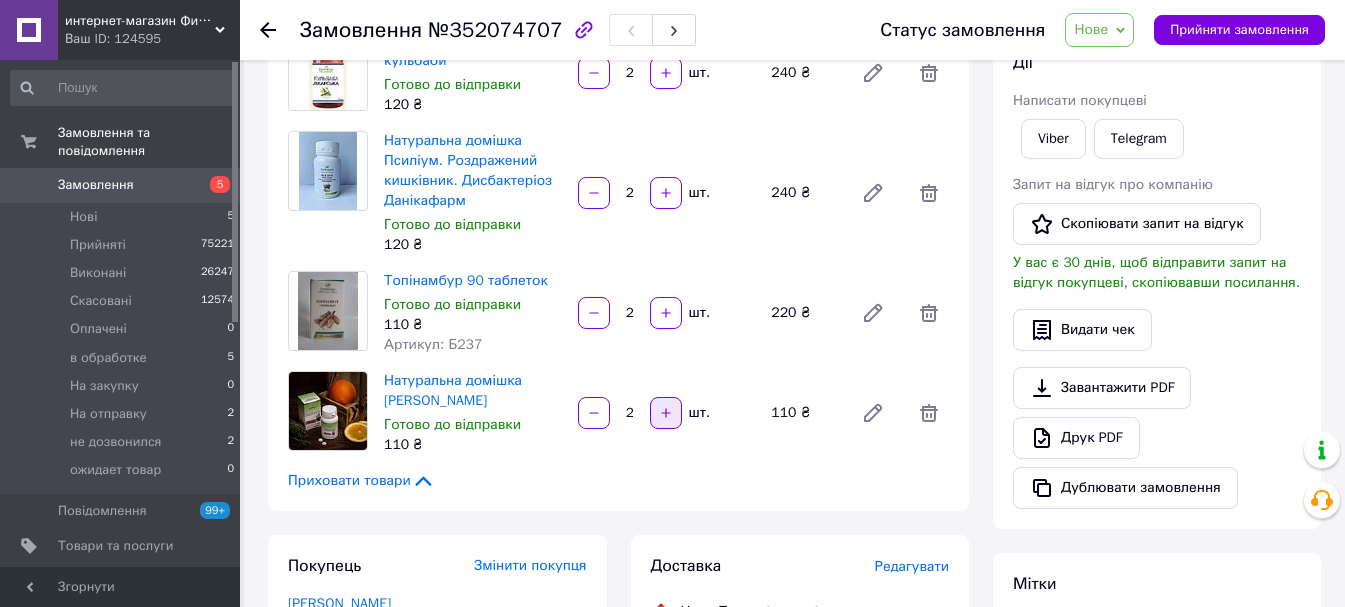 click 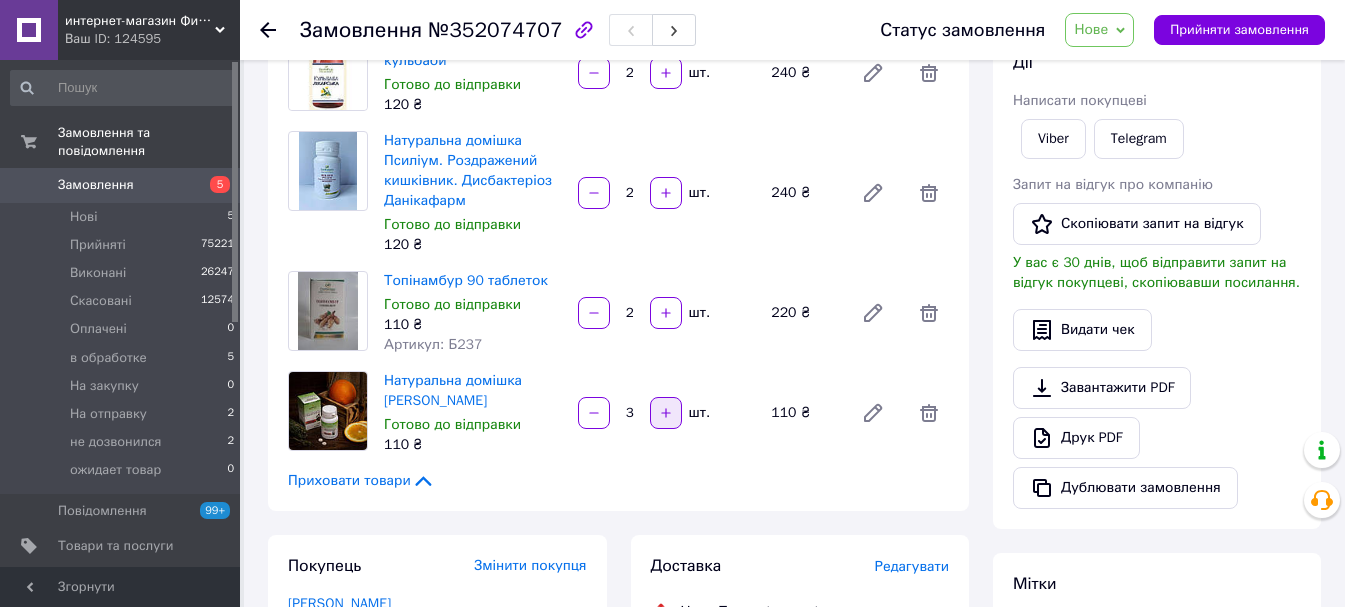 click 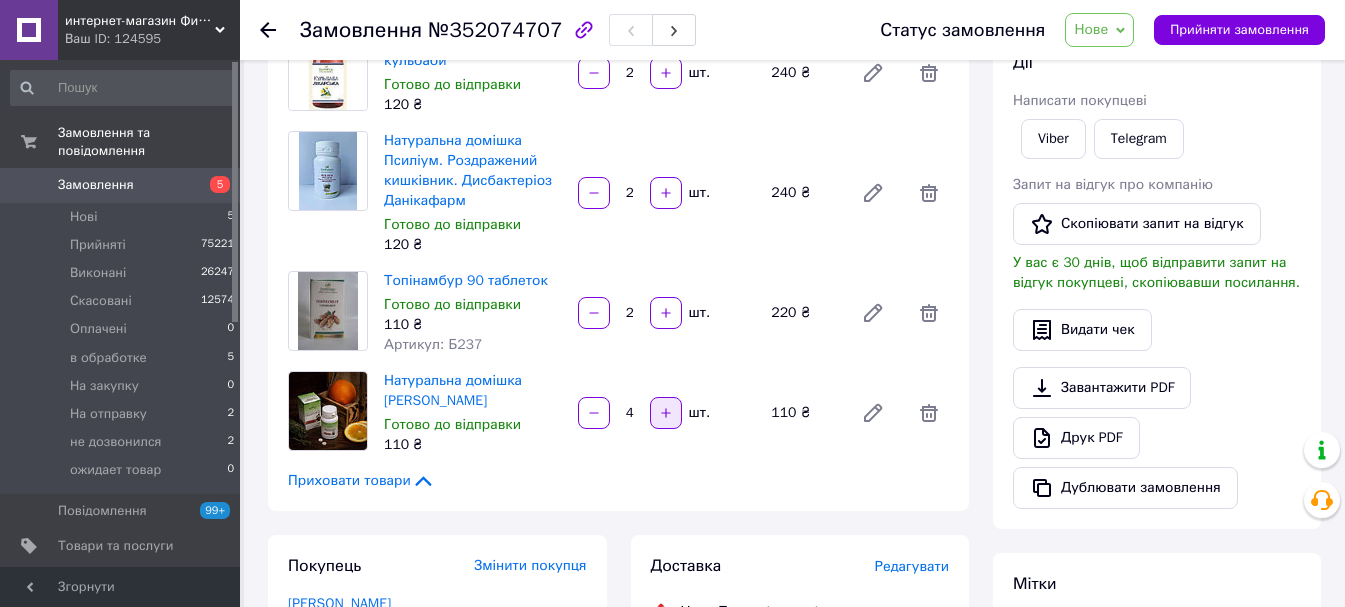 click 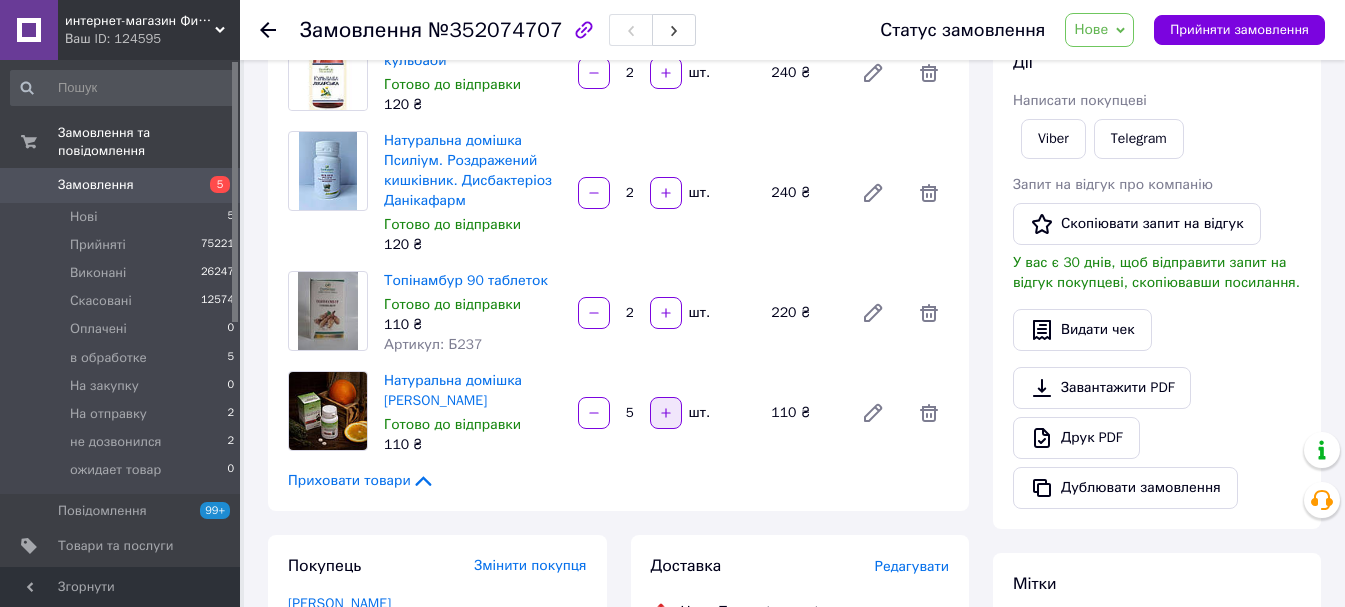 click 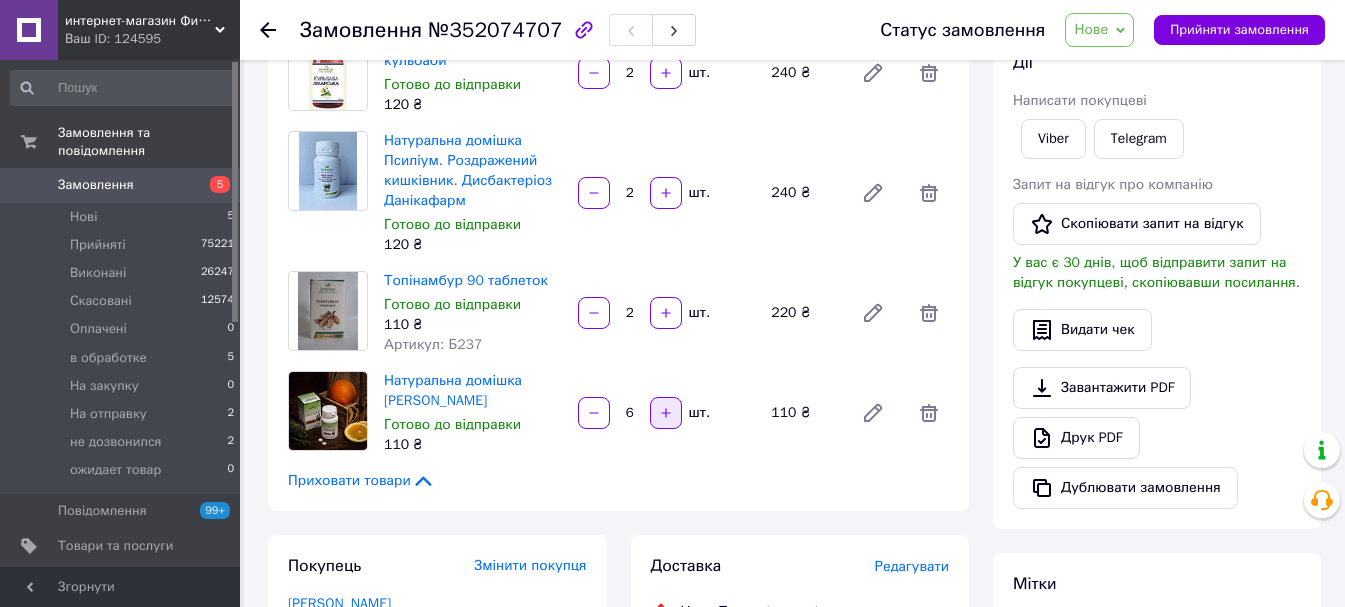 click 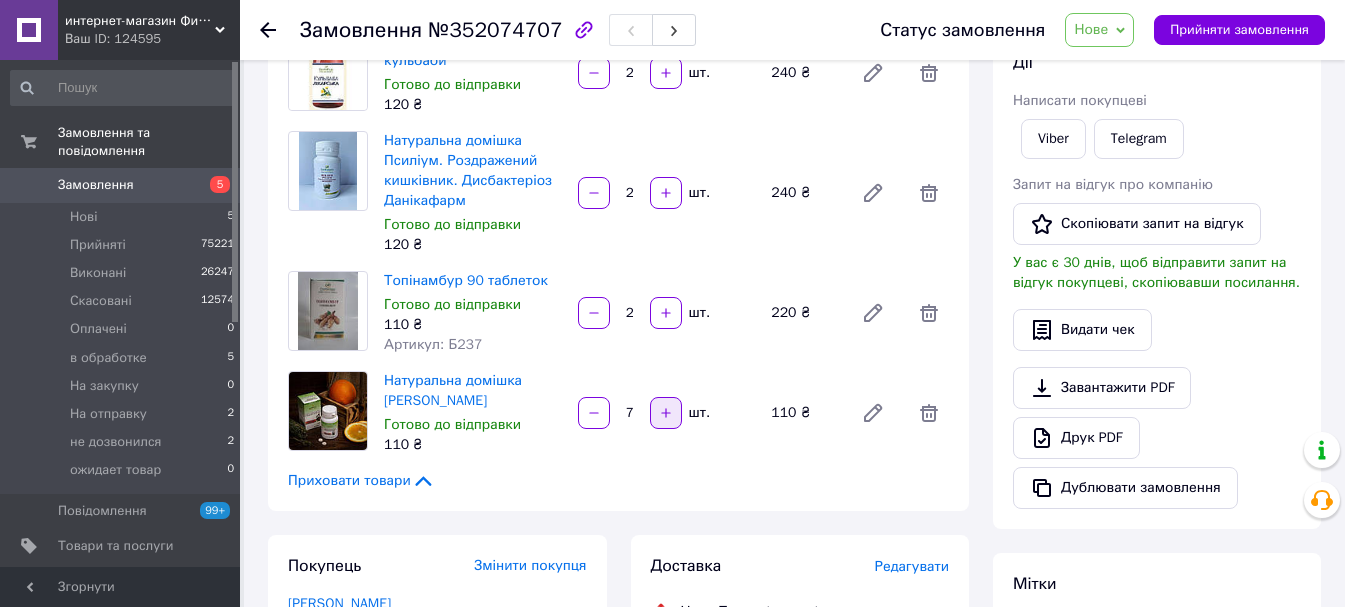 click 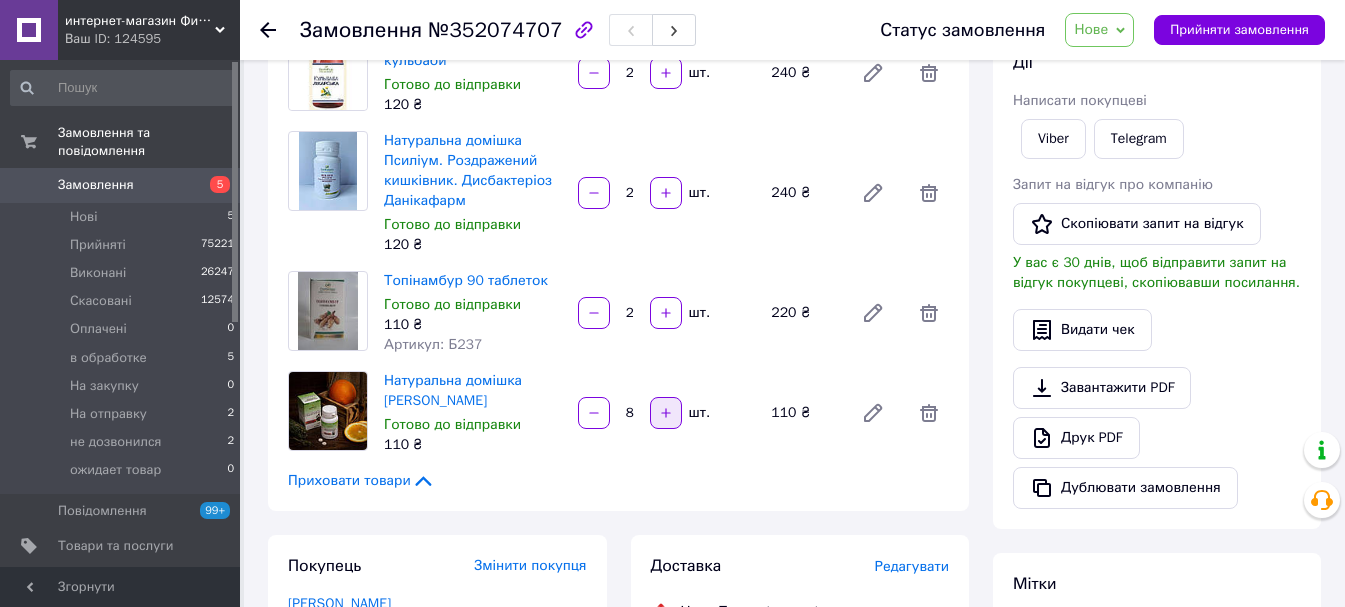 click 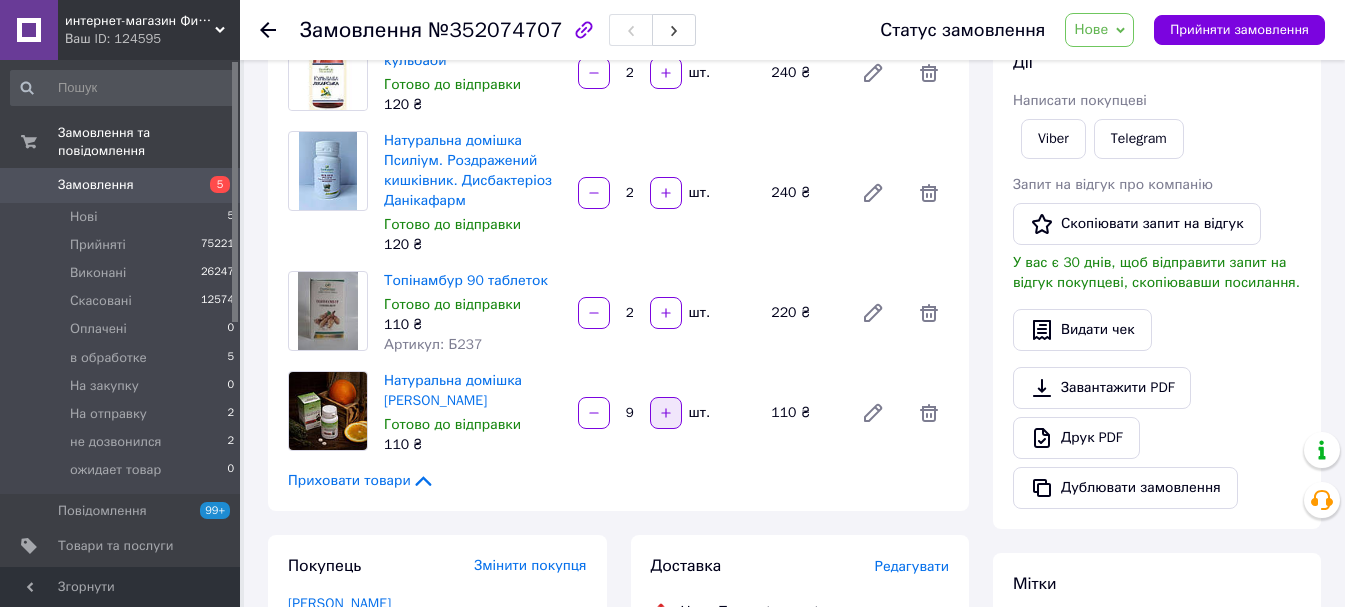 click 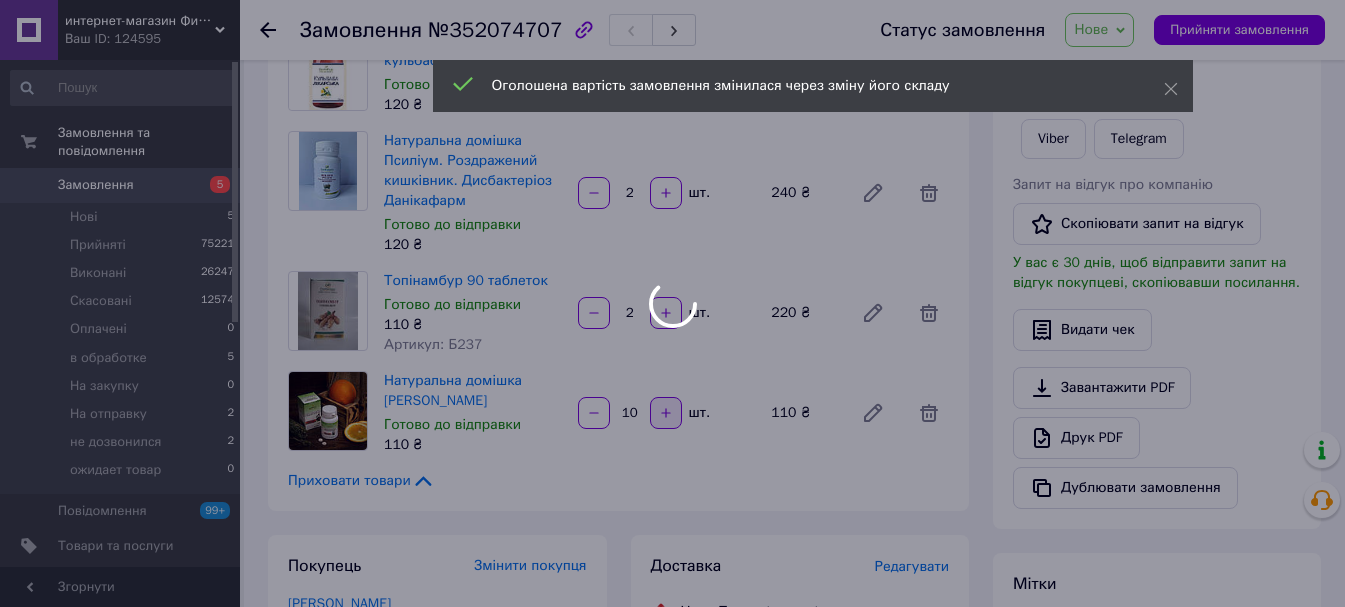 type on "10" 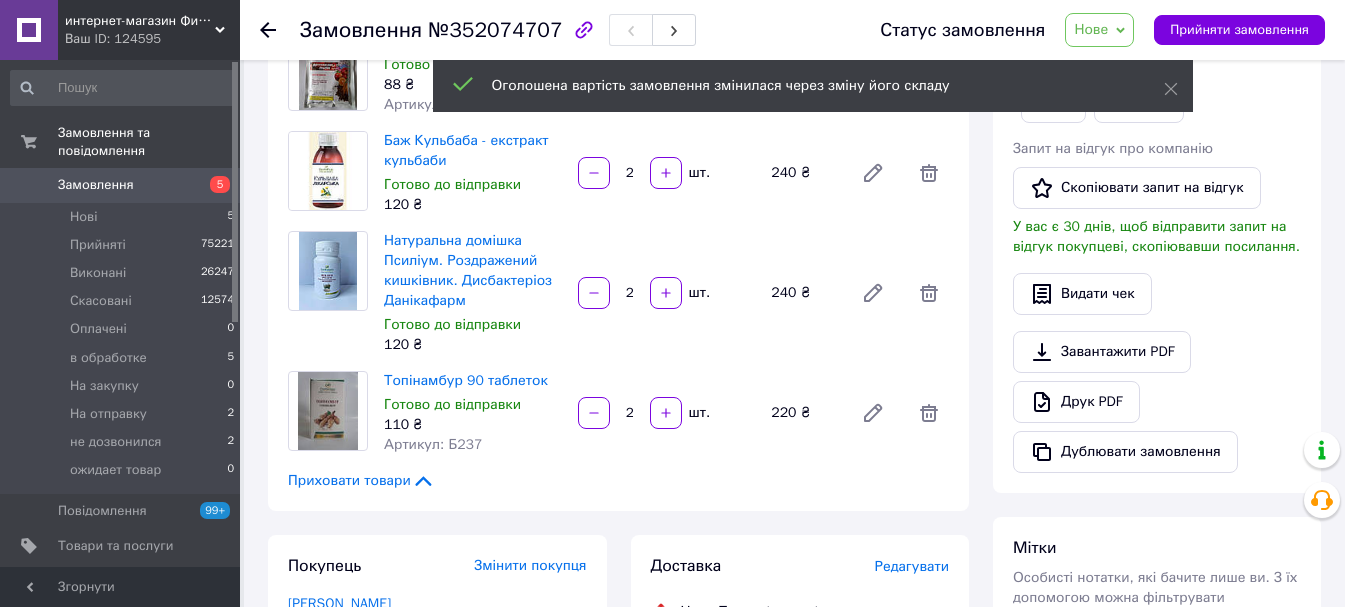 scroll, scrollTop: 16, scrollLeft: 0, axis: vertical 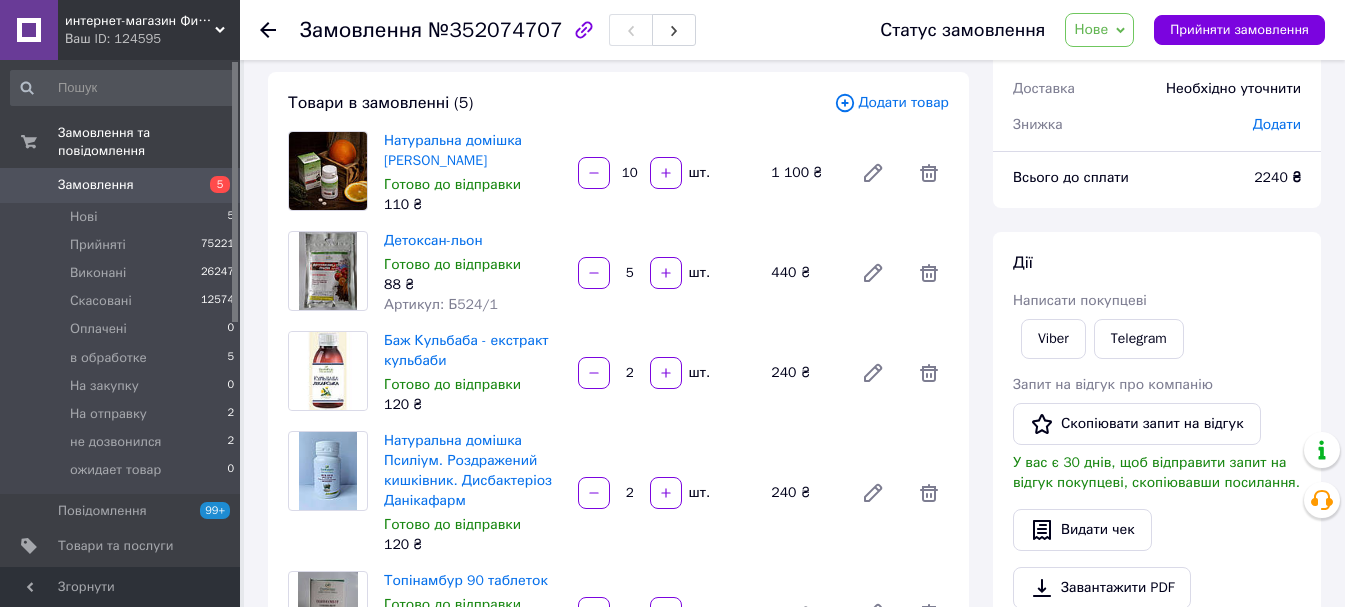 click on "Додати товар" at bounding box center (891, 103) 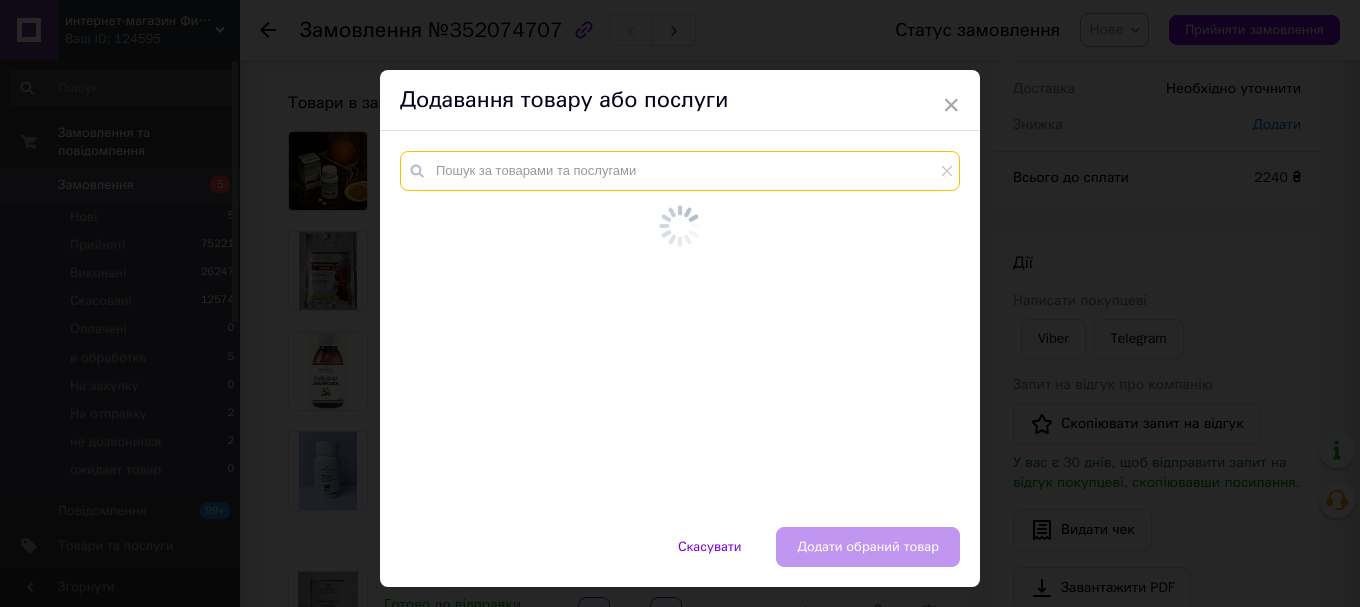 click at bounding box center [680, 171] 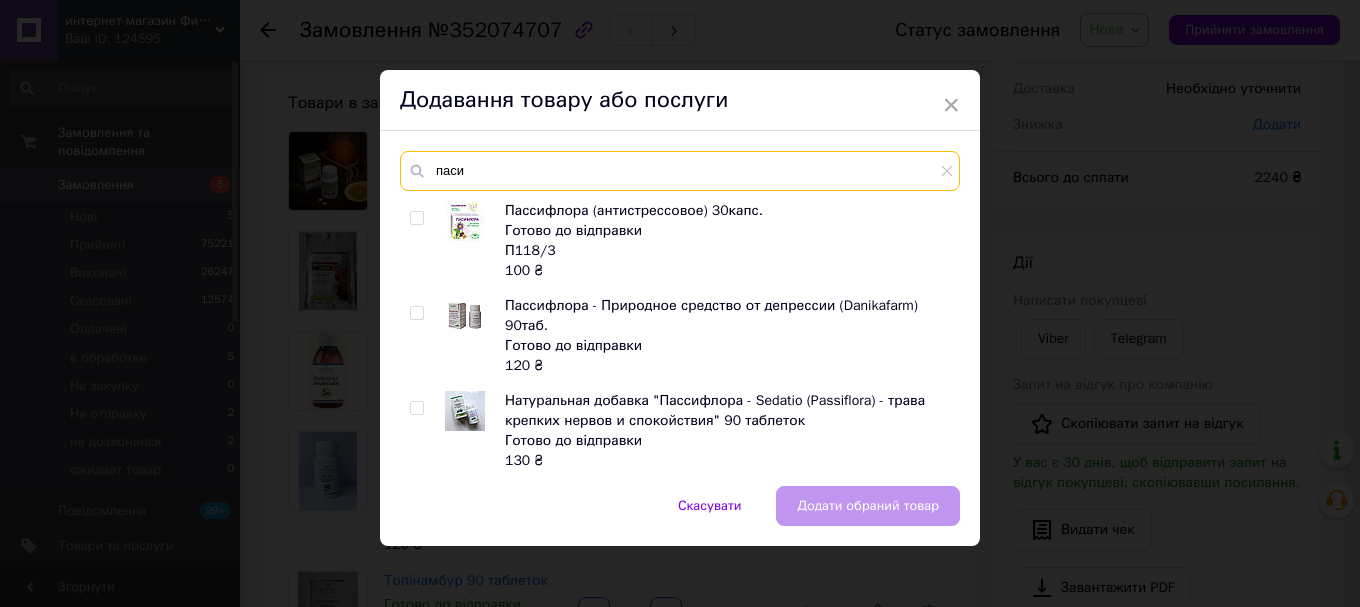 type on "паси" 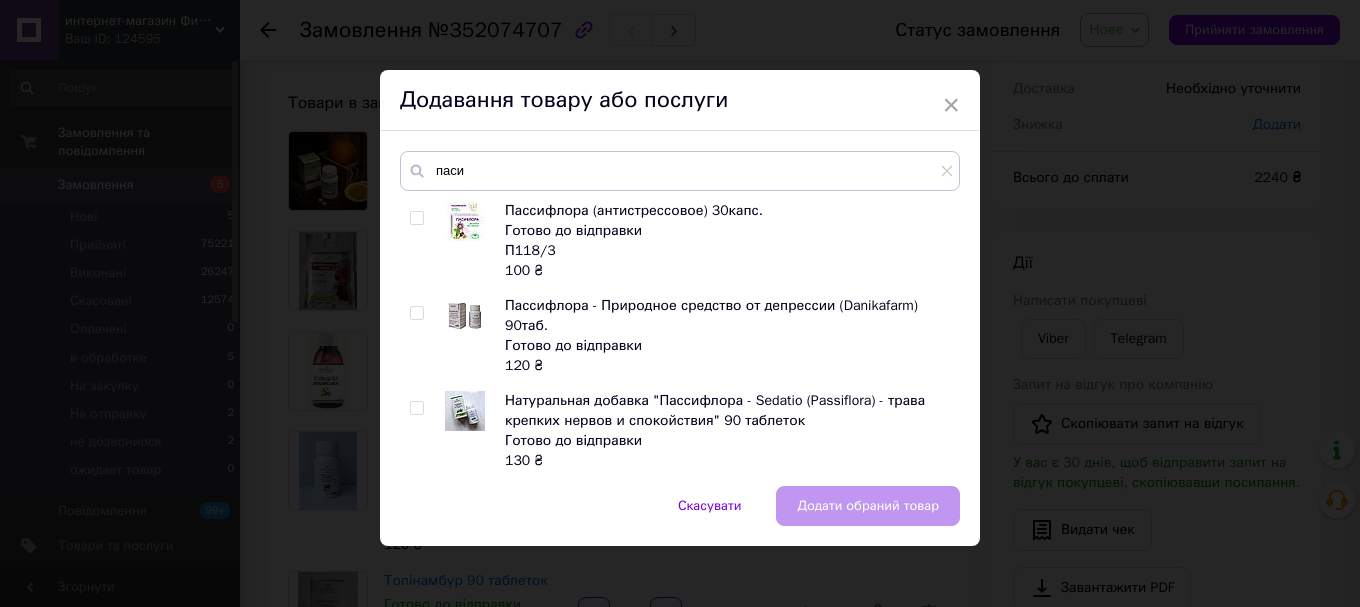 click at bounding box center [416, 313] 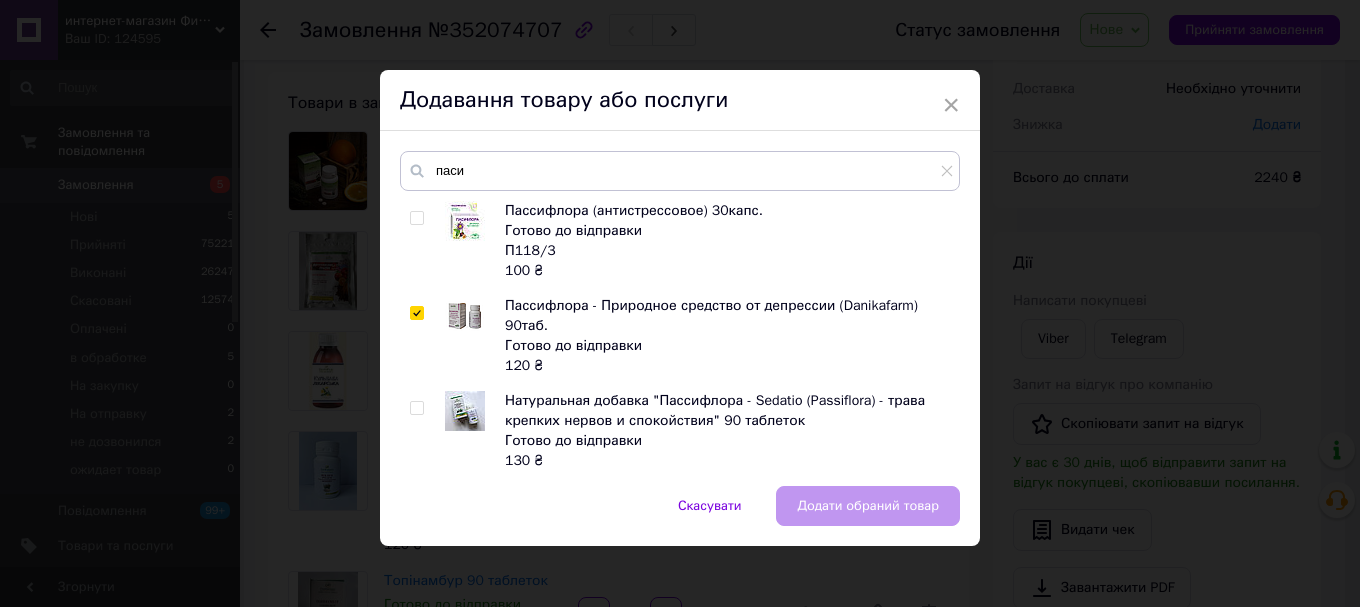 checkbox on "true" 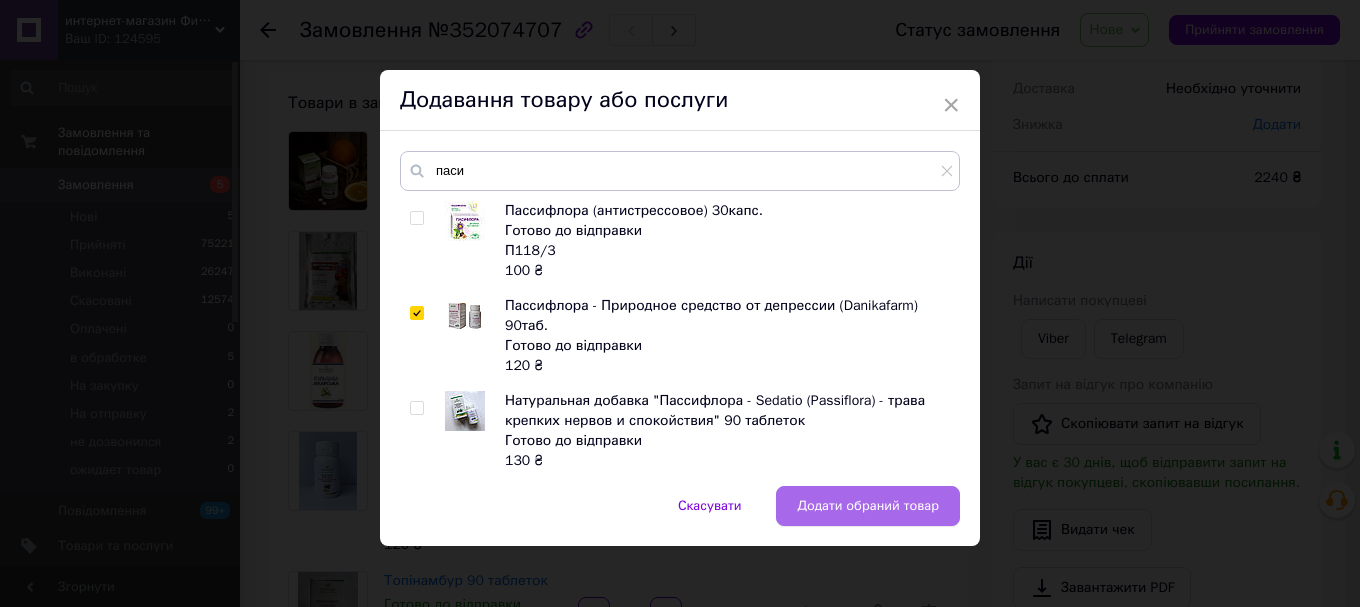 click on "Додати обраний товар" at bounding box center [868, 506] 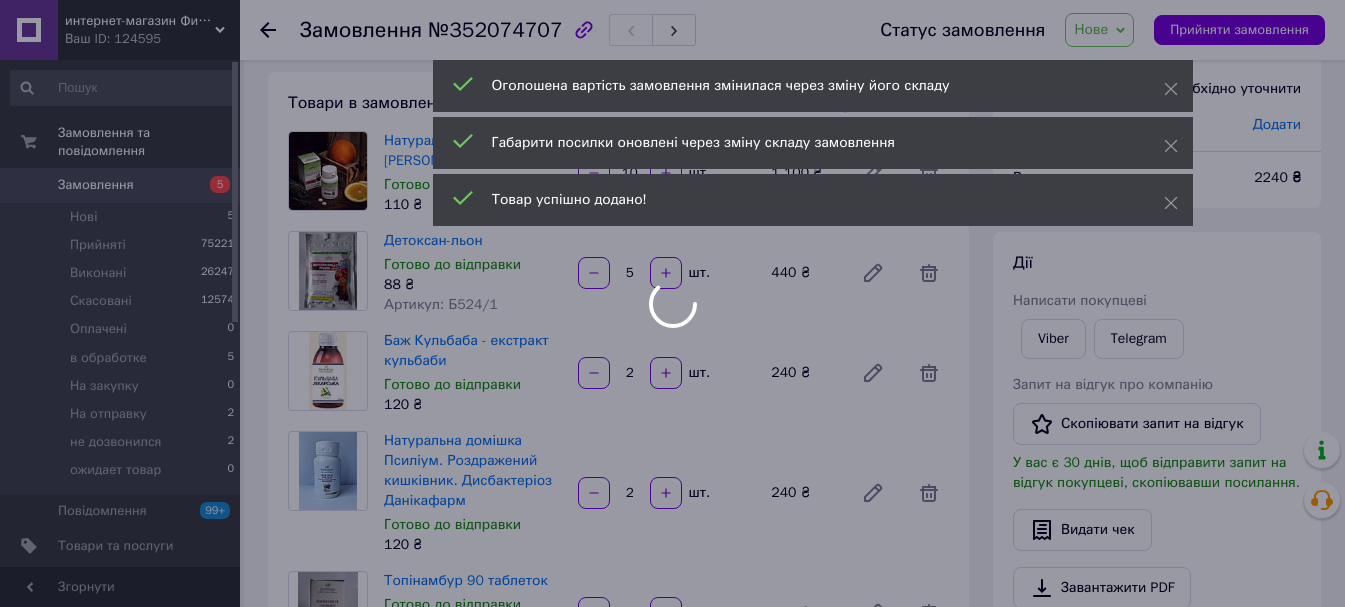 scroll, scrollTop: 400, scrollLeft: 0, axis: vertical 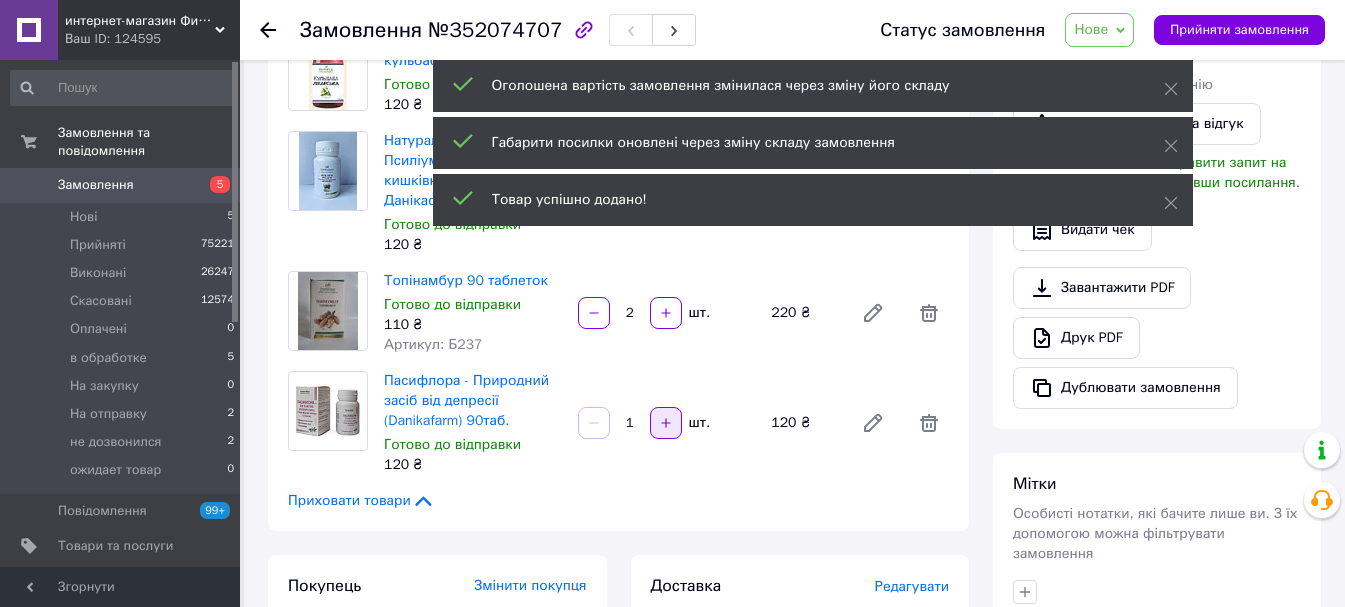 click at bounding box center [666, 423] 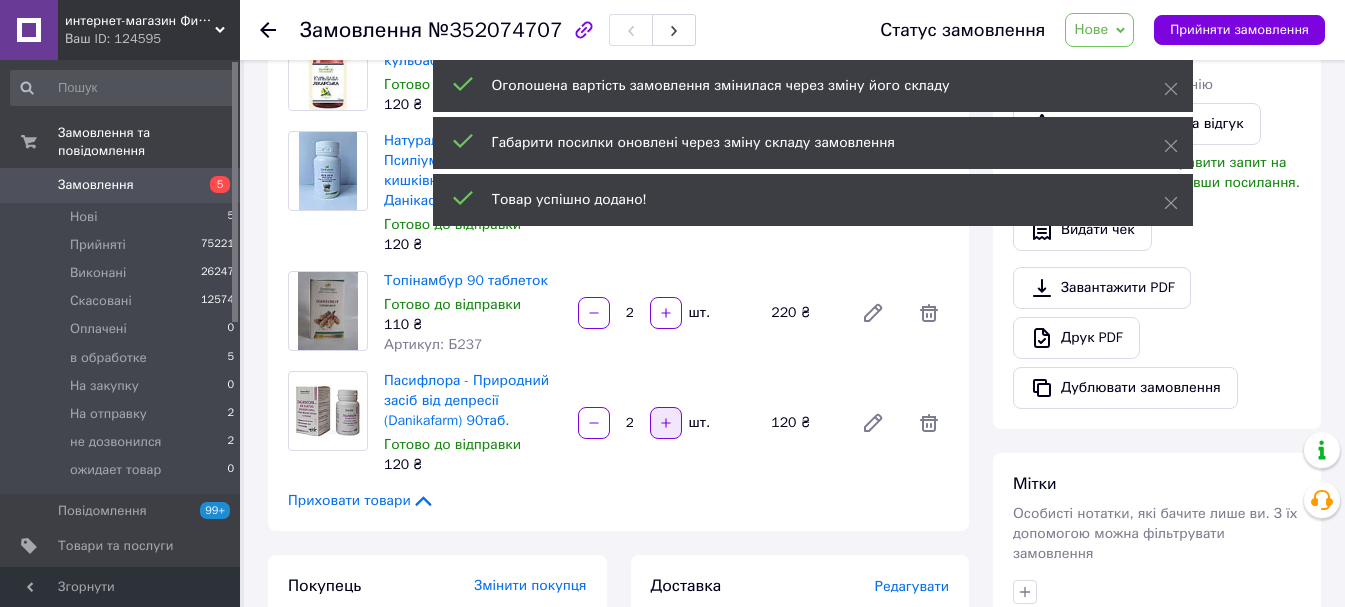 click at bounding box center [666, 423] 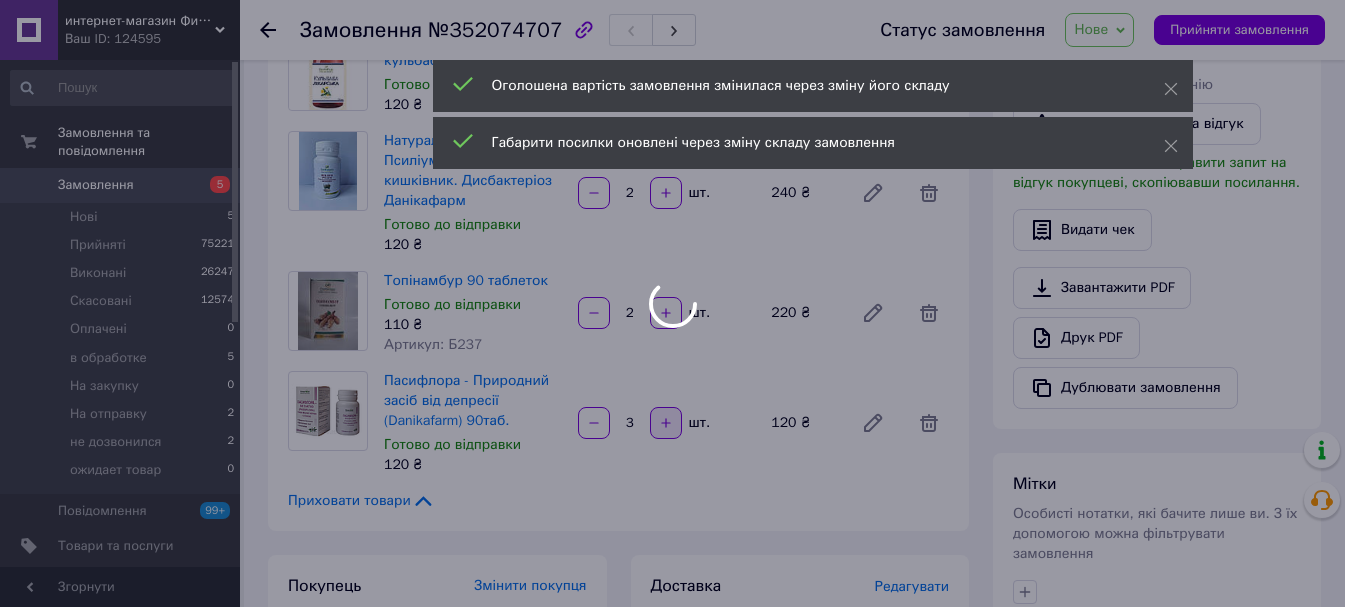 scroll, scrollTop: 152, scrollLeft: 0, axis: vertical 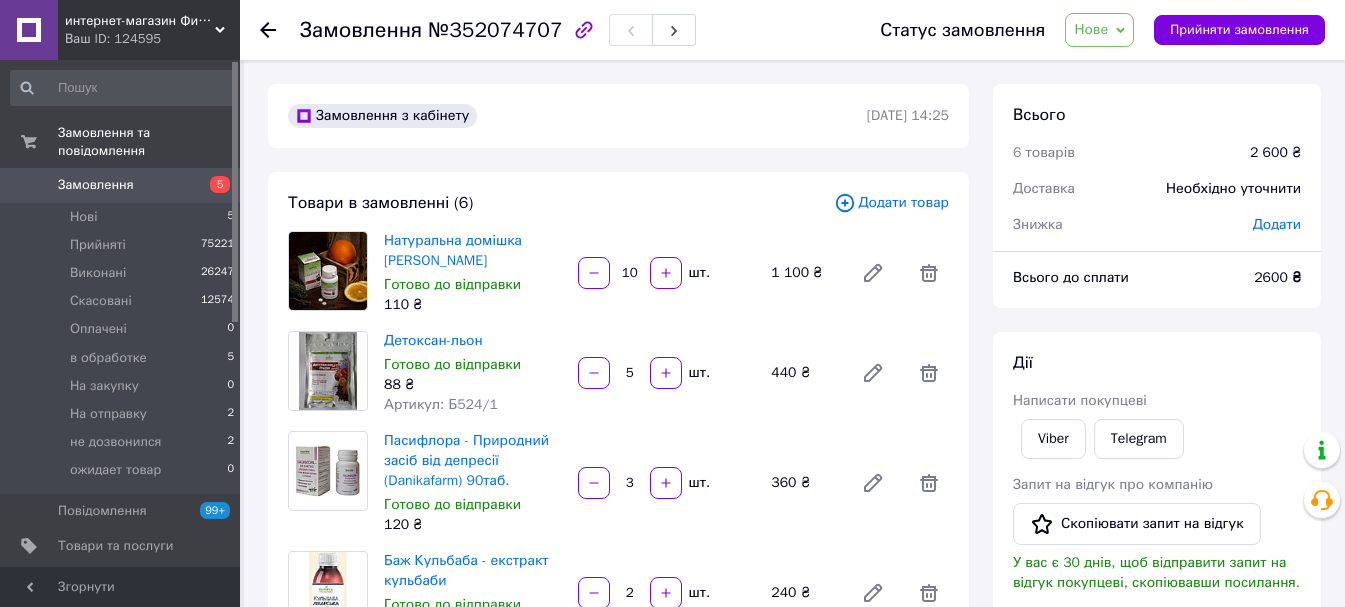 click on "Додати товар" at bounding box center [891, 203] 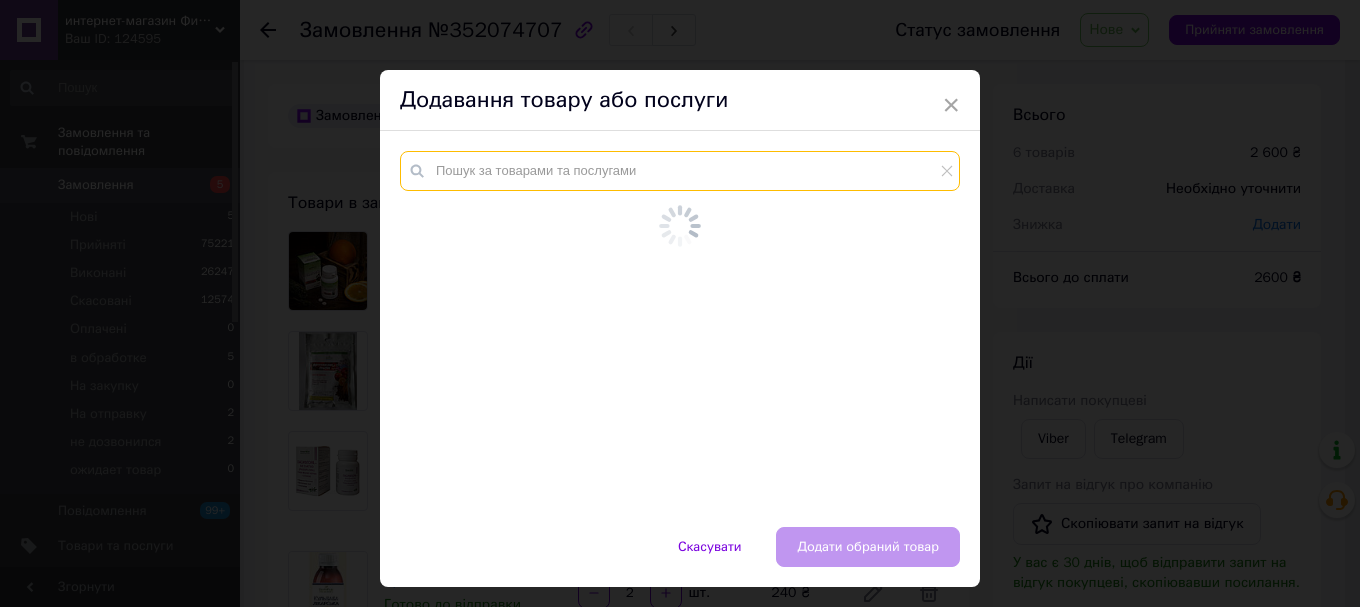 click at bounding box center [680, 171] 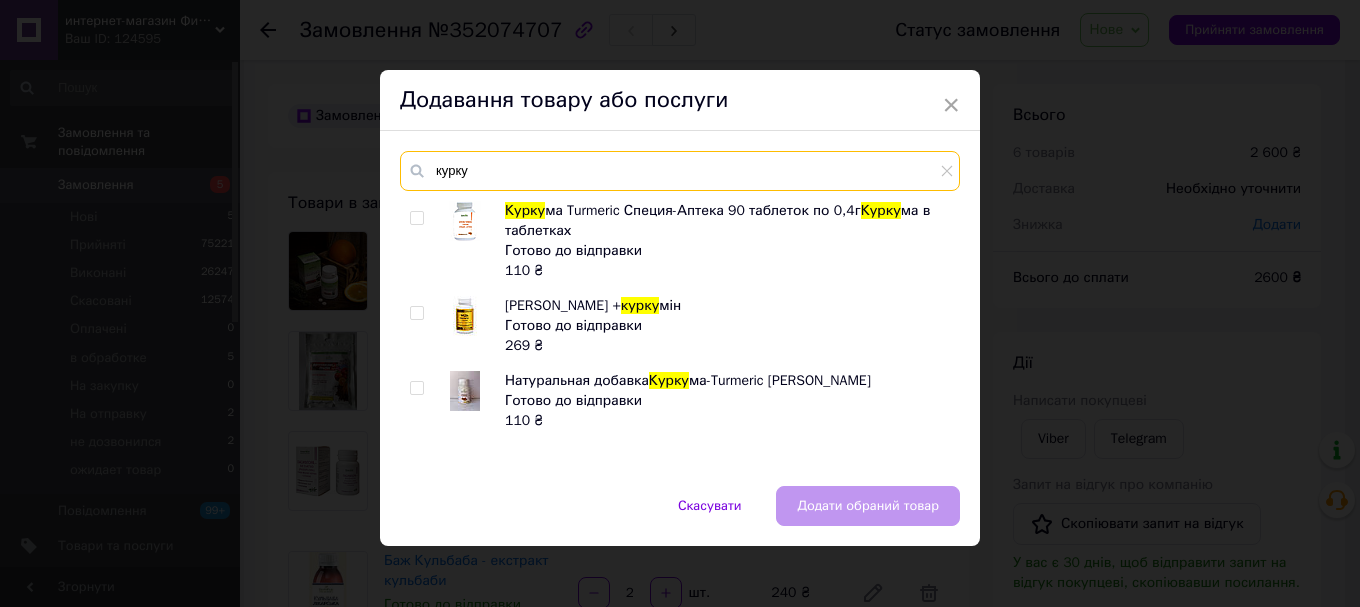 type on "курку" 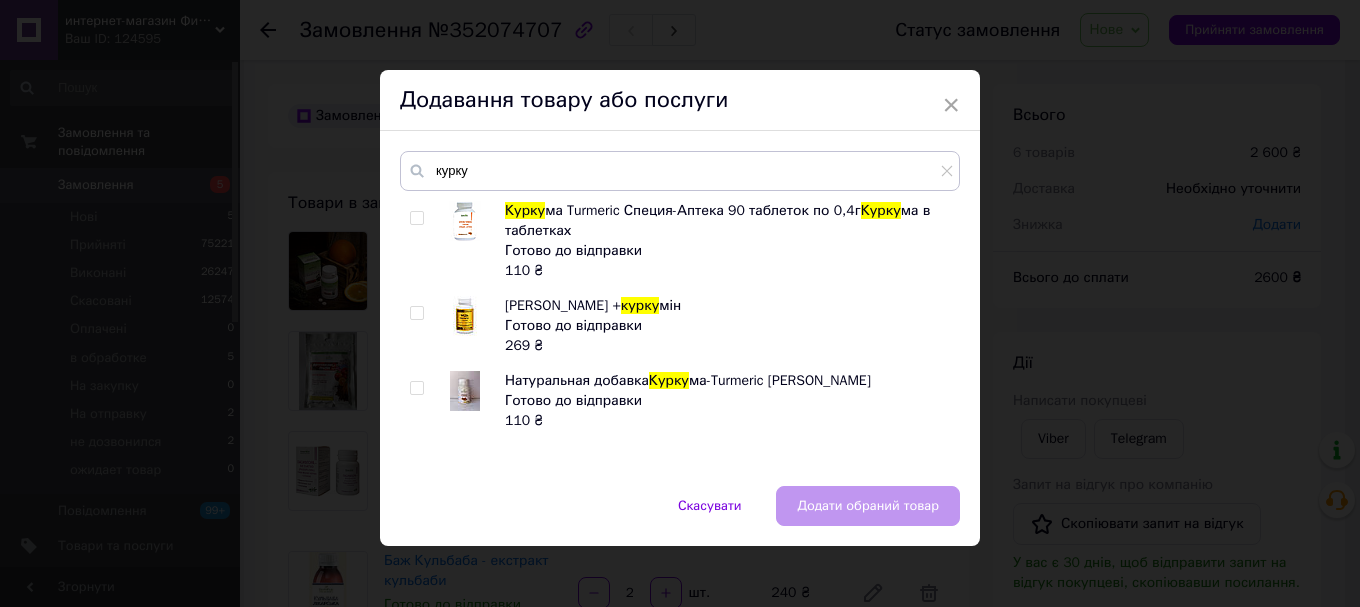 click at bounding box center [416, 218] 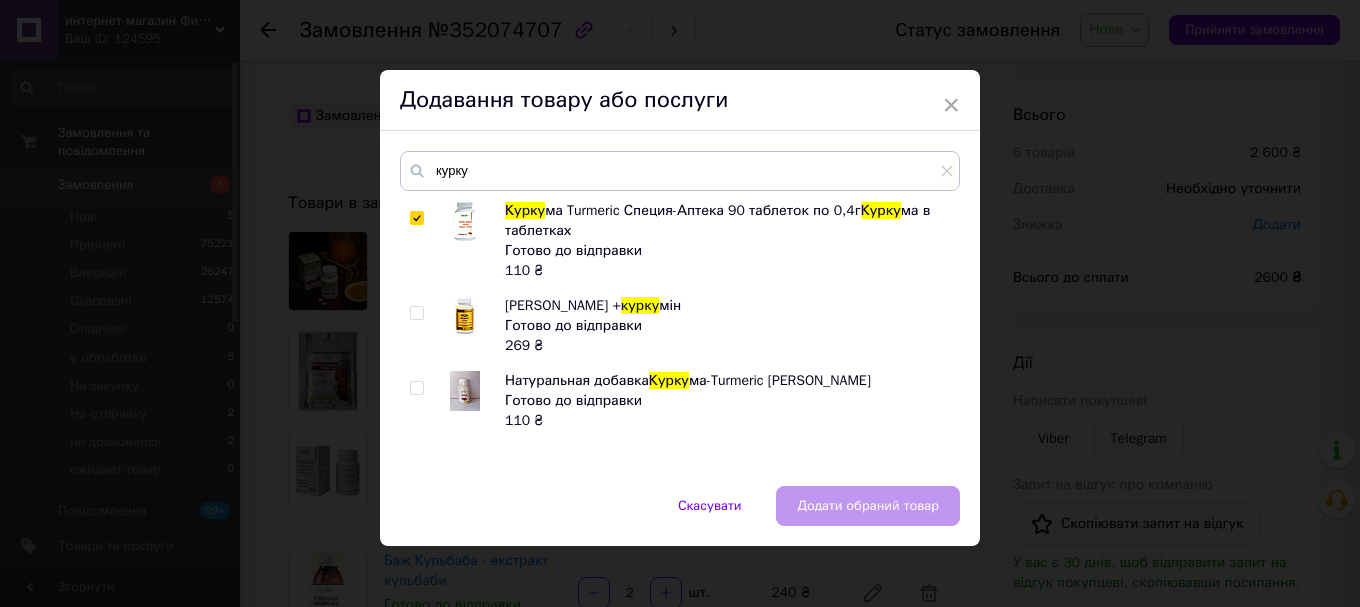 checkbox on "true" 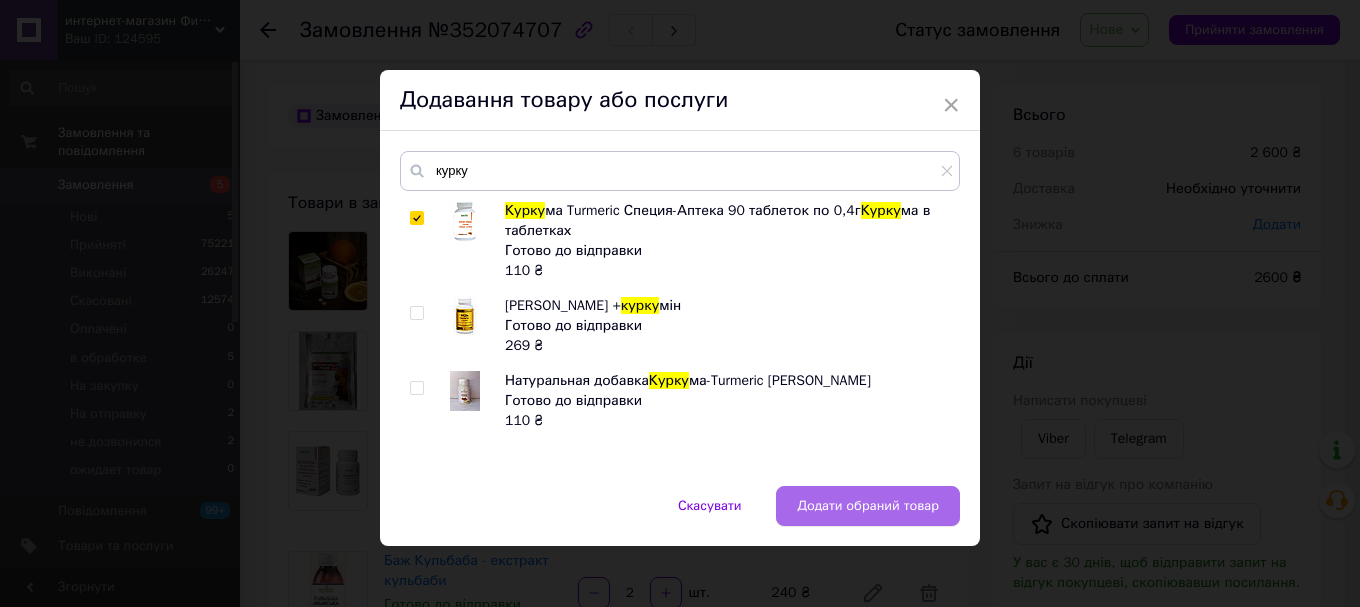 click on "Додати обраний товар" at bounding box center (868, 506) 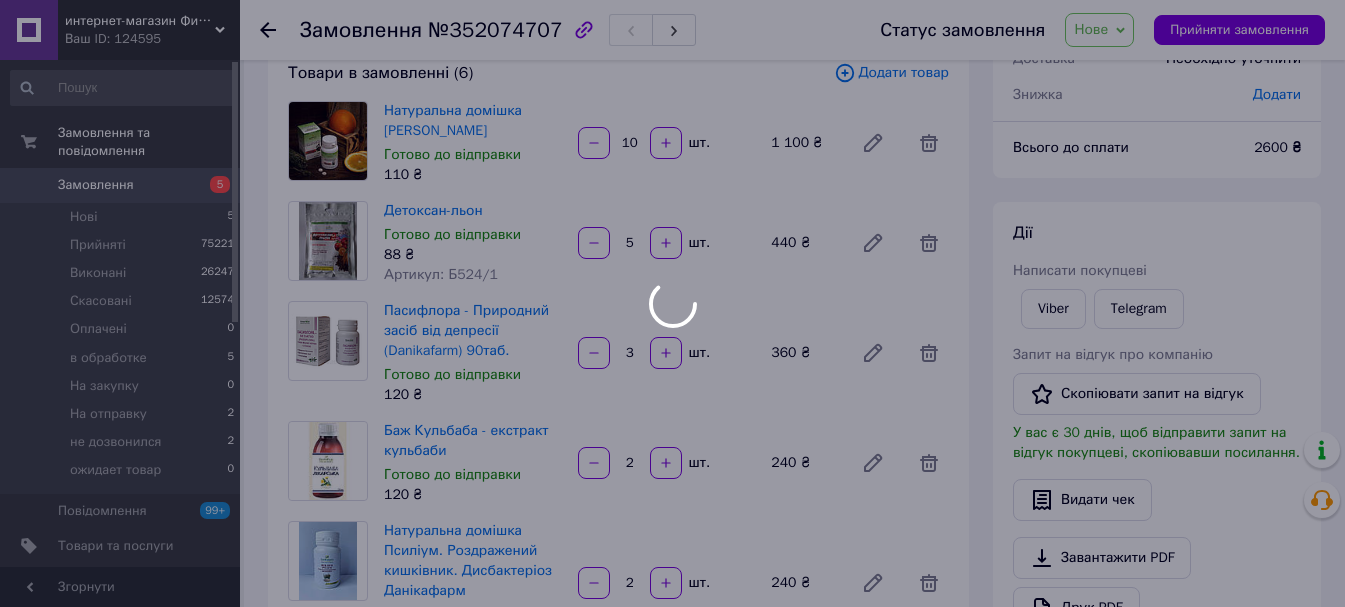 scroll, scrollTop: 400, scrollLeft: 0, axis: vertical 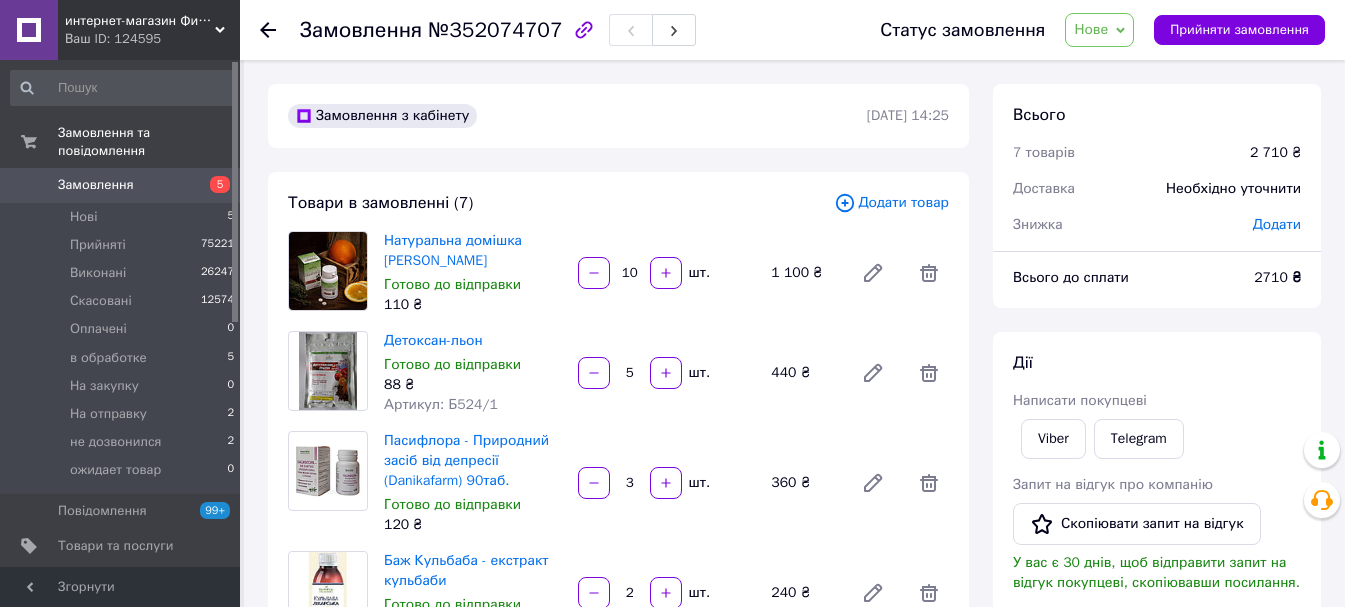 click on "Додати товар" at bounding box center (891, 203) 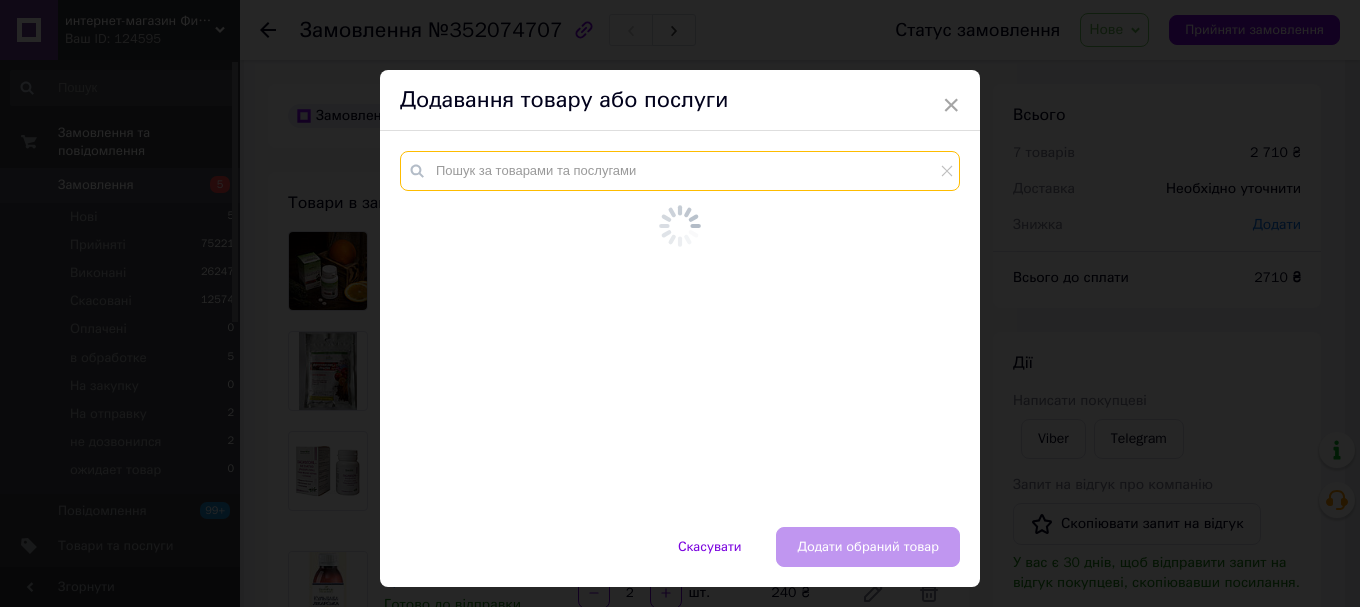 click at bounding box center (680, 171) 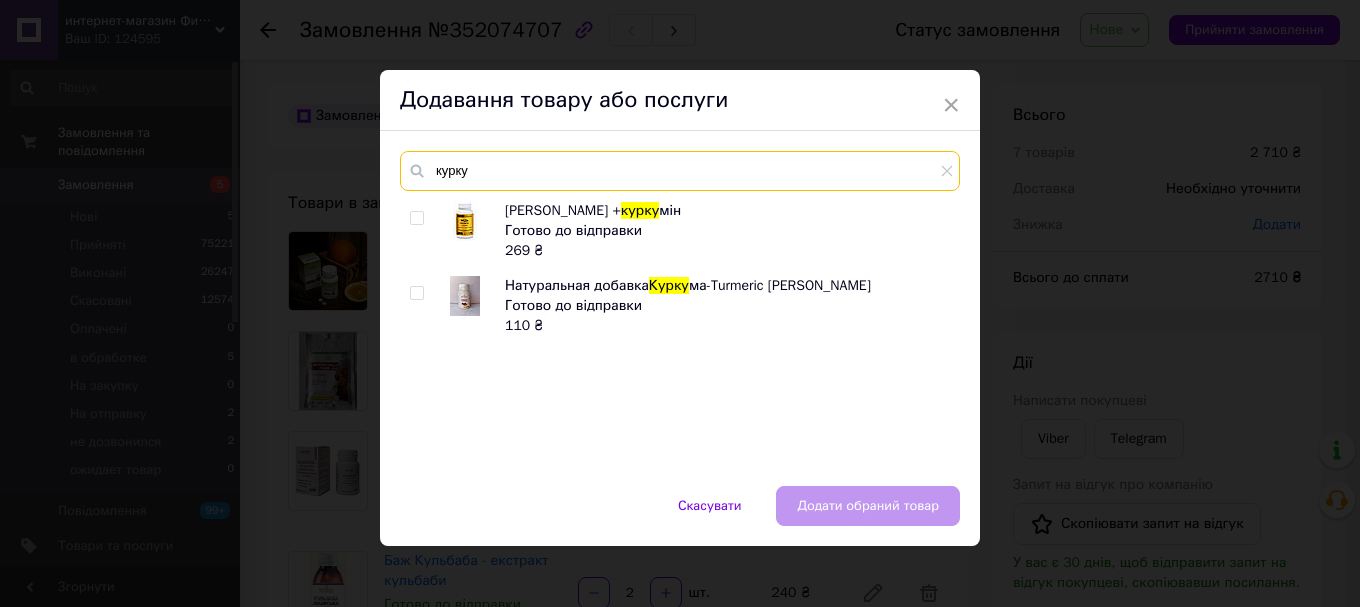 type on "курку" 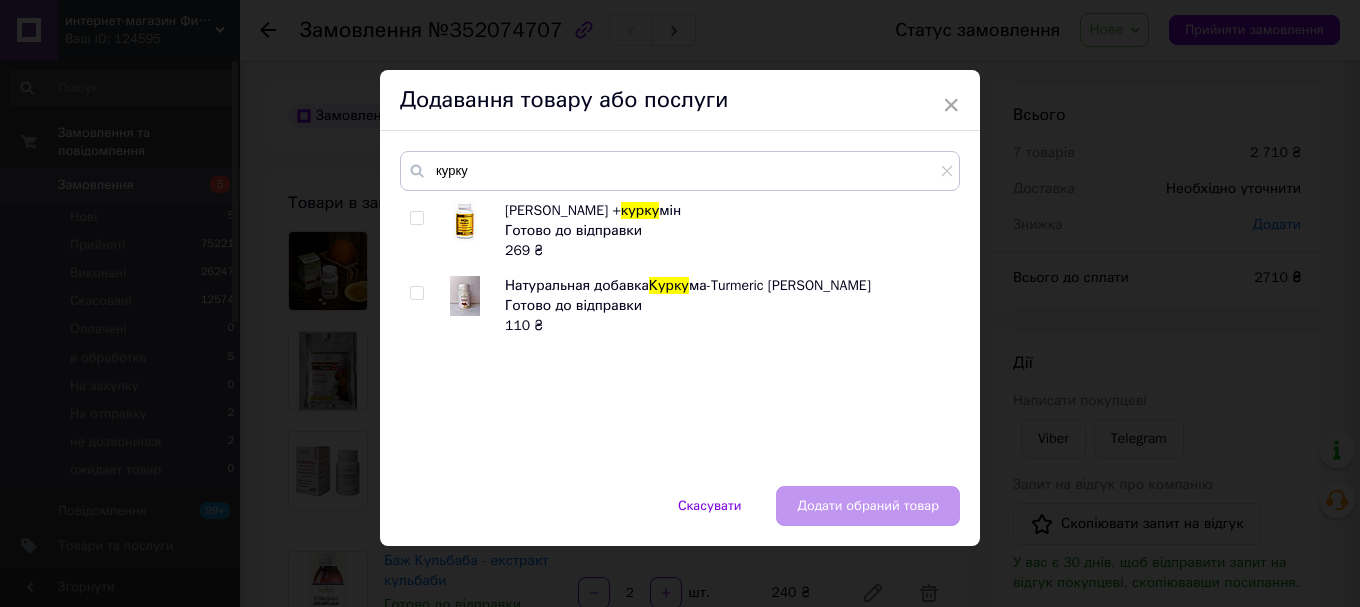 click at bounding box center (420, 306) 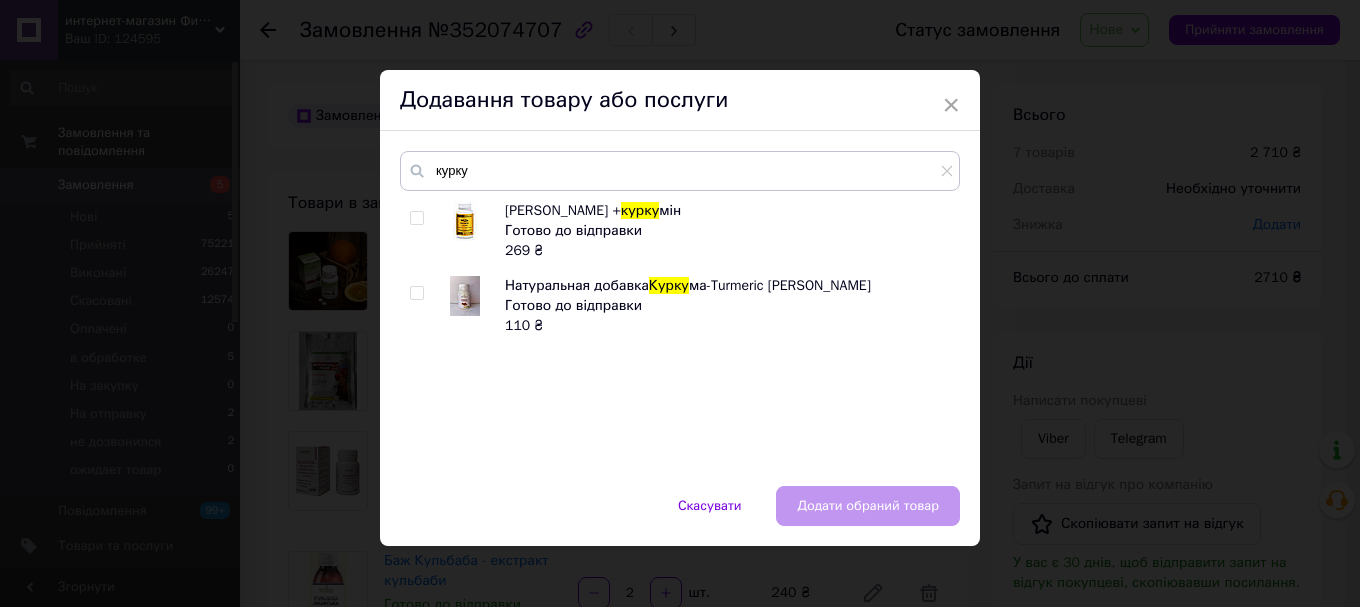 click at bounding box center [416, 293] 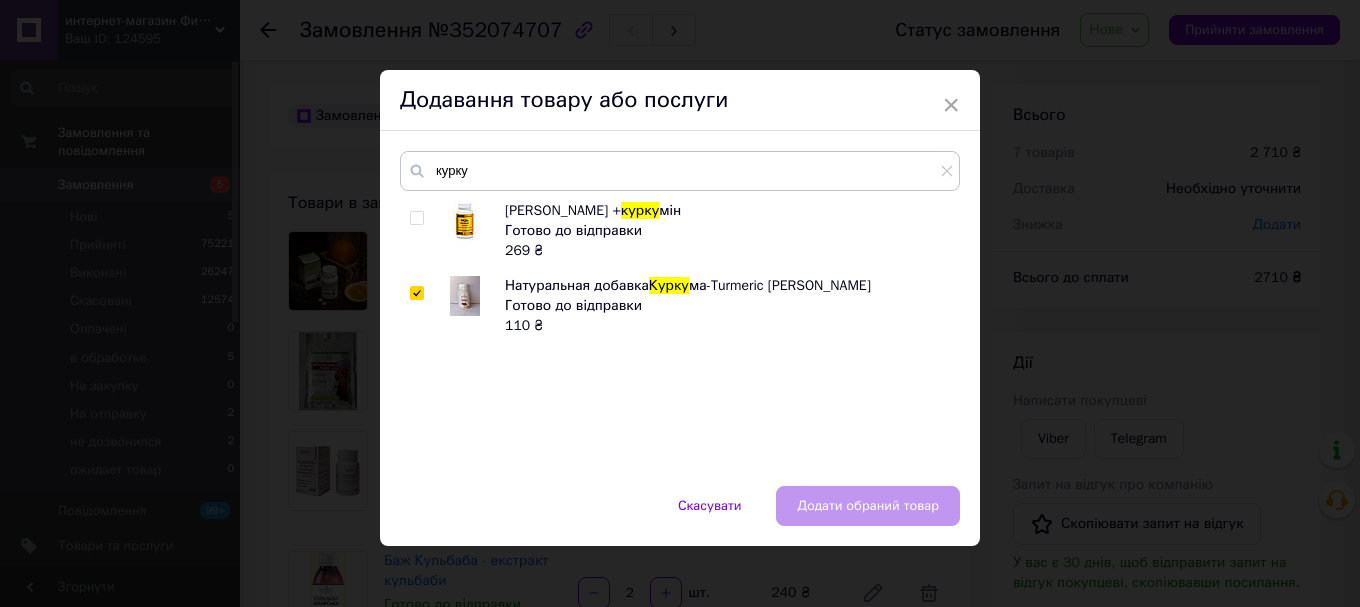 checkbox on "true" 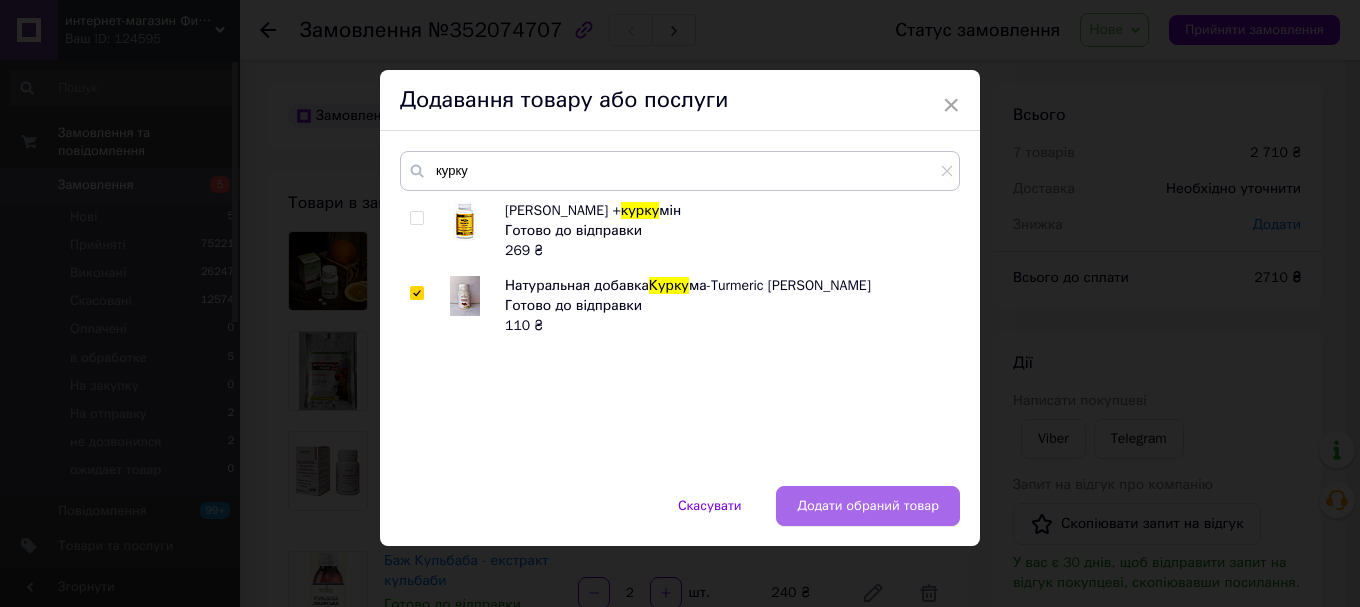 click on "Додати обраний товар" at bounding box center (868, 506) 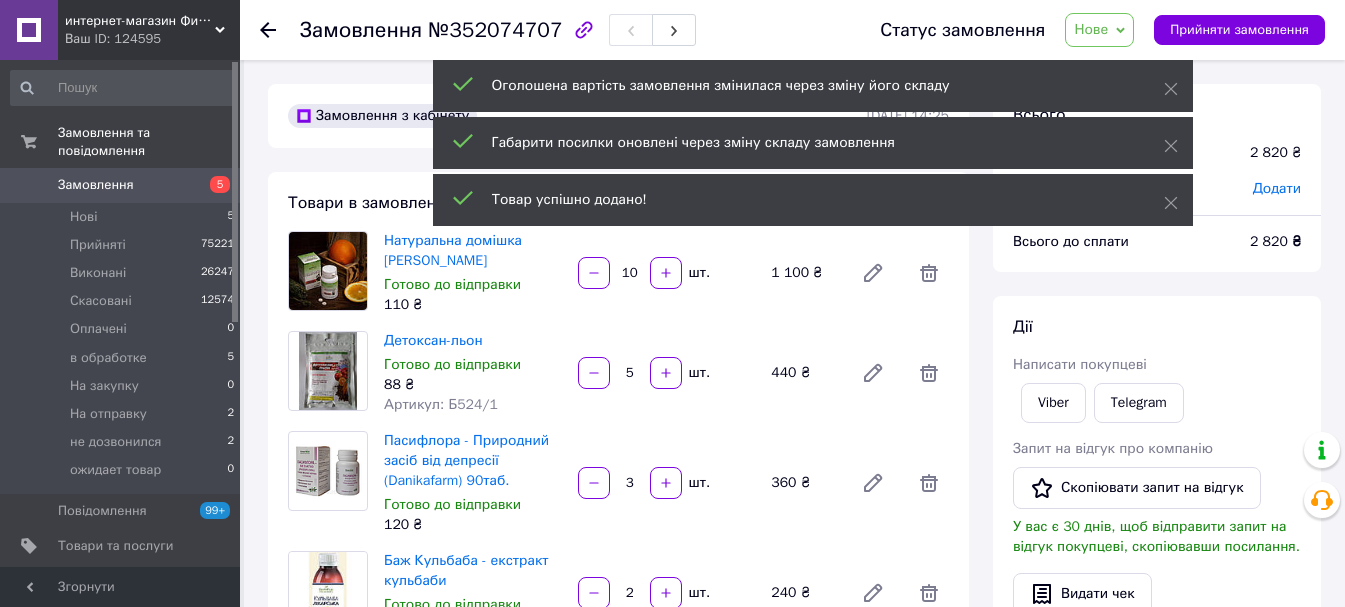scroll, scrollTop: 268, scrollLeft: 0, axis: vertical 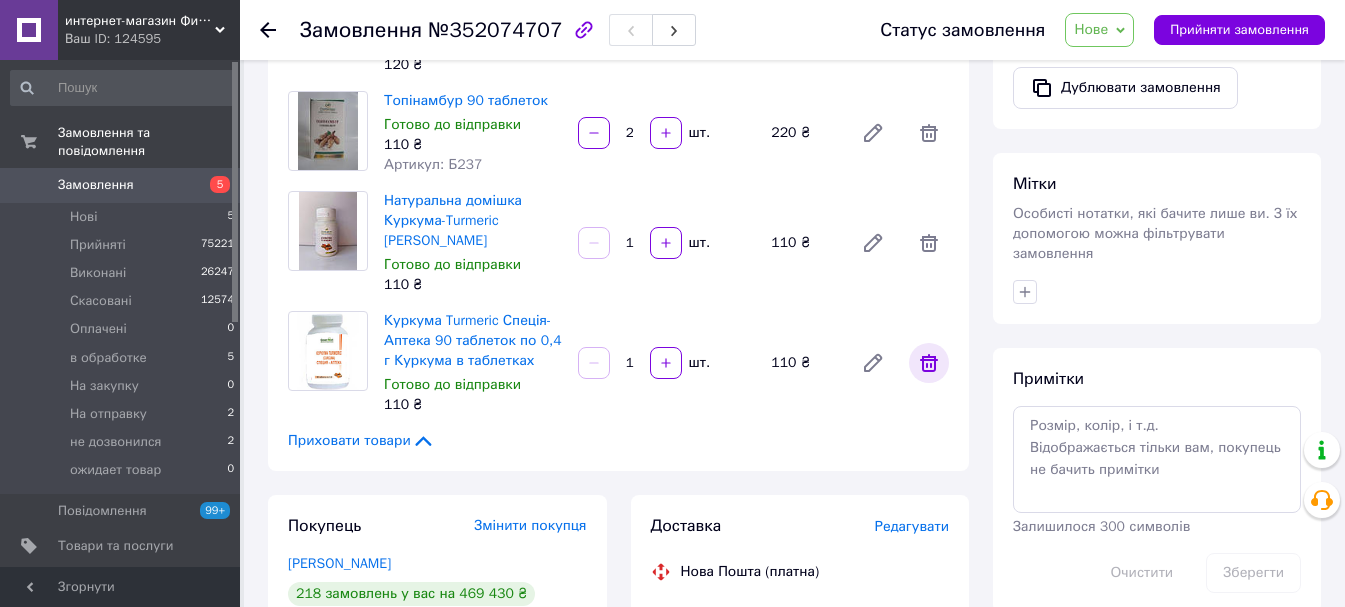 click 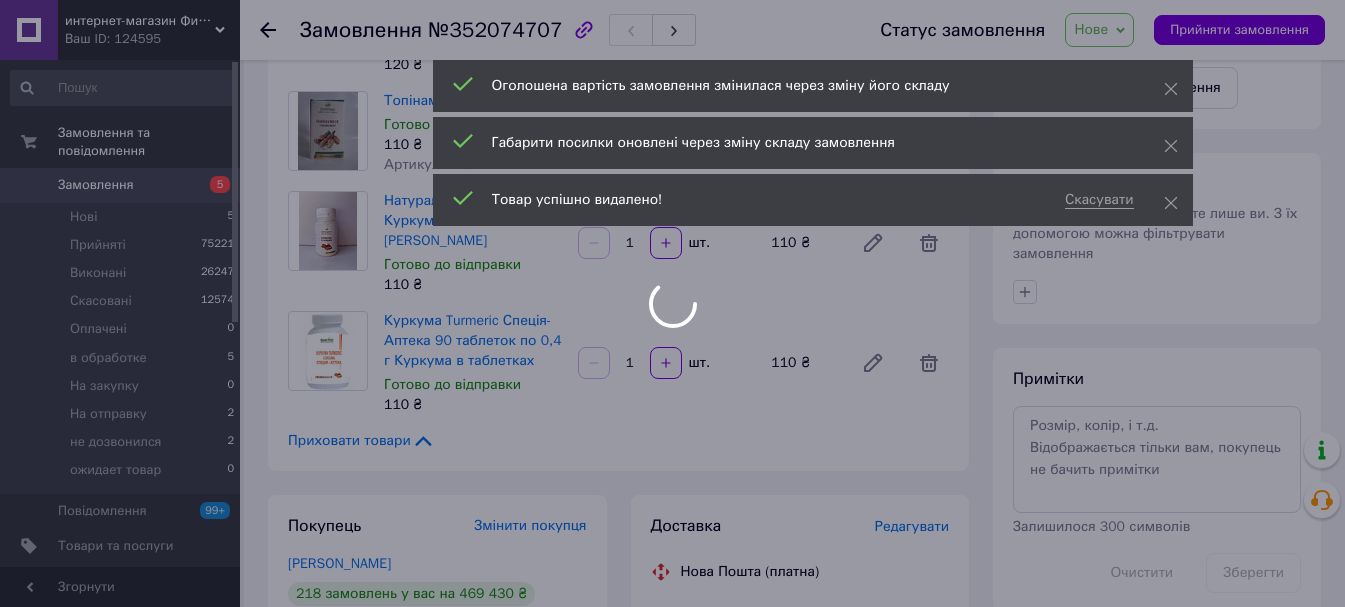 scroll, scrollTop: 336, scrollLeft: 0, axis: vertical 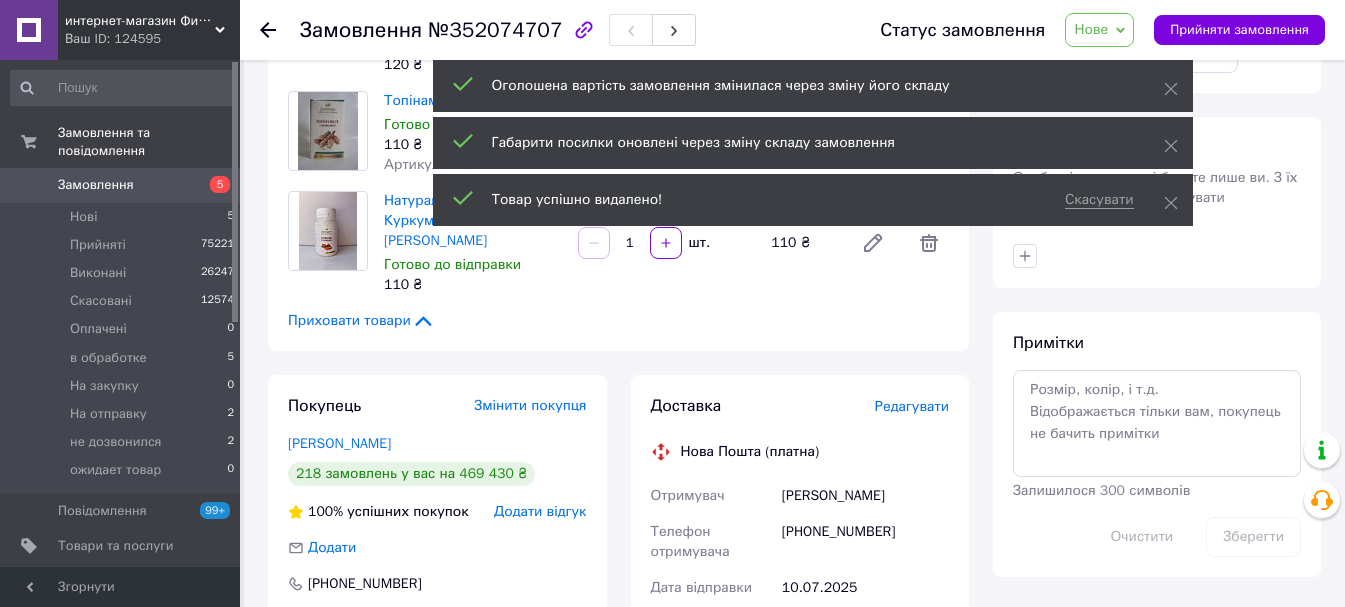 click at bounding box center [666, 243] 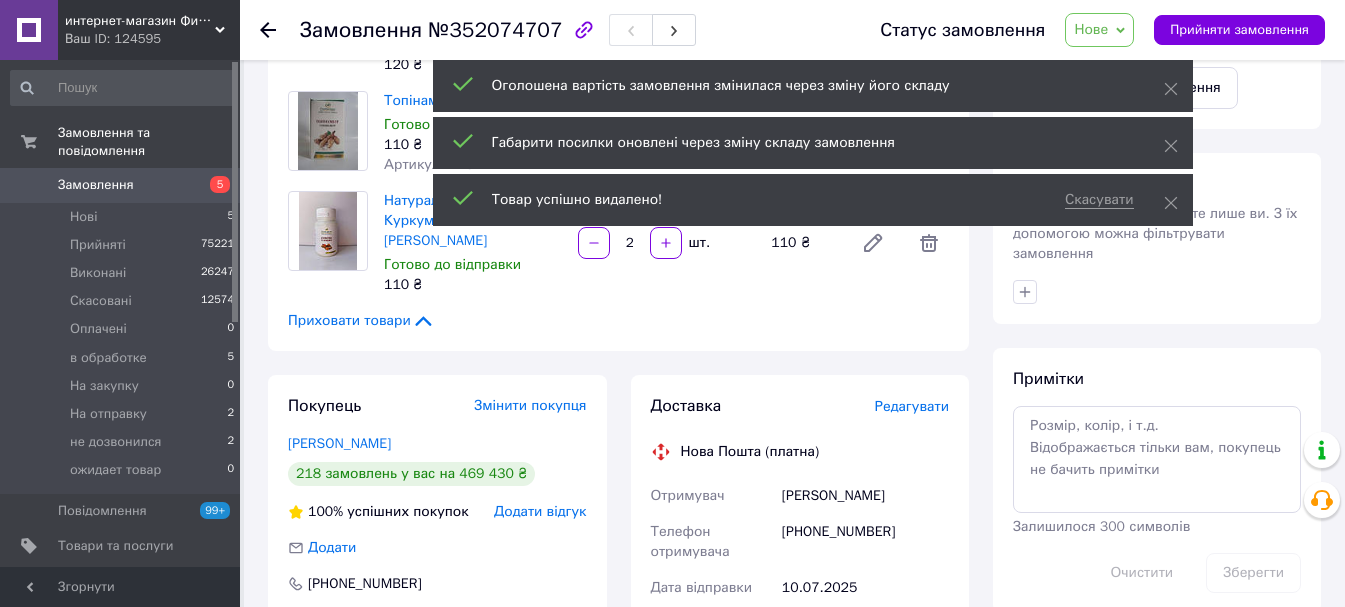 click at bounding box center (666, 243) 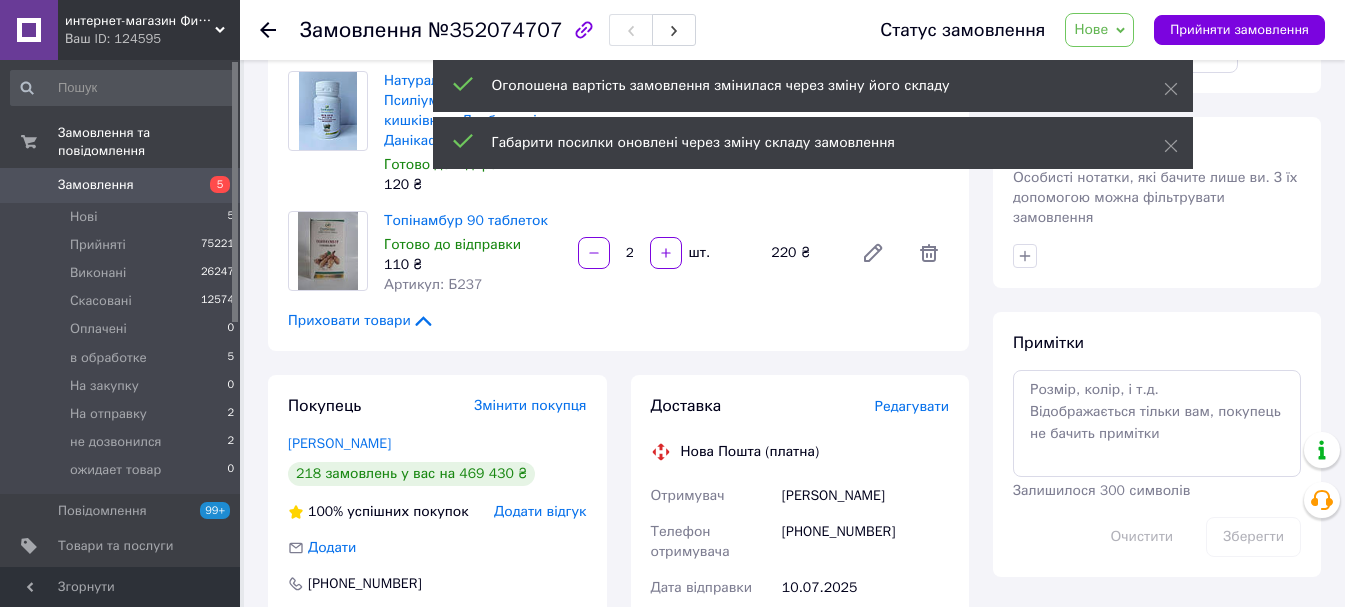 scroll, scrollTop: 360, scrollLeft: 0, axis: vertical 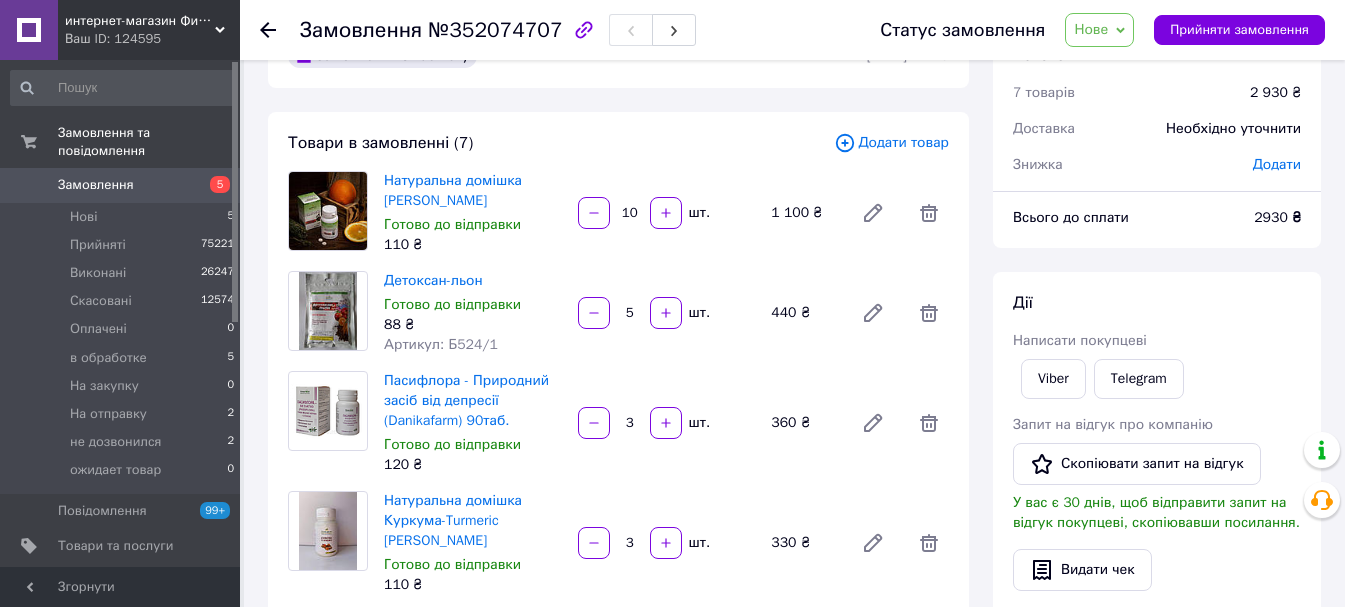 click on "Додати товар" at bounding box center [891, 143] 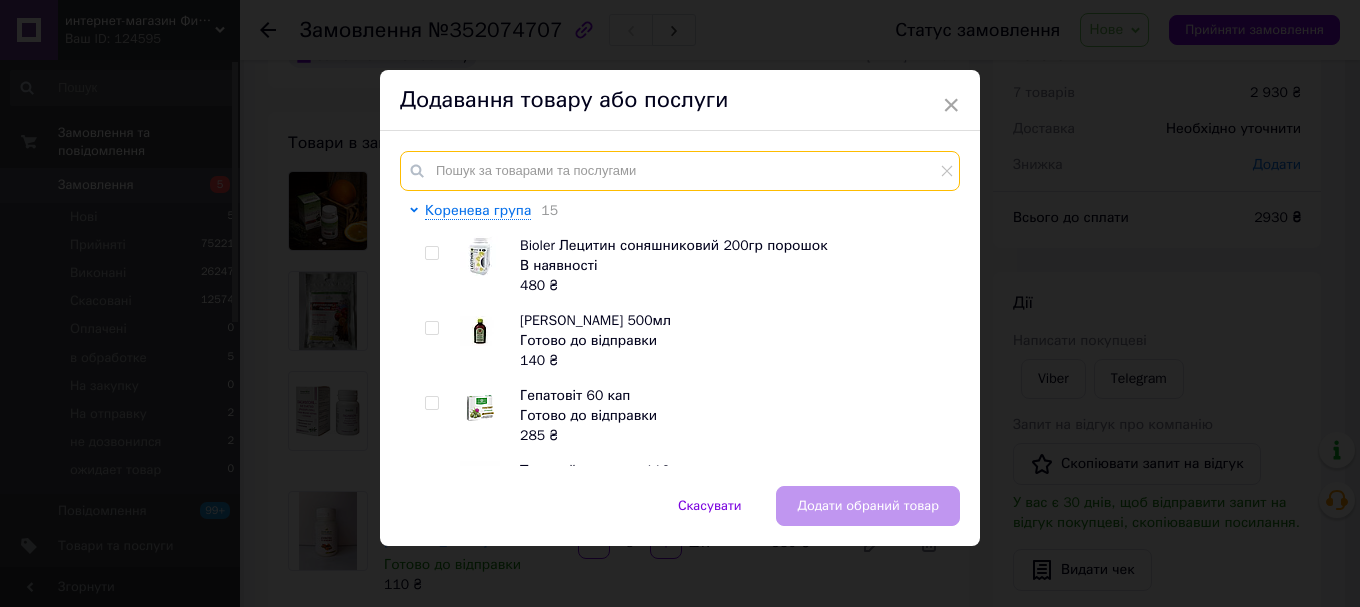 click at bounding box center [680, 171] 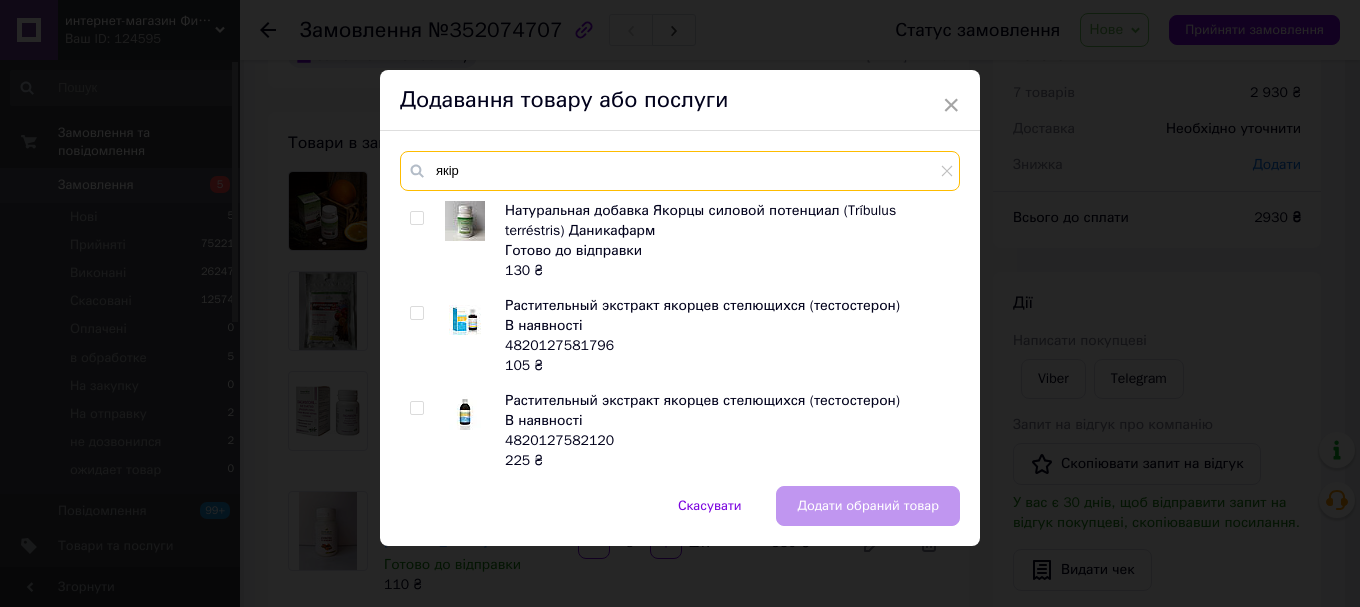 type on "якір" 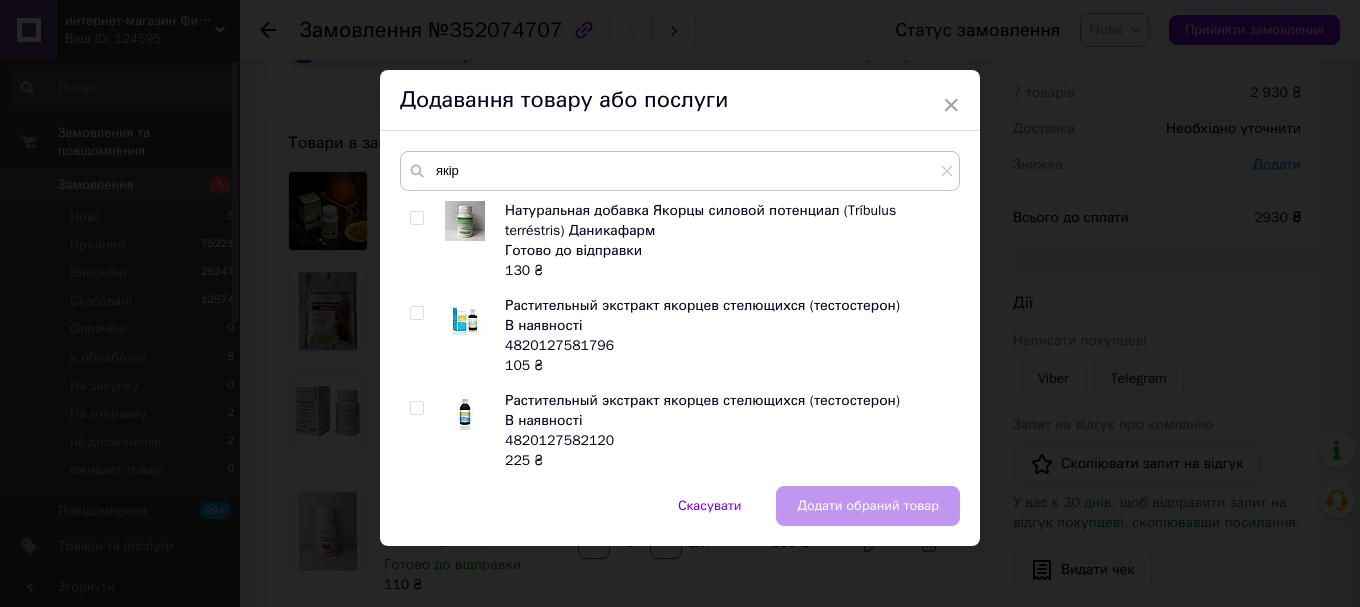 click at bounding box center [416, 218] 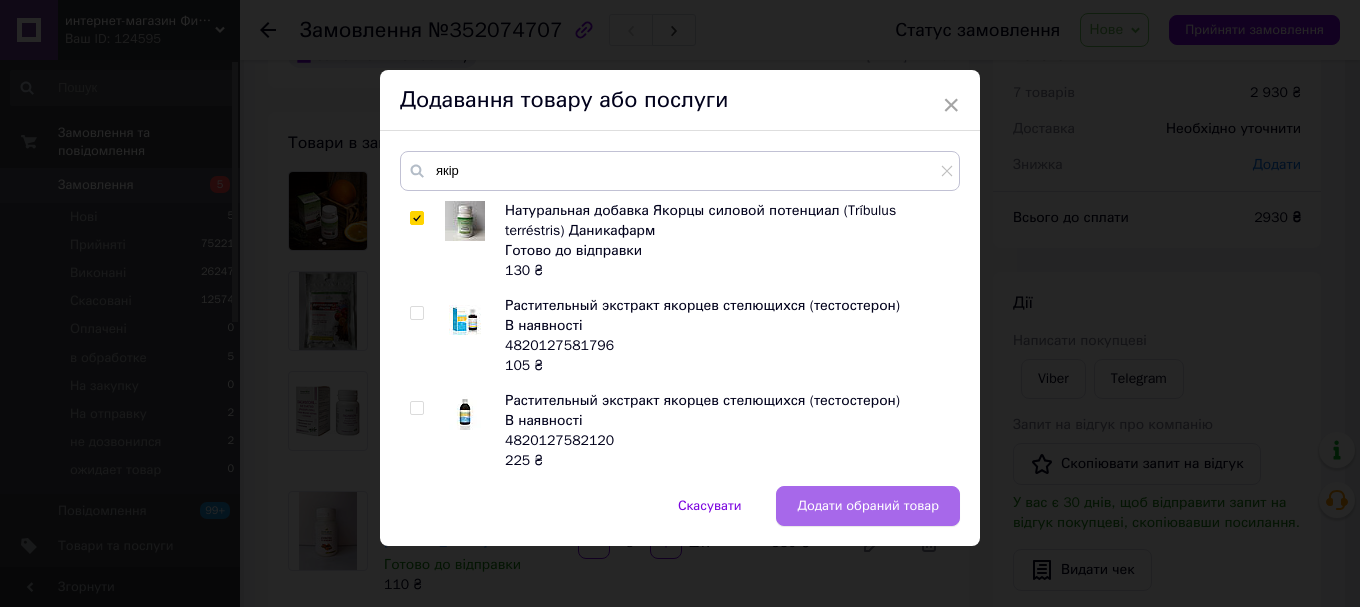 click on "Додати обраний товар" at bounding box center (868, 506) 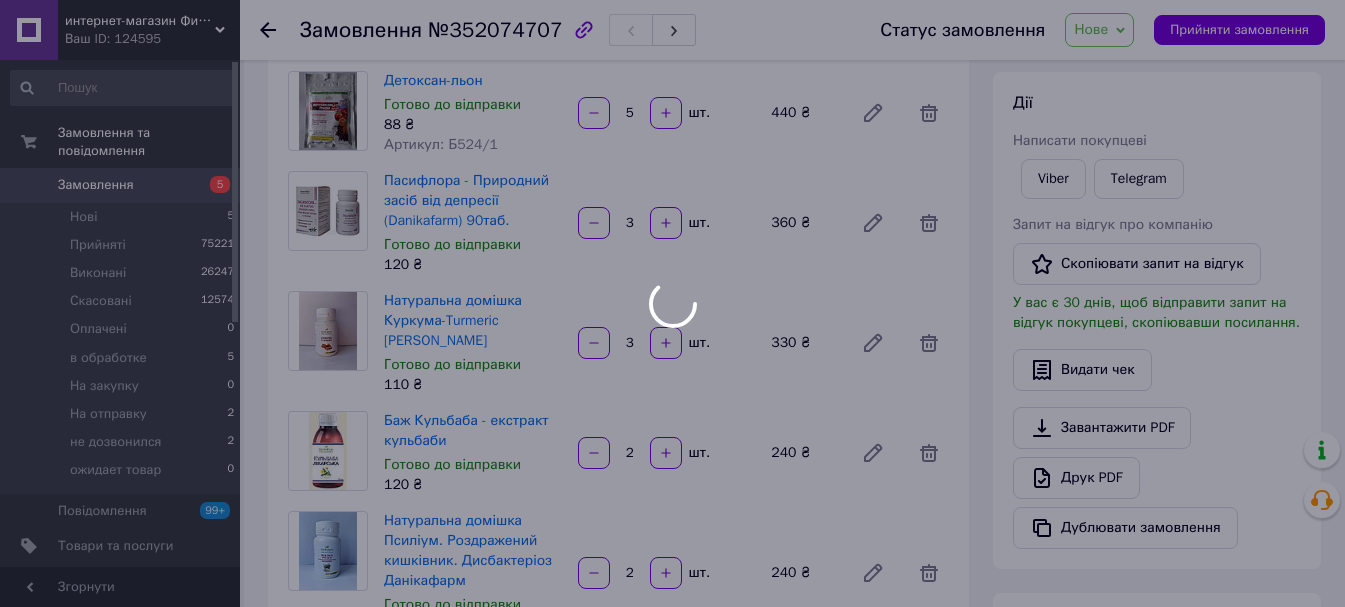 scroll, scrollTop: 460, scrollLeft: 0, axis: vertical 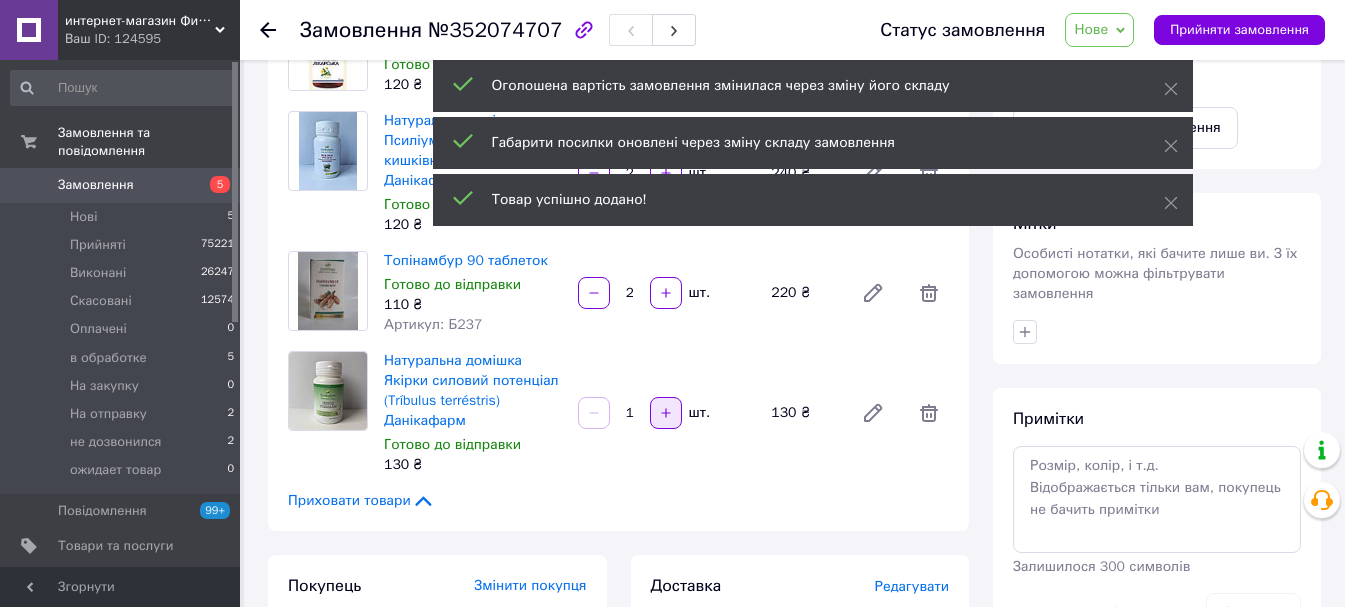 click 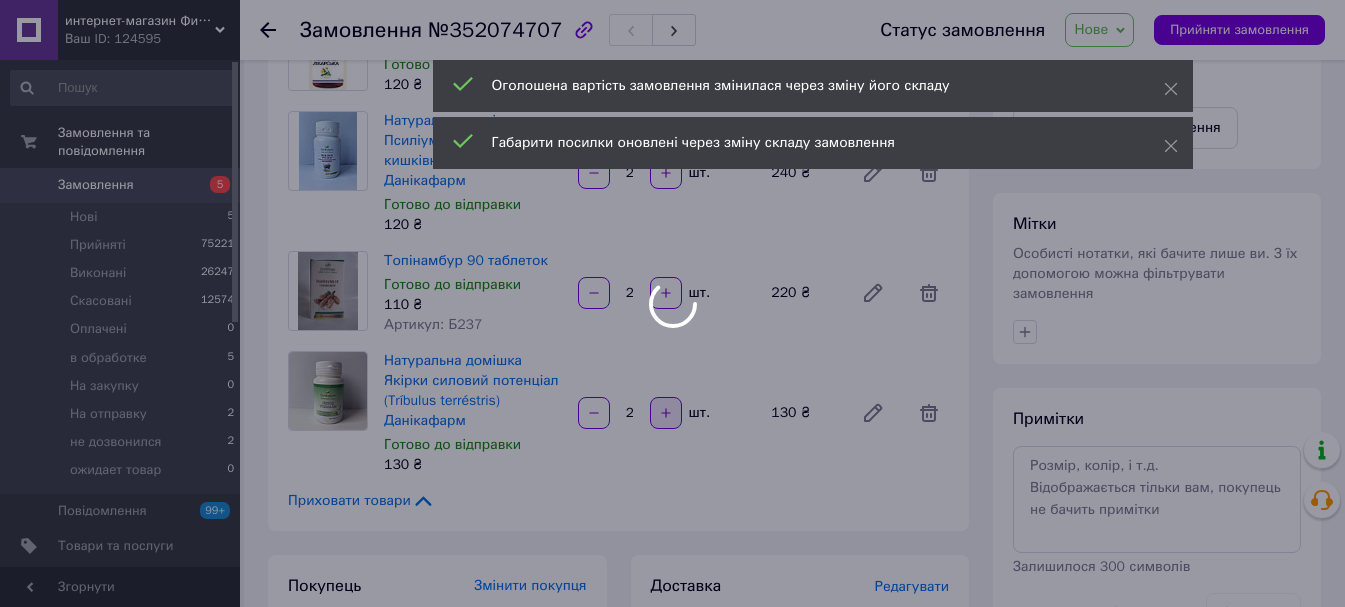 scroll, scrollTop: 320, scrollLeft: 0, axis: vertical 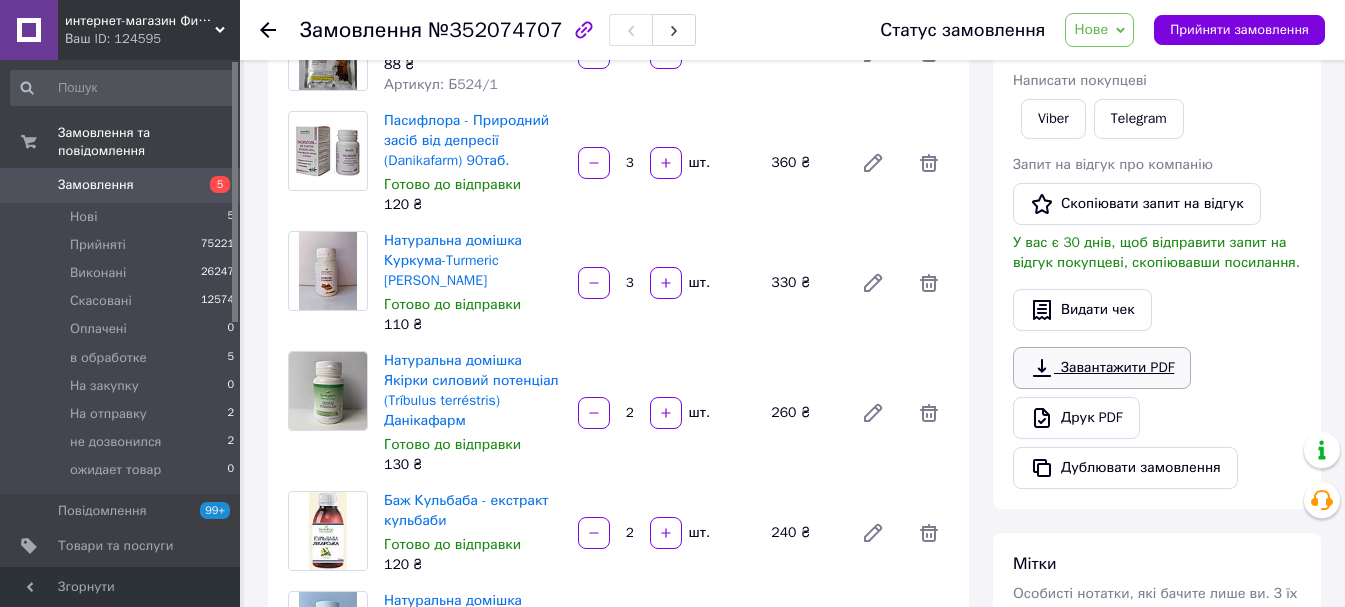 click on "Завантажити PDF" at bounding box center (1102, 368) 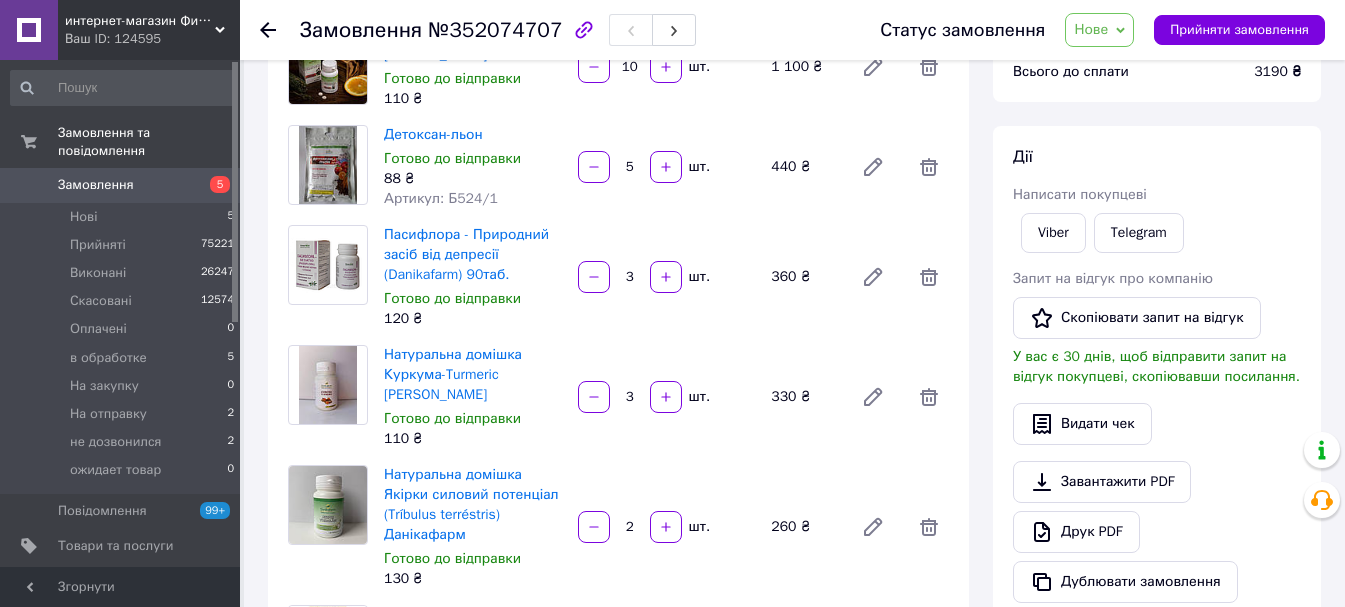 scroll, scrollTop: 0, scrollLeft: 0, axis: both 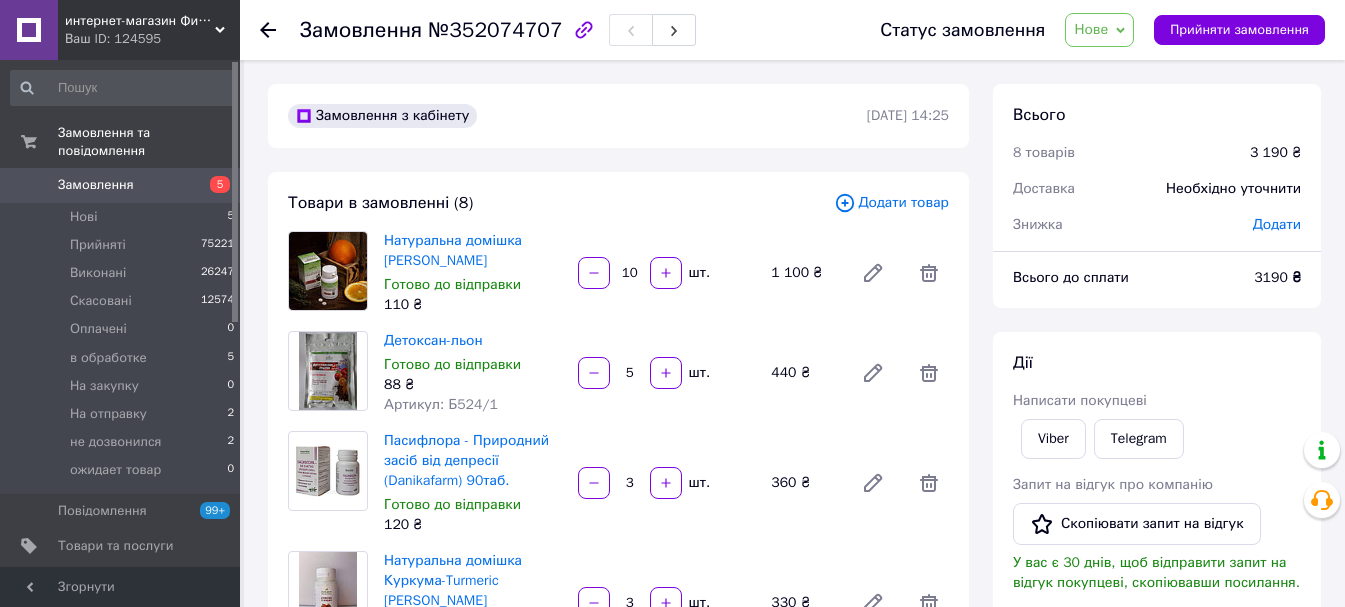 click on "Нове" at bounding box center [1091, 29] 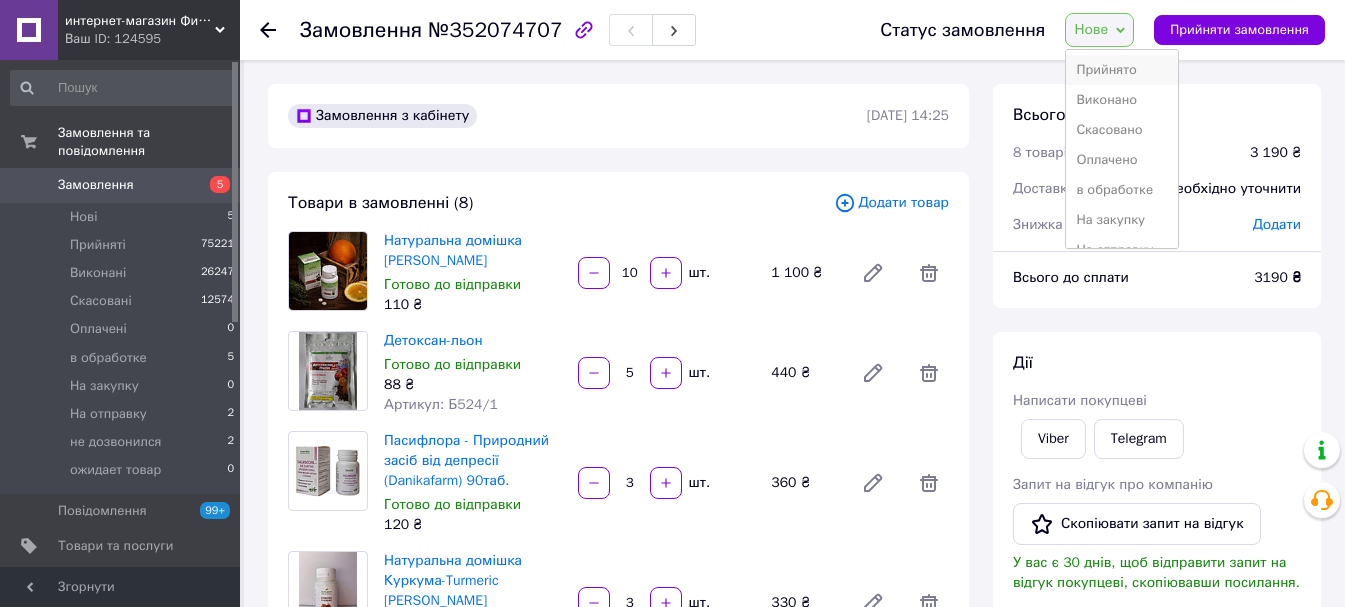 click on "Прийнято" at bounding box center [1122, 70] 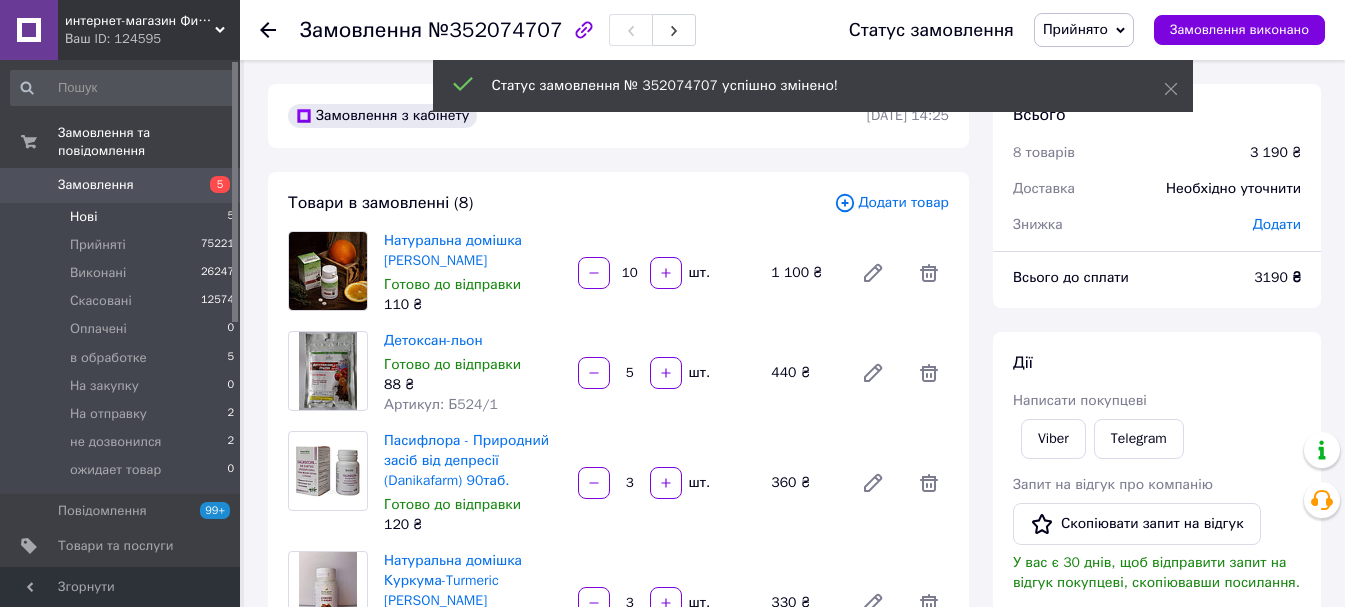 click on "Нові" at bounding box center [83, 217] 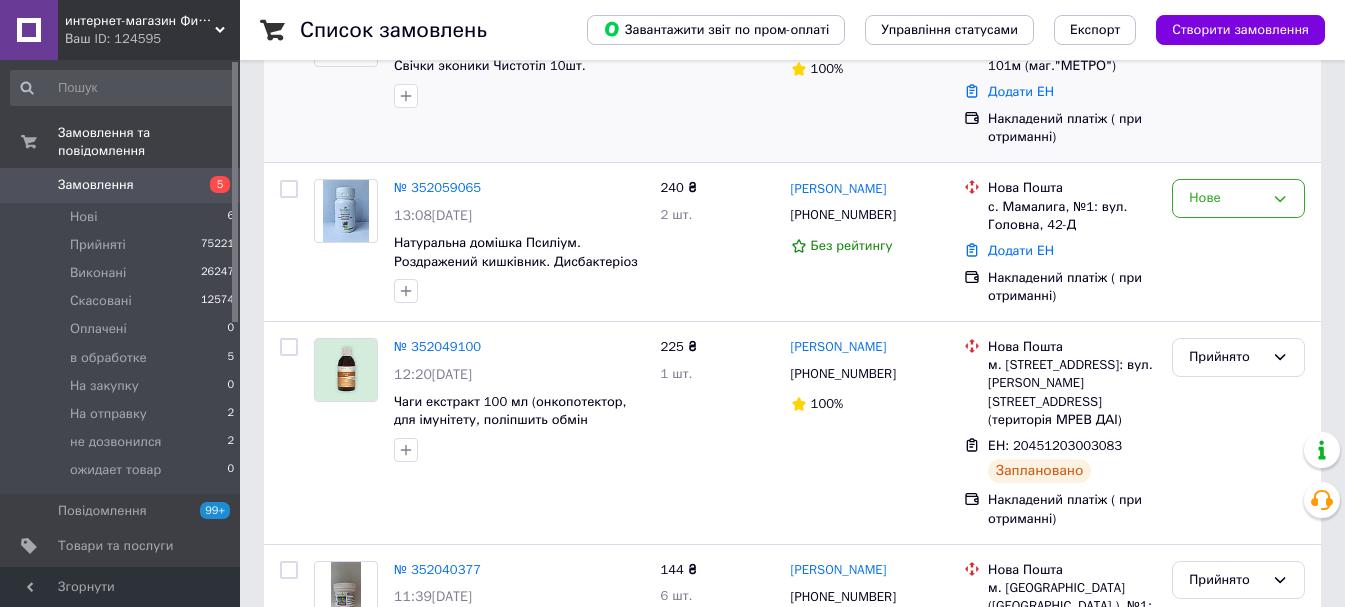 scroll, scrollTop: 400, scrollLeft: 0, axis: vertical 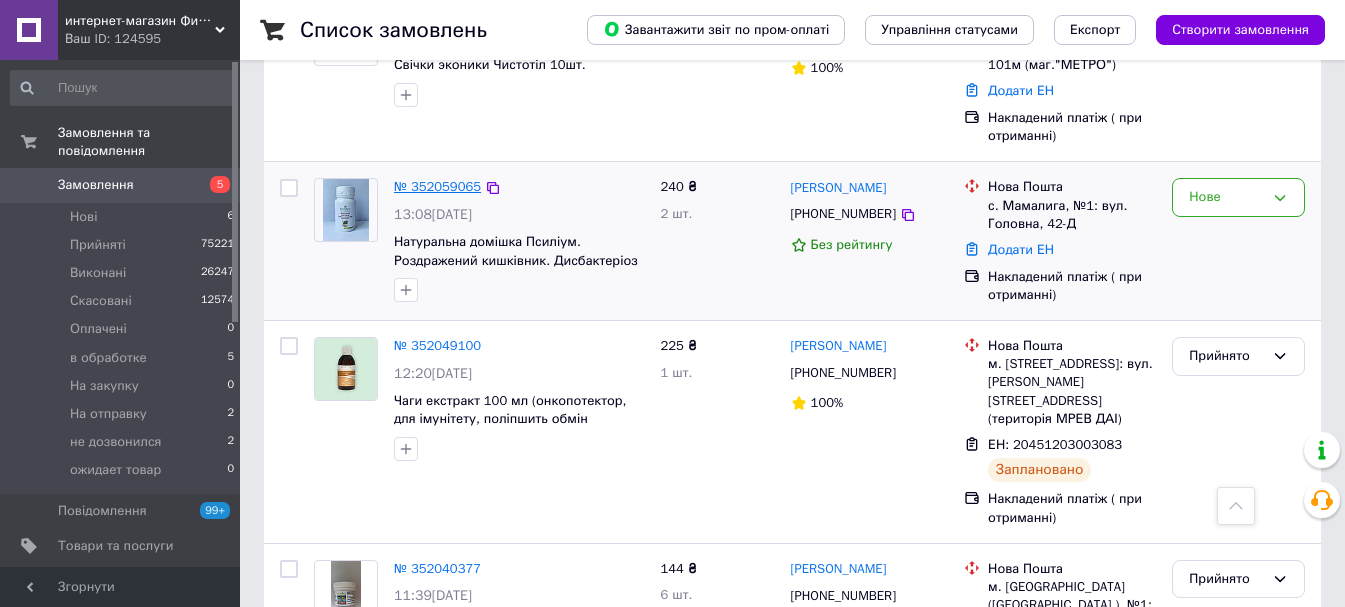 click on "№ 352059065" at bounding box center [437, 186] 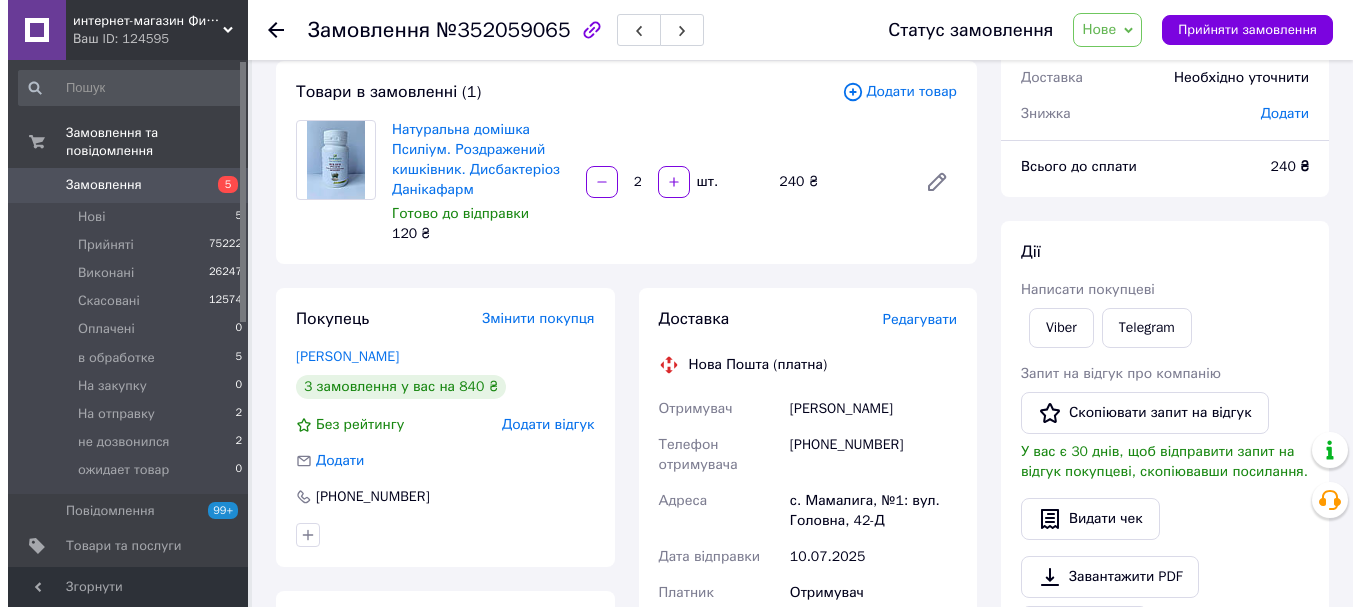 scroll, scrollTop: 100, scrollLeft: 0, axis: vertical 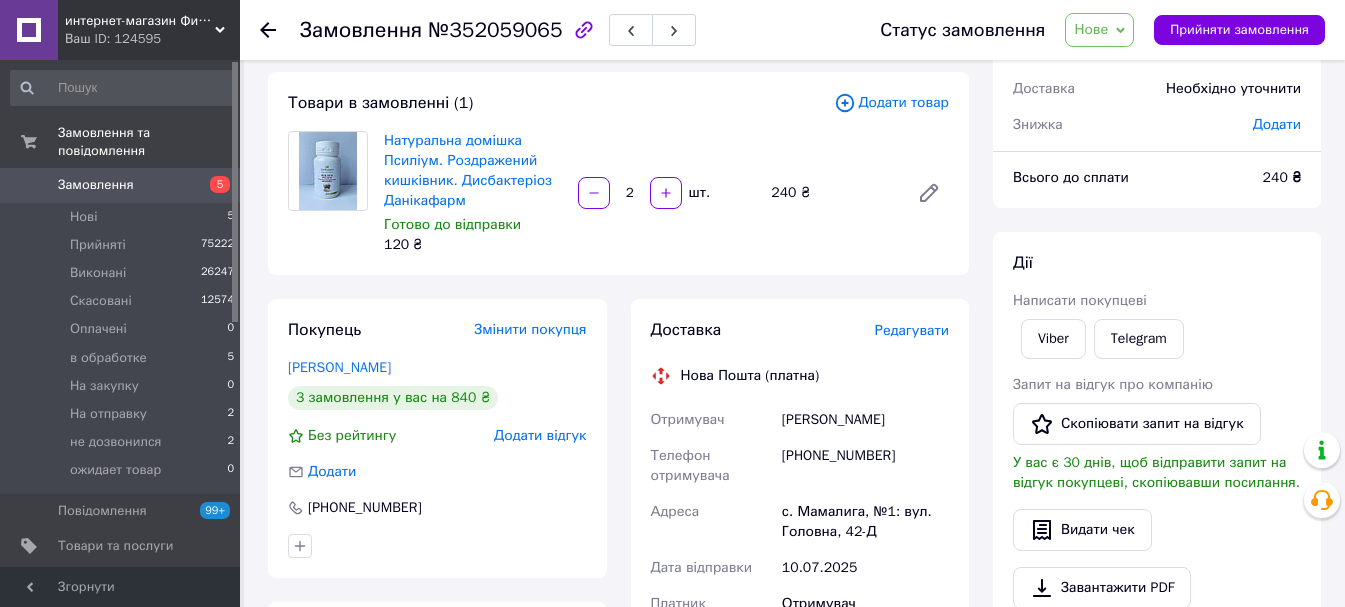 click on "Редагувати" at bounding box center (912, 330) 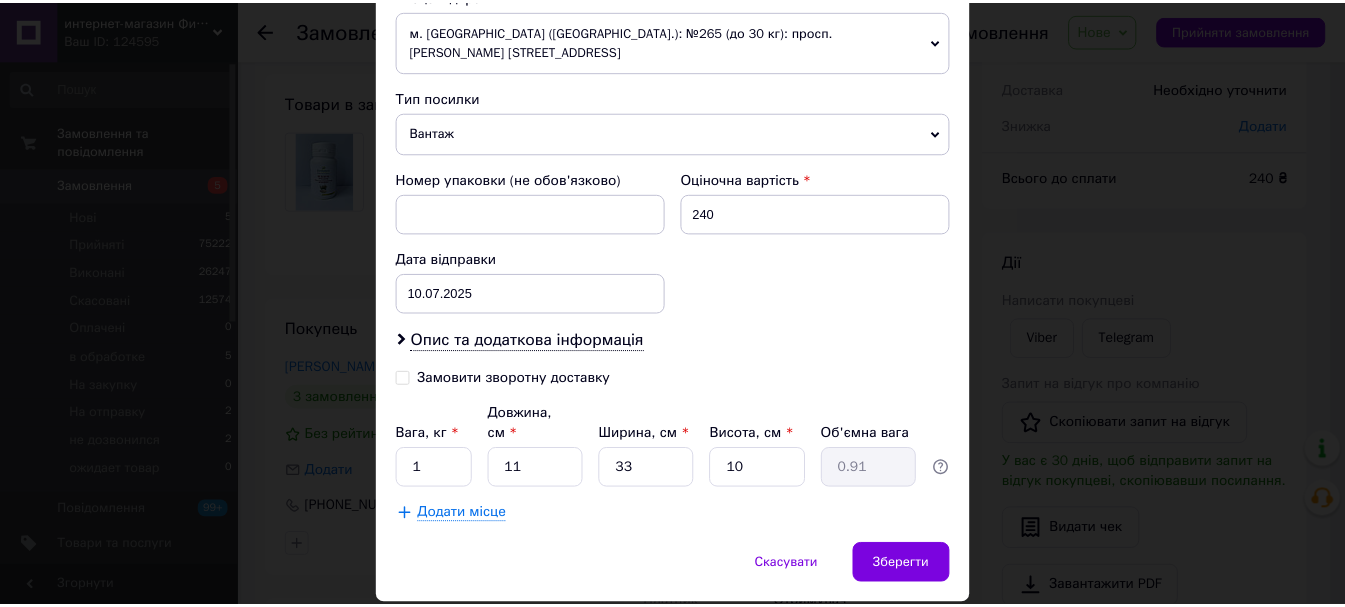scroll, scrollTop: 757, scrollLeft: 0, axis: vertical 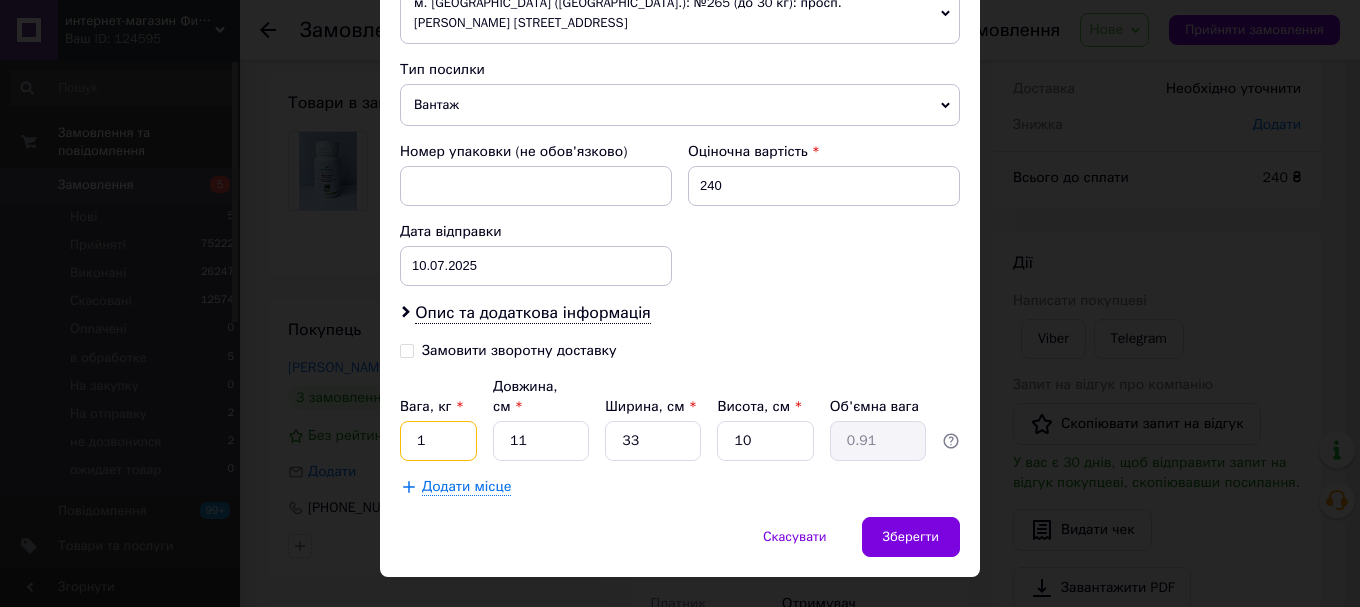 click on "1" at bounding box center (438, 441) 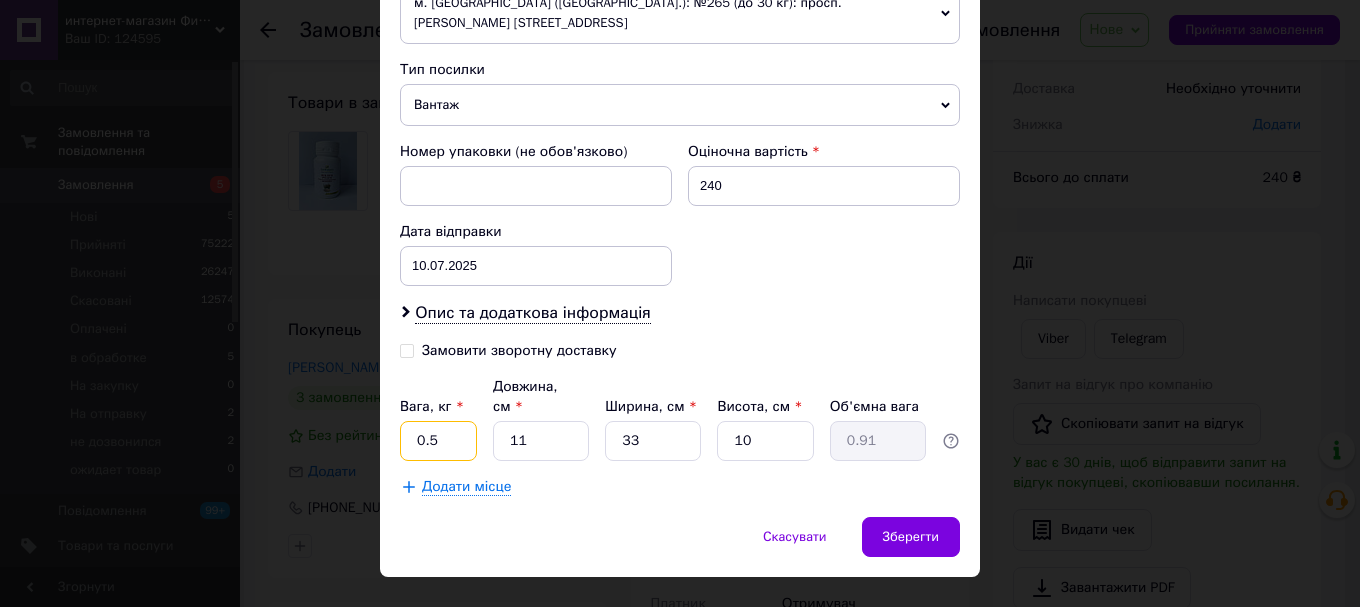 type on "0.5" 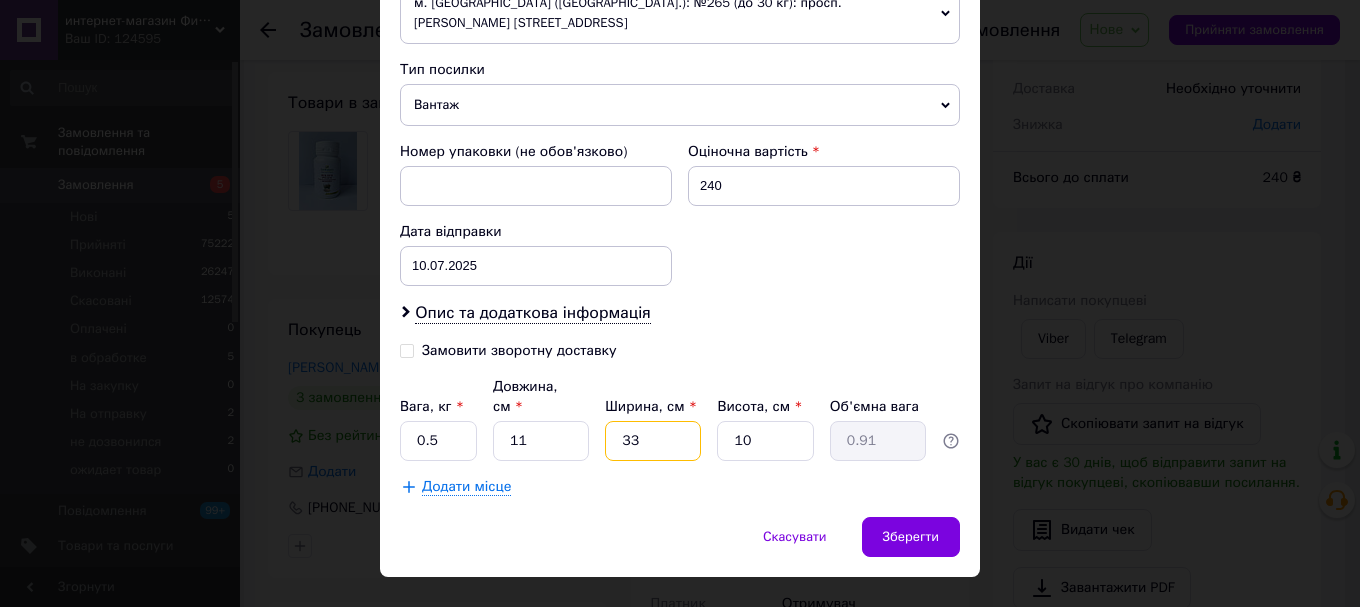 click on "33" at bounding box center [653, 441] 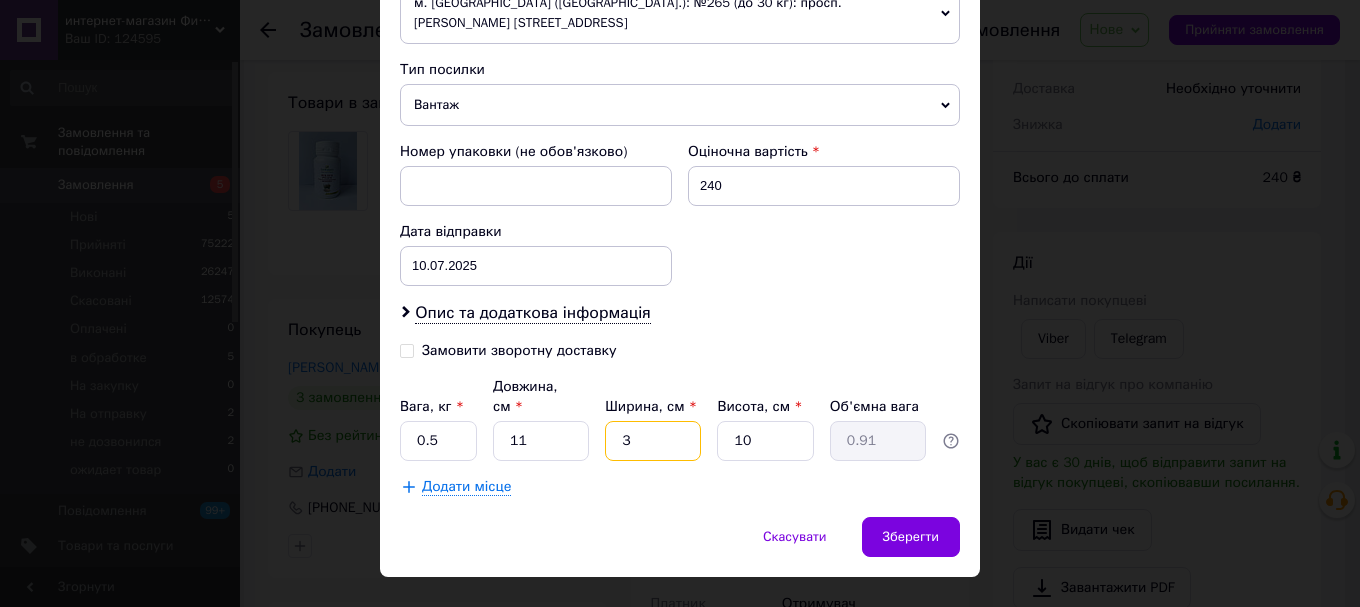 type on "0.1" 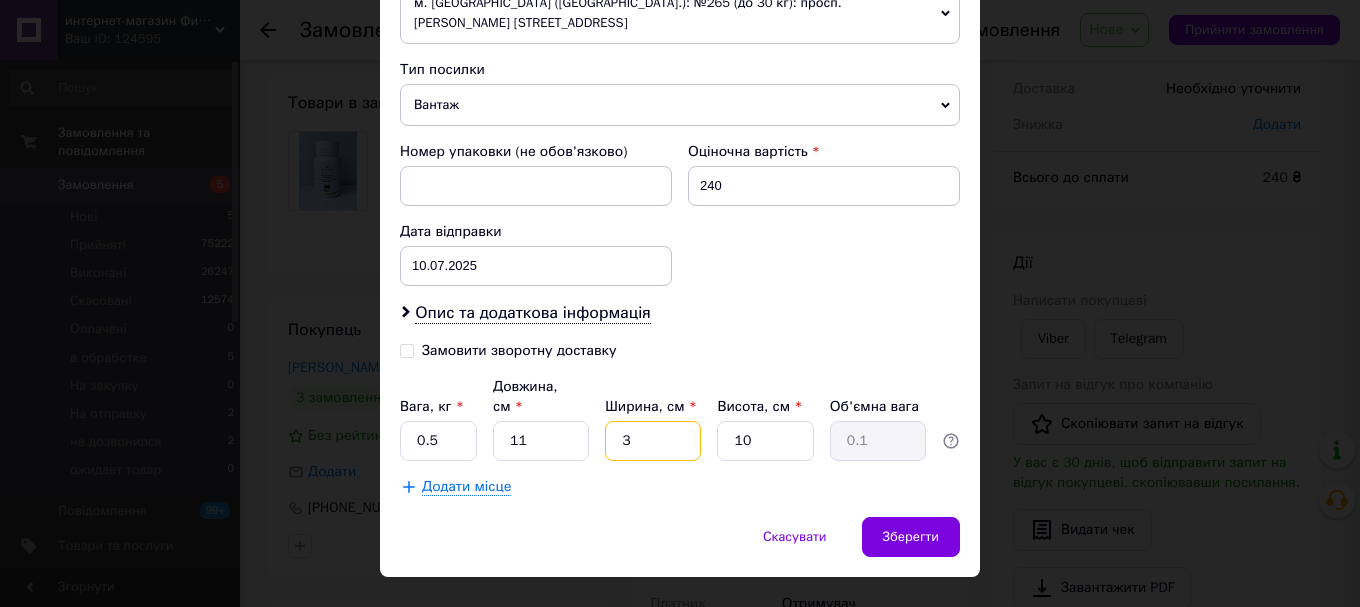 type 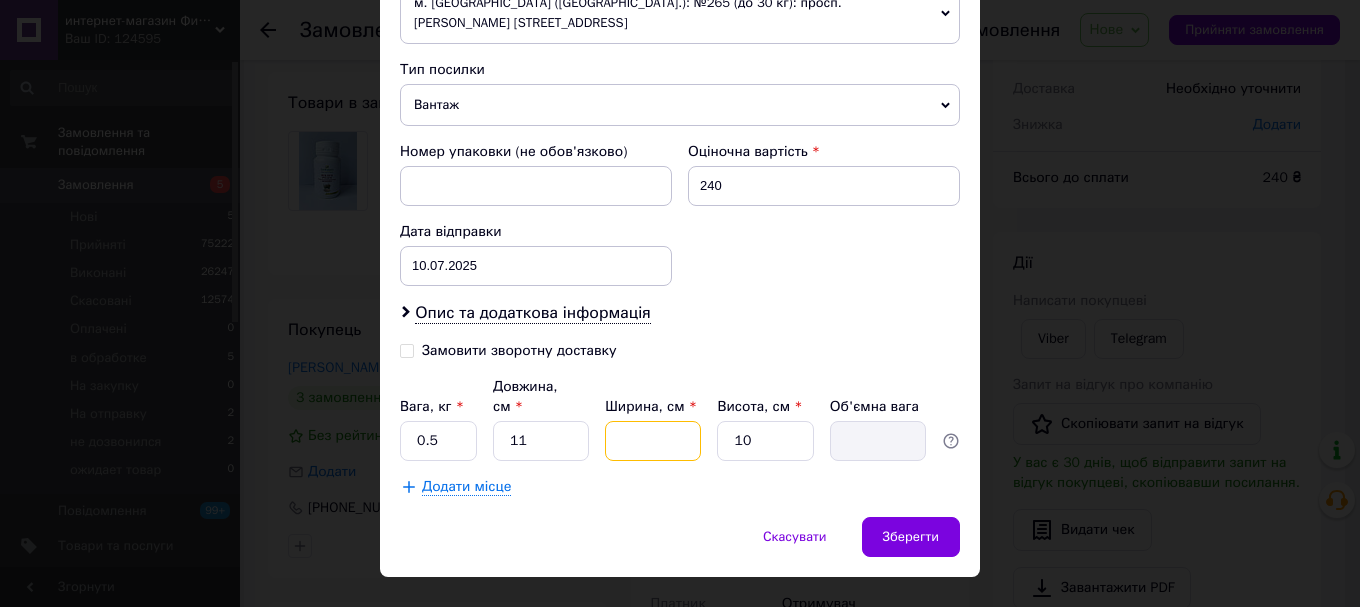 type on "2" 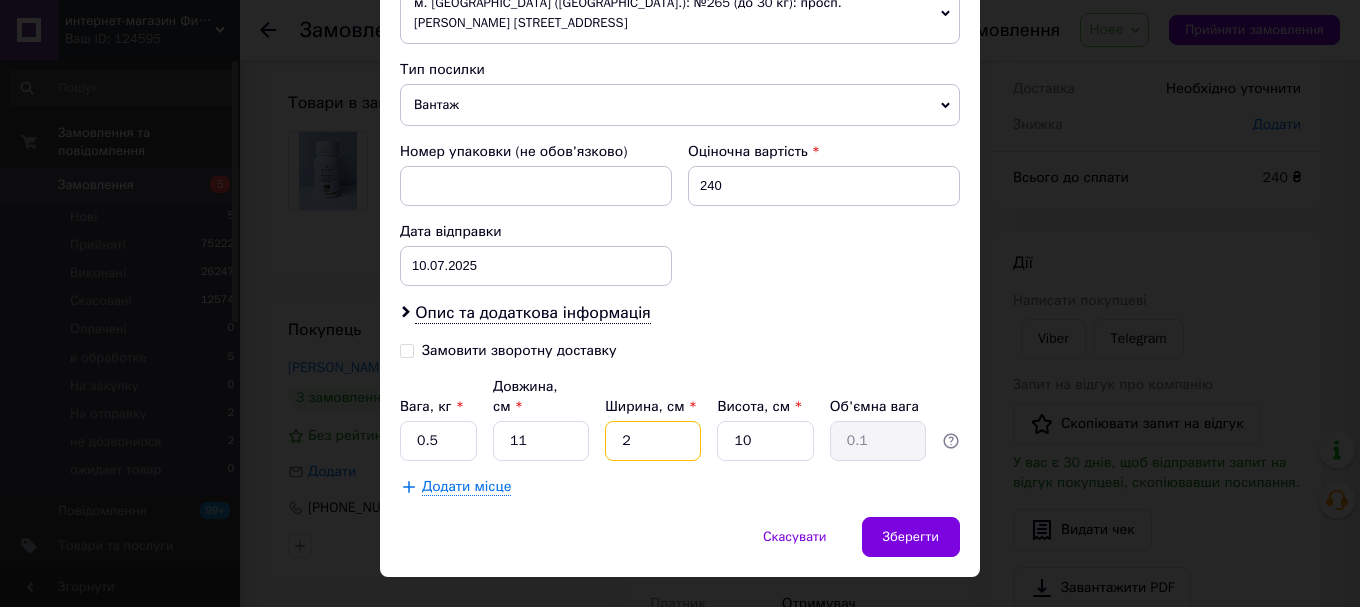 type on "20" 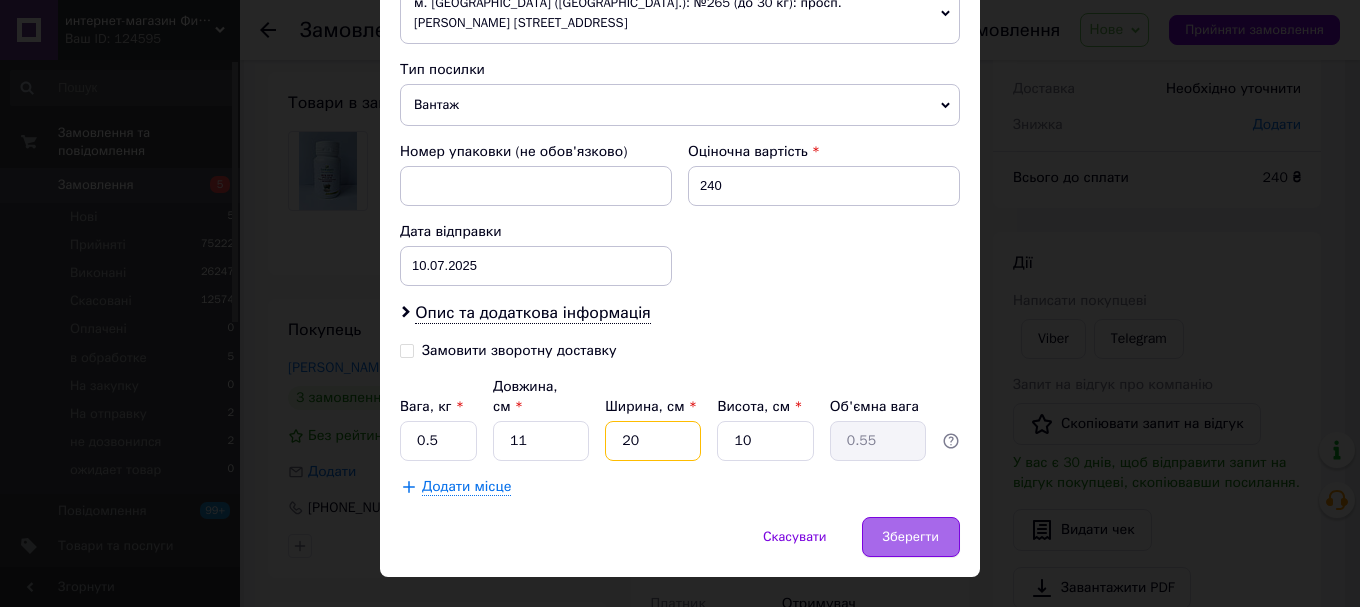 type on "20" 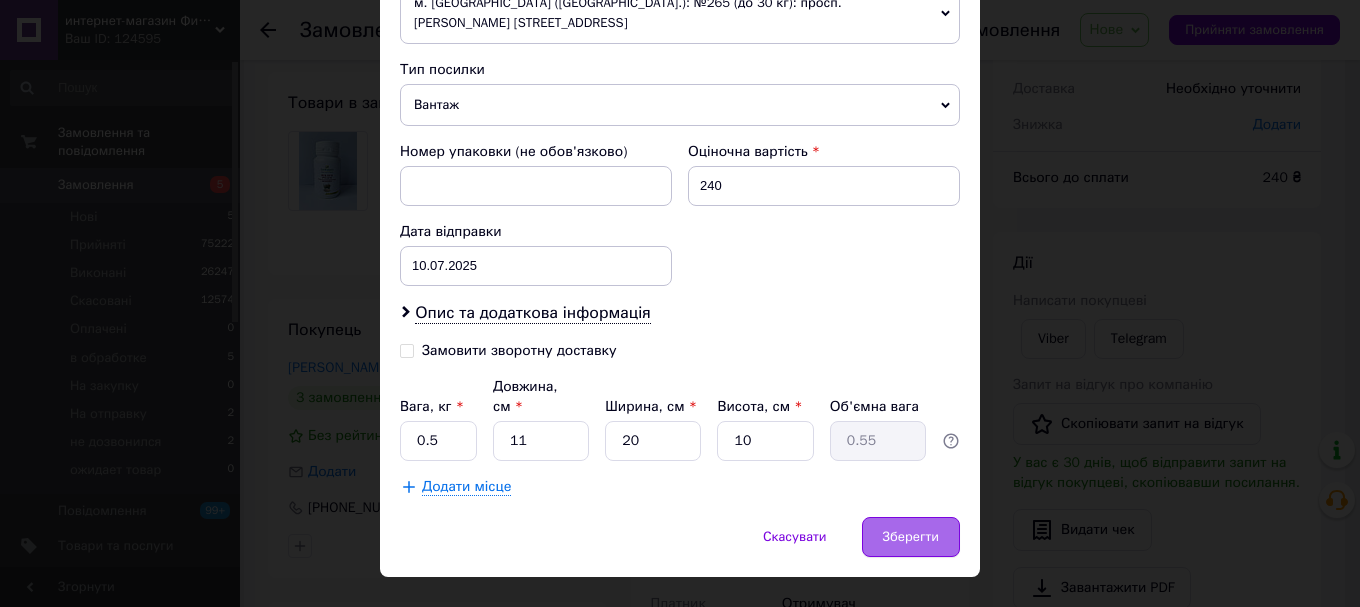 click on "Зберегти" at bounding box center [911, 537] 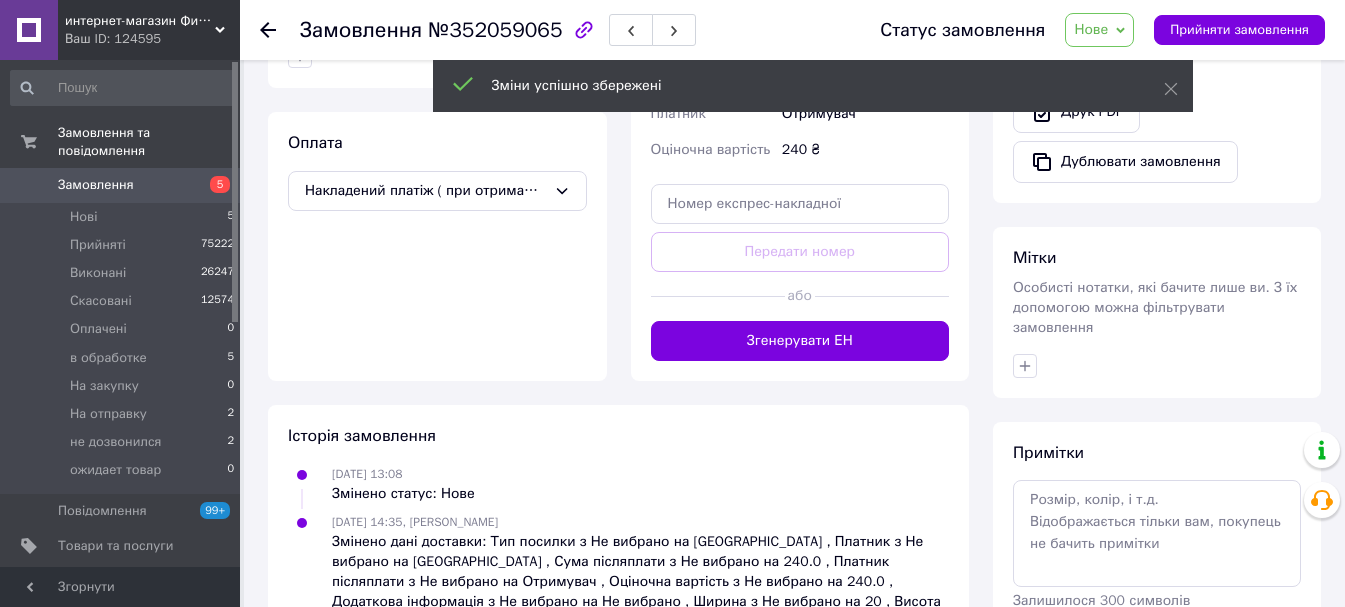 scroll, scrollTop: 679, scrollLeft: 0, axis: vertical 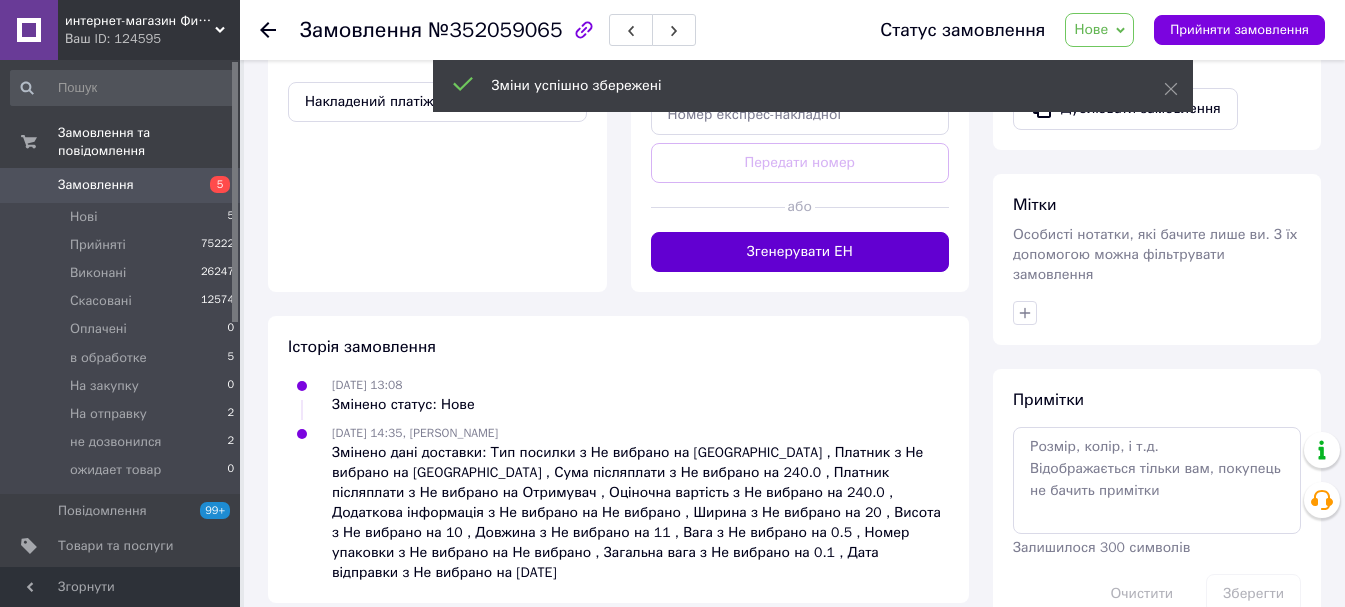 click on "Згенерувати ЕН" at bounding box center [800, 252] 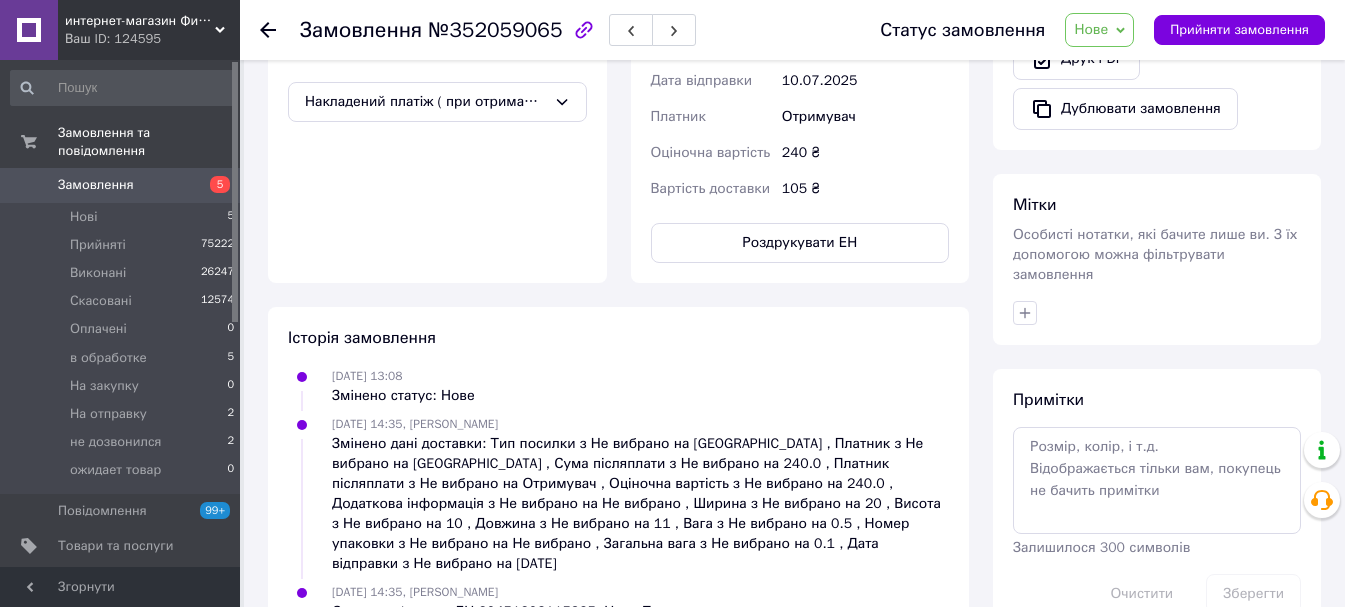 click on "Роздрукувати ЕН" at bounding box center (800, 243) 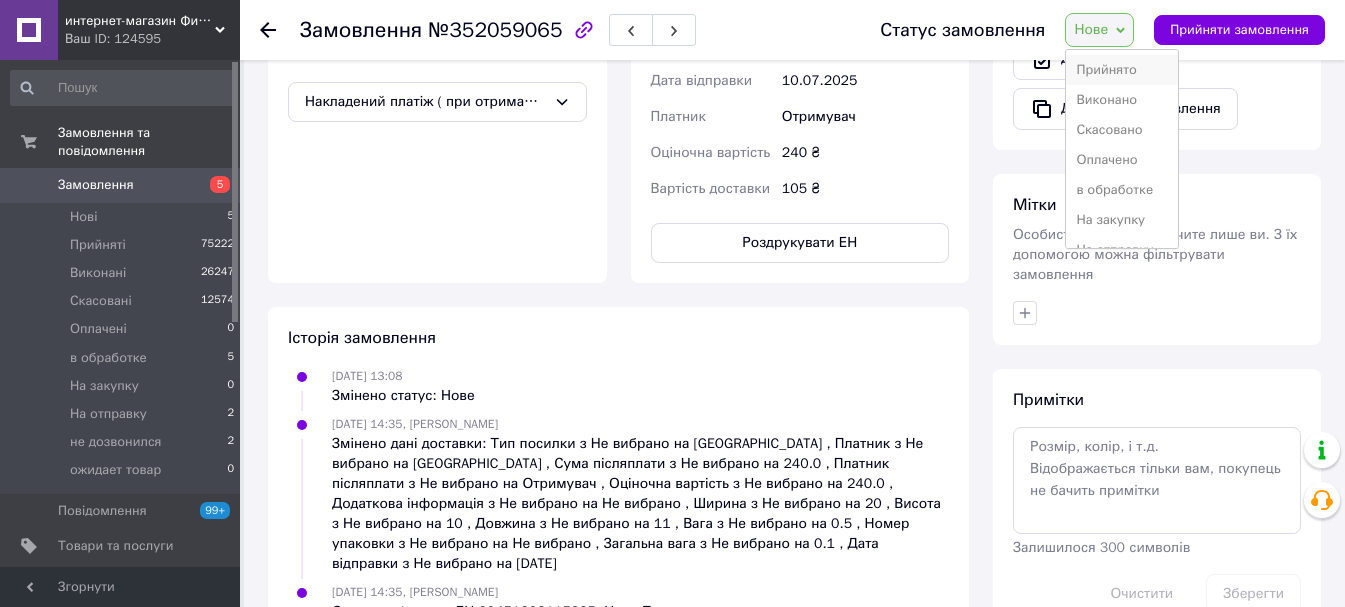 click on "Прийнято" at bounding box center (1122, 70) 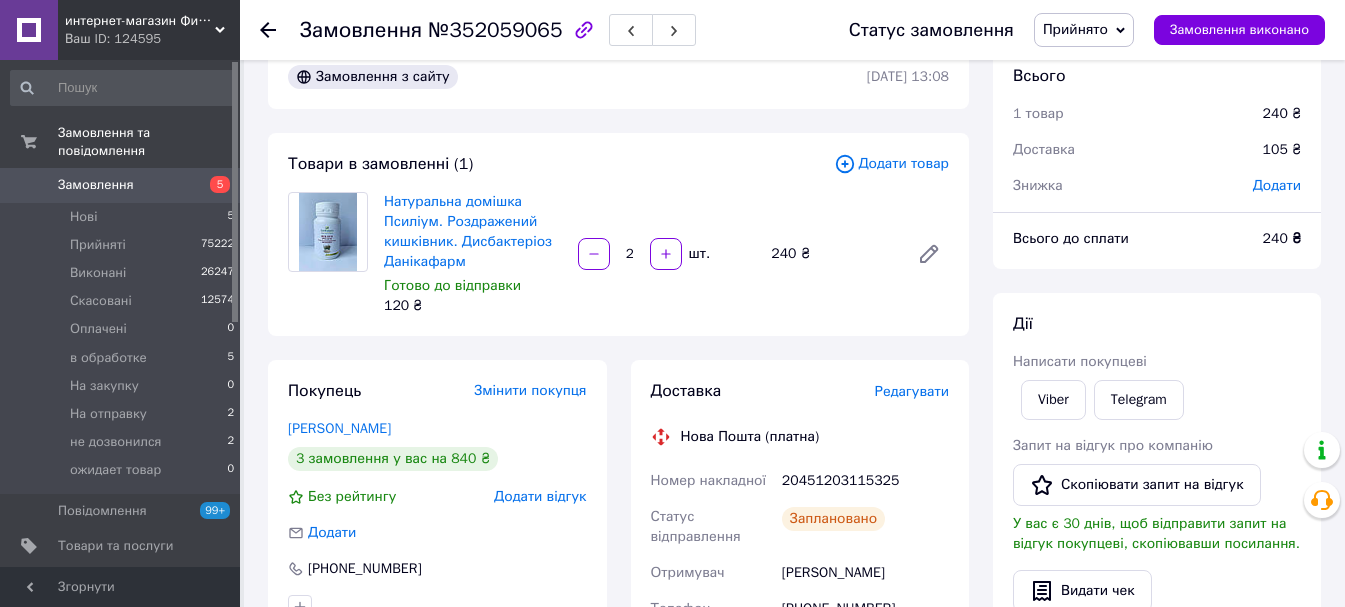 scroll, scrollTop: 0, scrollLeft: 0, axis: both 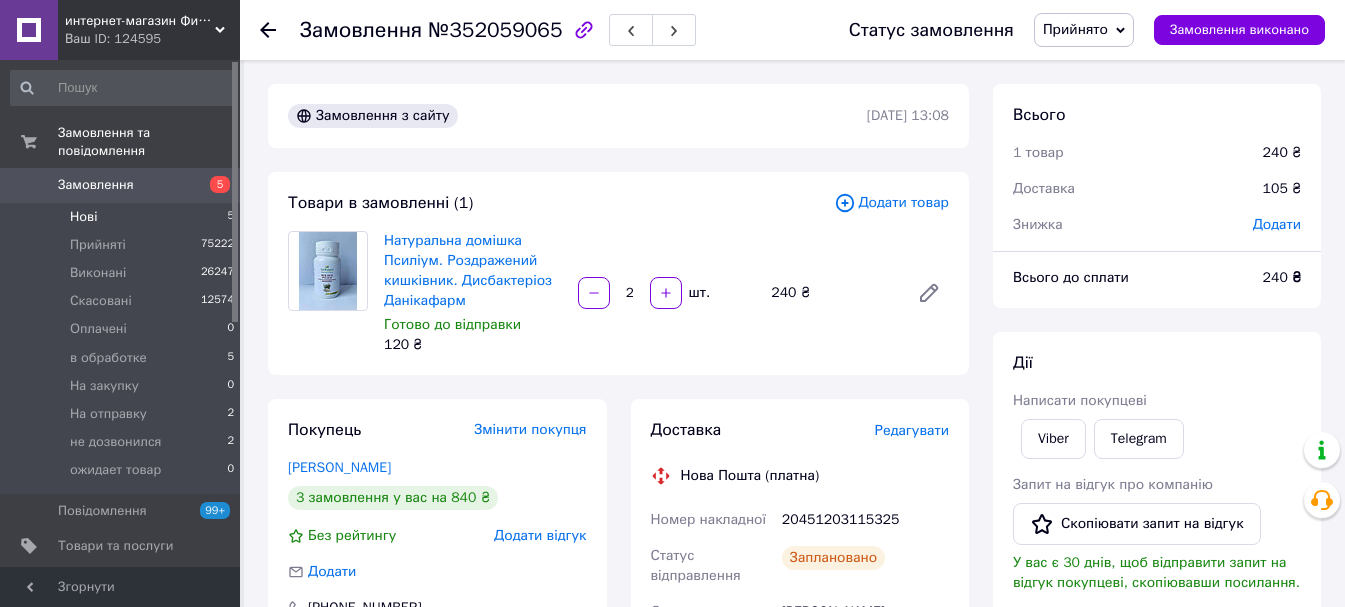click on "Нові 5" at bounding box center (123, 217) 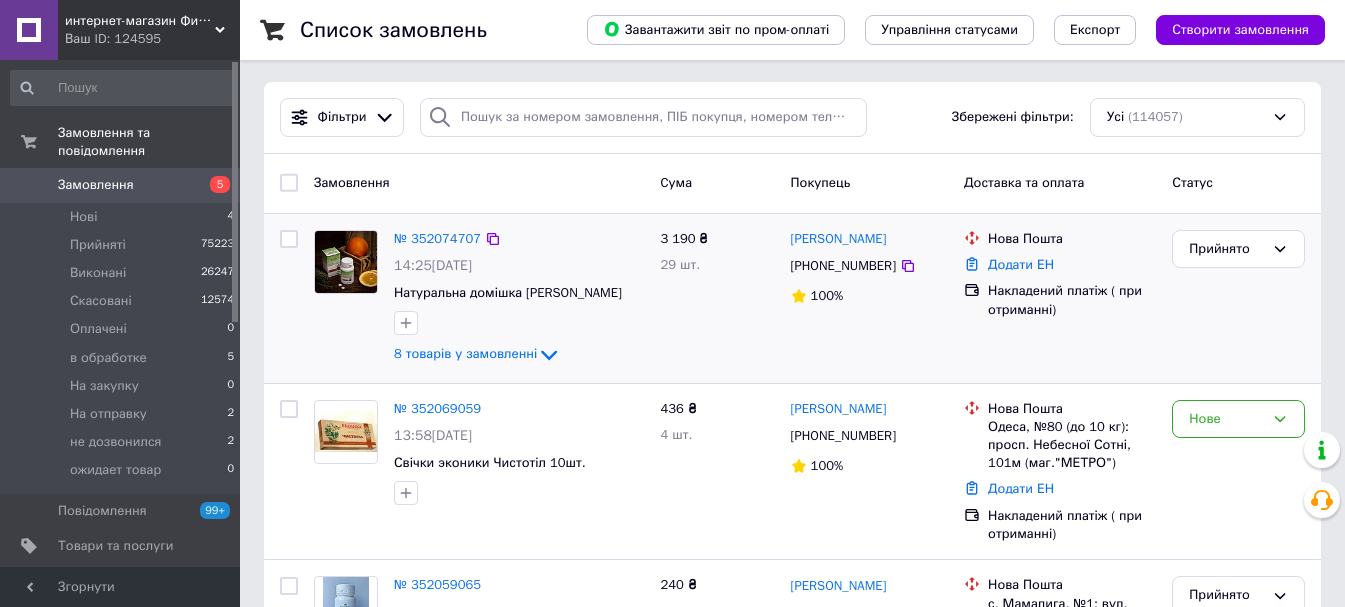 scroll, scrollTop: 0, scrollLeft: 0, axis: both 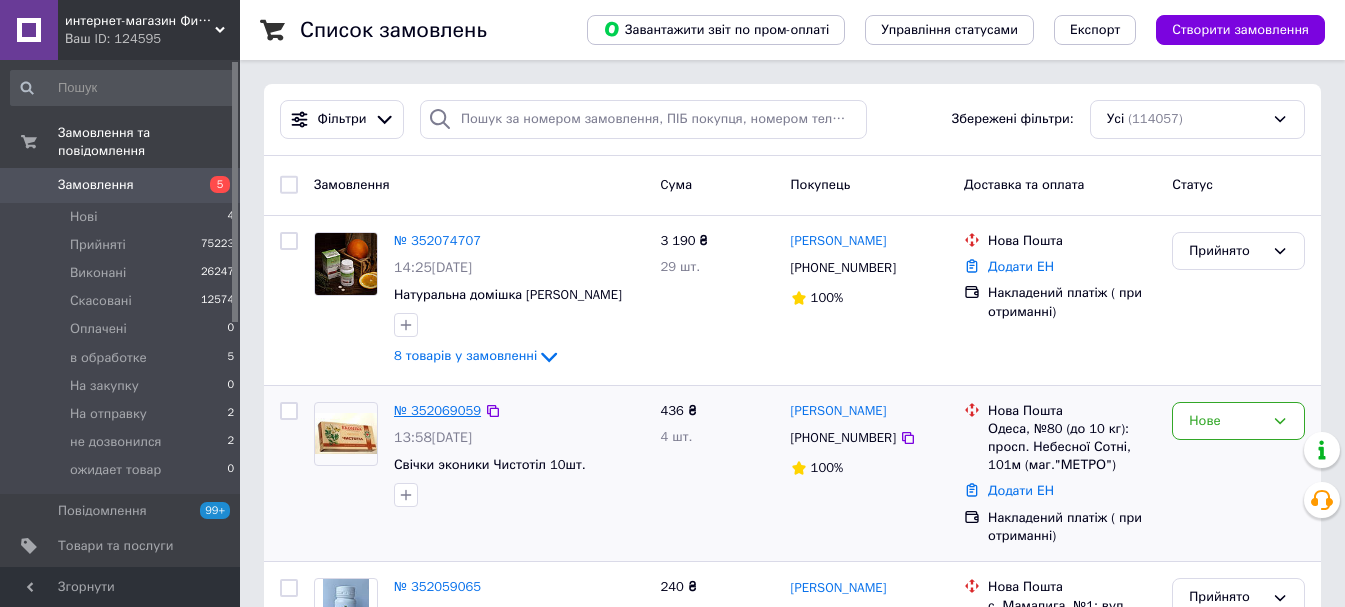 click on "№ 352069059" at bounding box center [437, 410] 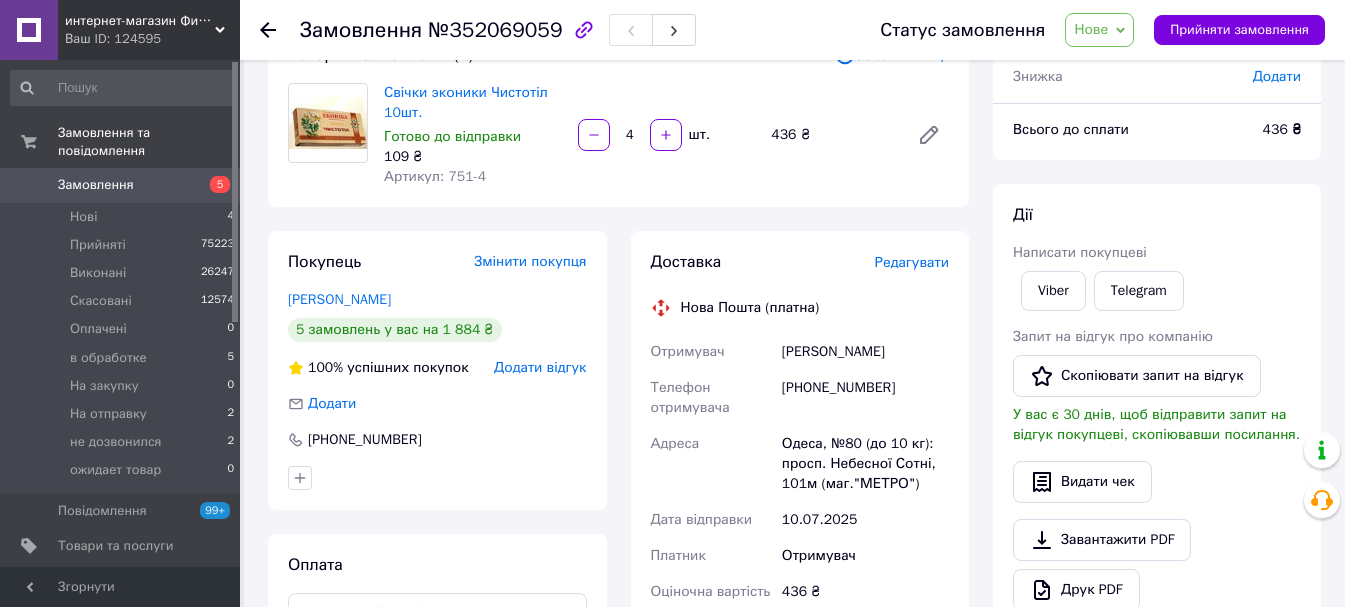 scroll, scrollTop: 300, scrollLeft: 0, axis: vertical 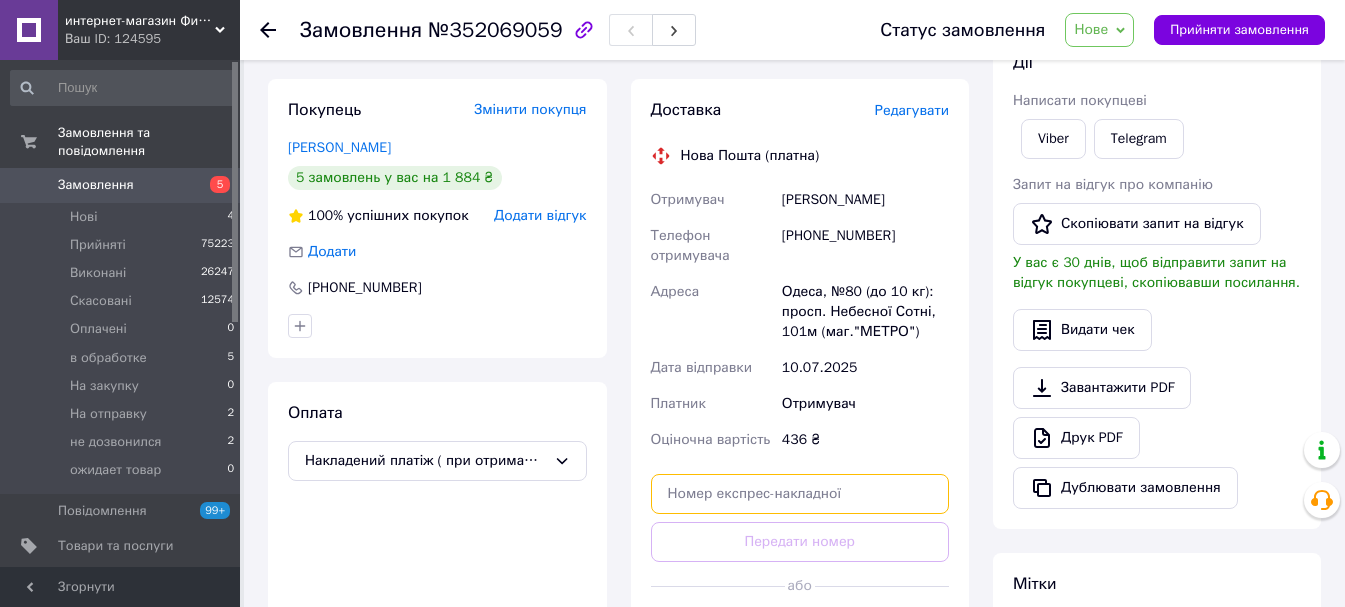 click at bounding box center [800, 494] 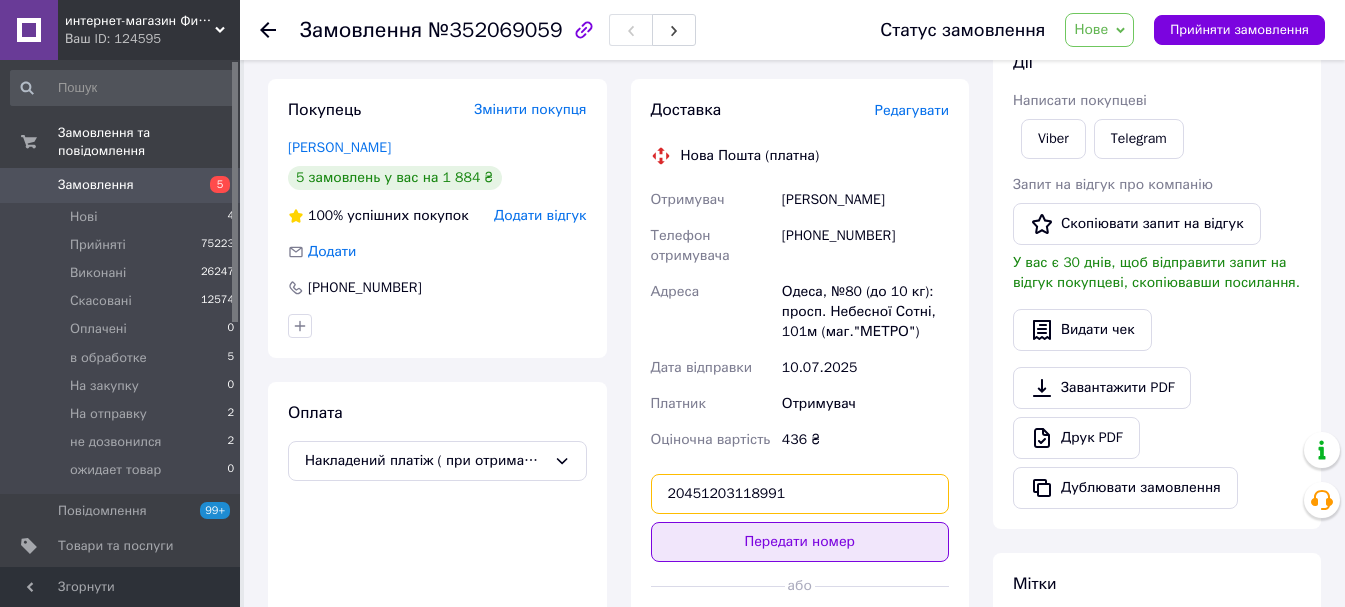 type on "20451203118991" 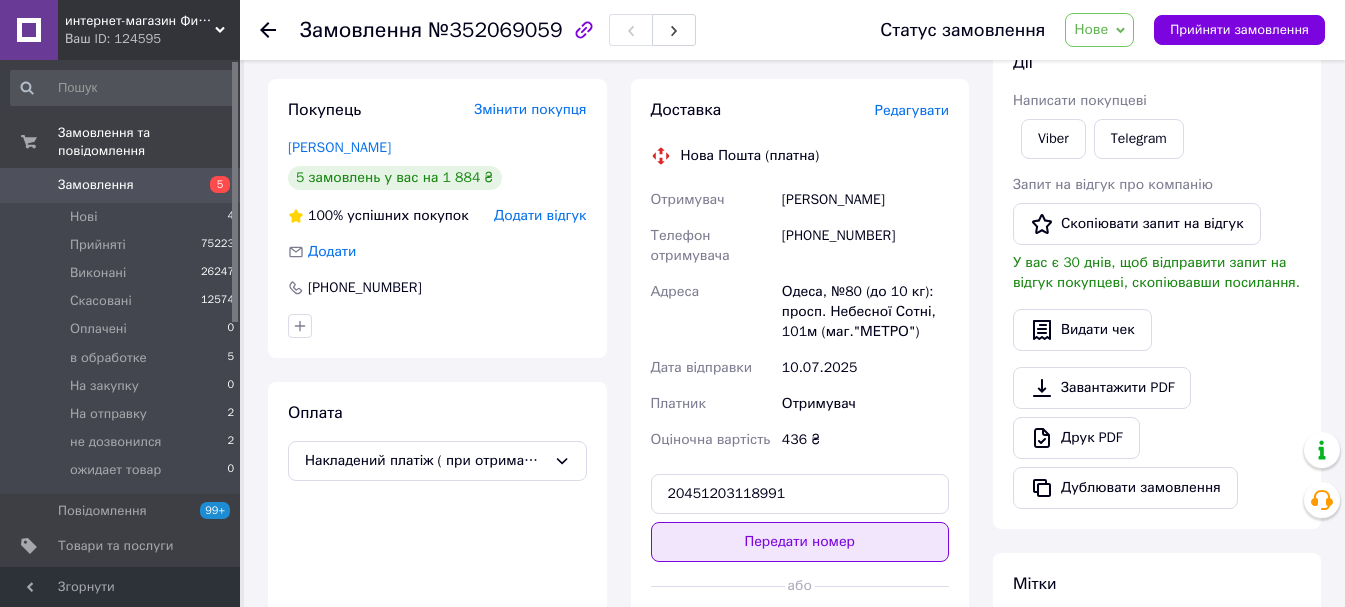click on "Передати номер" at bounding box center (800, 542) 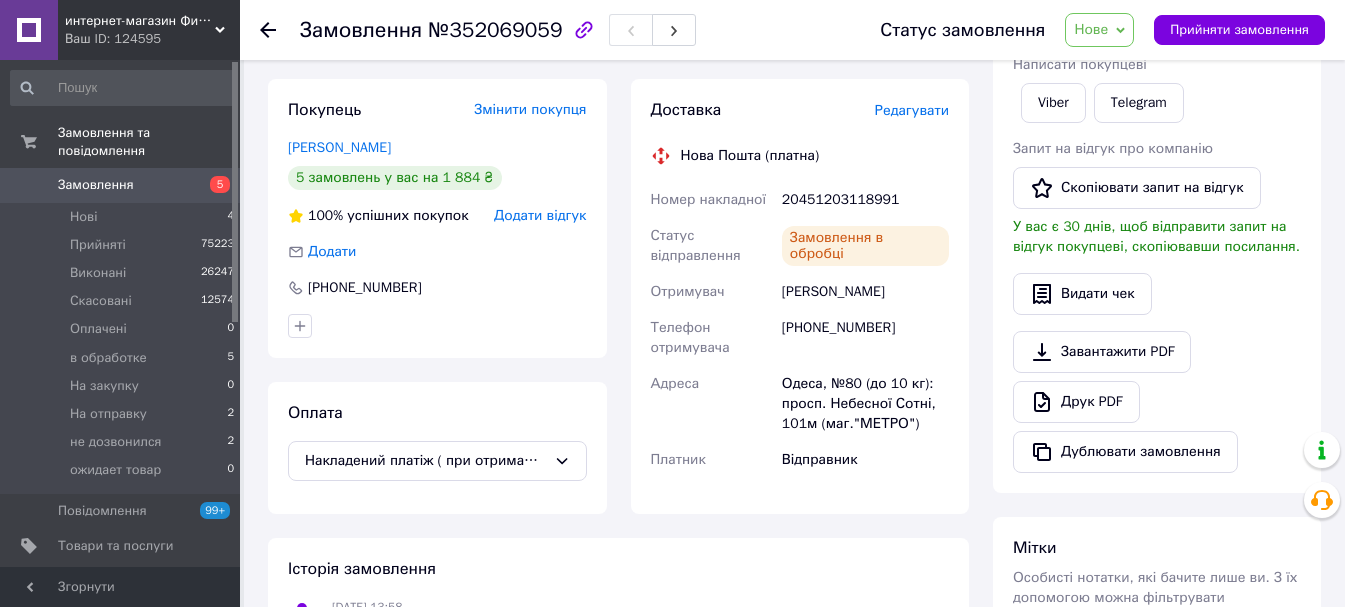 click on "Нове" at bounding box center [1099, 30] 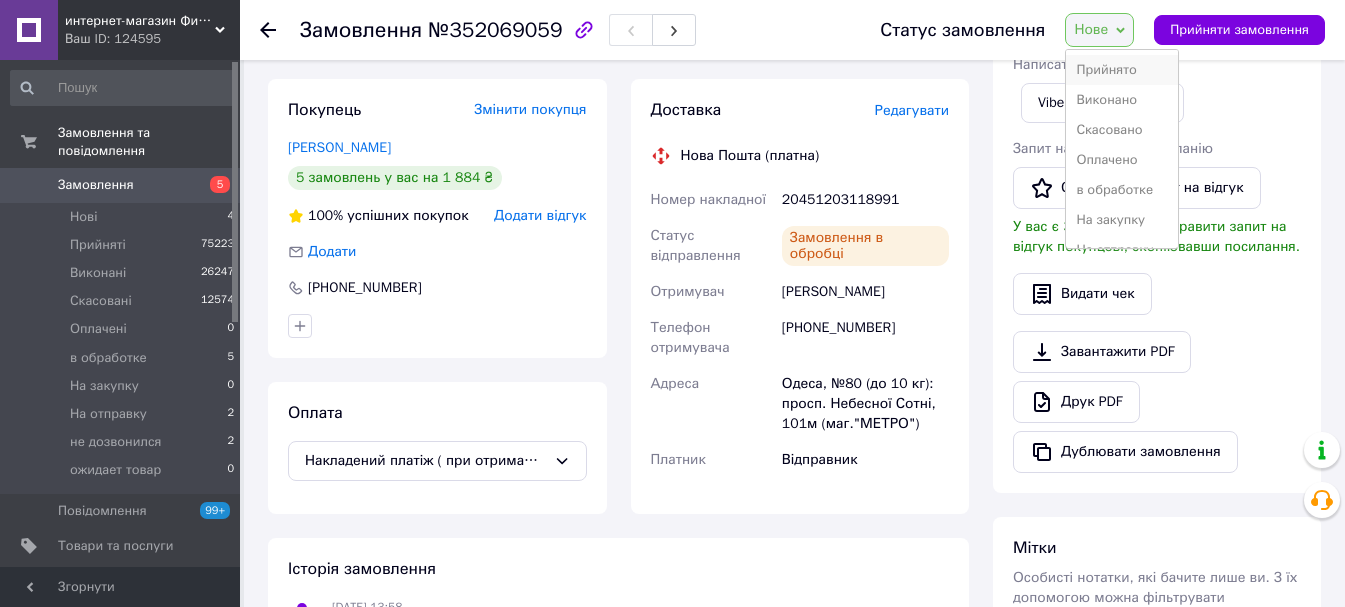 click on "Прийнято" at bounding box center (1122, 70) 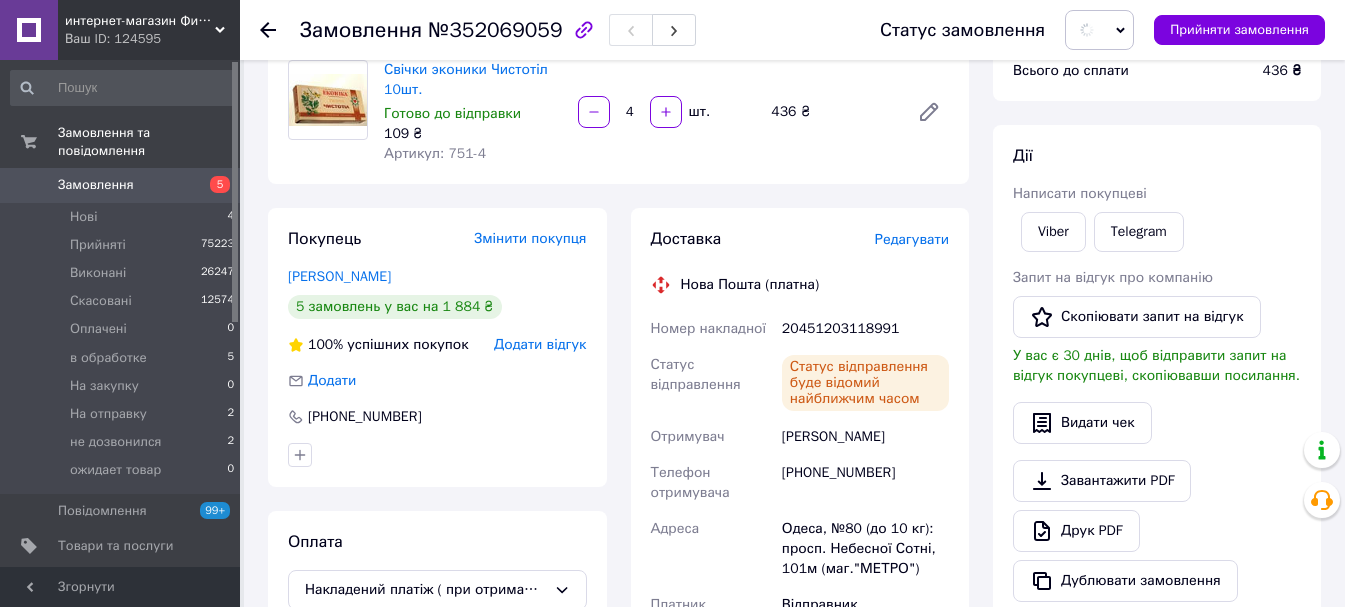 scroll, scrollTop: 0, scrollLeft: 0, axis: both 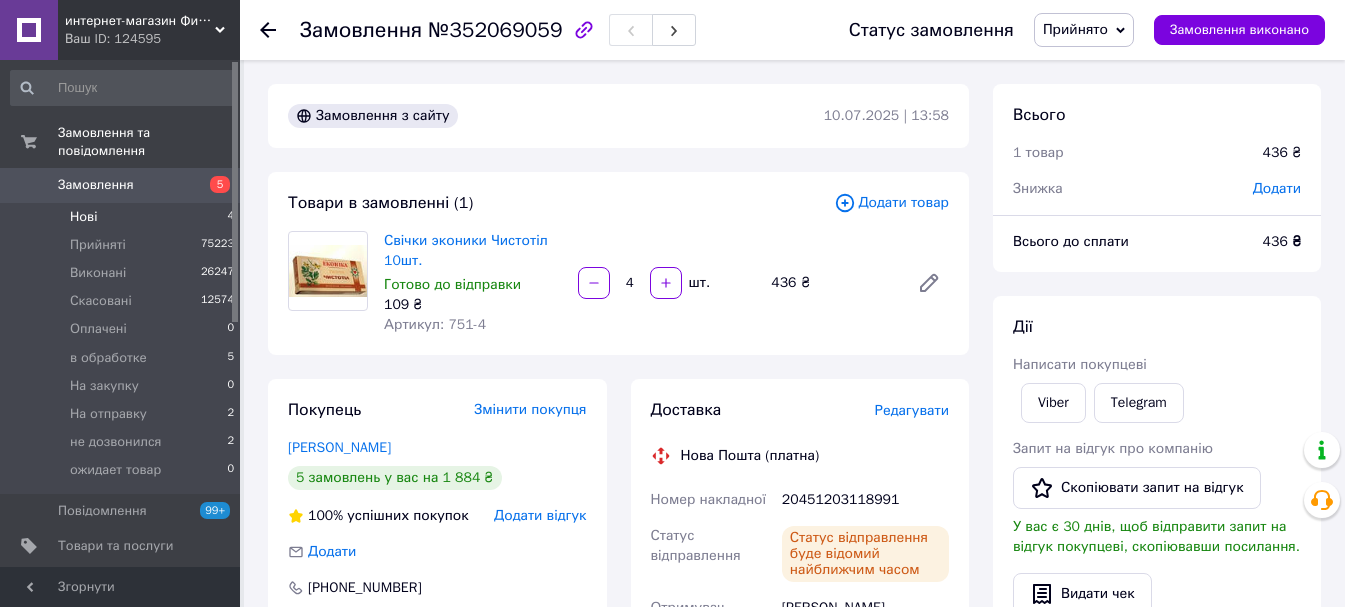 click on "Нові" at bounding box center [83, 217] 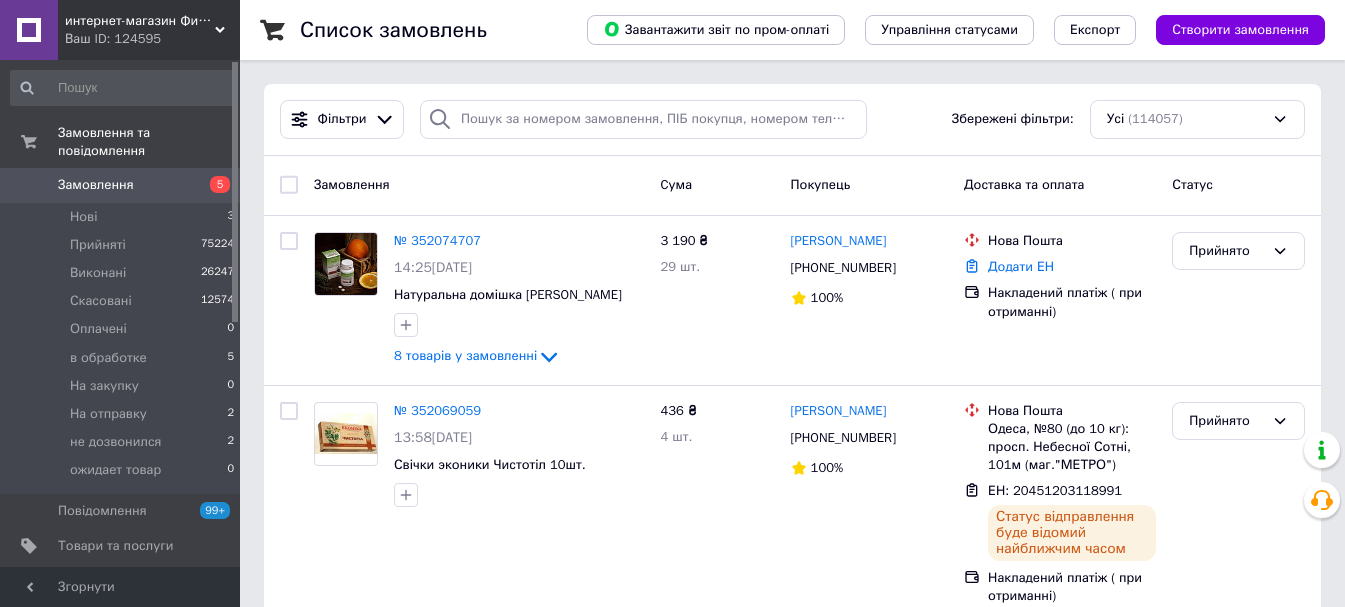 click on "Ваш ID: 124595" at bounding box center (152, 39) 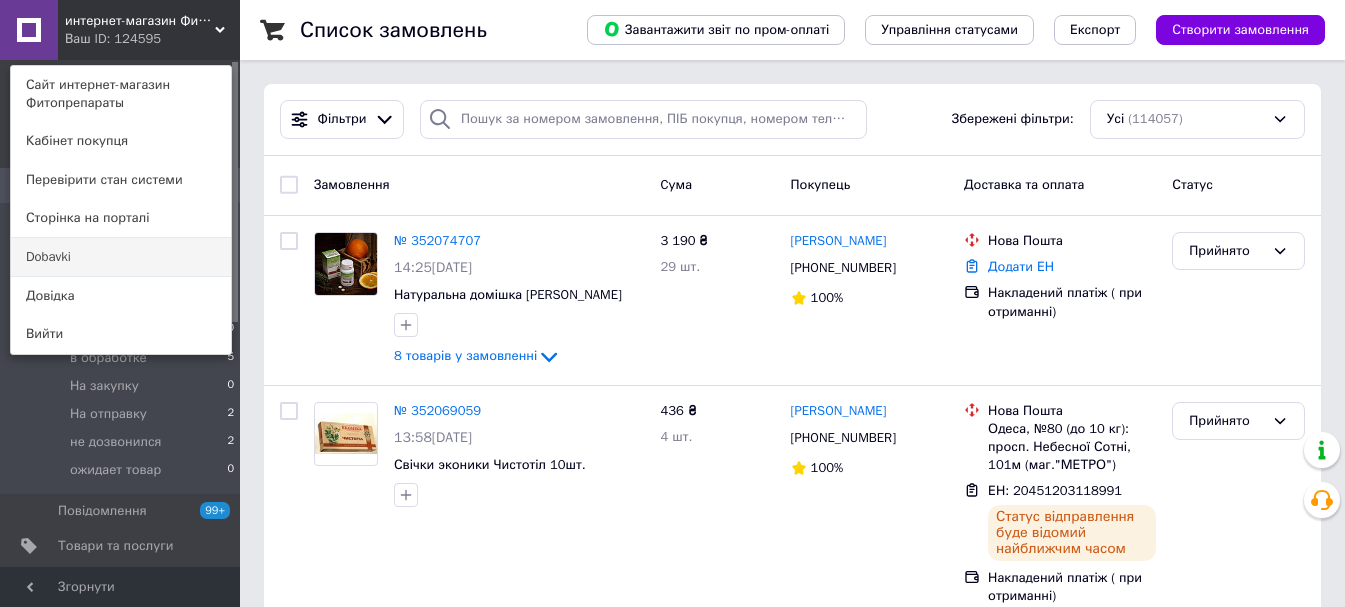 click on "Dobavki" at bounding box center (121, 257) 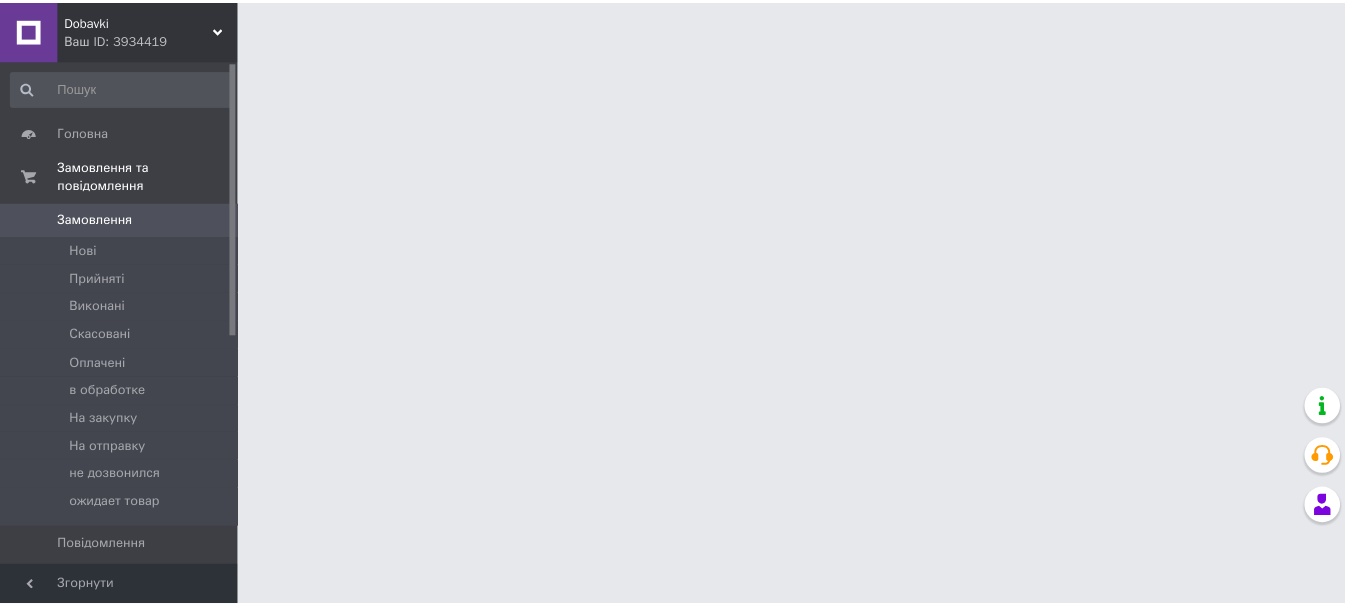 scroll, scrollTop: 0, scrollLeft: 0, axis: both 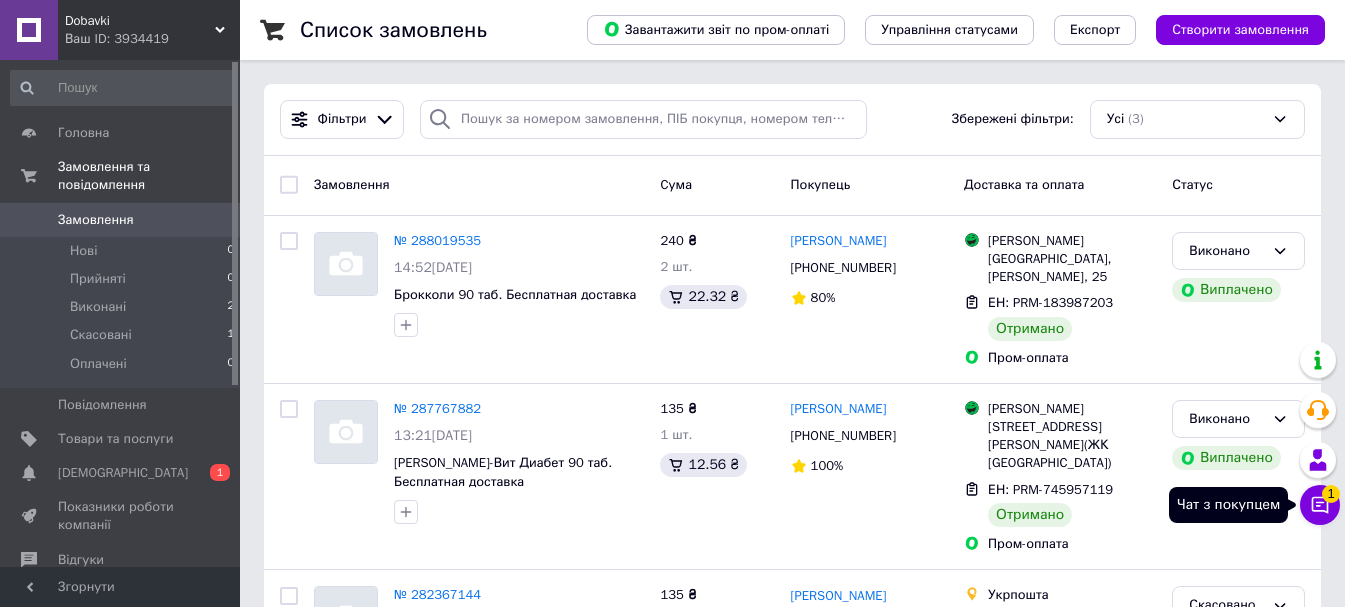 click 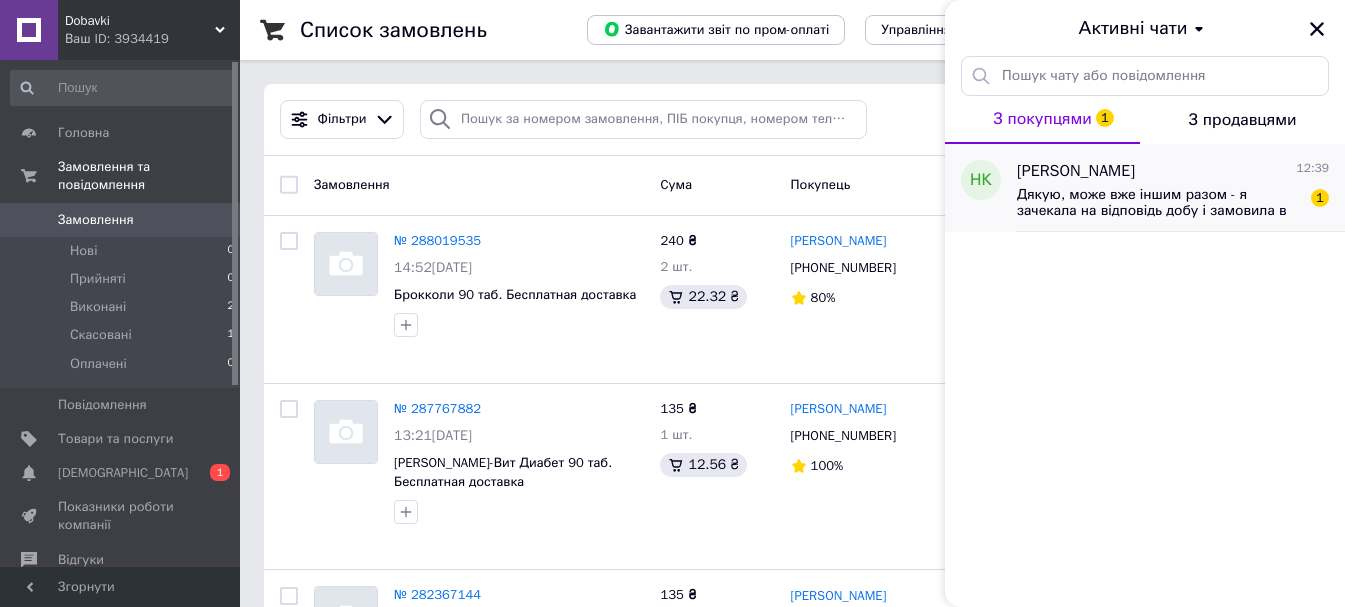click on "[PERSON_NAME] 12:39 Дякую, може вже іншим разом - я зачекала на відповідь добу і замовила в іншому місці - бо раптом відповіді зовсім не  буде. Гарного і тихого дня! 1" at bounding box center [1181, 188] 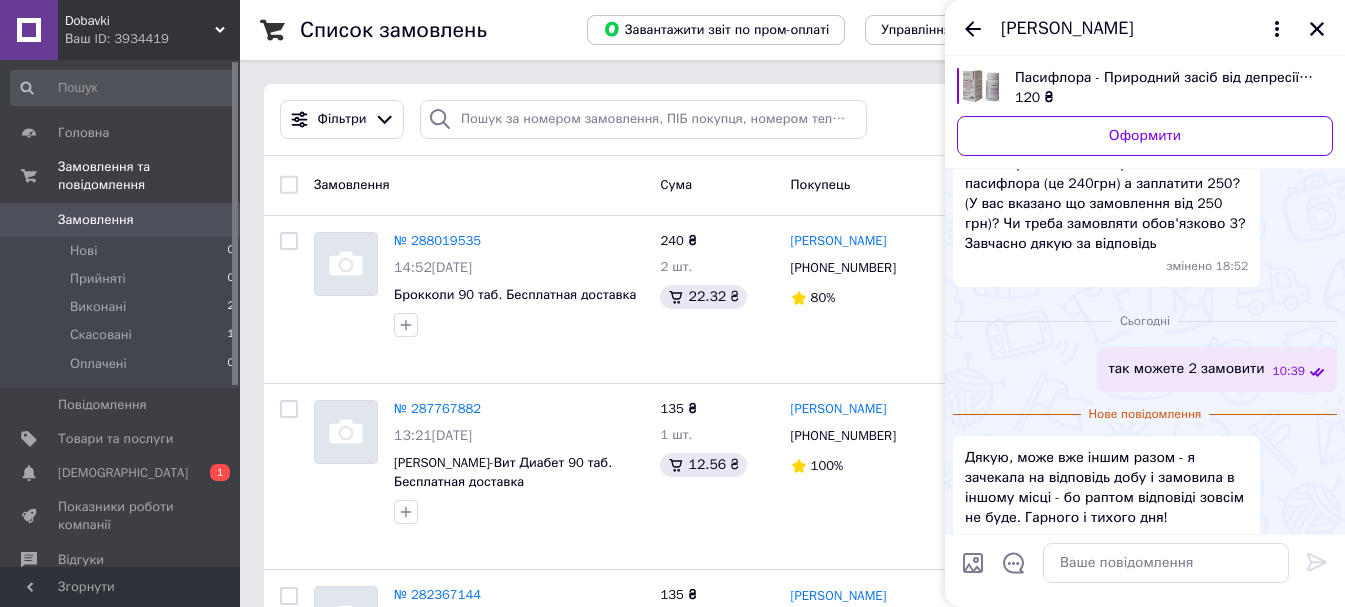 scroll, scrollTop: 162, scrollLeft: 0, axis: vertical 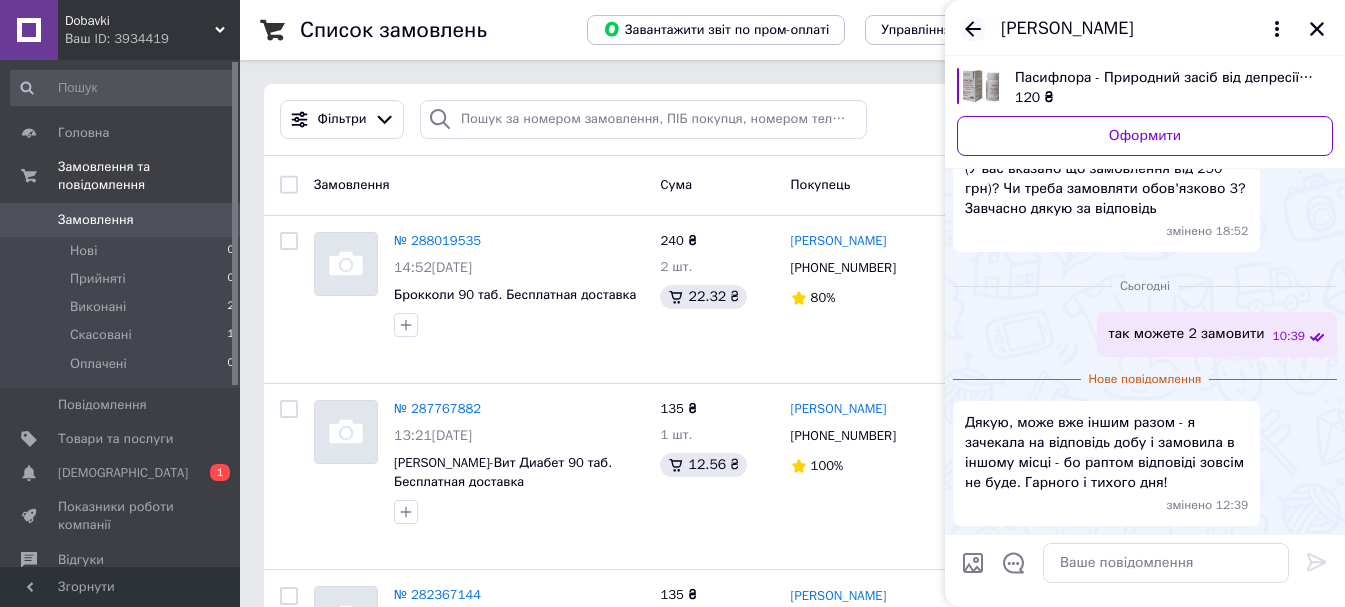click 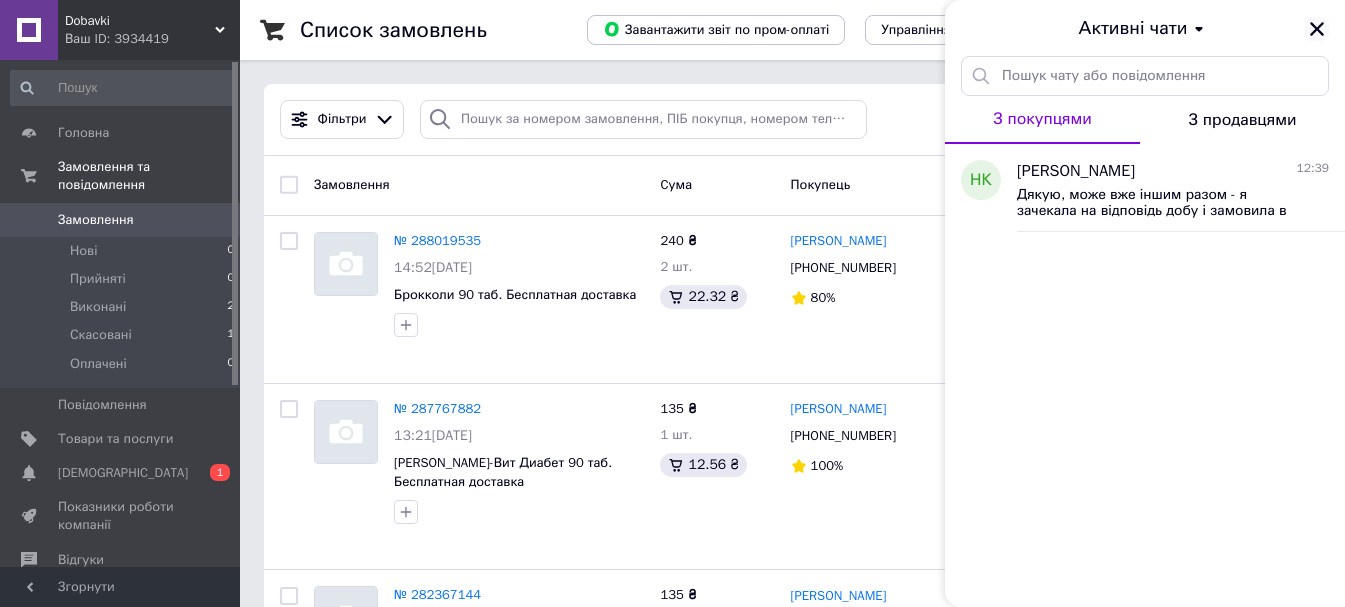 click 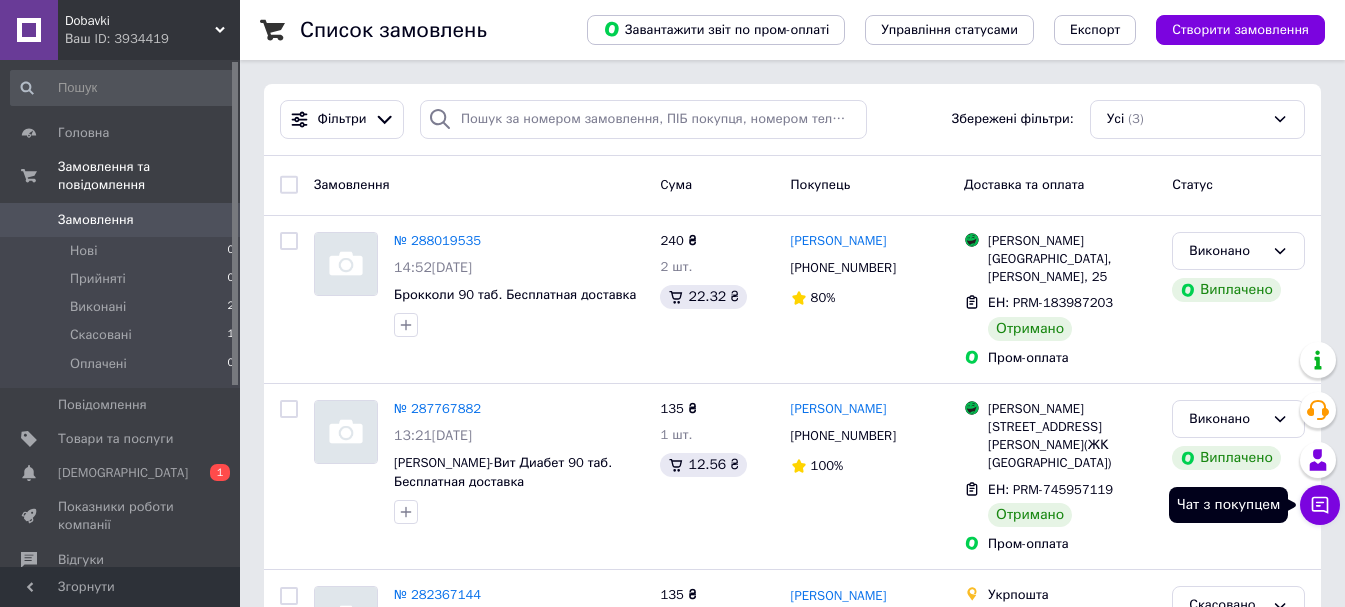 click 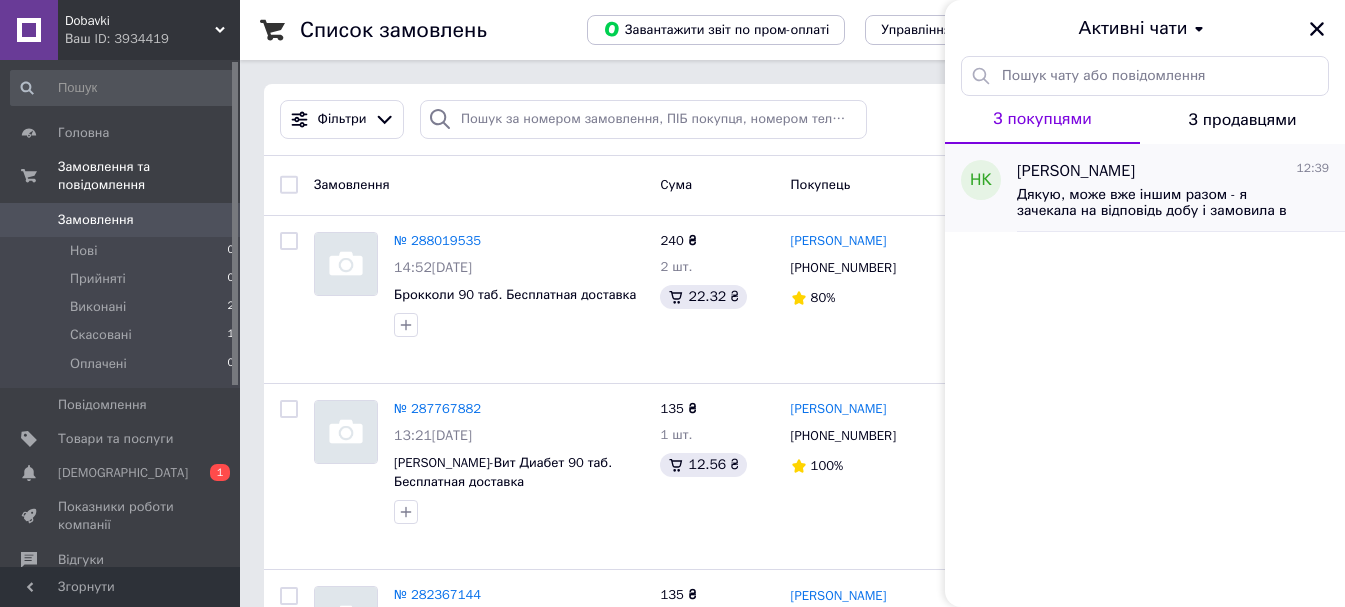 click on "[PERSON_NAME]" at bounding box center (1076, 171) 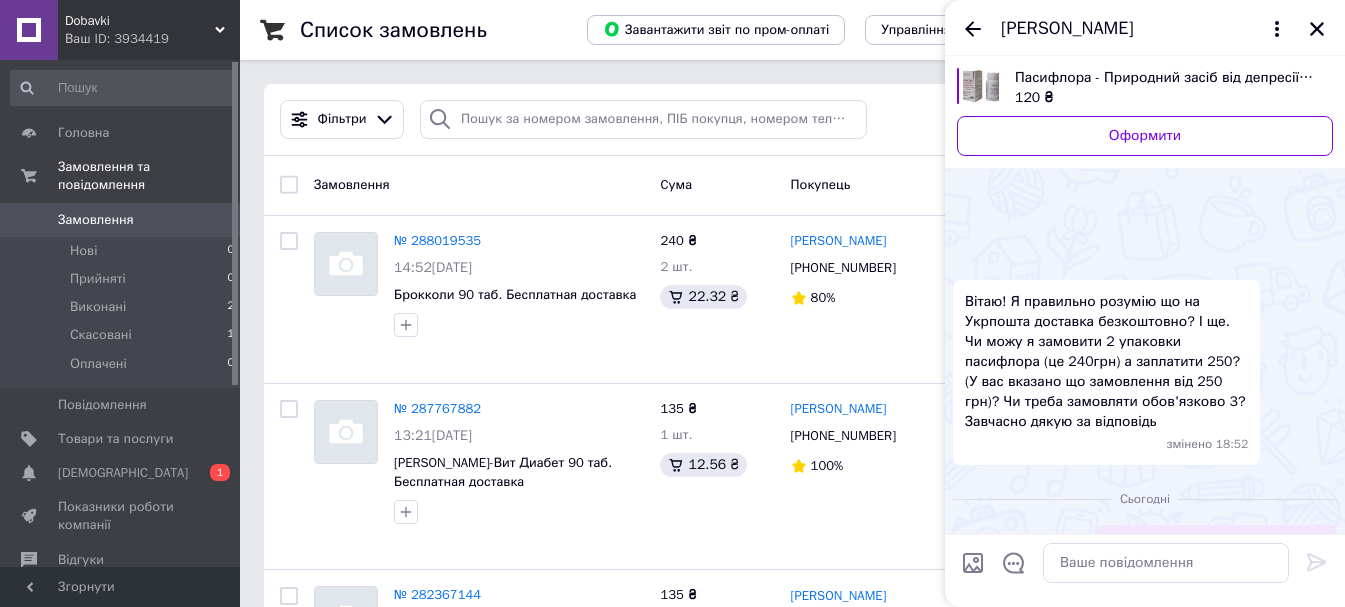 scroll, scrollTop: 177, scrollLeft: 0, axis: vertical 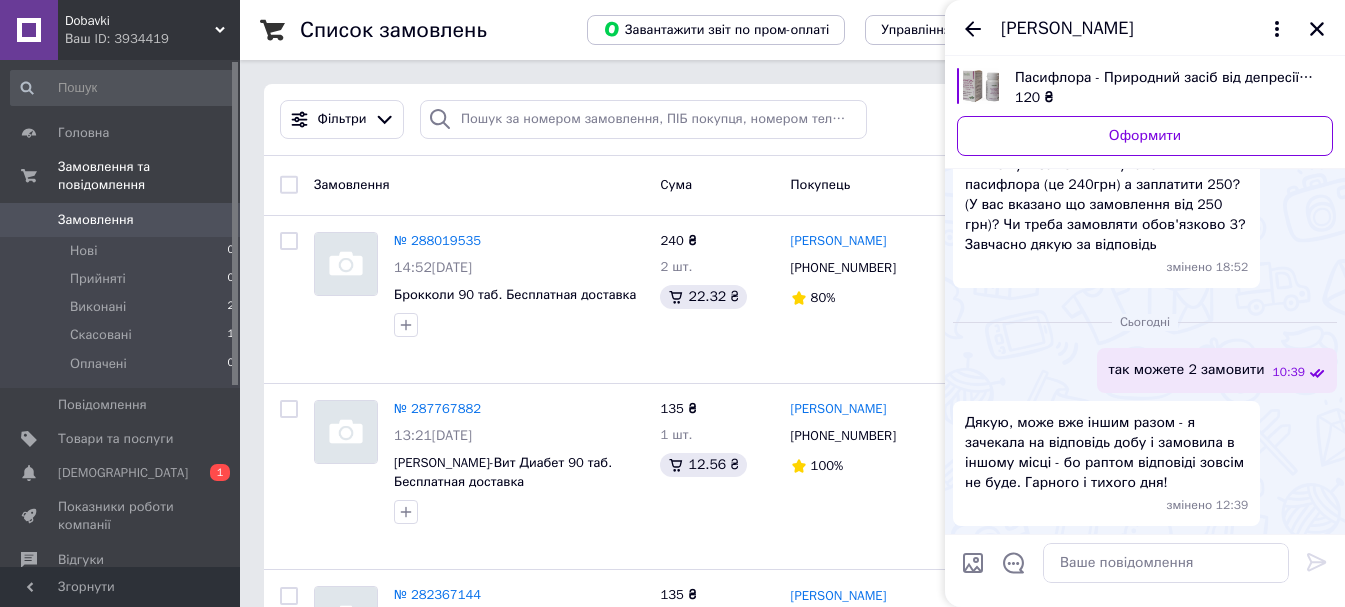 click on "[PERSON_NAME]" at bounding box center (1125, 29) 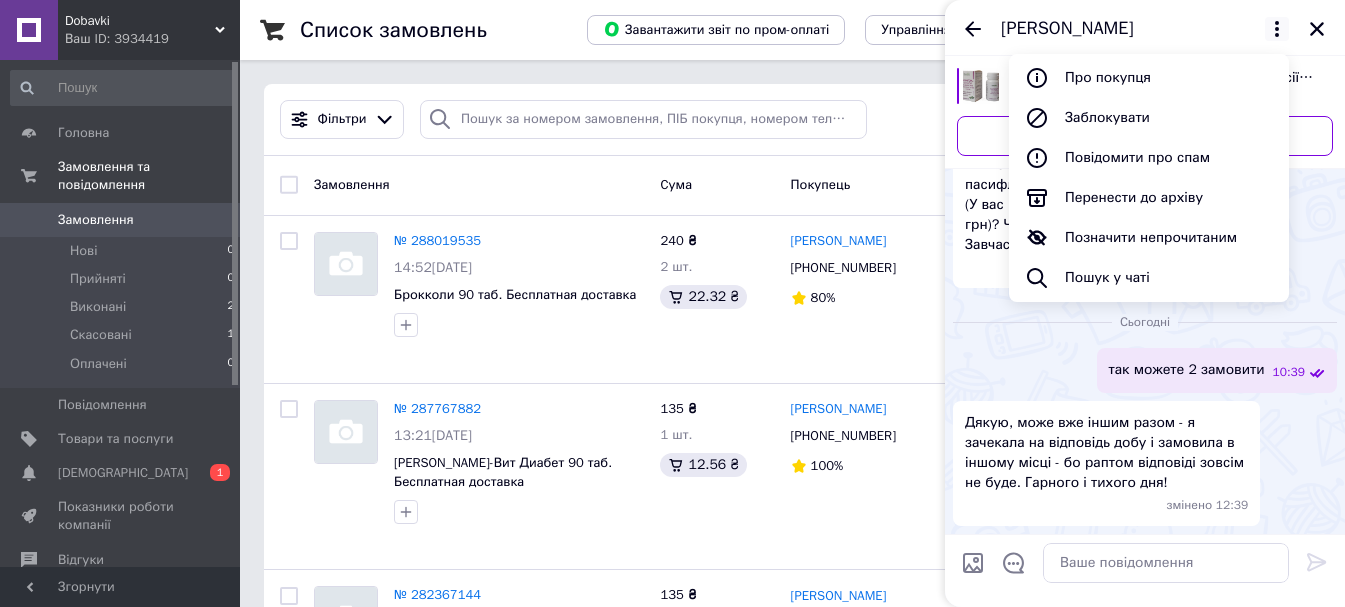 click on "Вітаю! Я правильно розумію що на Укрпошта доставка безкоштовно? І ще. Чи можу я замовити 2 упаковки пасифлора (це 240грн) а заплатити 250?(У вас вказано що замовлення від 250 грн)? Чи треба замовляти обов'язково 3? Завчасно дякую за відповідь змінено   18:52" at bounding box center [1145, 195] 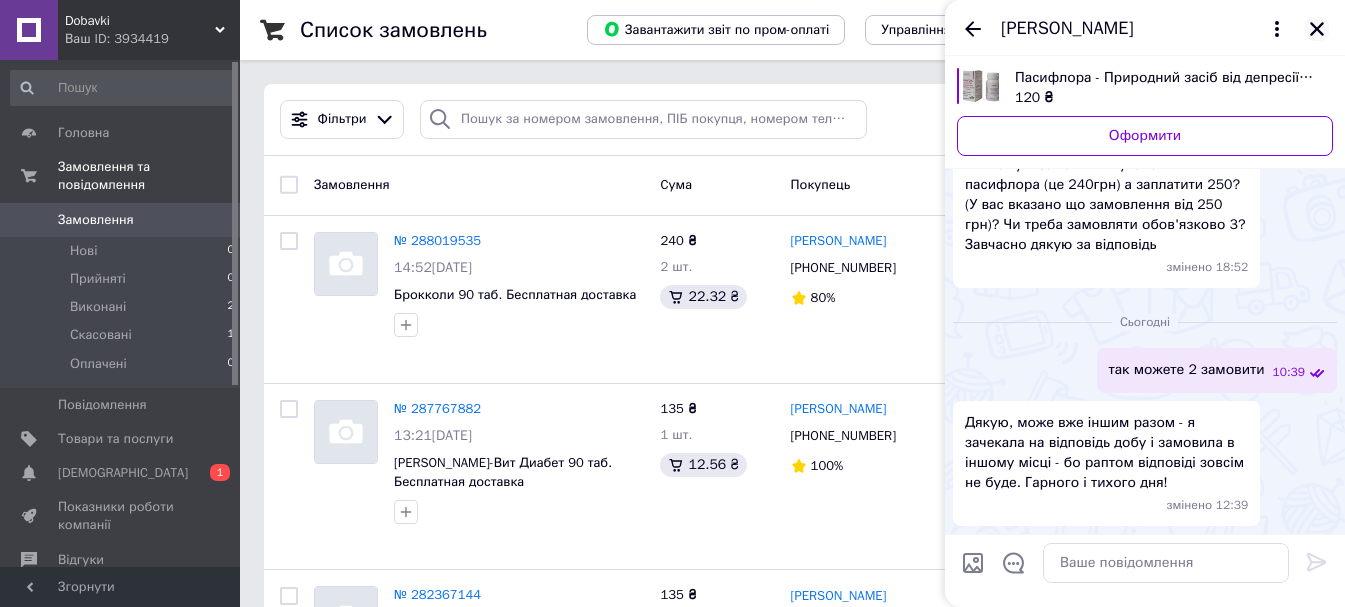 click at bounding box center [1317, 29] 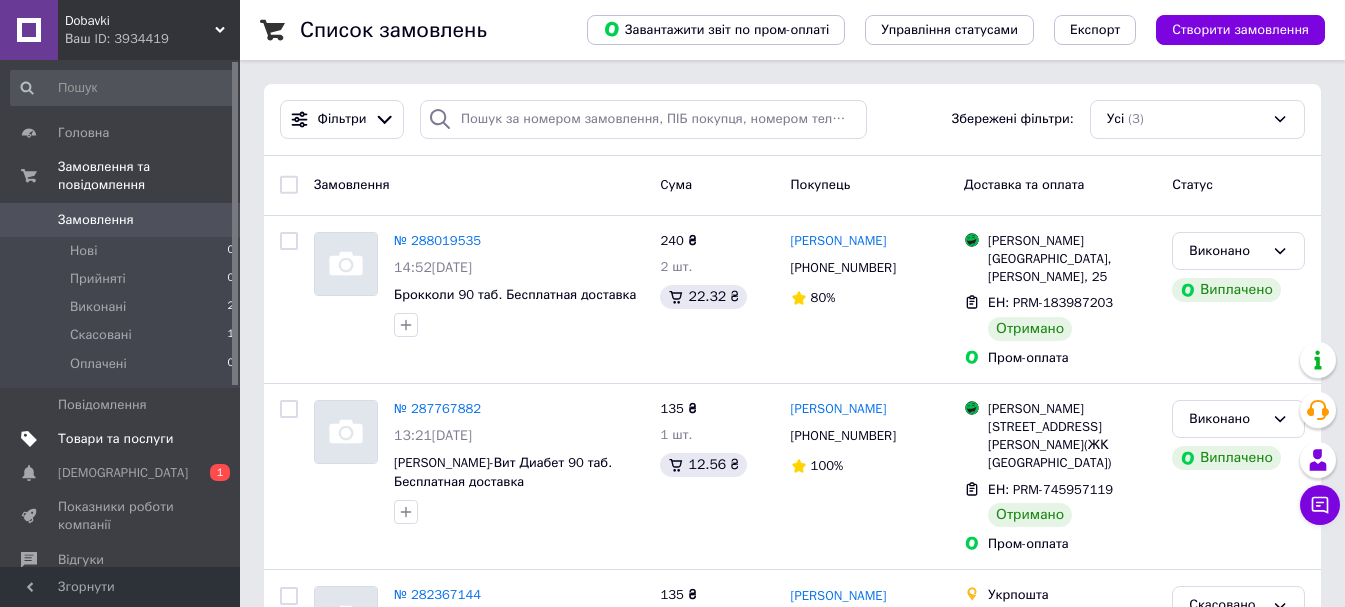 click on "Товари та послуги" at bounding box center (115, 439) 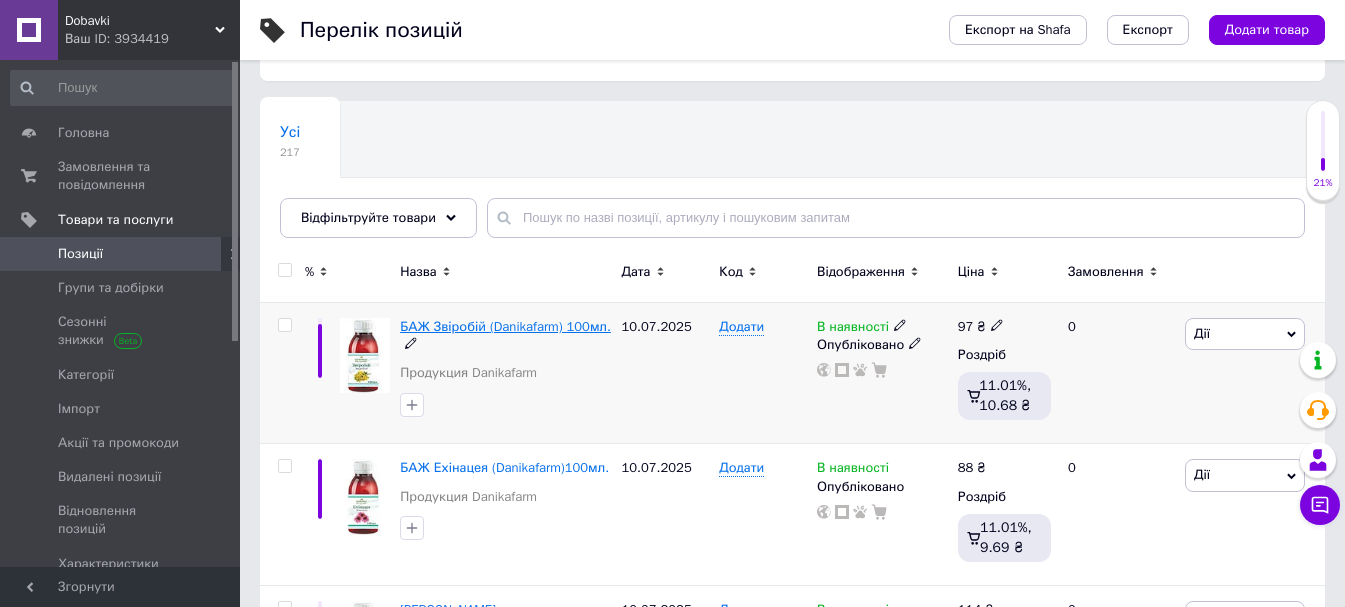 click on "БАЖ Звіробій (Danikafarm) 100мл." at bounding box center [505, 326] 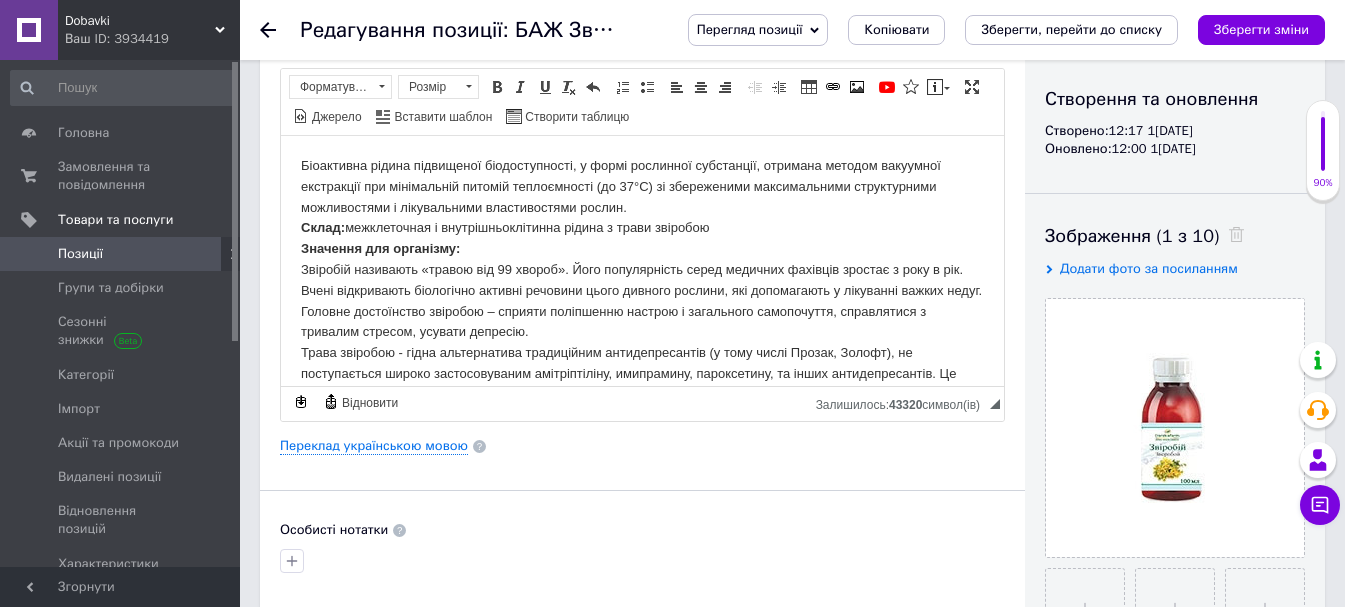 scroll, scrollTop: 0, scrollLeft: 0, axis: both 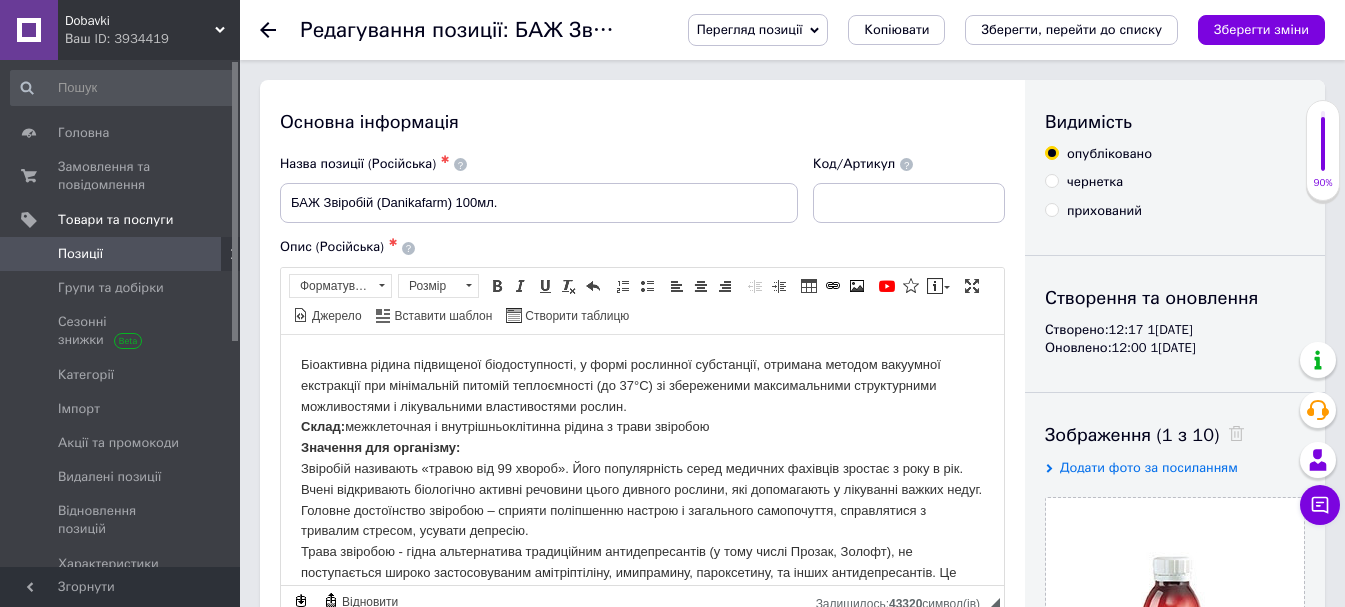 click 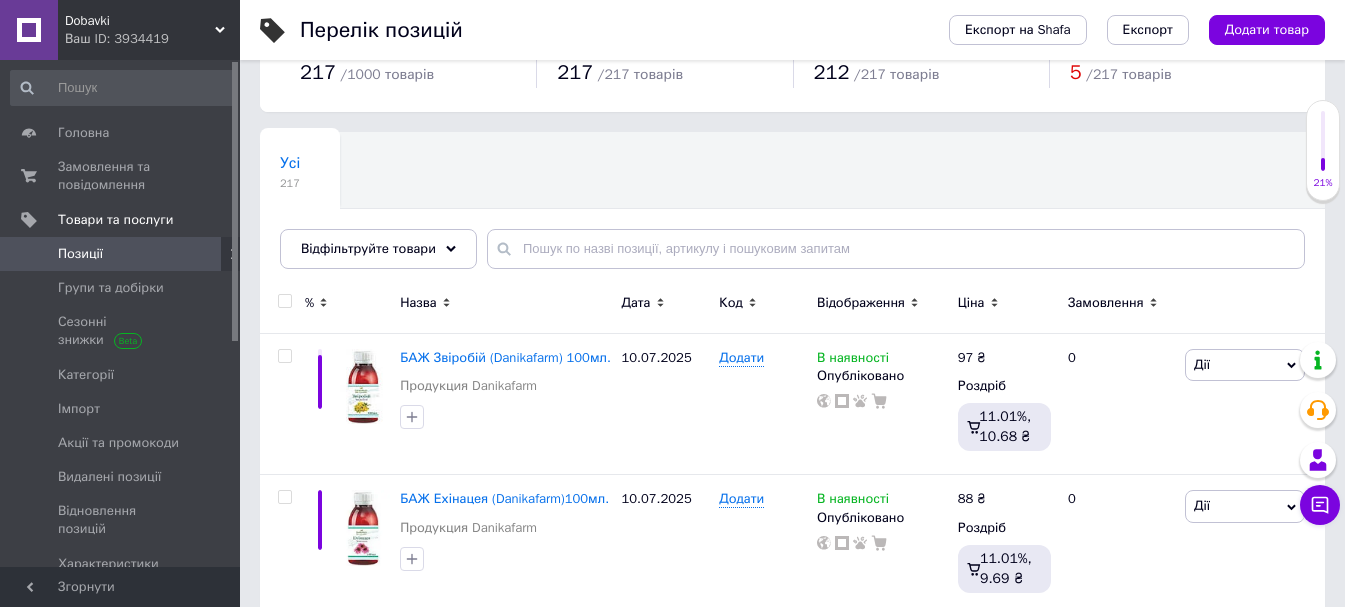 scroll, scrollTop: 100, scrollLeft: 0, axis: vertical 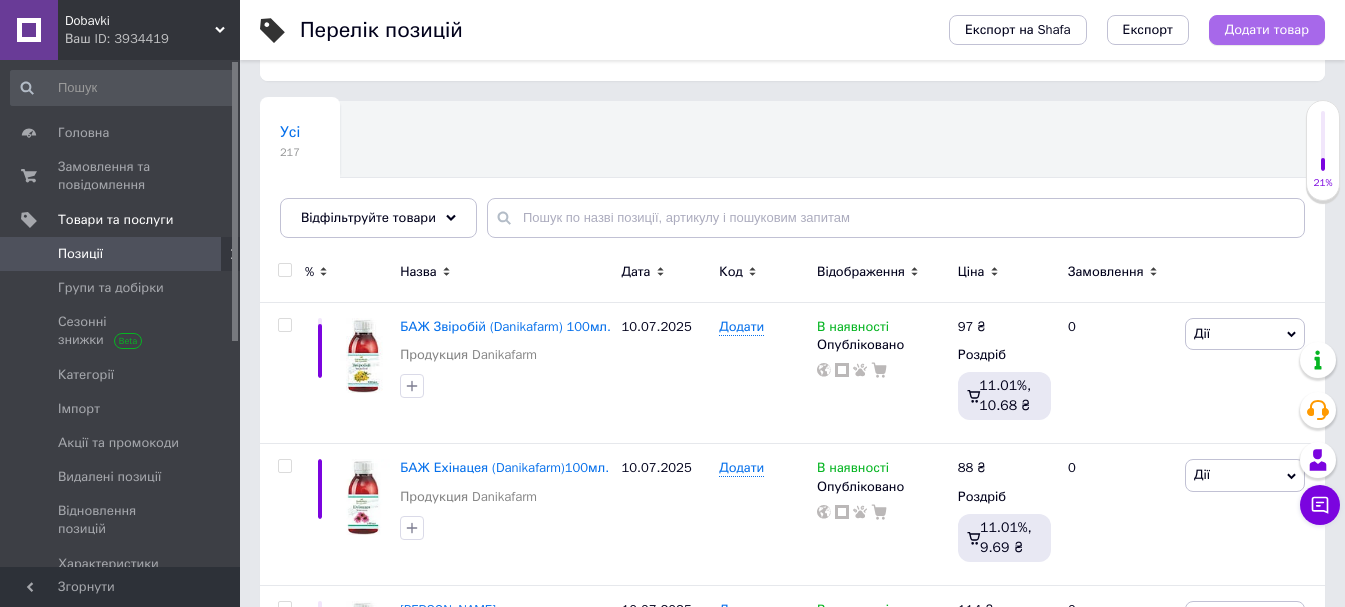 click on "Додати товар" at bounding box center [1267, 30] 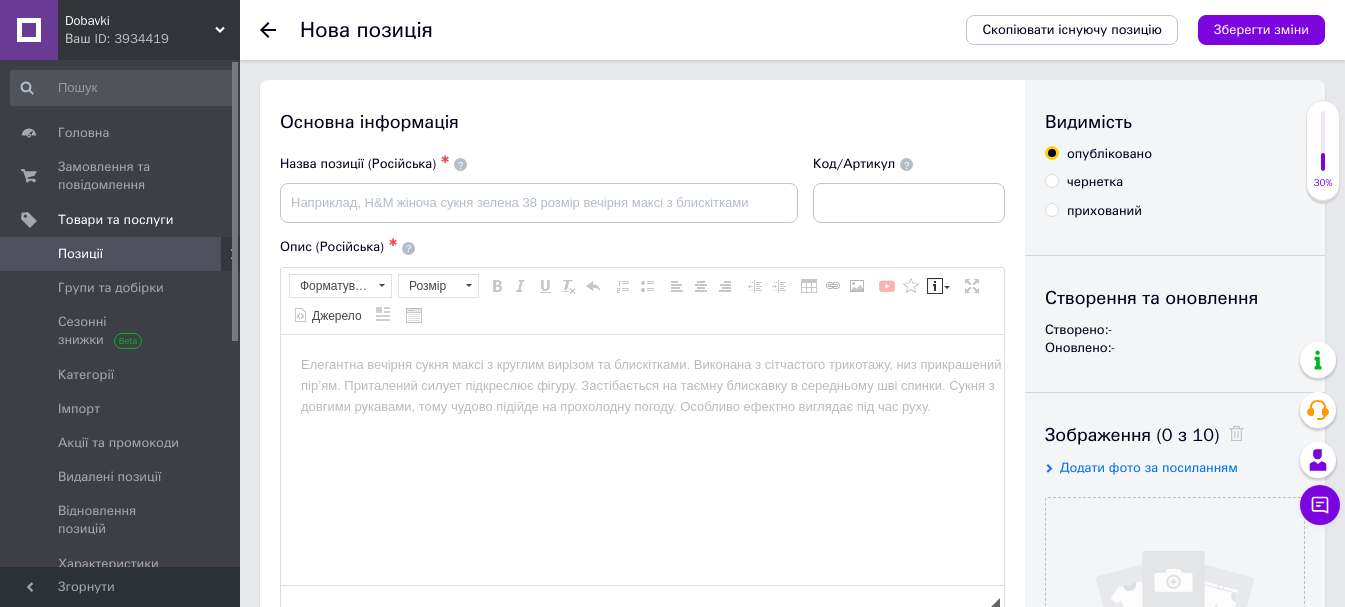 scroll, scrollTop: 0, scrollLeft: 0, axis: both 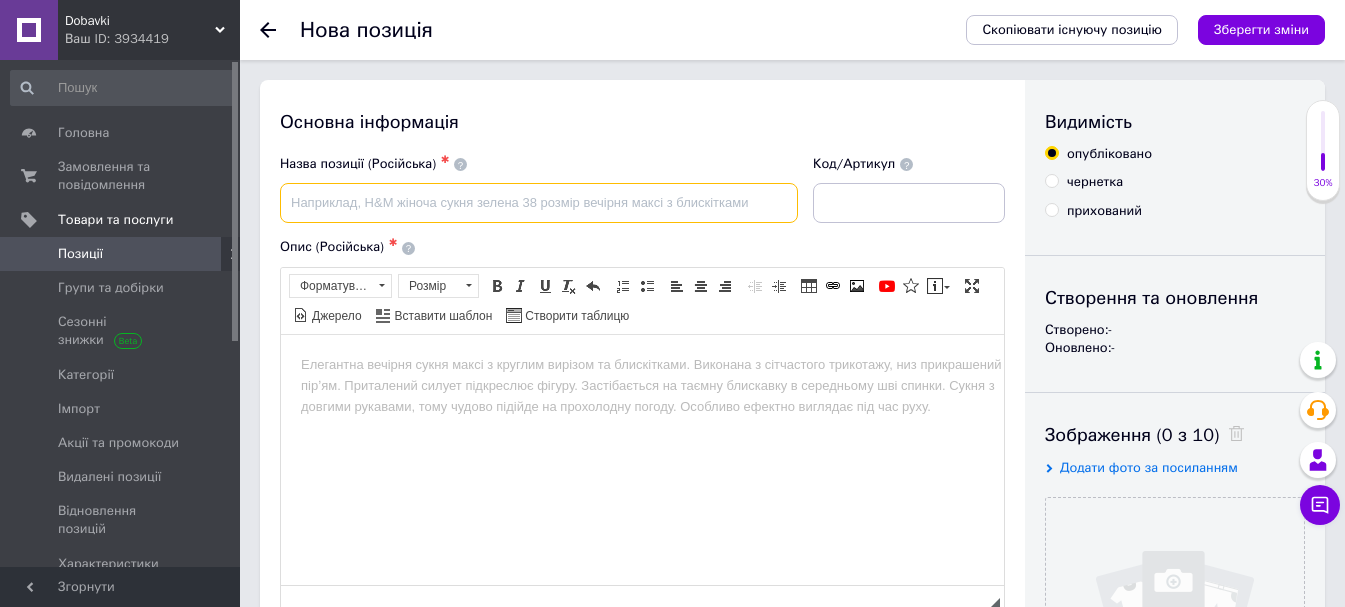 click at bounding box center [539, 203] 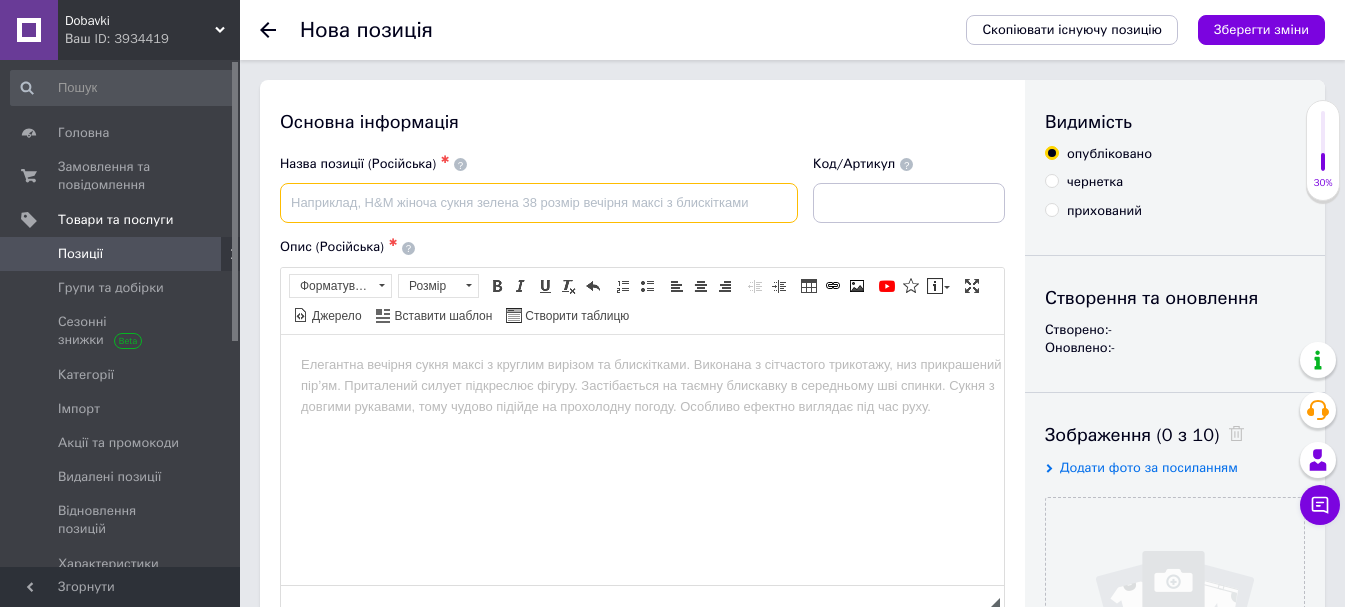 paste on "БАЖ Зелений волоський горіх (Danikafarm)100мл." 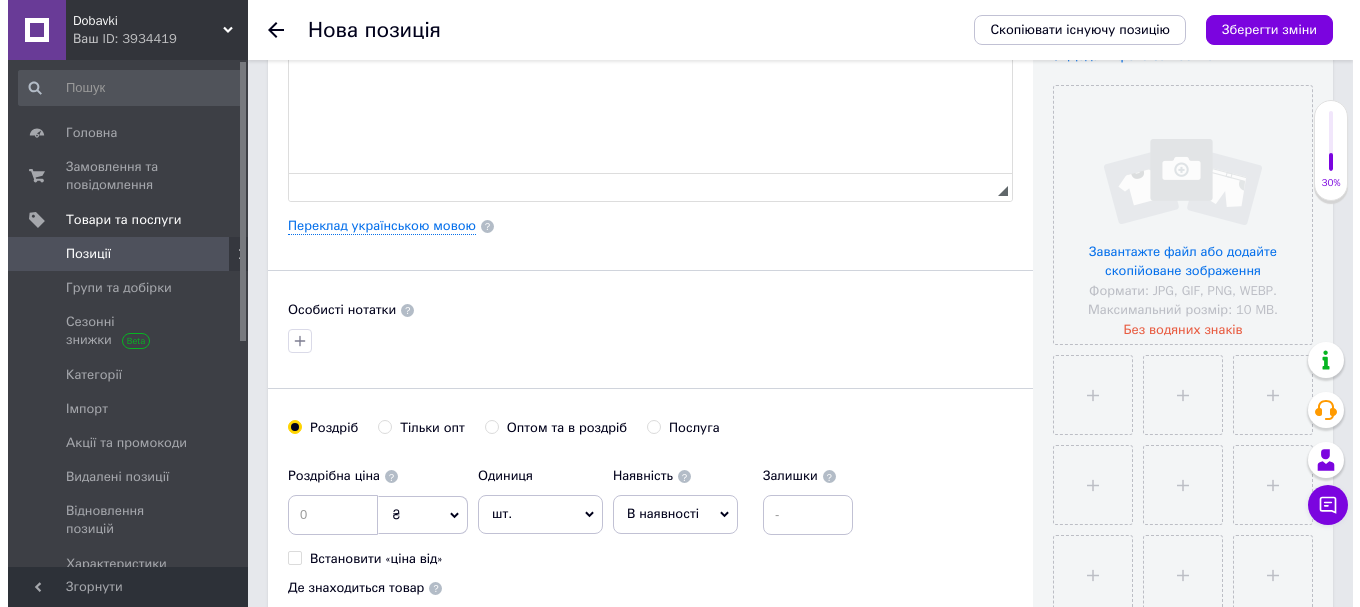 scroll, scrollTop: 400, scrollLeft: 0, axis: vertical 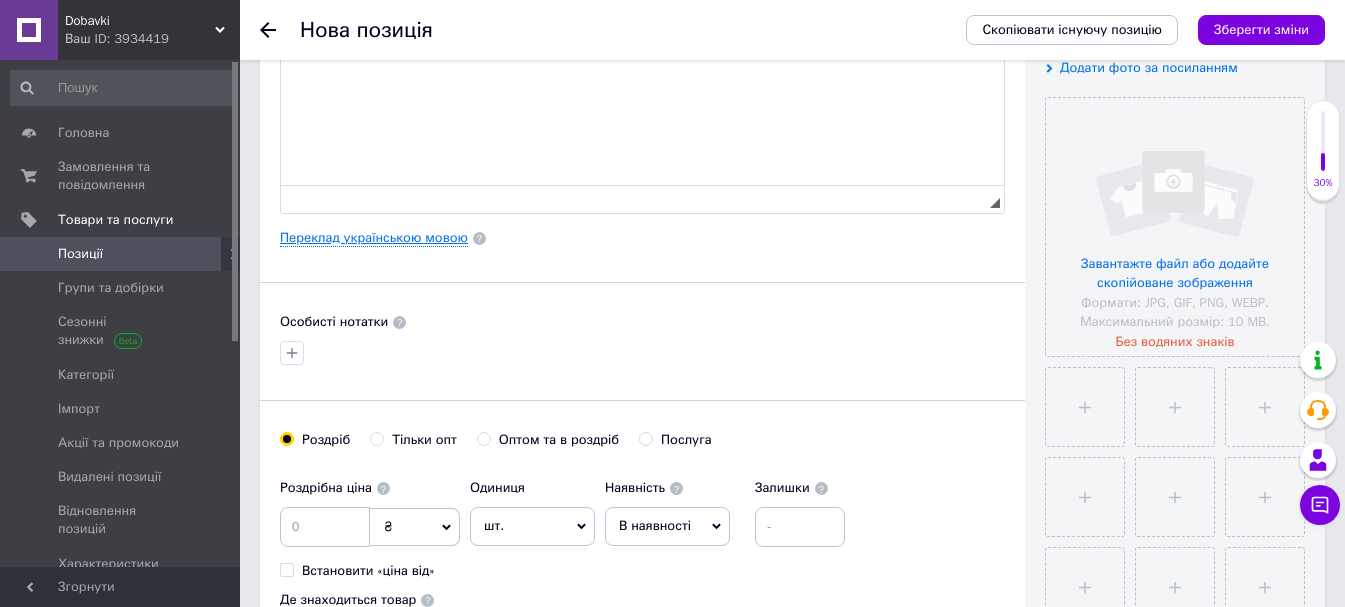 type on "БАЖ Зелений волоський горіх (Danikafarm)100мл." 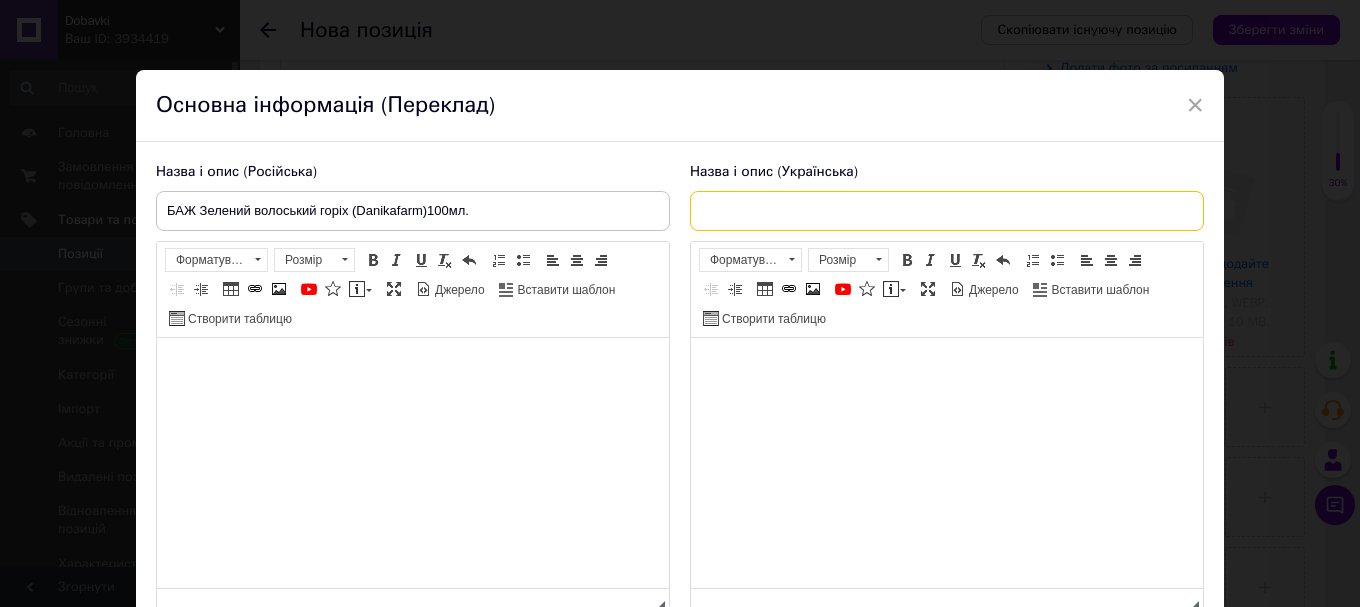 click at bounding box center (947, 211) 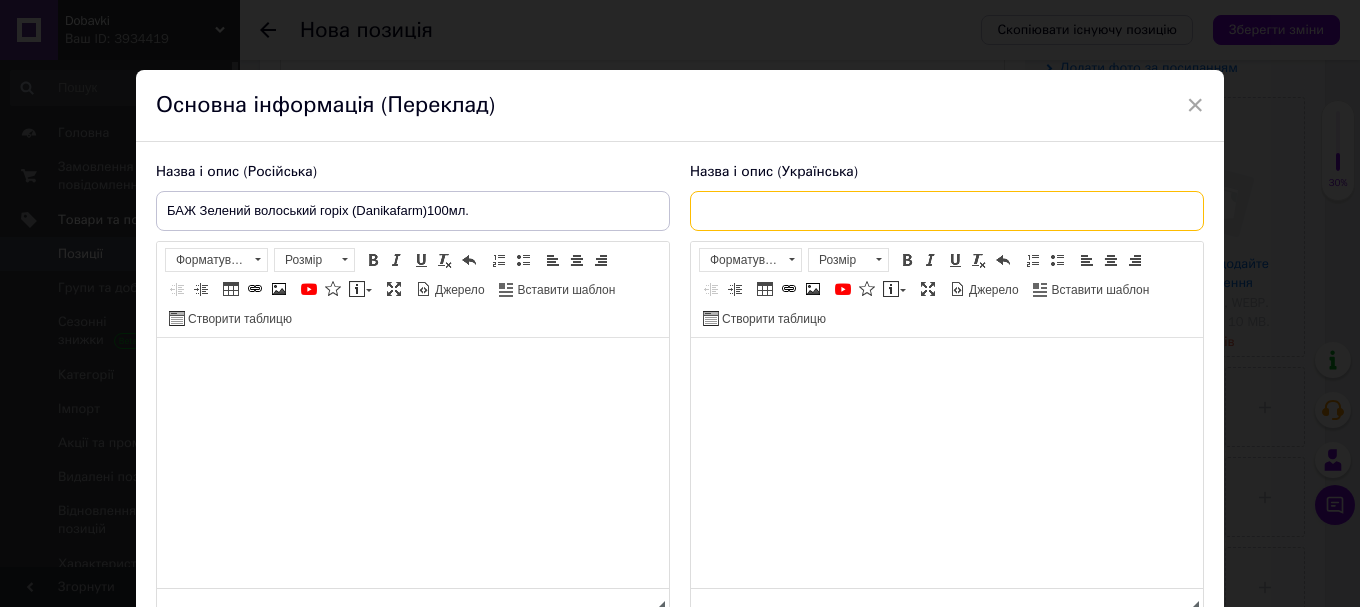 paste on "БАЖ Зелений волоський горіх (Danikafarm)100мл." 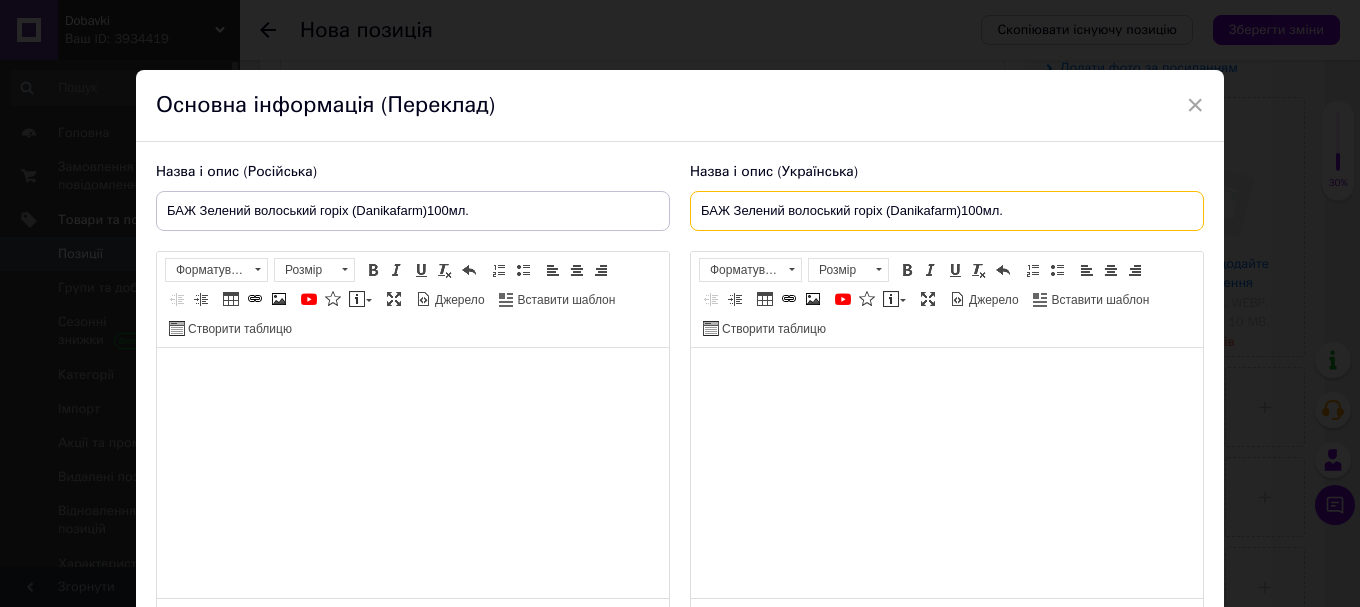 type on "БАЖ Зелений волоський горіх (Danikafarm)100мл." 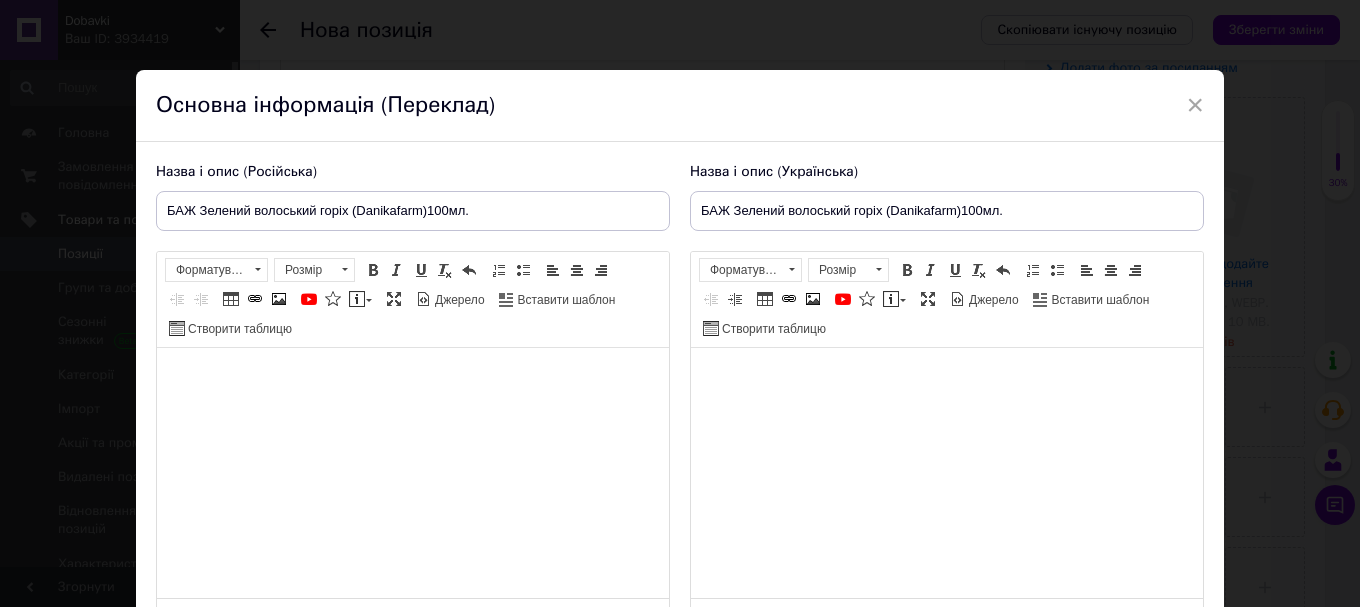 click on "Панель інструментів редактора Форматування Форматування Розмір Розмір   Жирний  Сполучення клавіш Ctrl+B   Курсив  Сполучення клавіш Ctrl+I   Підкреслений  Сполучення клавіш Ctrl+U   Видалити форматування   Повернути  Сполучення клавіш Ctrl+Z   Вставити/видалити нумерований список   Вставити/видалити маркований список   По лівому краю   По центру   По правому краю   Зменшити відступ   Збільшити відступ   Таблиця   Вставити/Редагувати посилання  Сполучення клавіш Ctrl+L   Зображення   YouTube   {label}   Вставити повідомлення   Максимізувати   [PERSON_NAME]   Вставити шаблон" at bounding box center (413, 300) 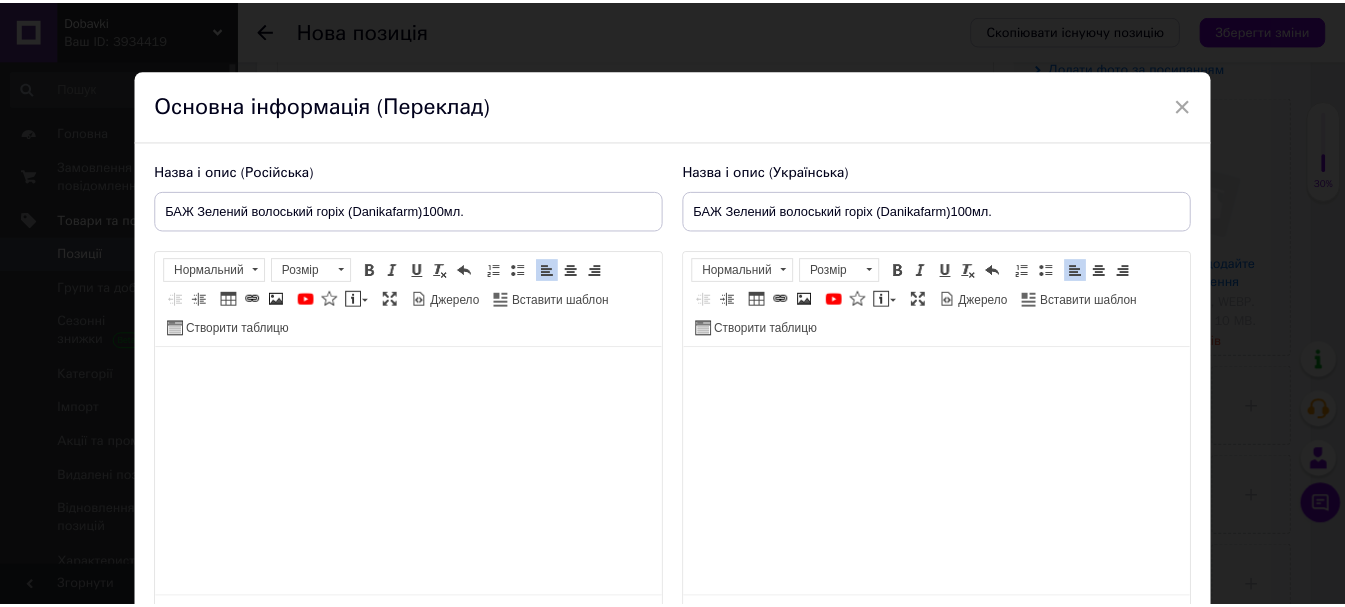 scroll, scrollTop: 185, scrollLeft: 0, axis: vertical 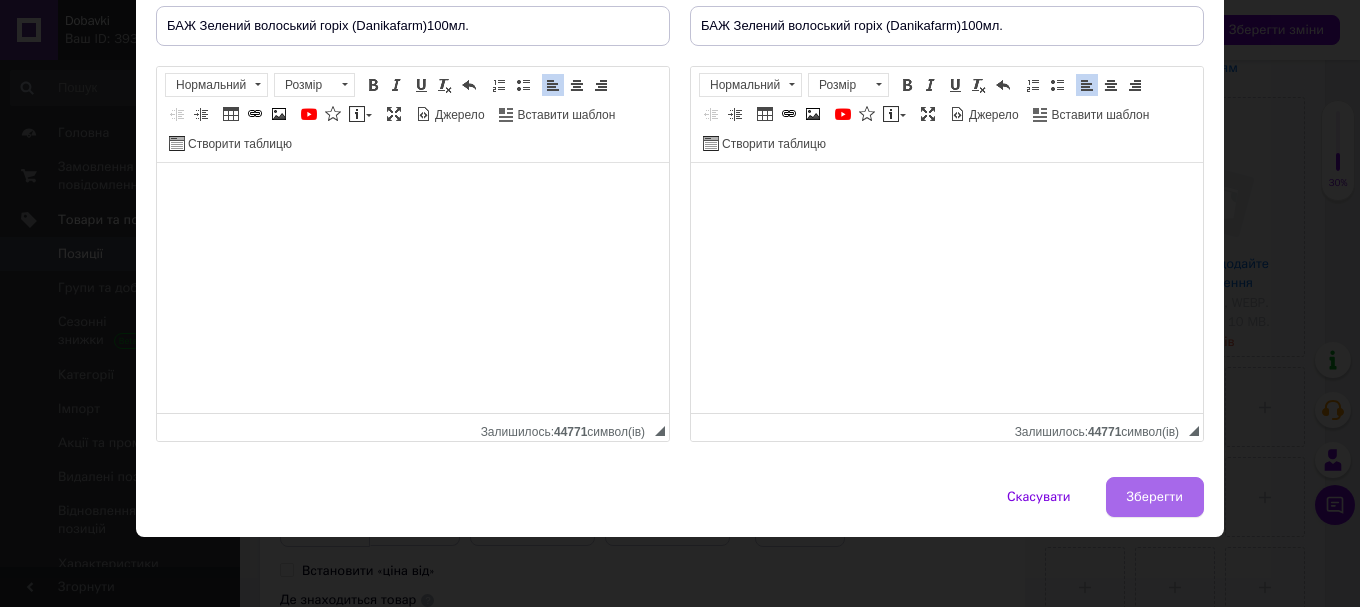 click on "Зберегти" at bounding box center (1155, 497) 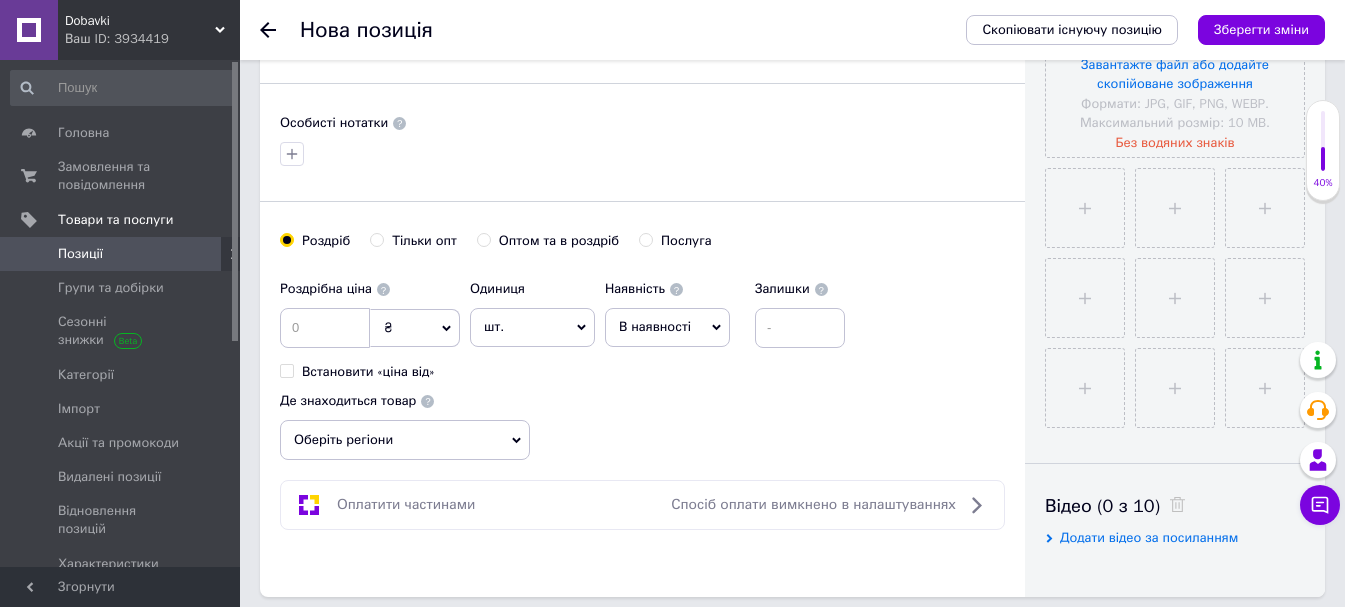 scroll, scrollTop: 600, scrollLeft: 0, axis: vertical 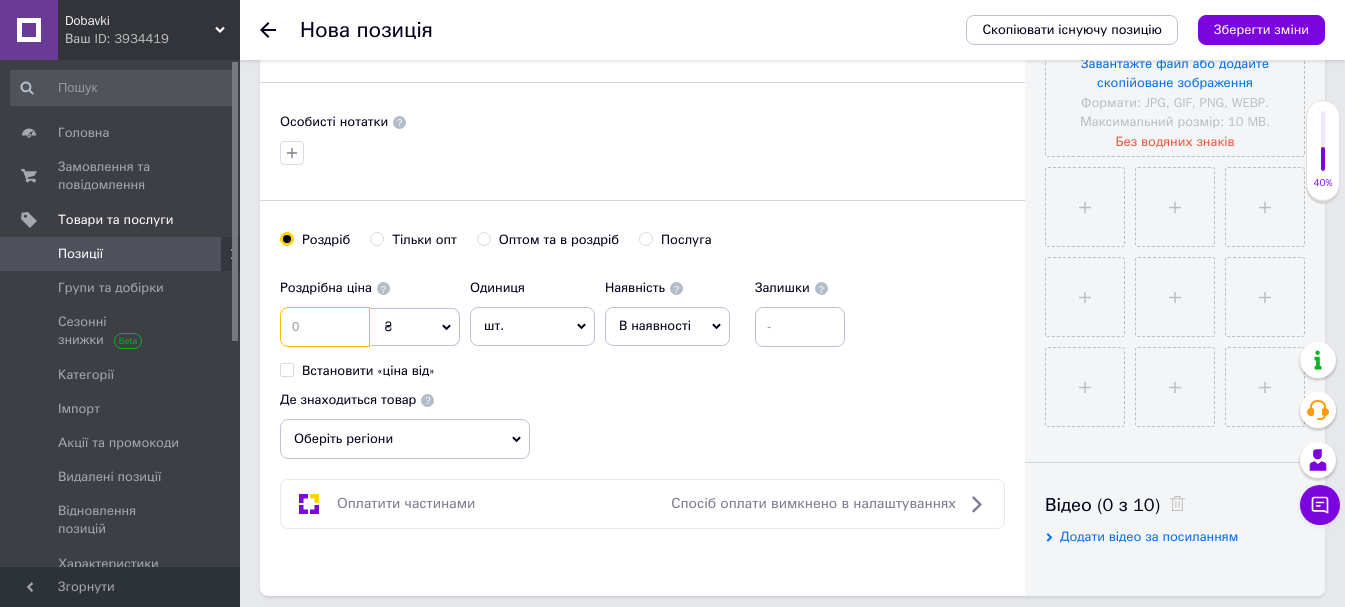 click at bounding box center (325, 327) 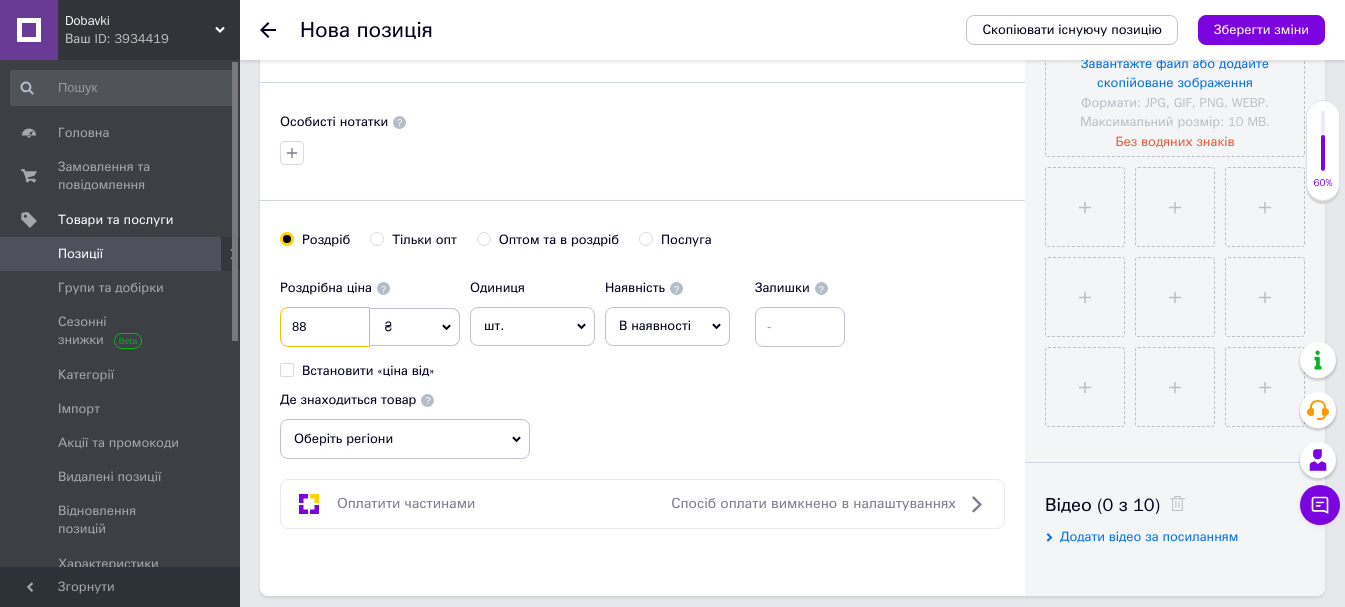 type on "88" 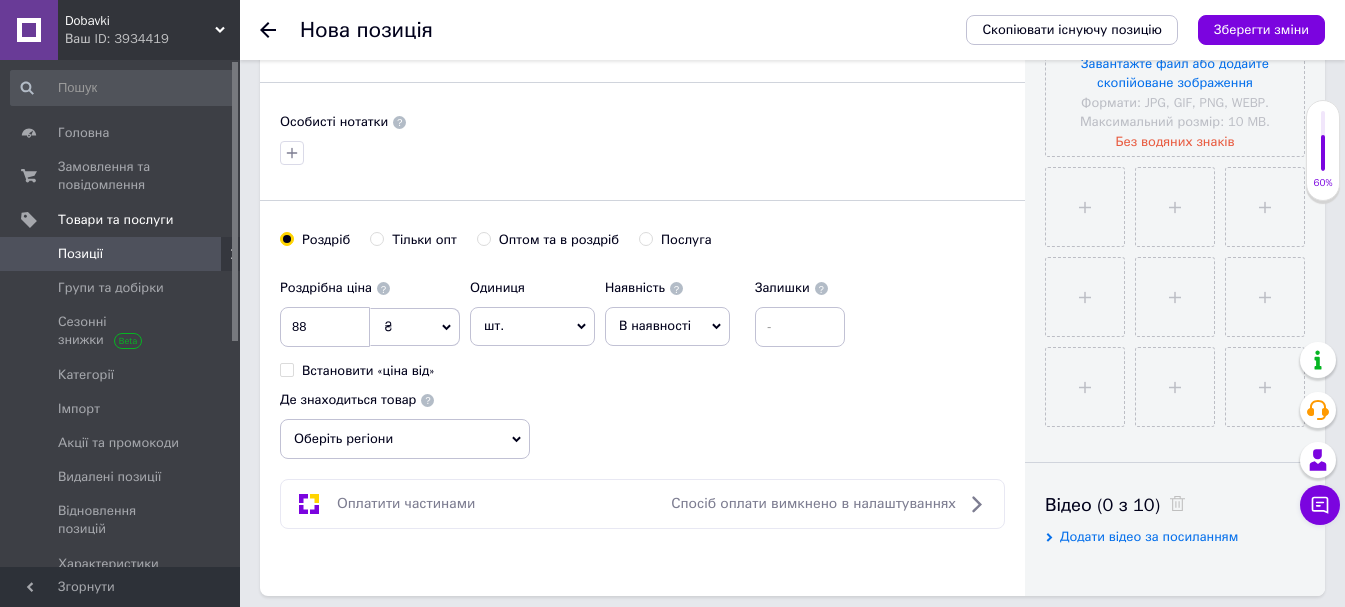 click on "Роздрібна ціна 88 ₴ $ EUR CHF GBP ¥ PLN ₸ MDL HUF KGS CNY TRY KRW lei Встановити «ціна від» Одиниця шт. Популярне комплект упаковка кв.м пара м кг пог.м послуга т а автоцистерна ампула б балон банка блістер бобіна бочка [PERSON_NAME] бухта в ват виїзд відро г г га година гр/кв.м гігакалорія д дав два місяці день доба доза є єврокуб з зміна к кВт каністра карат кв.дм кв.м кв.см кв.фут квартал кг кг/кв.м км колесо комплект коробка куб.дм куб.м л л лист м м мВт мл мм моток місяць мішок н набір номер о об'єкт од. п палетомісце пара партія пач пог.м послуга посівна одиниця птахомісце півроку пігулка 1" at bounding box center (642, 364) 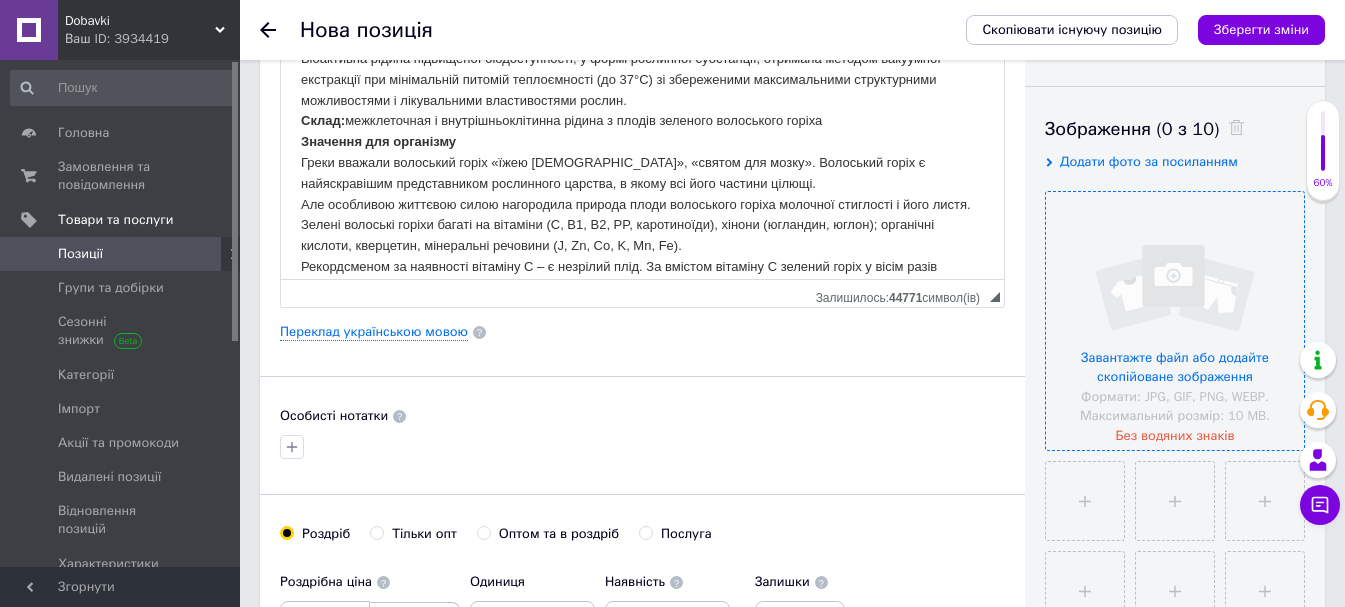 scroll, scrollTop: 200, scrollLeft: 0, axis: vertical 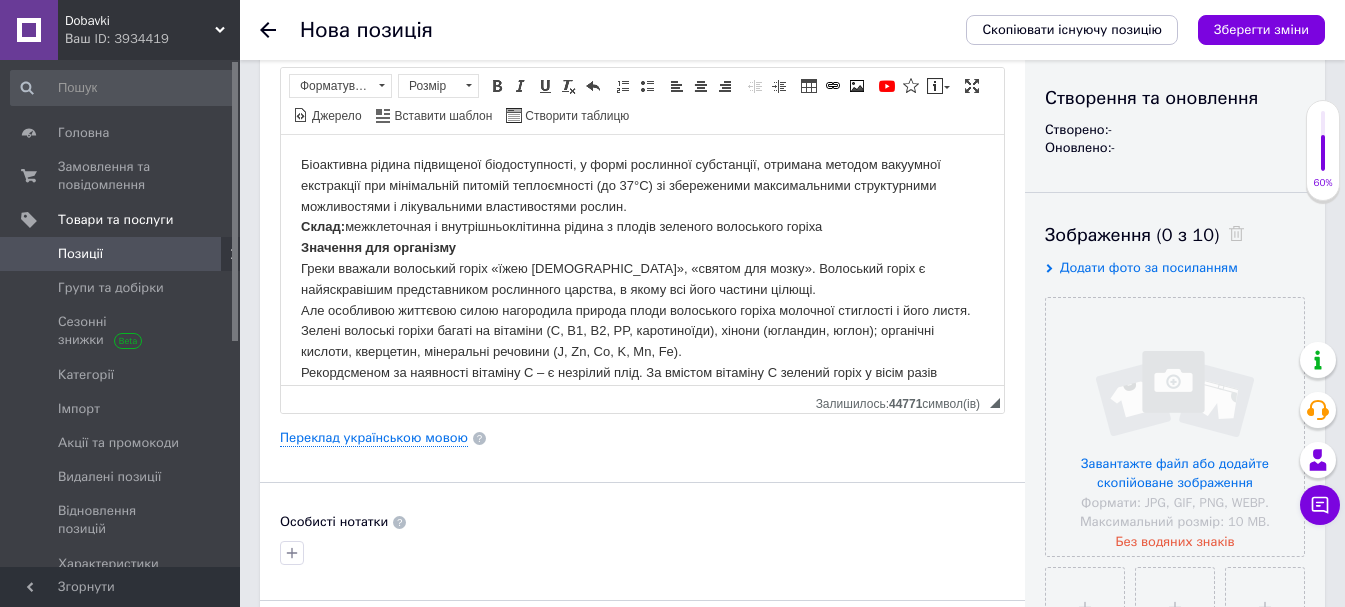 click on "Додати фото за посиланням" at bounding box center [1149, 267] 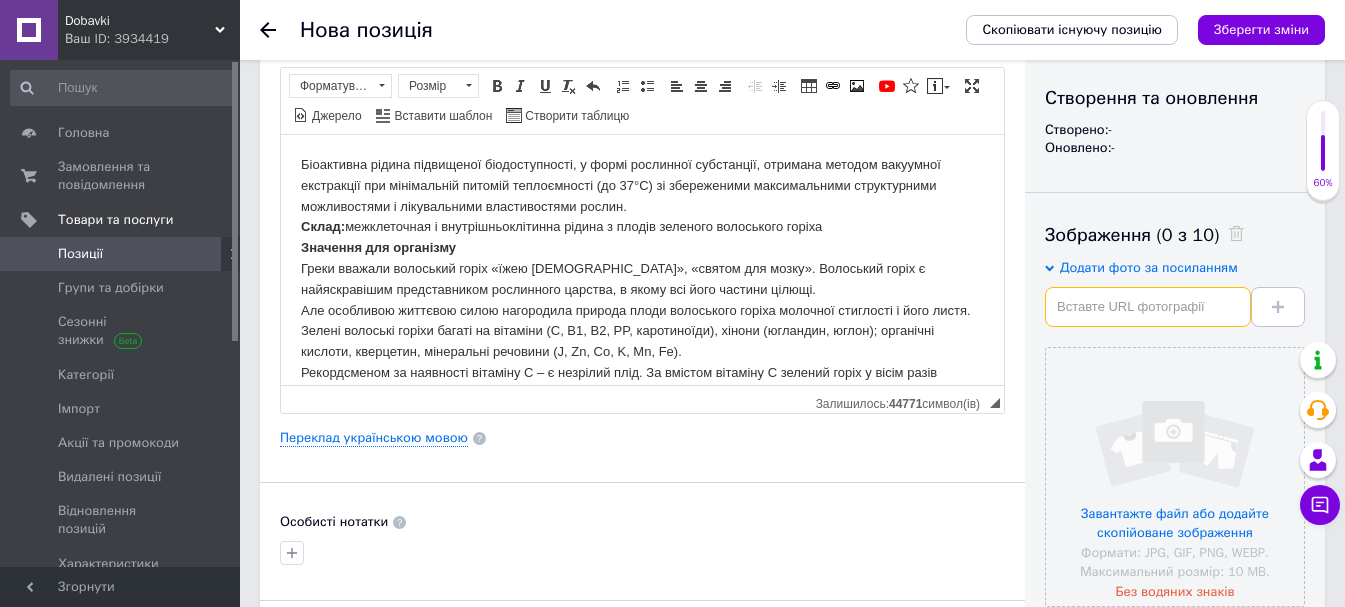 paste on "[URL][DOMAIN_NAME]" 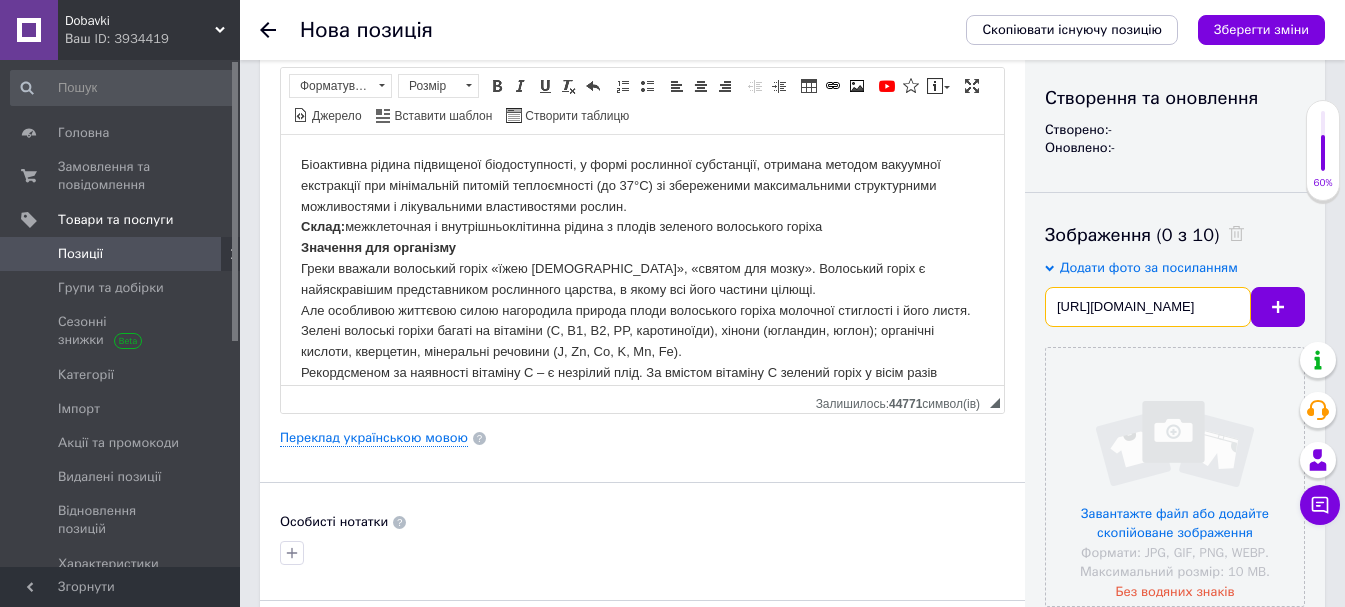 scroll, scrollTop: 0, scrollLeft: 186, axis: horizontal 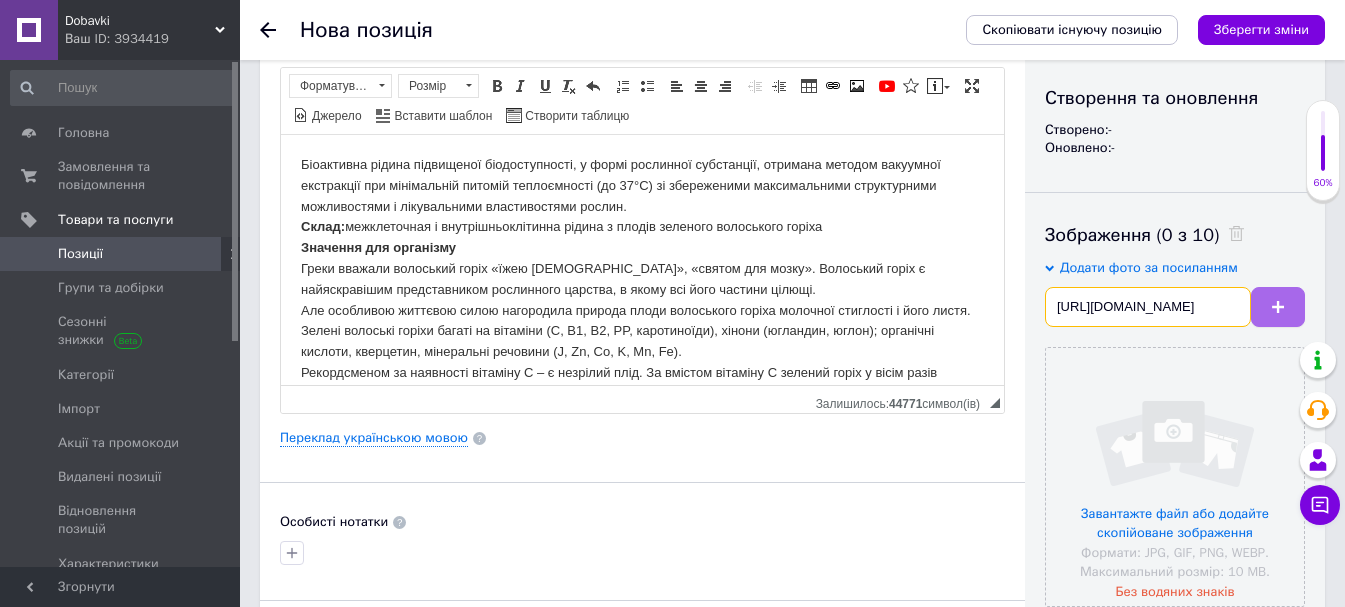type on "[URL][DOMAIN_NAME]" 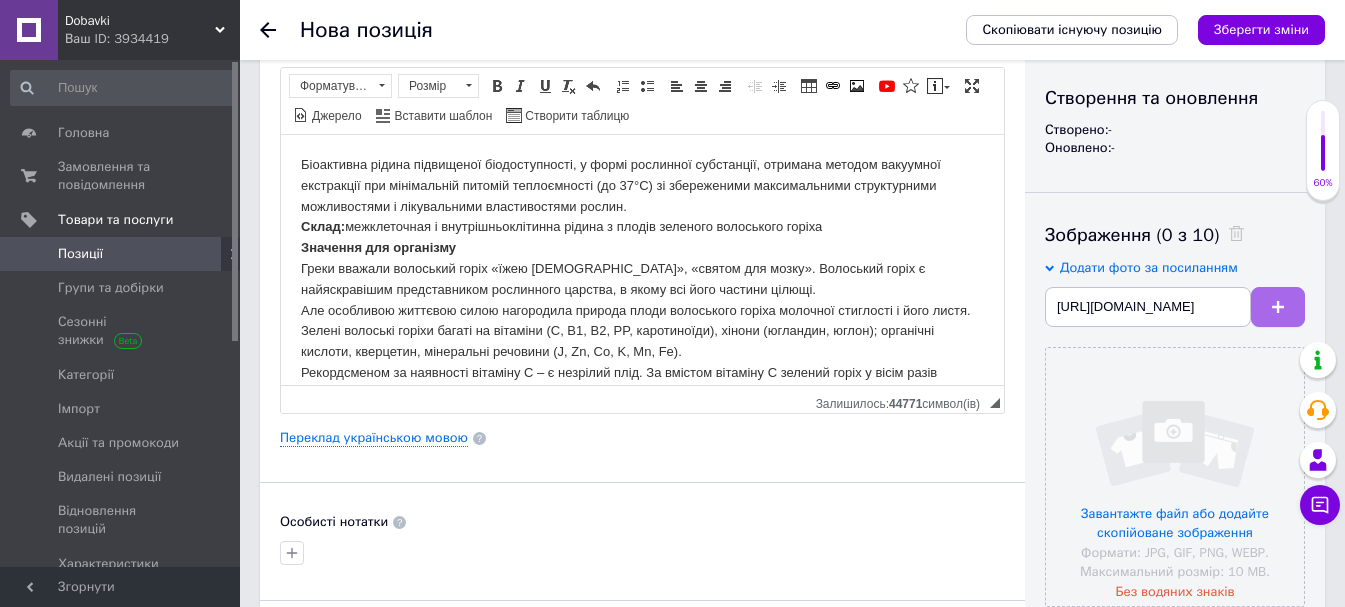 scroll, scrollTop: 0, scrollLeft: 0, axis: both 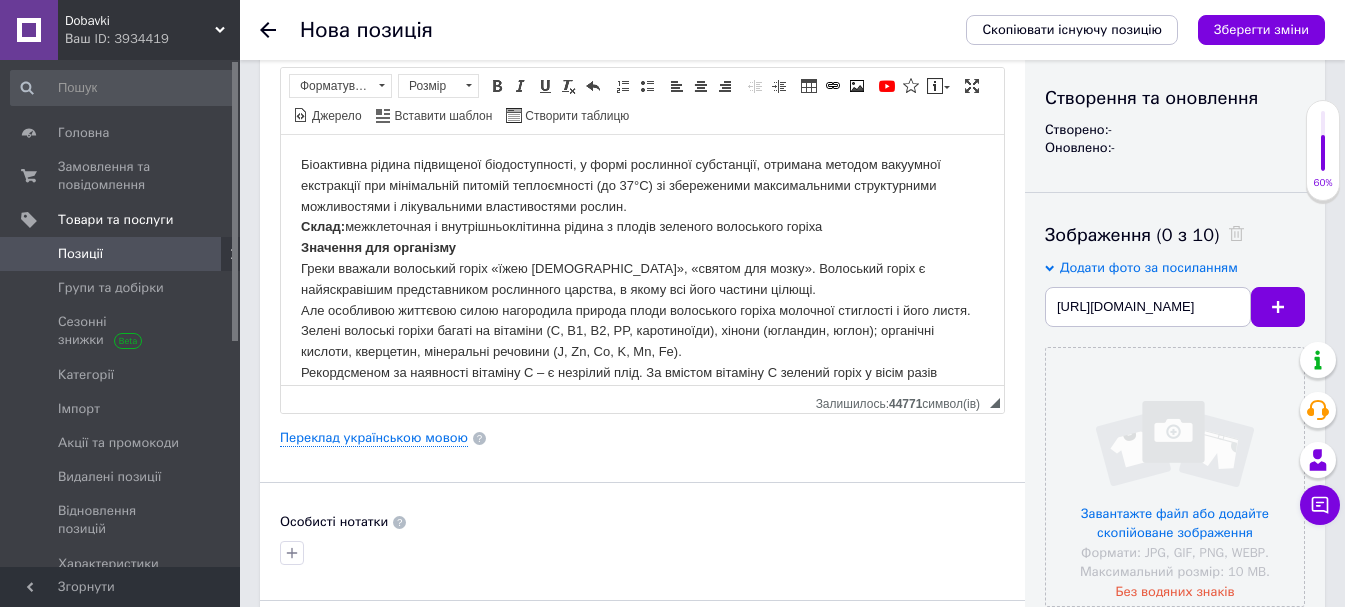 type 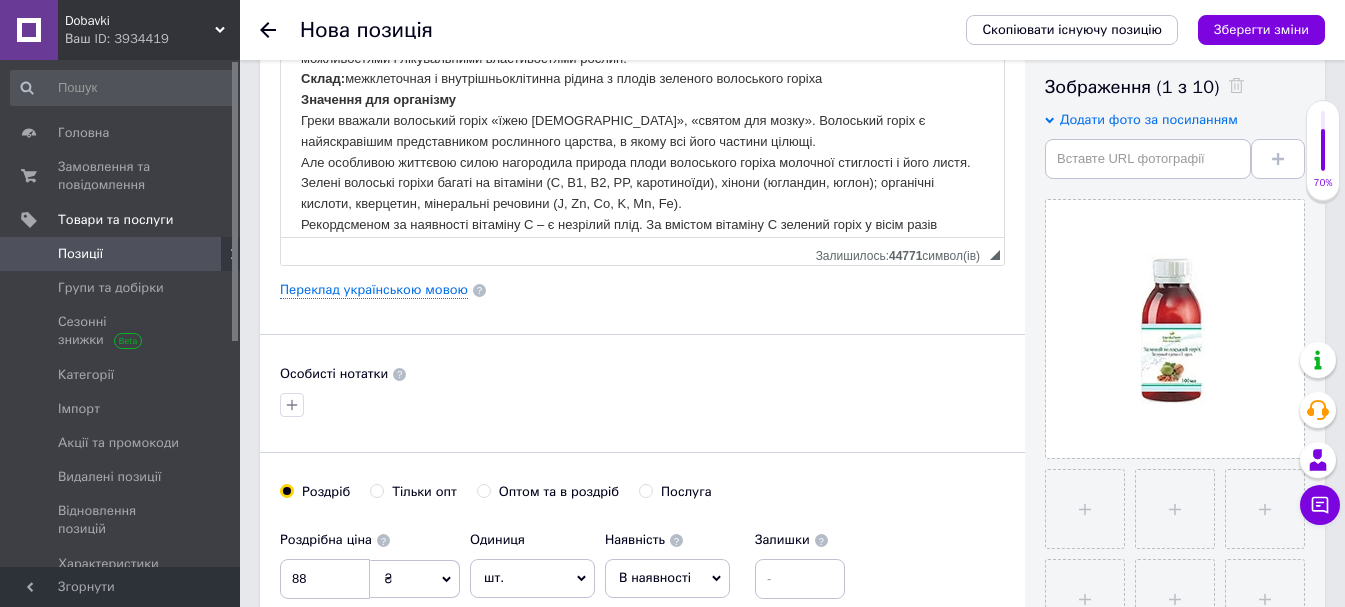 scroll, scrollTop: 300, scrollLeft: 0, axis: vertical 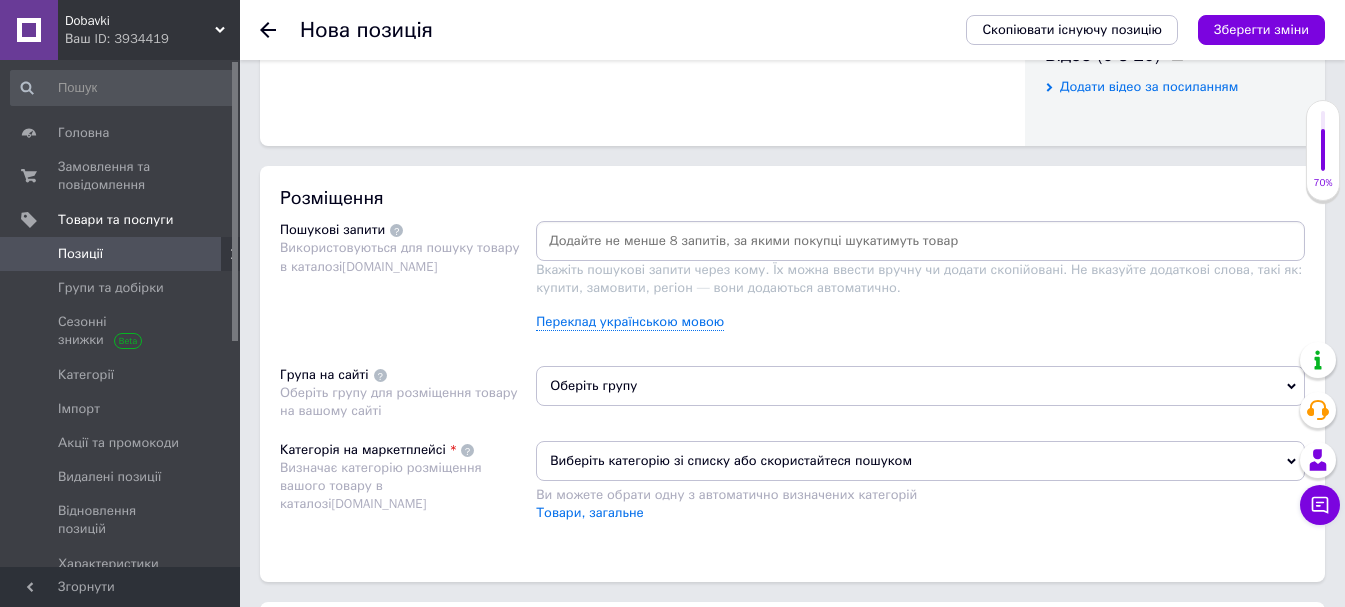 click at bounding box center (920, 241) 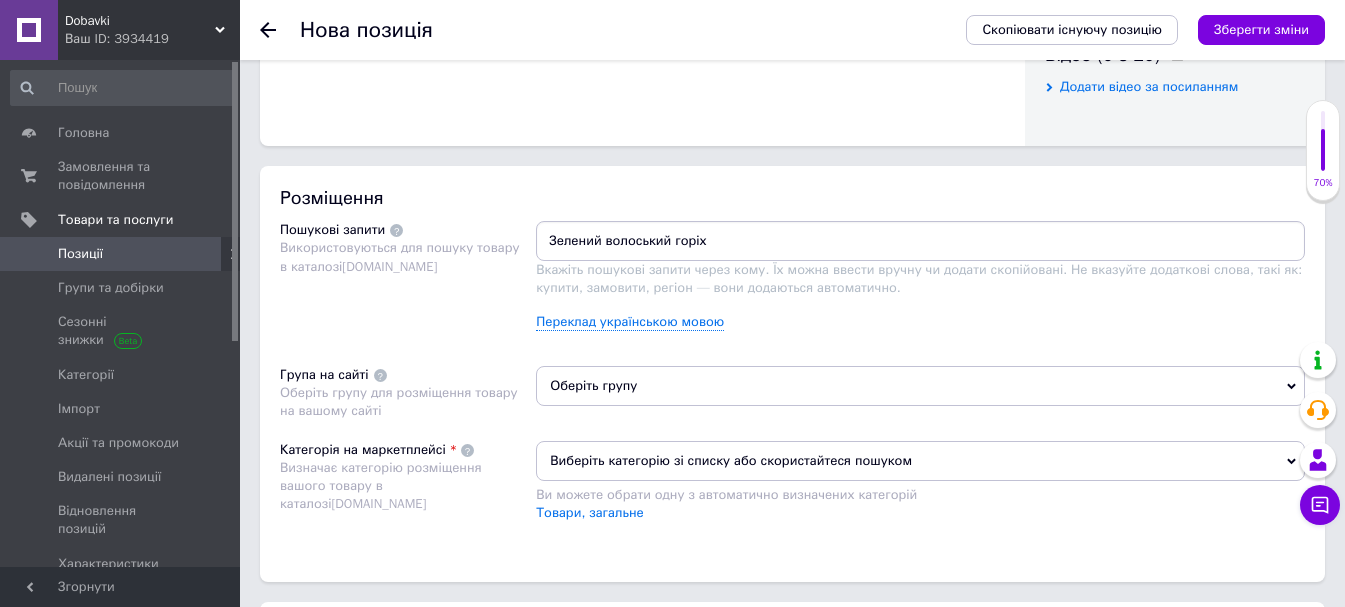 type 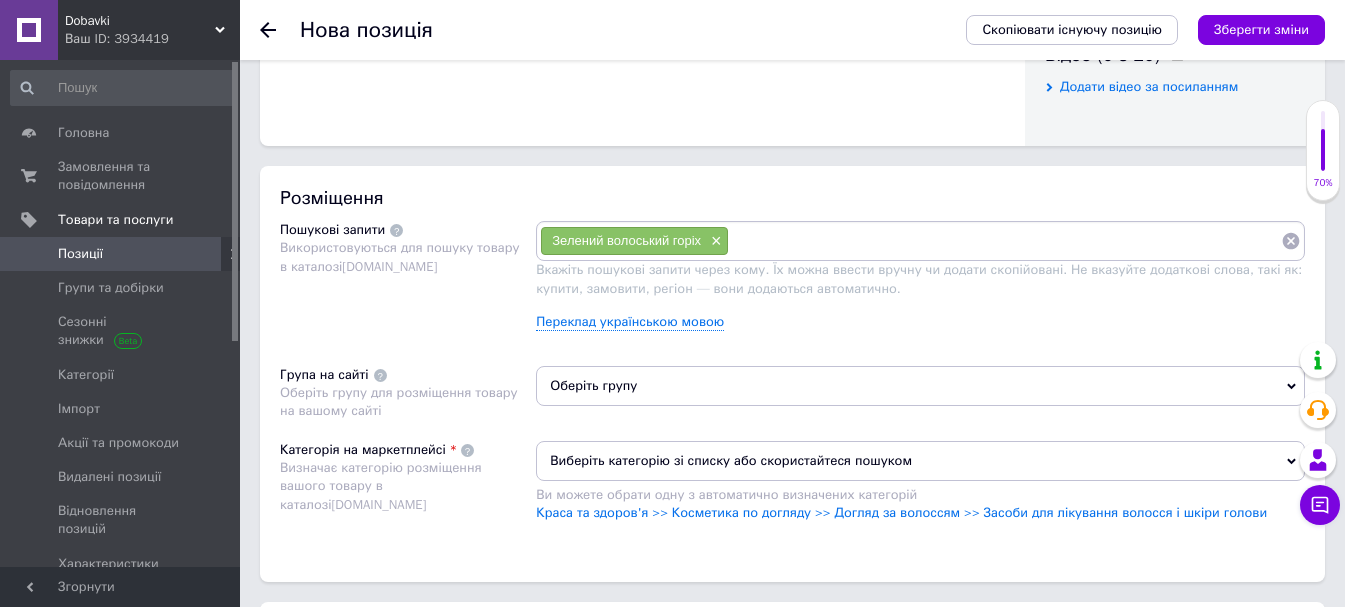 click at bounding box center [1005, 241] 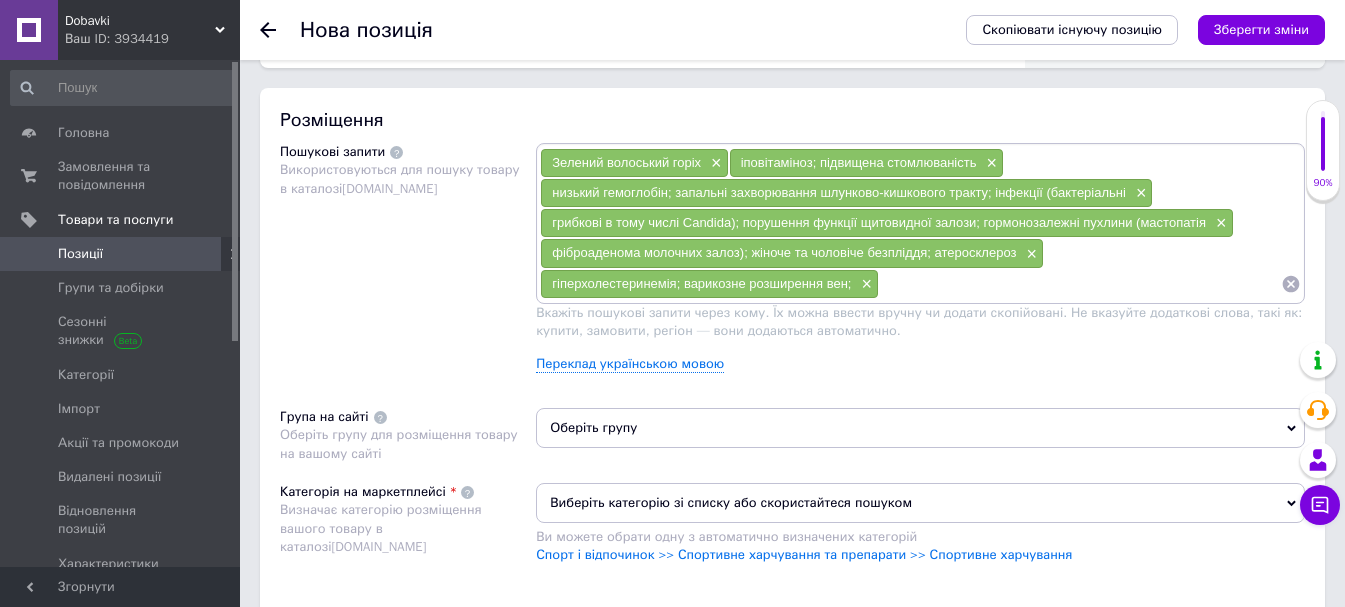 scroll, scrollTop: 1300, scrollLeft: 0, axis: vertical 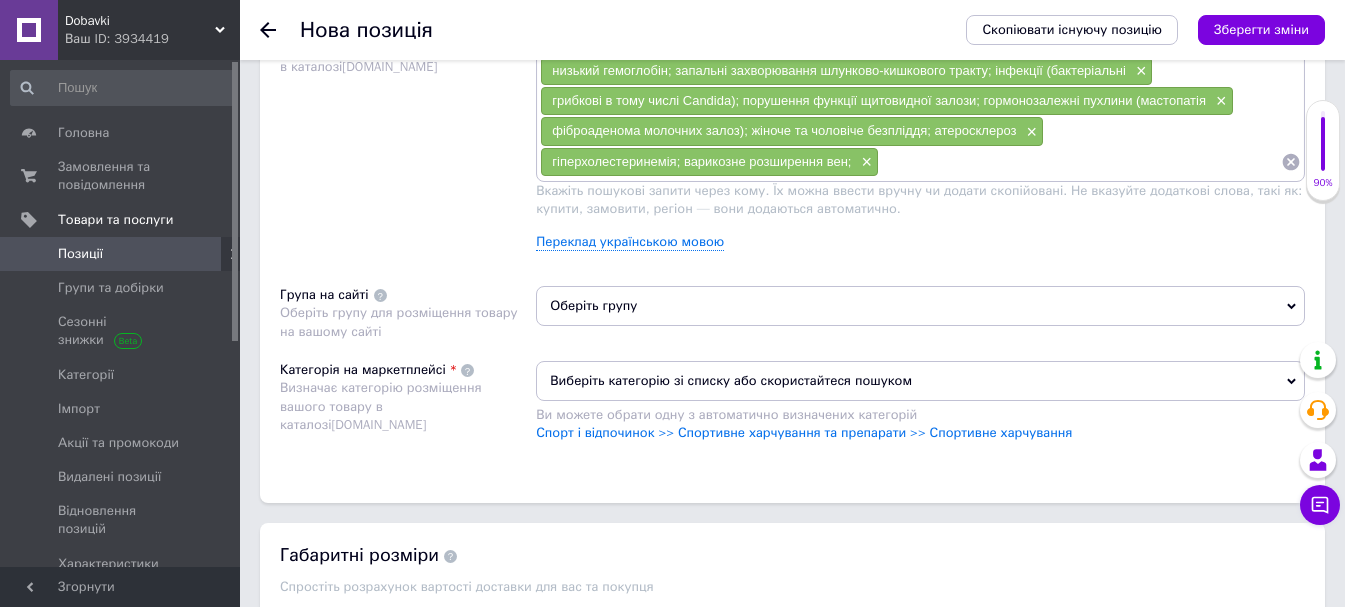 click on "Оберіть групу" at bounding box center (920, 306) 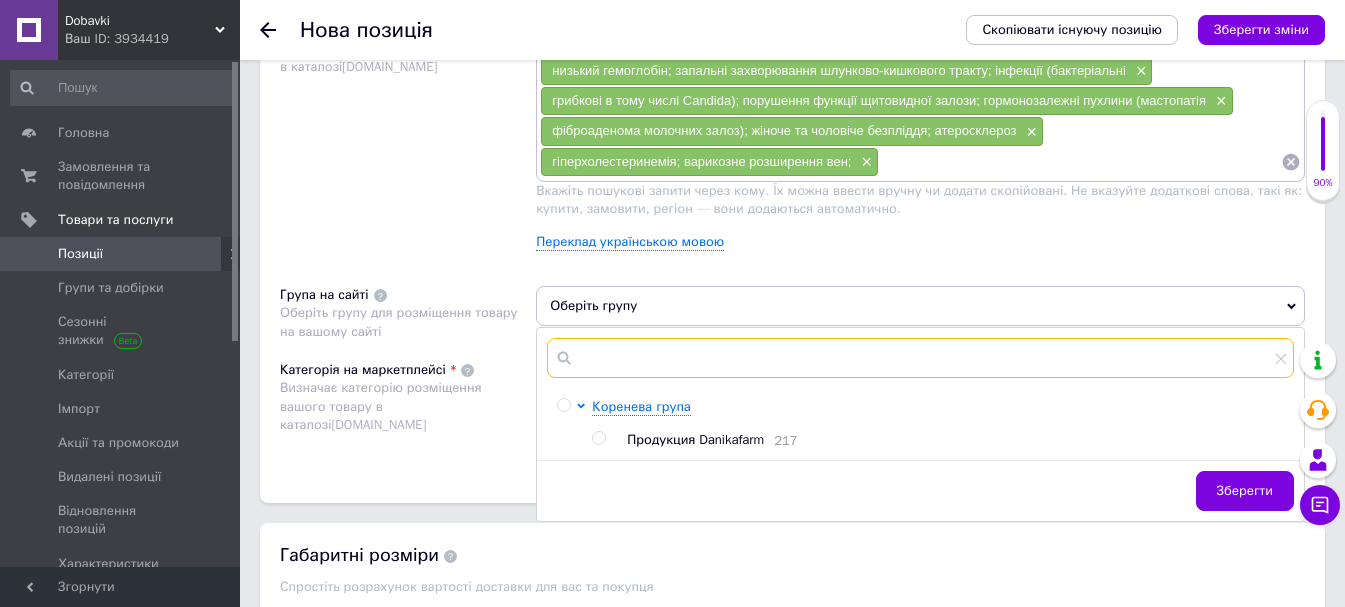 click at bounding box center (920, 358) 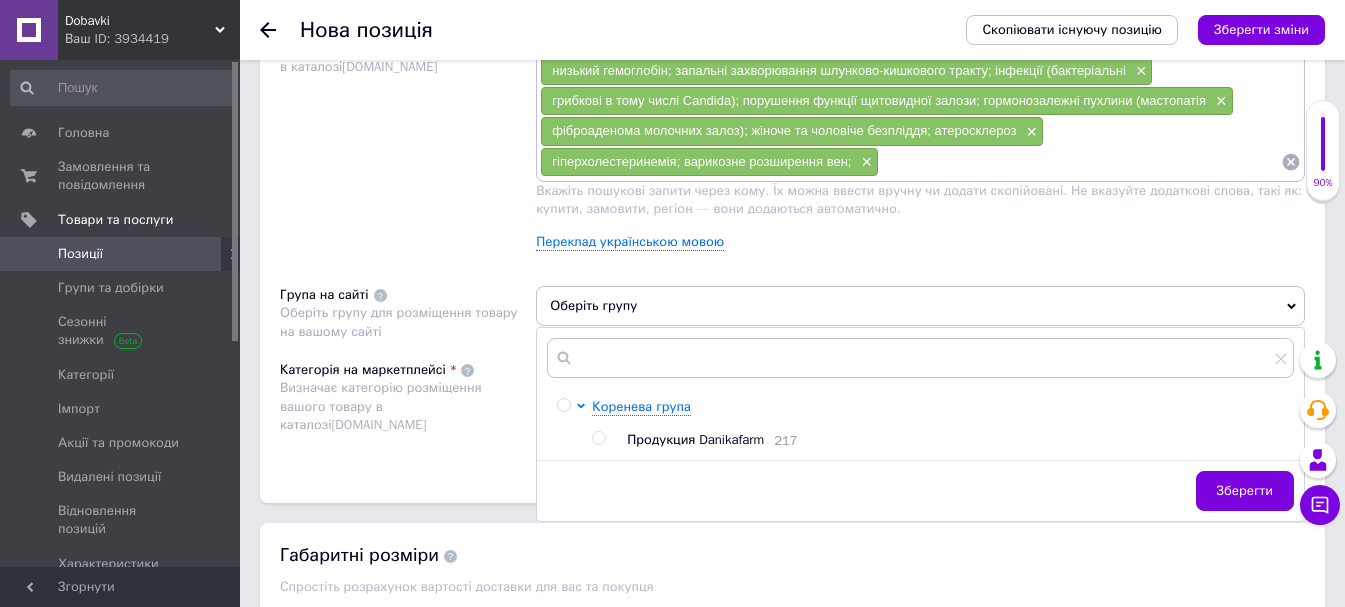 click at bounding box center (598, 438) 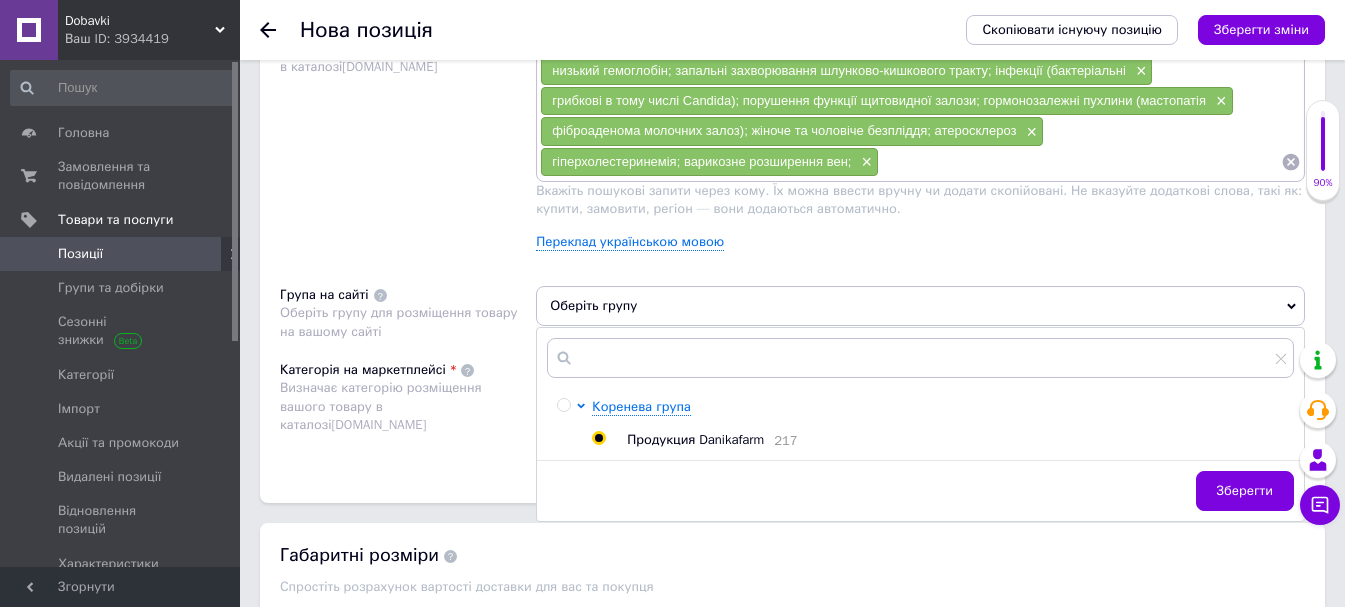 radio on "true" 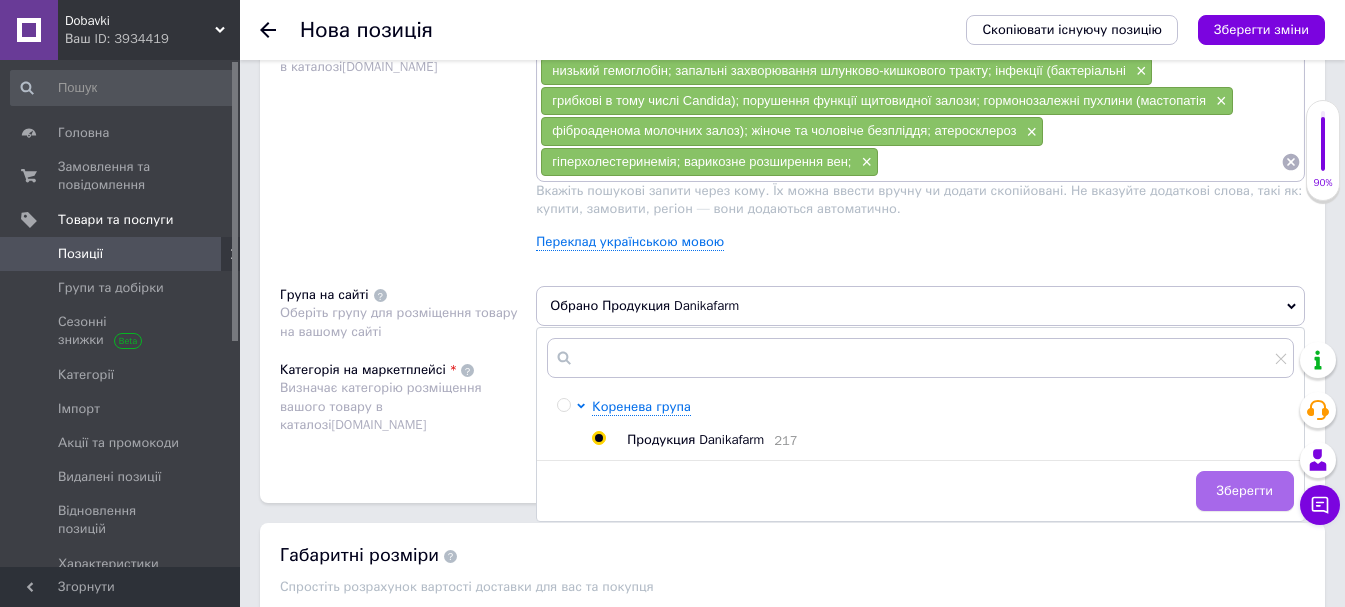 click on "Зберегти" at bounding box center [1245, 491] 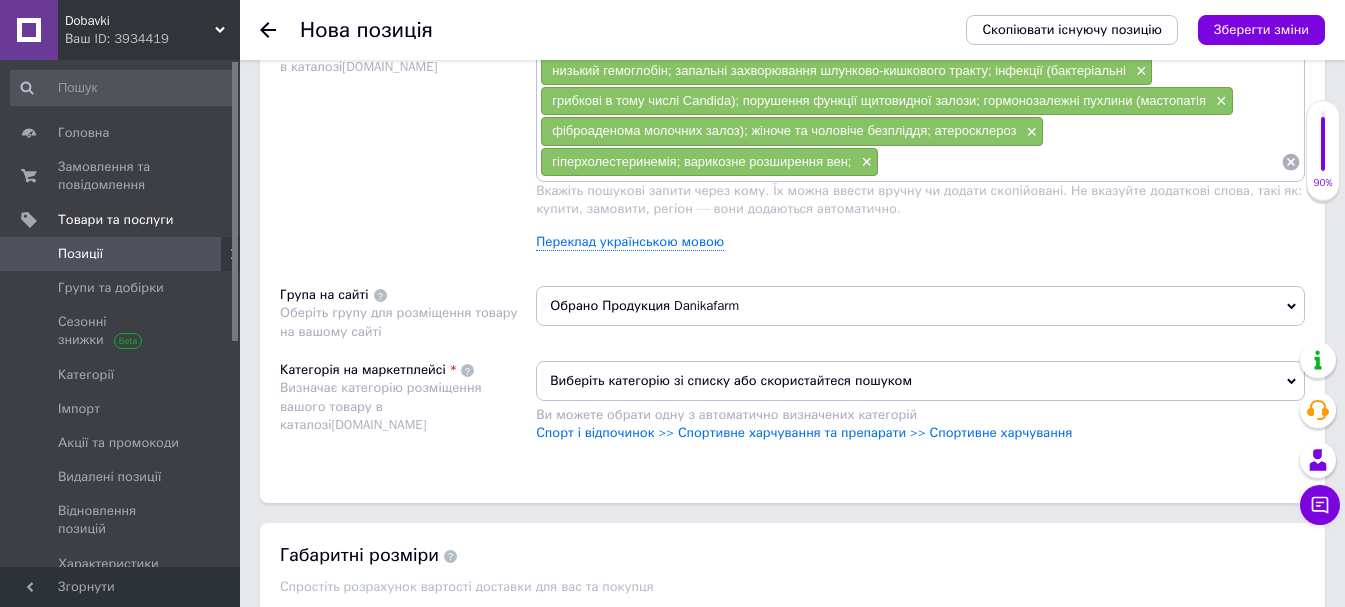 click on "Розміщення Пошукові запити Використовуються для пошуку товару в каталозі  [DOMAIN_NAME] Зелений волоський горіх × іповітаміноз;
підвищена стомлюваність × низький гемоглобін;
запальні захворювання шлунково-кишкового тракту;
інфекції (бактеріальні × грибкові в тому числі Candida);
порушення функції щитовидної залози;
гормонозалежні пухлини (мастопатія × фіброаденома молочних залоз);
жіноче та чоловіче безпліддя;
атеросклероз × гіперхолестеринемія;
варикозне розширення вен; × Переклад українською мовою Група на сайті Обрано Продукция Danikafarm [DOMAIN_NAME]" at bounding box center (792, 234) 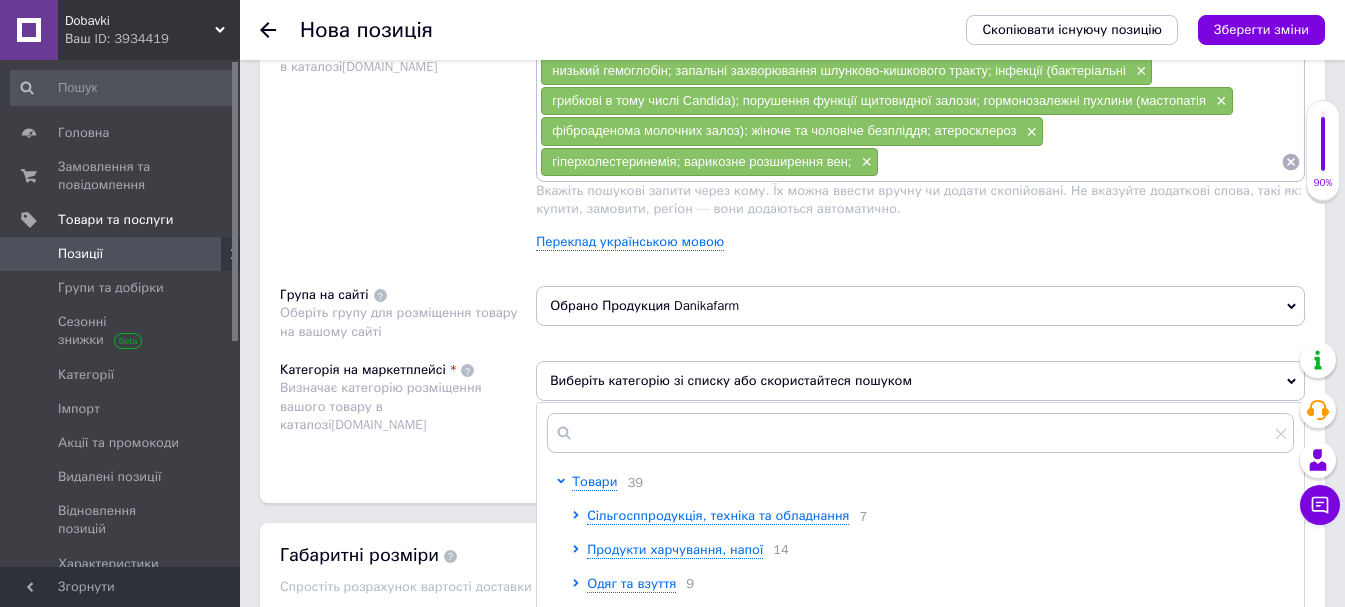 click at bounding box center (920, 433) 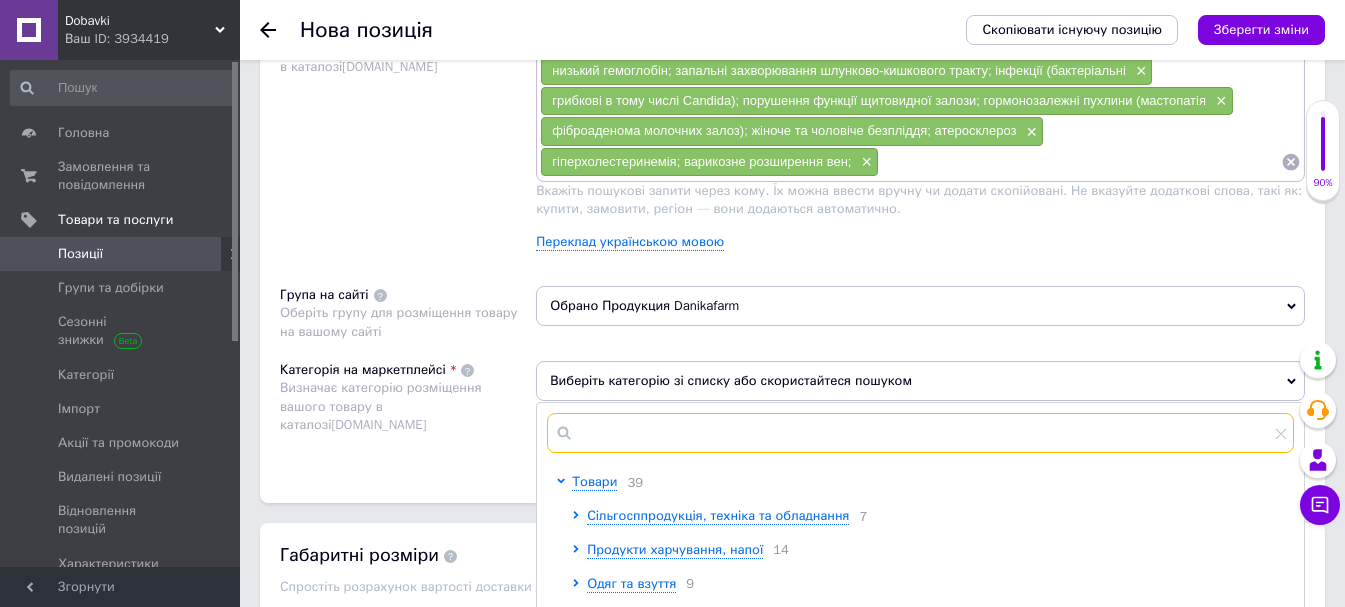 click at bounding box center (920, 433) 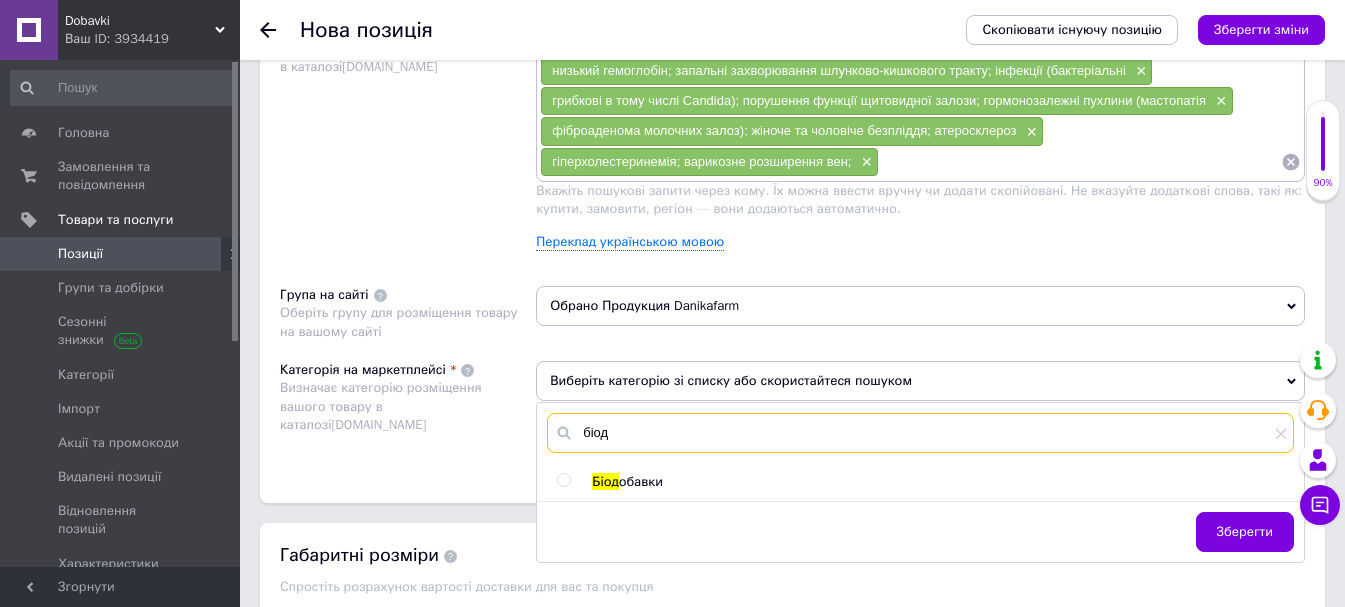 type on "біод" 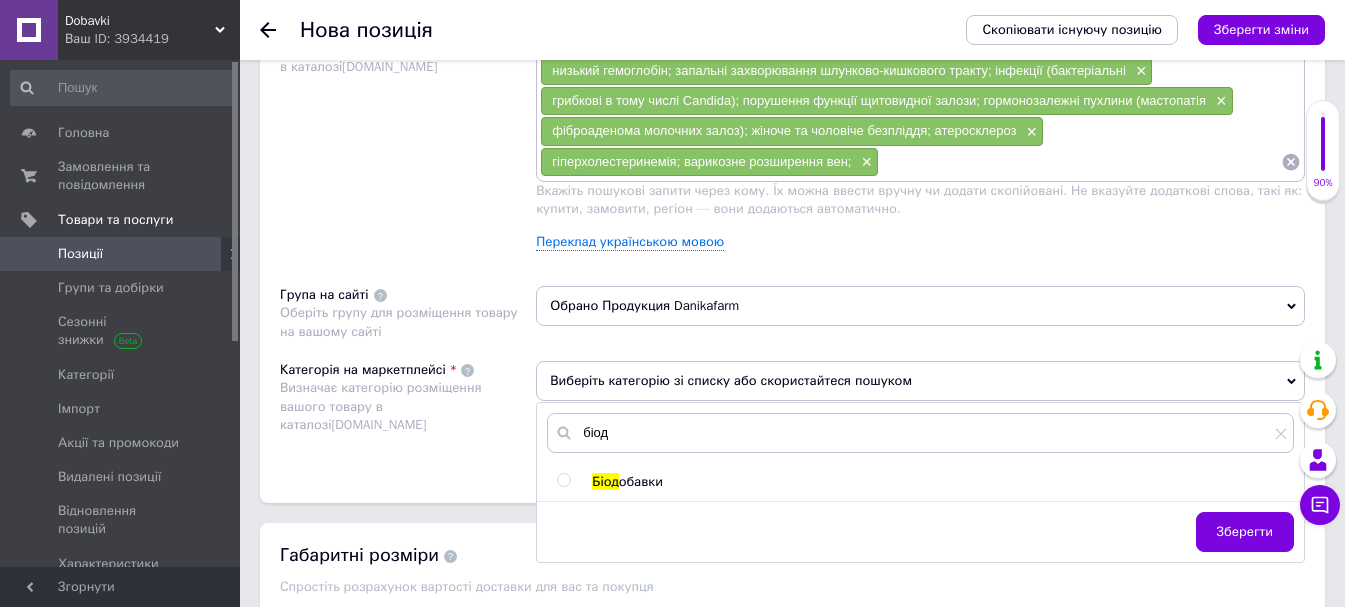 click at bounding box center (563, 480) 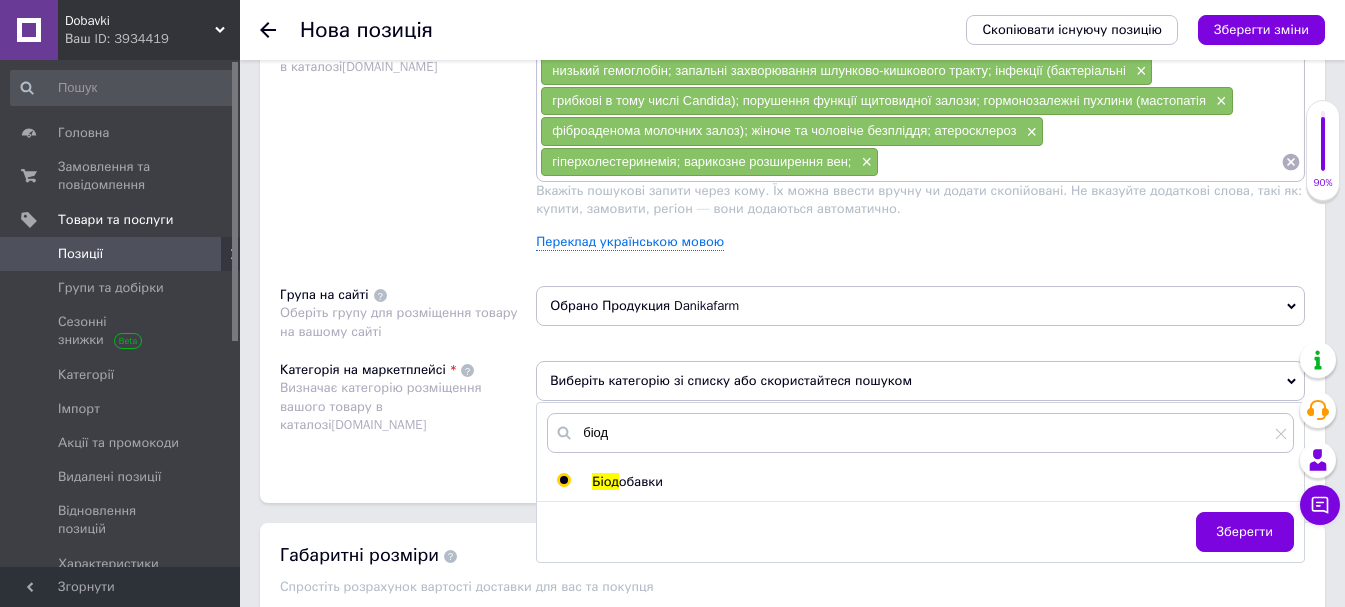 radio on "true" 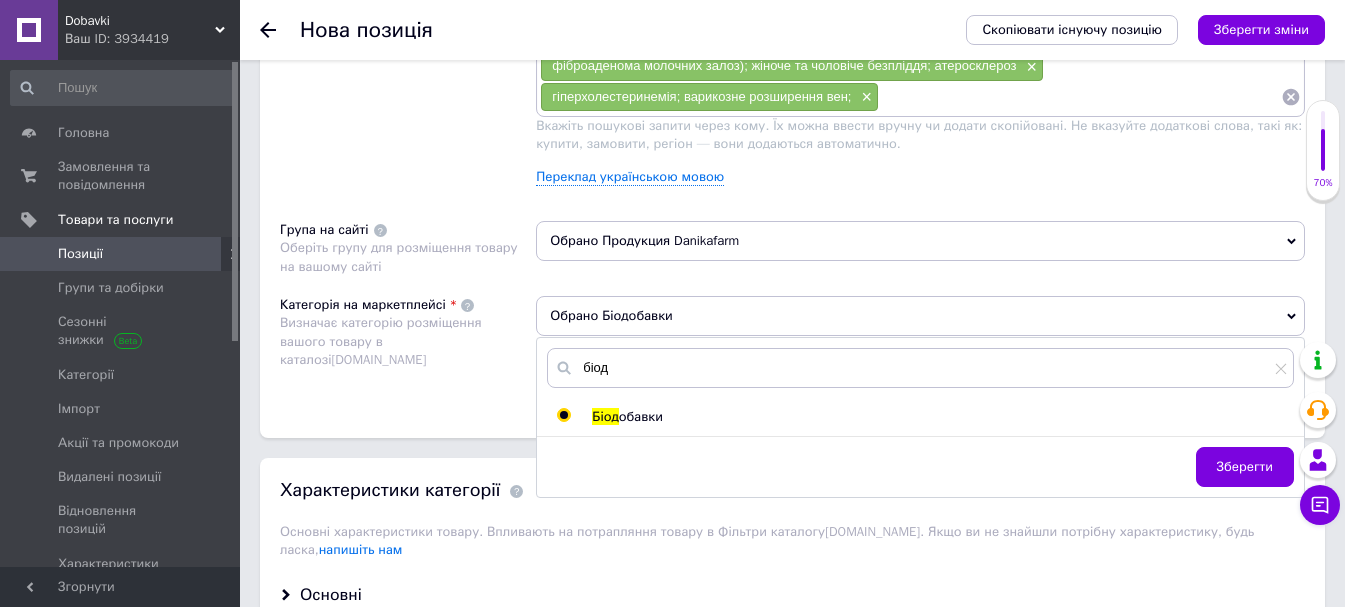 scroll, scrollTop: 1400, scrollLeft: 0, axis: vertical 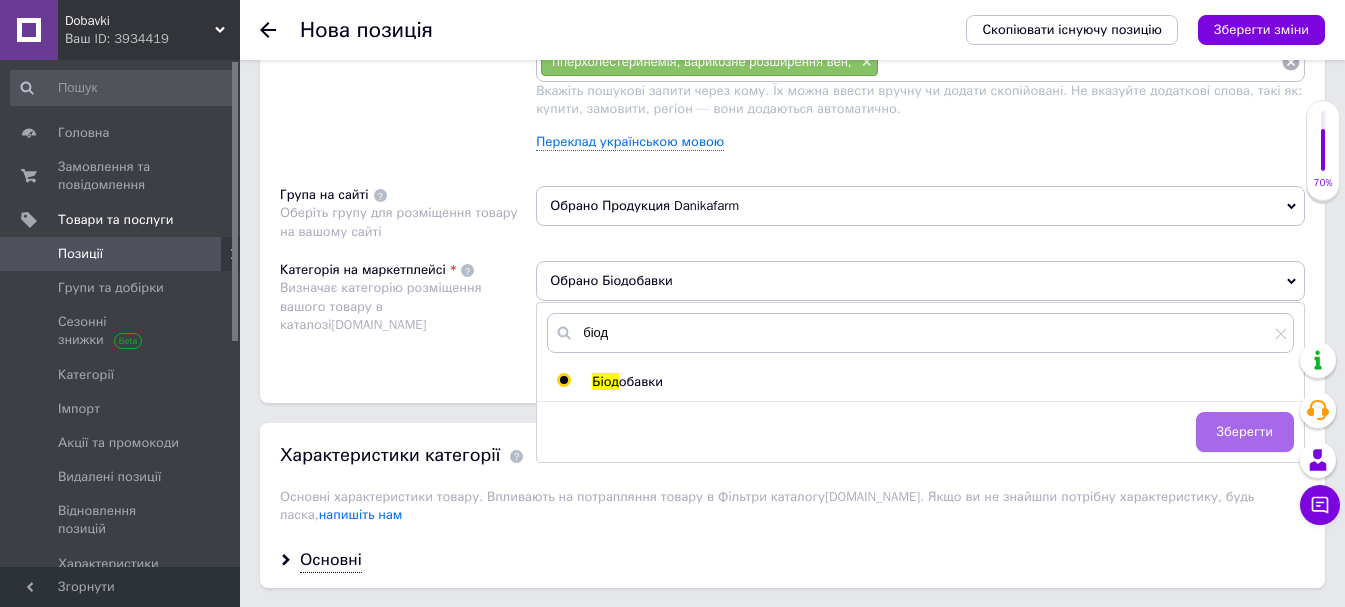 click on "Зберегти" at bounding box center (1245, 432) 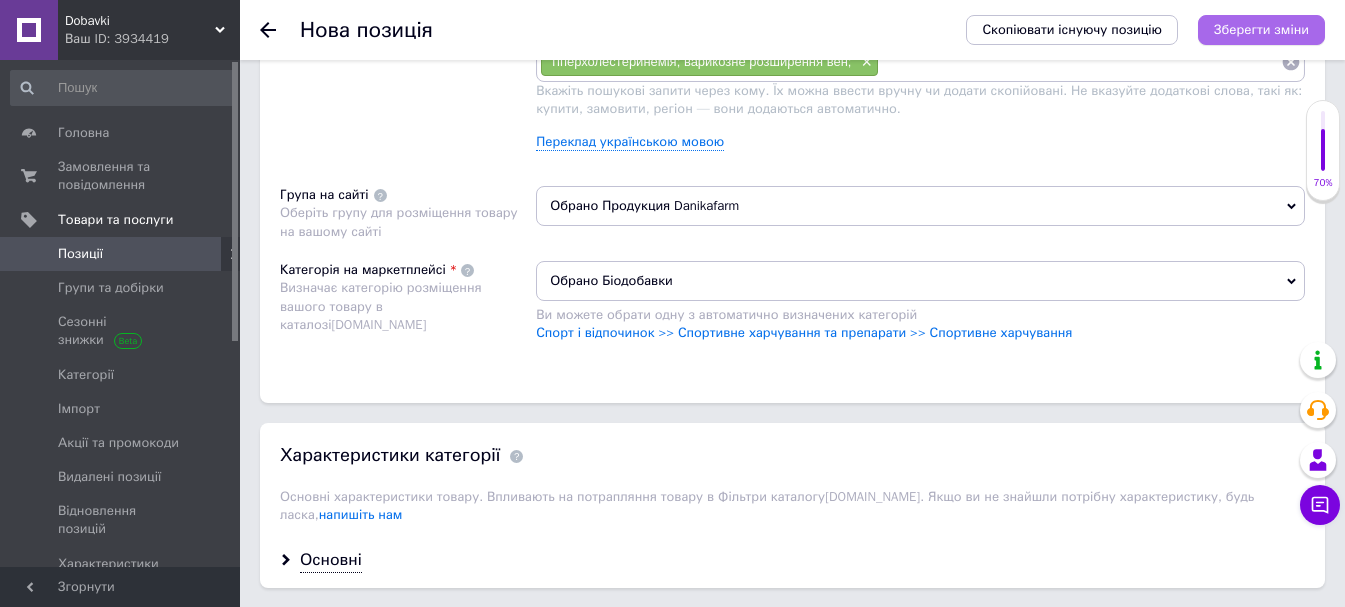 click on "Зберегти зміни" at bounding box center [1261, 30] 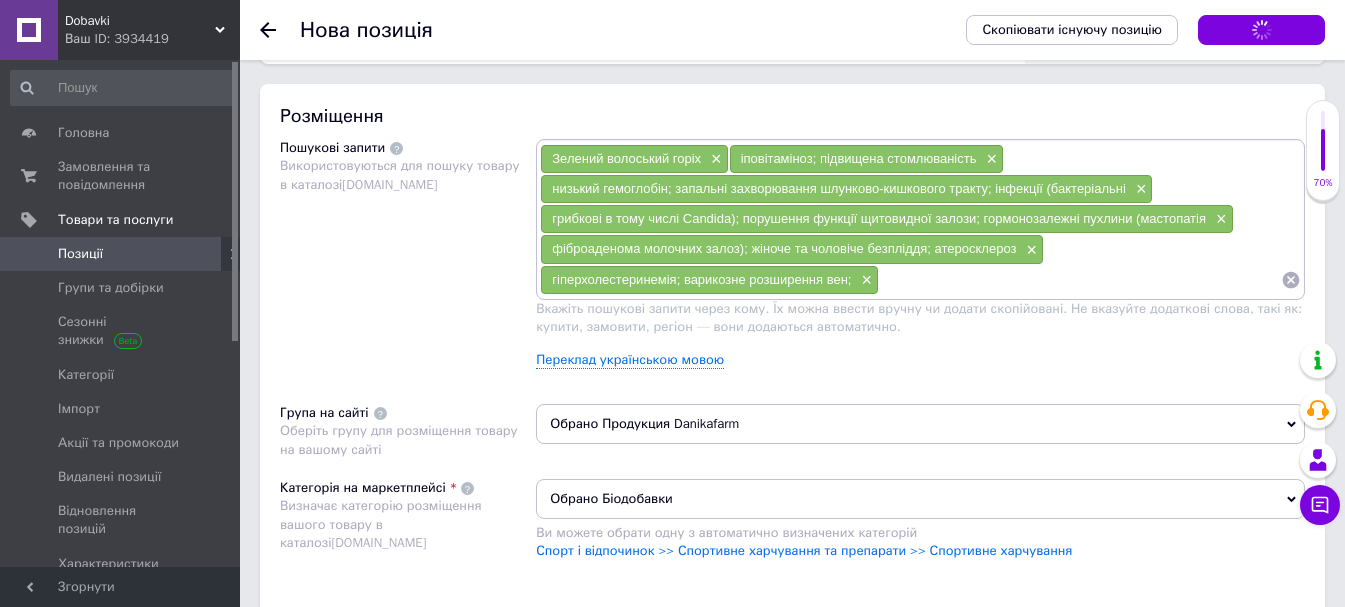 scroll, scrollTop: 1100, scrollLeft: 0, axis: vertical 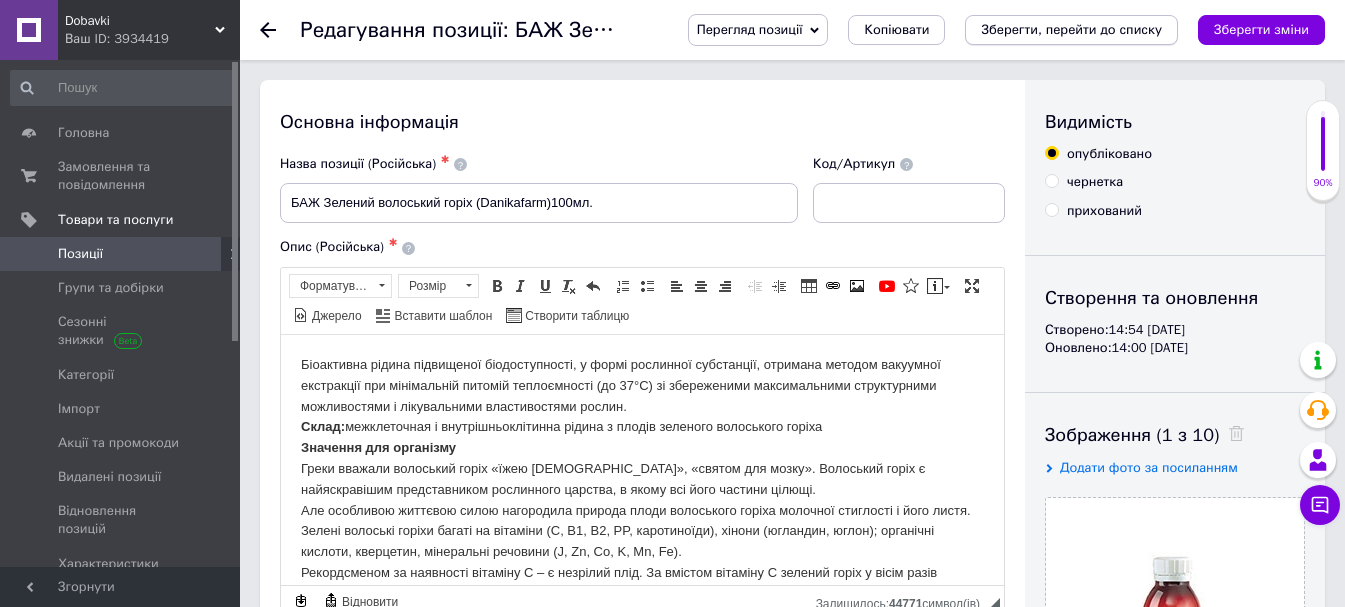 click on "Зберегти, перейти до списку" at bounding box center (1071, 29) 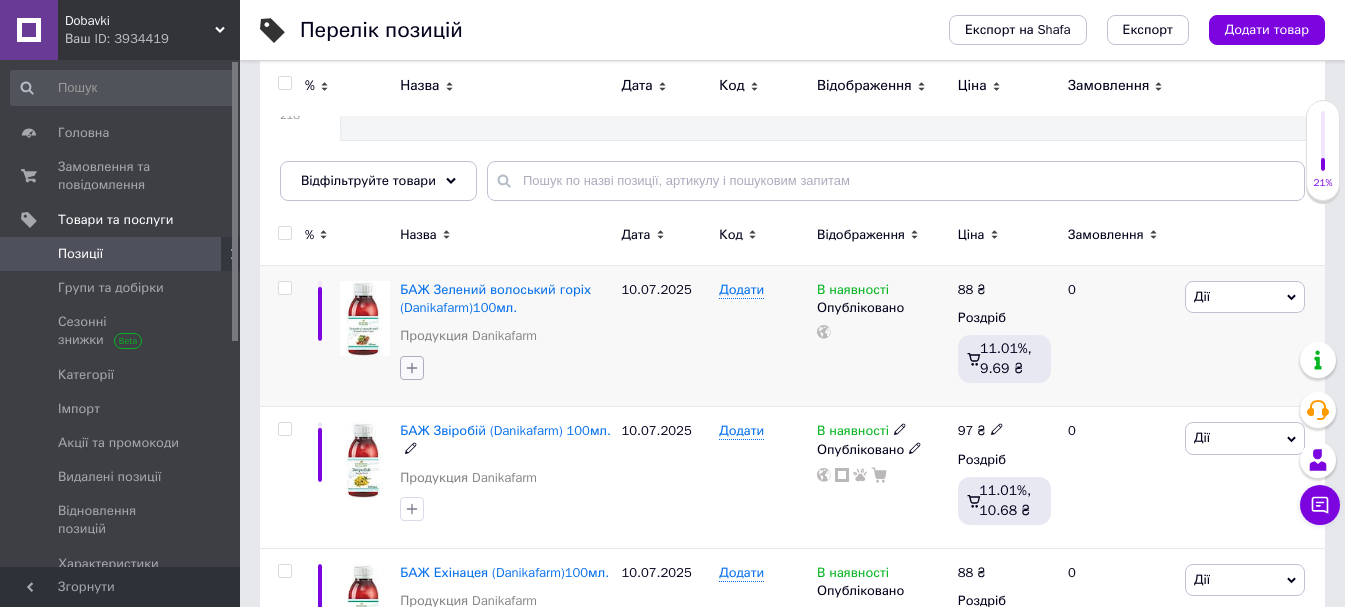 scroll, scrollTop: 0, scrollLeft: 0, axis: both 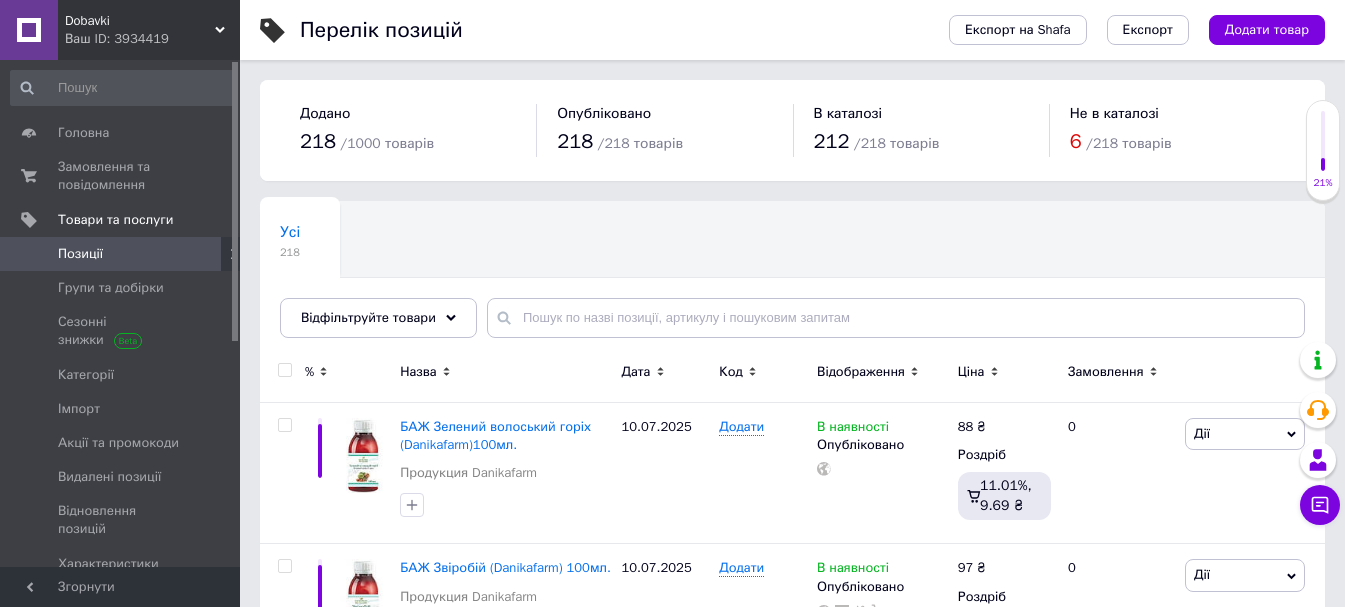 click 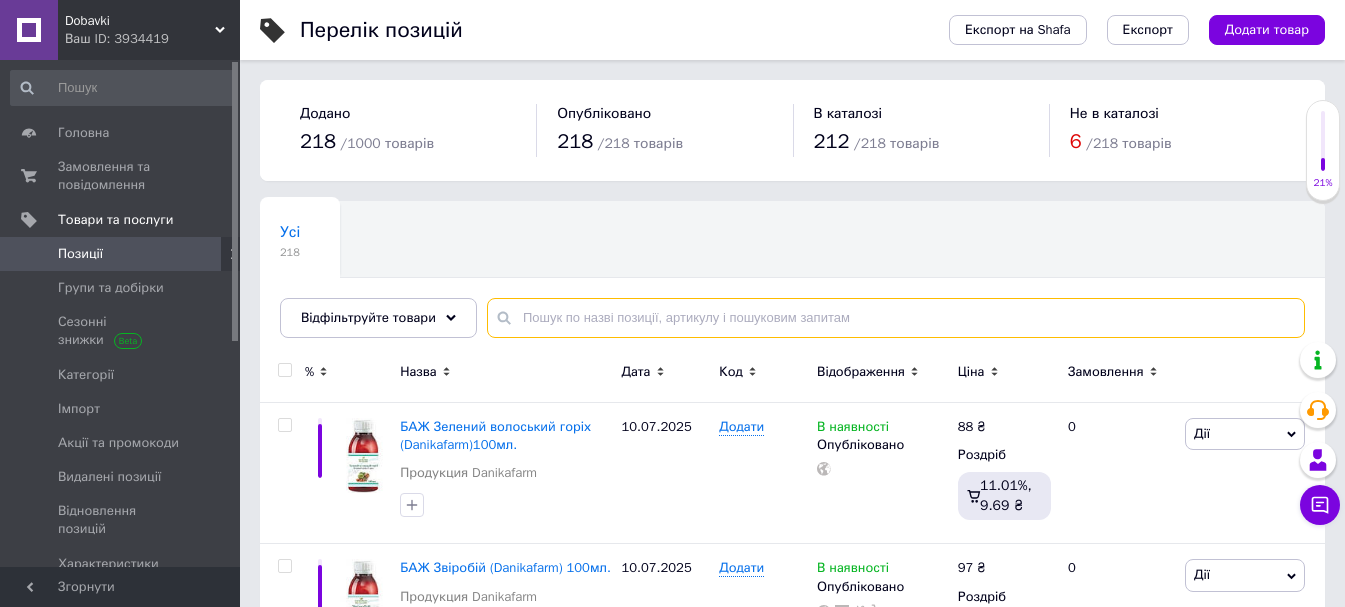 click at bounding box center (896, 318) 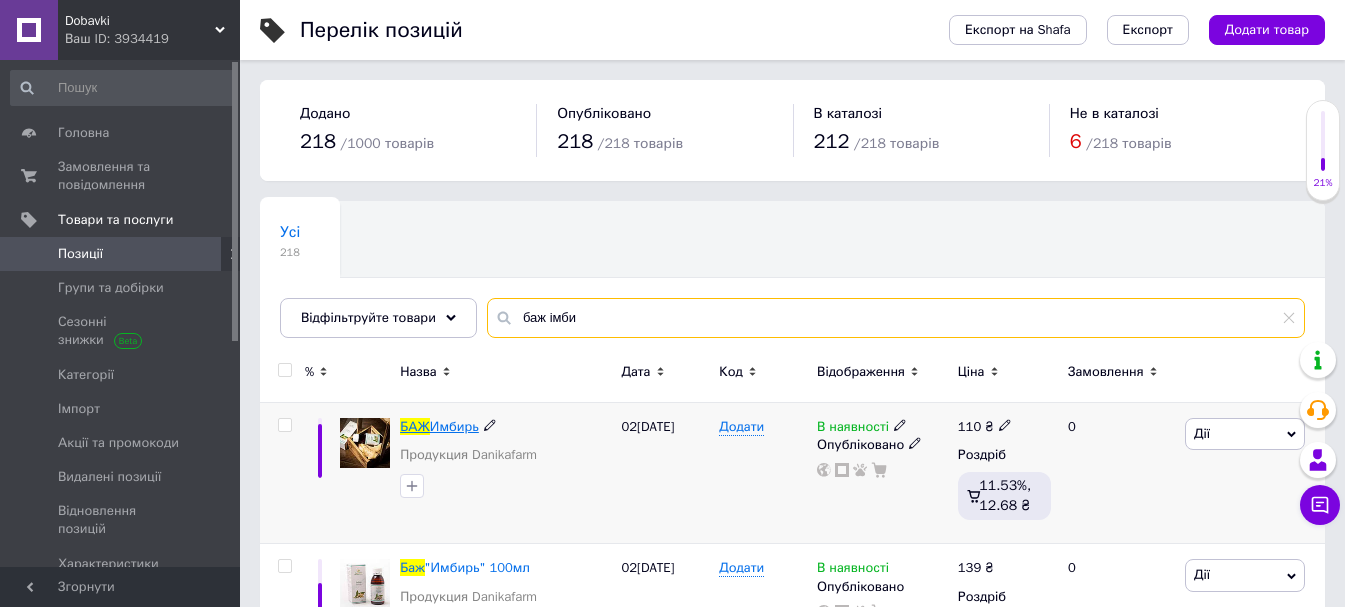 type on "баж імби" 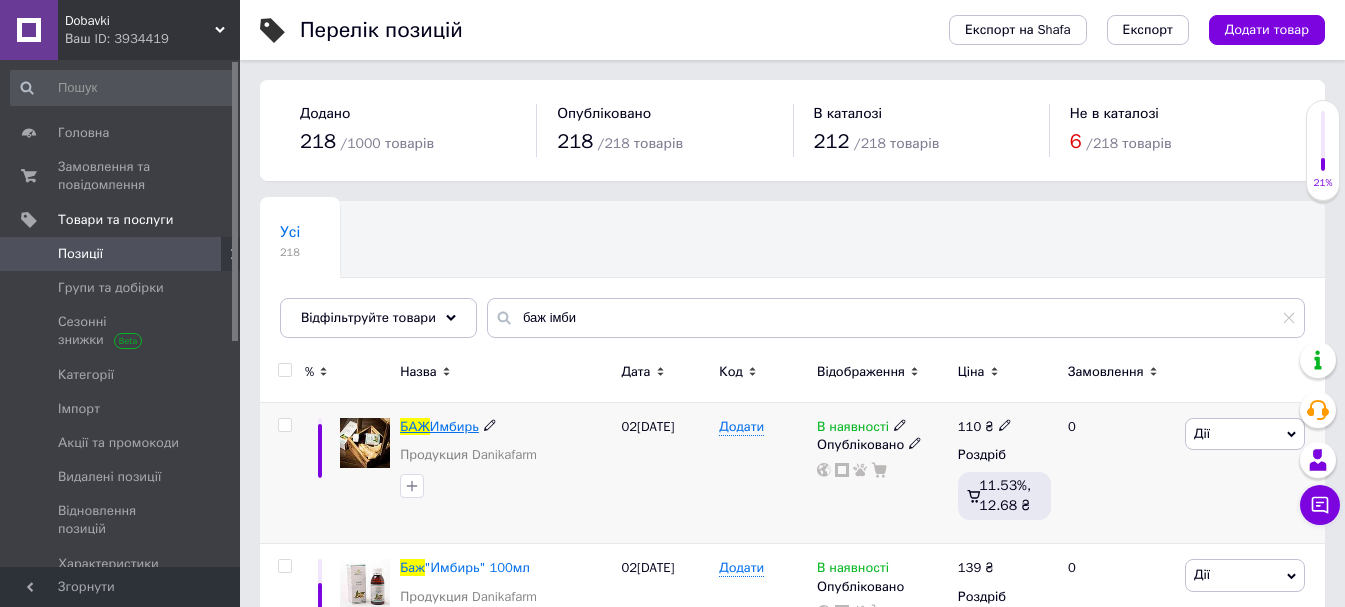 click on "БАЖ" at bounding box center (415, 426) 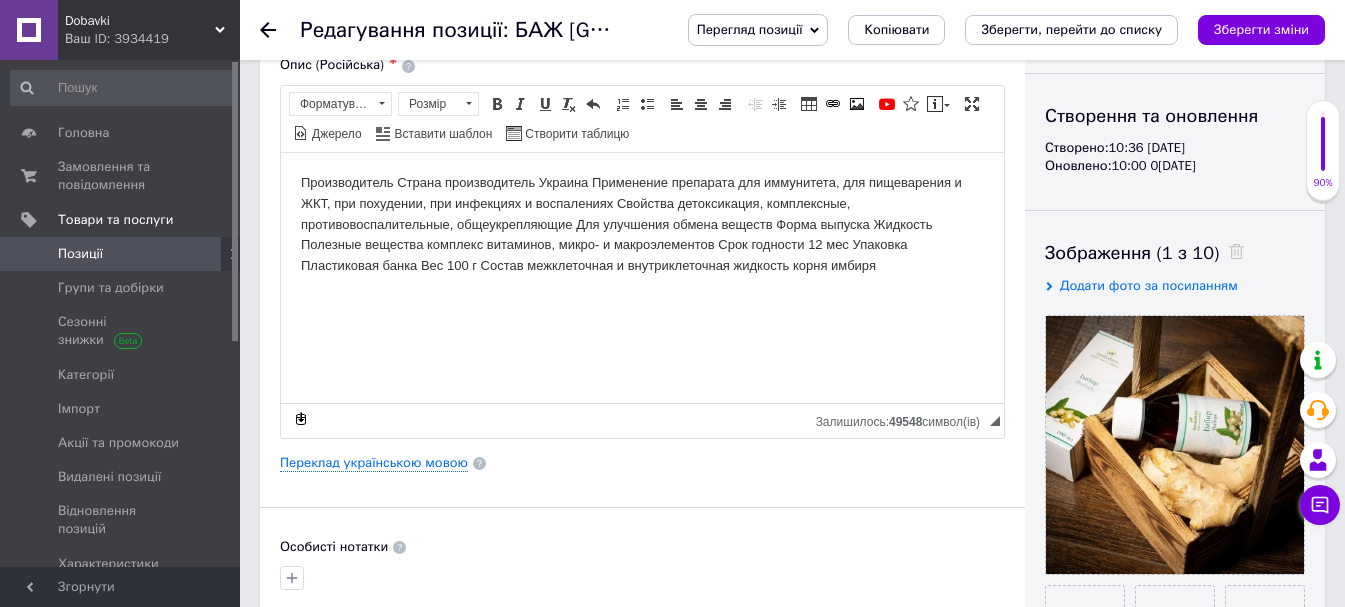 scroll, scrollTop: 0, scrollLeft: 0, axis: both 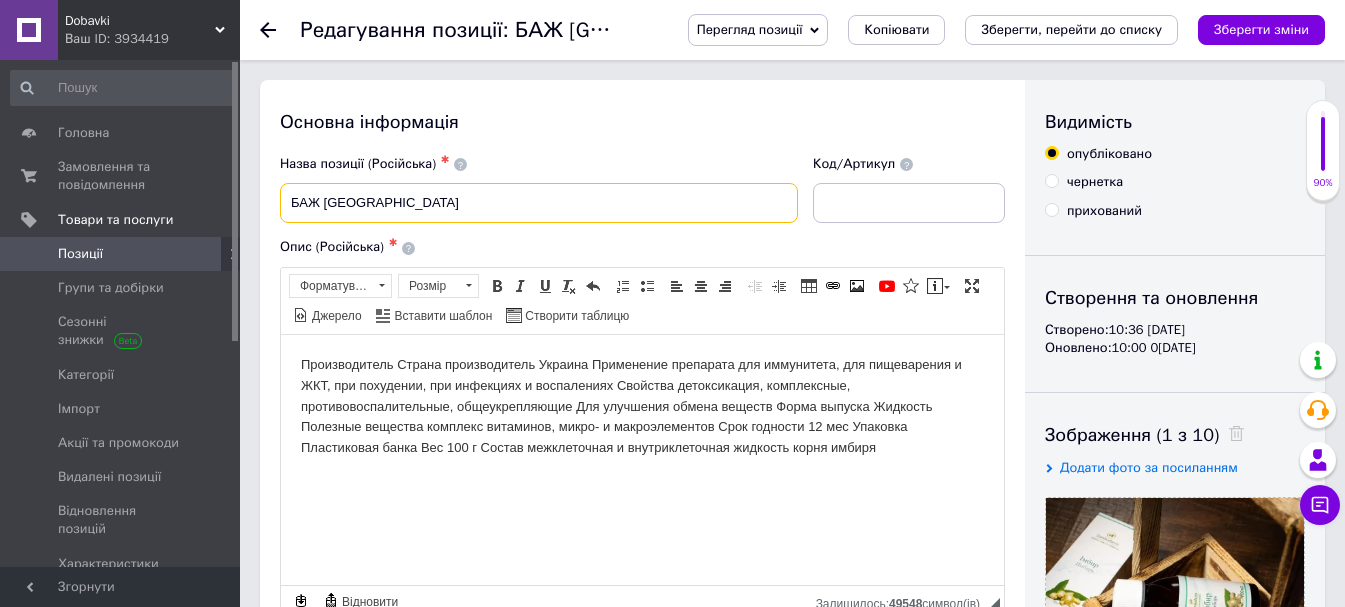 drag, startPoint x: 397, startPoint y: 210, endPoint x: 298, endPoint y: 204, distance: 99.18165 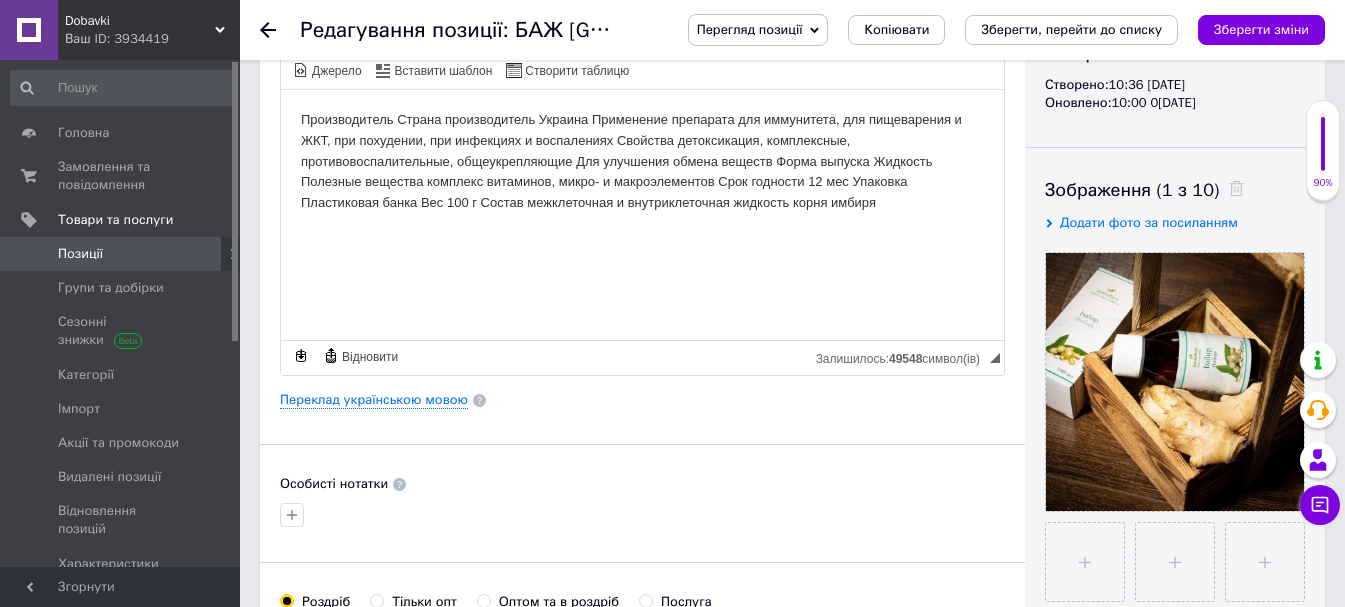 scroll, scrollTop: 300, scrollLeft: 0, axis: vertical 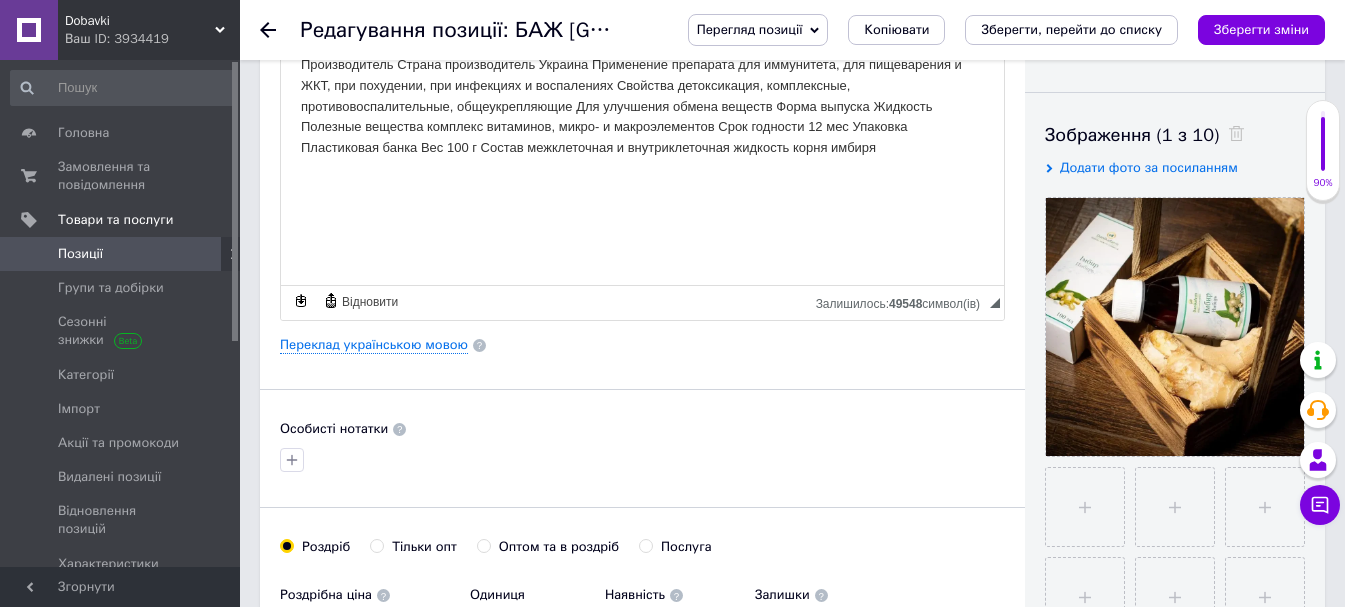 type on "БАЖ Імбир (Danikafarm)100мл" 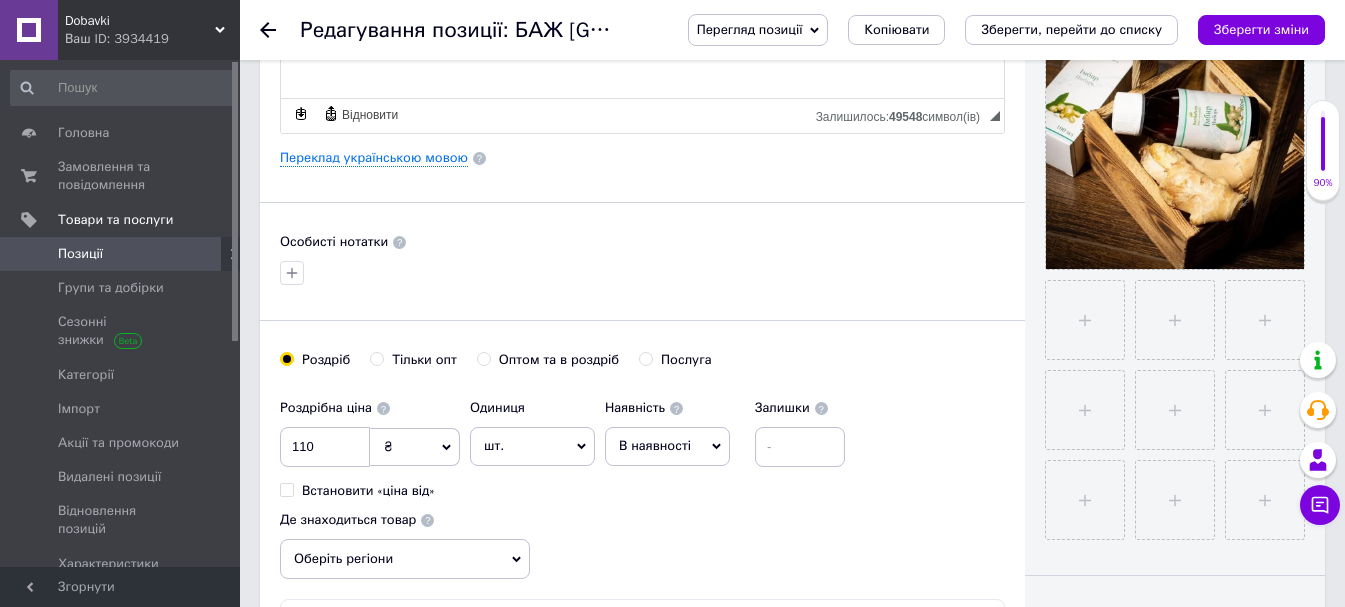 scroll, scrollTop: 500, scrollLeft: 0, axis: vertical 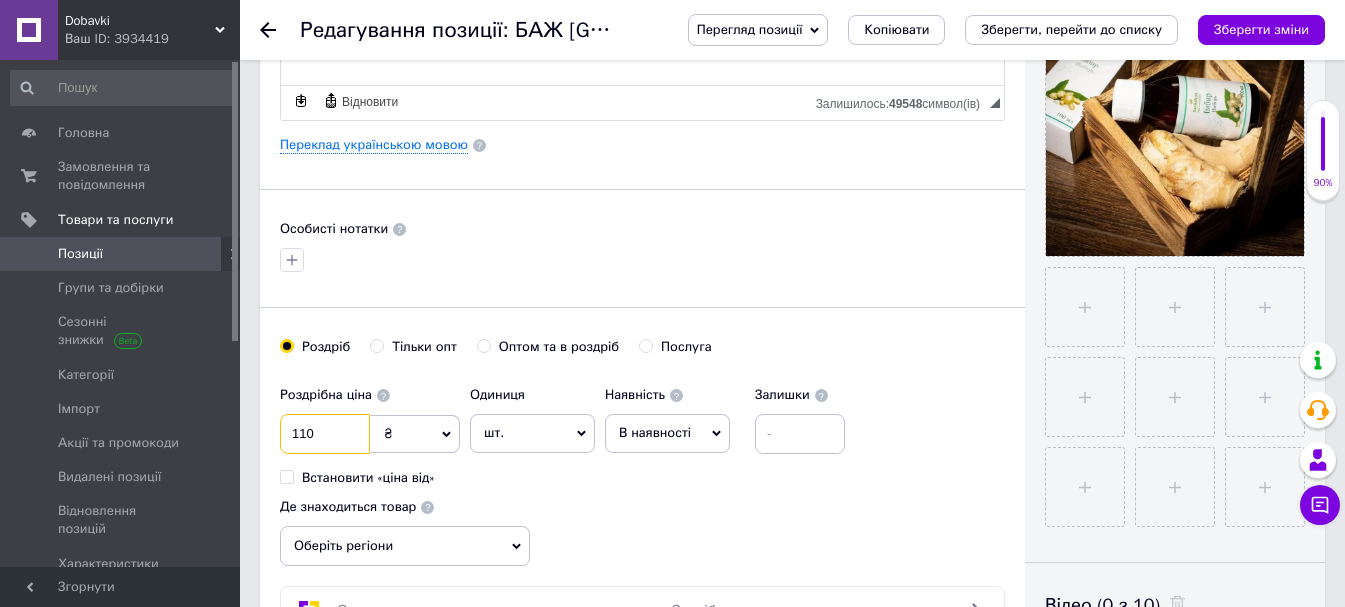 click on "110" at bounding box center [325, 434] 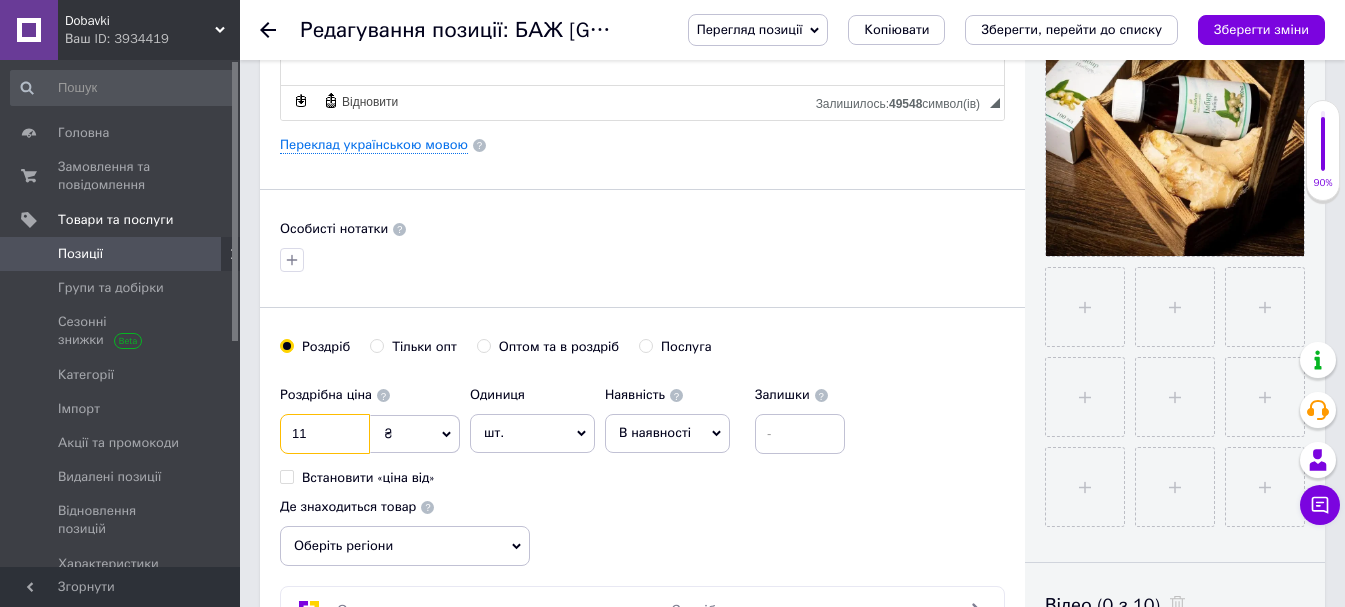type on "1" 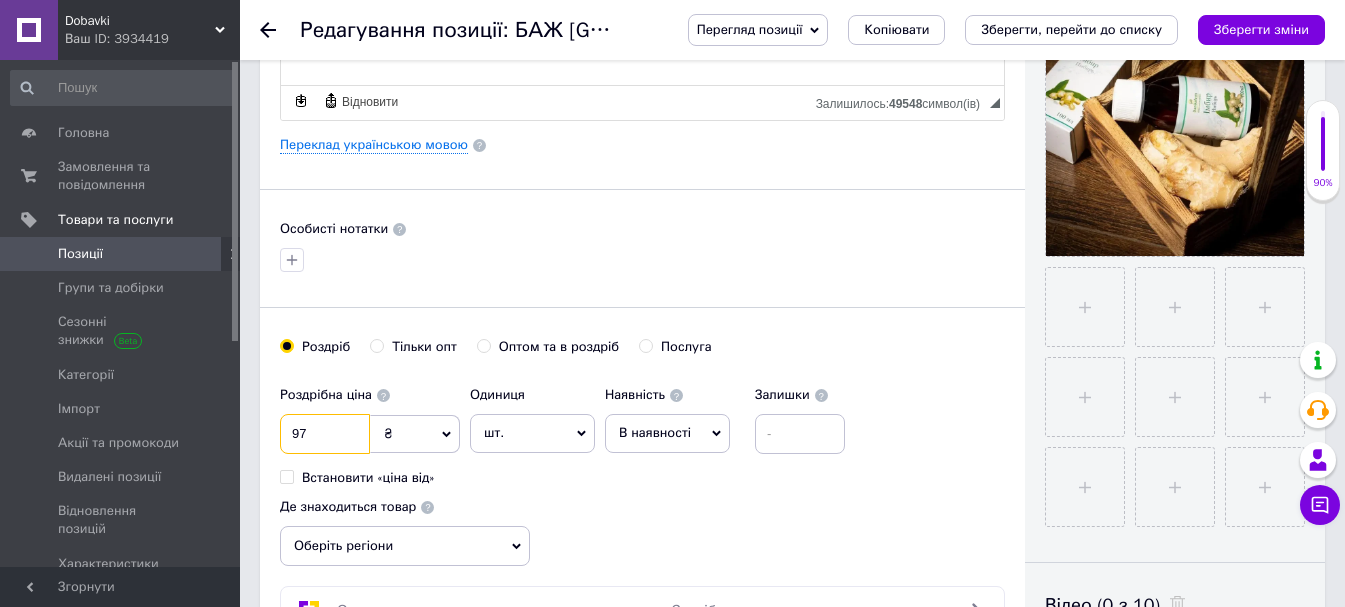 type on "97" 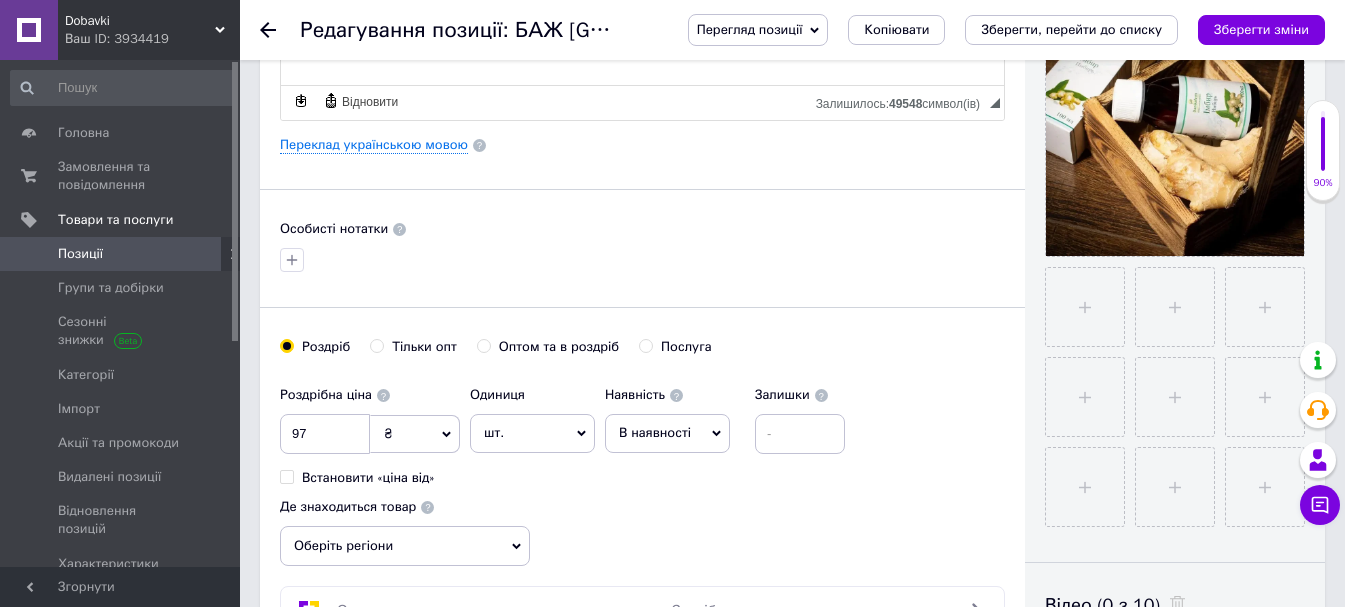 click on "В наявності" at bounding box center [667, 433] 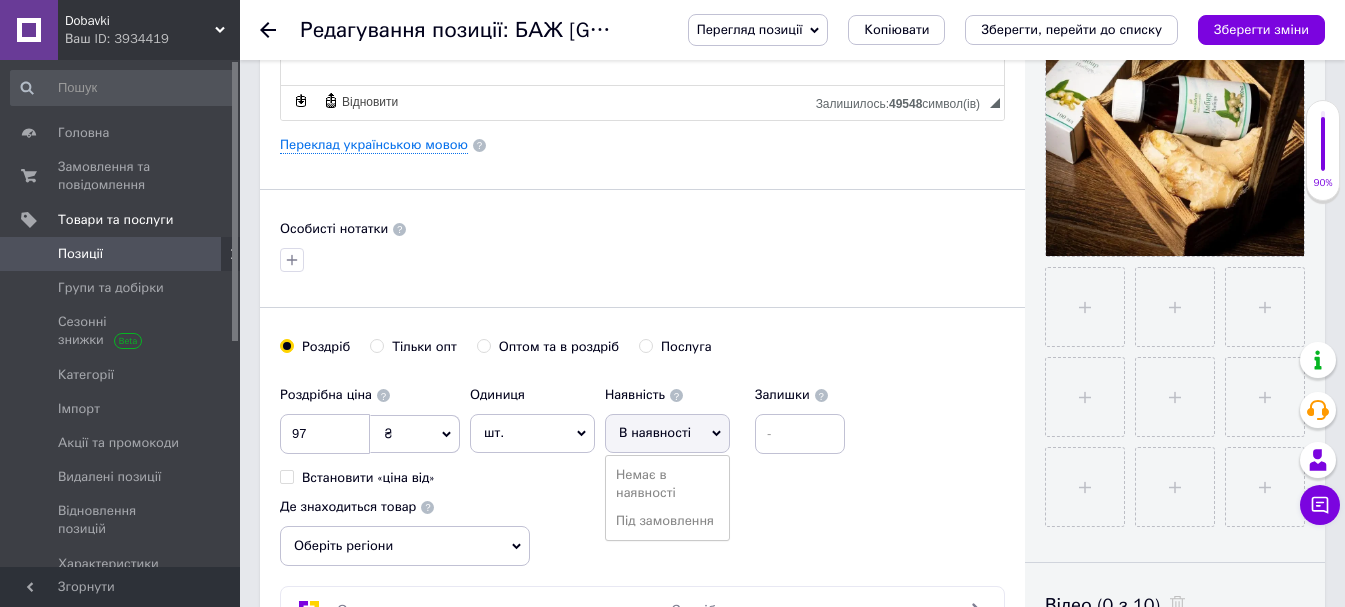 click on "В наявності" at bounding box center (667, 433) 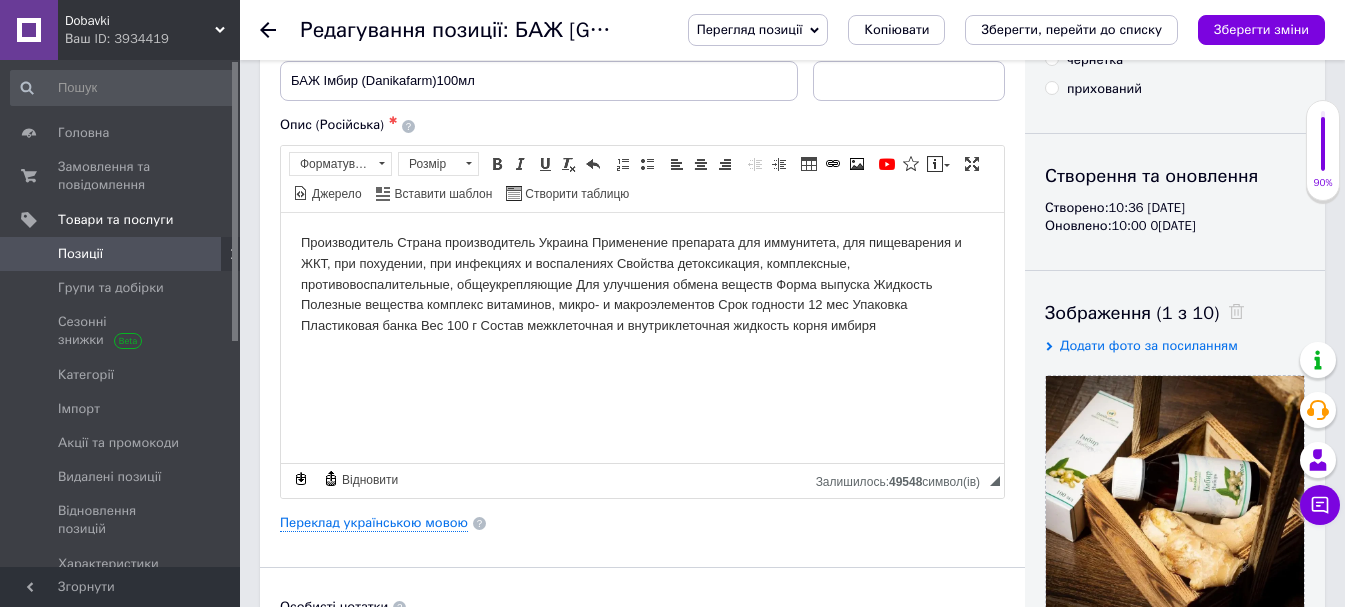 scroll, scrollTop: 0, scrollLeft: 0, axis: both 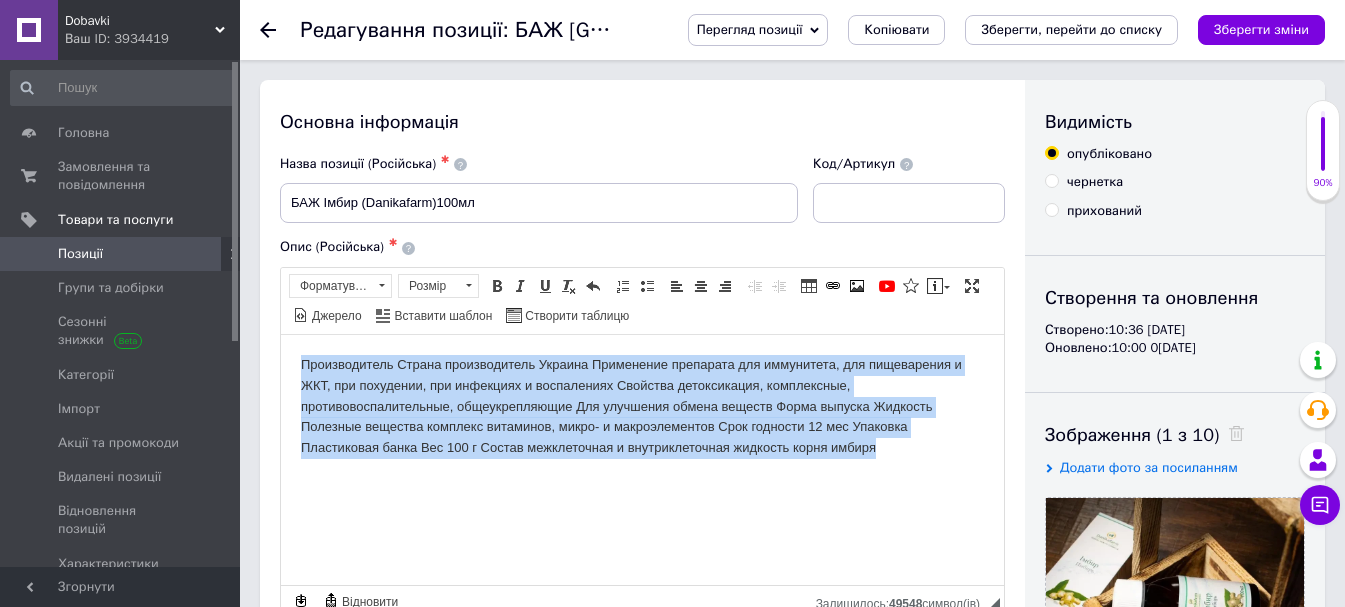 drag, startPoint x: 772, startPoint y: 454, endPoint x: 296, endPoint y: 345, distance: 488.3206 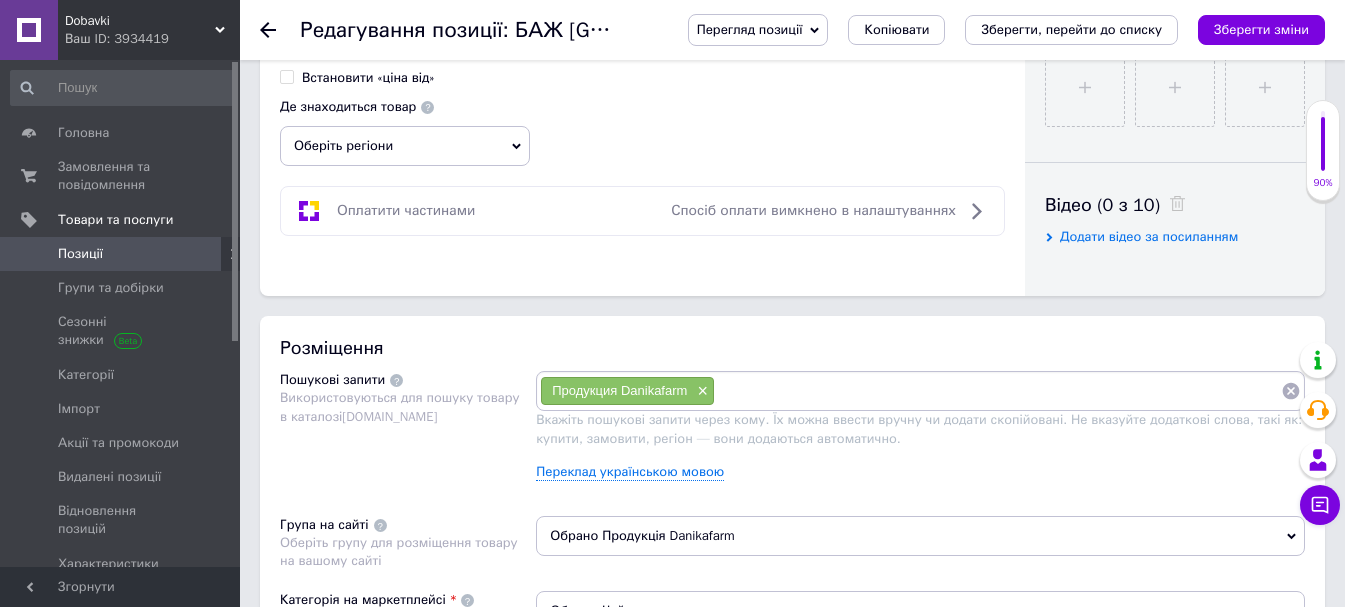 click at bounding box center (998, 391) 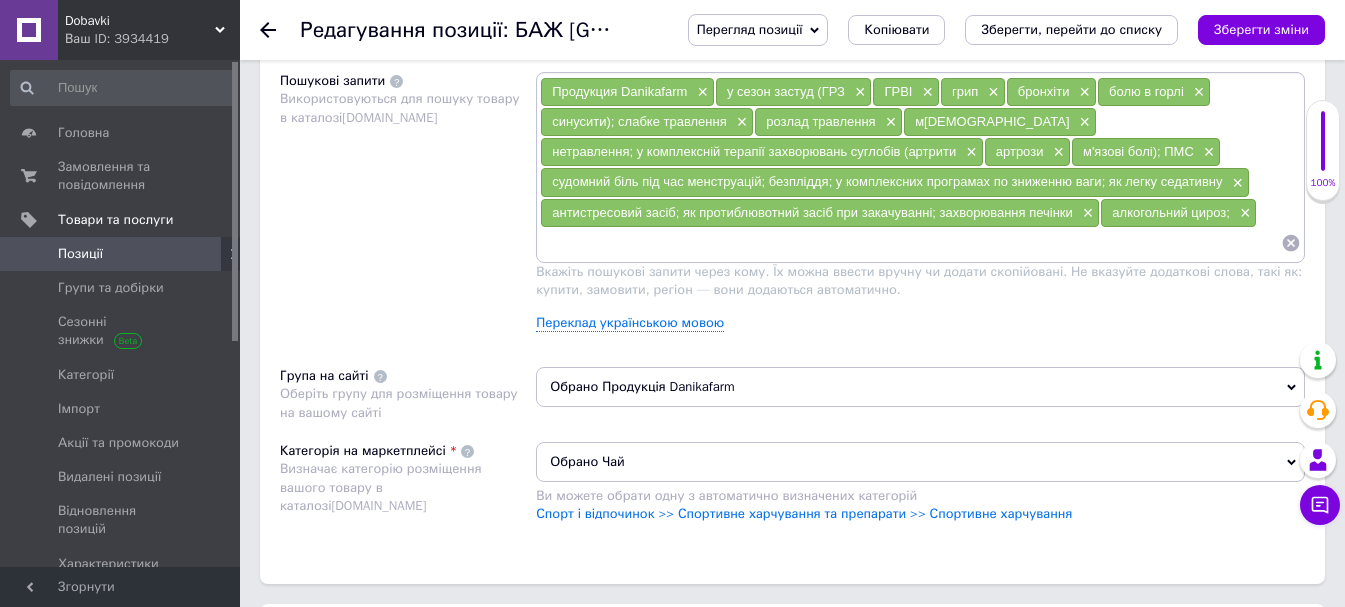 scroll, scrollTop: 1200, scrollLeft: 0, axis: vertical 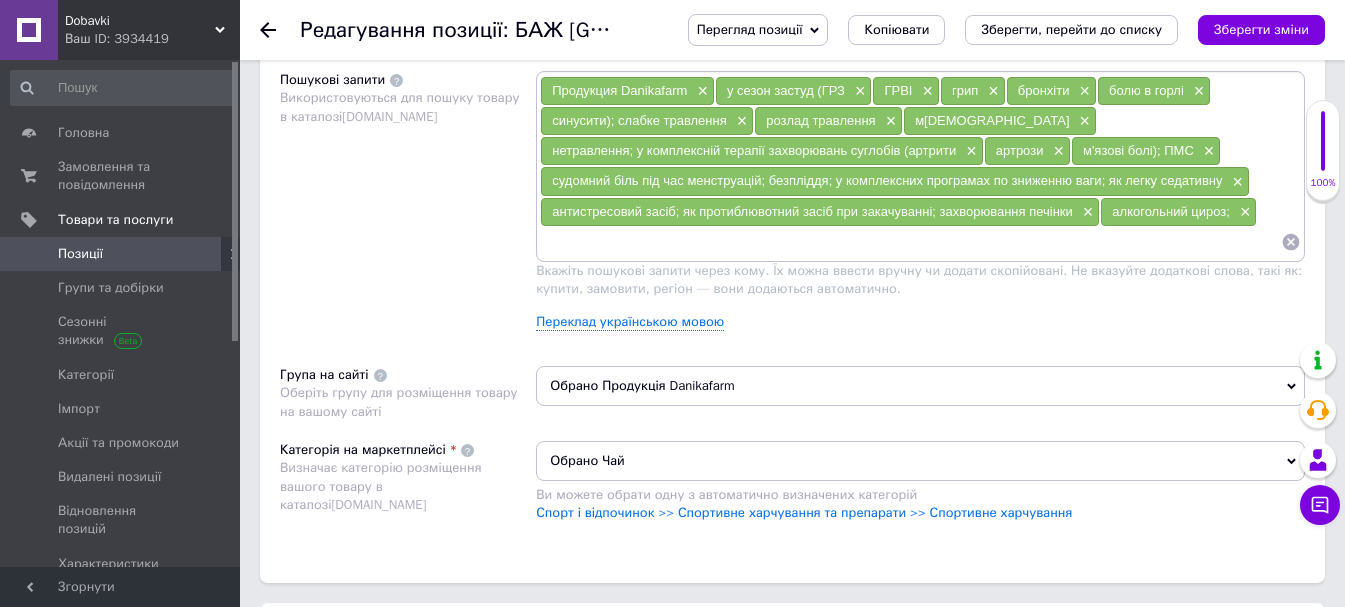 click on "Обрано Чай" at bounding box center (920, 461) 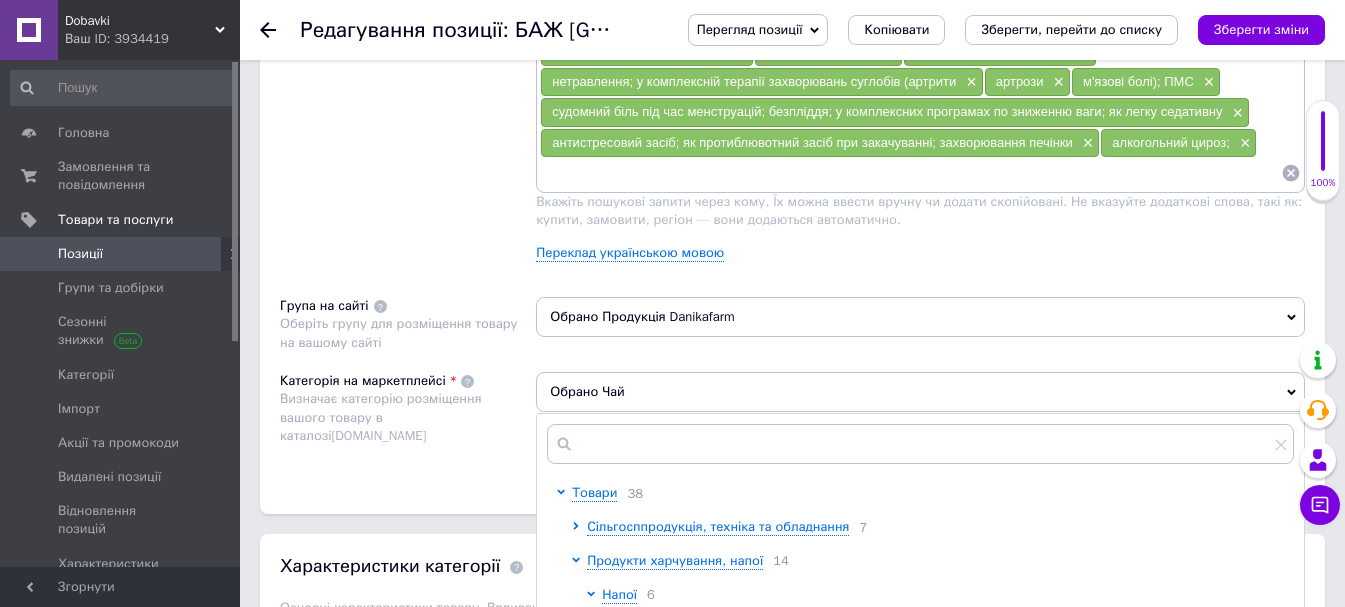 scroll, scrollTop: 1300, scrollLeft: 0, axis: vertical 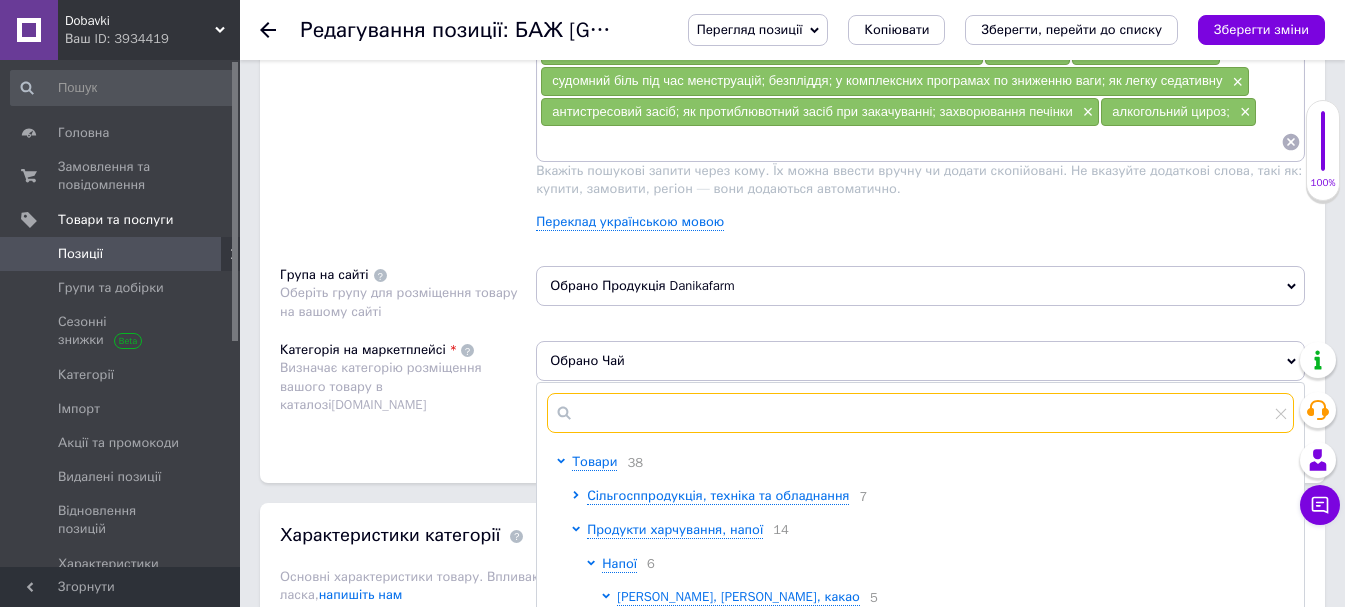 click at bounding box center [920, 413] 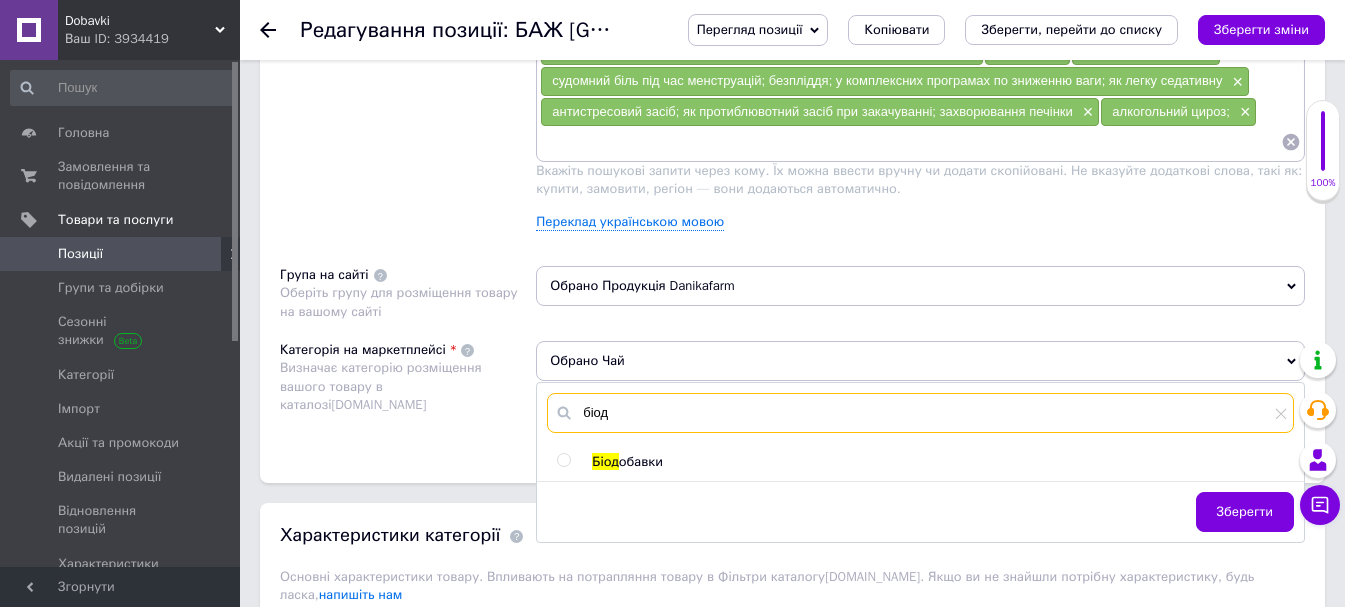 type on "біод" 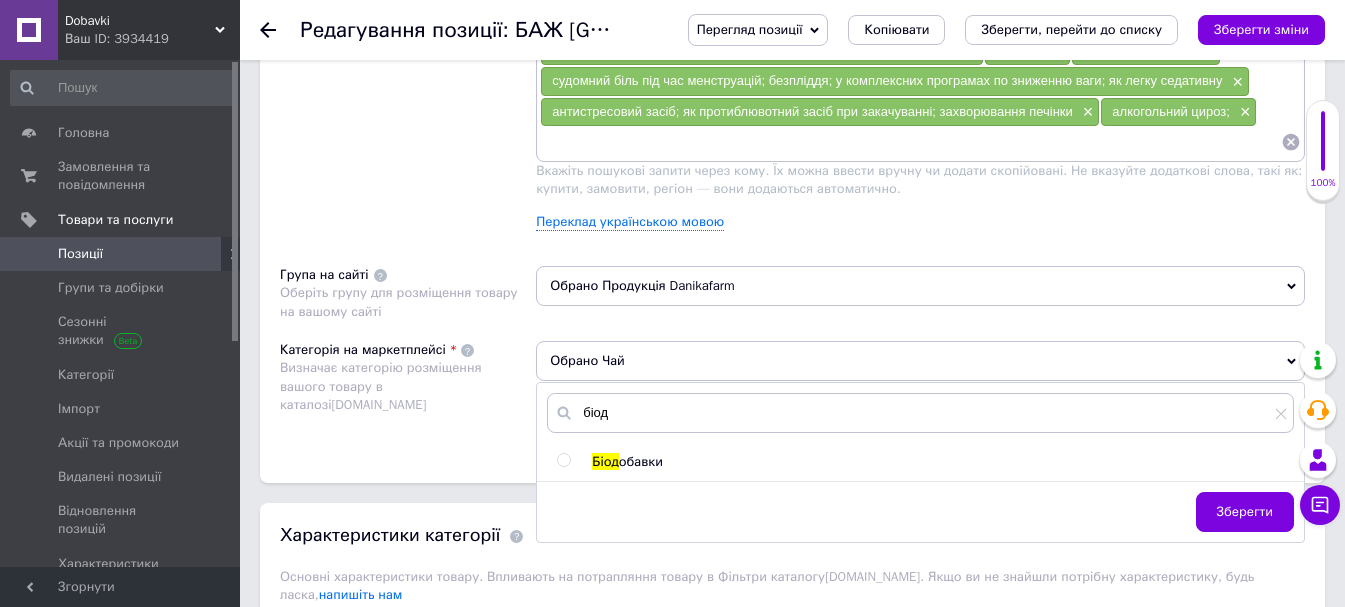 click at bounding box center [563, 460] 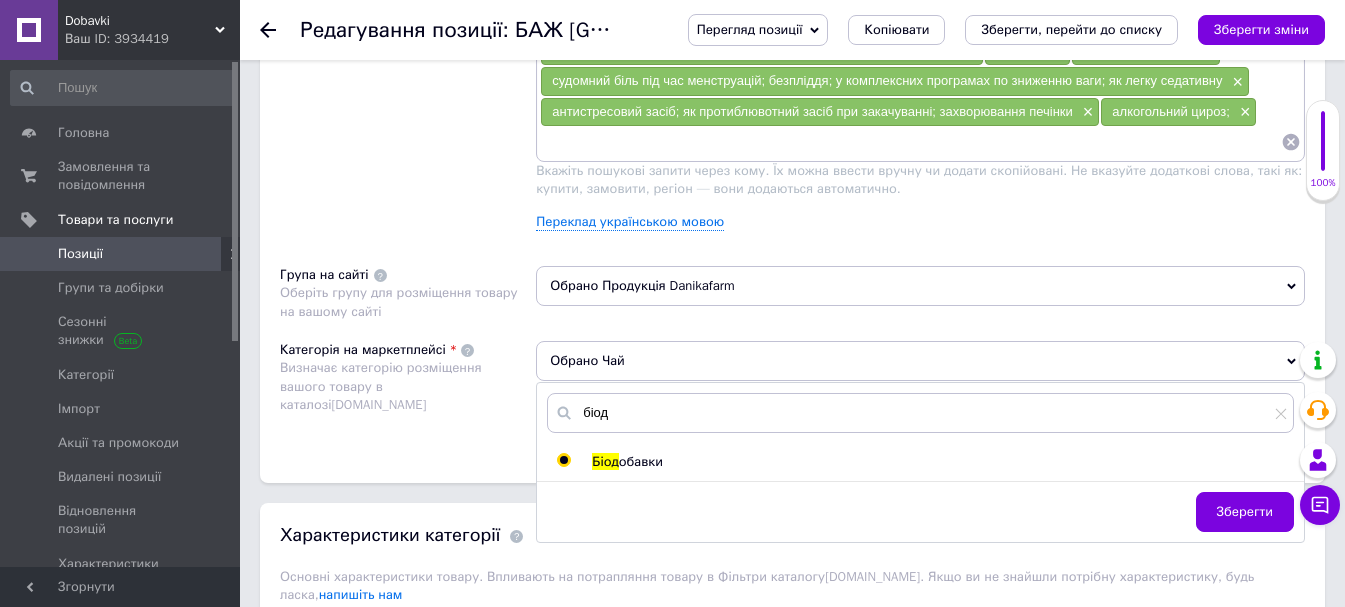 radio on "true" 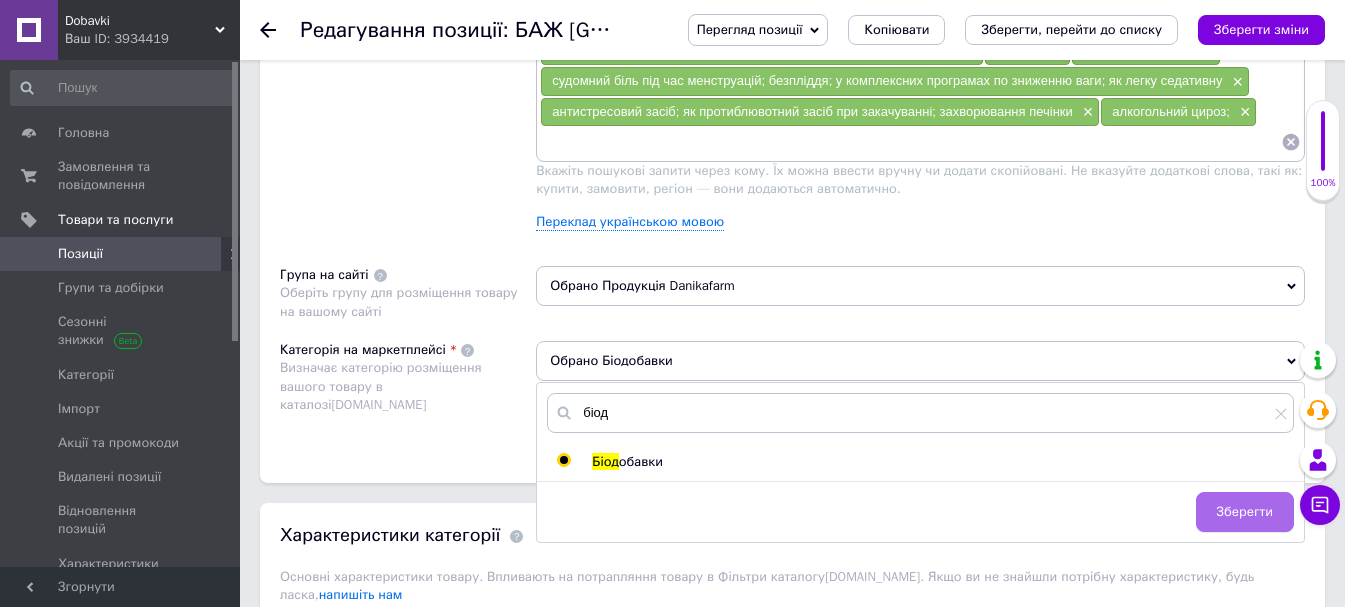 click on "Зберегти" at bounding box center (1245, 512) 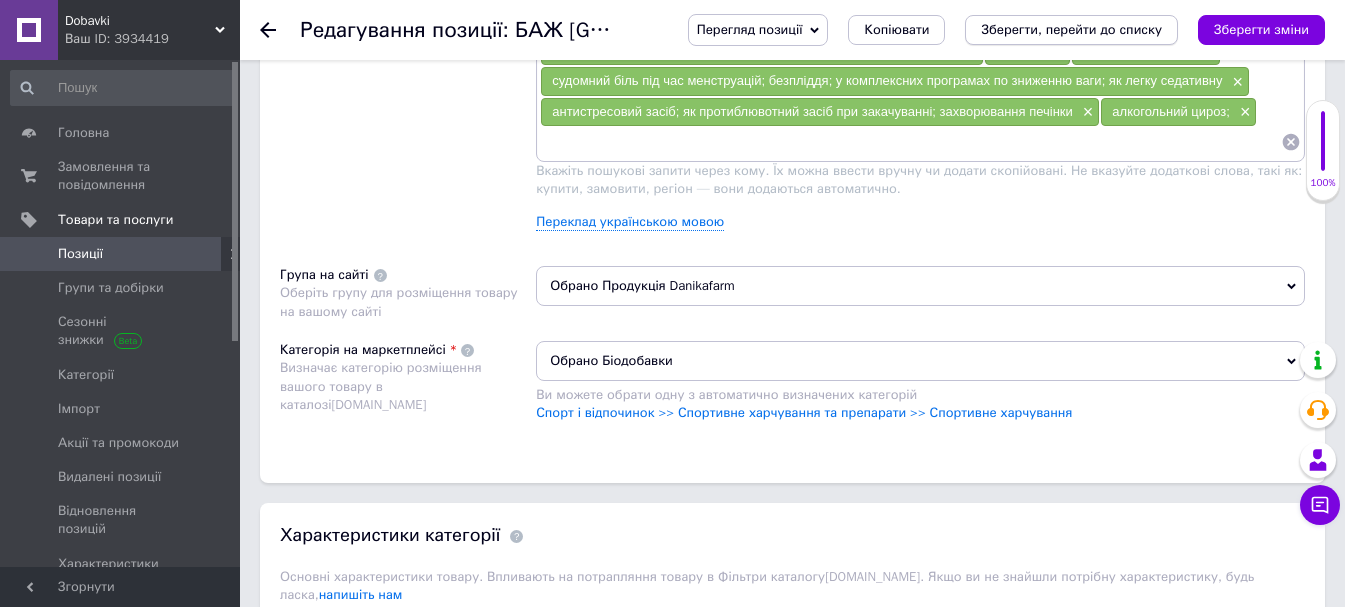 click on "Зберегти, перейти до списку" at bounding box center (1071, 29) 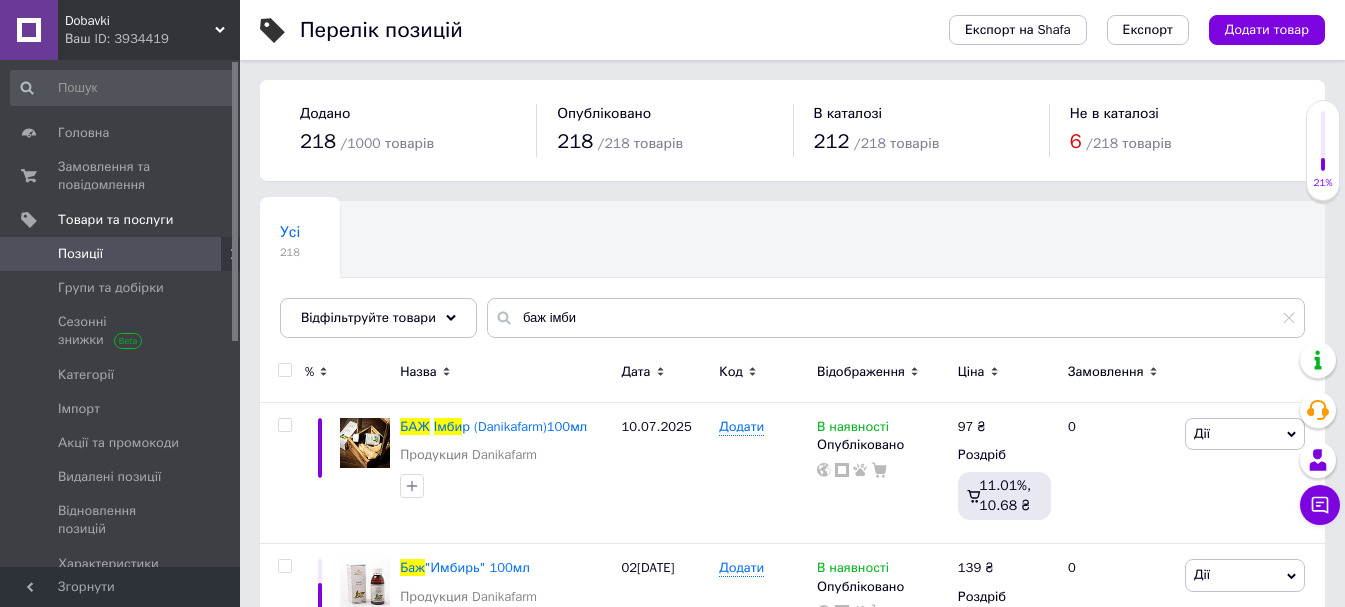 scroll, scrollTop: 98, scrollLeft: 0, axis: vertical 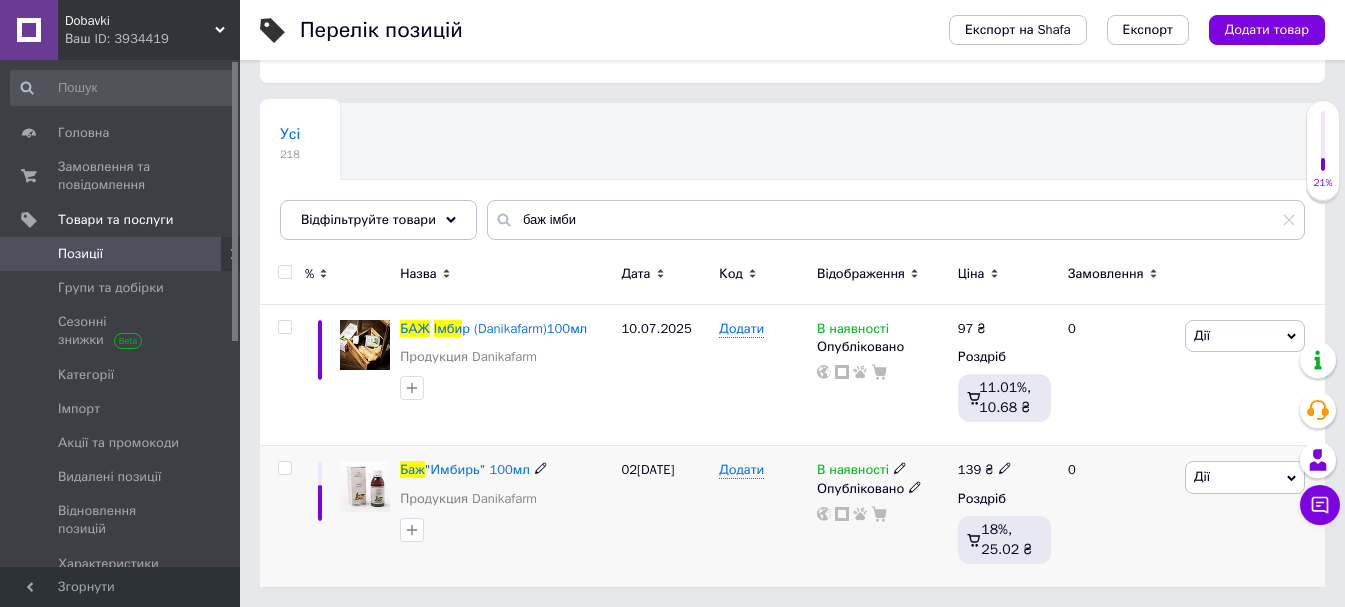 click 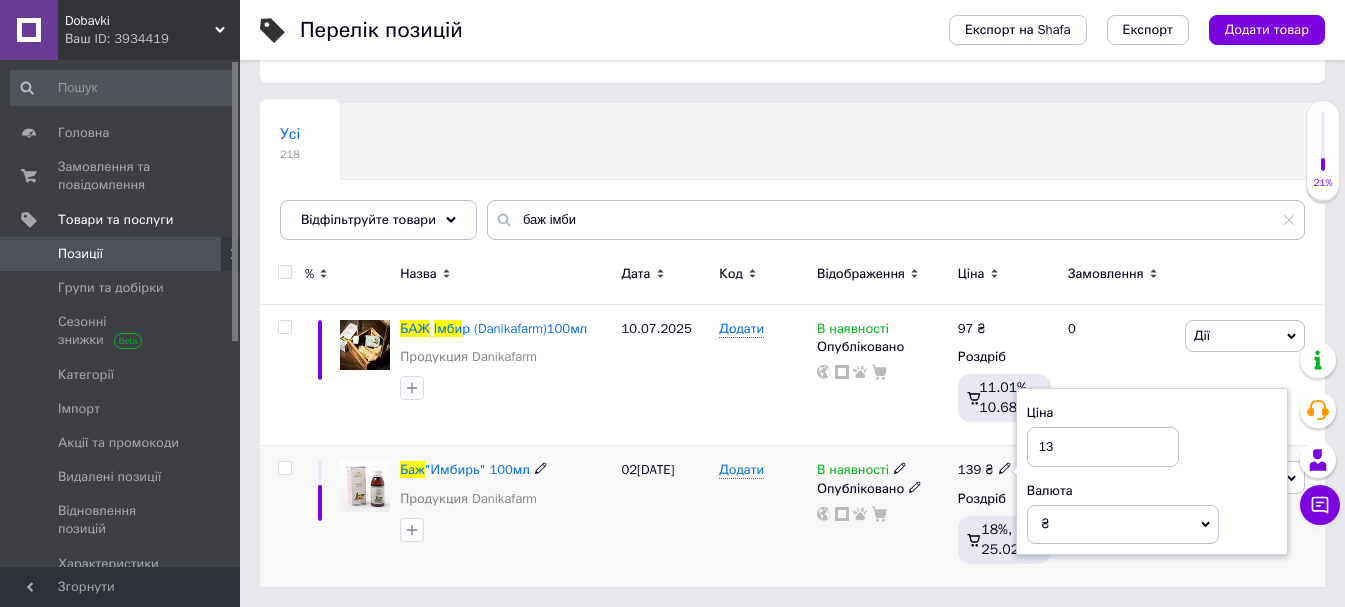 type on "1" 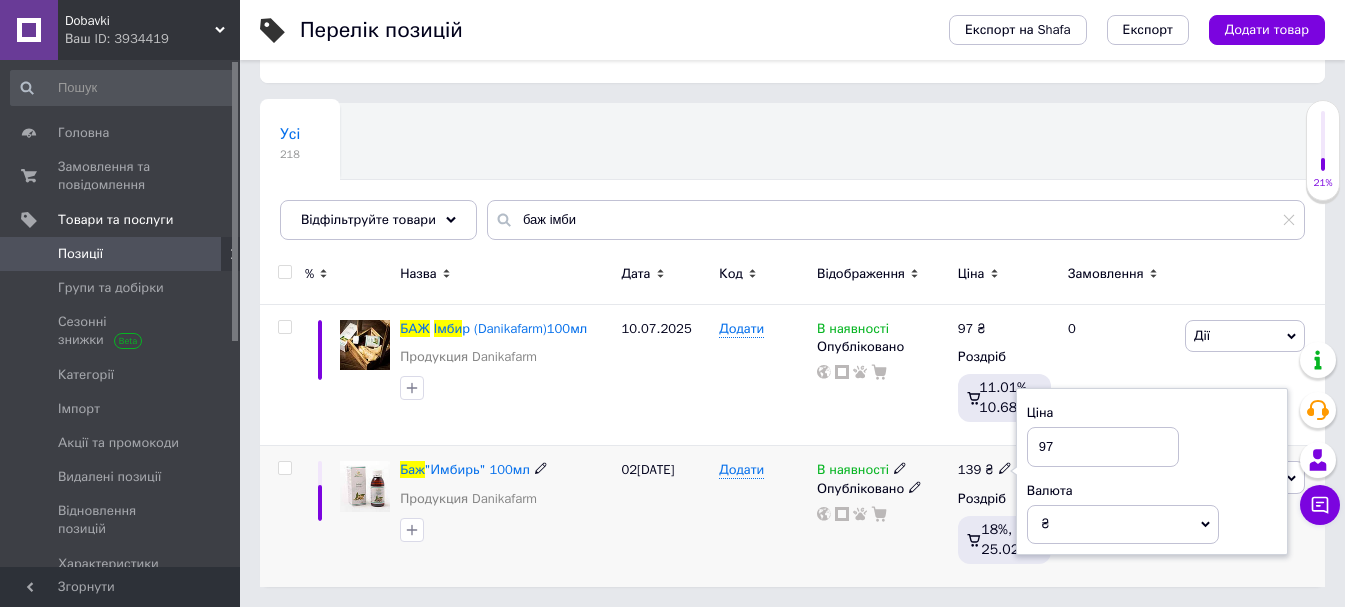 type on "97" 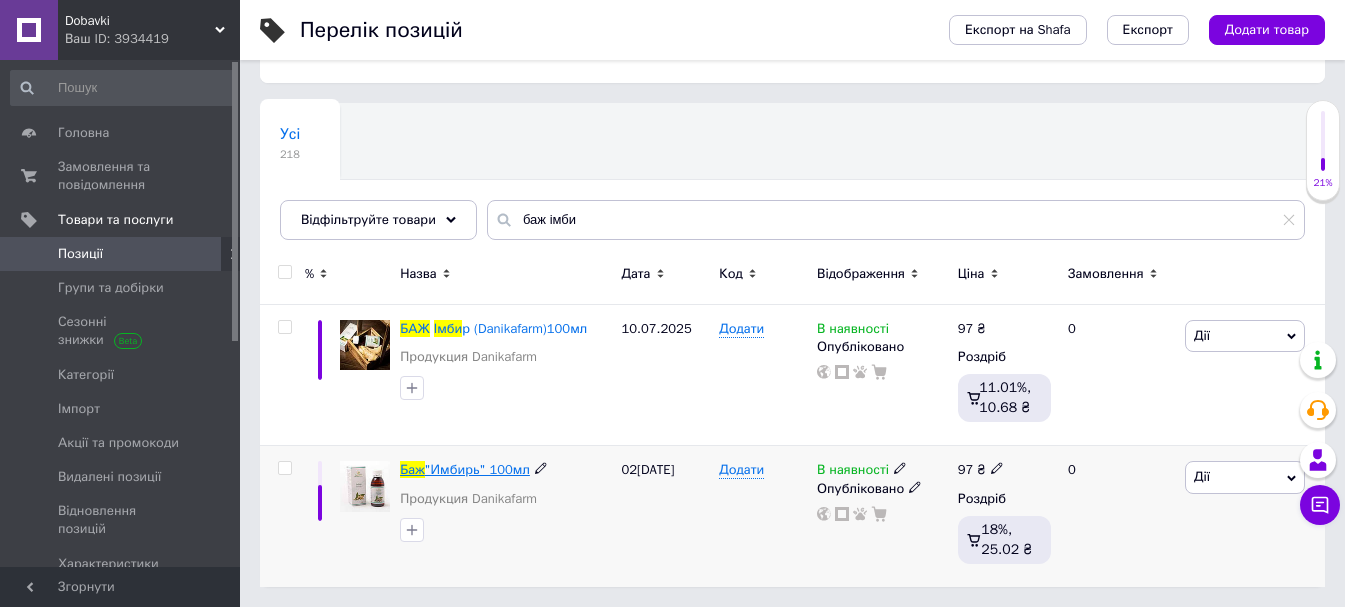 click on ""Имбирь" 100мл" at bounding box center [477, 469] 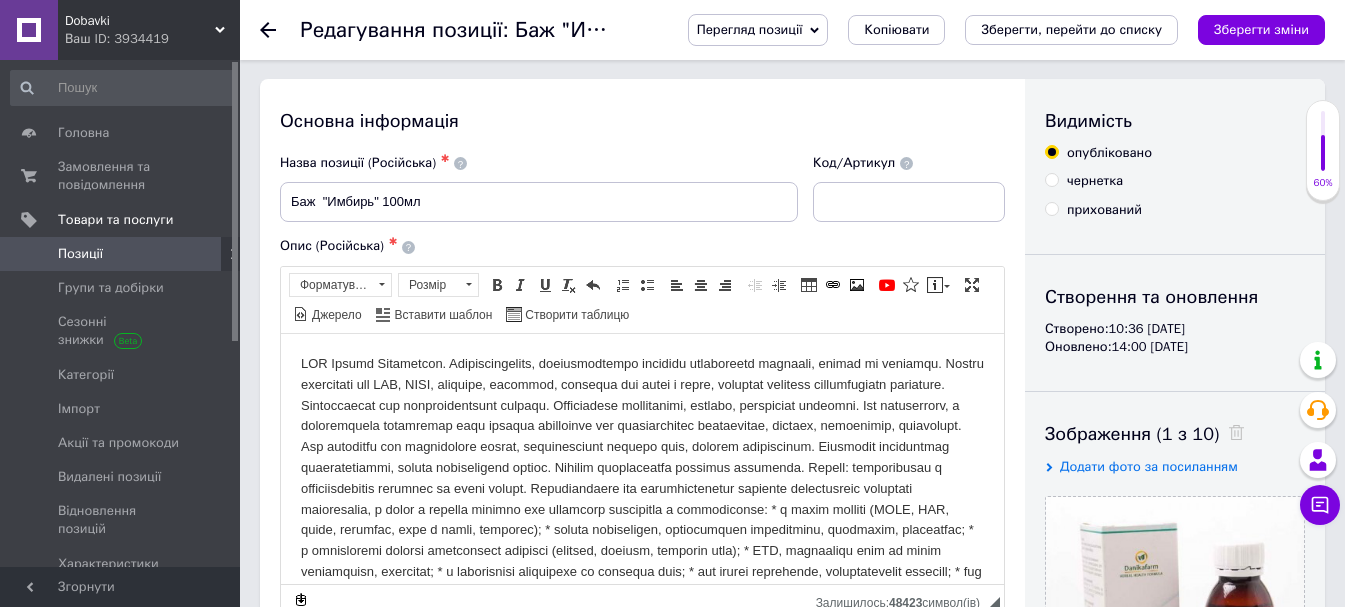 scroll, scrollTop: 0, scrollLeft: 0, axis: both 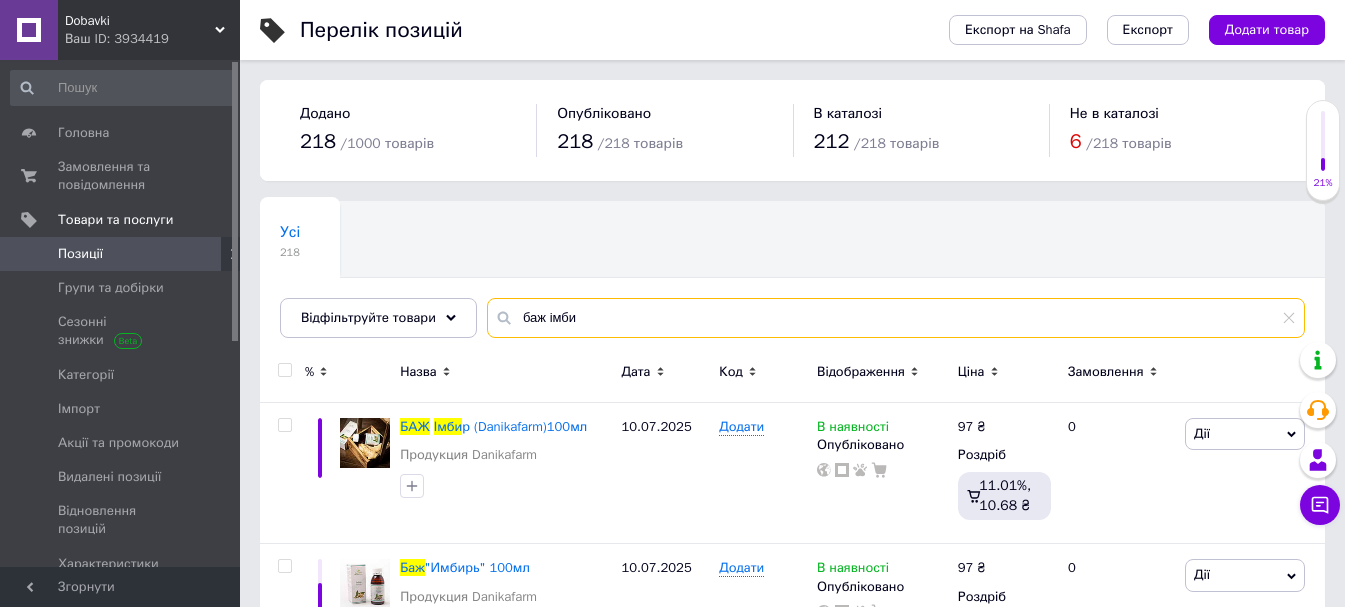 click on "баж імби" at bounding box center (896, 318) 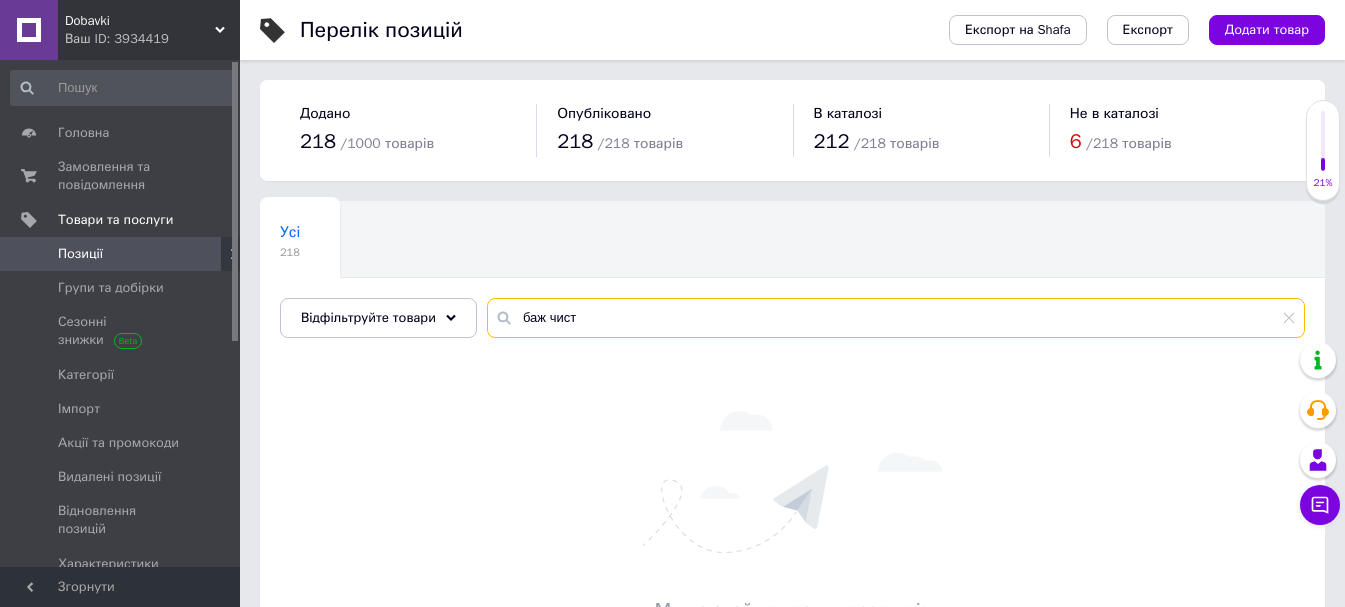 click on "баж чист" at bounding box center (896, 318) 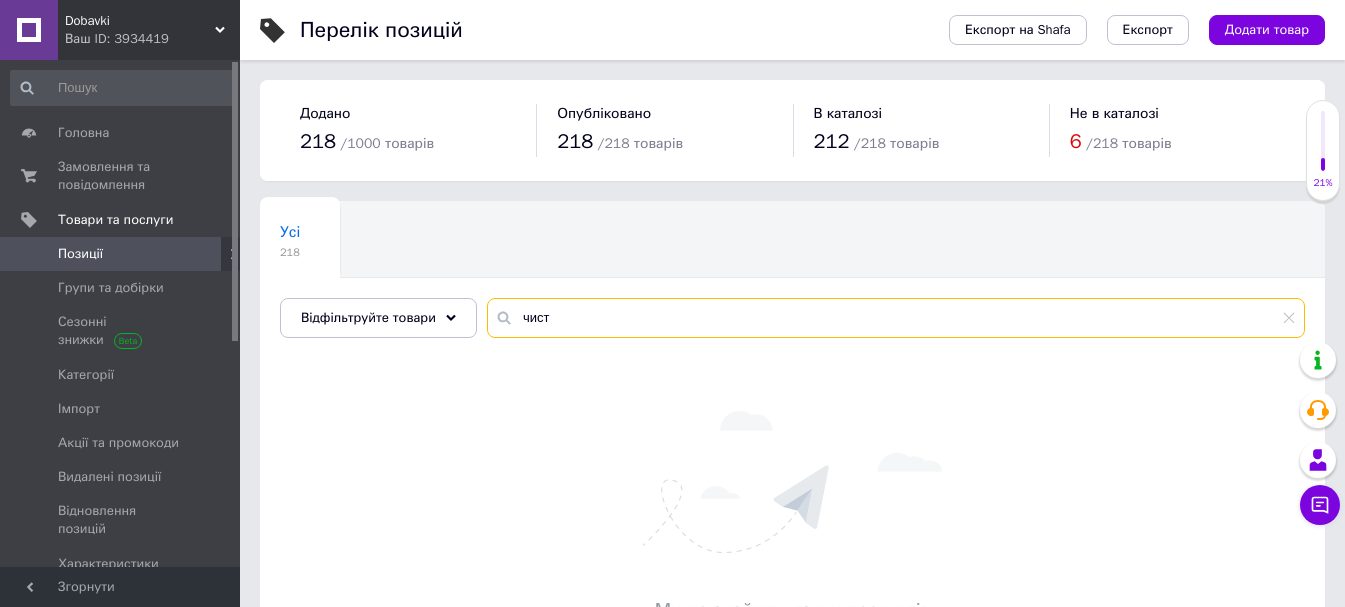 click on "чист" at bounding box center (896, 318) 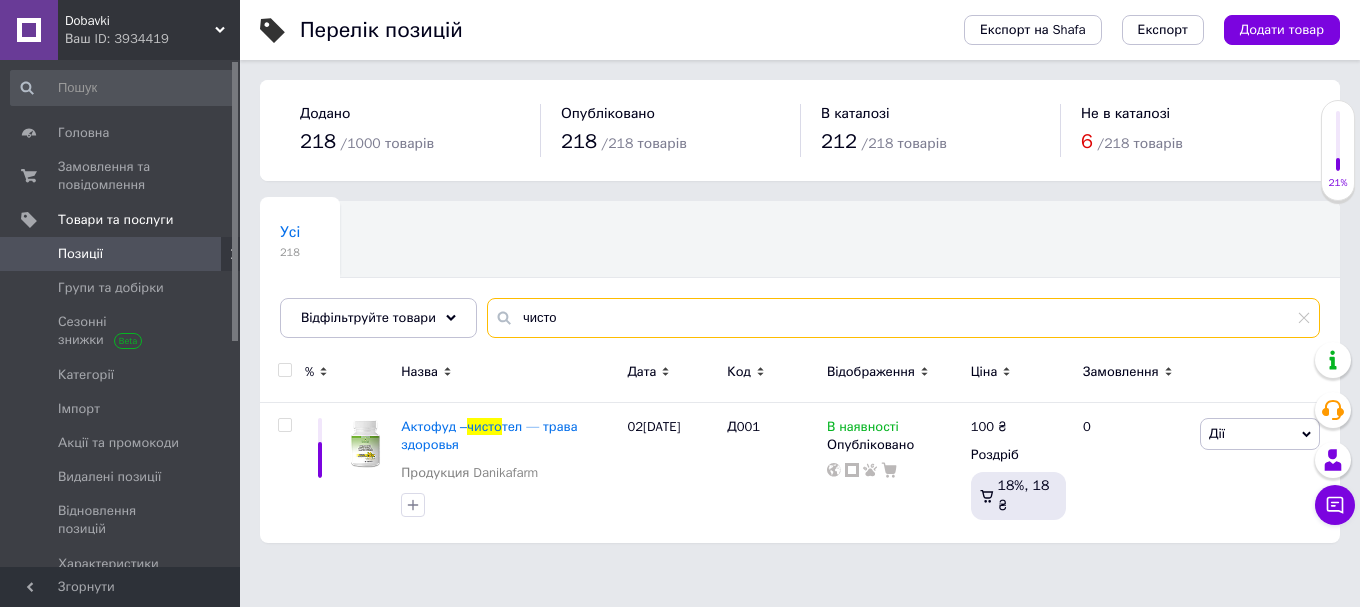 click on "чисто" at bounding box center (903, 318) 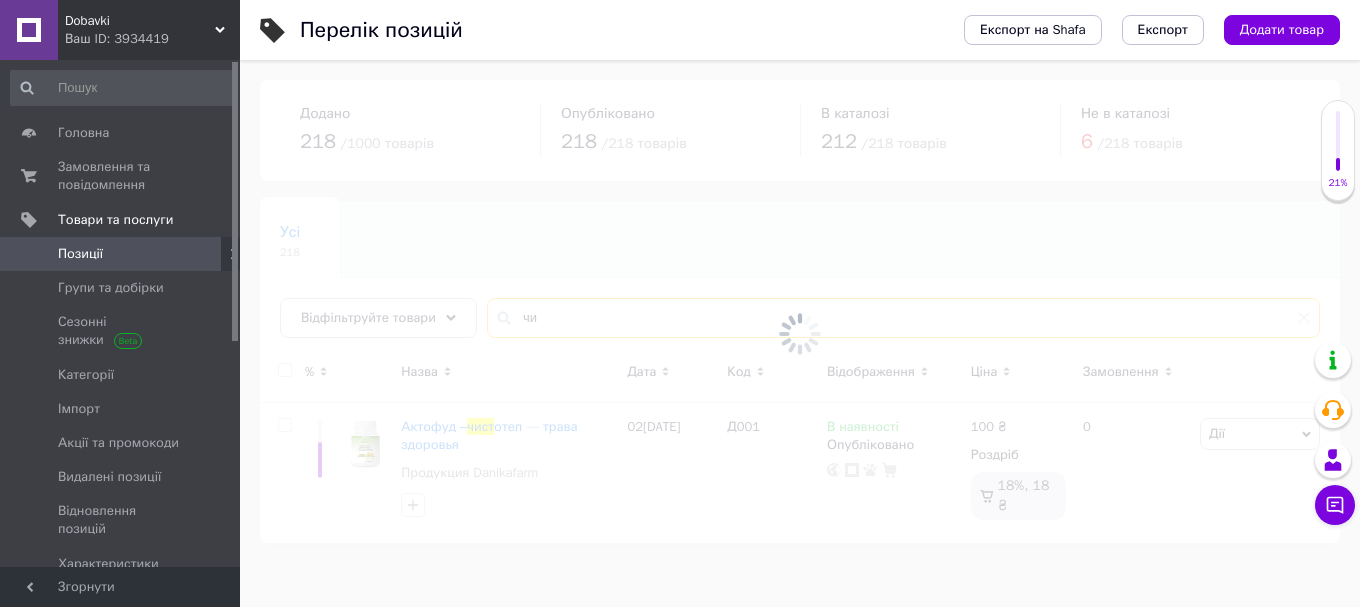 type on "ч" 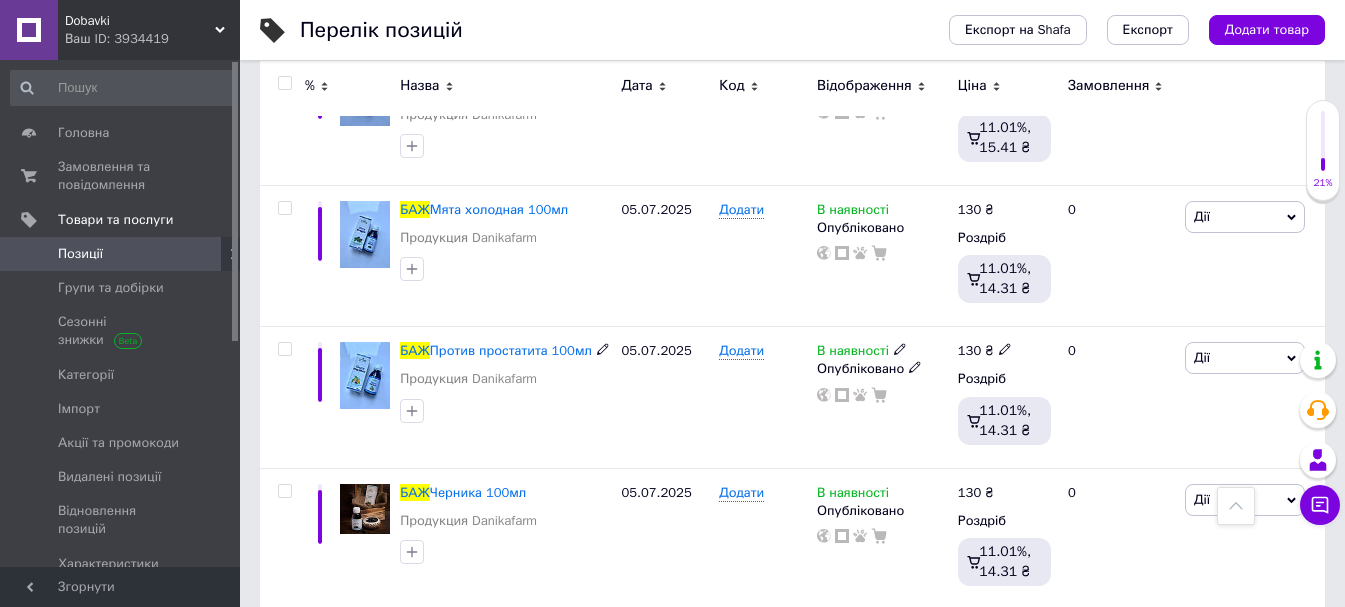 scroll, scrollTop: 0, scrollLeft: 0, axis: both 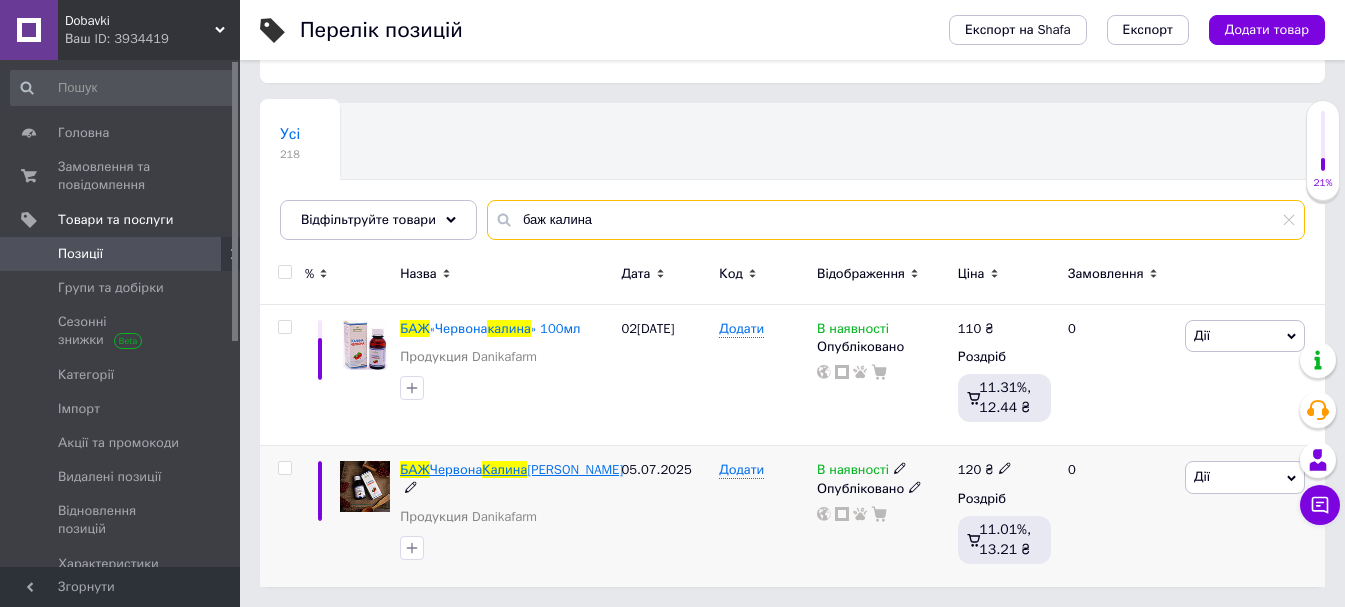 type on "баж калина" 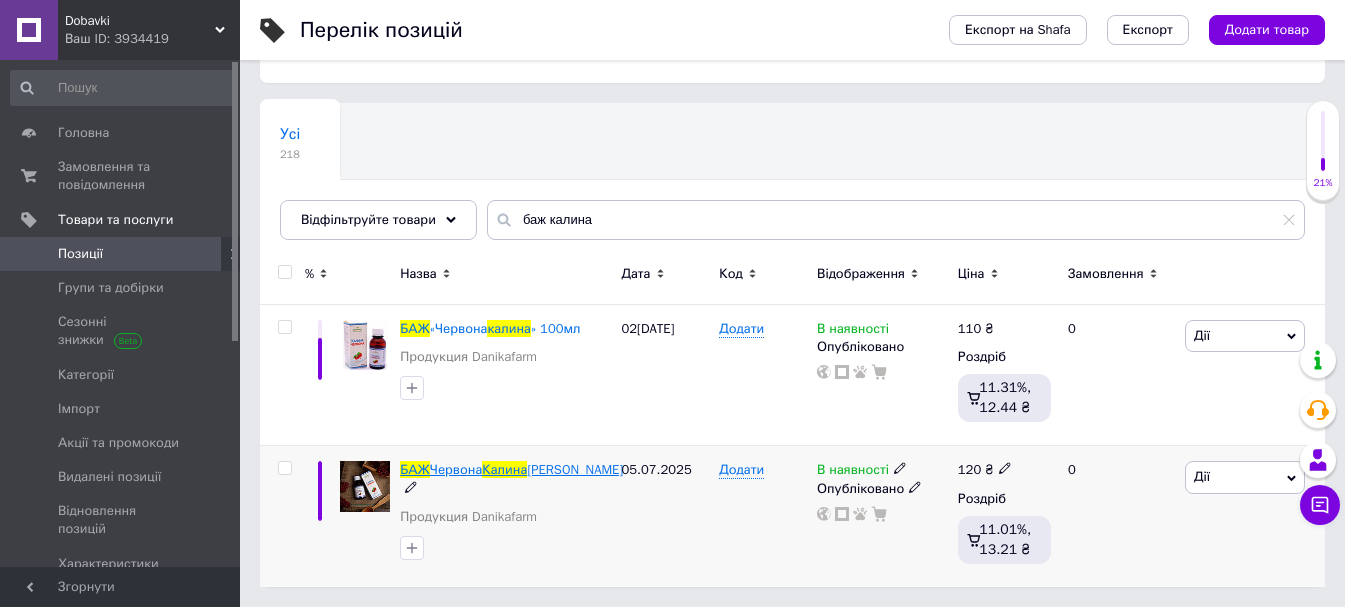 click on "Червона" at bounding box center (456, 469) 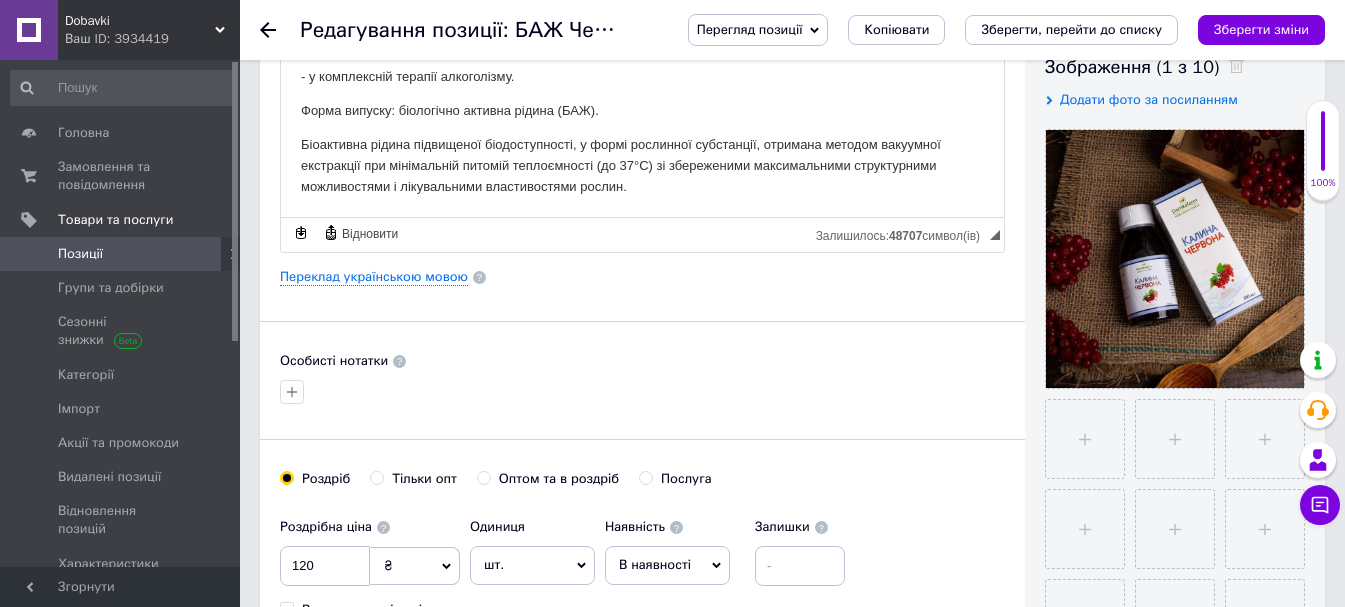 scroll, scrollTop: 400, scrollLeft: 0, axis: vertical 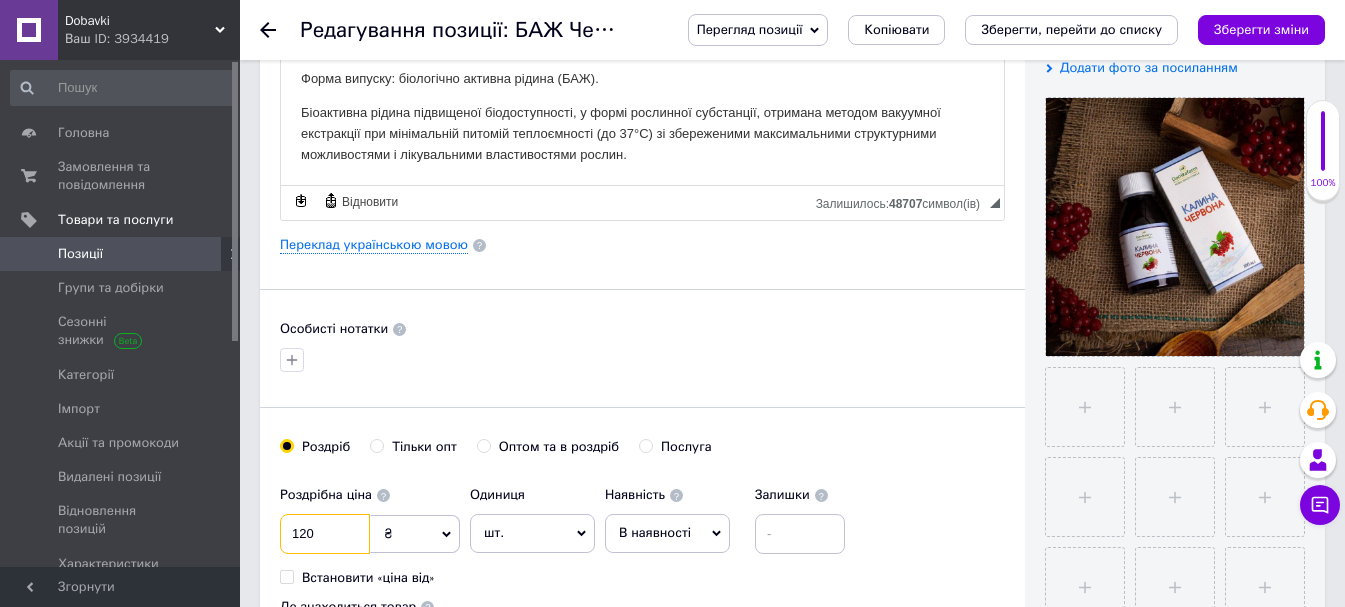 click on "120" at bounding box center [325, 534] 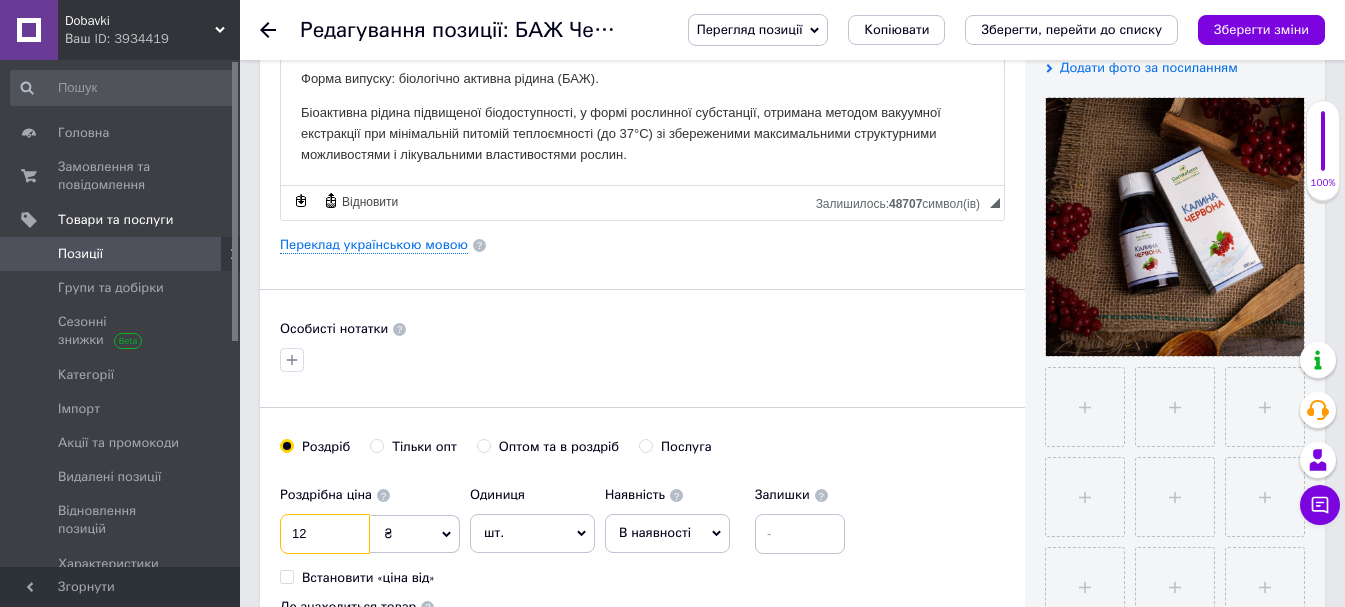 type on "1" 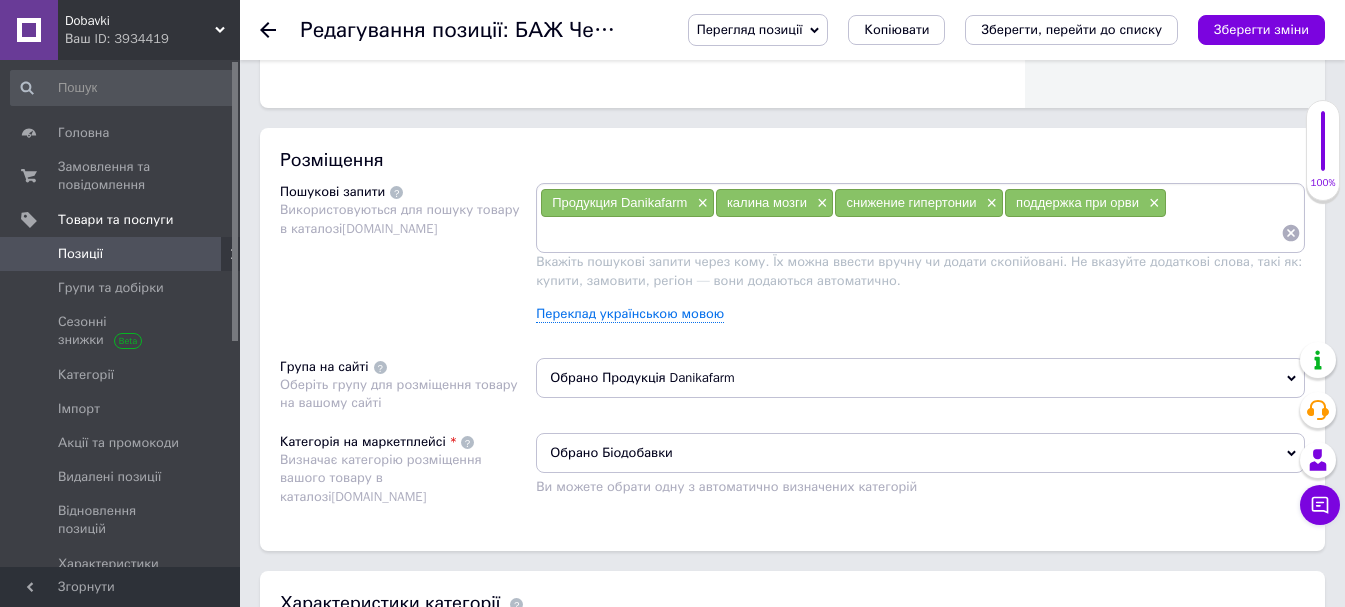 scroll, scrollTop: 1300, scrollLeft: 0, axis: vertical 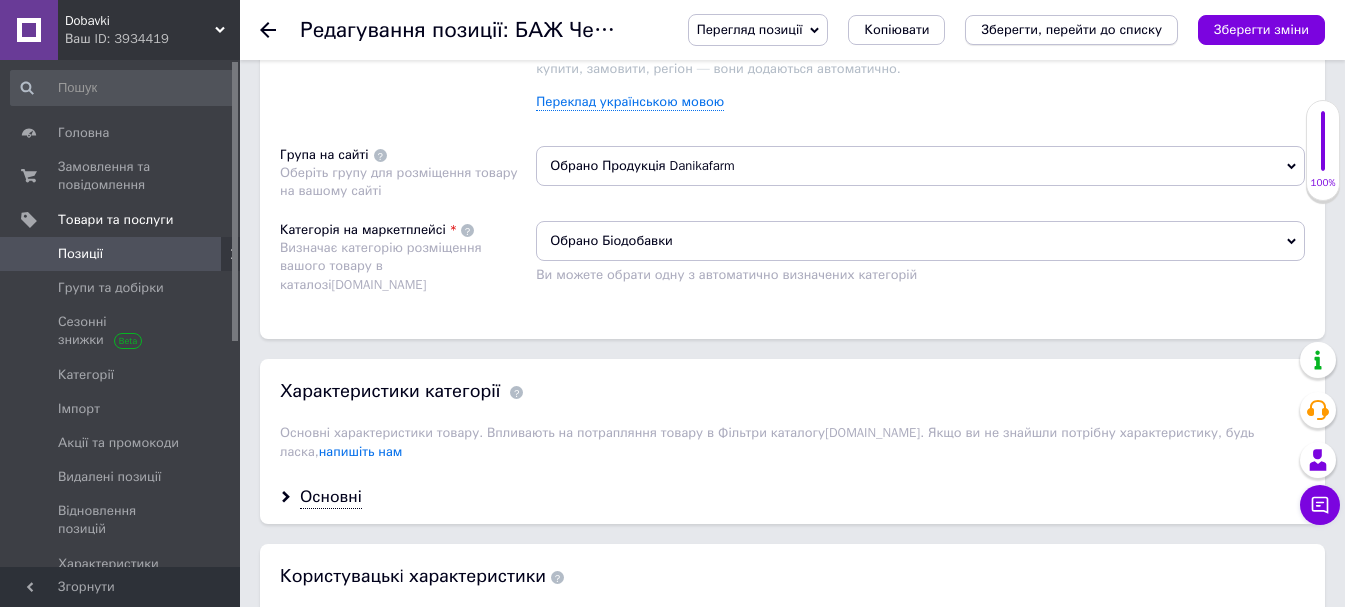 type on "97" 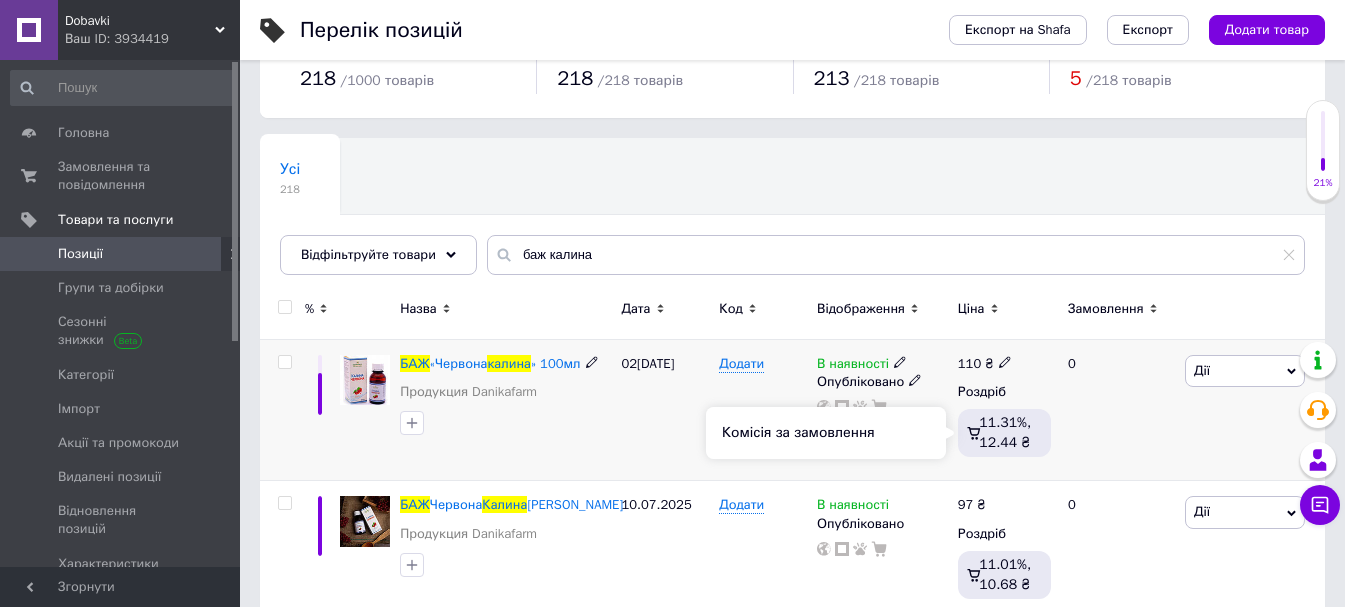 scroll, scrollTop: 98, scrollLeft: 0, axis: vertical 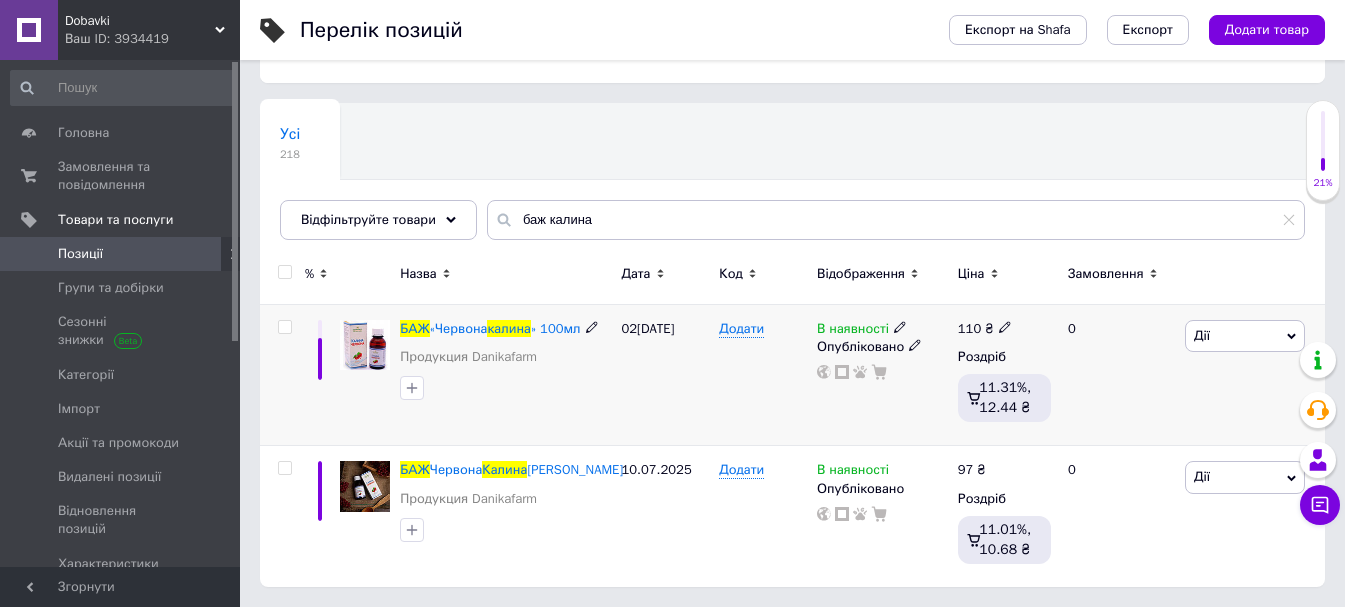 click 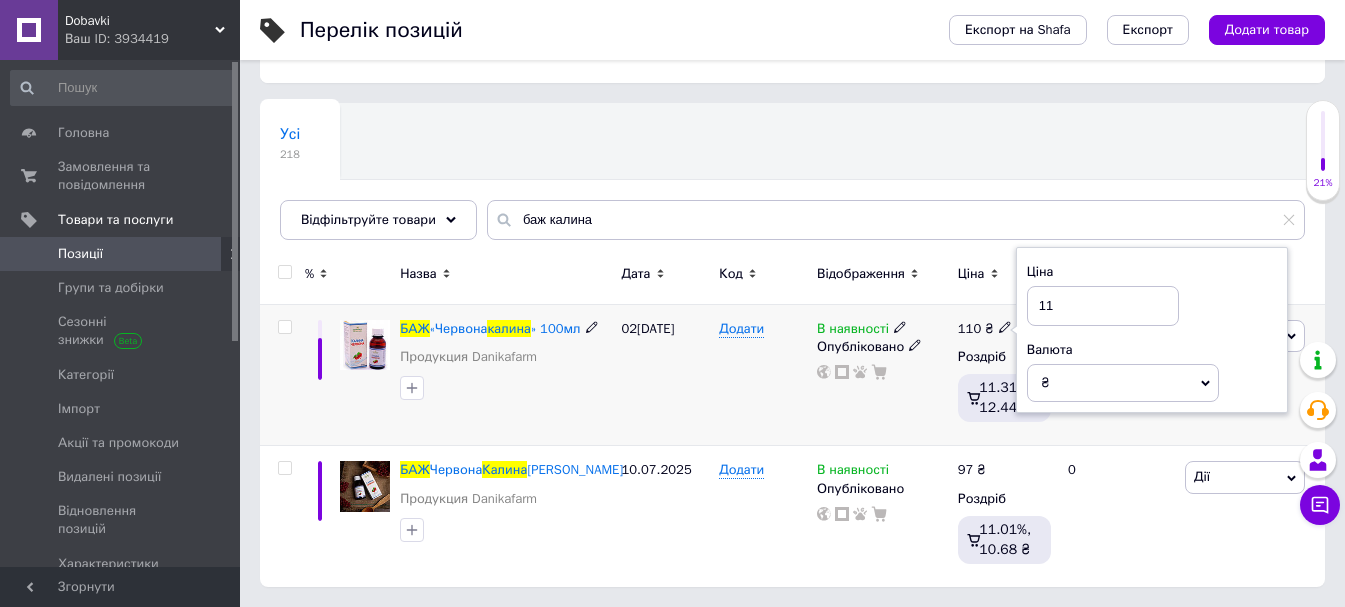 type on "1" 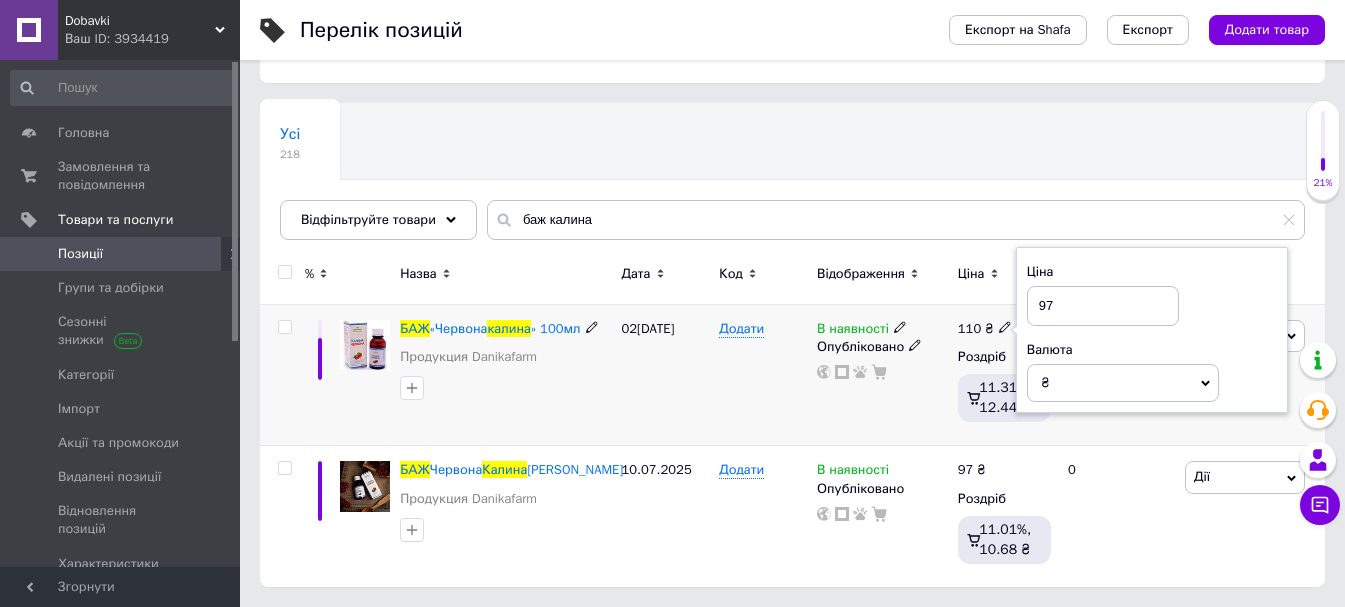 type on "97" 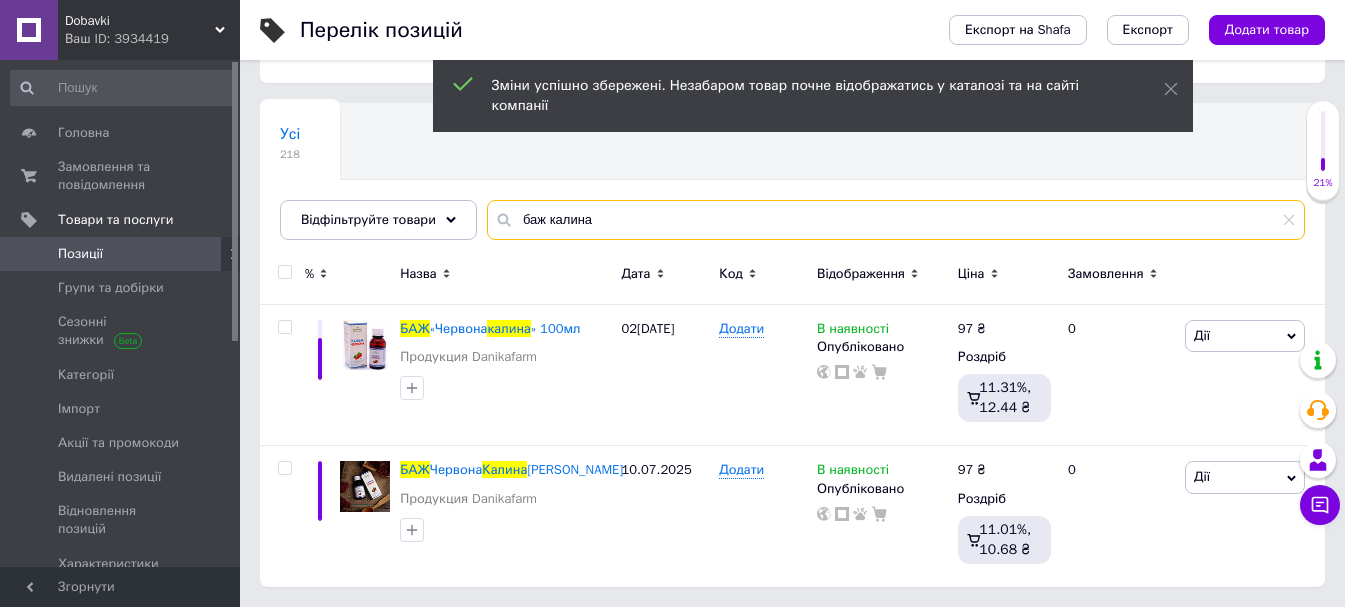 click on "баж калина" at bounding box center (896, 220) 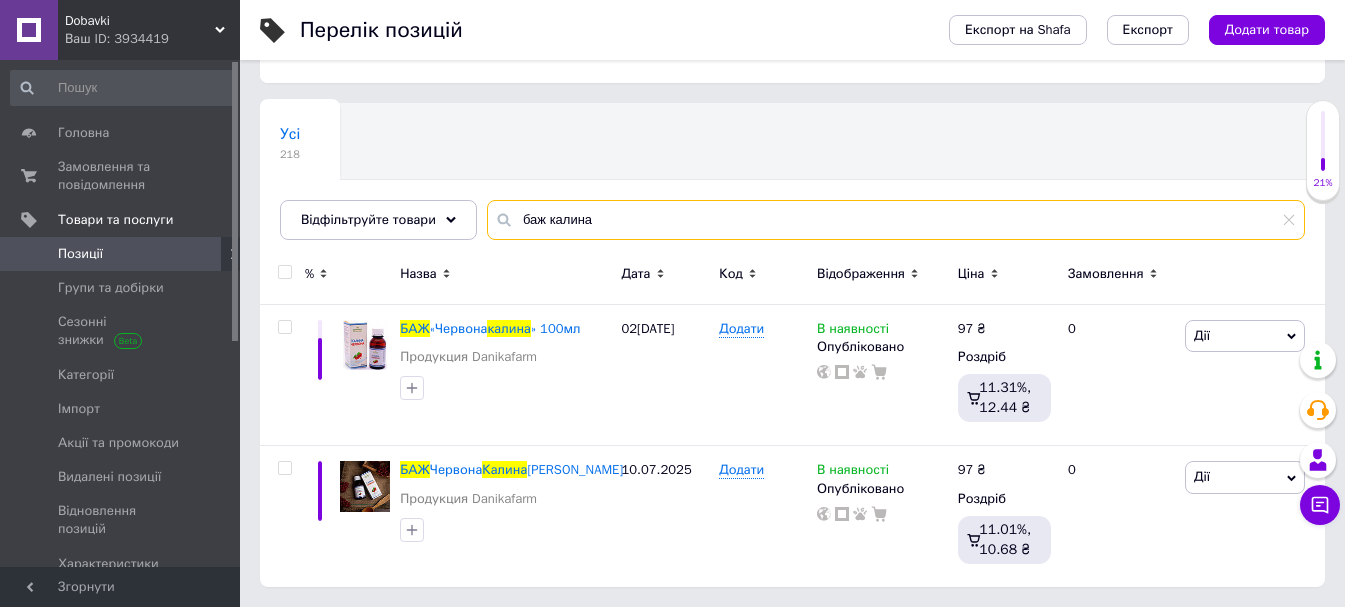 click on "баж калина" at bounding box center (896, 220) 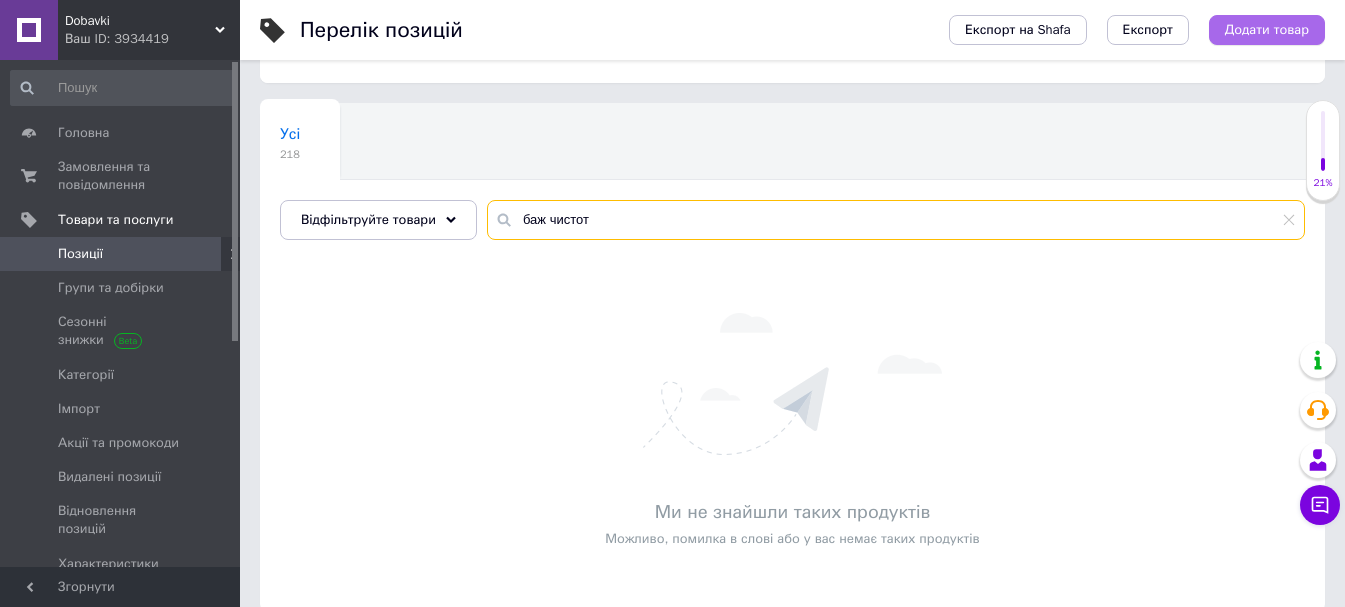 type on "баж чистот" 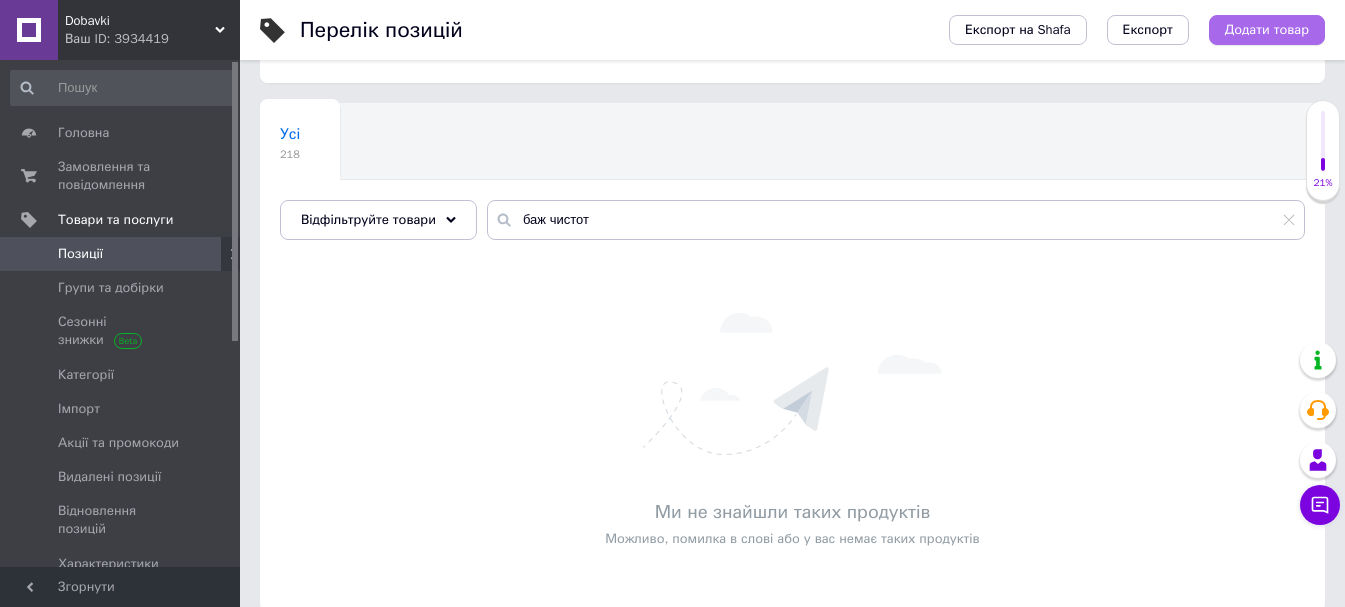 click on "Додати товар" at bounding box center [1267, 30] 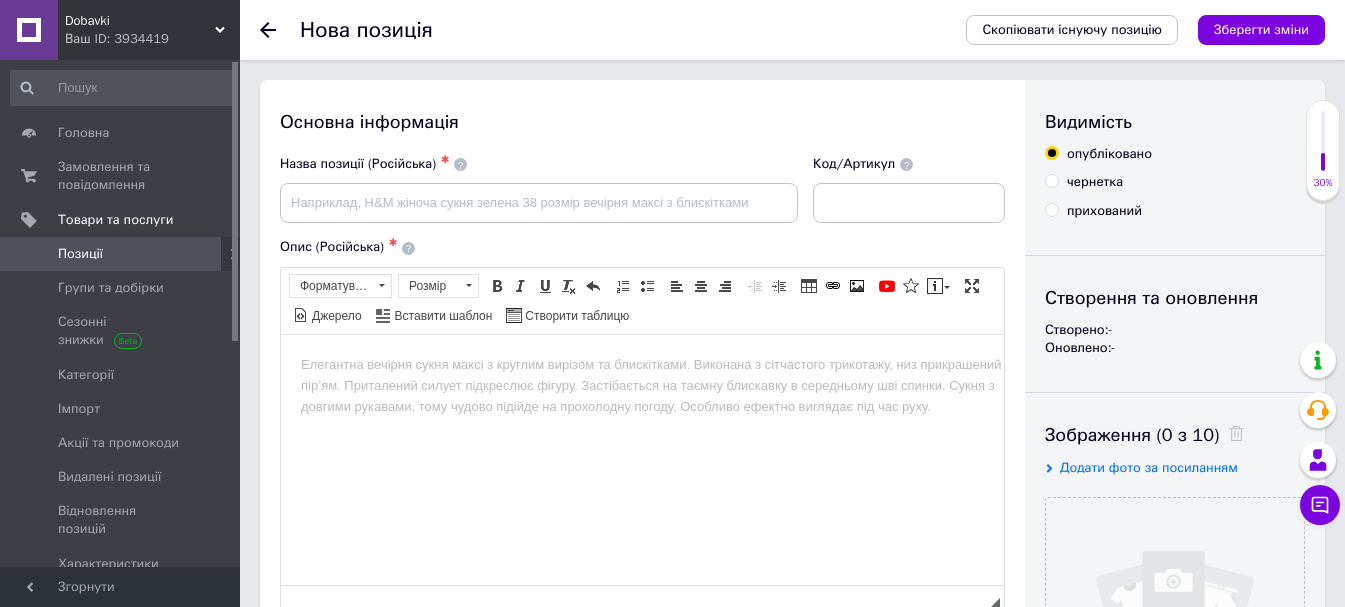 scroll, scrollTop: 0, scrollLeft: 0, axis: both 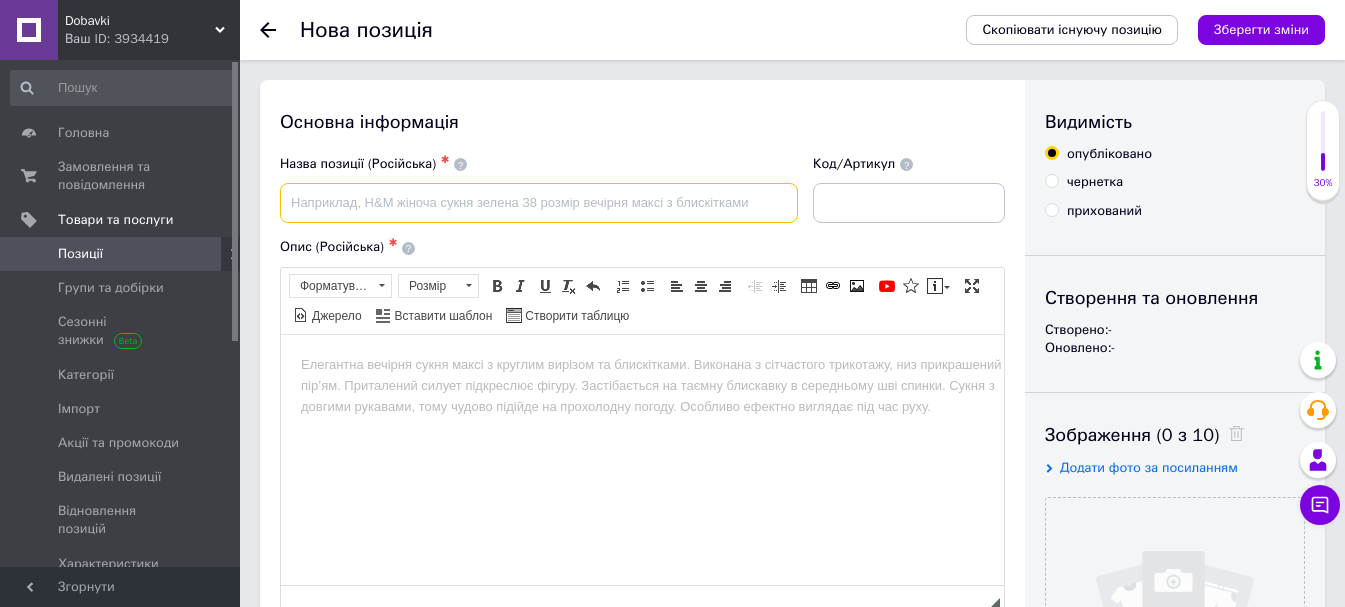 click at bounding box center (539, 203) 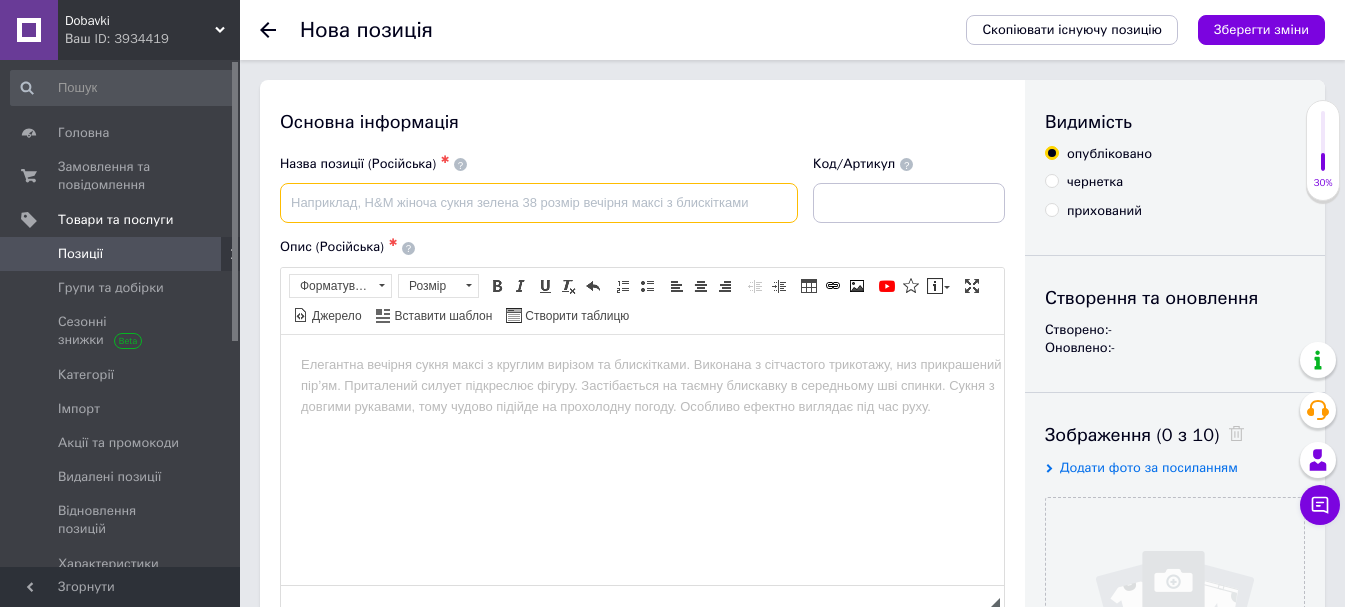 click at bounding box center (539, 203) 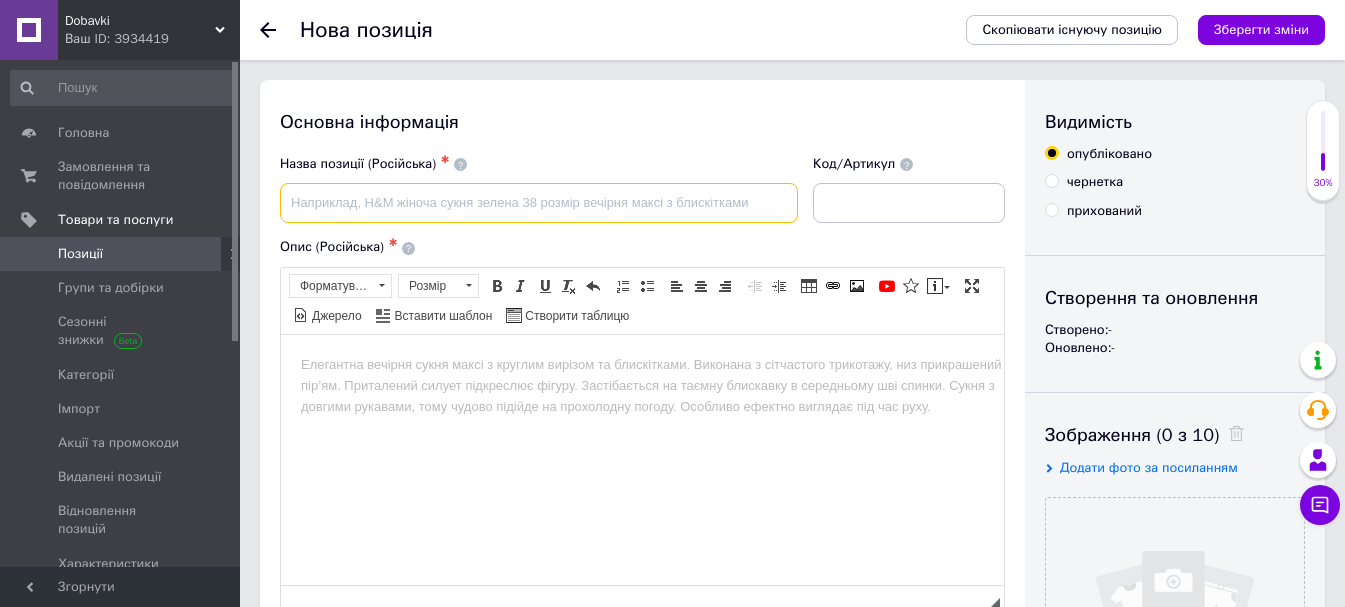 paste on "БАЖ Исцелин - Чистотіл (Danikafarm)100мл." 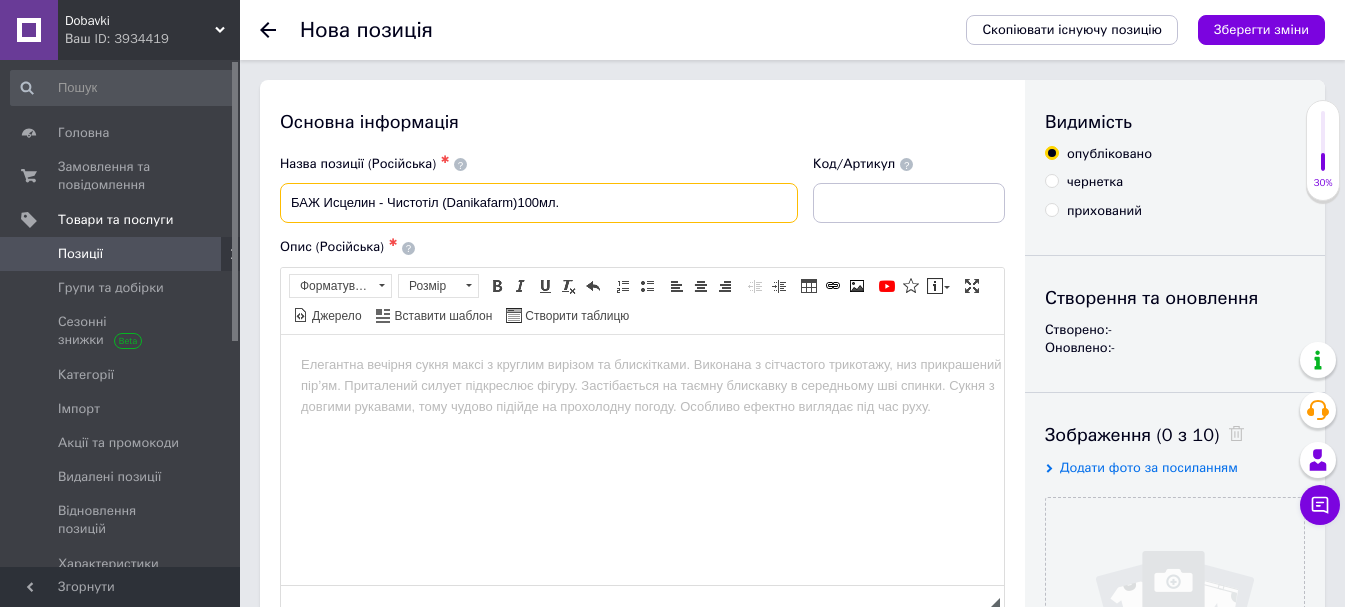 type on "БАЖ Исцелин - Чистотіл (Danikafarm)100мл." 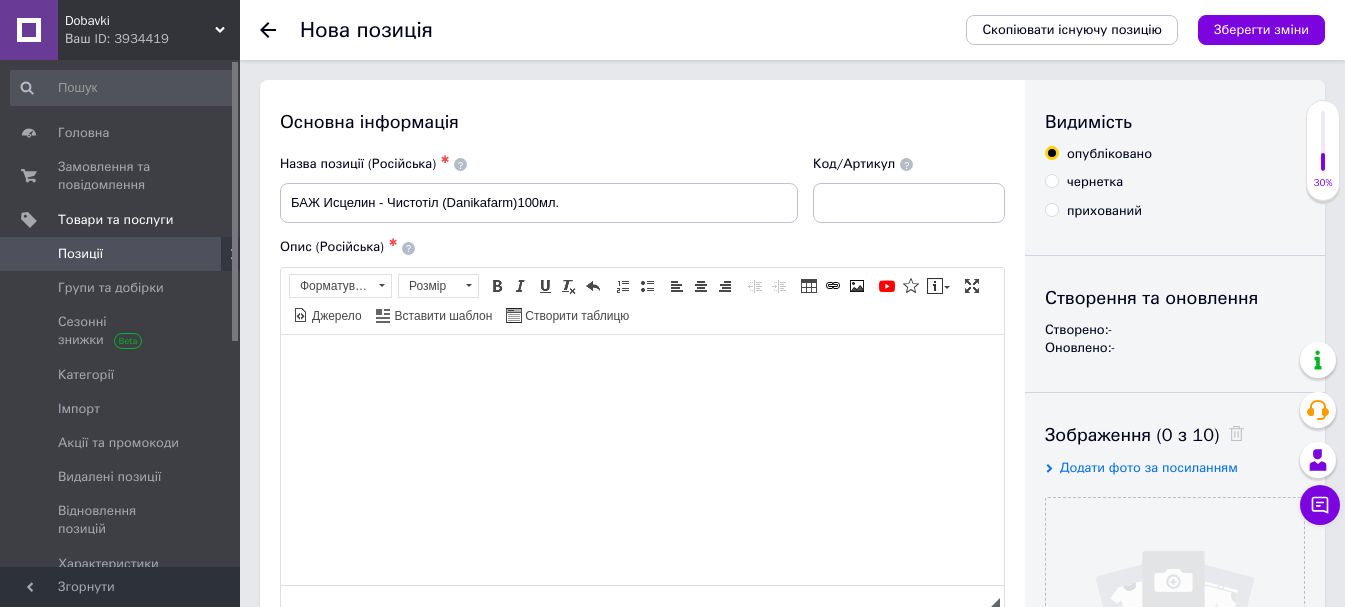 click at bounding box center [642, 364] 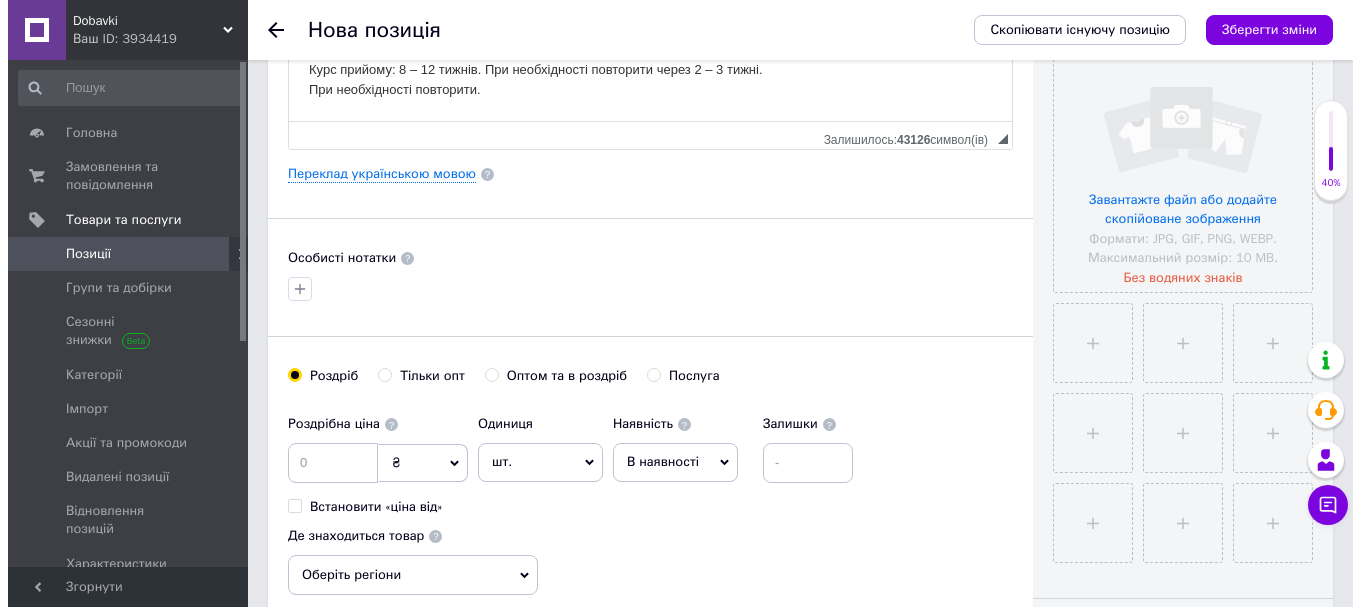 scroll, scrollTop: 500, scrollLeft: 0, axis: vertical 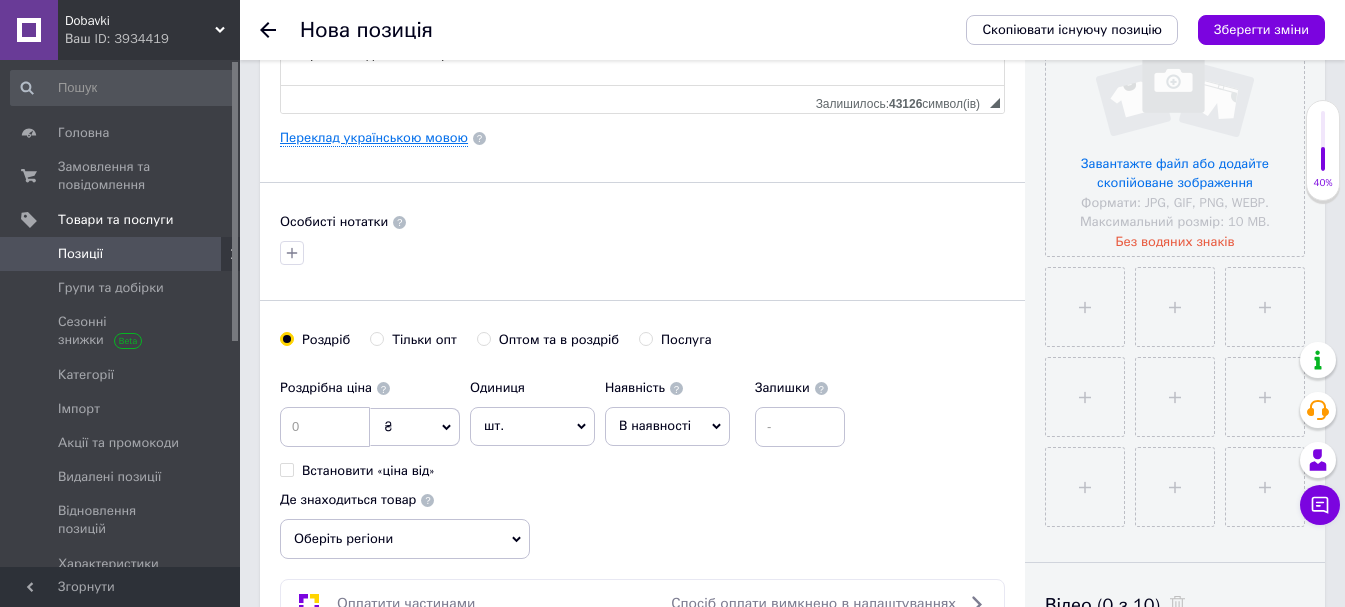 click on "Переклад українською мовою" at bounding box center [374, 138] 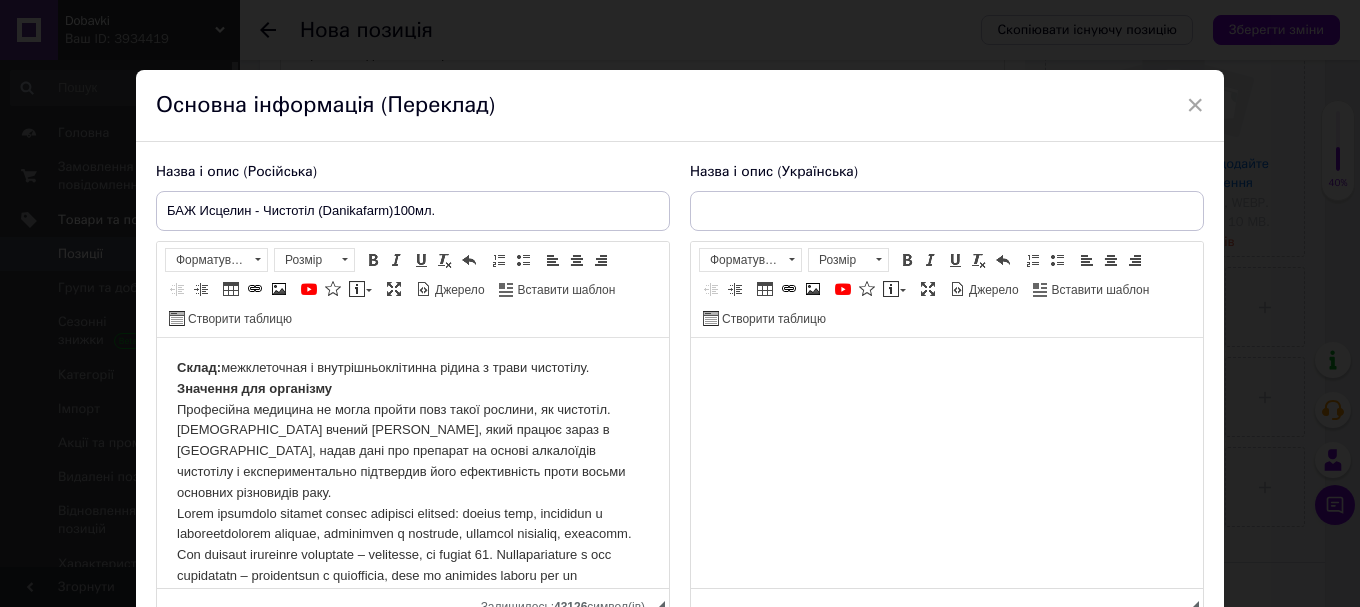 scroll, scrollTop: 0, scrollLeft: 0, axis: both 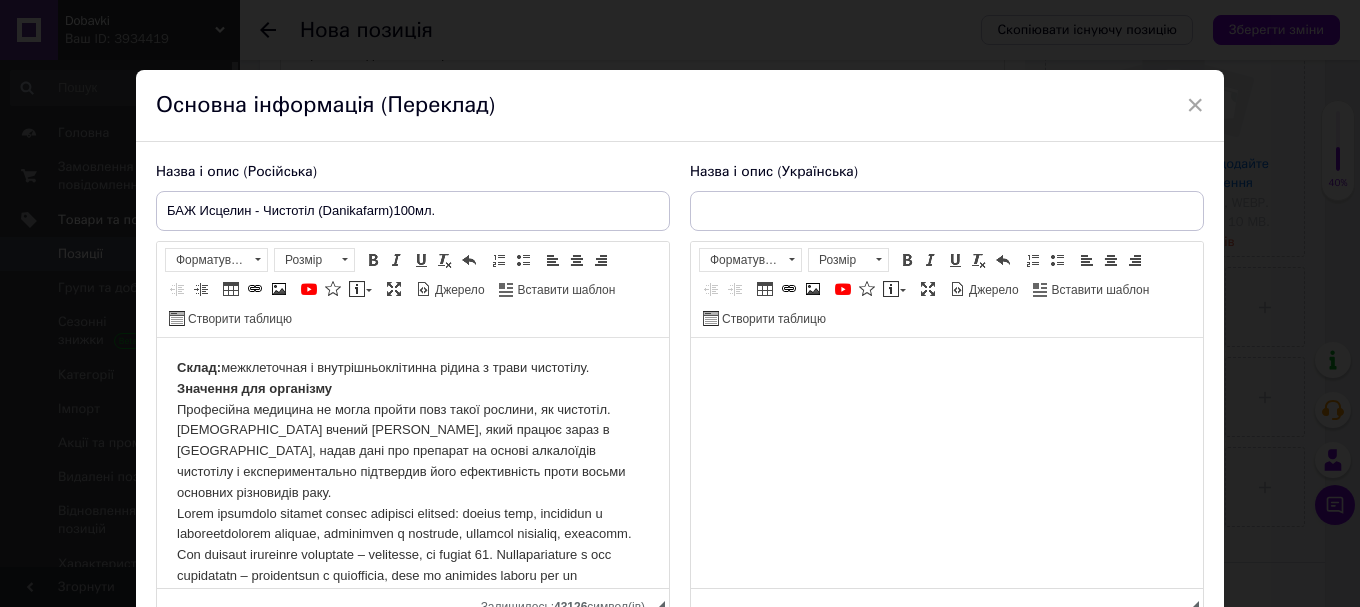 click at bounding box center [947, 368] 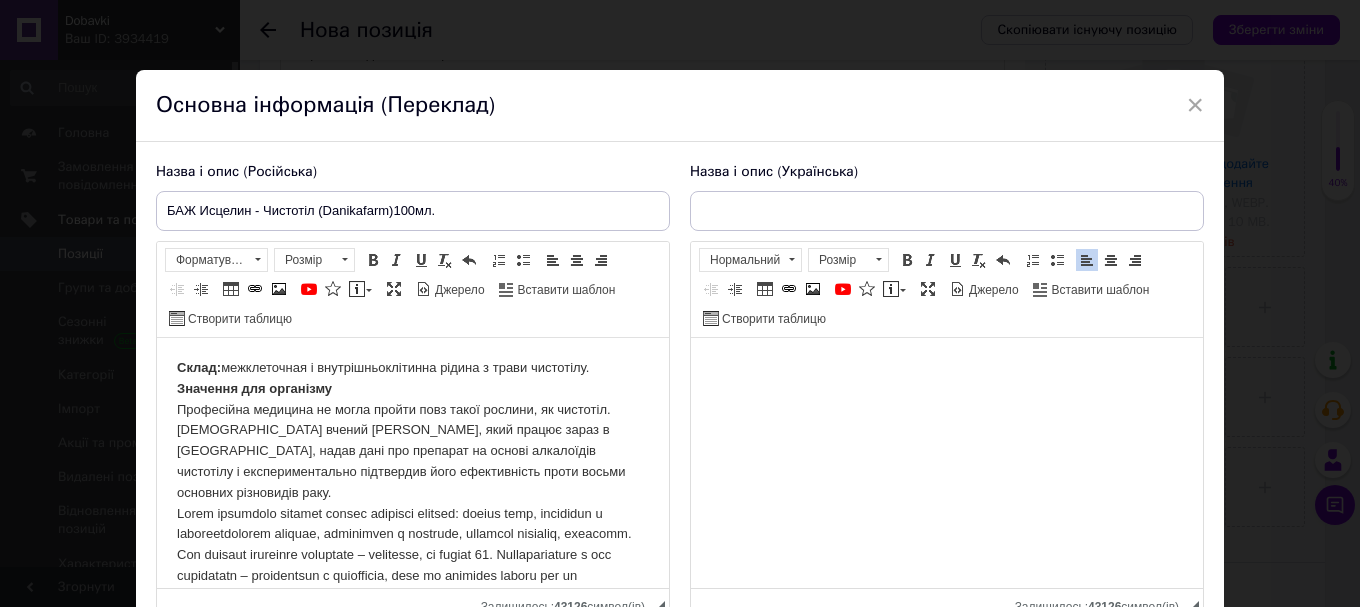 scroll, scrollTop: 2238, scrollLeft: 0, axis: vertical 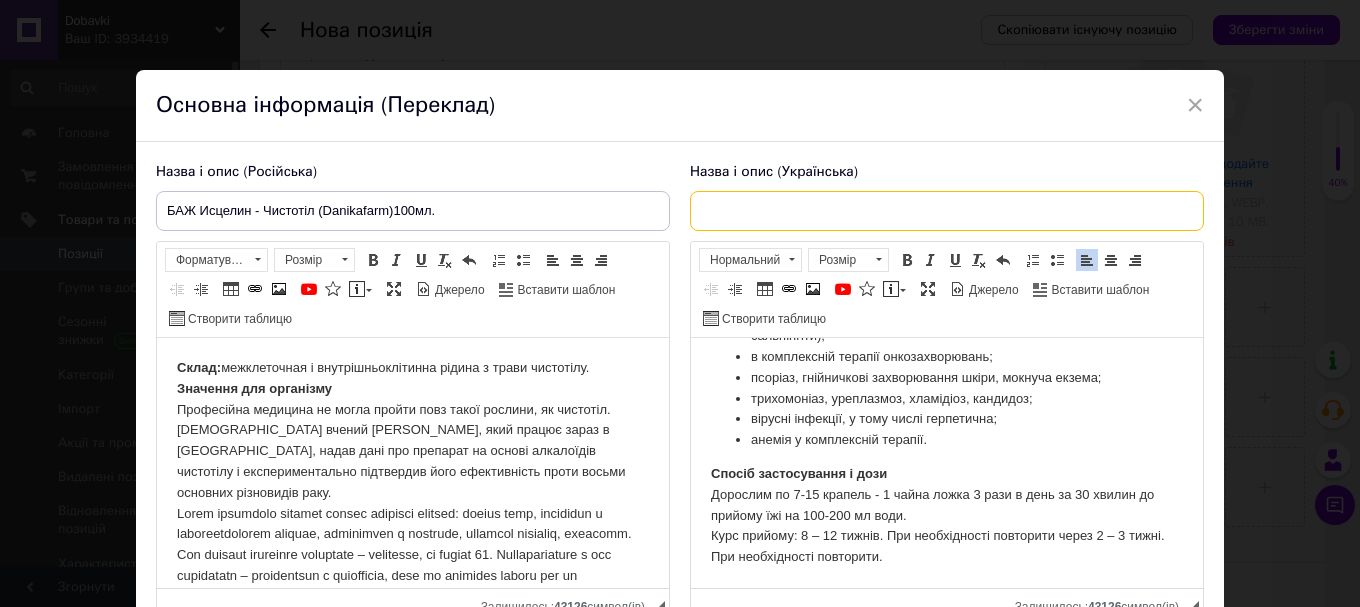 click at bounding box center [947, 211] 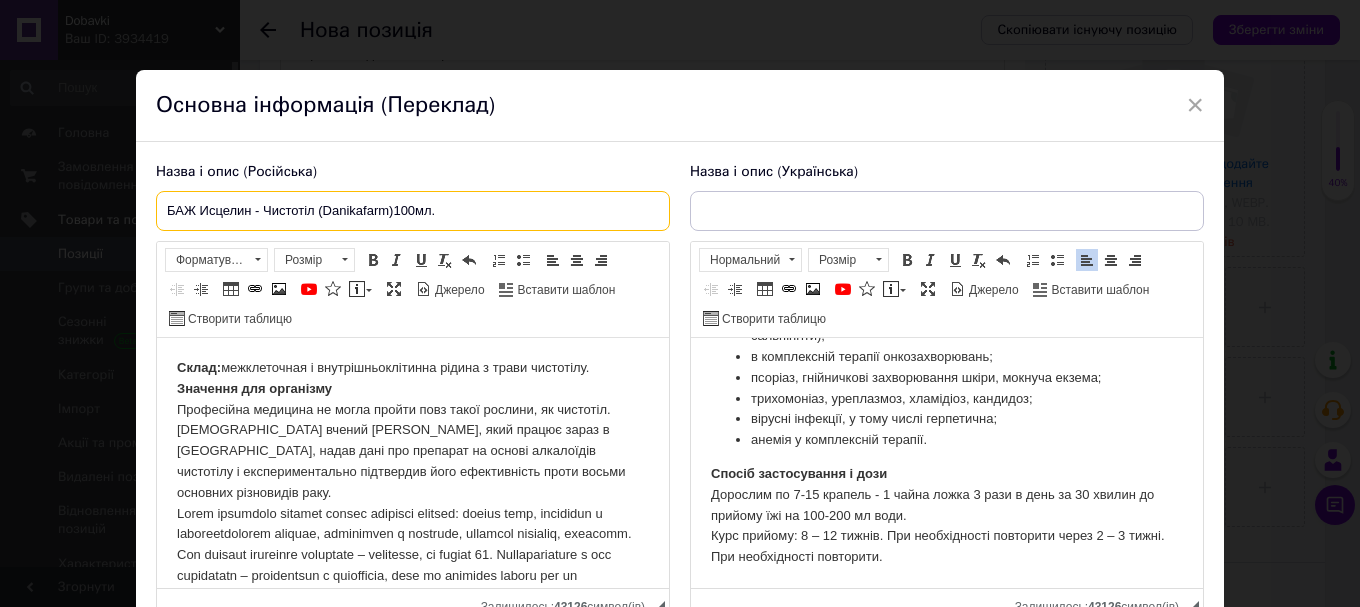 drag, startPoint x: 486, startPoint y: 210, endPoint x: 155, endPoint y: 206, distance: 331.02417 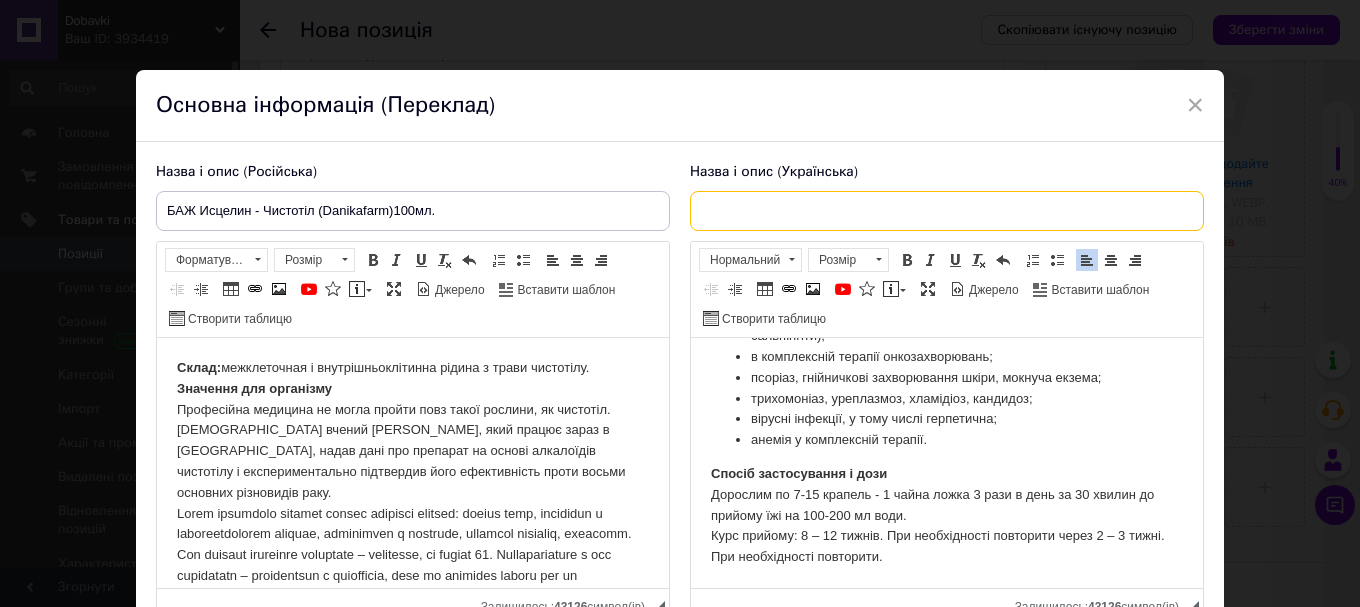 click at bounding box center [947, 211] 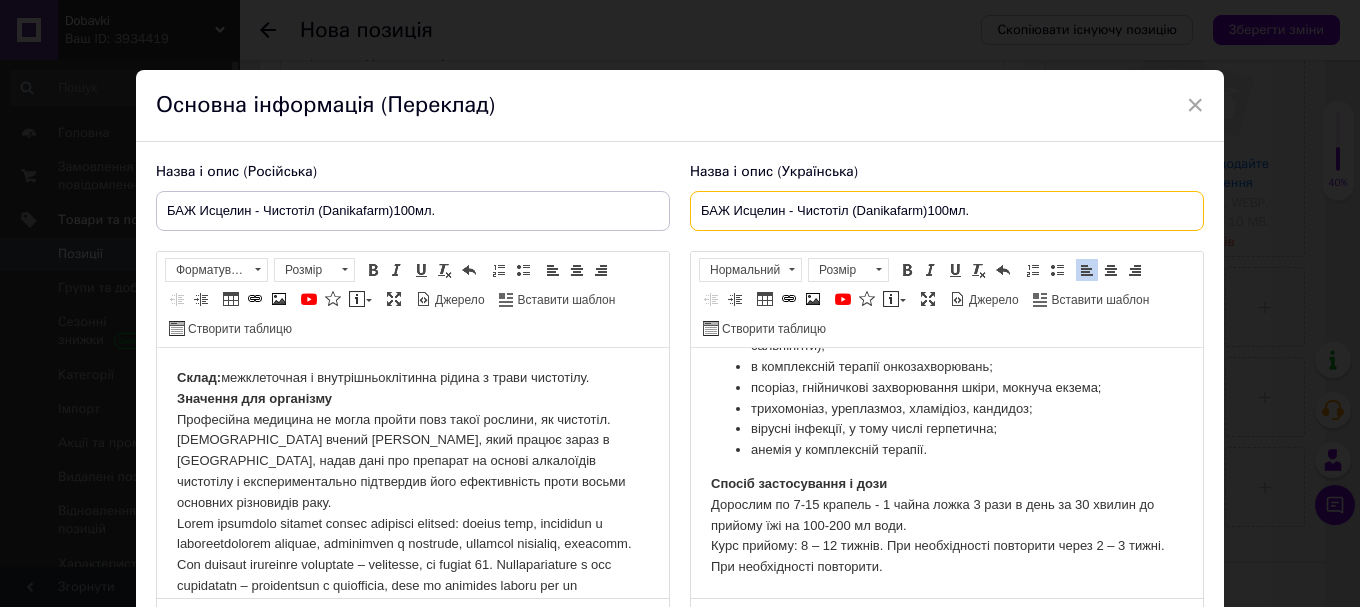 click on "БАЖ Исцелин - Чистотіл (Danikafarm)100мл." at bounding box center [947, 211] 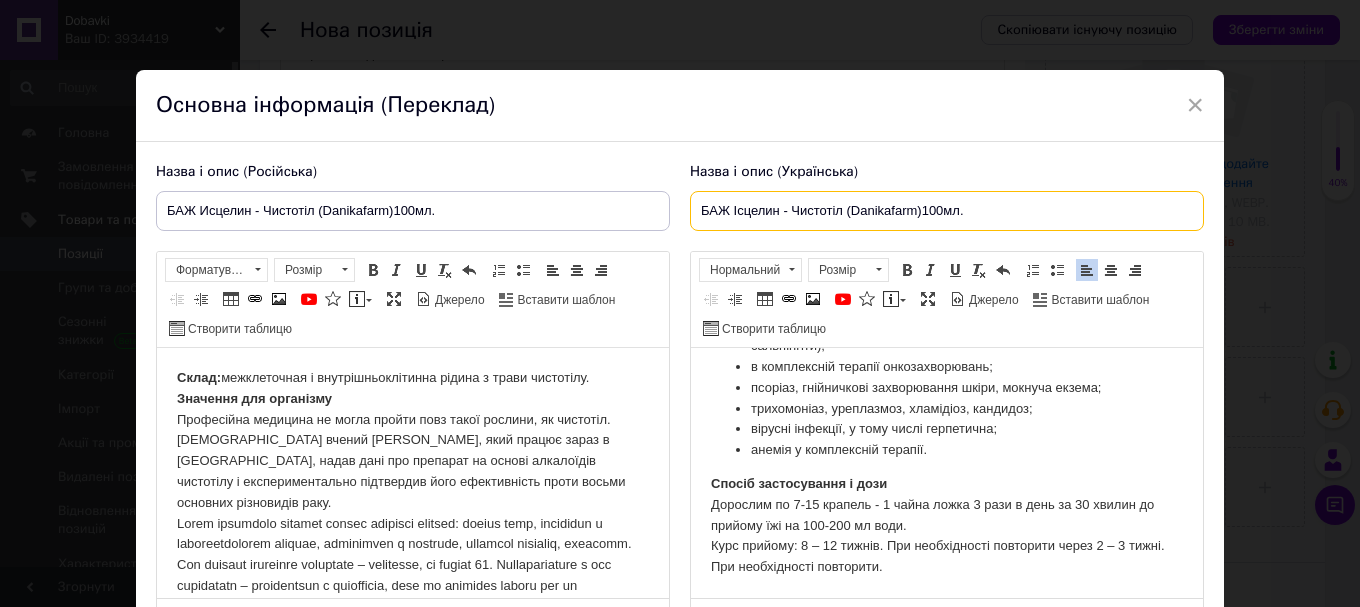 click on "БАЖ Ісцелин - Чистотіл (Danikafarm)100мл." at bounding box center (947, 211) 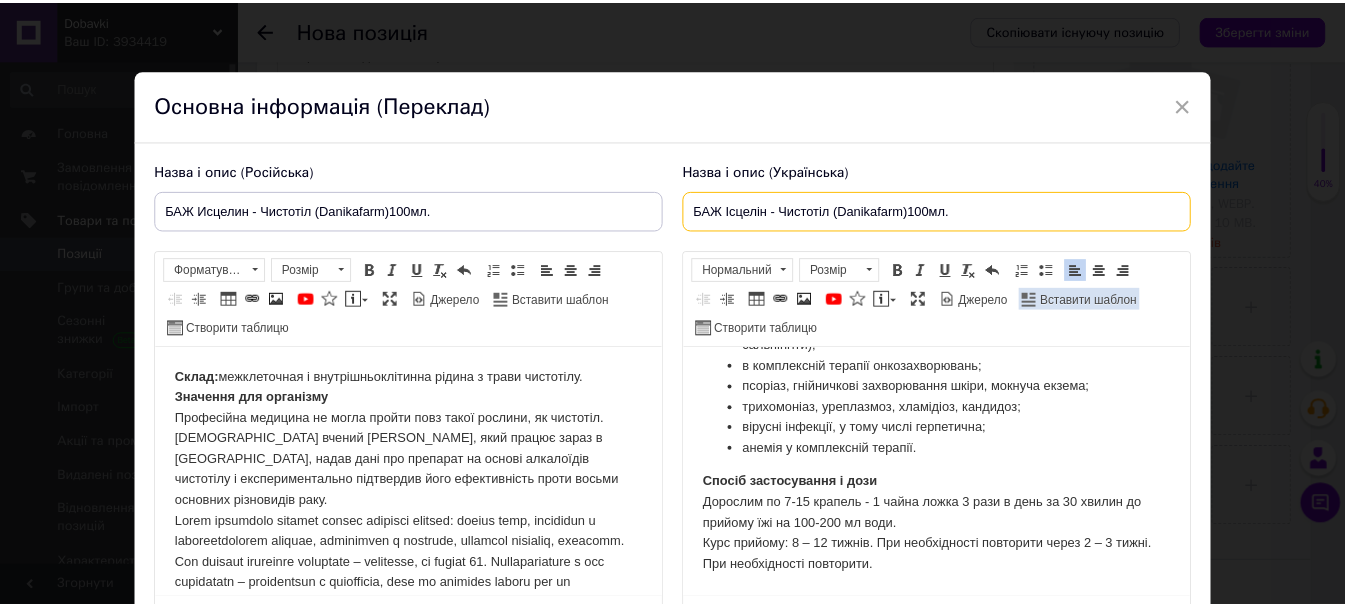 scroll, scrollTop: 185, scrollLeft: 0, axis: vertical 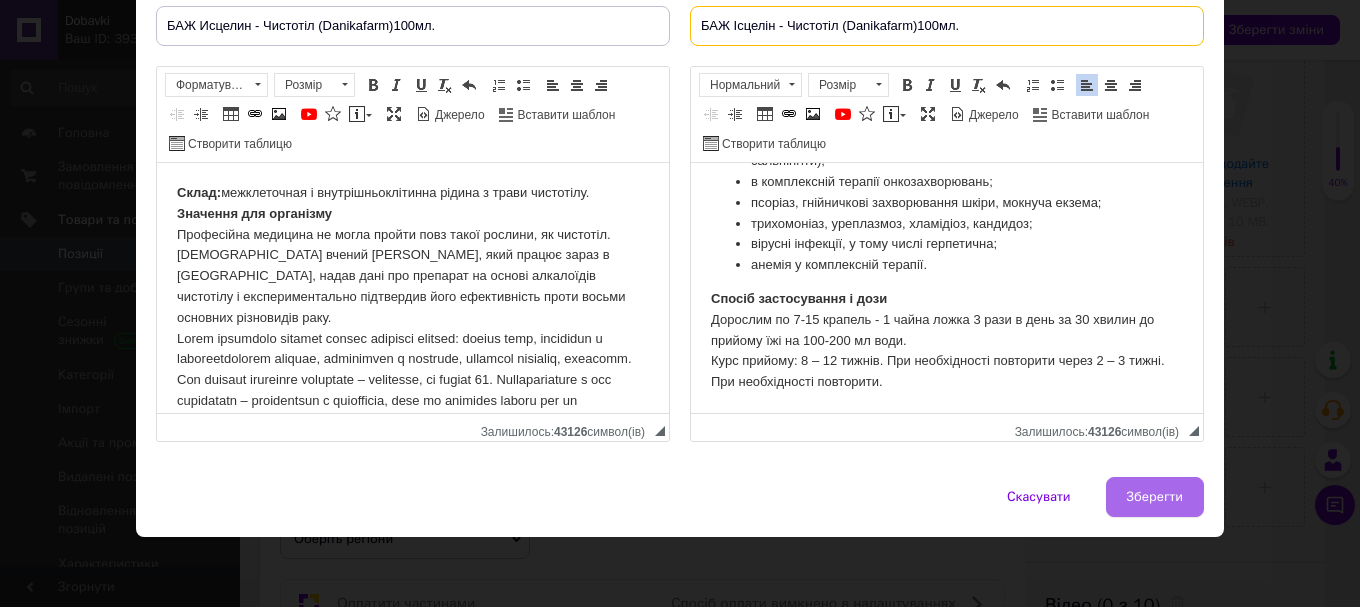 type on "БАЖ Ісцелін - Чистотіл (Danikafarm)100мл." 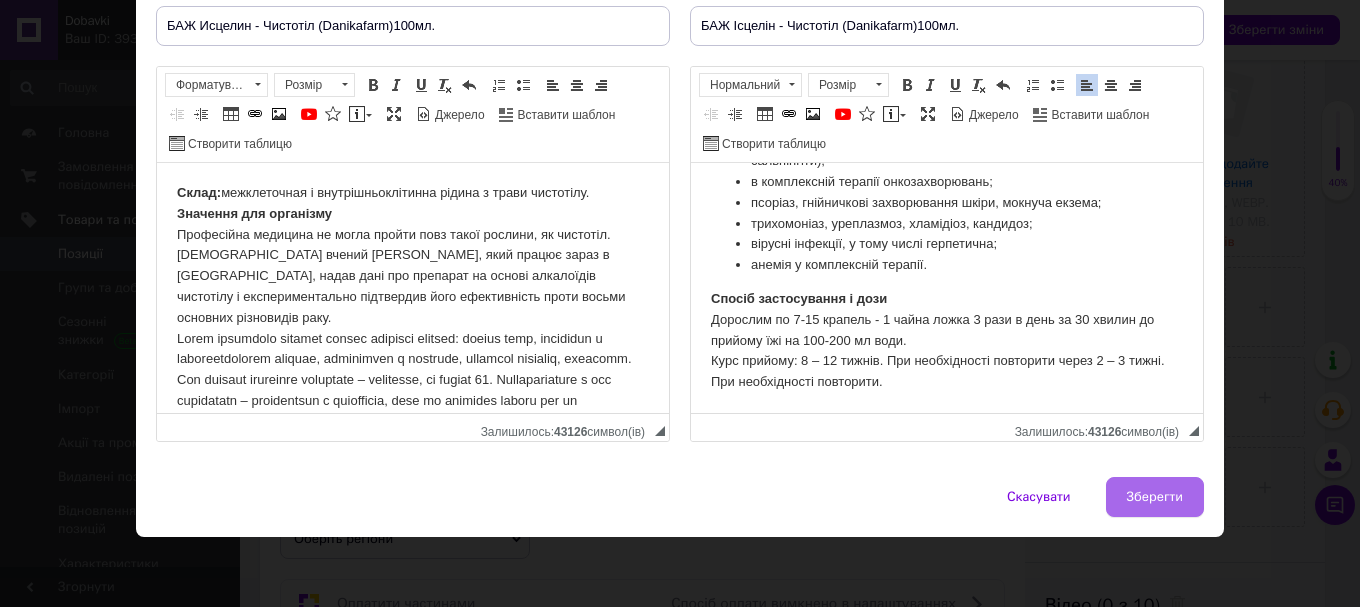 click on "Зберегти" at bounding box center [1155, 497] 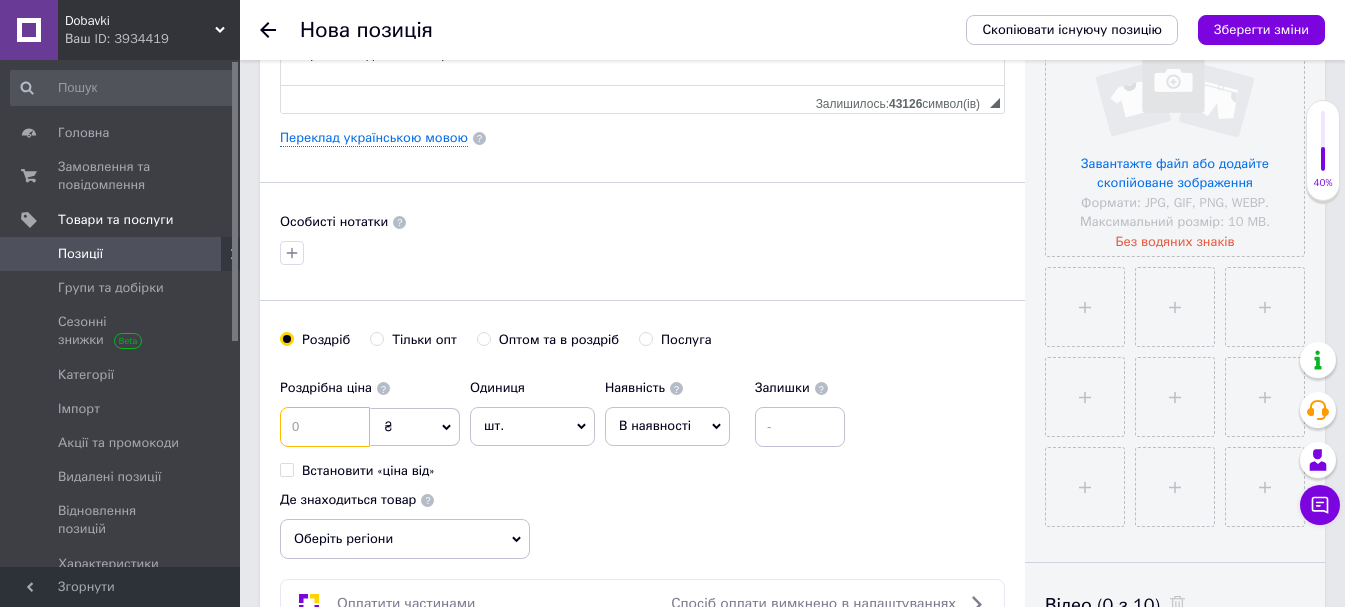 click at bounding box center [325, 427] 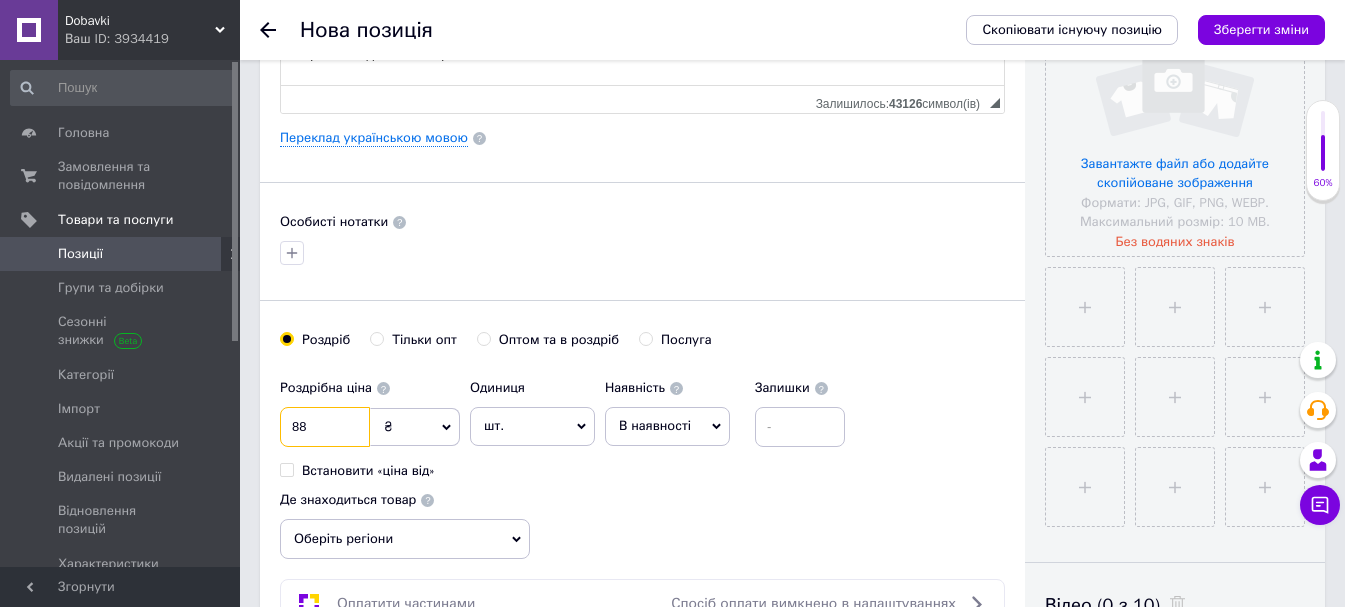 type on "88" 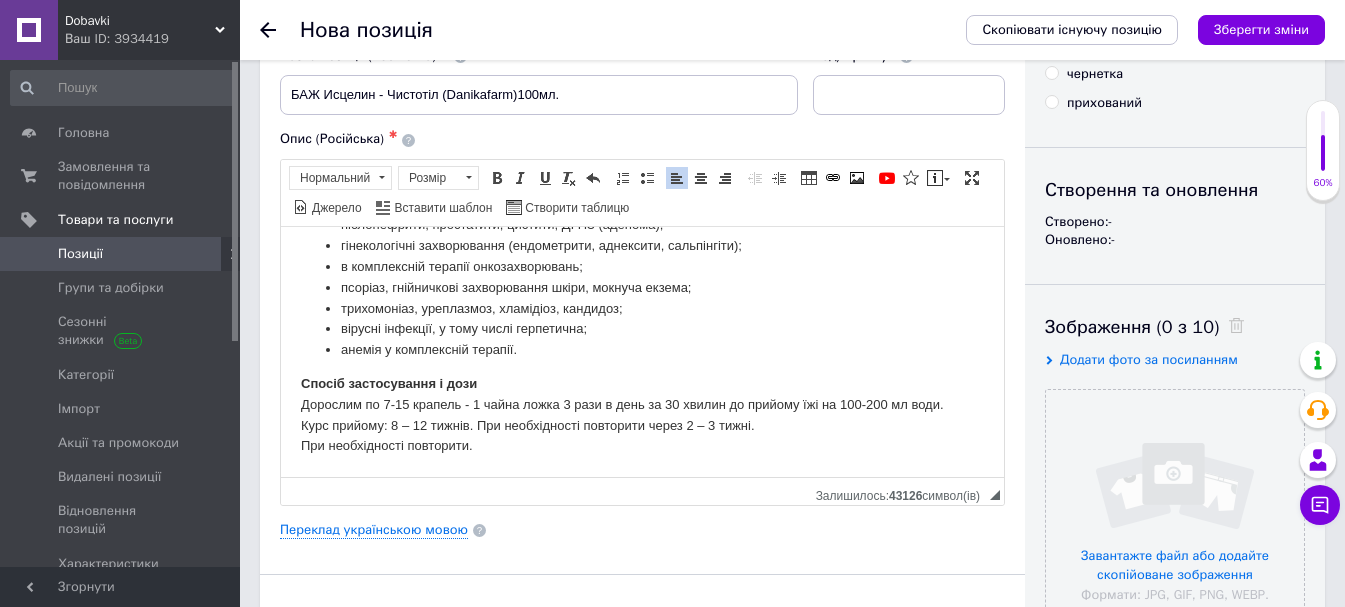 scroll, scrollTop: 100, scrollLeft: 0, axis: vertical 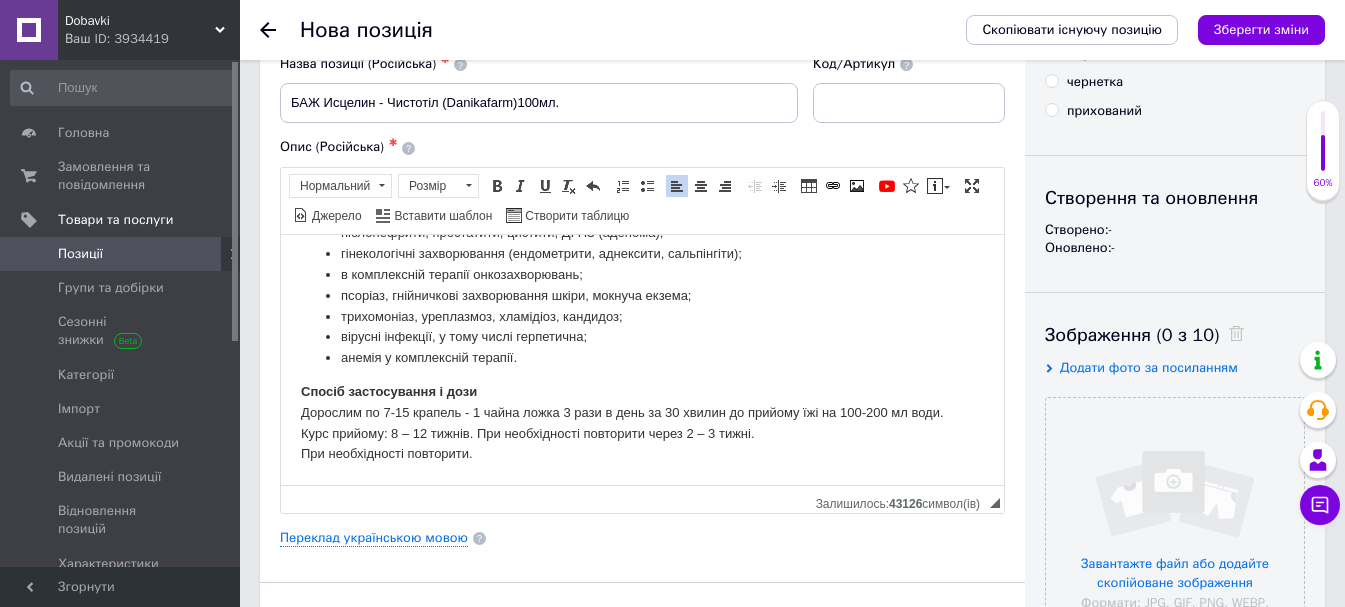 click on "Додати фото за посиланням" at bounding box center [1149, 367] 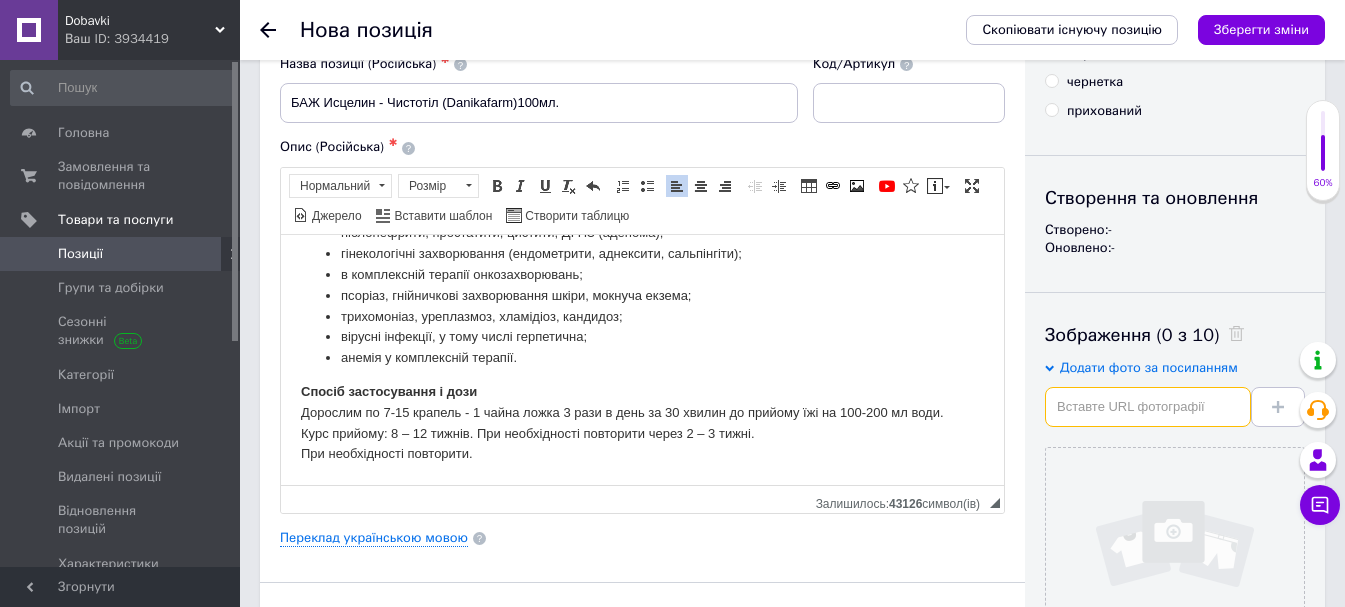 paste on "[URL][DOMAIN_NAME]" 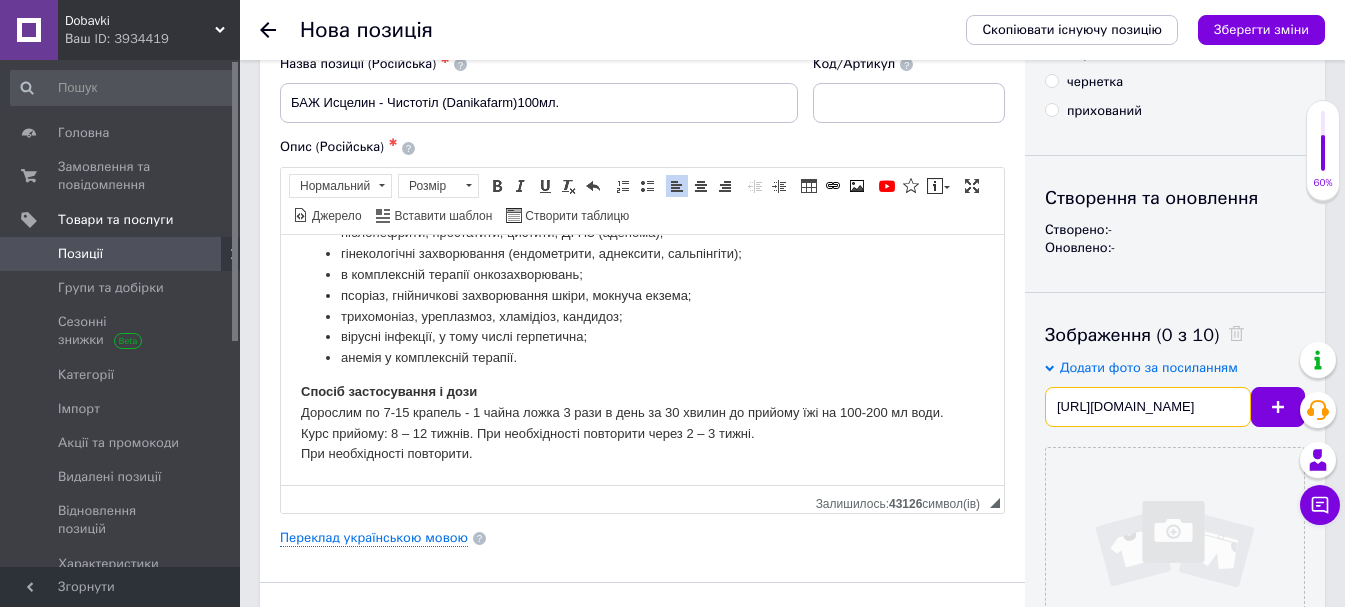 scroll, scrollTop: 0, scrollLeft: 186, axis: horizontal 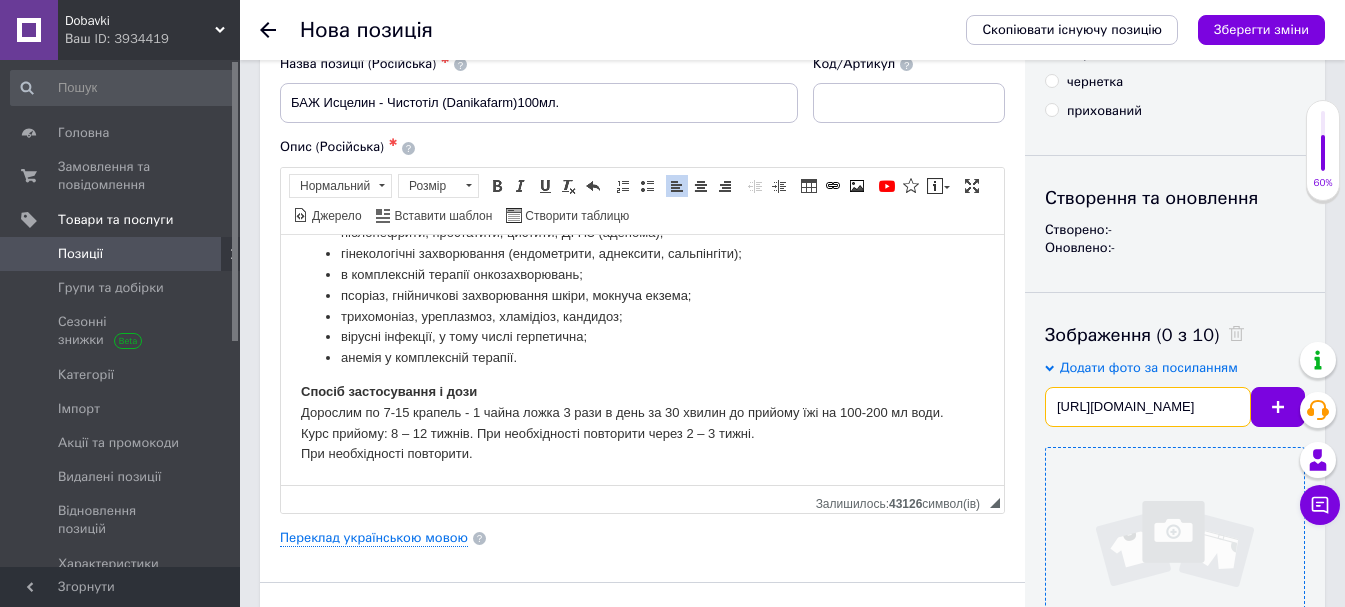 type on "[URL][DOMAIN_NAME]" 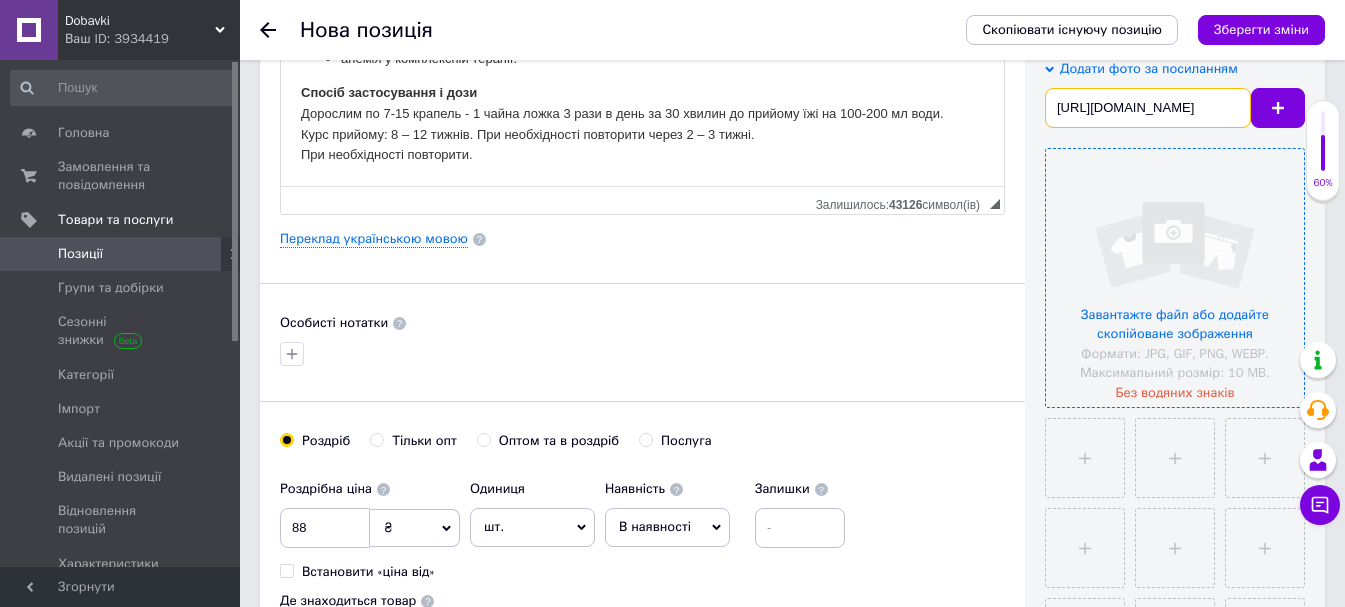 scroll, scrollTop: 400, scrollLeft: 0, axis: vertical 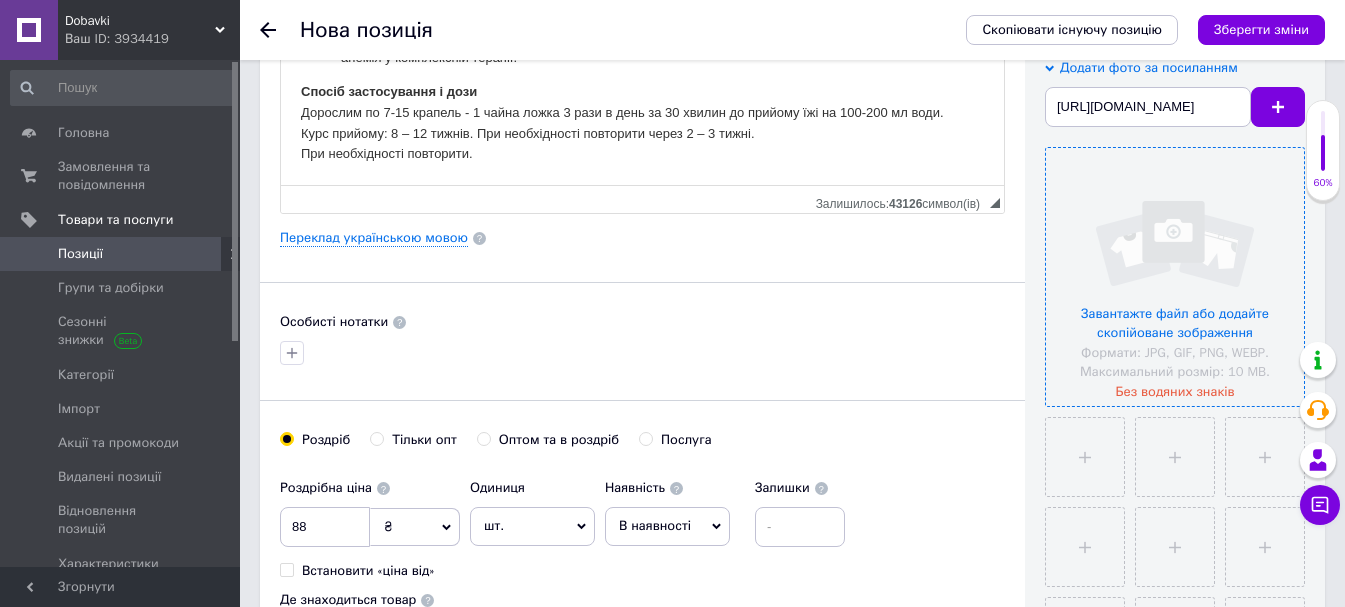 click at bounding box center (1175, 277) 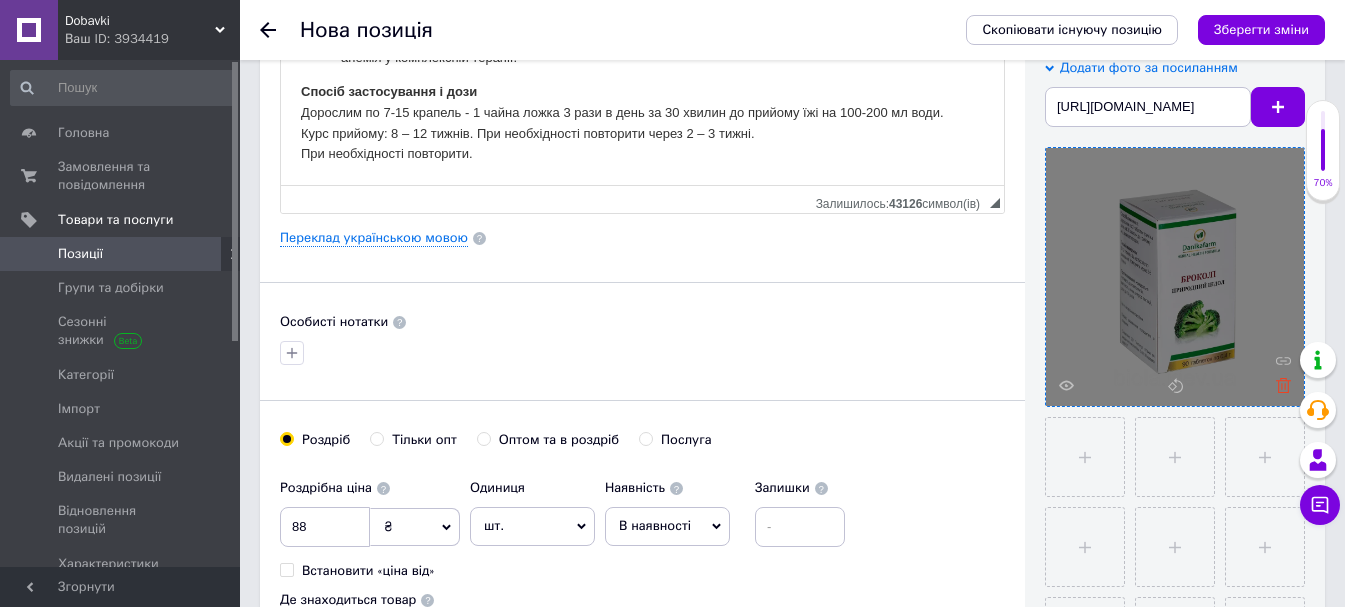 drag, startPoint x: 1120, startPoint y: 311, endPoint x: 1286, endPoint y: 388, distance: 182.98907 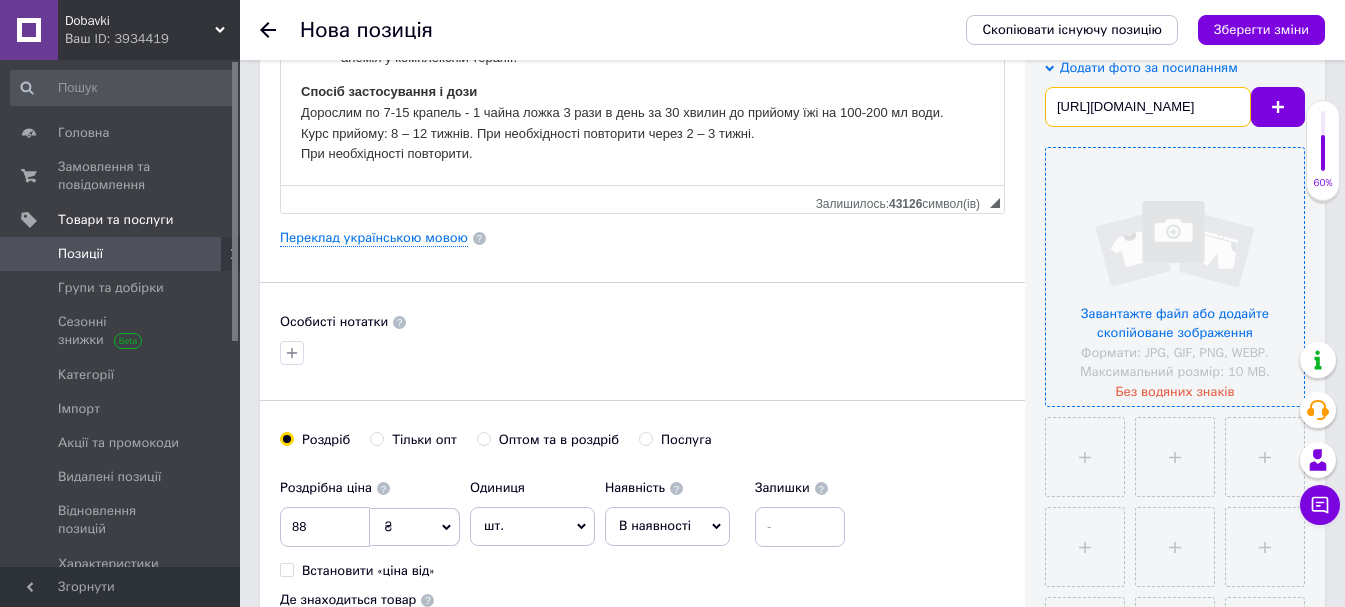click on "[URL][DOMAIN_NAME]" at bounding box center [1148, 107] 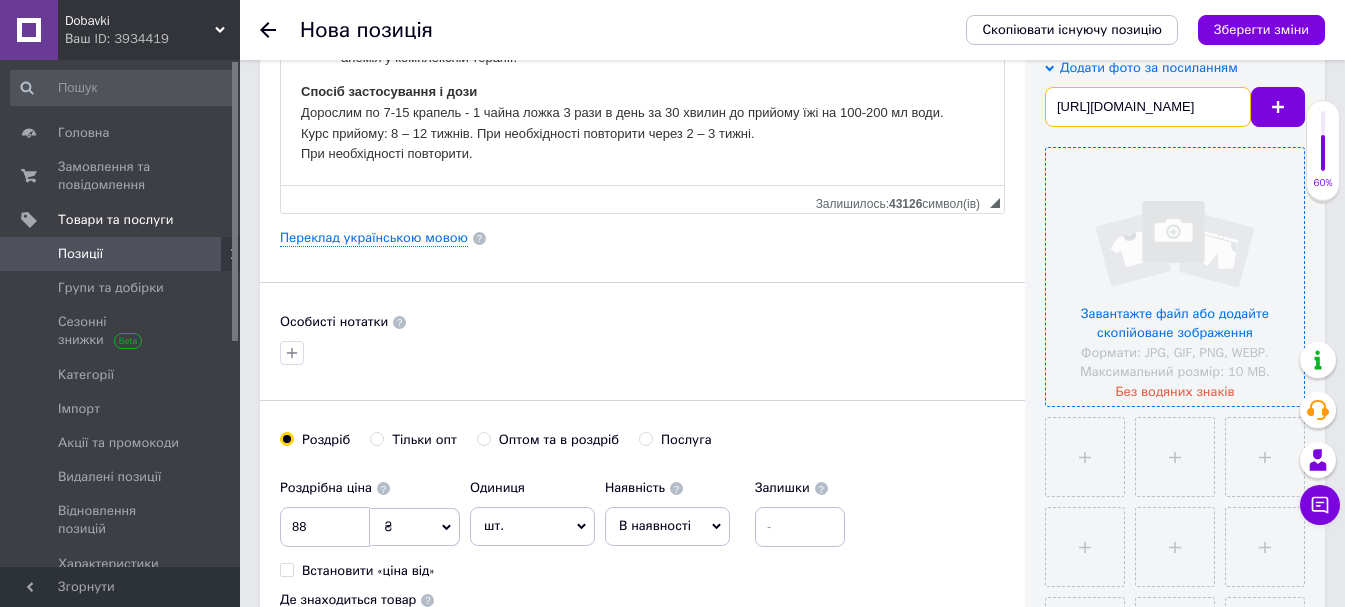 drag, startPoint x: 1506, startPoint y: 41, endPoint x: 993, endPoint y: 108, distance: 517.35675 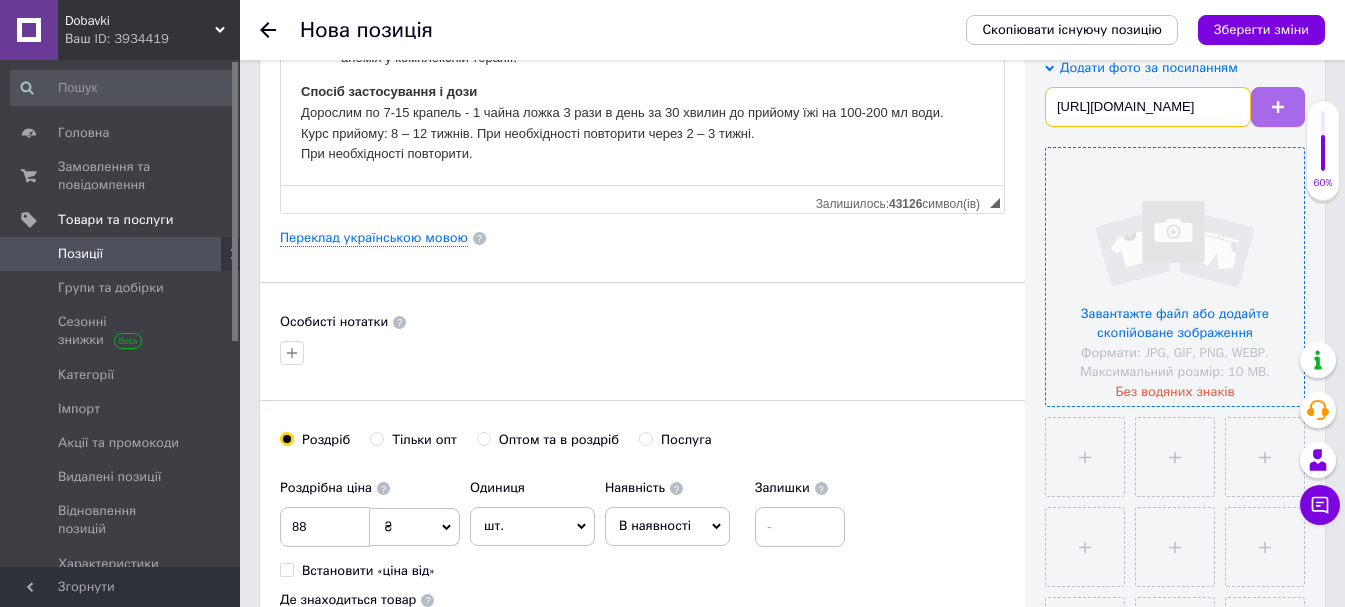 scroll, scrollTop: 0, scrollLeft: 187, axis: horizontal 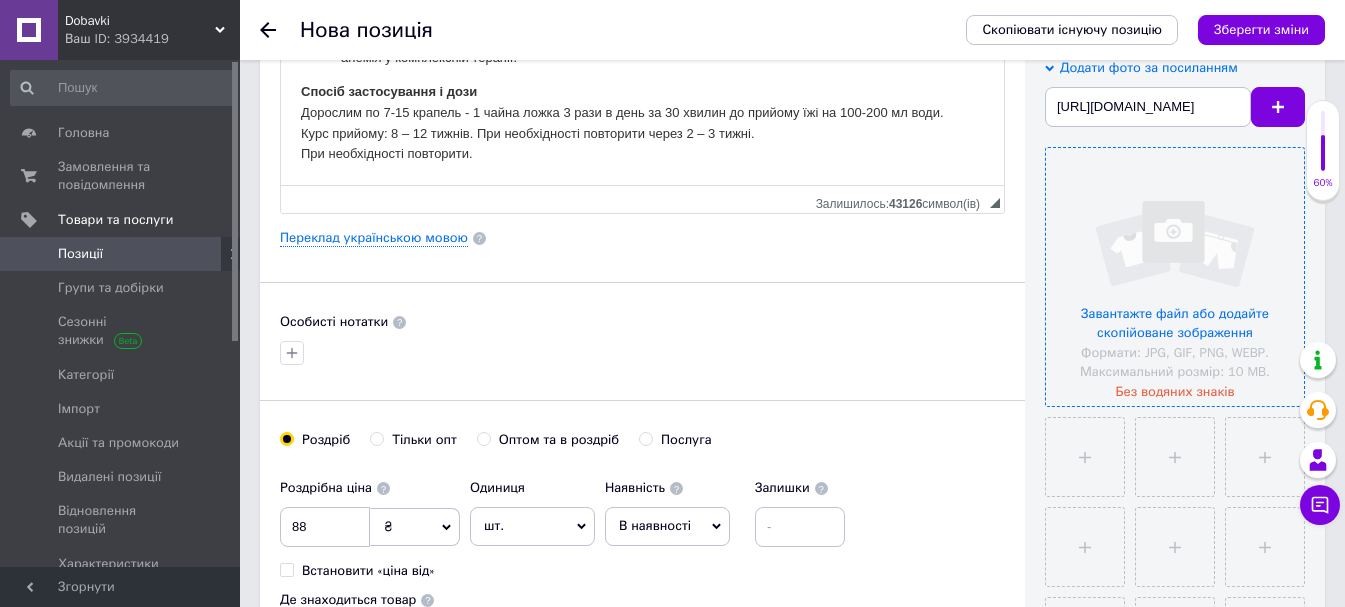 drag, startPoint x: 1123, startPoint y: 238, endPoint x: 1169, endPoint y: 238, distance: 46 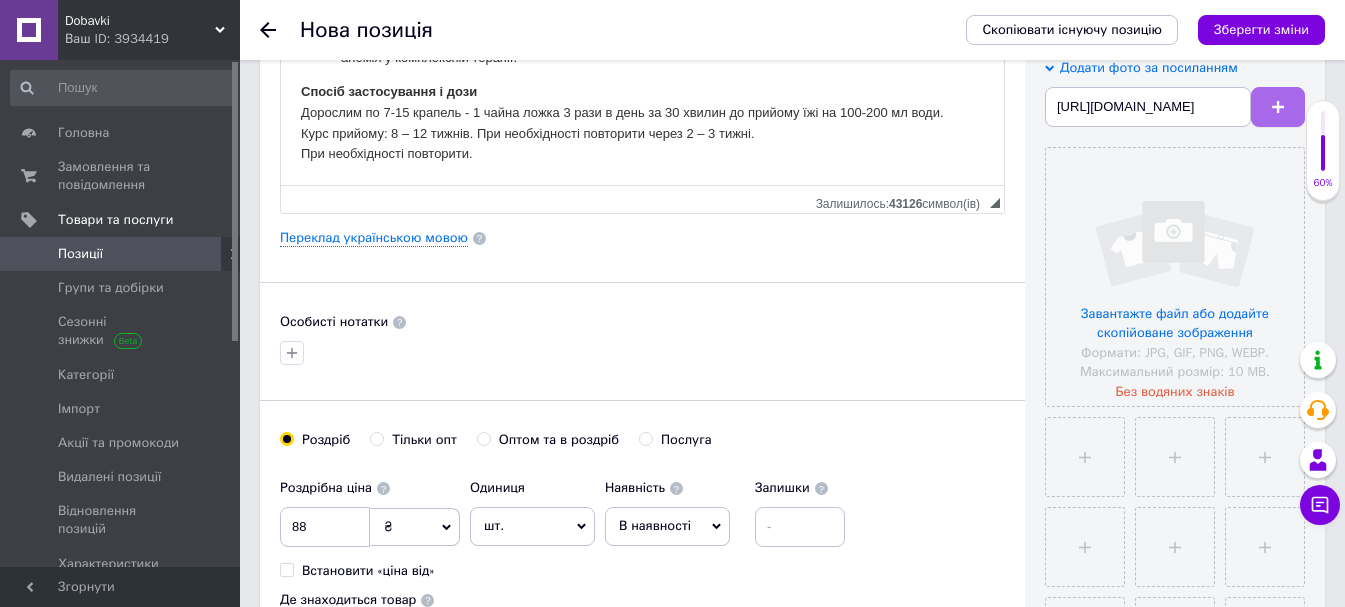 click at bounding box center (1278, 107) 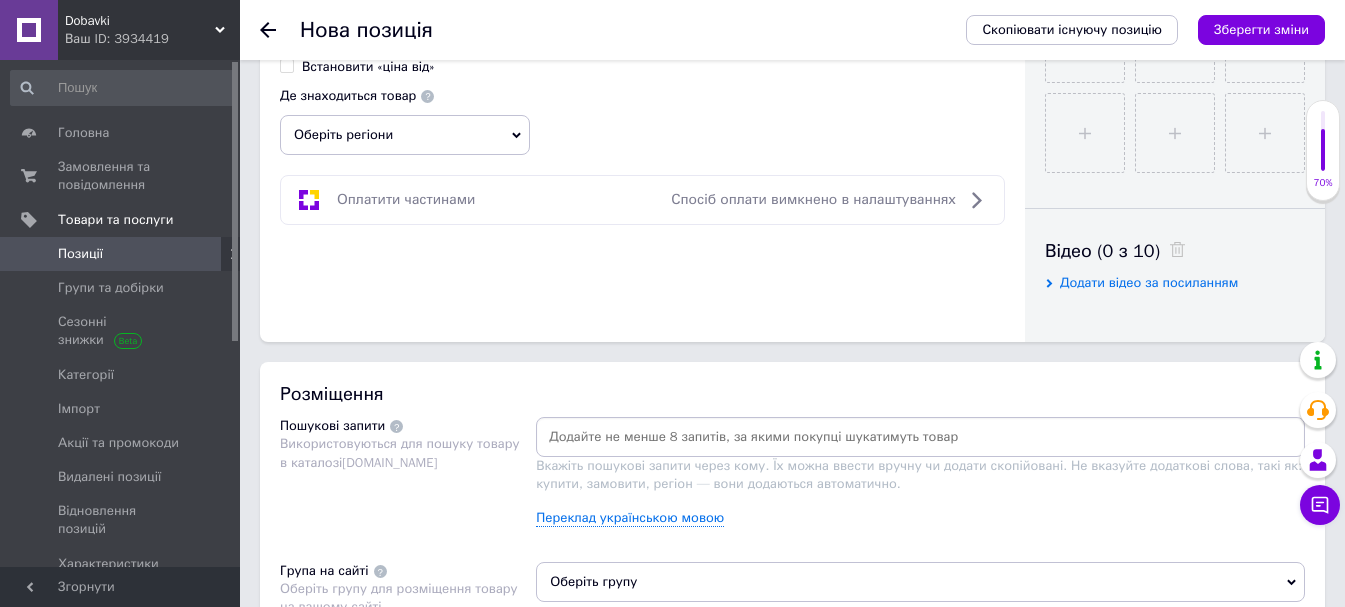 scroll, scrollTop: 1000, scrollLeft: 0, axis: vertical 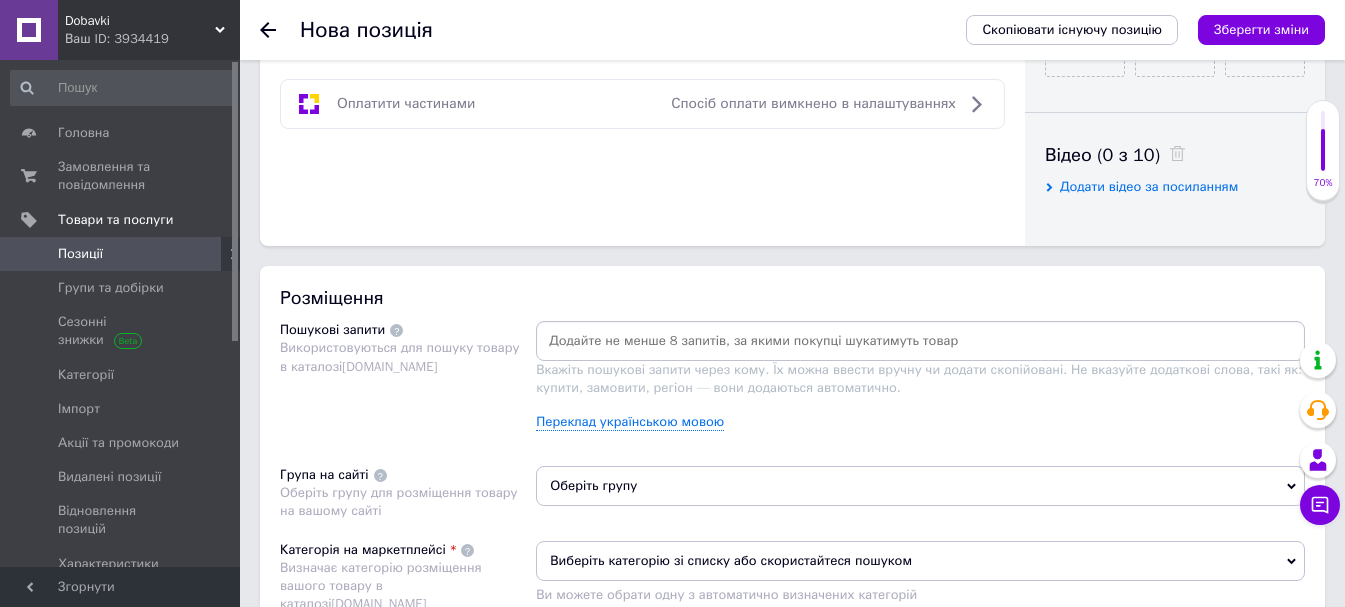 click at bounding box center (920, 341) 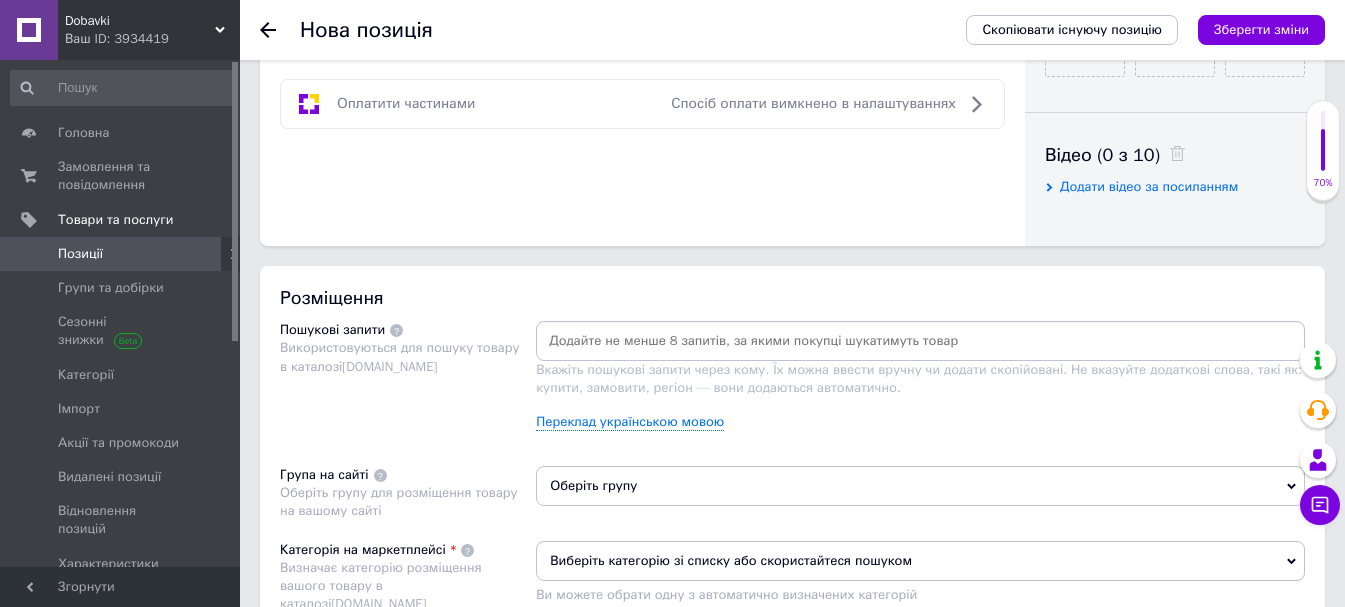 click at bounding box center (920, 341) 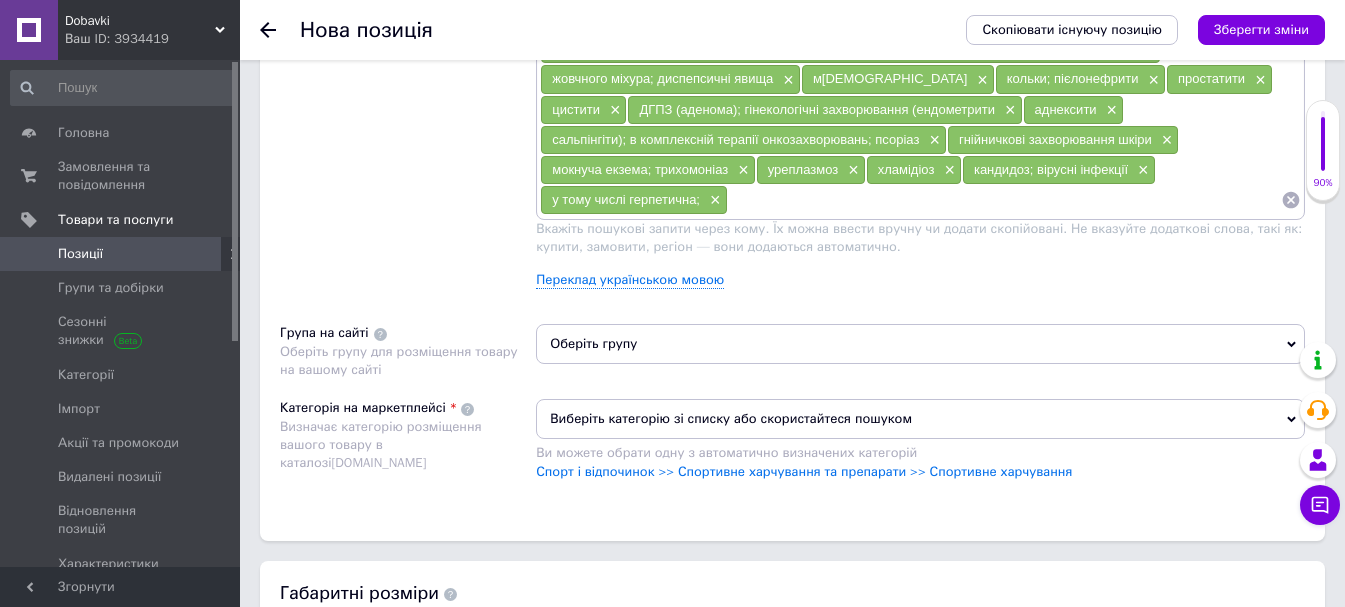 scroll, scrollTop: 1400, scrollLeft: 0, axis: vertical 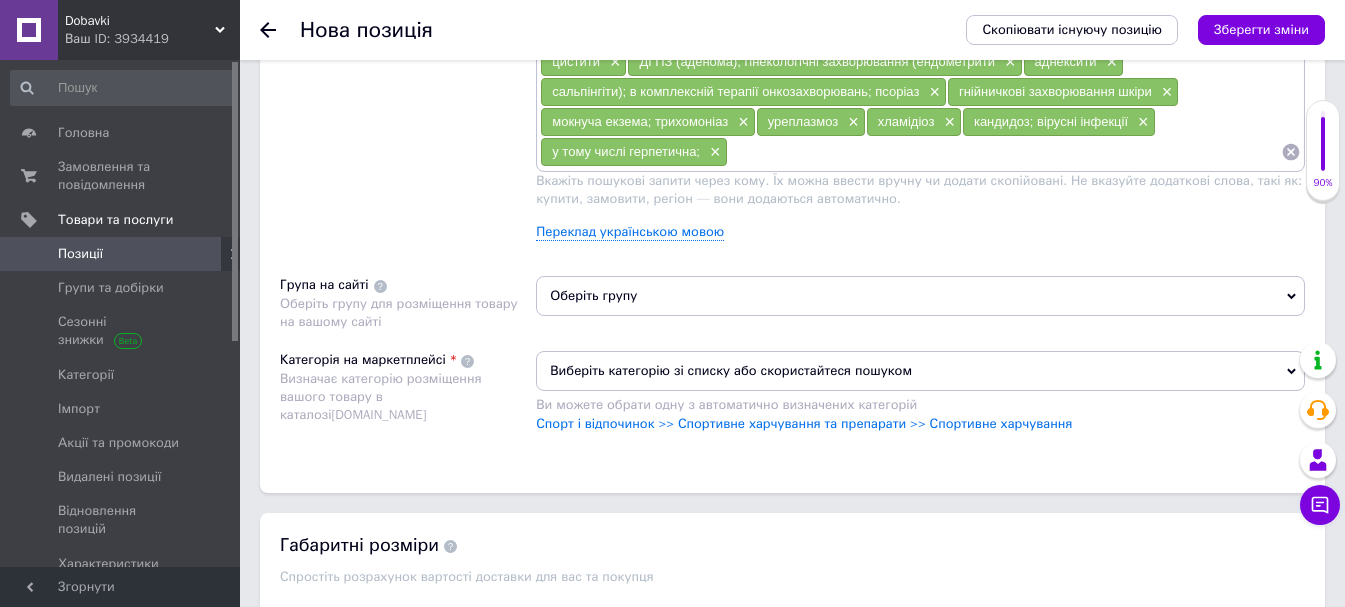 click on "Оберіть групу" at bounding box center (920, 296) 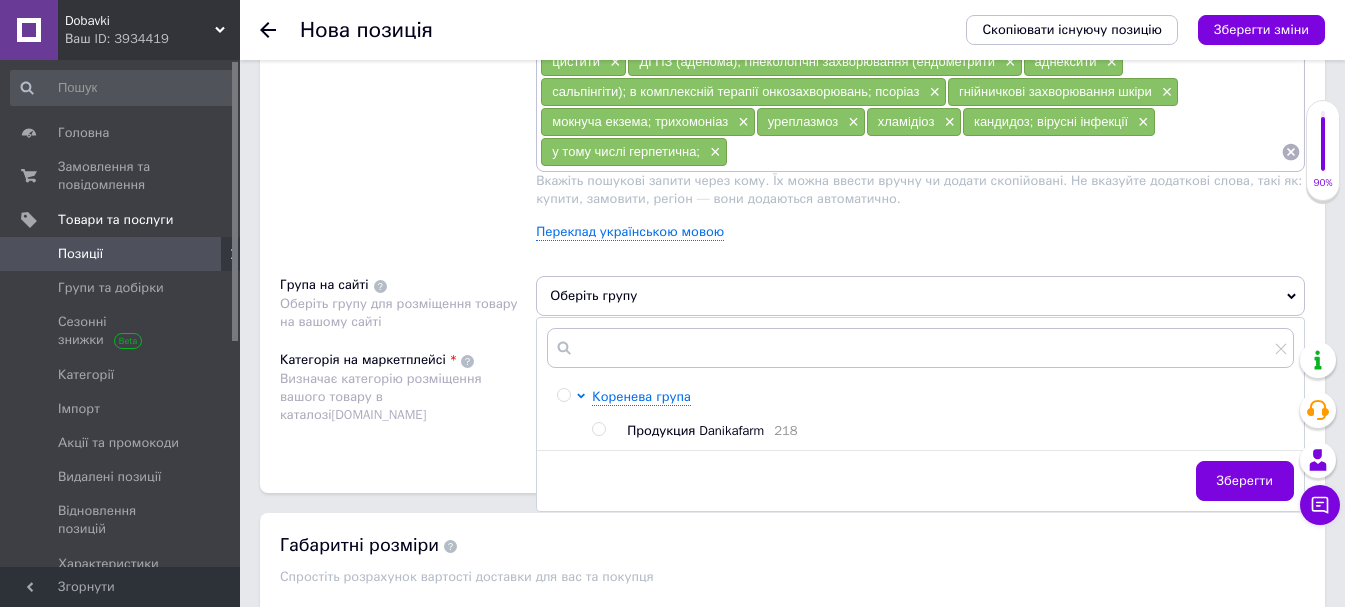 drag, startPoint x: 600, startPoint y: 431, endPoint x: 878, endPoint y: 469, distance: 280.5851 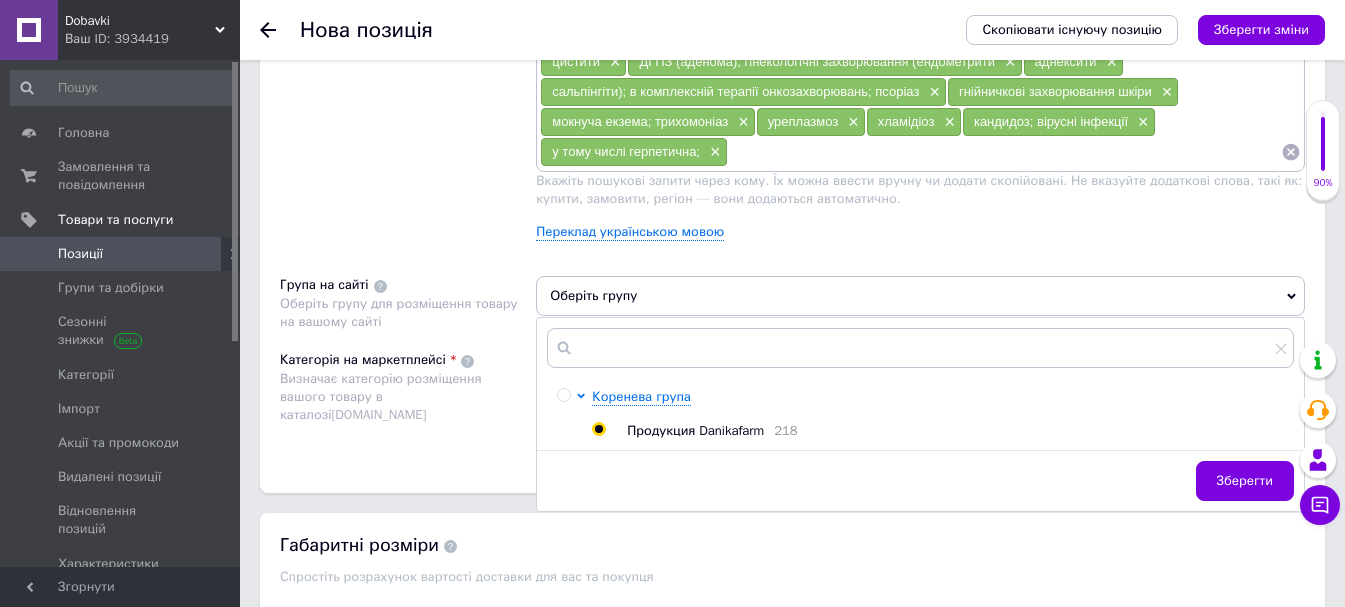 radio on "true" 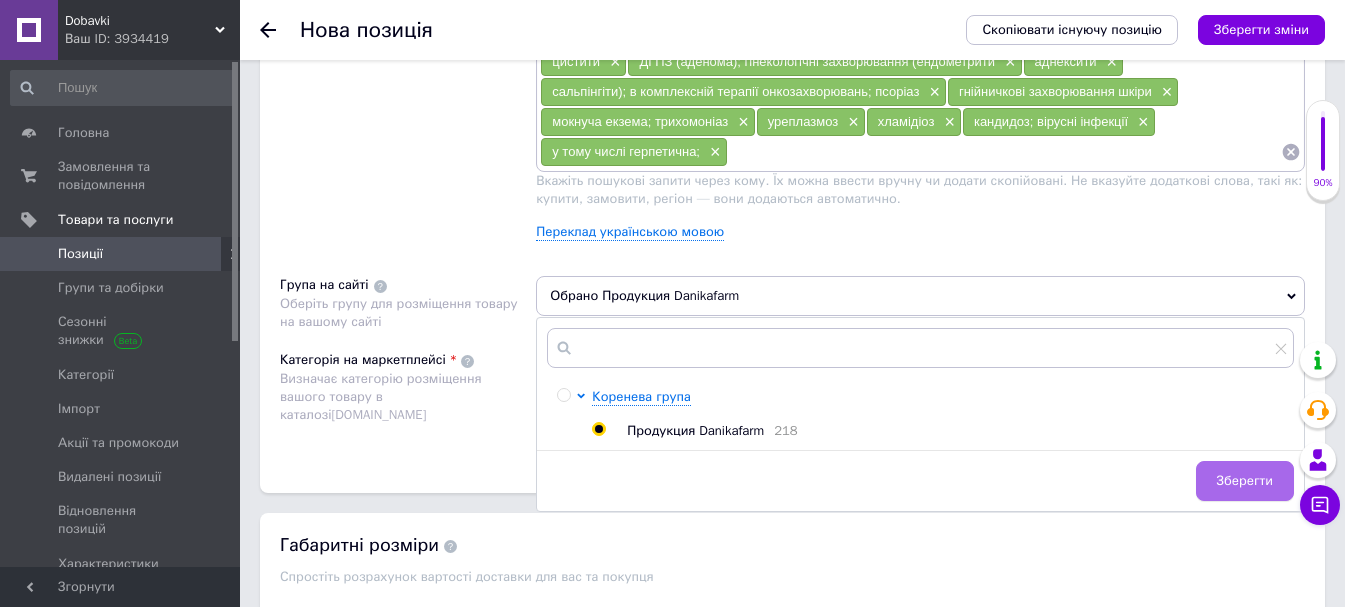 click on "Зберегти" at bounding box center (1245, 481) 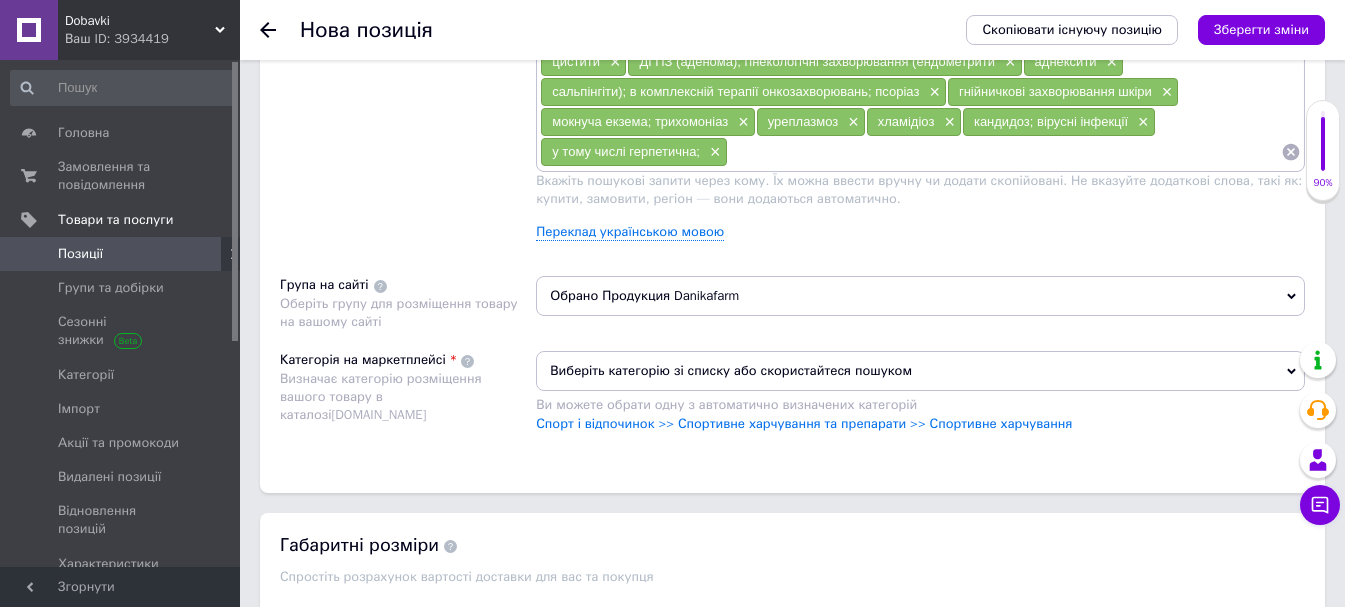 click on "Виберіть категорію зі списку або скористайтеся пошуком" at bounding box center (920, 371) 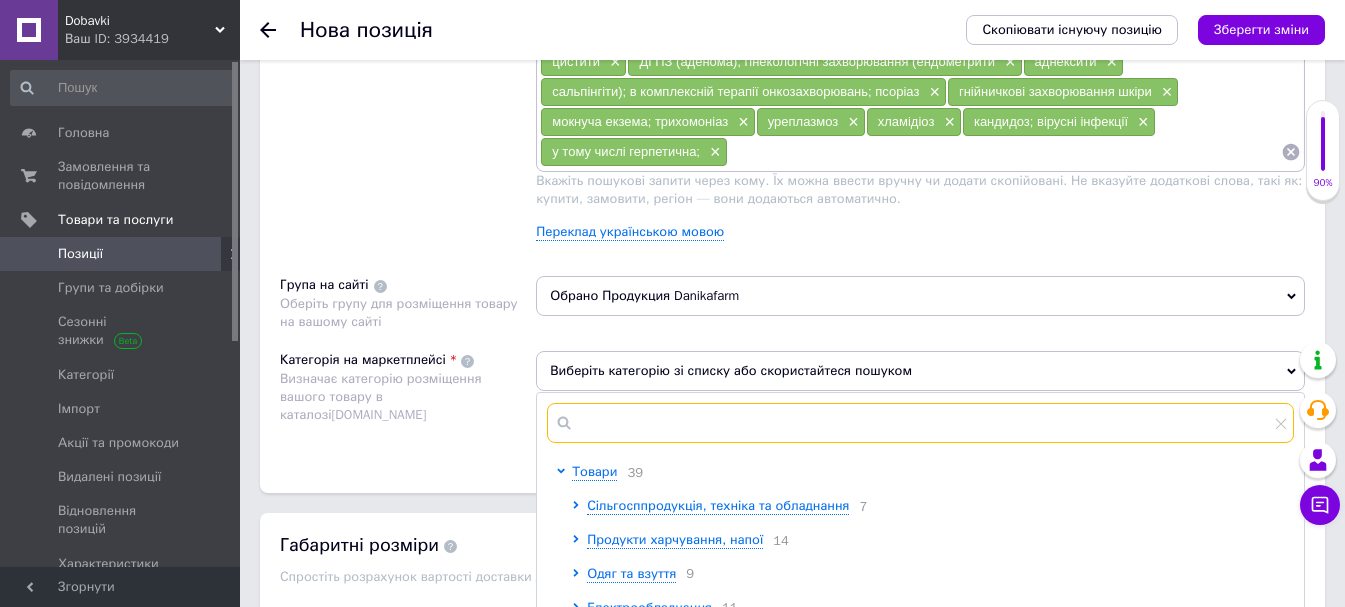 click at bounding box center [920, 423] 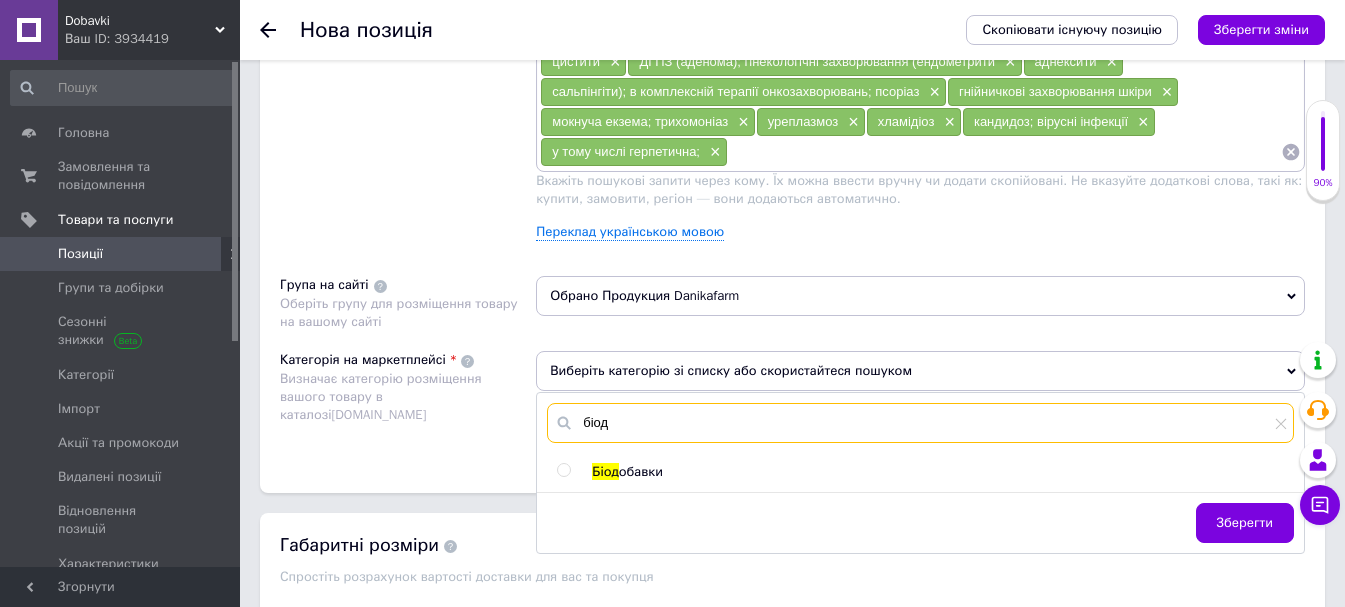 type on "біод" 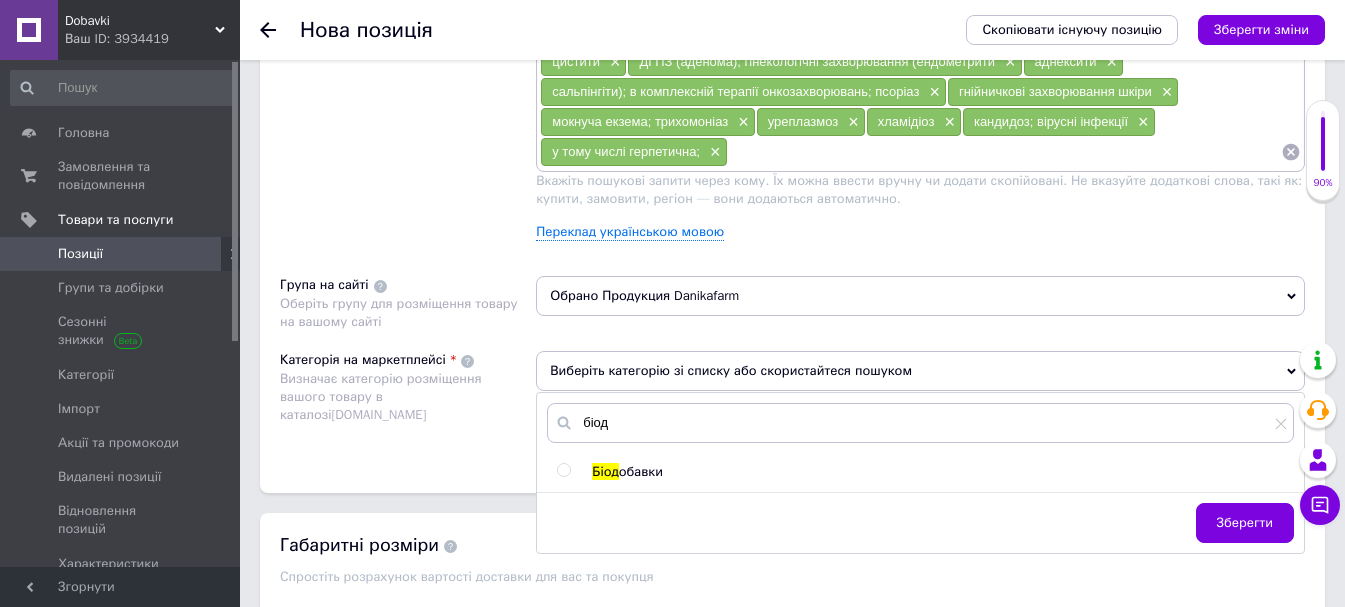 click at bounding box center [563, 470] 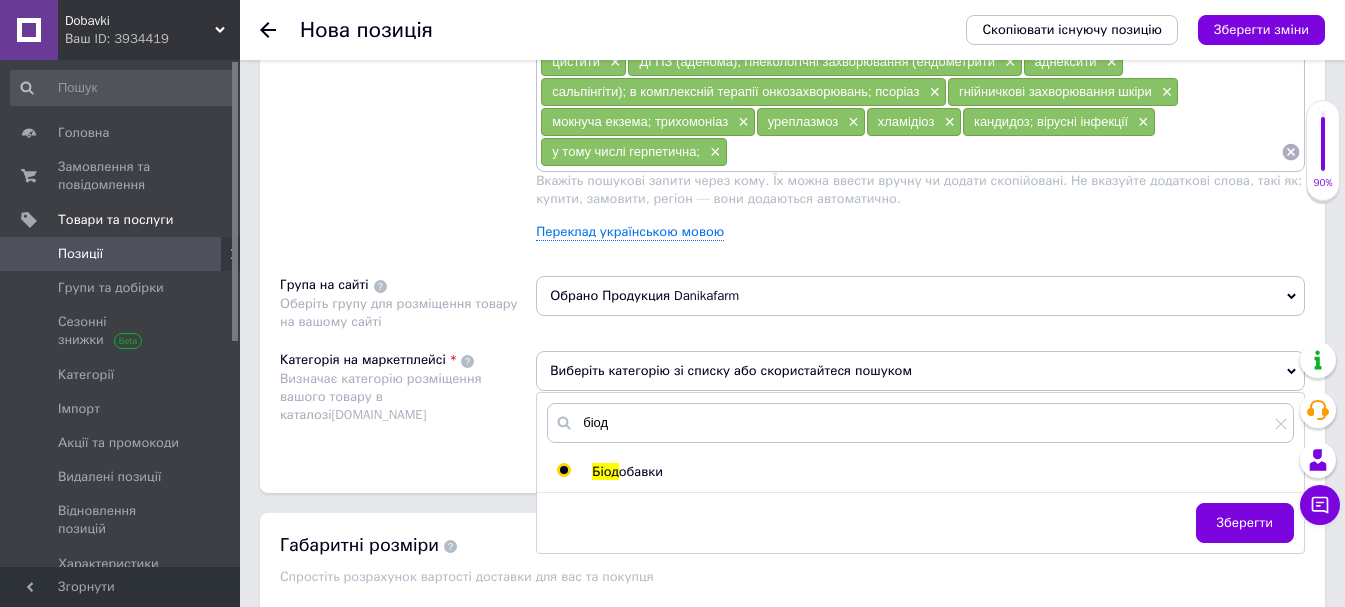 radio on "true" 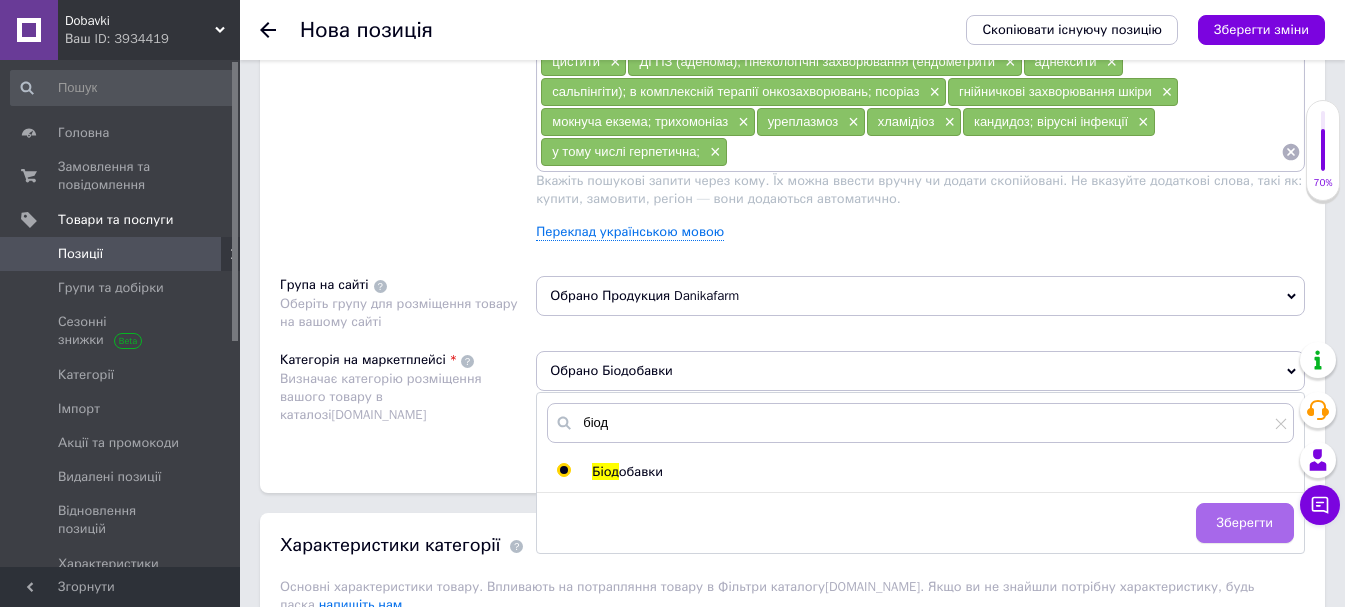 click on "Зберегти" at bounding box center [1245, 523] 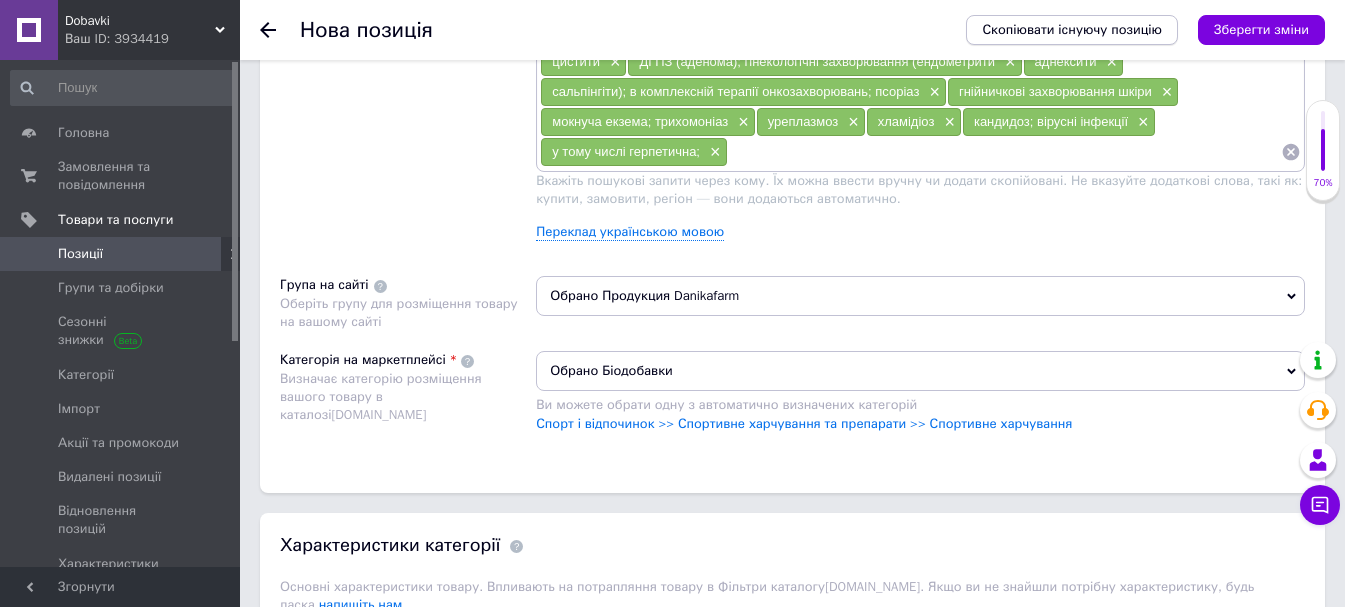 click on "Скопіювати існуючу позицію" at bounding box center [1072, 30] 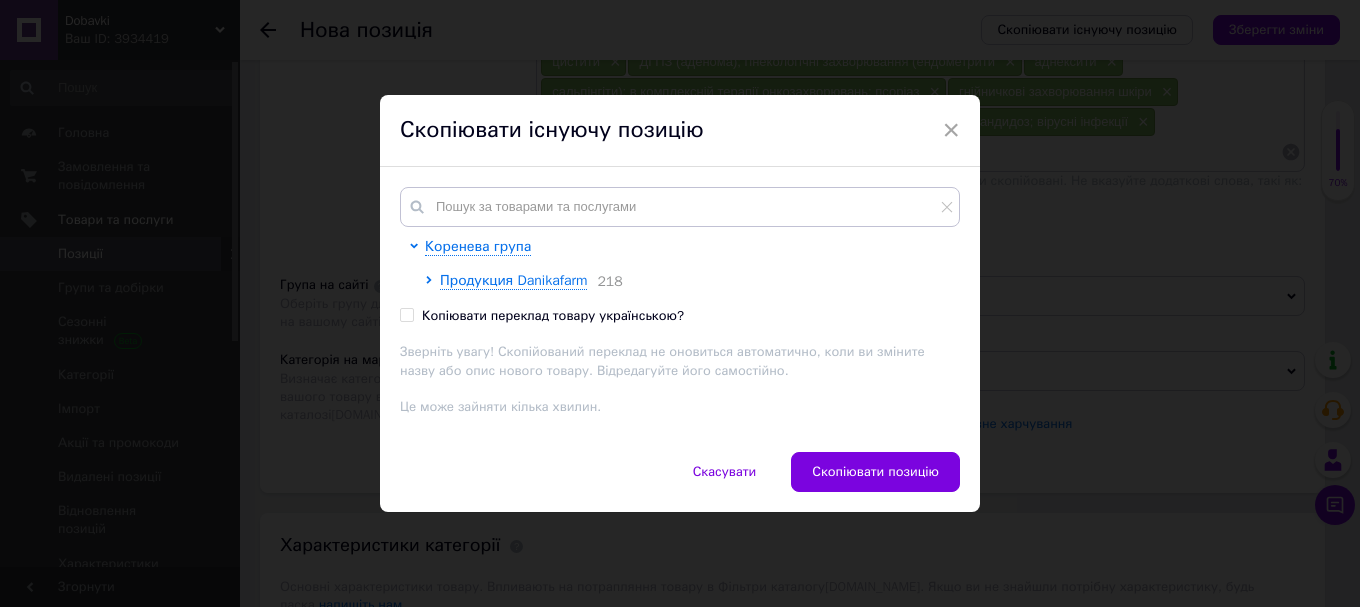 click on "Копіювати переклад товару українською?" at bounding box center (406, 314) 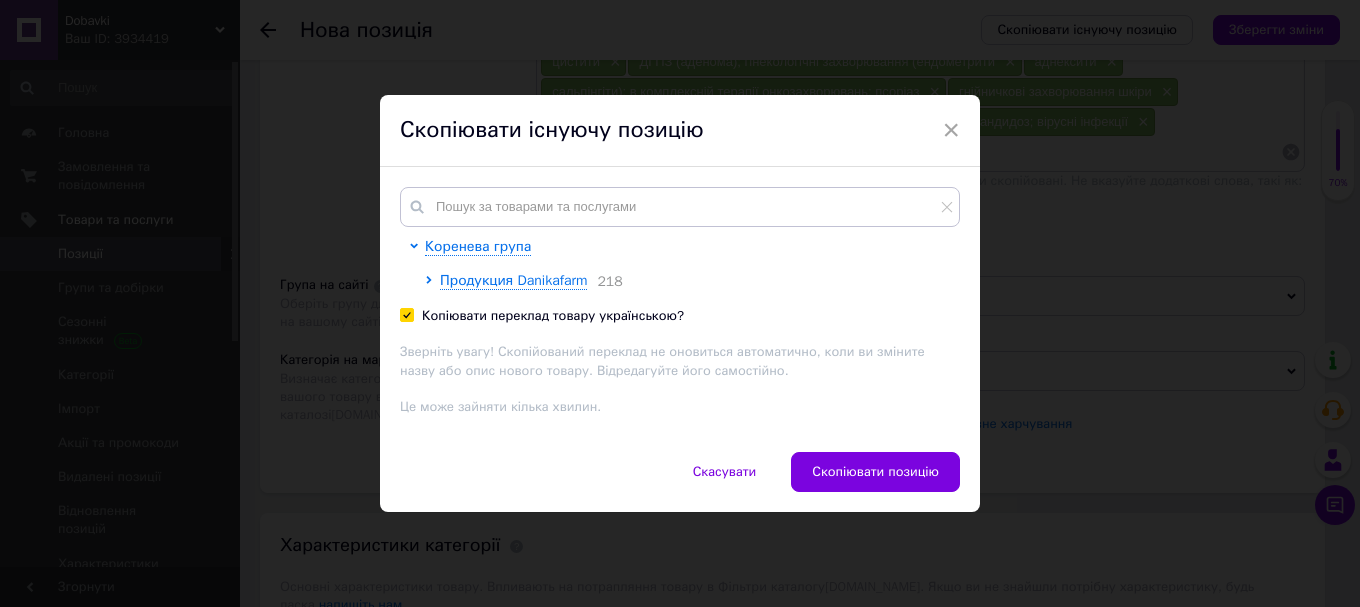 checkbox on "true" 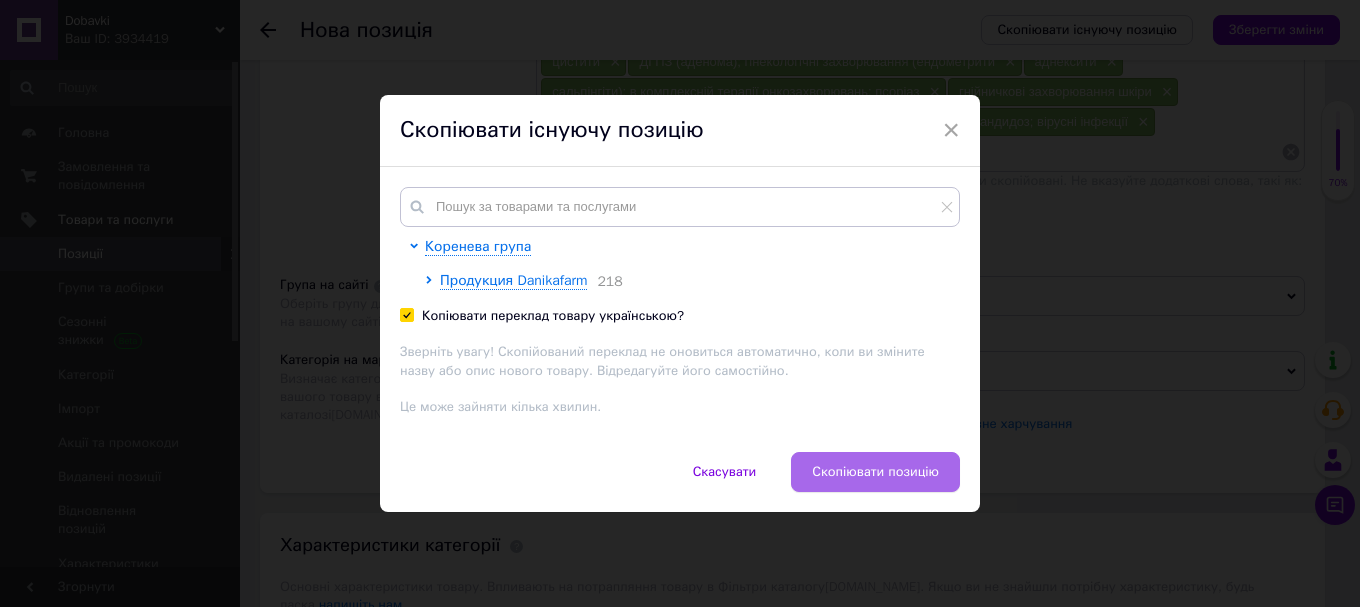 click on "Скопіювати позицію" at bounding box center (875, 472) 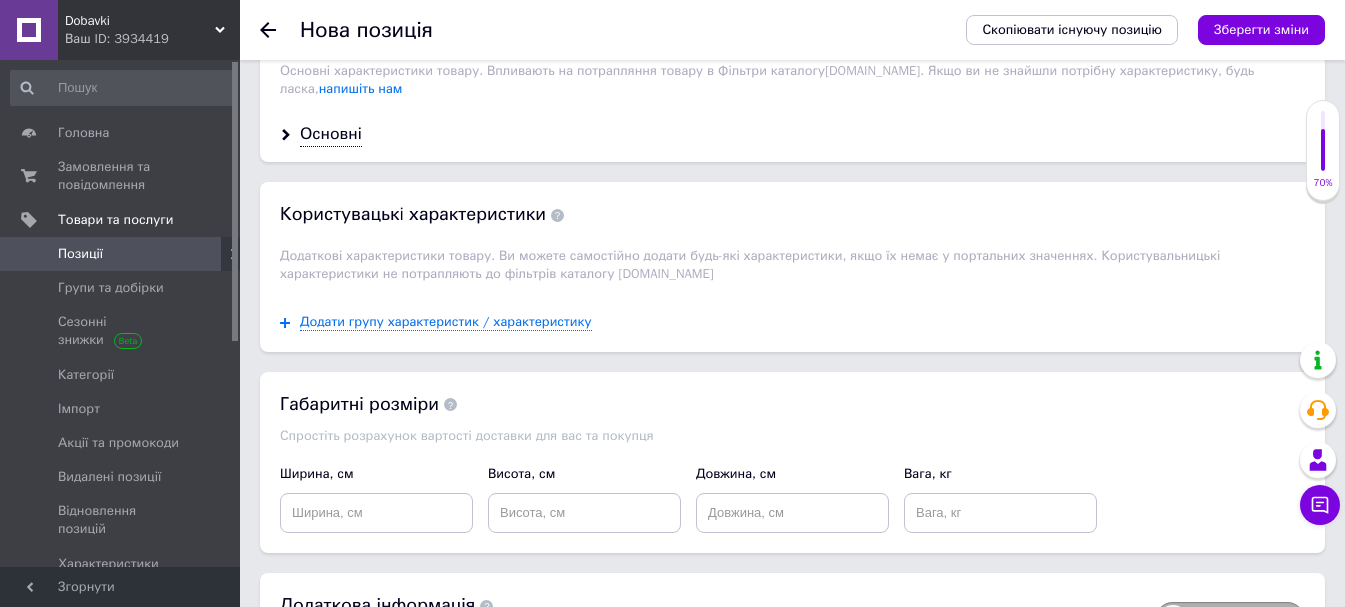 scroll, scrollTop: 2035, scrollLeft: 0, axis: vertical 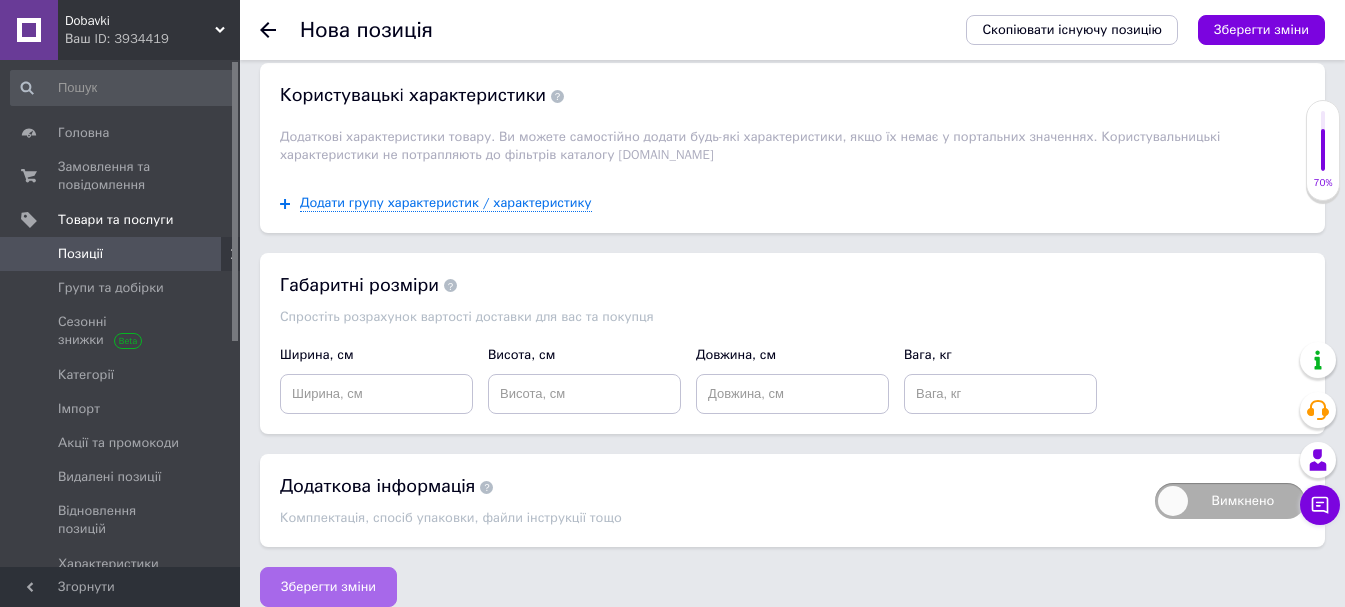 click on "Зберегти зміни" at bounding box center [328, 587] 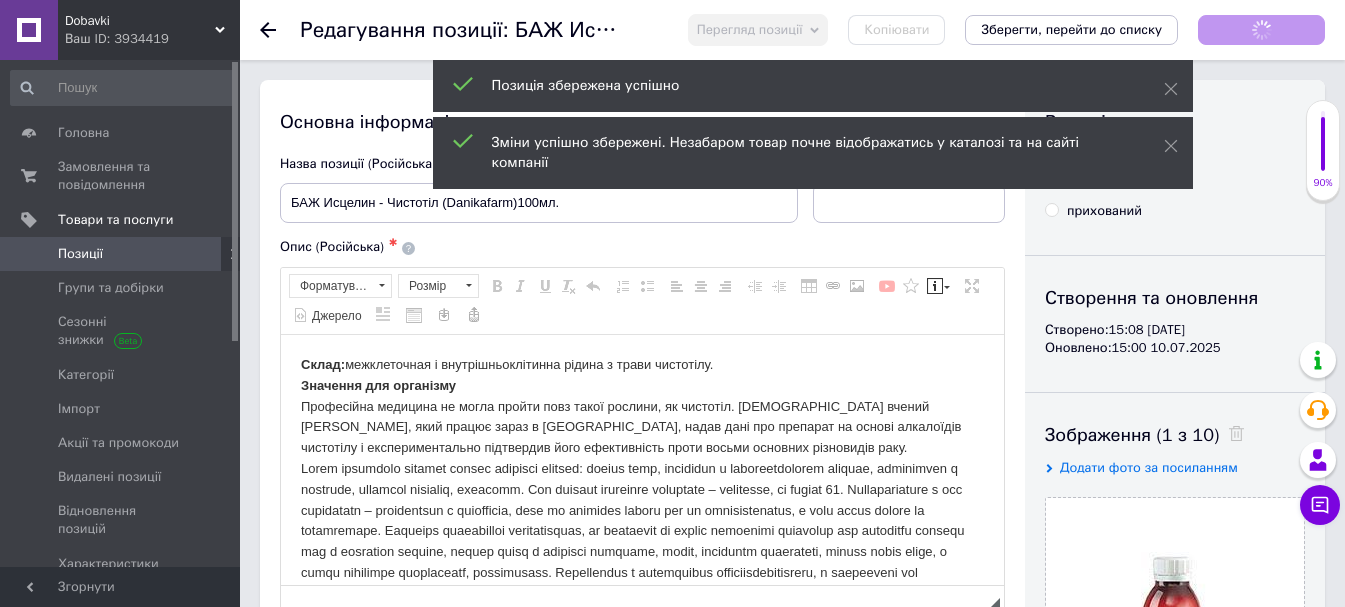 scroll, scrollTop: 0, scrollLeft: 0, axis: both 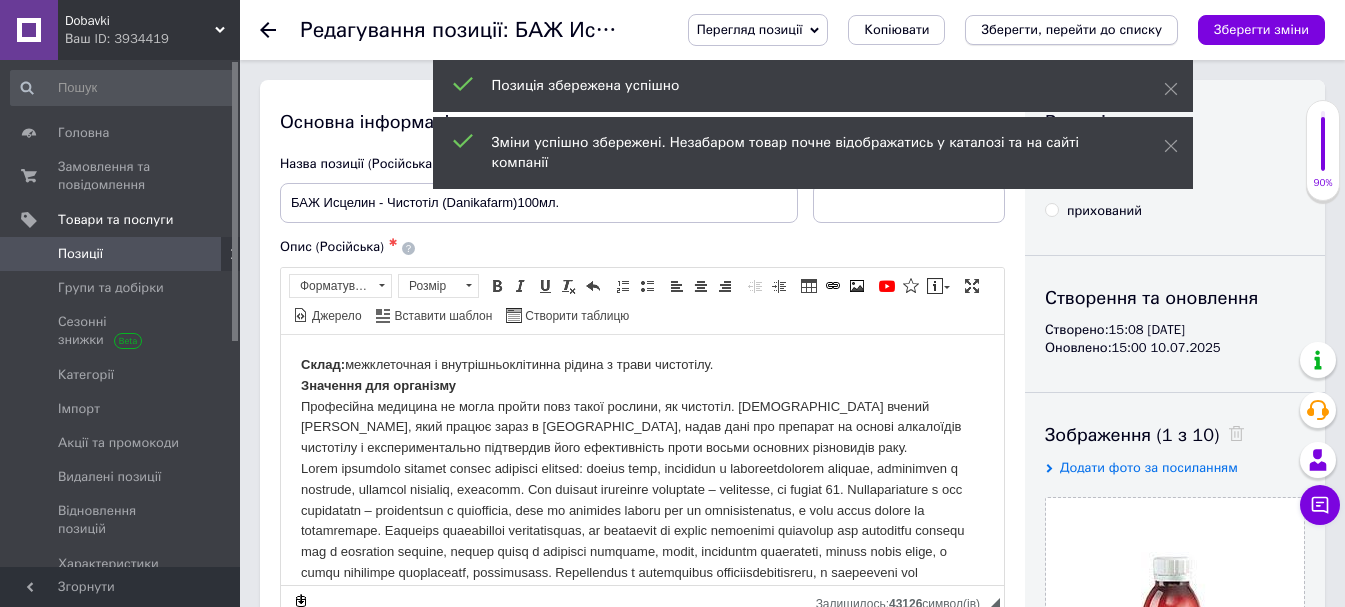 click on "Зберегти, перейти до списку" at bounding box center [1071, 29] 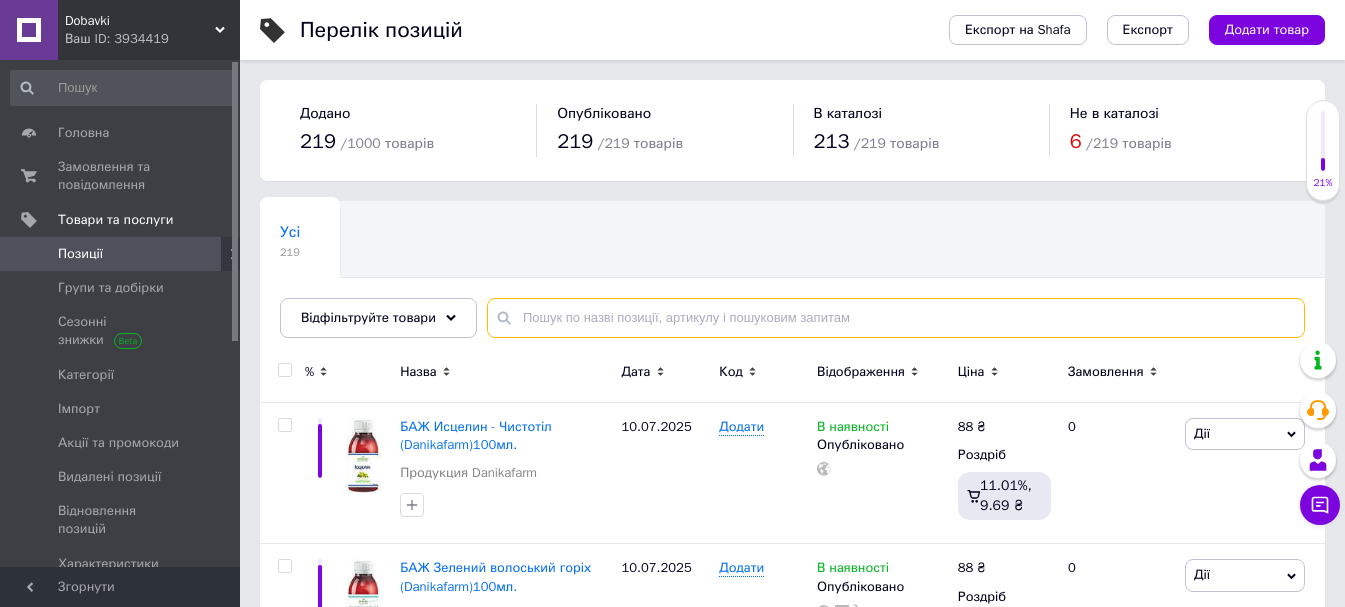 click at bounding box center (896, 318) 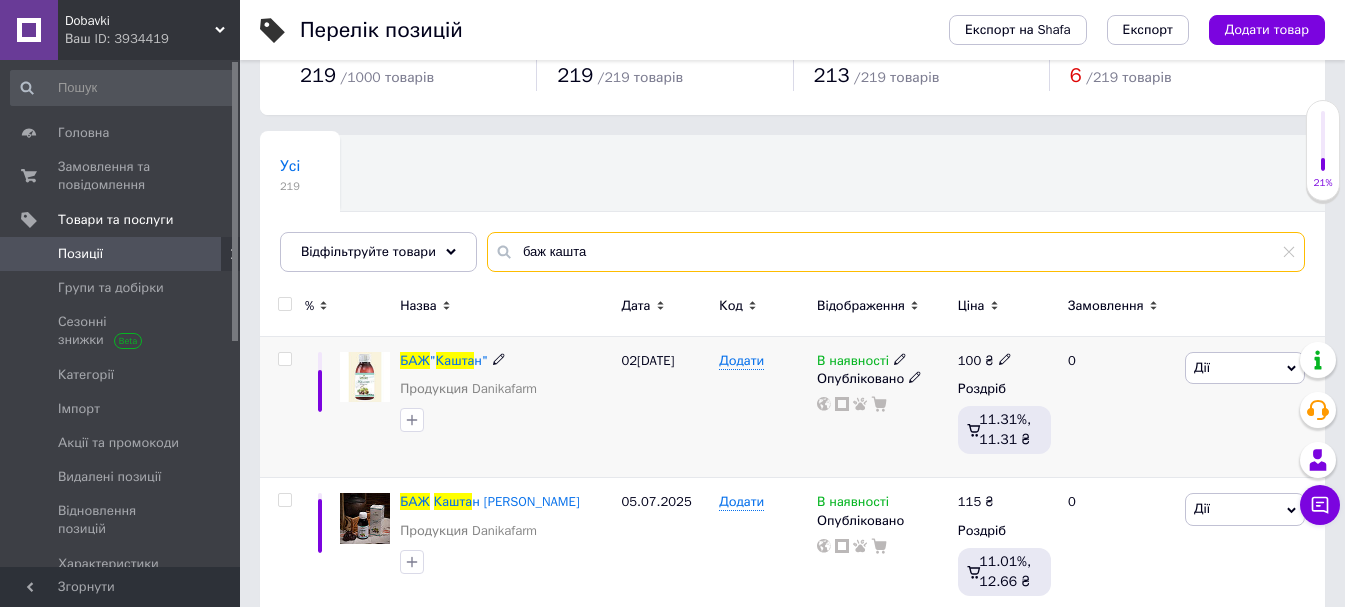 scroll, scrollTop: 98, scrollLeft: 0, axis: vertical 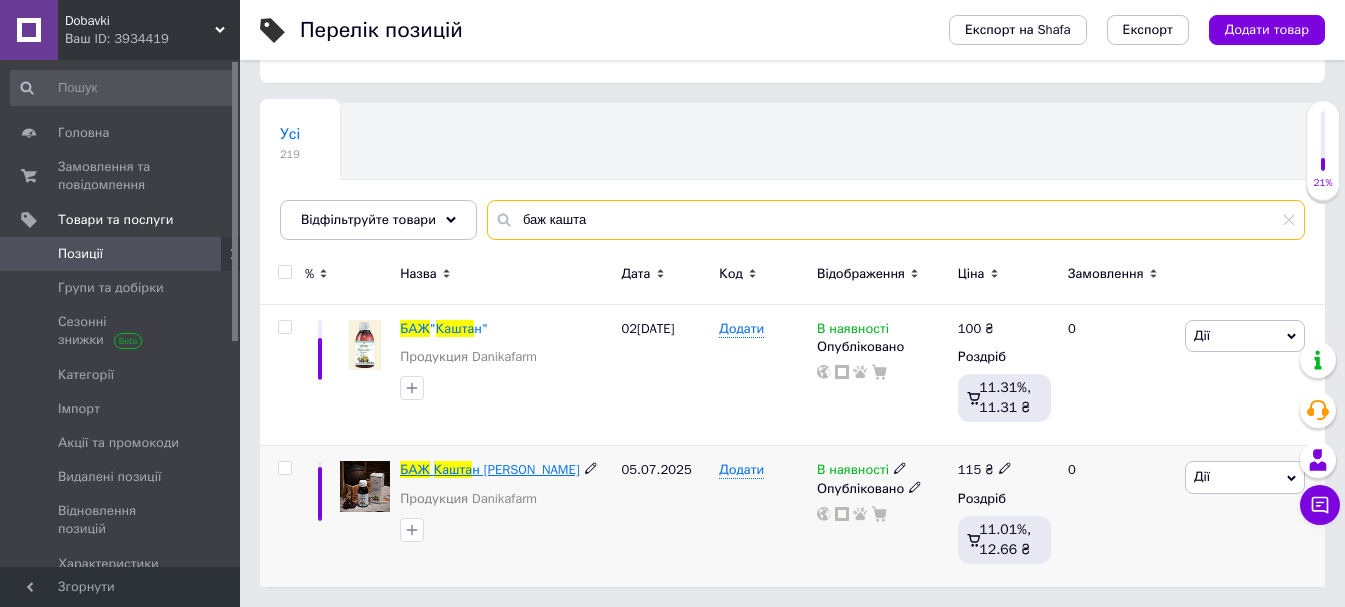 type on "баж кашта" 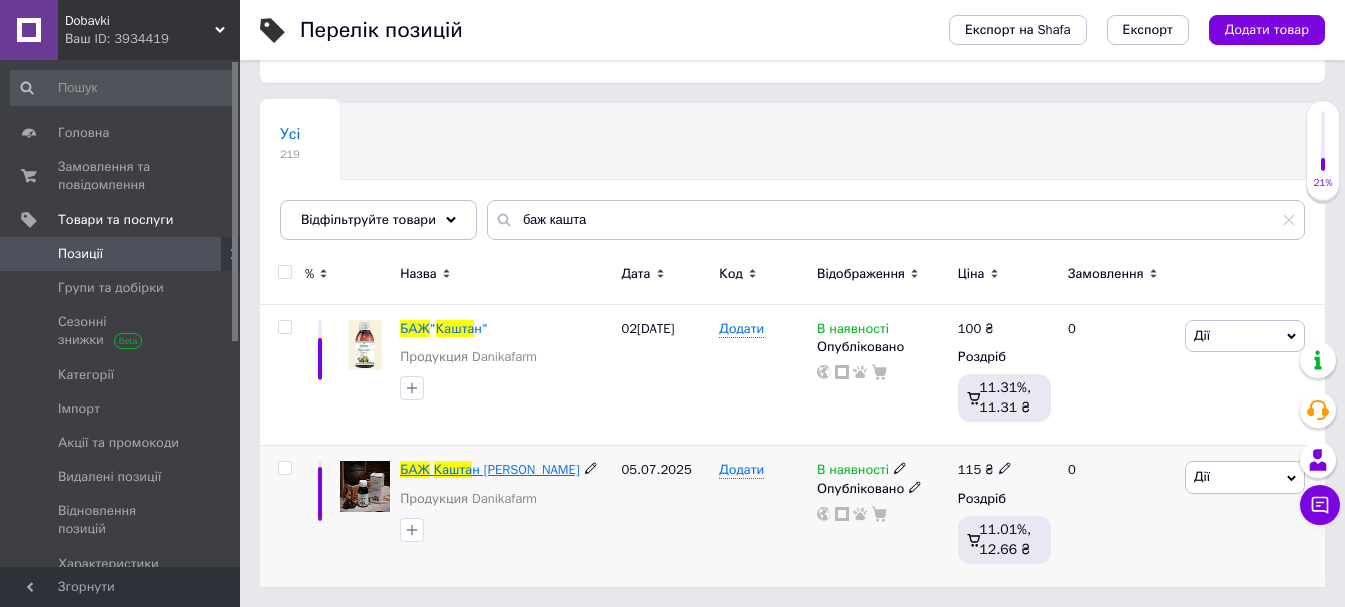 click on "Кашта" at bounding box center (453, 469) 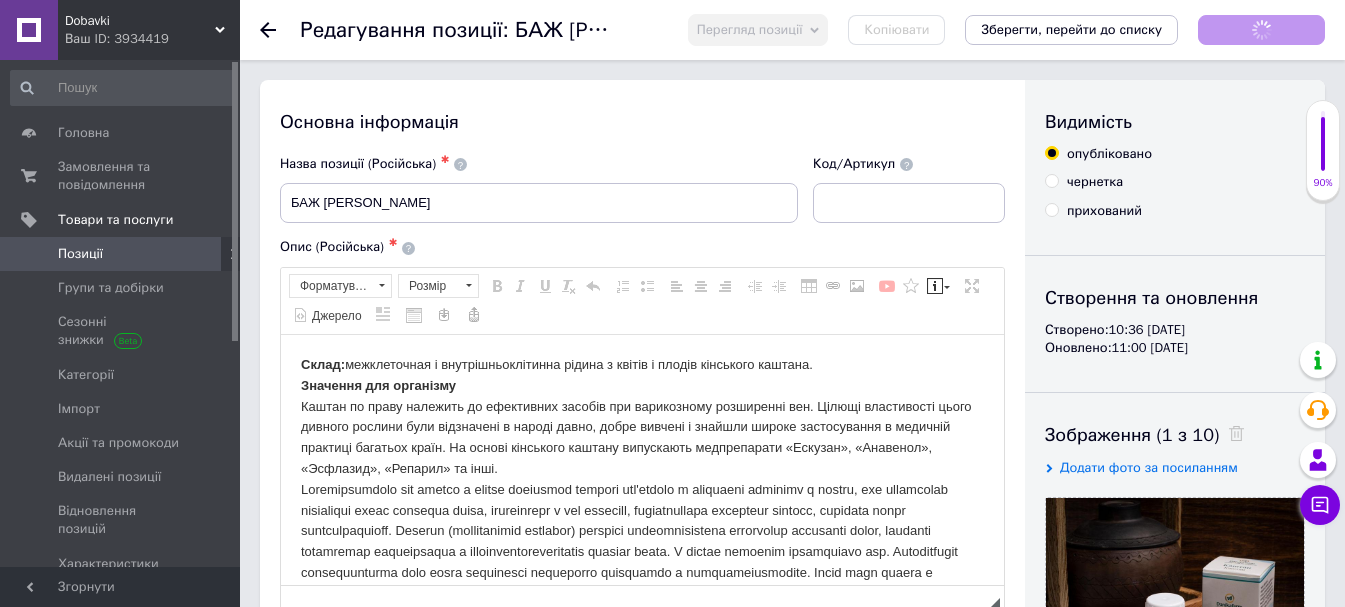 scroll, scrollTop: 0, scrollLeft: 0, axis: both 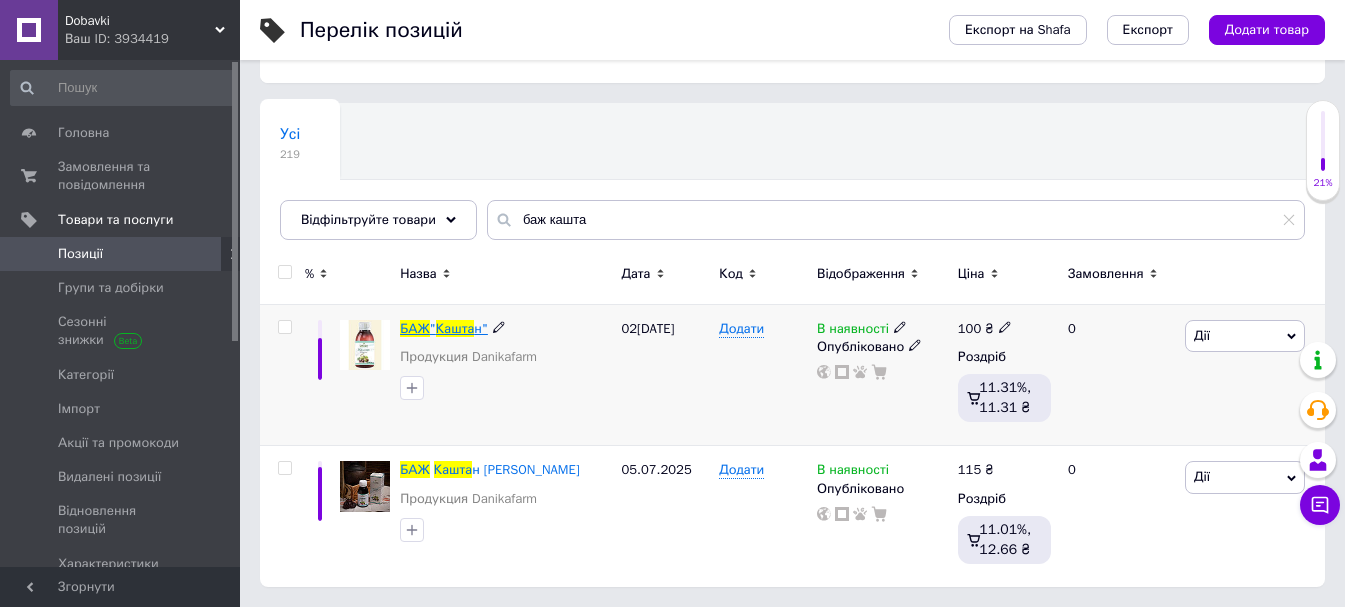 click on "Кашта" at bounding box center [455, 328] 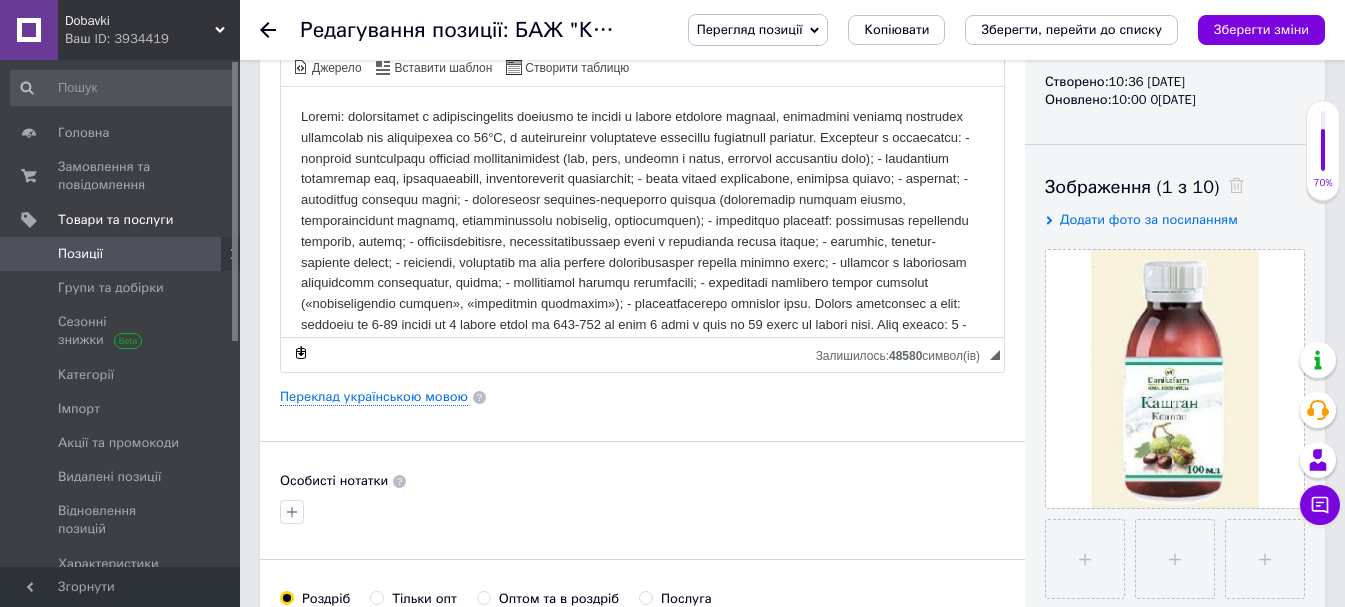 scroll, scrollTop: 200, scrollLeft: 0, axis: vertical 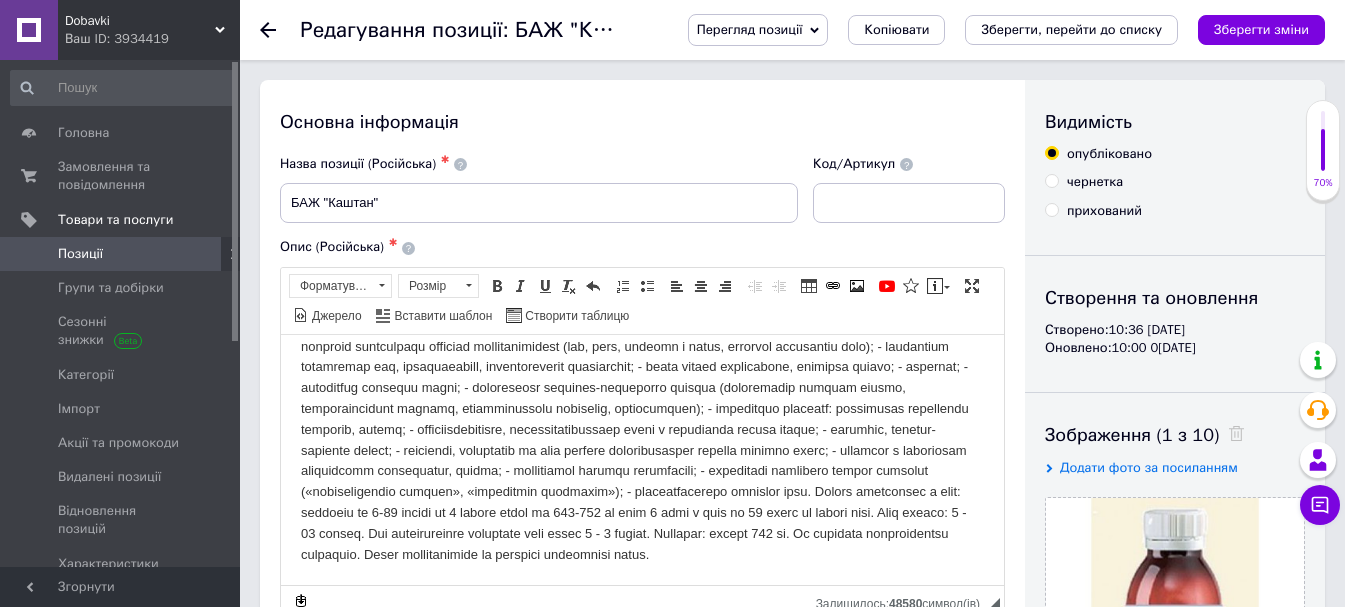 click at bounding box center [280, 30] 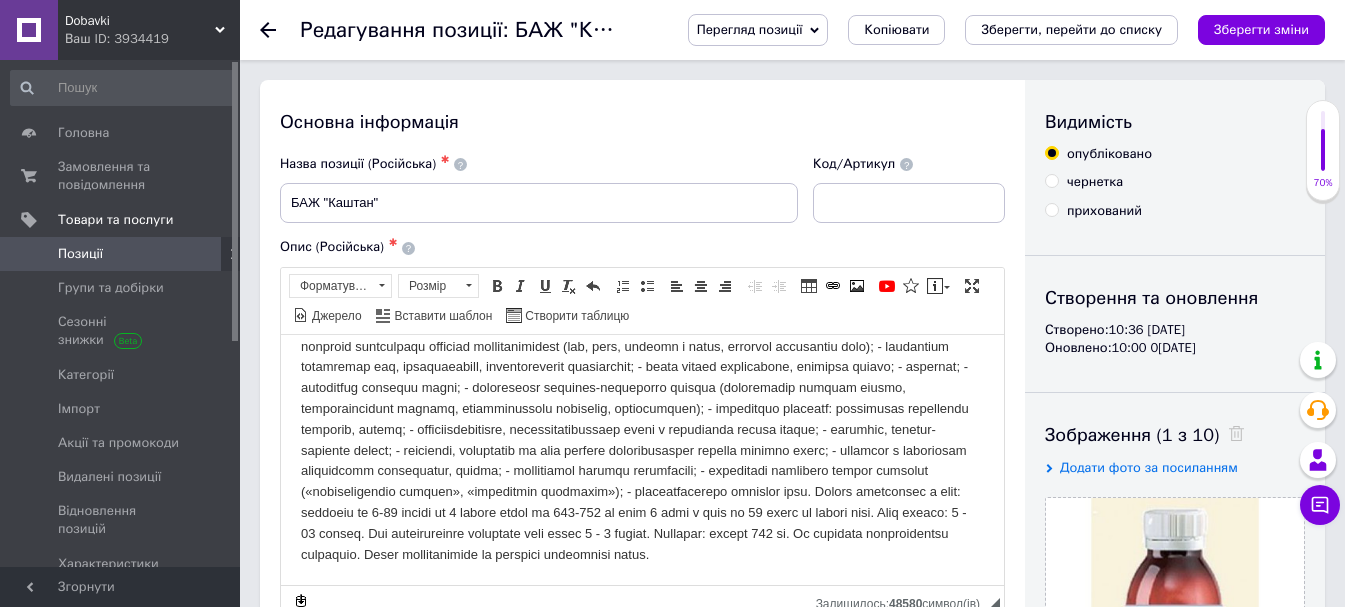 click 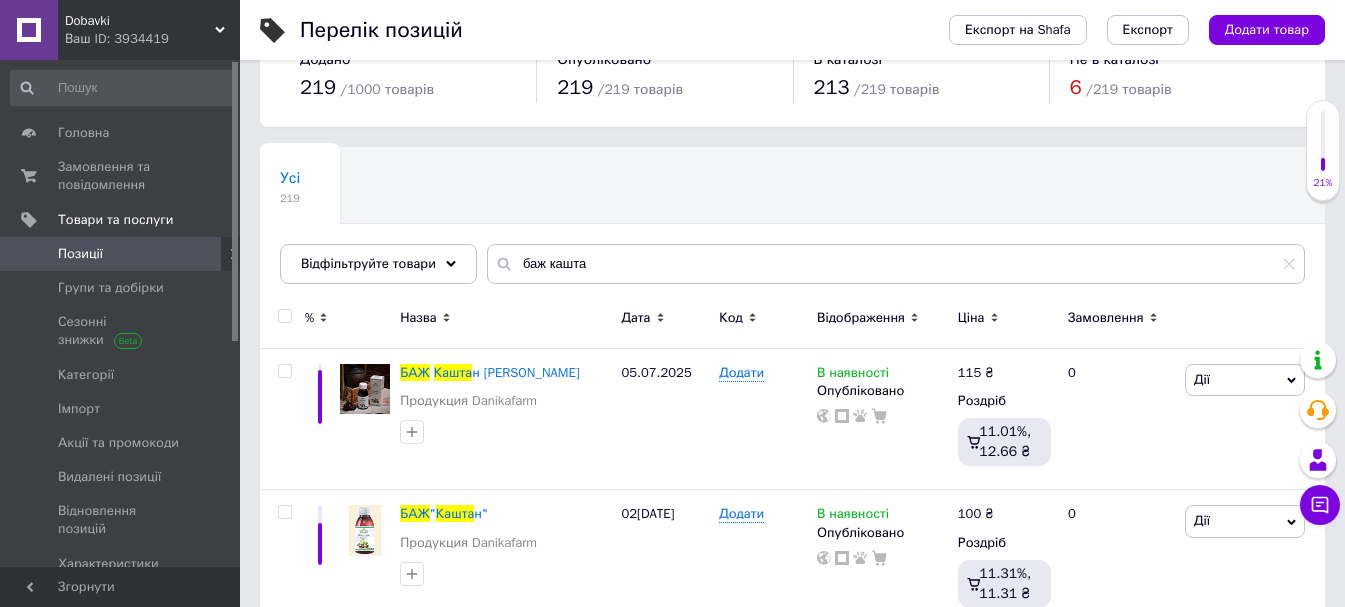 scroll, scrollTop: 98, scrollLeft: 0, axis: vertical 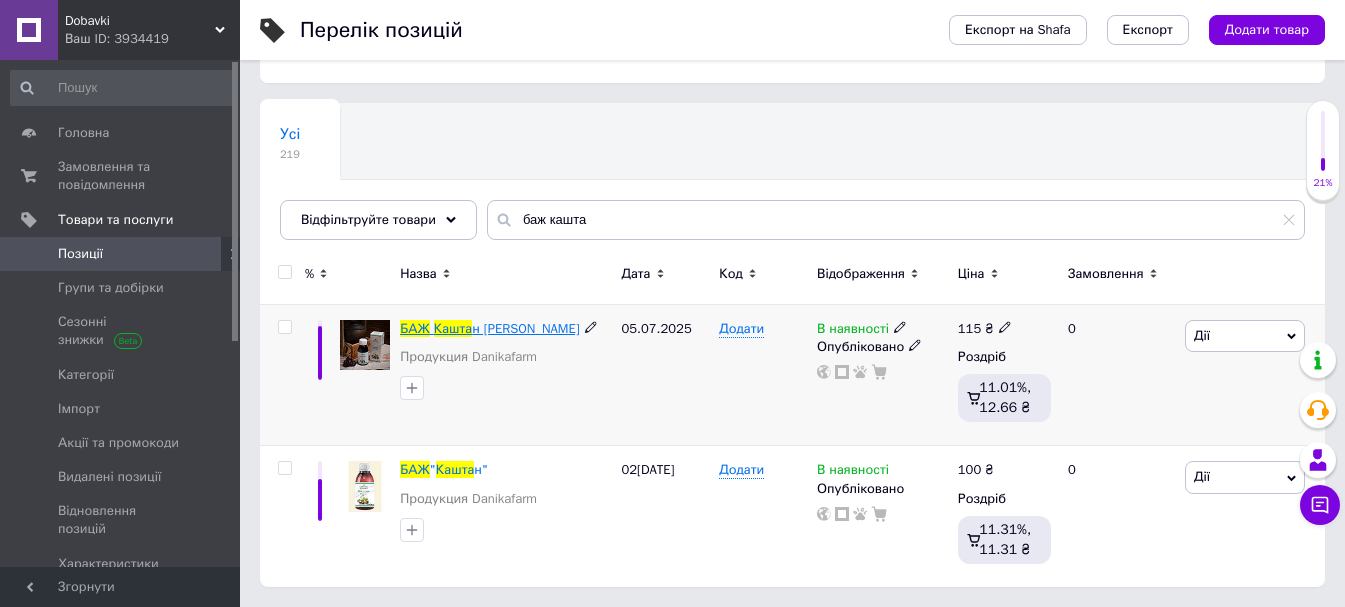 click on "Кашта" at bounding box center (453, 328) 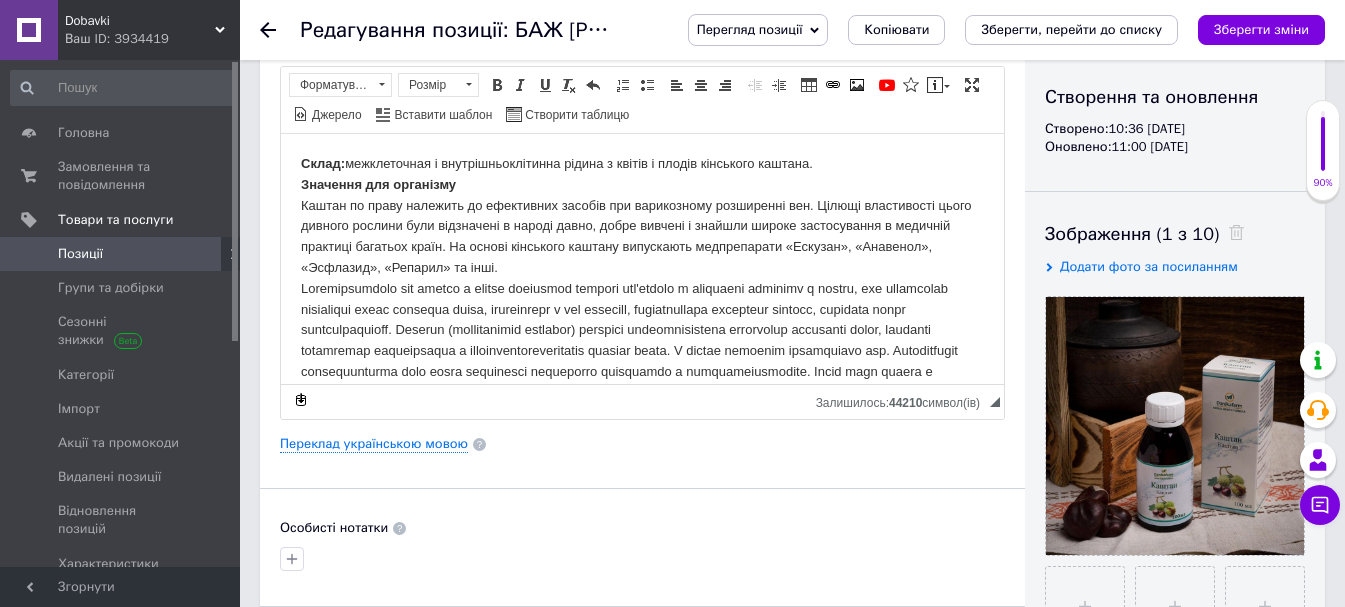 scroll, scrollTop: 200, scrollLeft: 0, axis: vertical 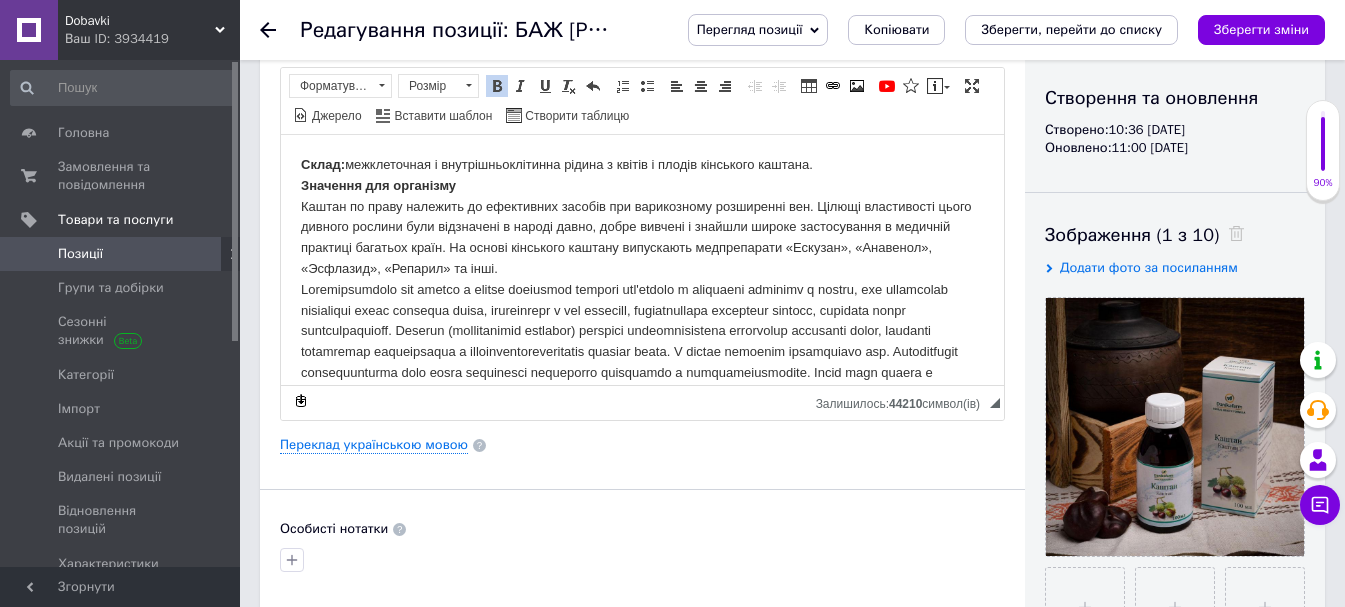 click 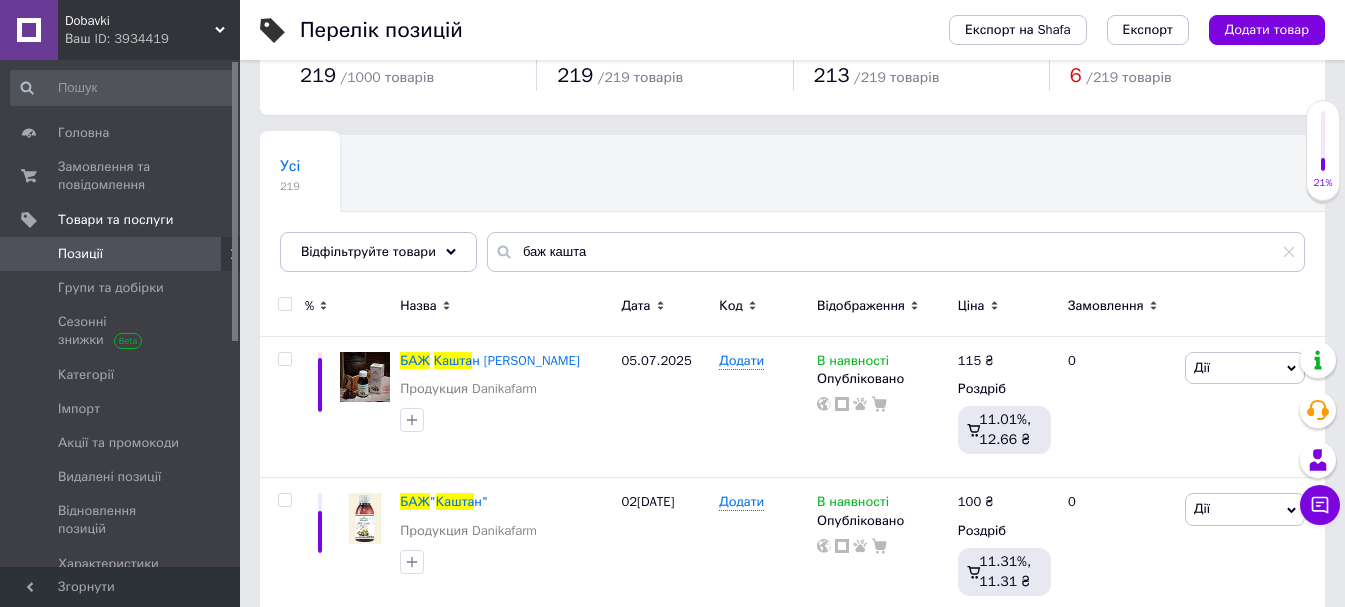 scroll, scrollTop: 98, scrollLeft: 0, axis: vertical 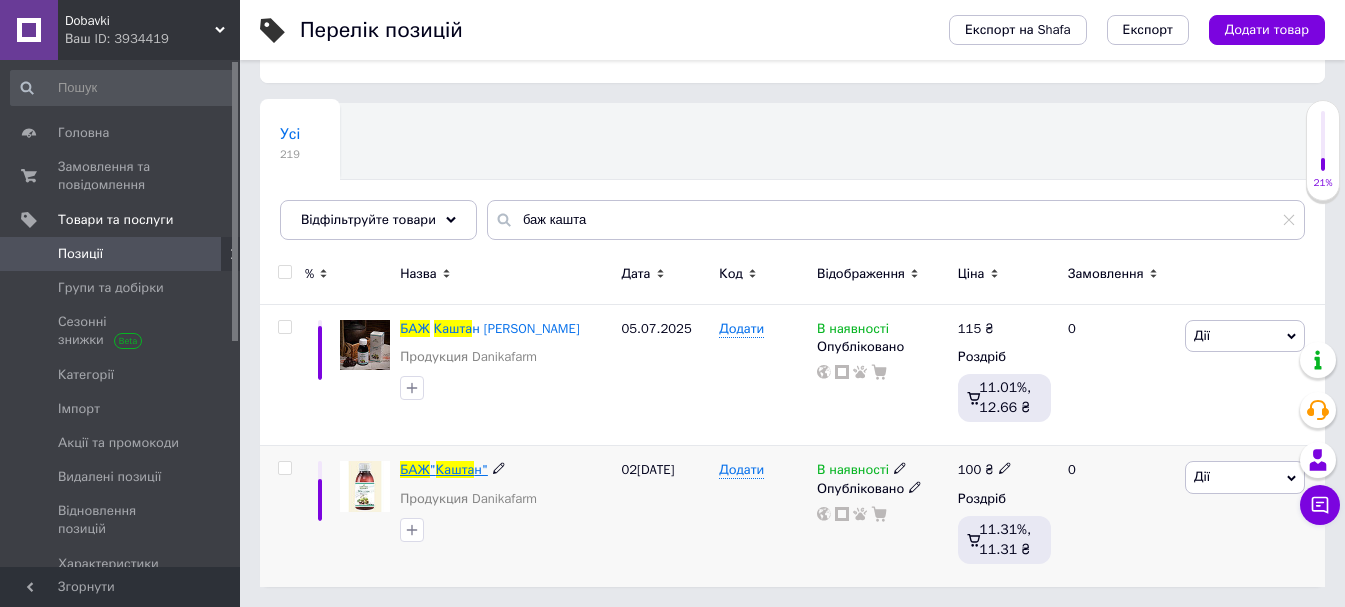 click on """ at bounding box center (433, 469) 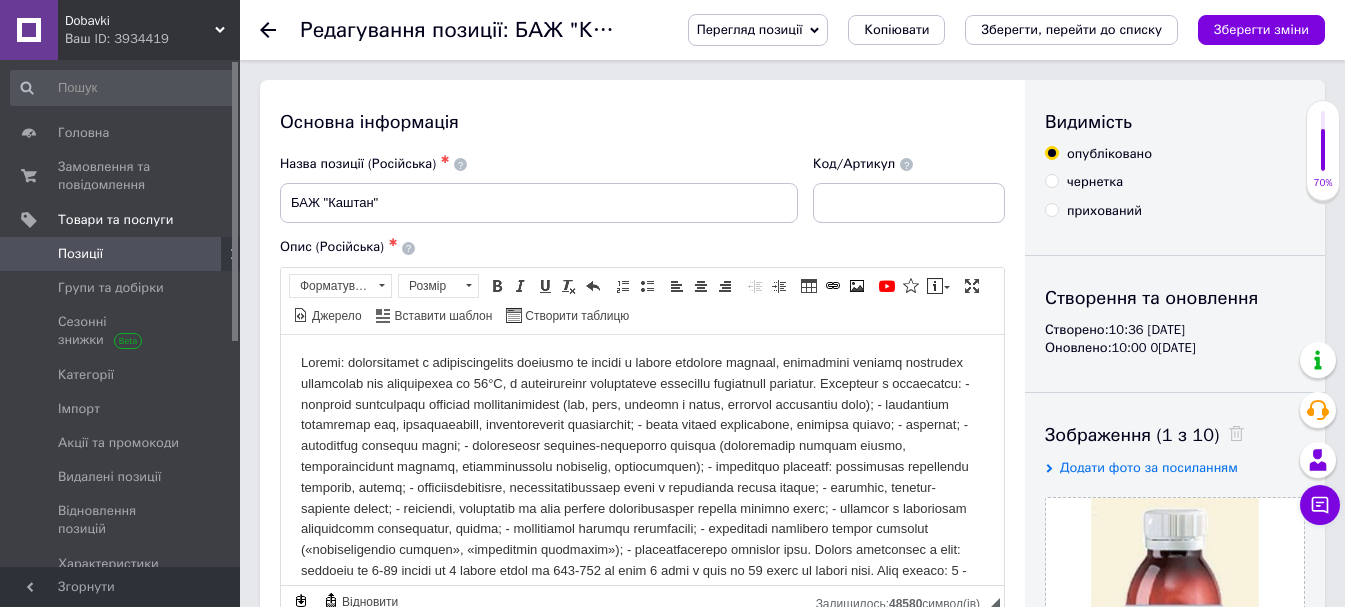 scroll, scrollTop: 0, scrollLeft: 0, axis: both 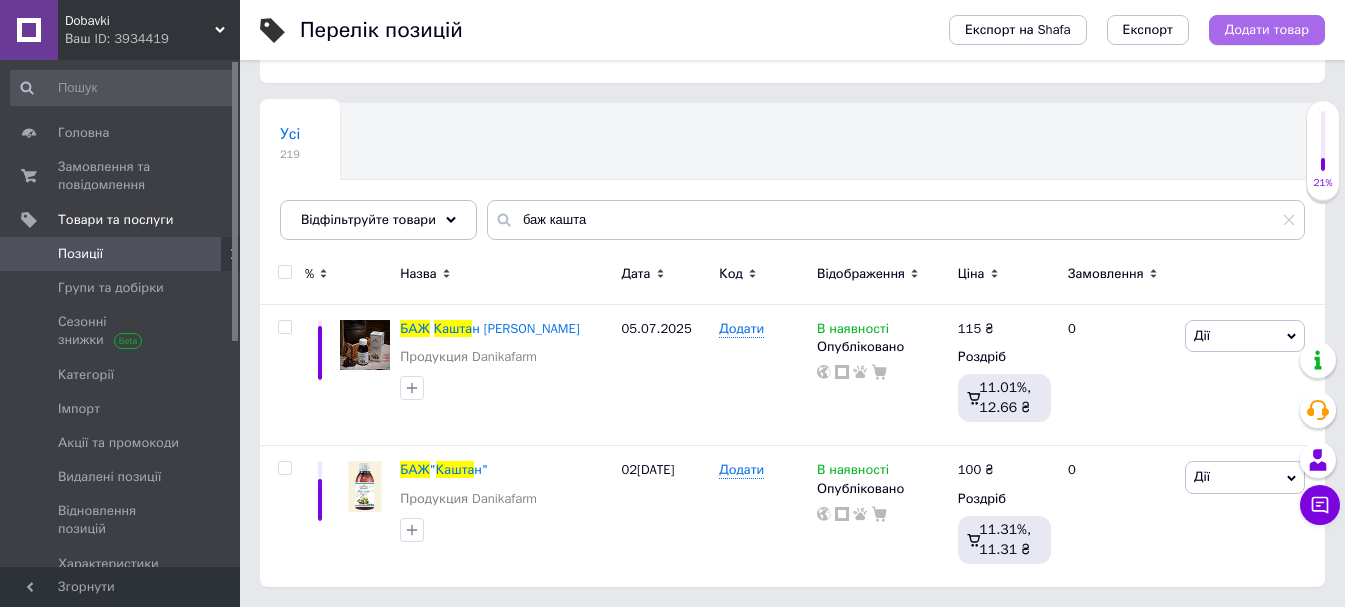 click on "Додати товар" at bounding box center [1267, 30] 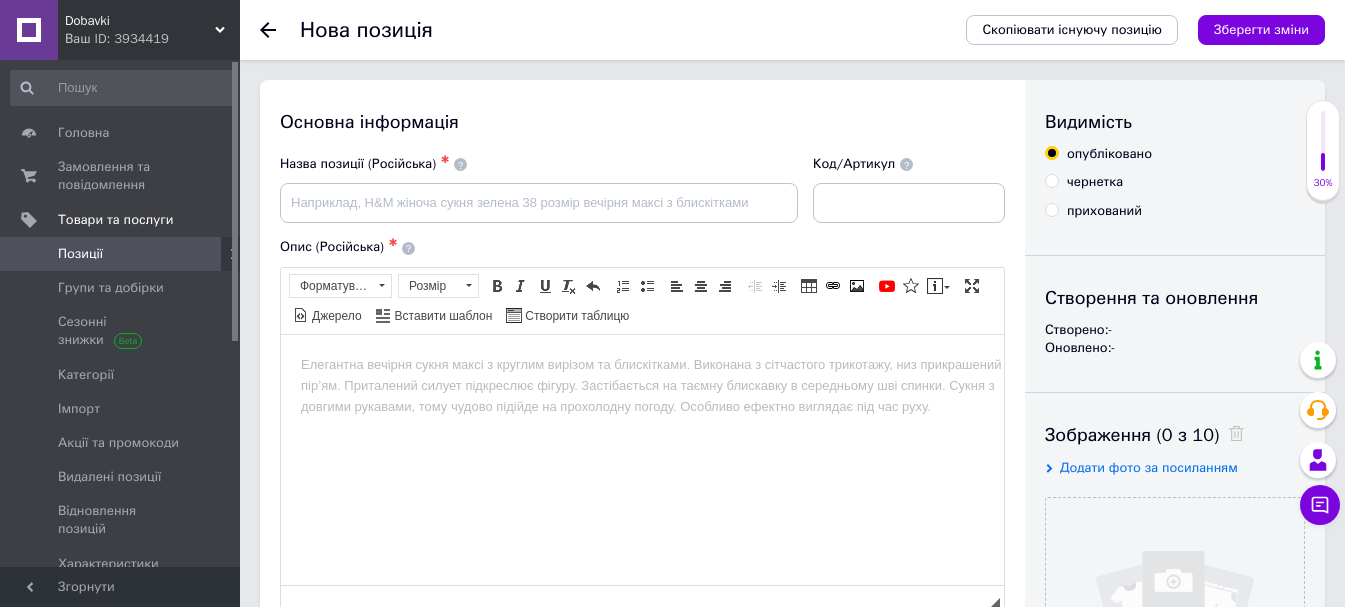 scroll, scrollTop: 0, scrollLeft: 0, axis: both 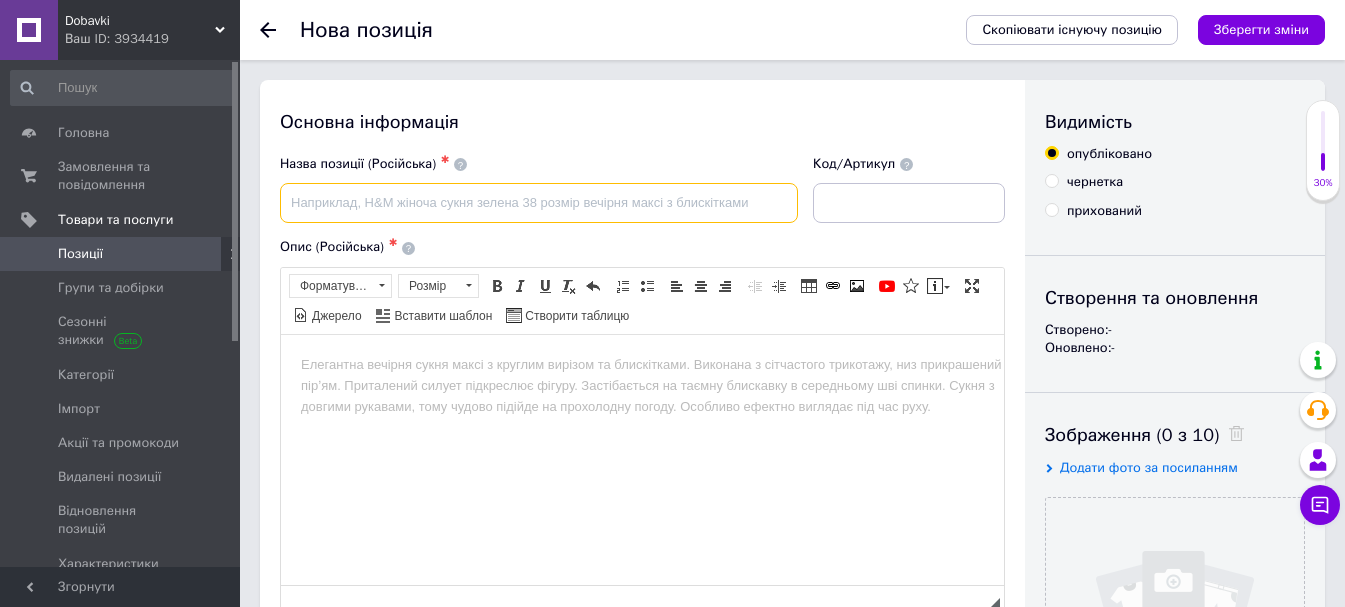 click at bounding box center [539, 203] 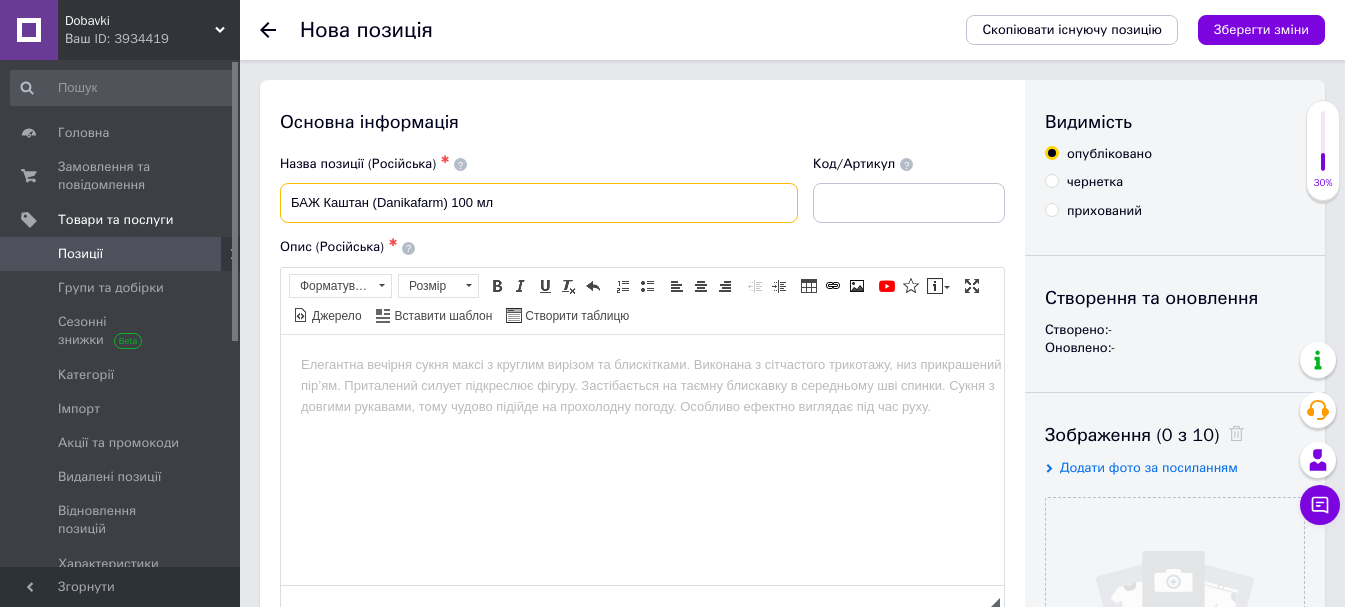 type on "БАЖ Каштан (Danikafarm) 100 мл" 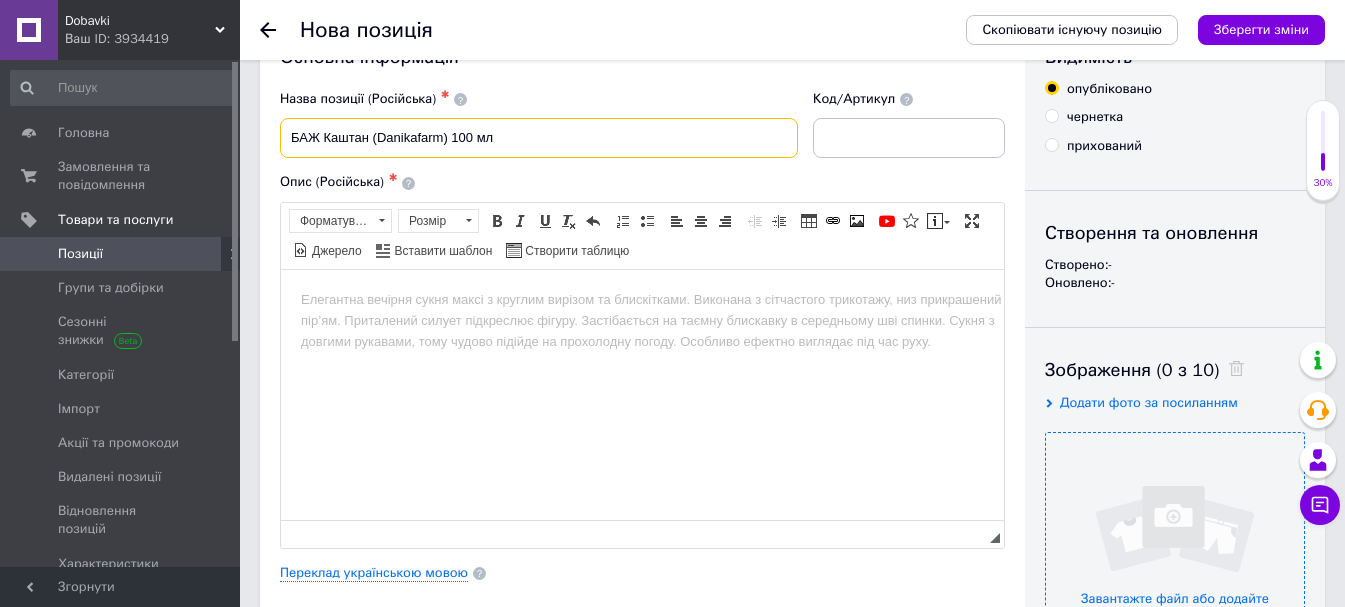 scroll, scrollTop: 100, scrollLeft: 0, axis: vertical 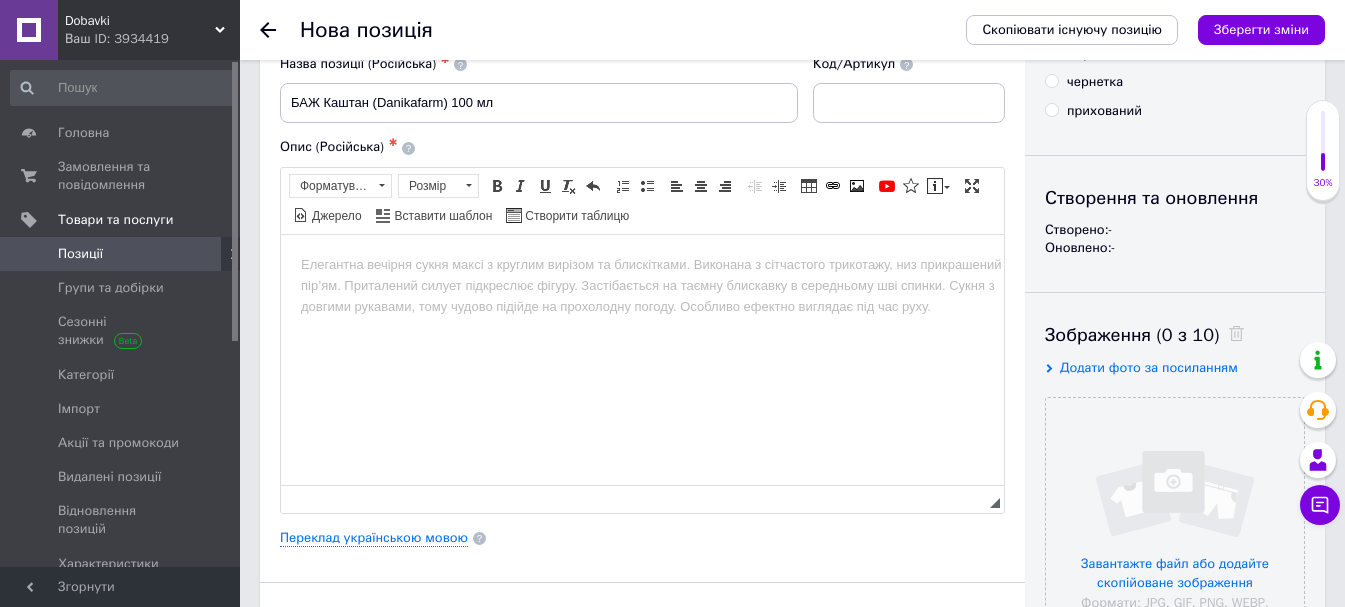 click on "Додати фото за посиланням" at bounding box center [1149, 367] 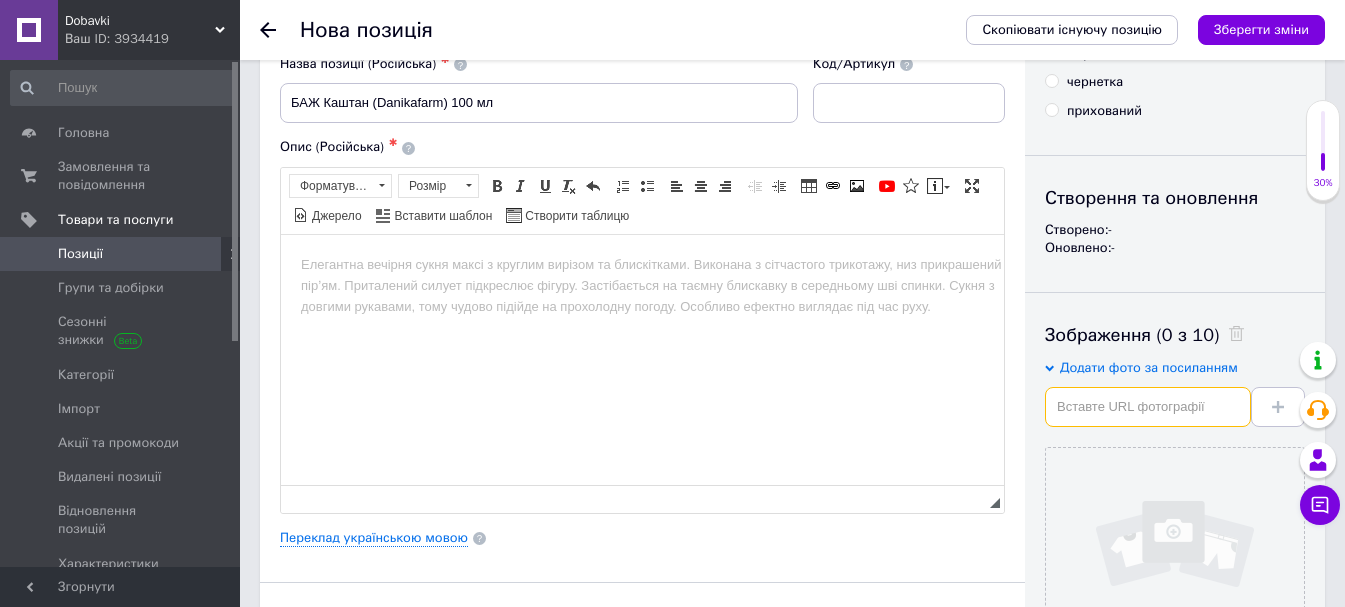 paste on "[URL][DOMAIN_NAME]" 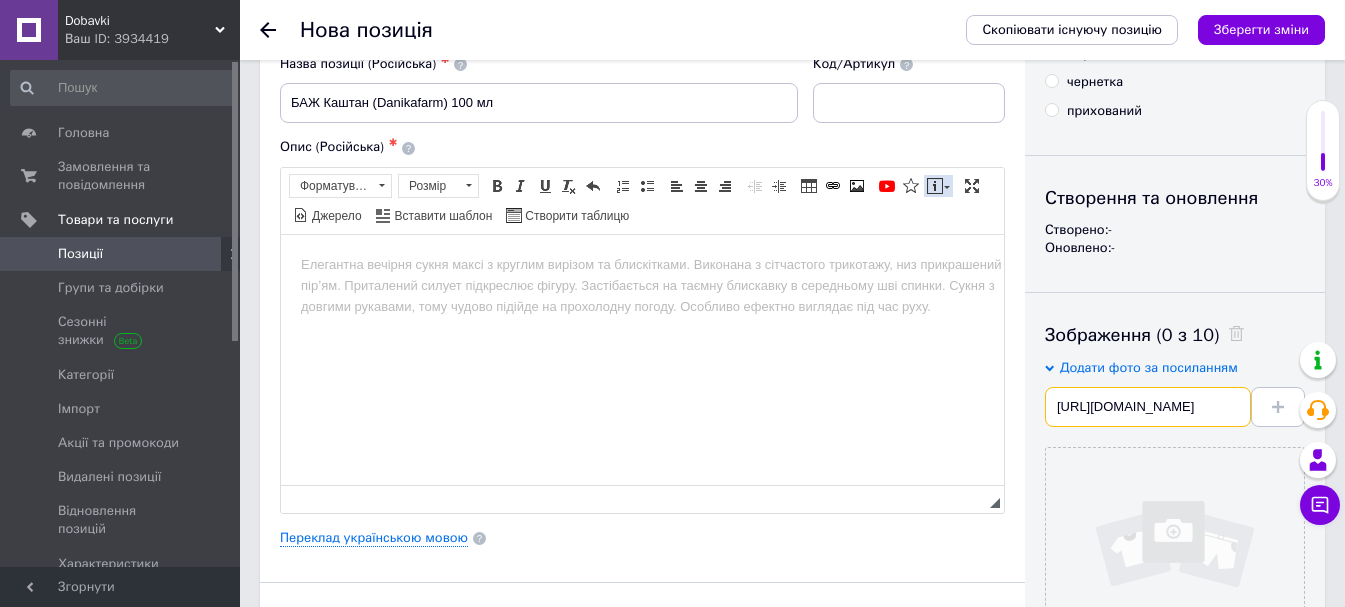scroll, scrollTop: 0, scrollLeft: 186, axis: horizontal 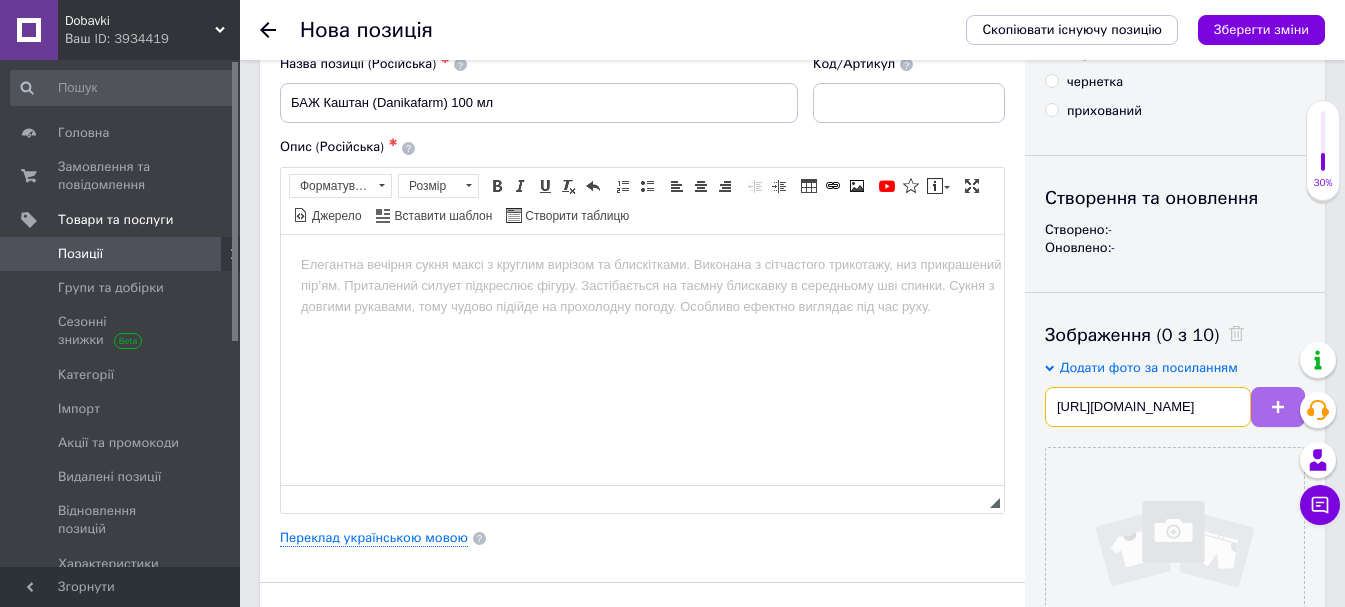 type on "[URL][DOMAIN_NAME]" 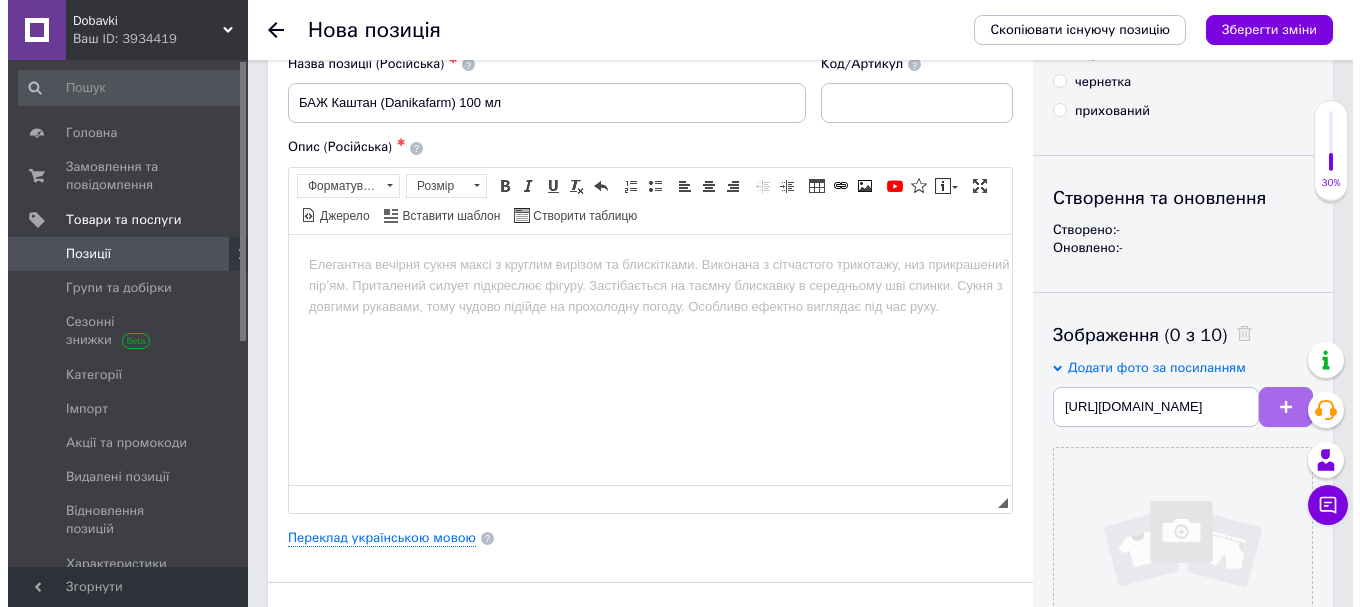 scroll, scrollTop: 0, scrollLeft: 0, axis: both 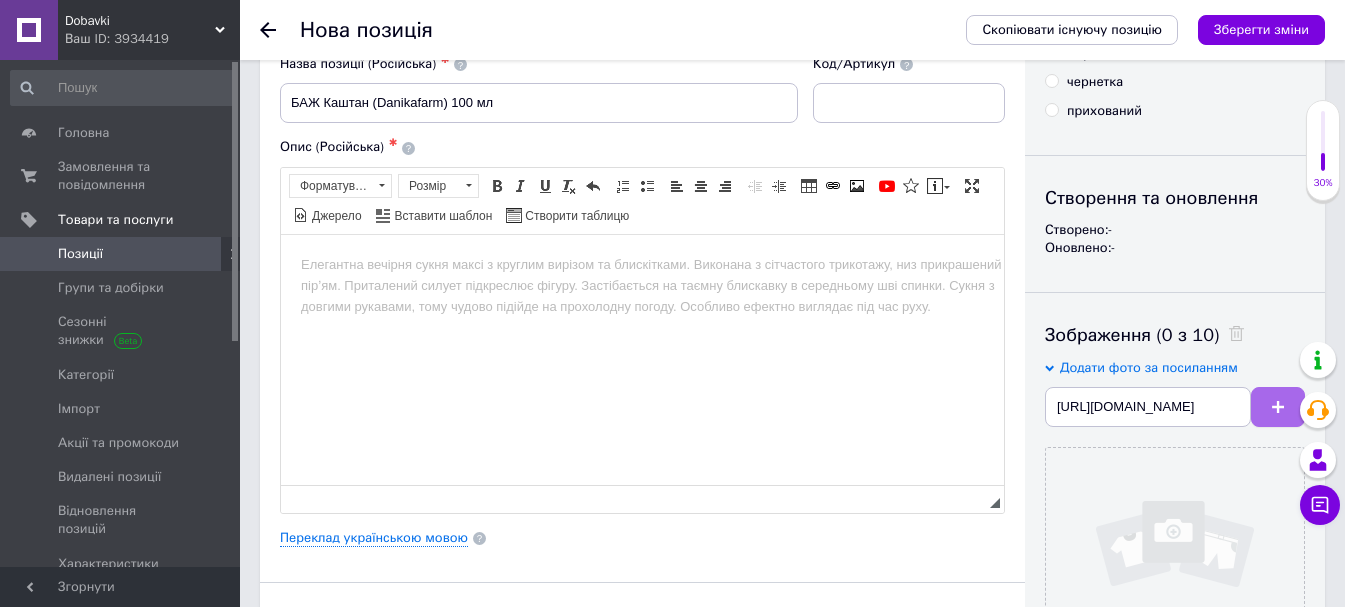 click at bounding box center [1278, 407] 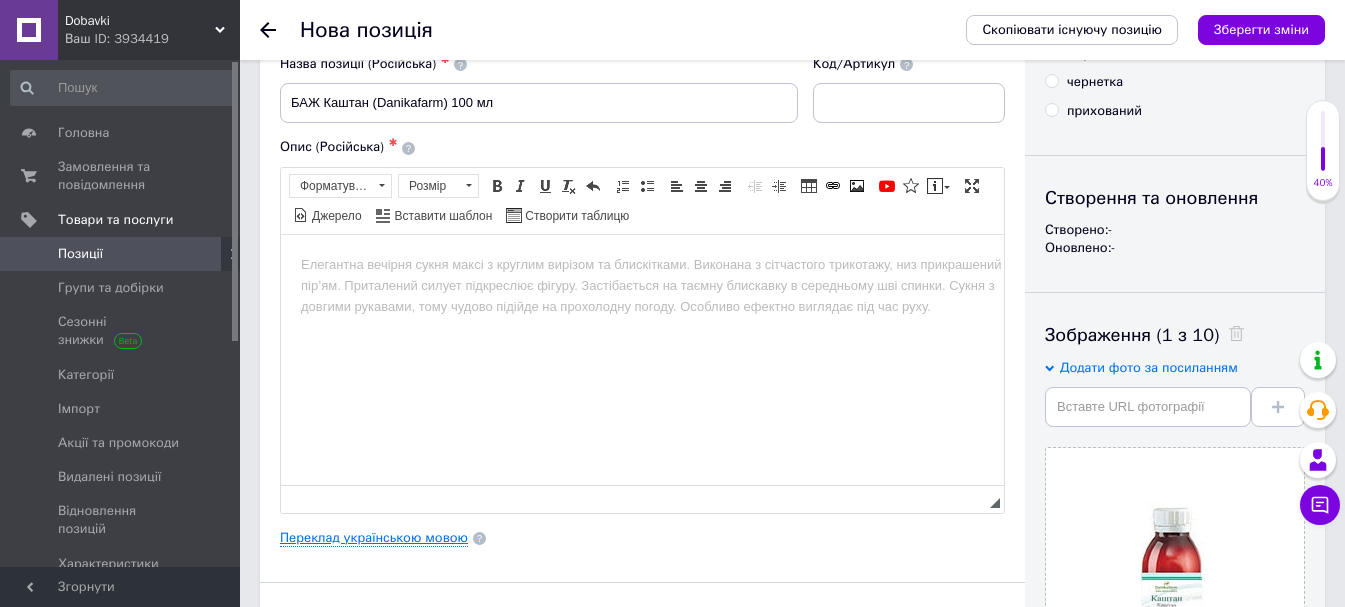 click on "Переклад українською мовою" at bounding box center (374, 538) 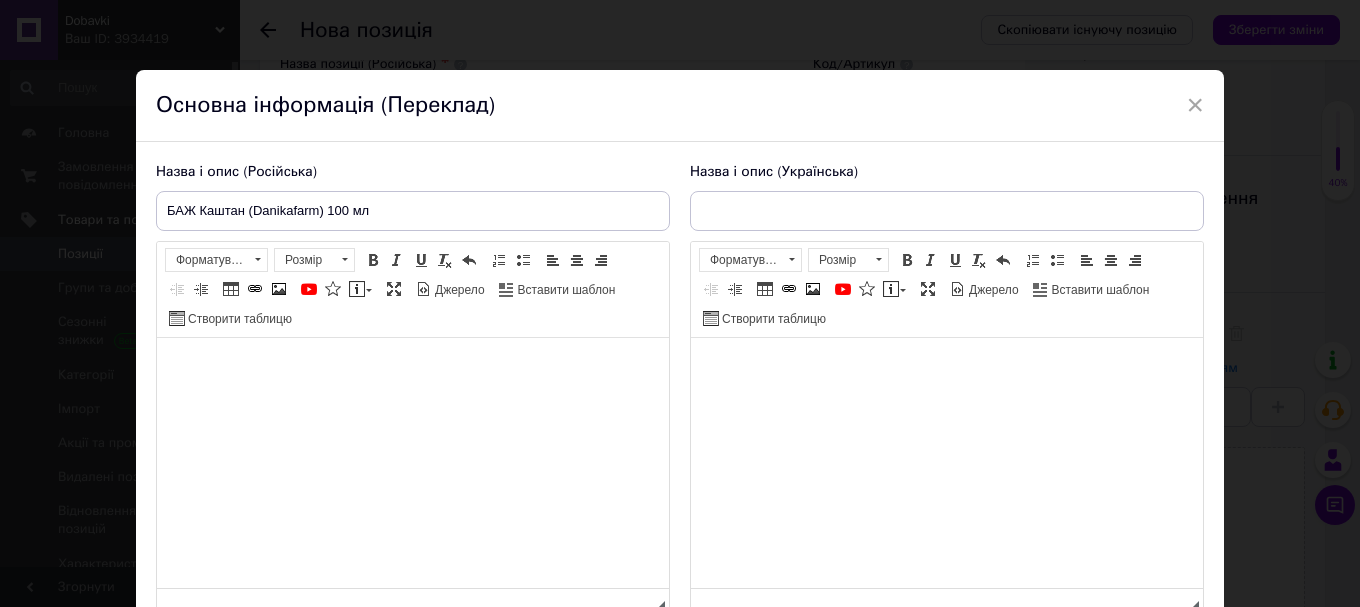scroll, scrollTop: 0, scrollLeft: 0, axis: both 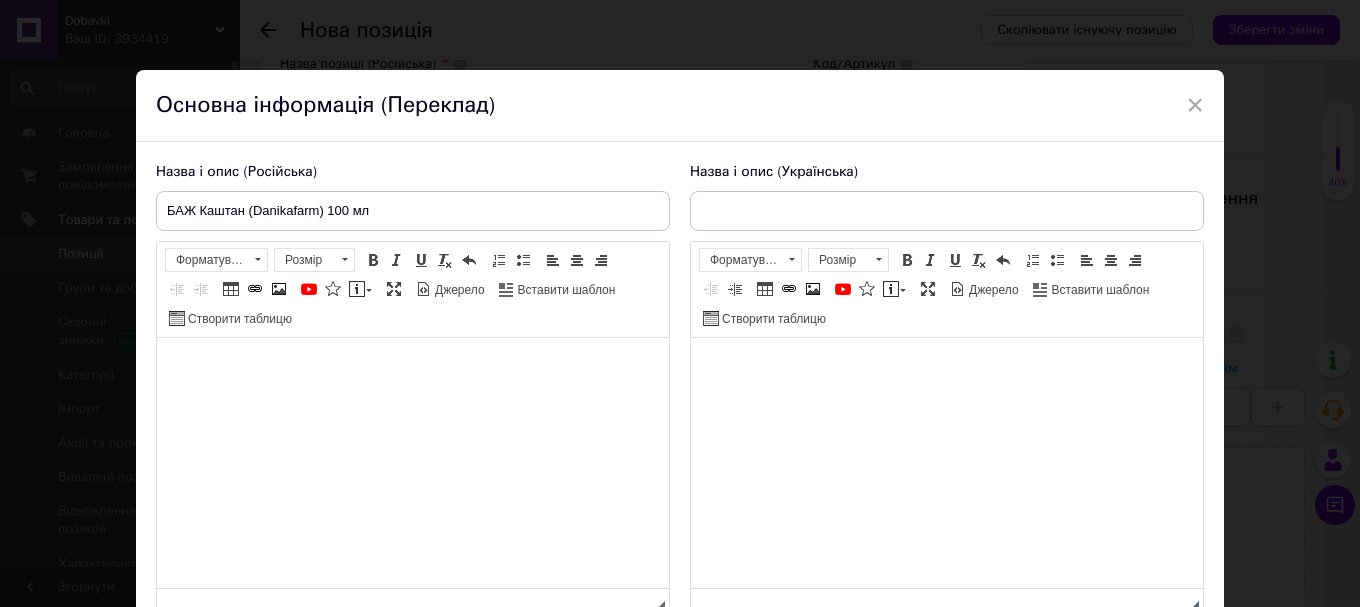 click at bounding box center (413, 368) 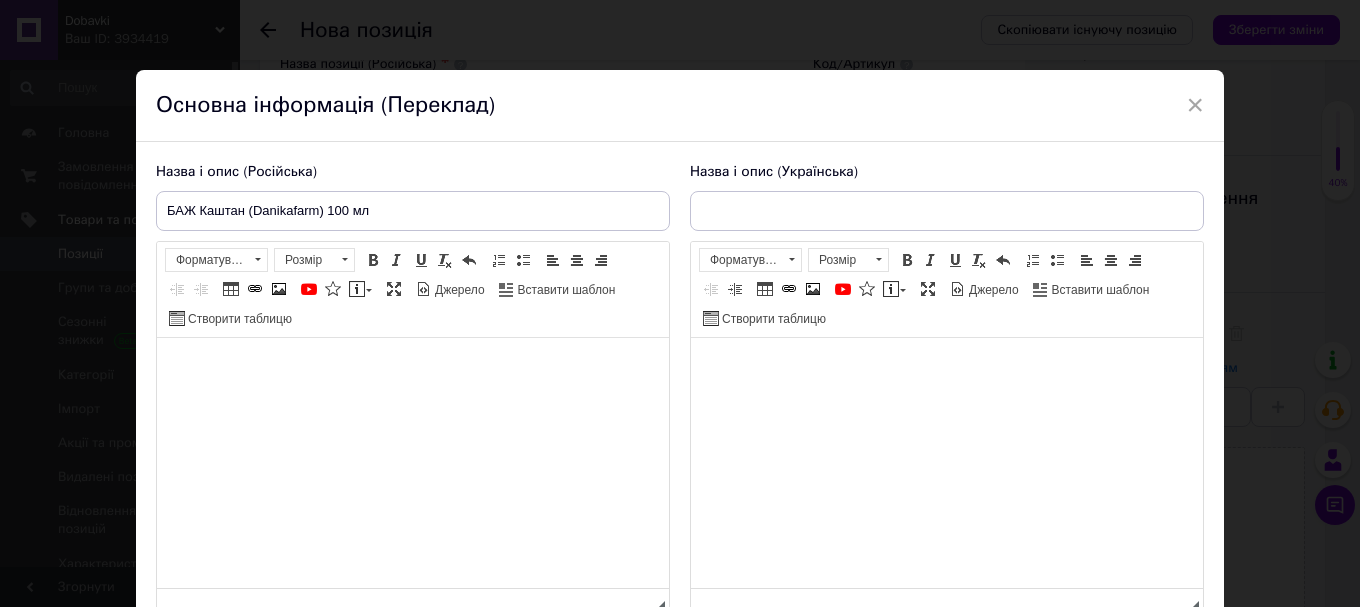 drag, startPoint x: 295, startPoint y: 418, endPoint x: 250, endPoint y: 419, distance: 45.01111 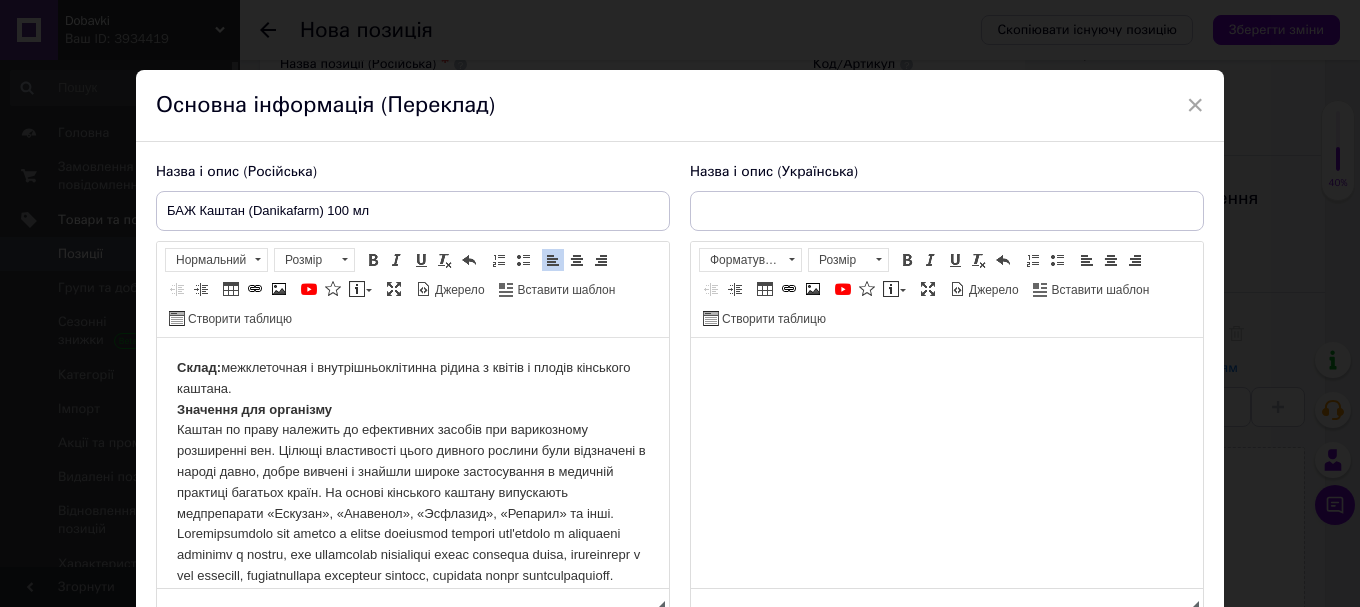 scroll, scrollTop: 1947, scrollLeft: 0, axis: vertical 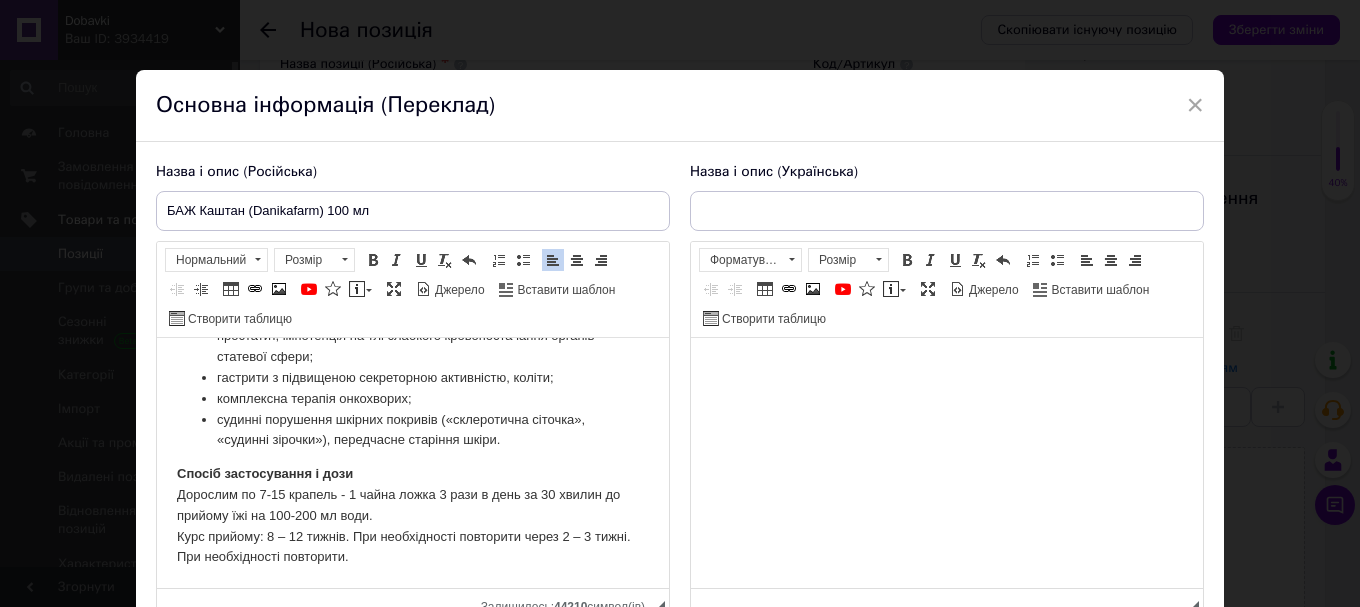 click at bounding box center [947, 368] 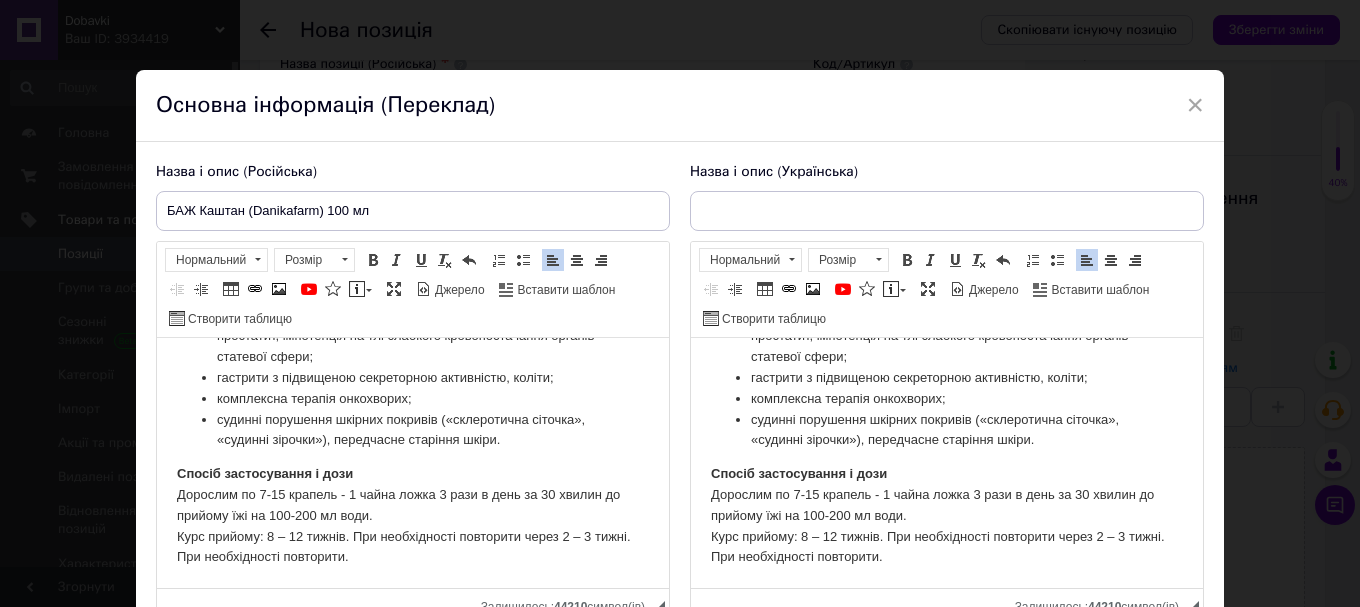 drag, startPoint x: 434, startPoint y: 212, endPoint x: 162, endPoint y: 202, distance: 272.18375 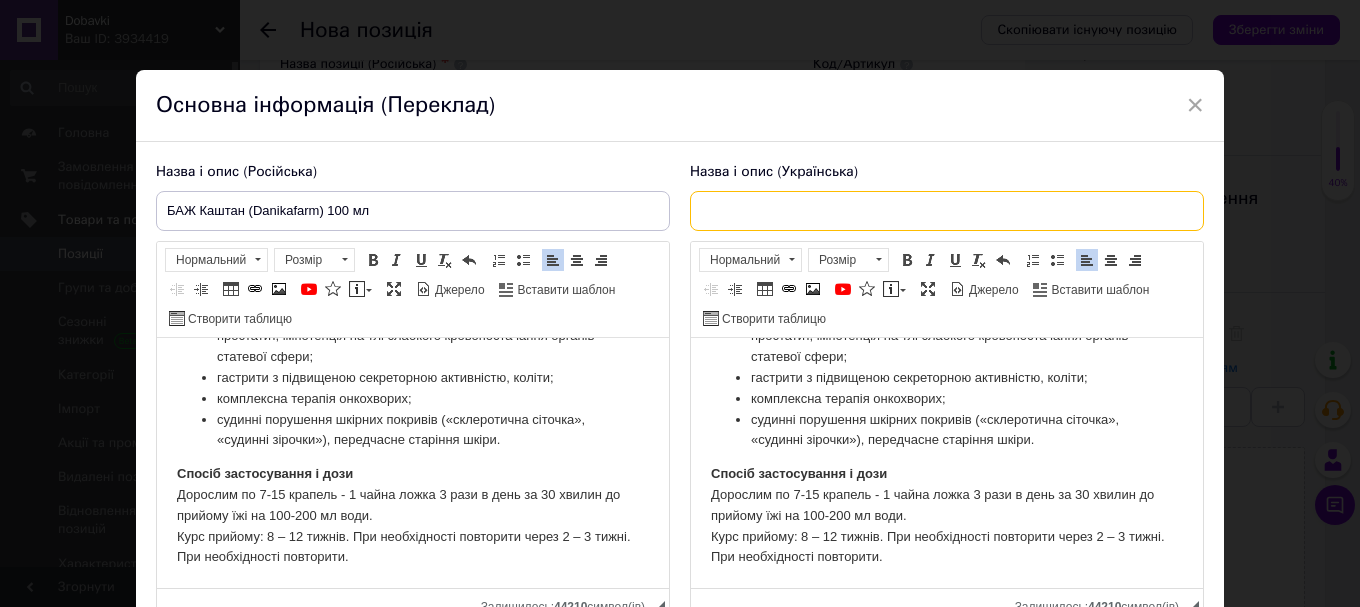 click at bounding box center (947, 211) 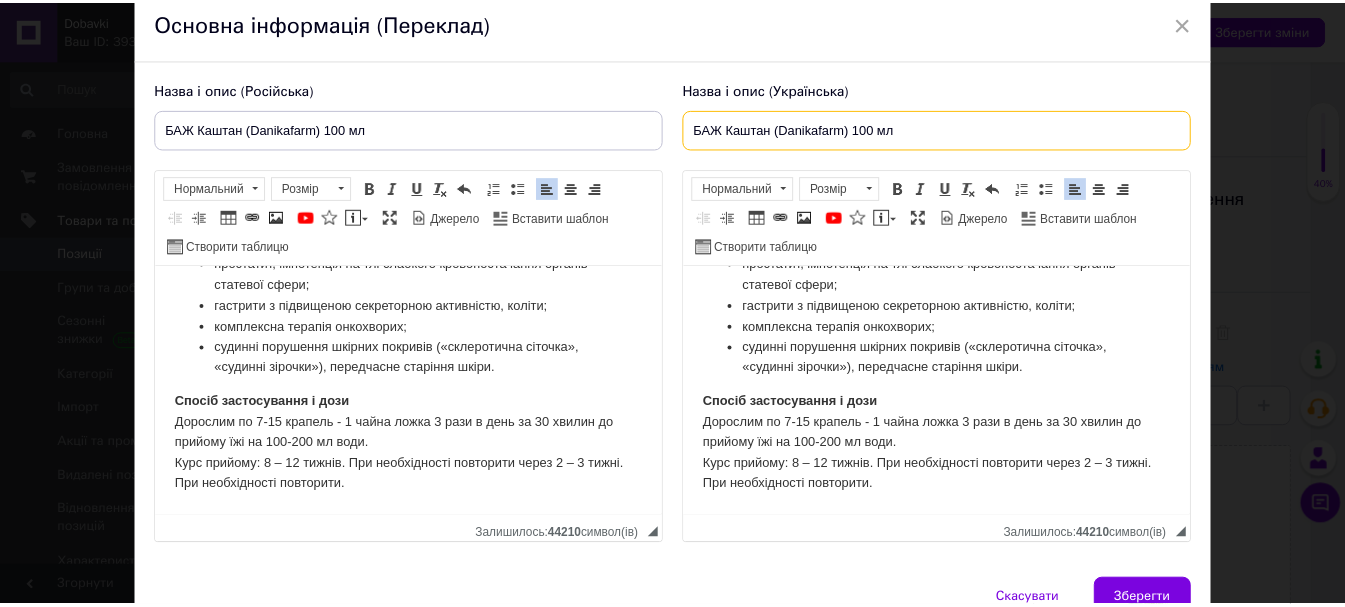 scroll, scrollTop: 185, scrollLeft: 0, axis: vertical 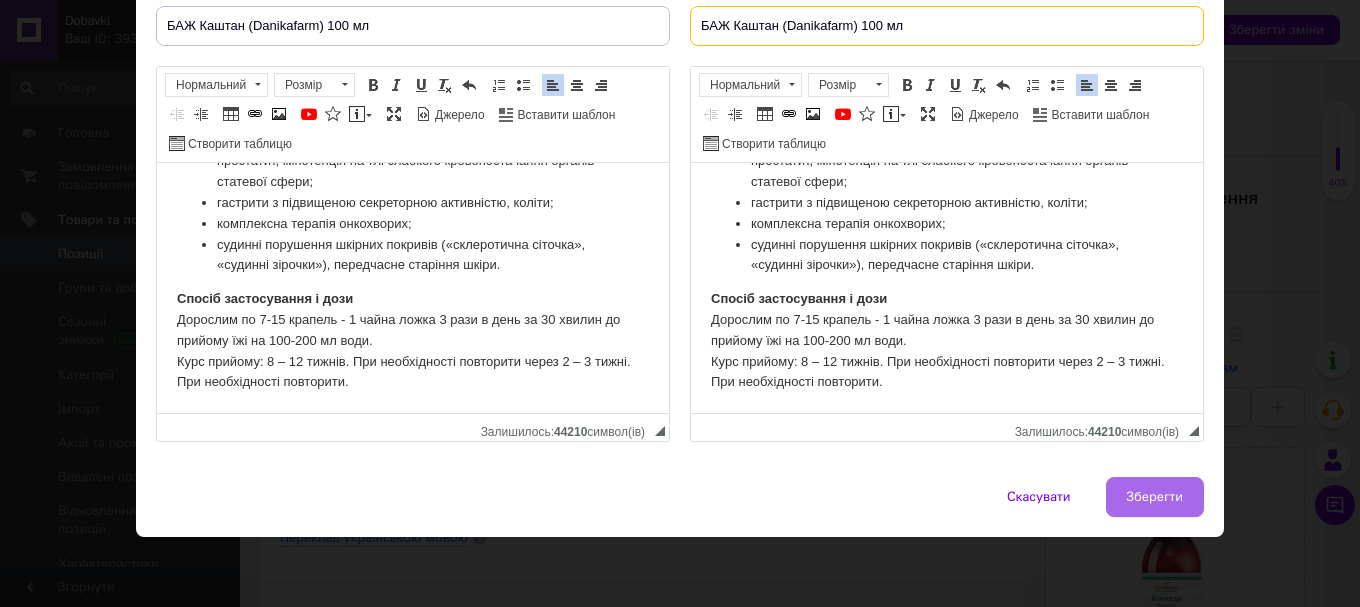 type on "БАЖ Каштан (Danikafarm) 100 мл" 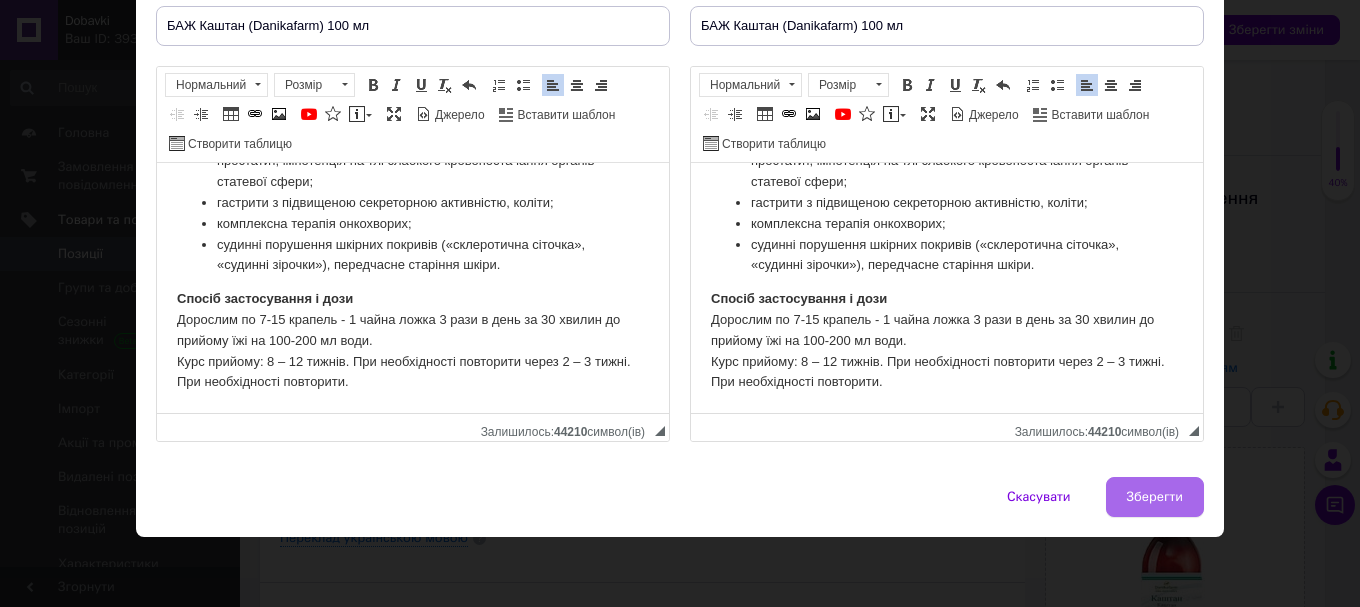 click on "Зберегти" at bounding box center (1155, 497) 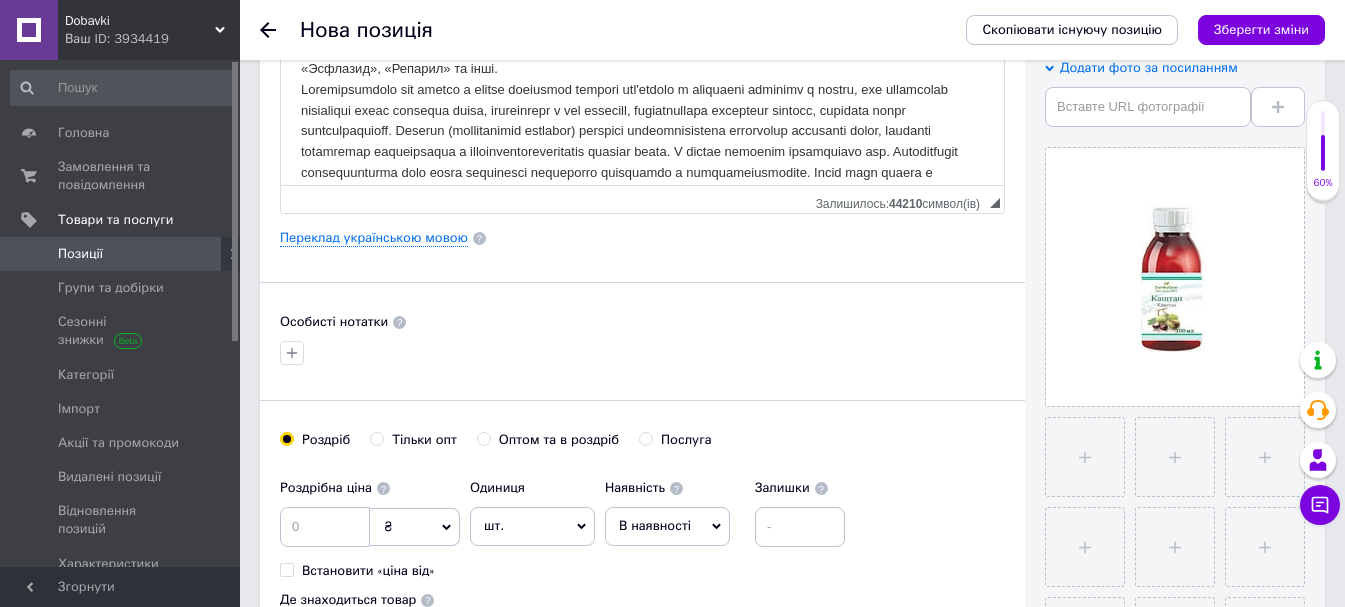 scroll, scrollTop: 600, scrollLeft: 0, axis: vertical 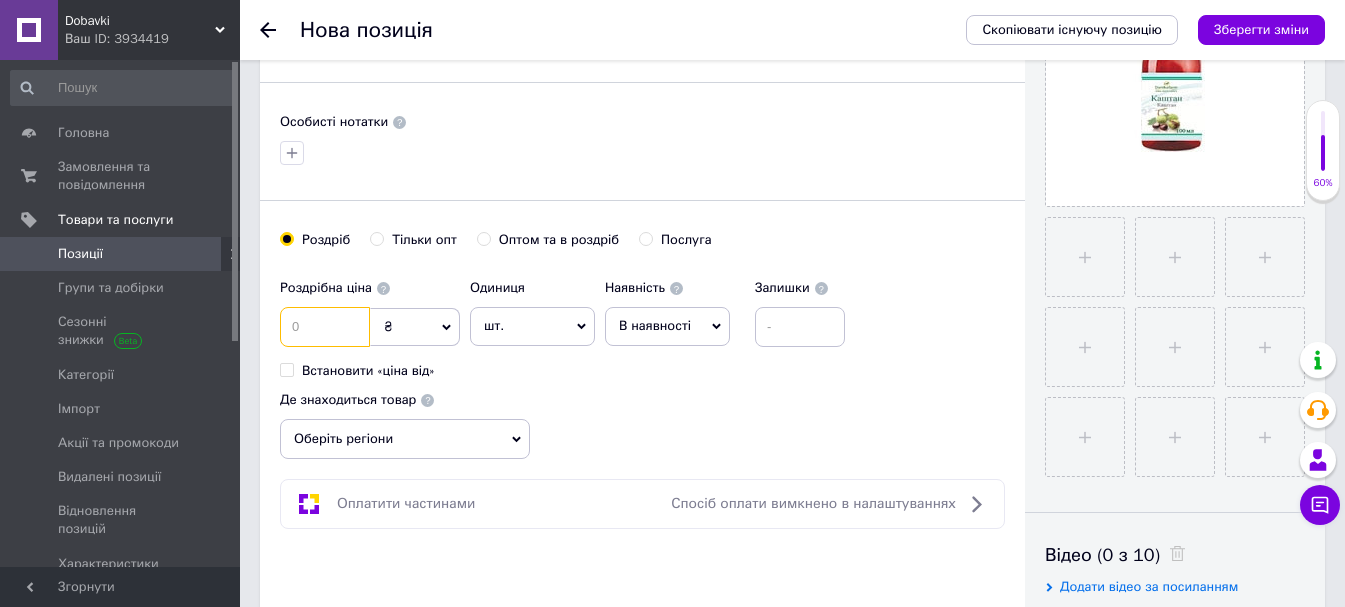 click at bounding box center [325, 327] 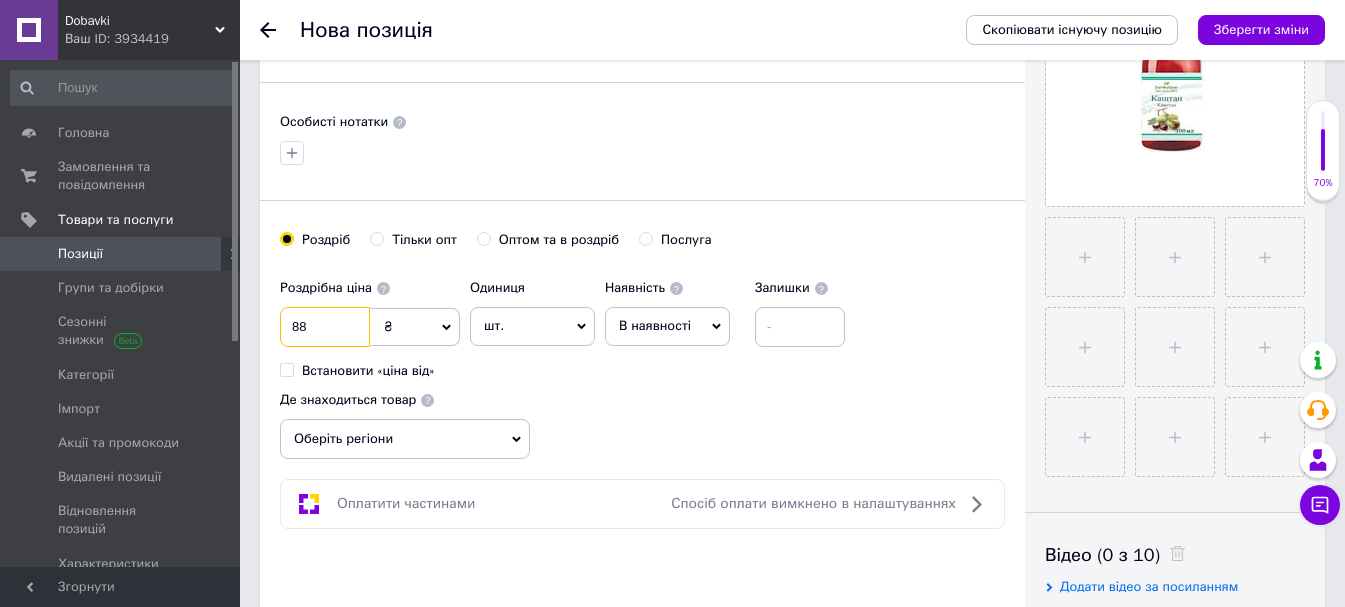 type on "88" 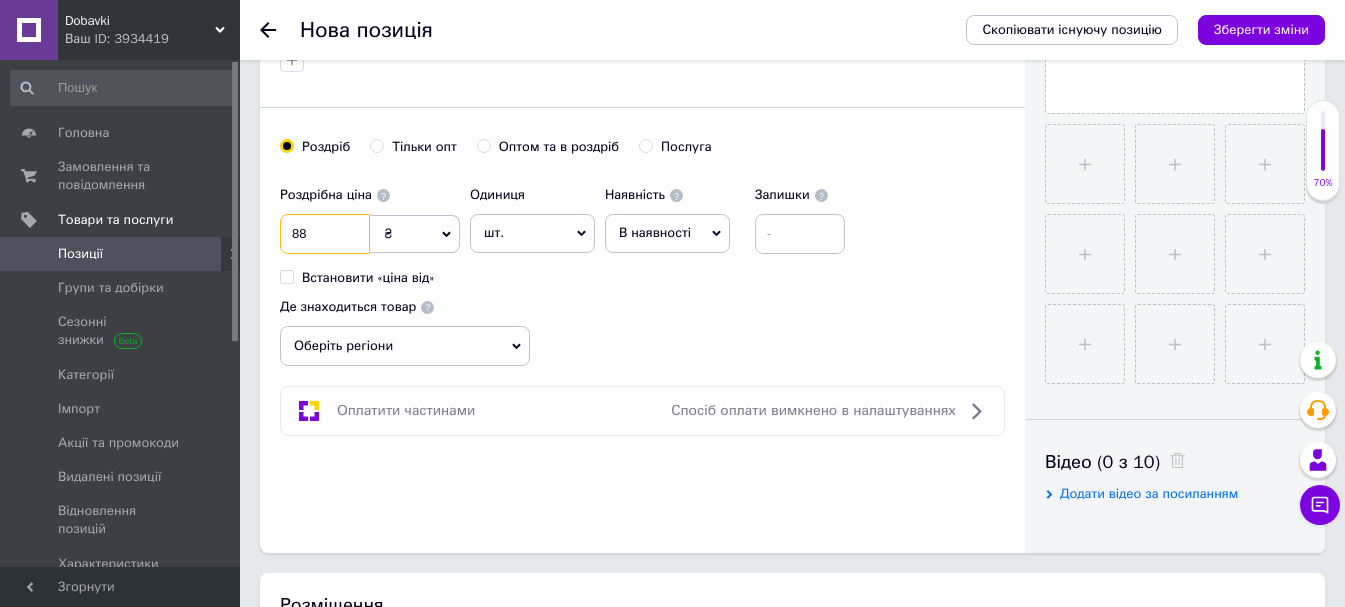 scroll, scrollTop: 800, scrollLeft: 0, axis: vertical 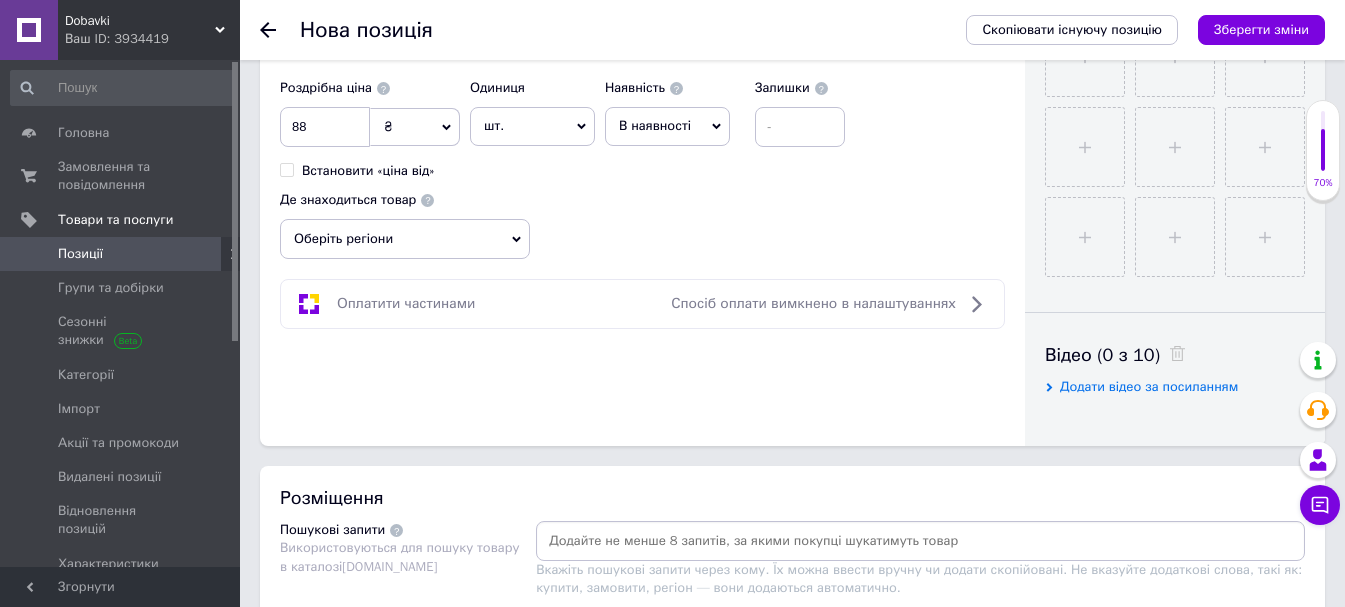 click at bounding box center [920, 541] 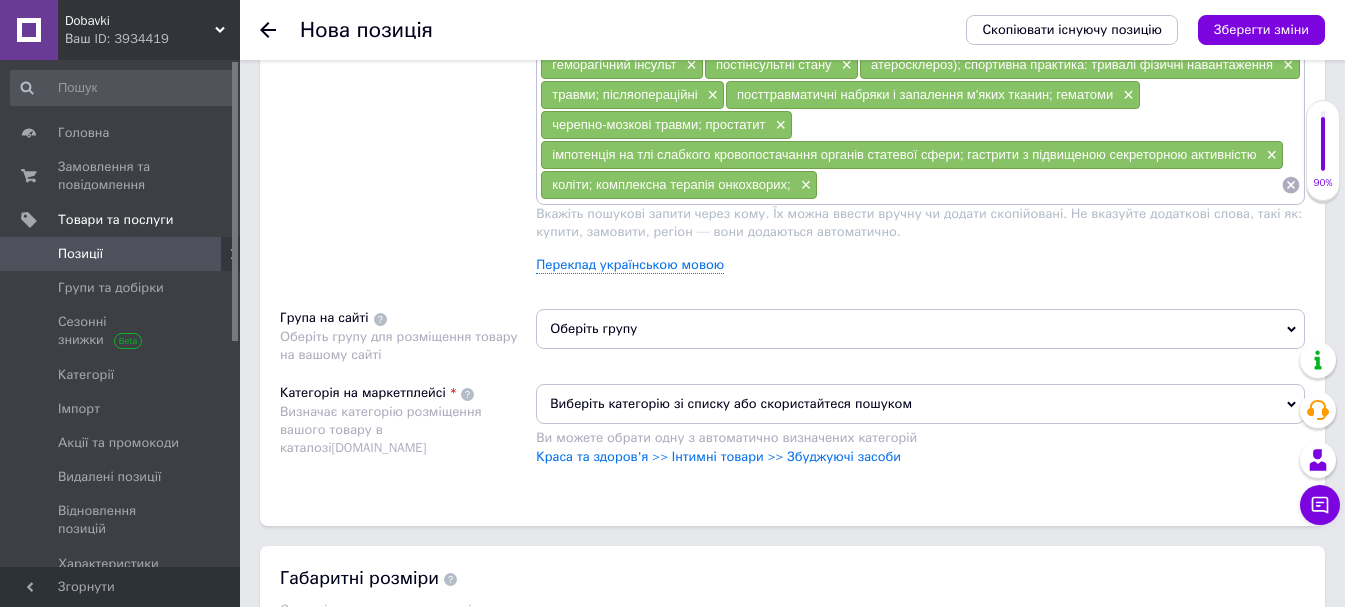 scroll, scrollTop: 1500, scrollLeft: 0, axis: vertical 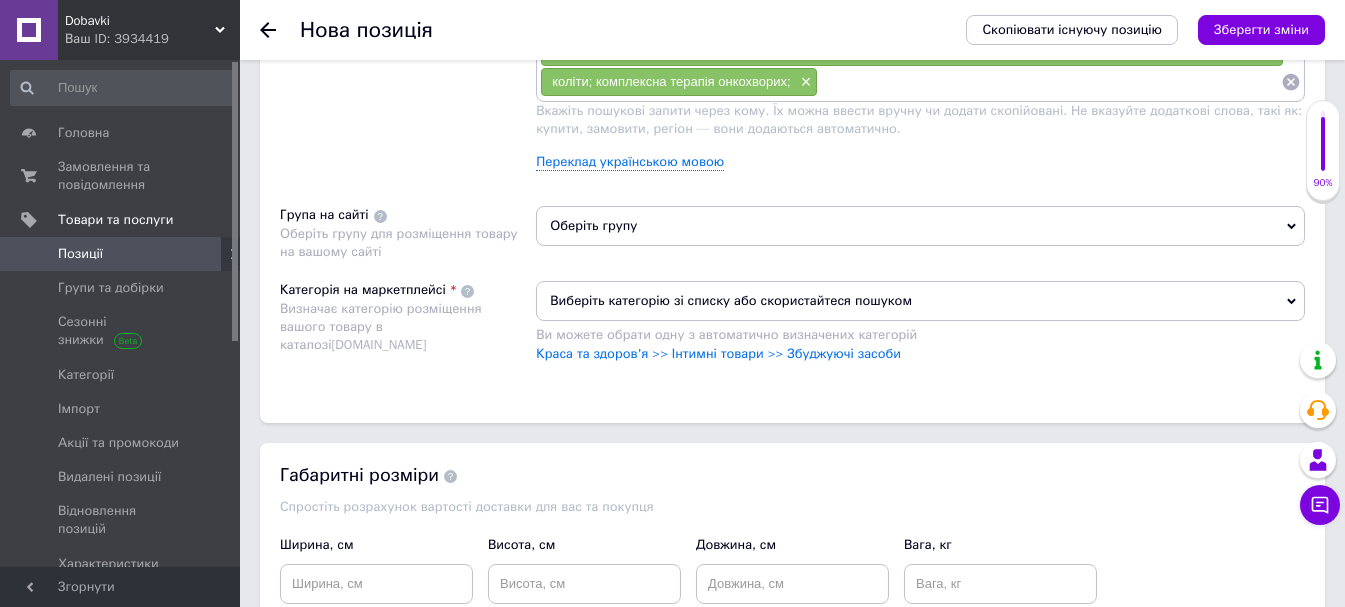 click on "Оберіть групу" at bounding box center [920, 226] 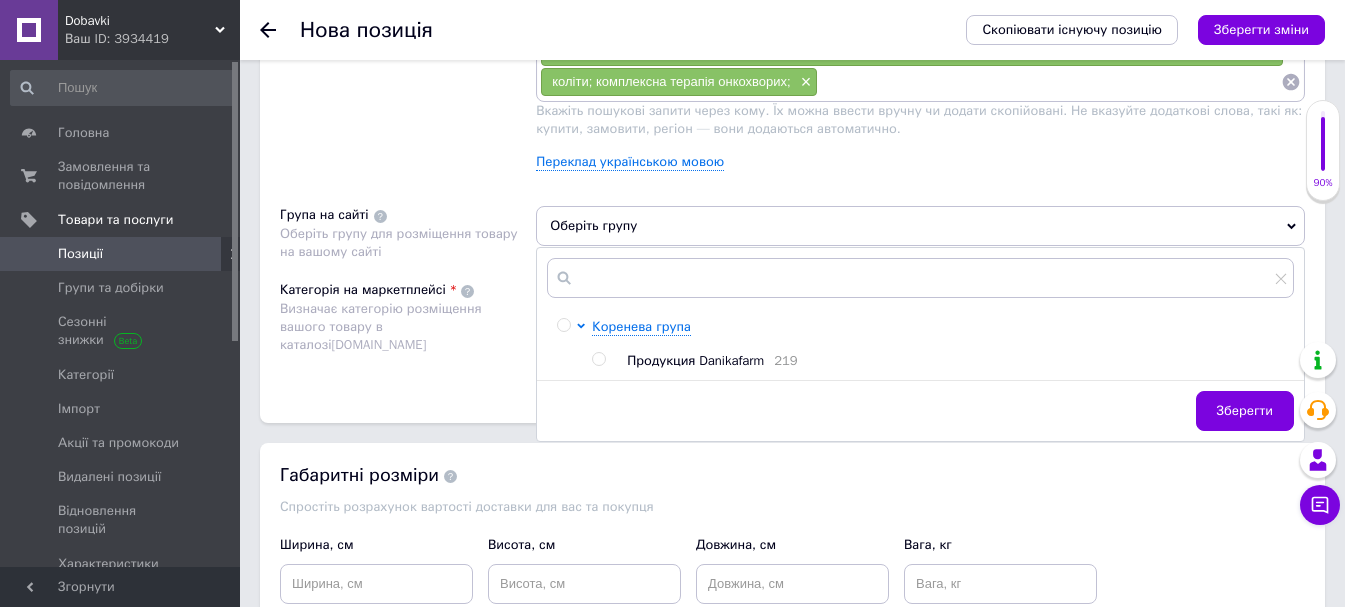drag, startPoint x: 601, startPoint y: 357, endPoint x: 680, endPoint y: 380, distance: 82.28001 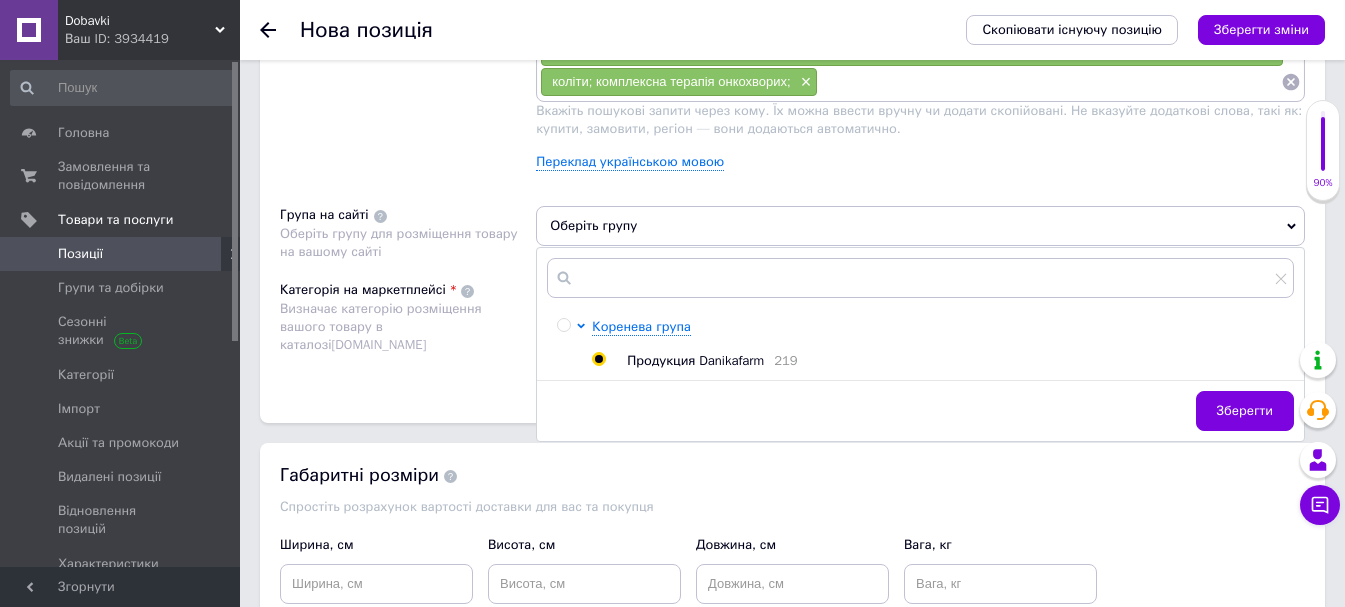 radio on "true" 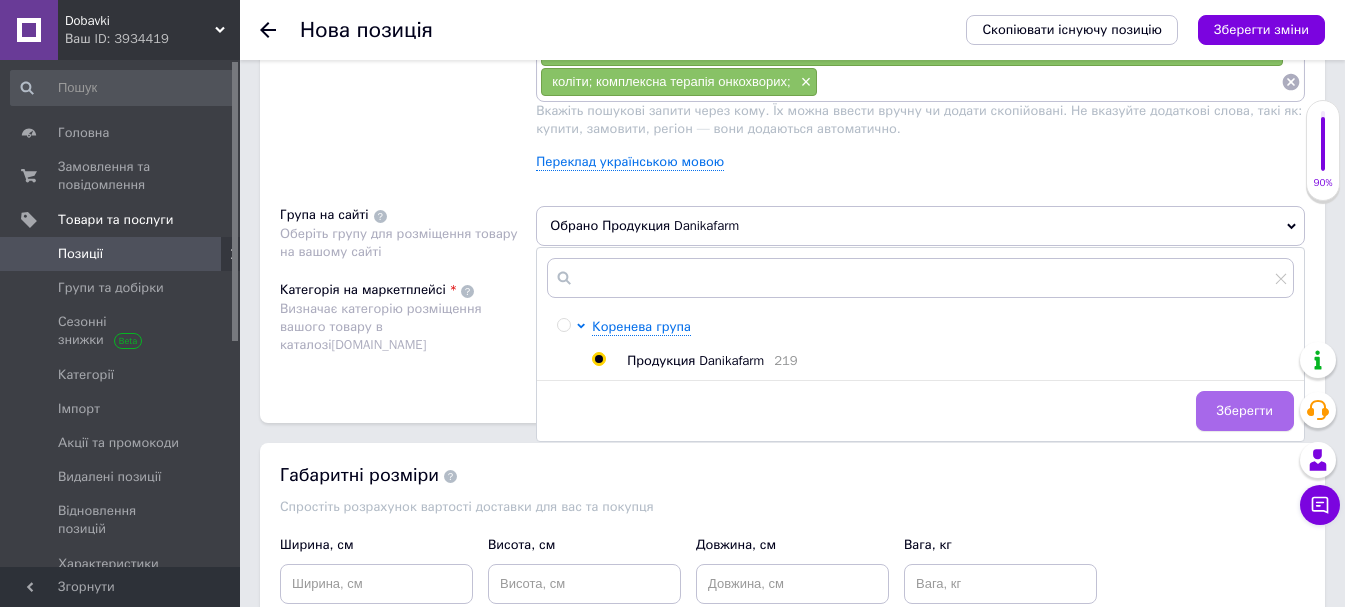 click on "Зберегти" at bounding box center [1245, 411] 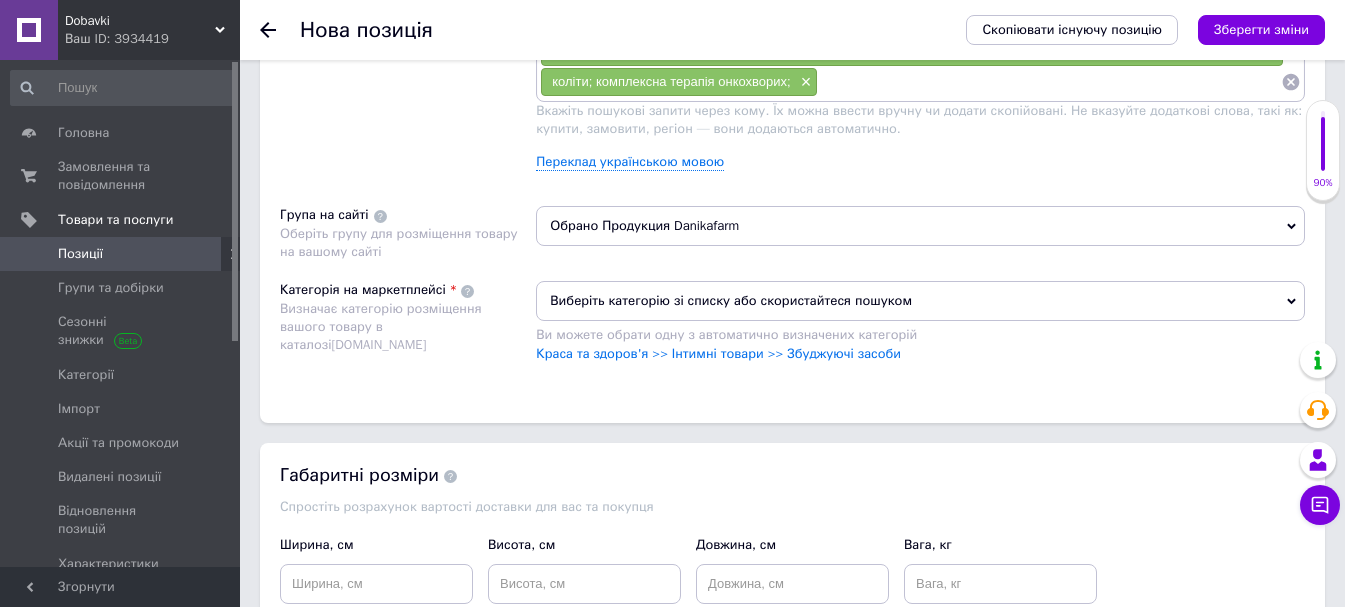 click on "Виберіть категорію зі списку або скористайтеся пошуком" at bounding box center (920, 301) 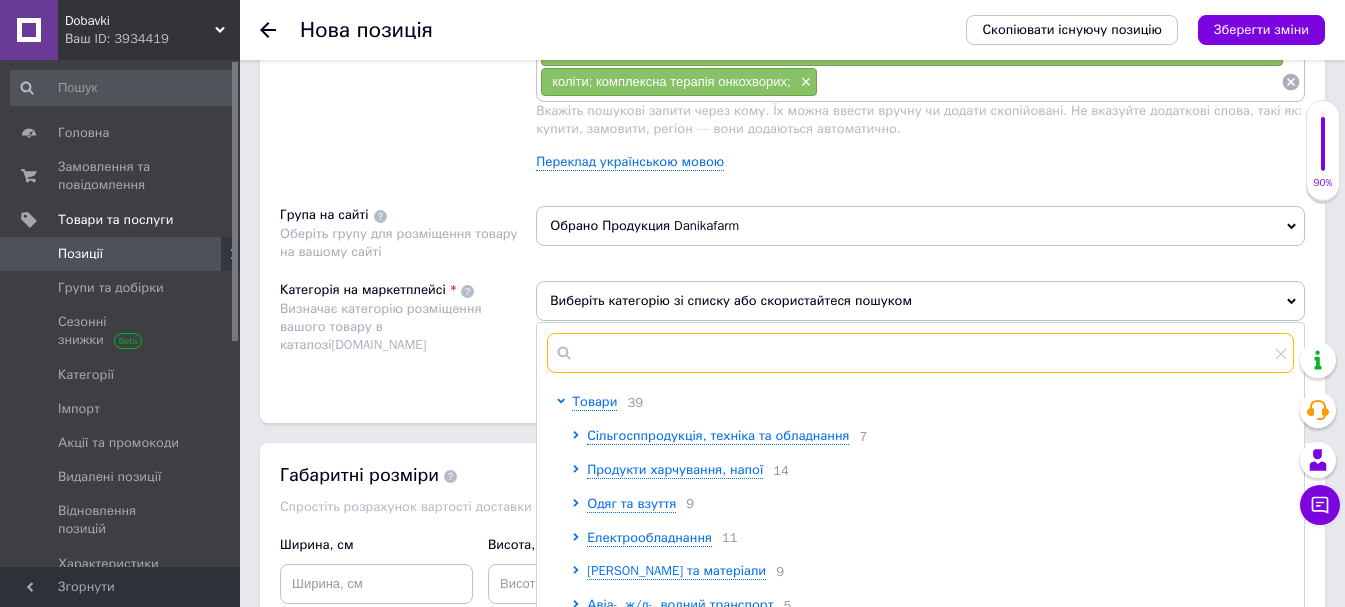 click at bounding box center [920, 353] 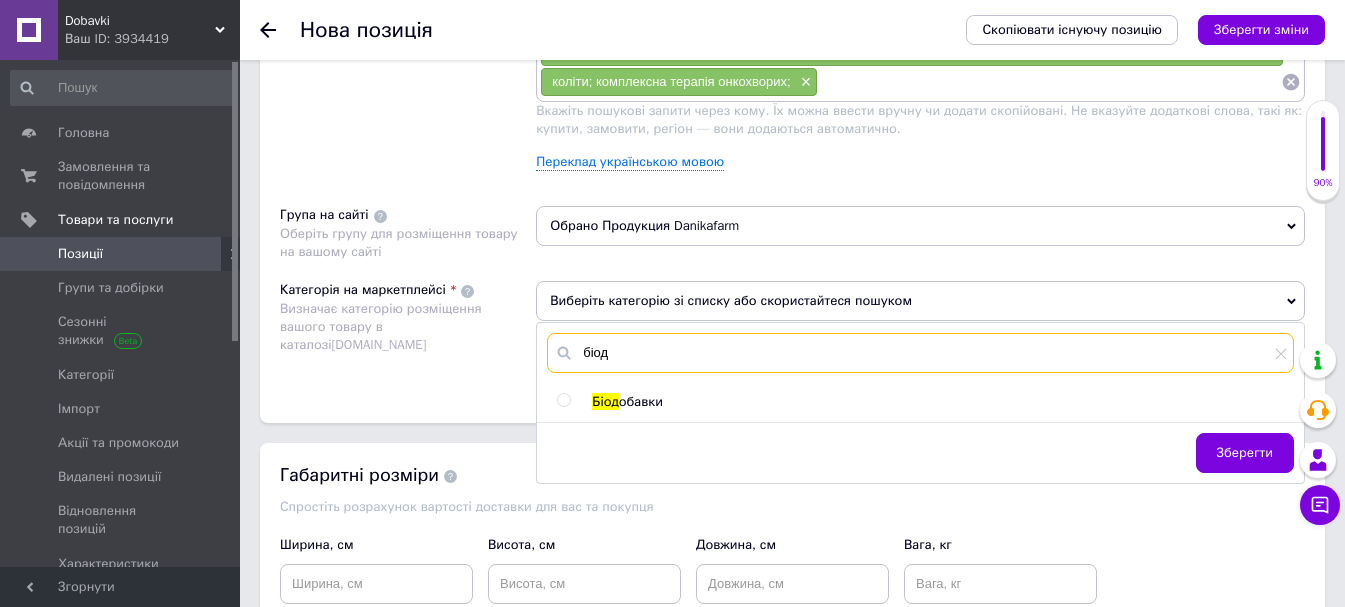 type on "біод" 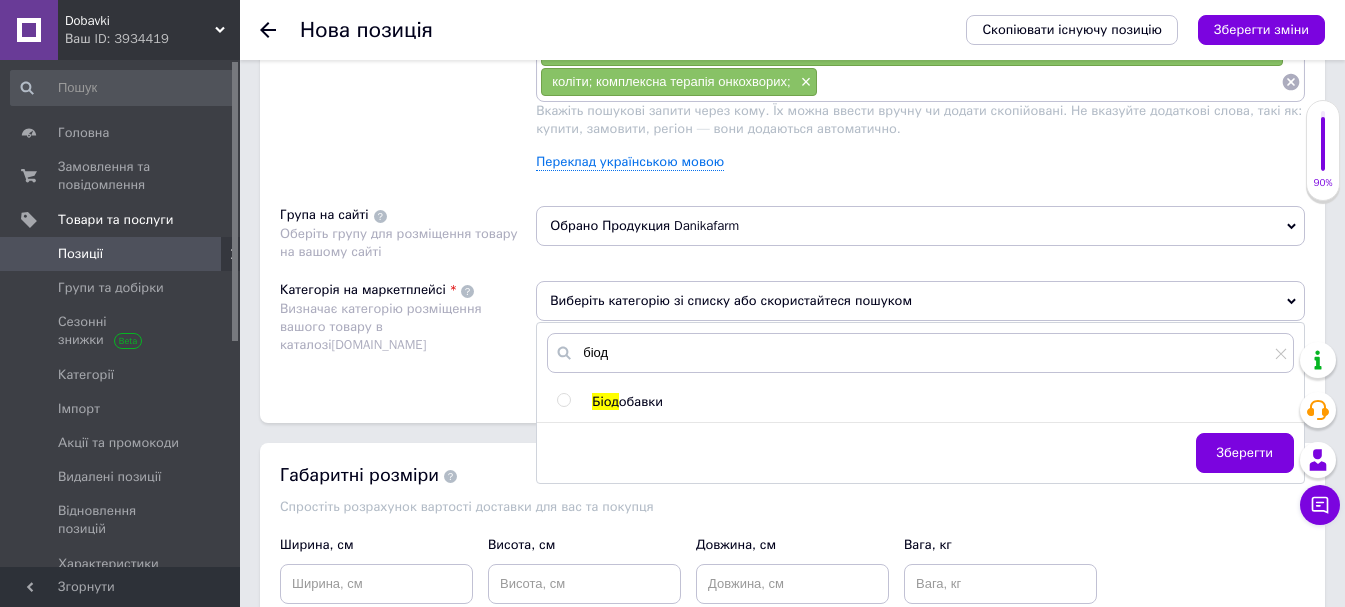 drag, startPoint x: 565, startPoint y: 398, endPoint x: 688, endPoint y: 408, distance: 123.40584 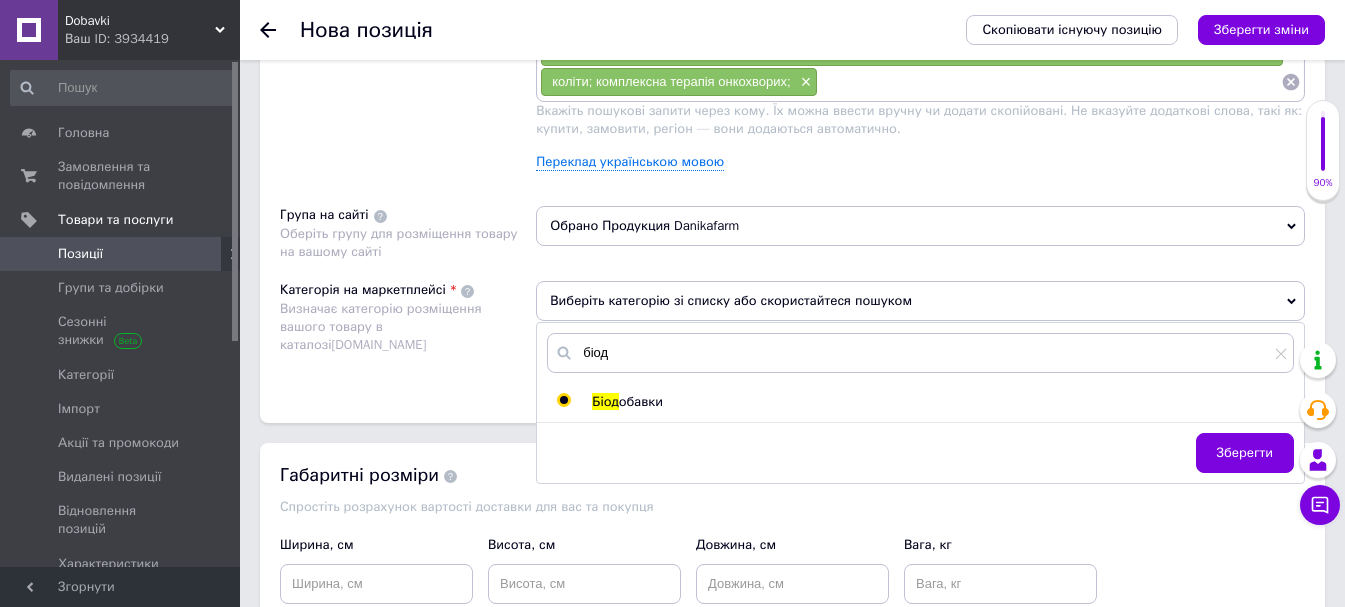 radio on "true" 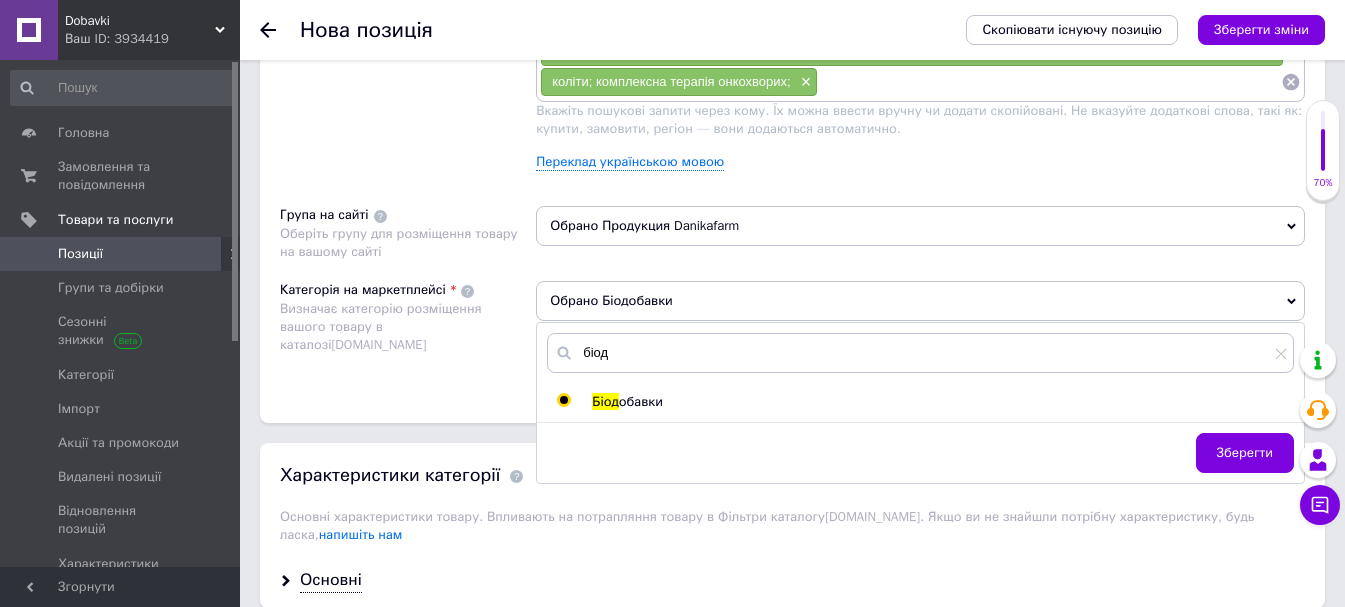 click on "Зберегти" at bounding box center (1245, 453) 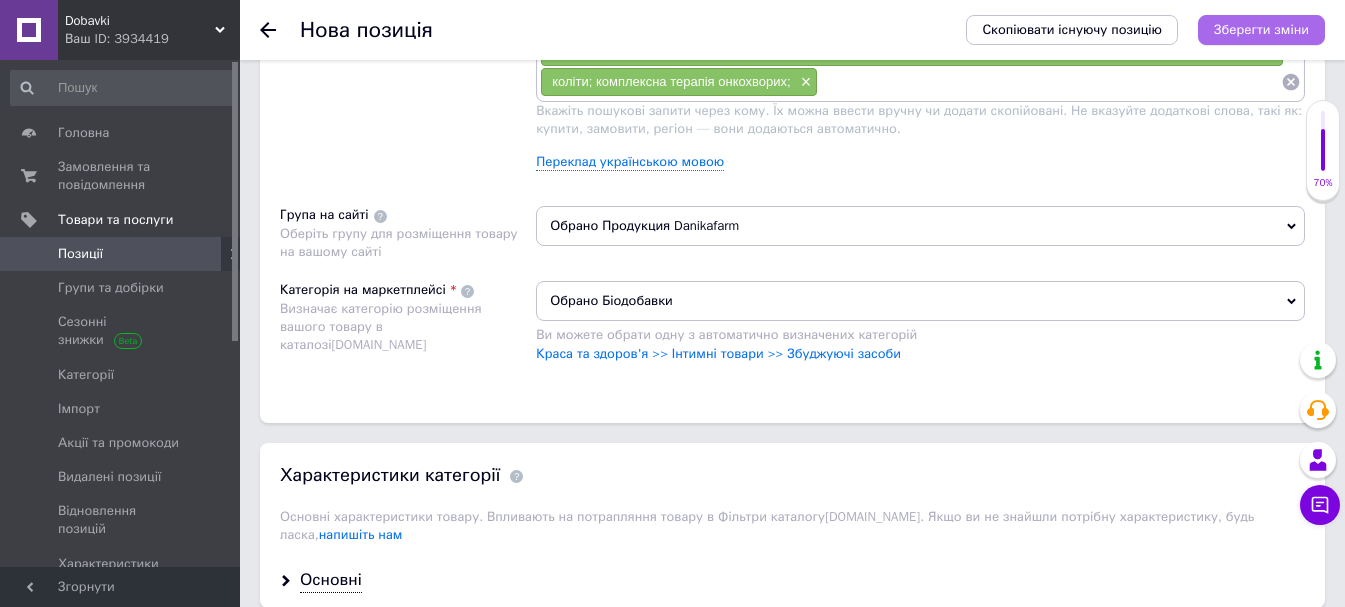 click on "Зберегти зміни" at bounding box center (1261, 29) 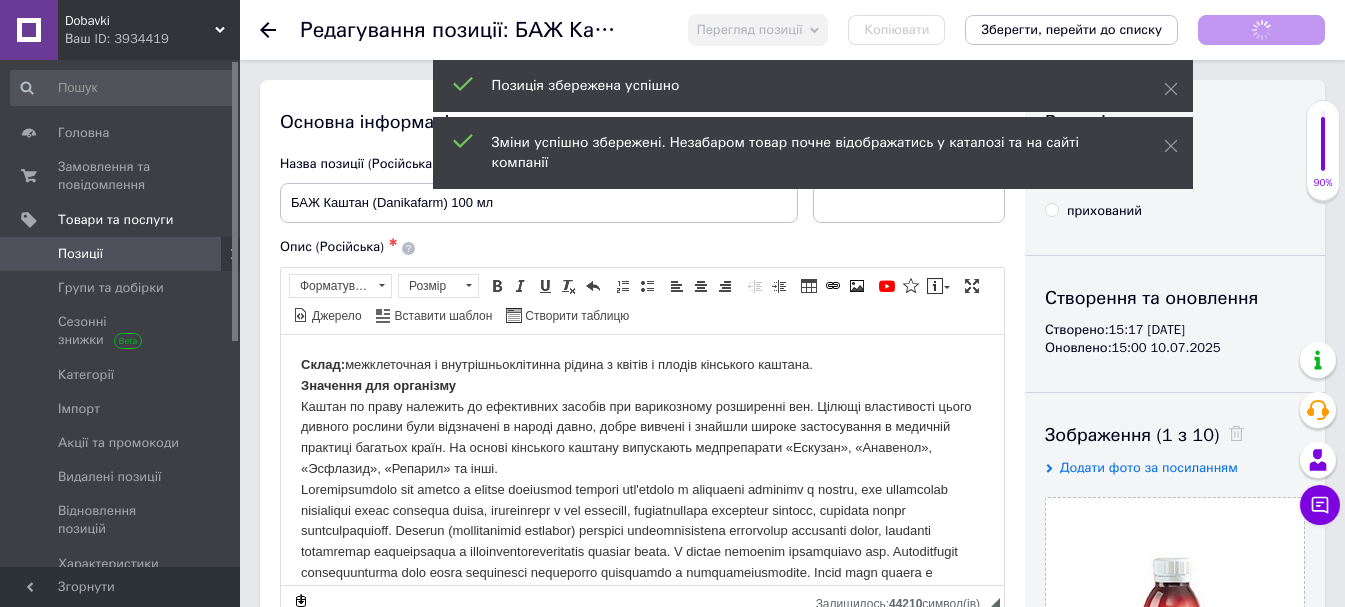 scroll, scrollTop: 0, scrollLeft: 0, axis: both 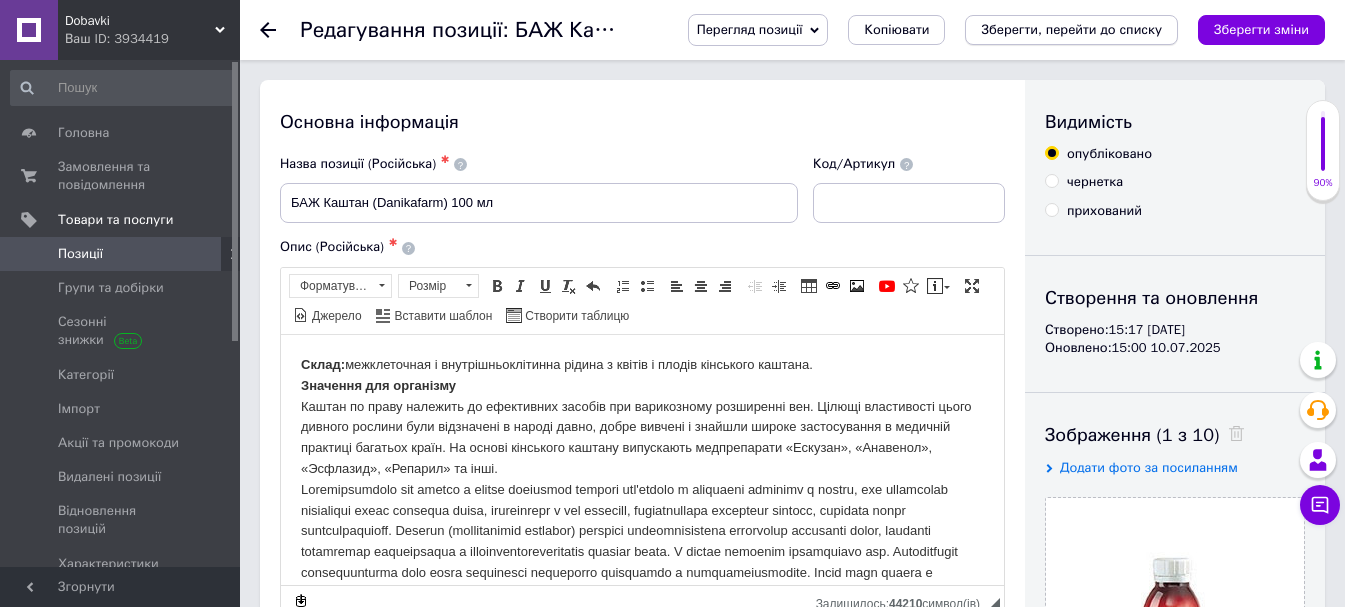 click on "Зберегти, перейти до списку" at bounding box center [1071, 29] 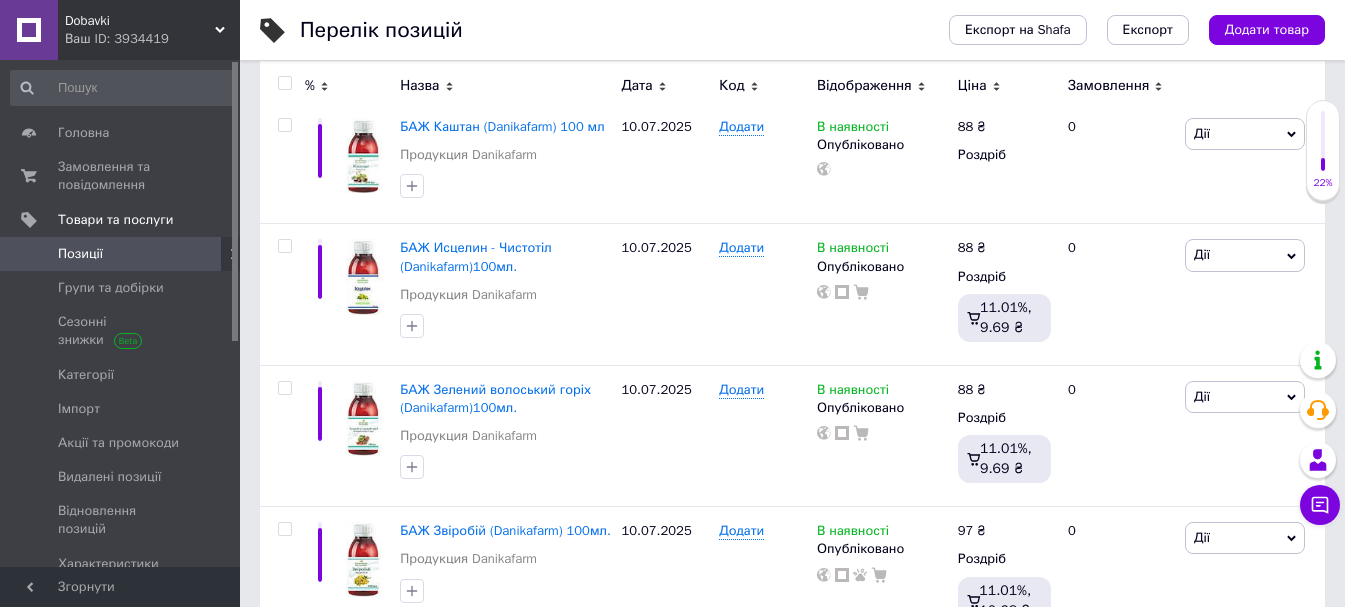 scroll, scrollTop: 0, scrollLeft: 0, axis: both 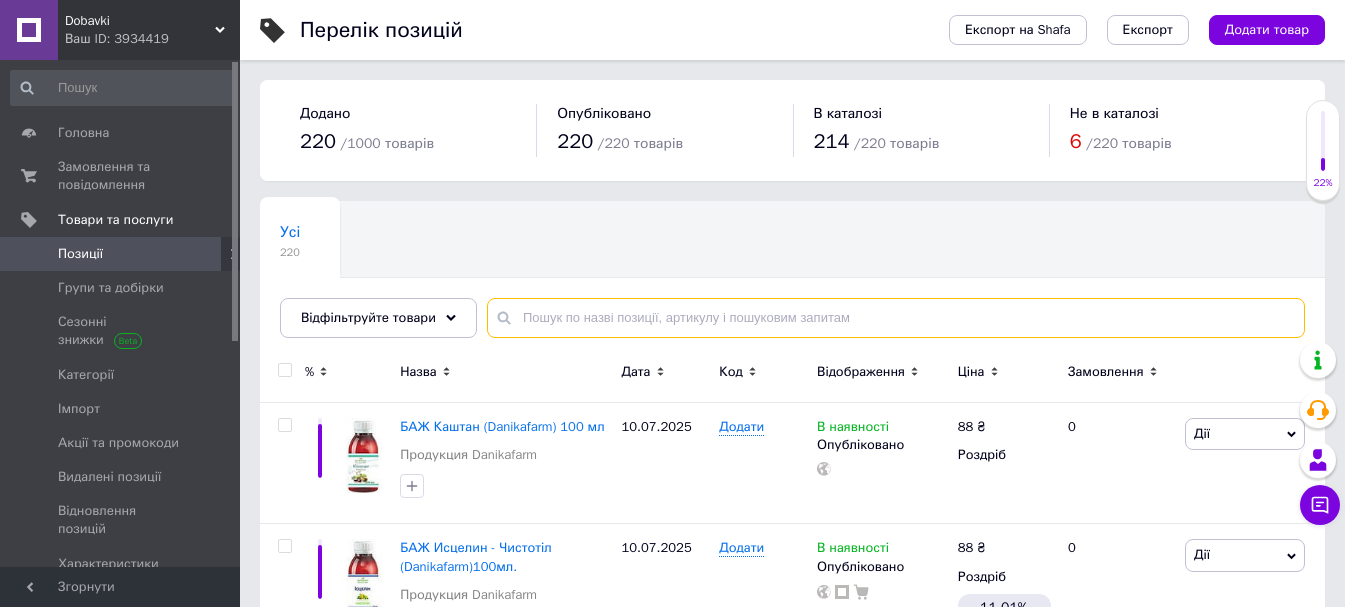 click at bounding box center [896, 318] 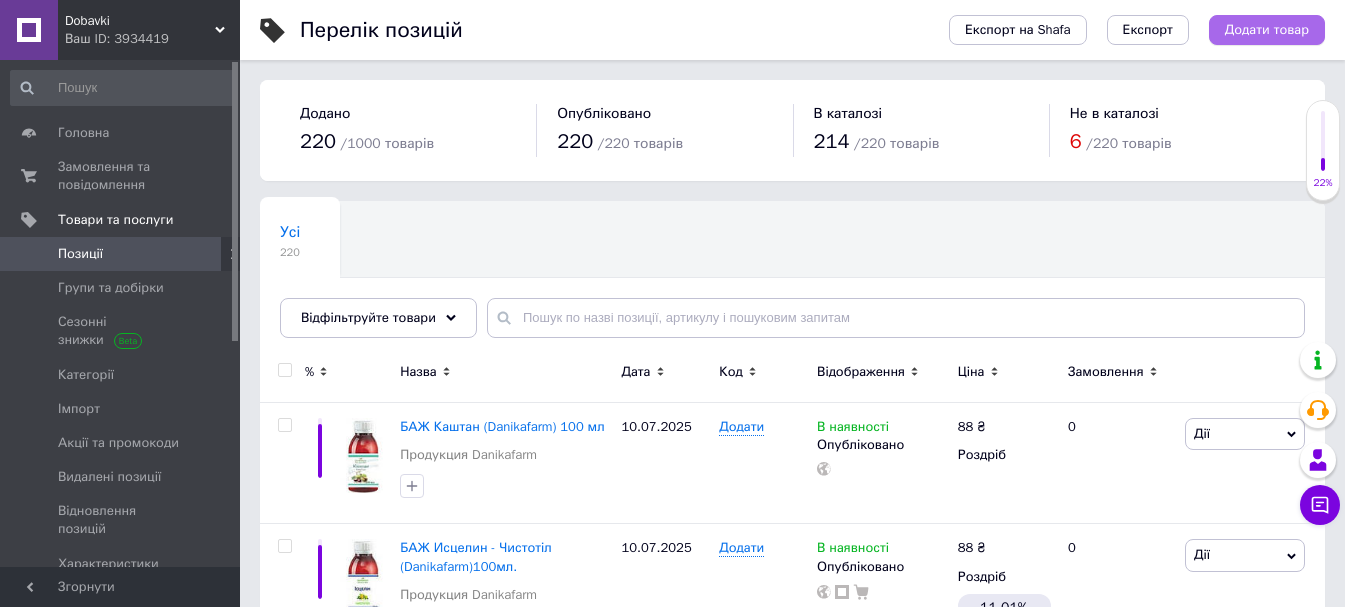 click on "Додати товар" at bounding box center [1267, 30] 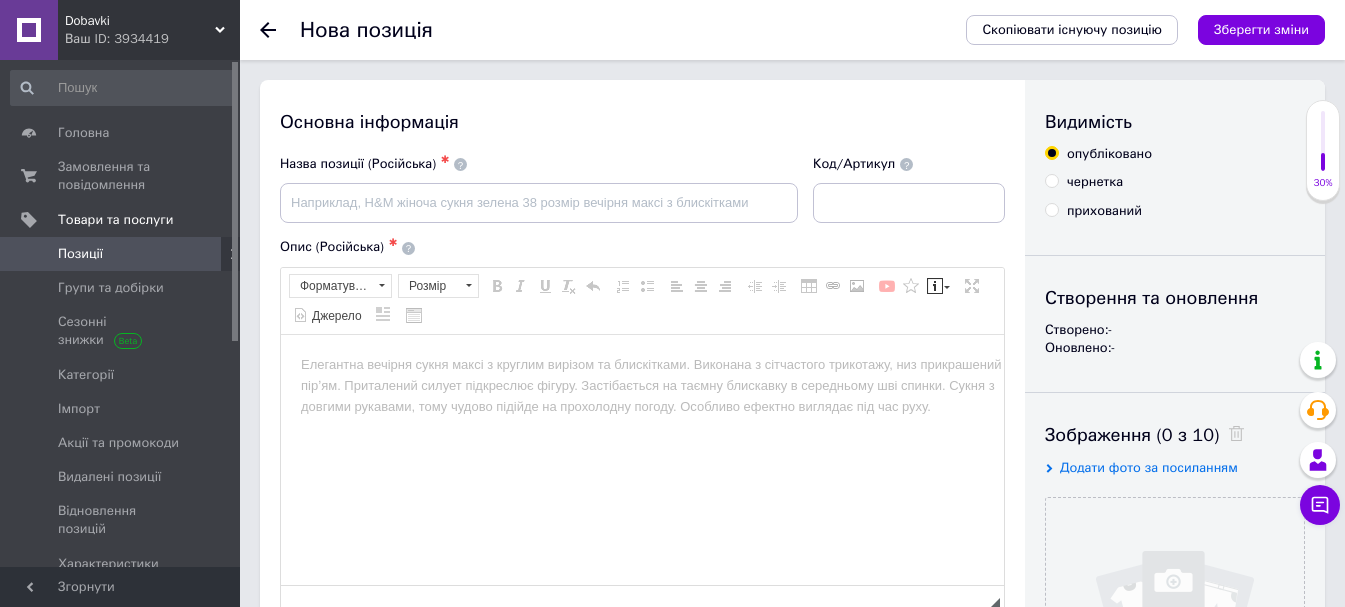 scroll, scrollTop: 0, scrollLeft: 0, axis: both 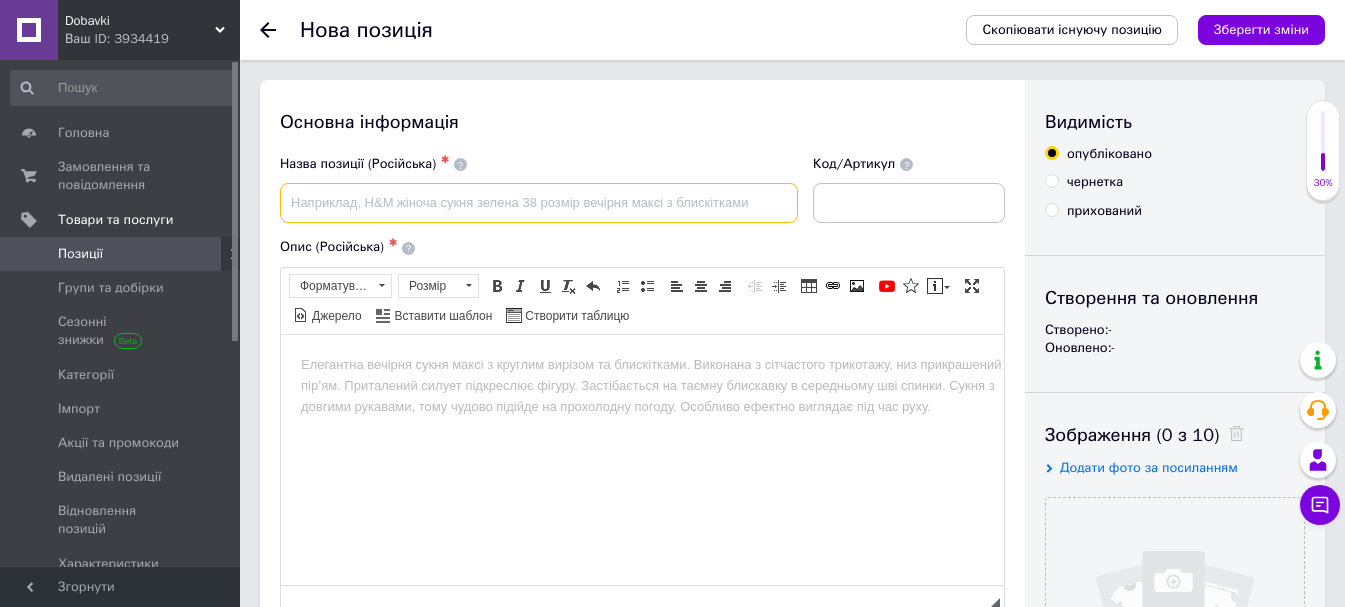 click at bounding box center (539, 203) 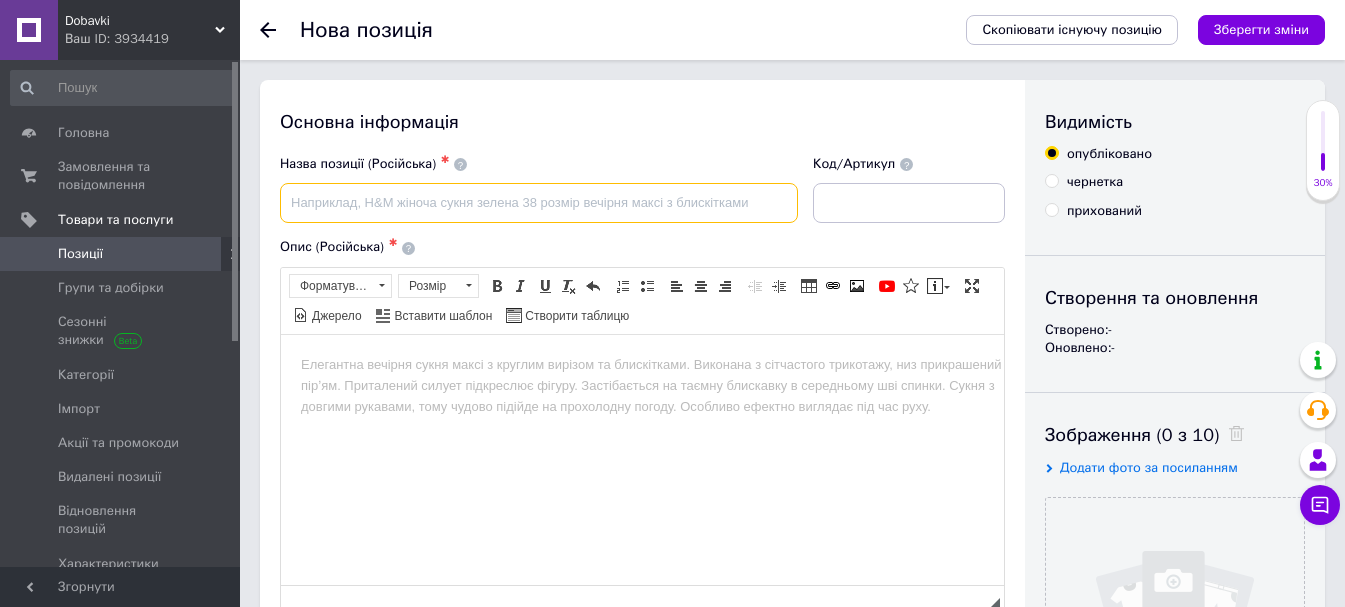 paste on "[PERSON_NAME]-чай - Кипрей (Danikafarm) 100мл." 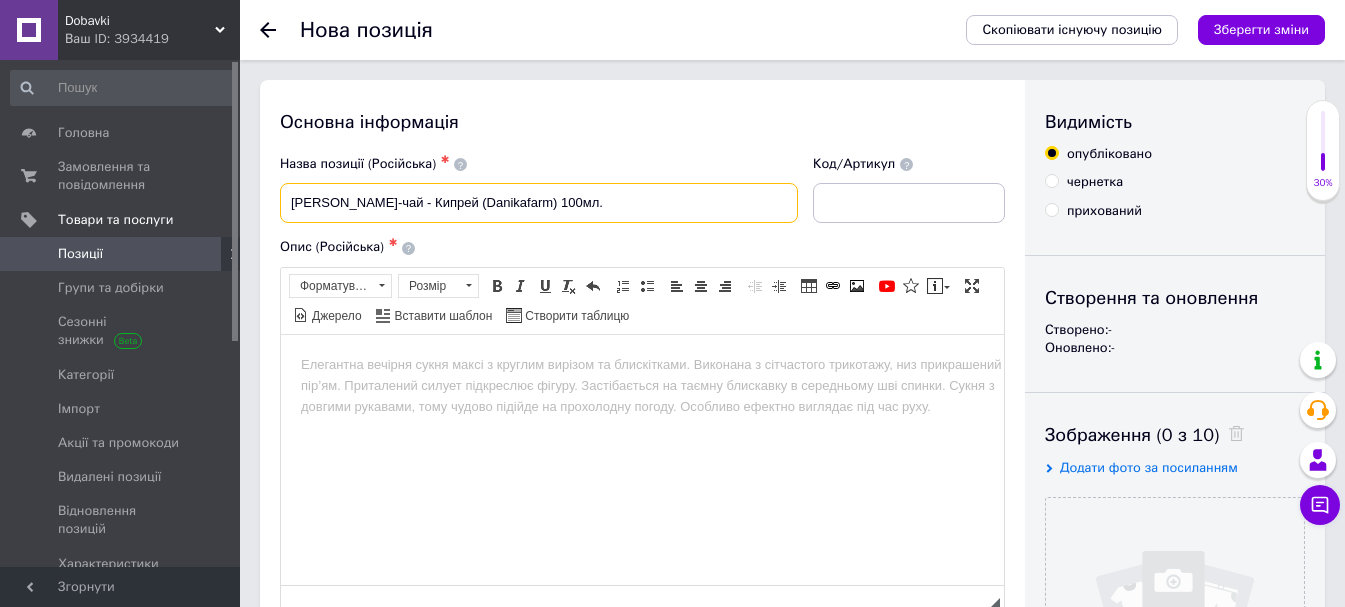 type on "[PERSON_NAME]-чай - Кипрей (Danikafarm) 100мл." 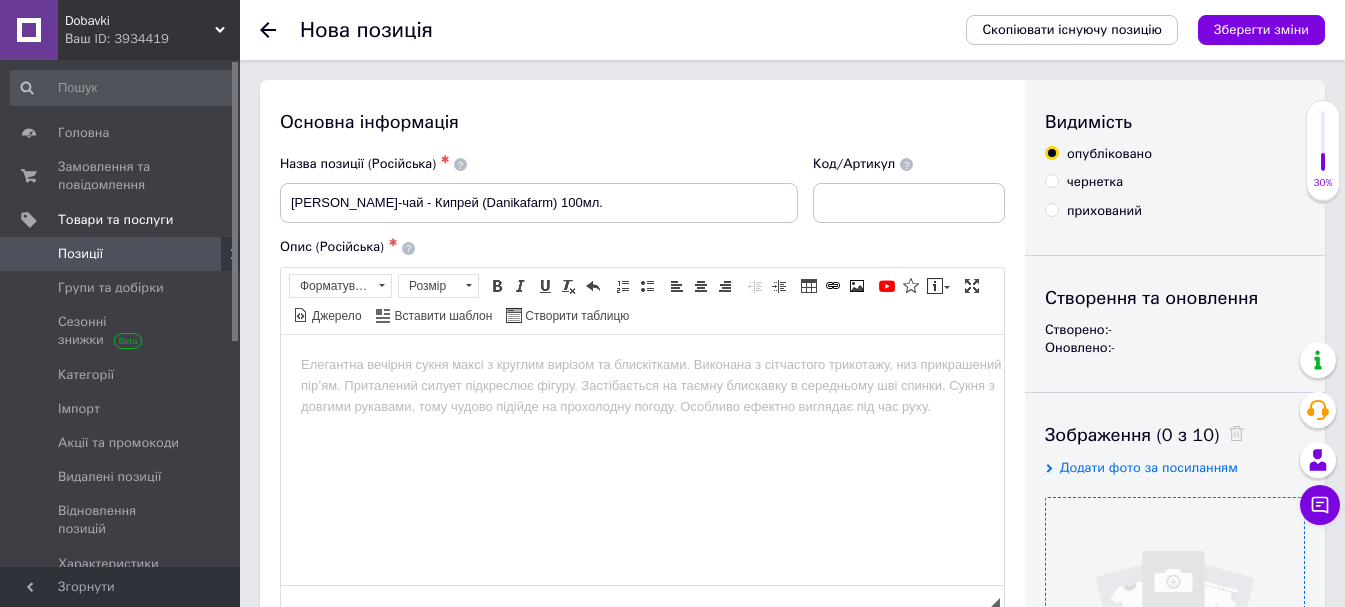 click at bounding box center (1175, 627) 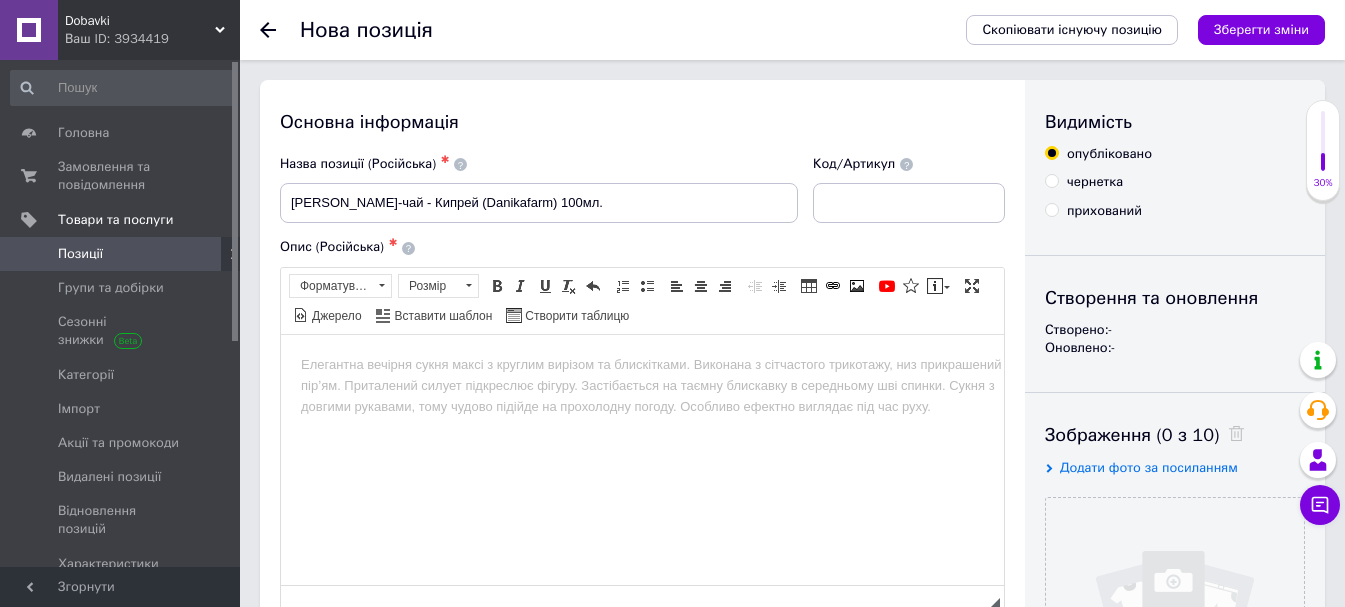 click on "Додати фото за посиланням" at bounding box center (1149, 467) 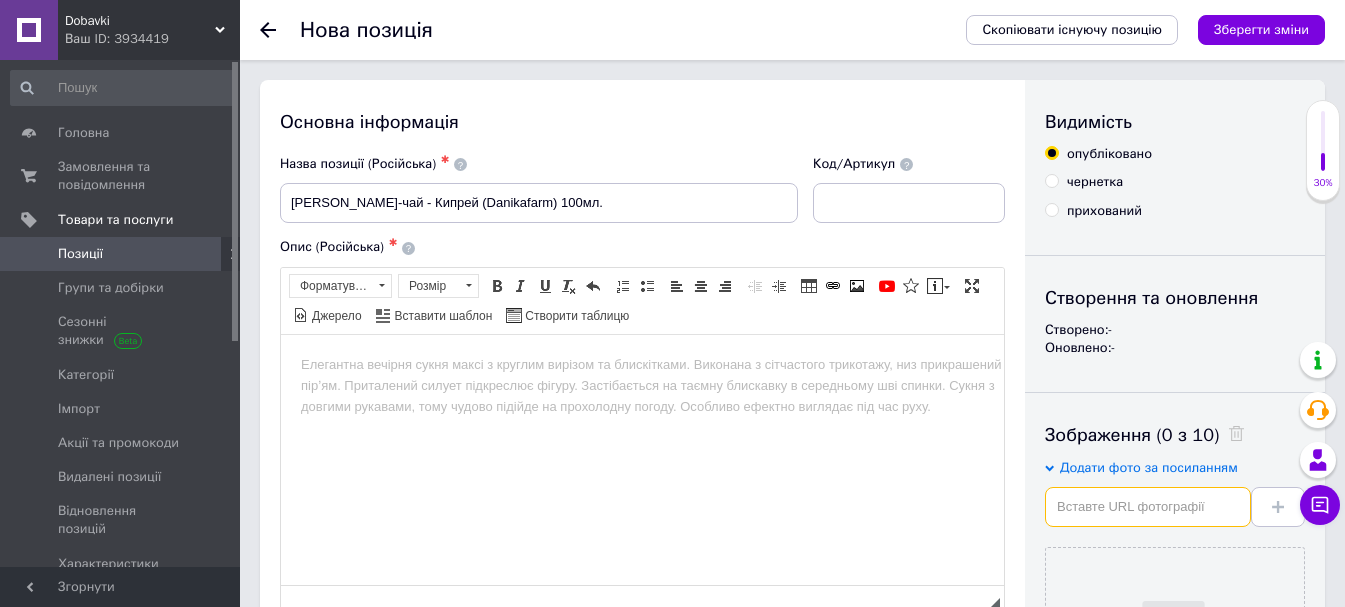 paste on "[URL][DOMAIN_NAME]" 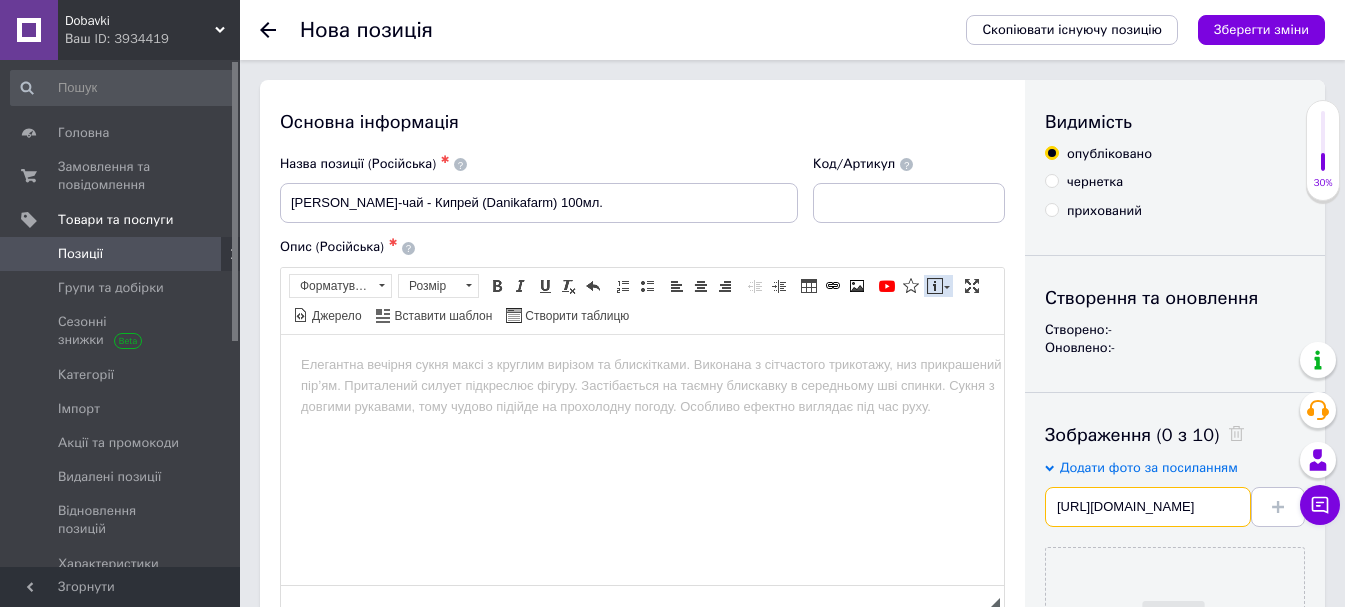 scroll, scrollTop: 0, scrollLeft: 184, axis: horizontal 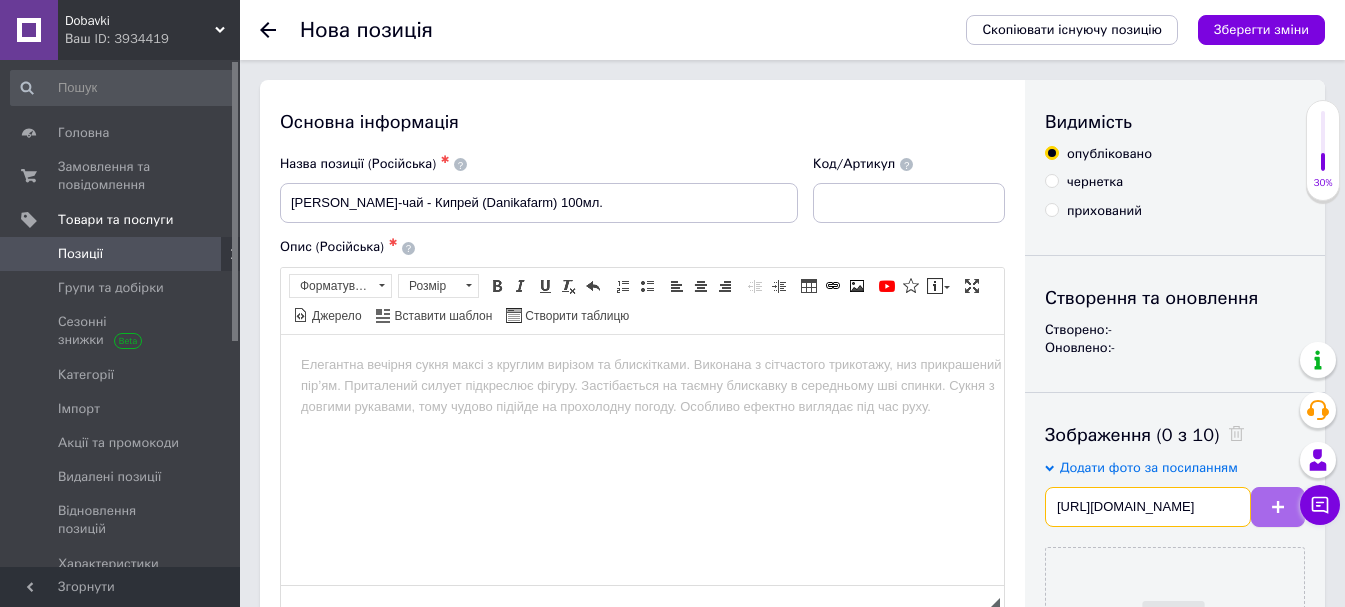 type on "[URL][DOMAIN_NAME]" 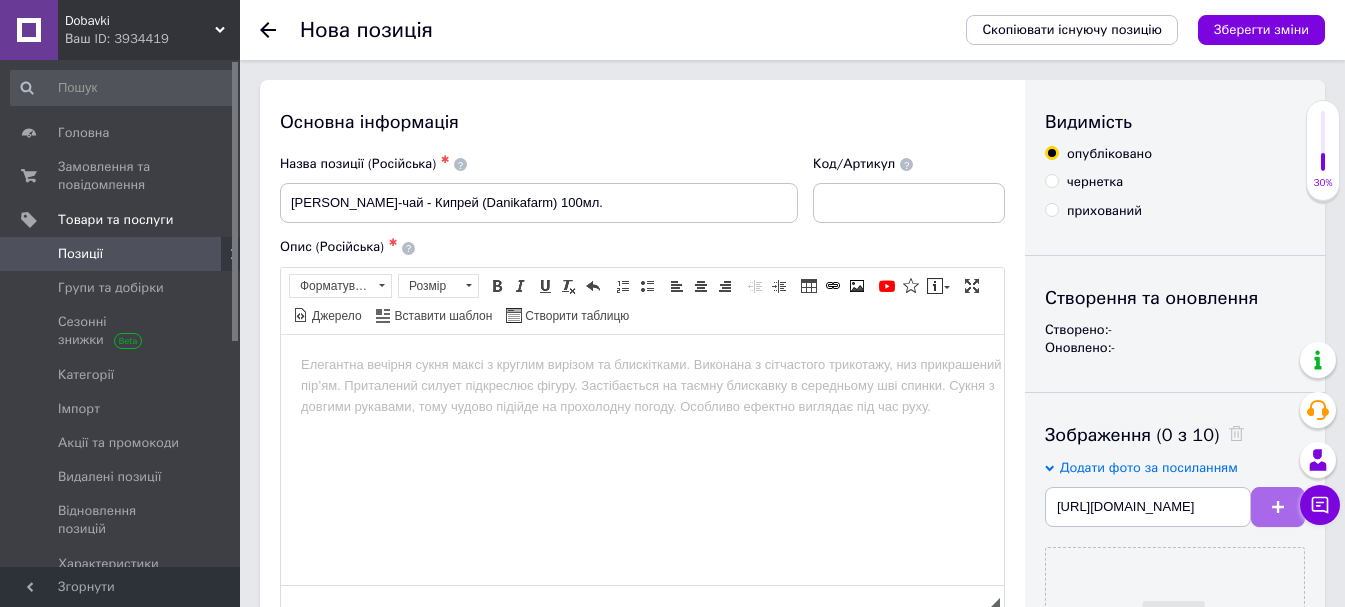 scroll, scrollTop: 0, scrollLeft: 0, axis: both 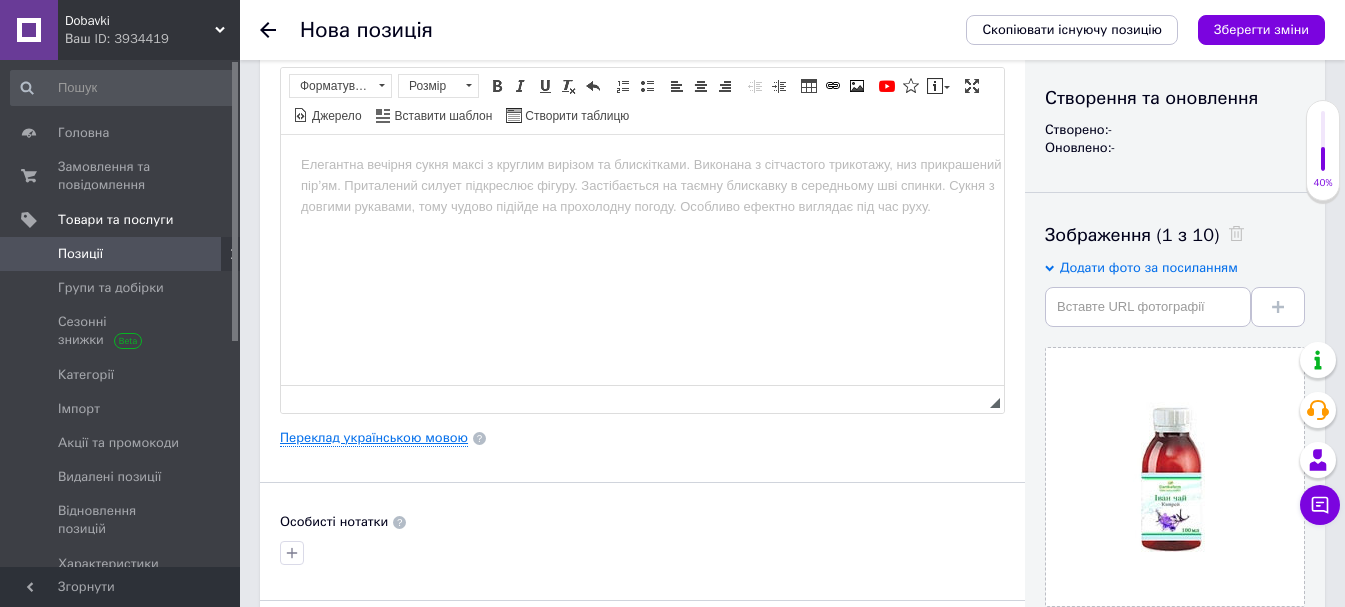 click on "Переклад українською мовою" at bounding box center [374, 438] 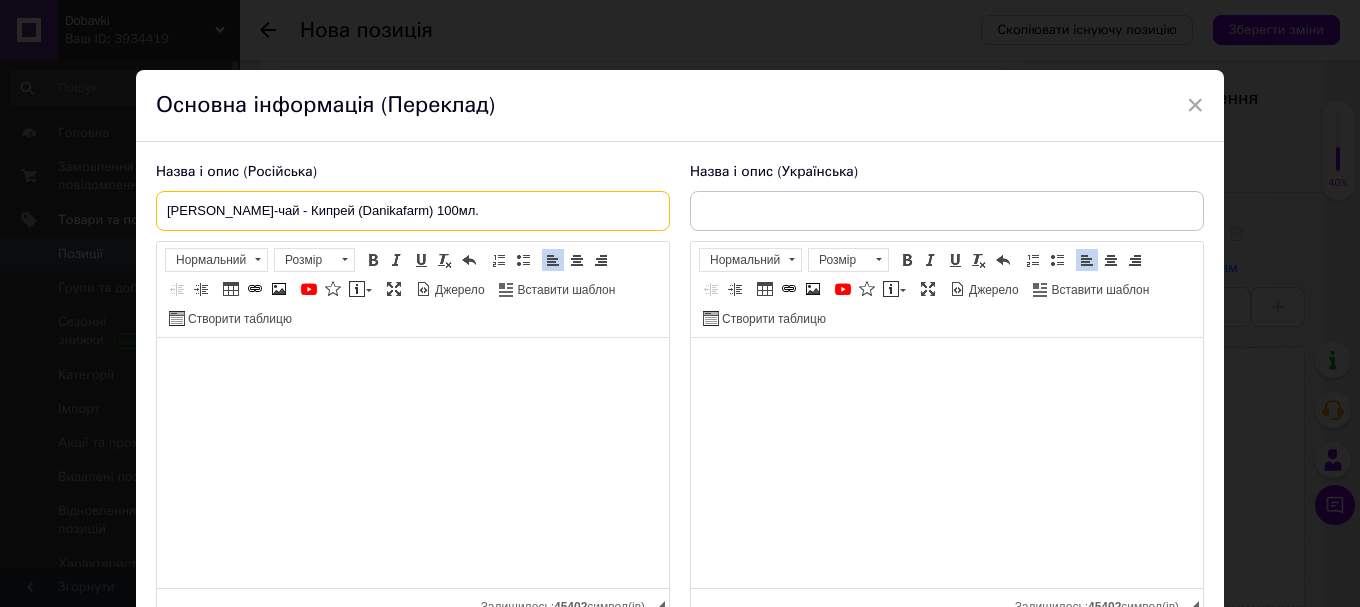 drag, startPoint x: 458, startPoint y: 214, endPoint x: 206, endPoint y: 232, distance: 252.64204 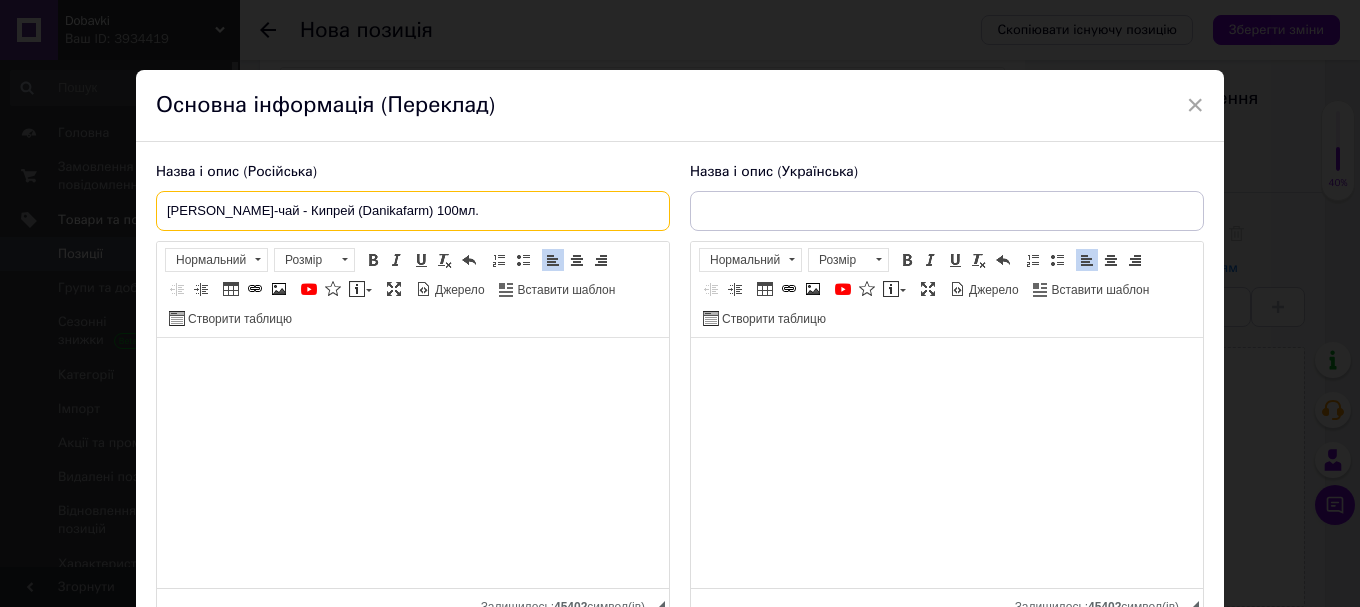drag, startPoint x: 385, startPoint y: 211, endPoint x: 191, endPoint y: 204, distance: 194.12625 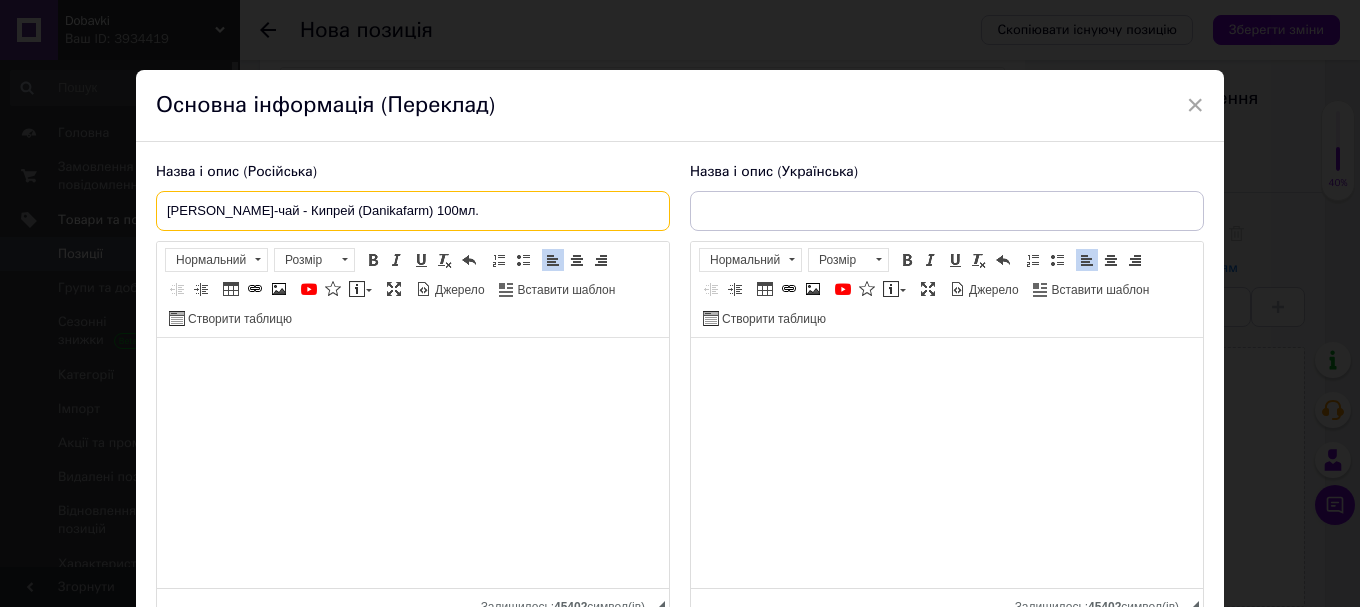 paste on "клад: межклеточная і внутрішньоклітинна рідина з трави кипрея. Значення для організму Рослина відома з XV ст" 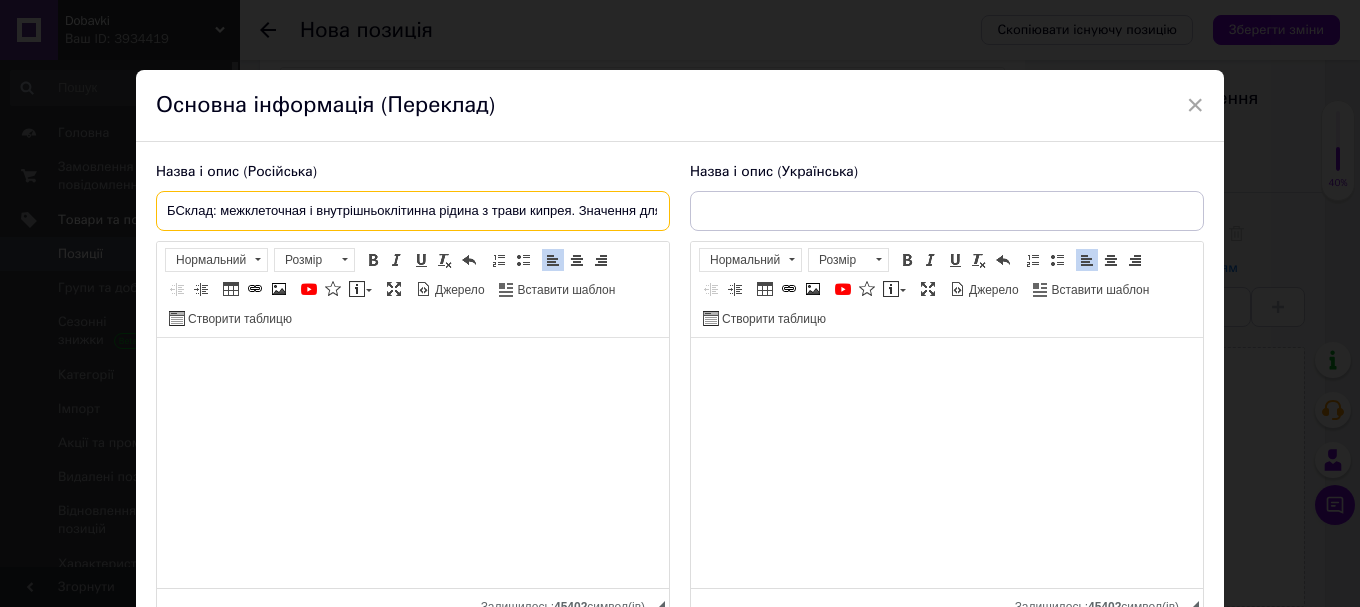 scroll, scrollTop: 0, scrollLeft: 214, axis: horizontal 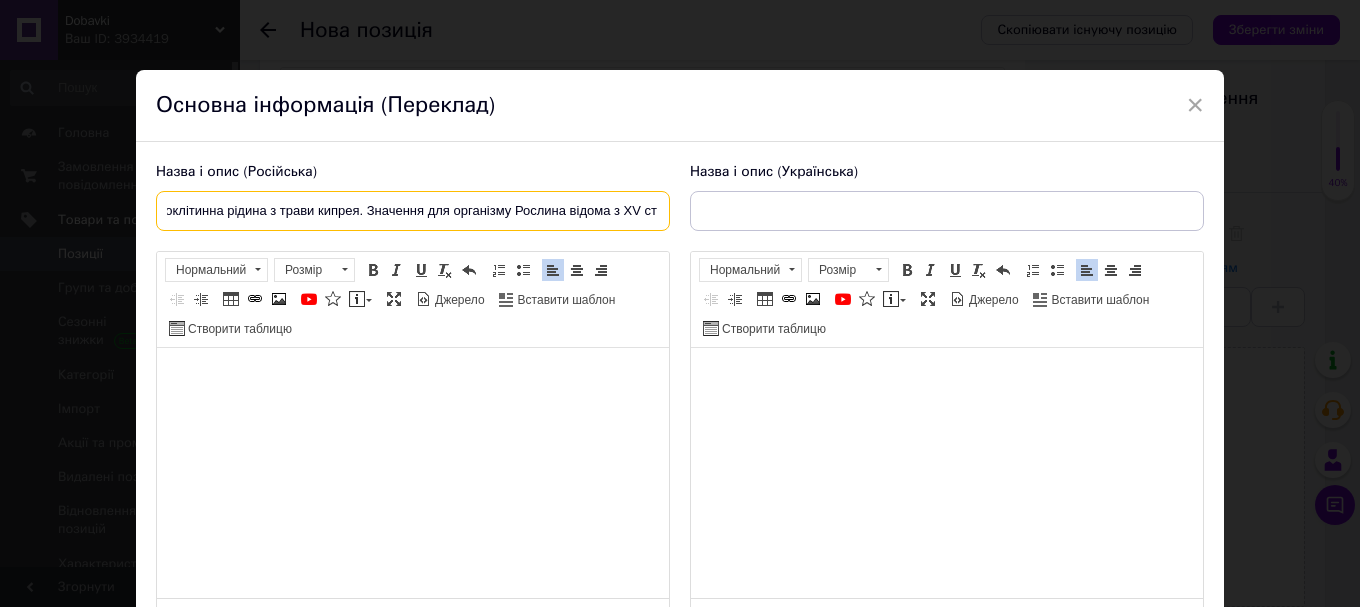 click on "БСклад: межклеточная і внутрішньоклітинна рідина з трави кипрея. Значення для організму Рослина відома з XV ст" at bounding box center [413, 211] 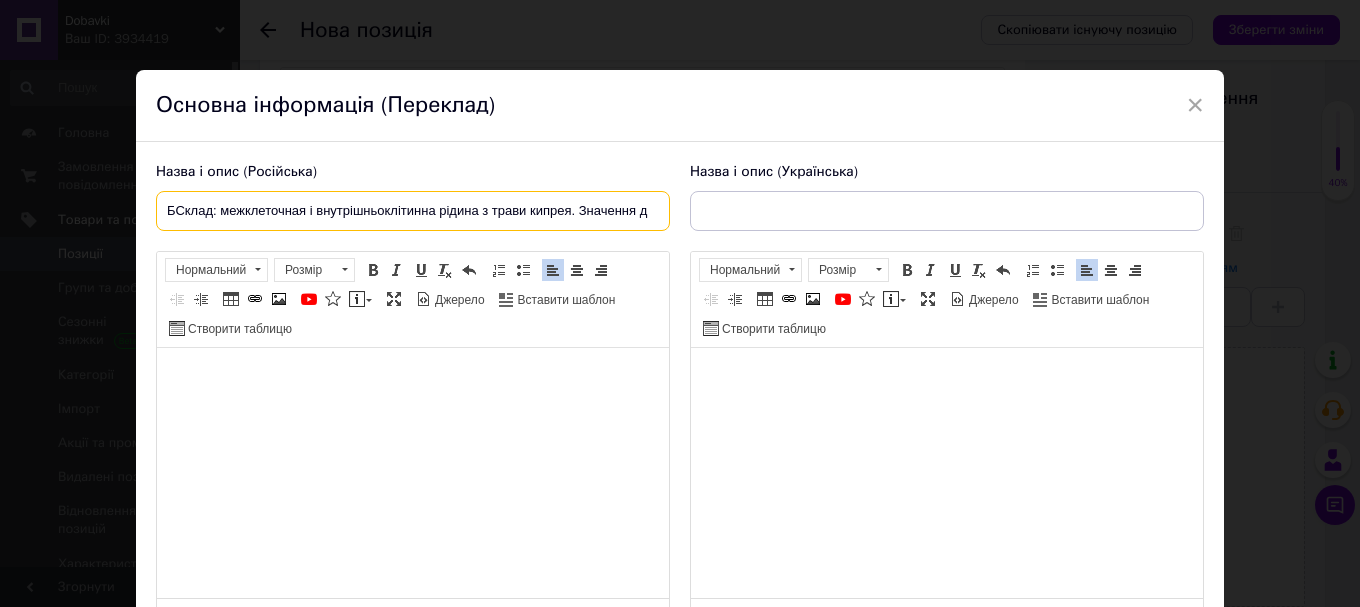 scroll, scrollTop: 0, scrollLeft: 0, axis: both 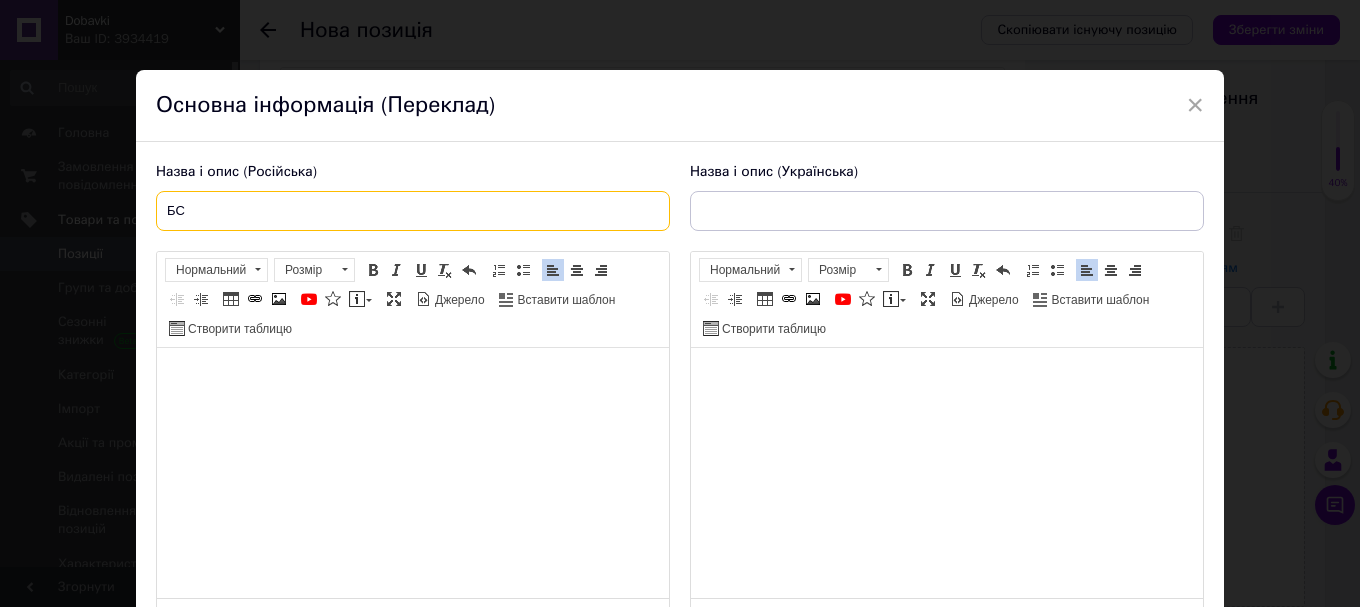 type on "Б" 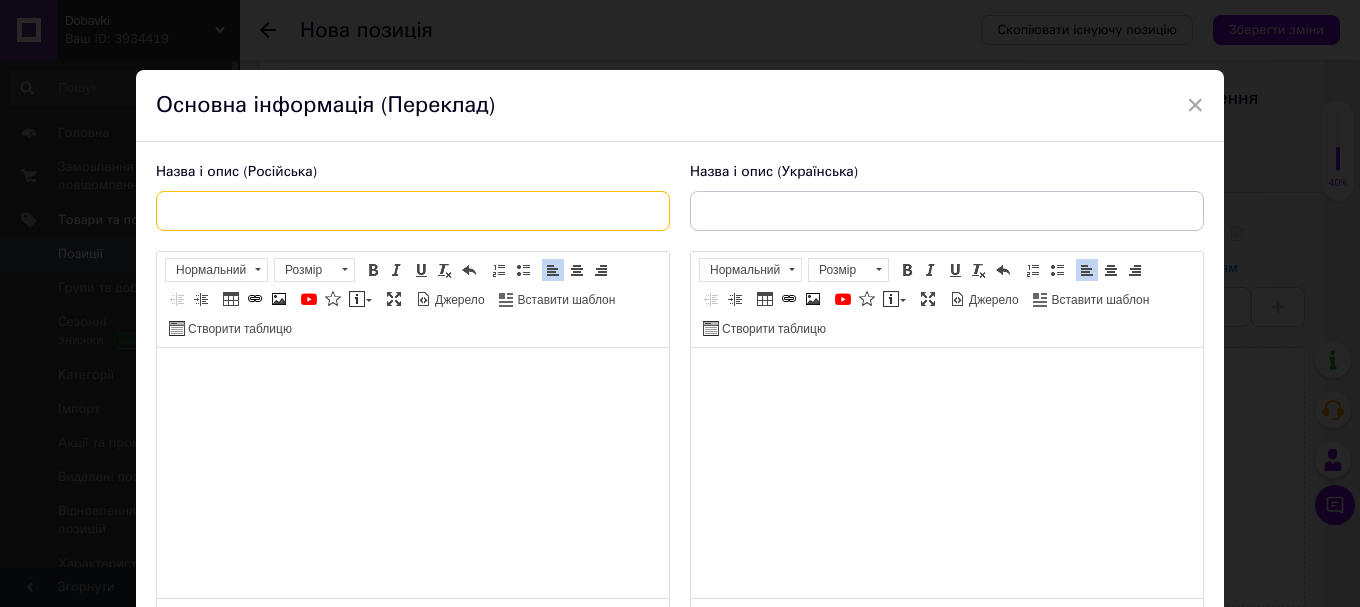 click at bounding box center (413, 211) 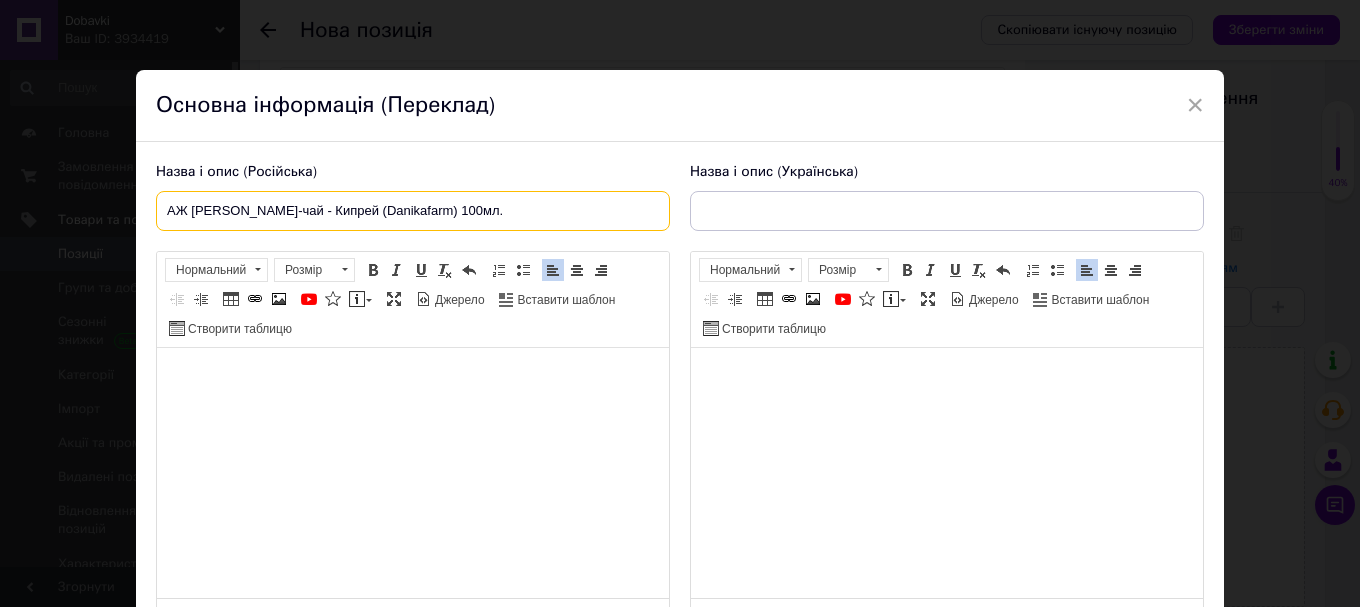 click on "АЖ [PERSON_NAME]-чай - Кипрей (Danikafarm) 100мл." at bounding box center (413, 211) 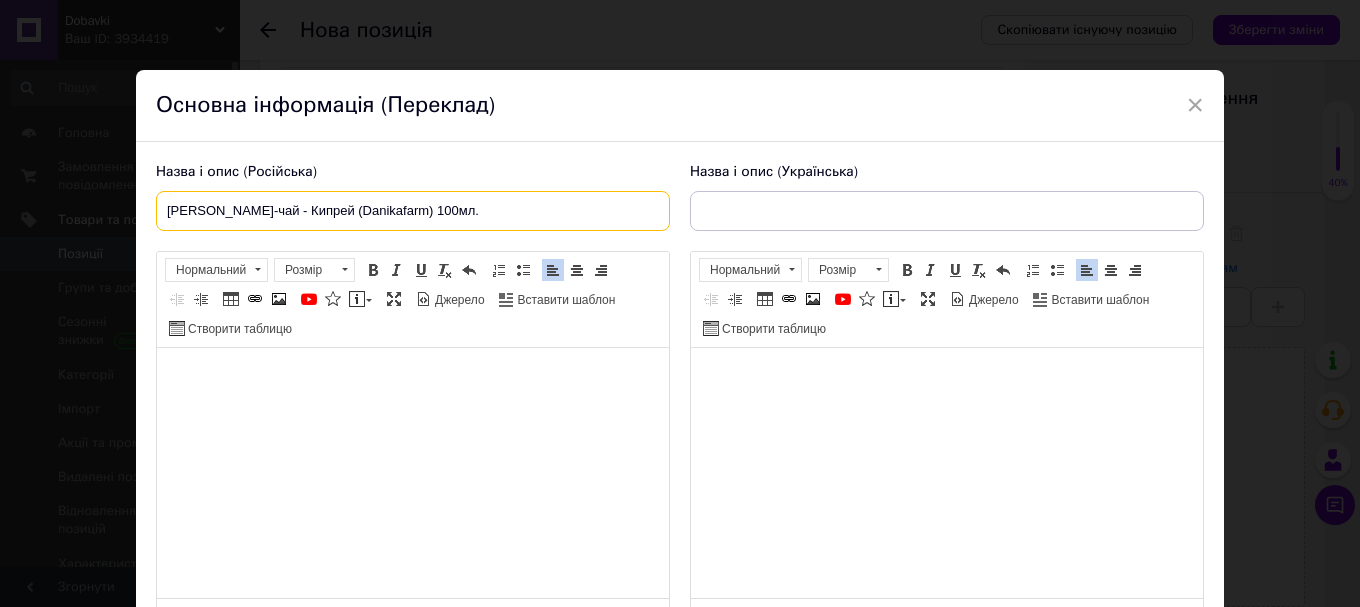 type on "[PERSON_NAME]-чай - Кипрей (Danikafarm) 100мл." 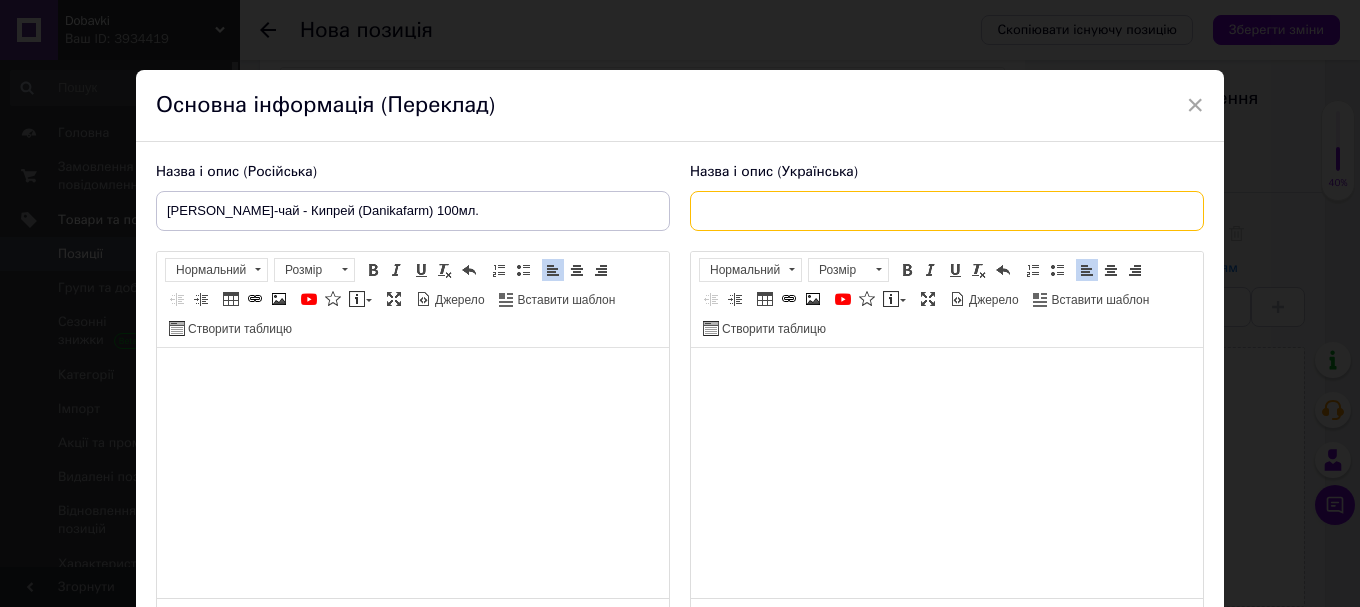 click at bounding box center (947, 211) 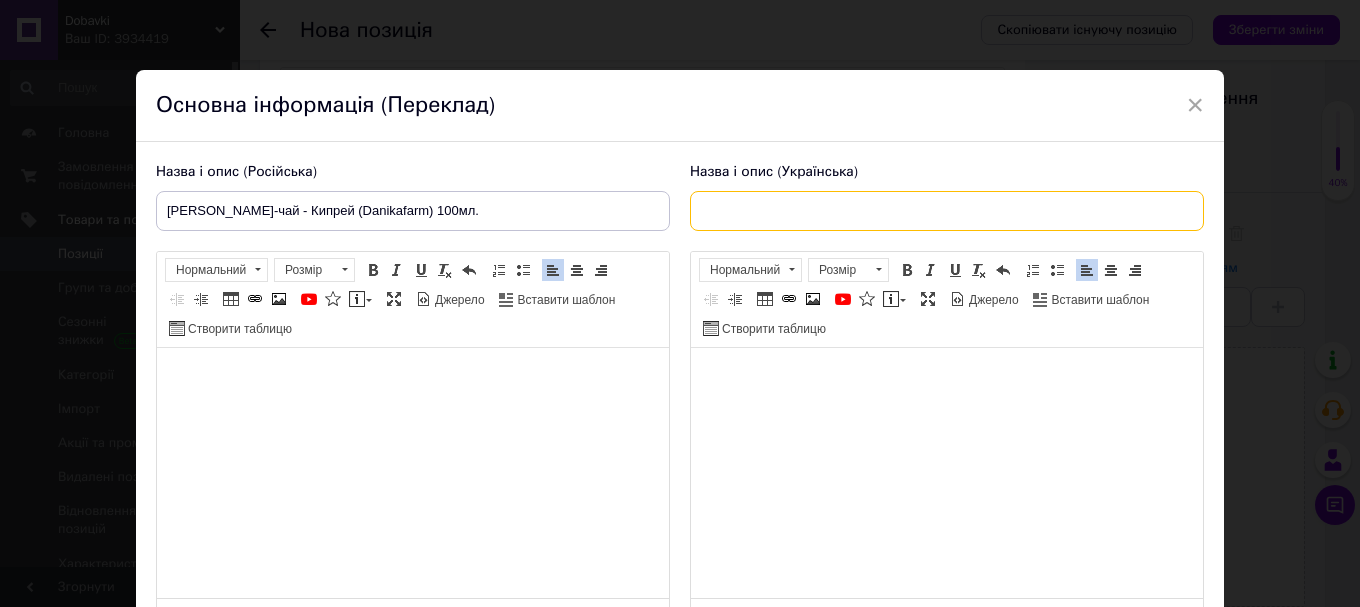 paste on "АЖ [PERSON_NAME]-чай - Кипрей (Danikafarm) 100мл." 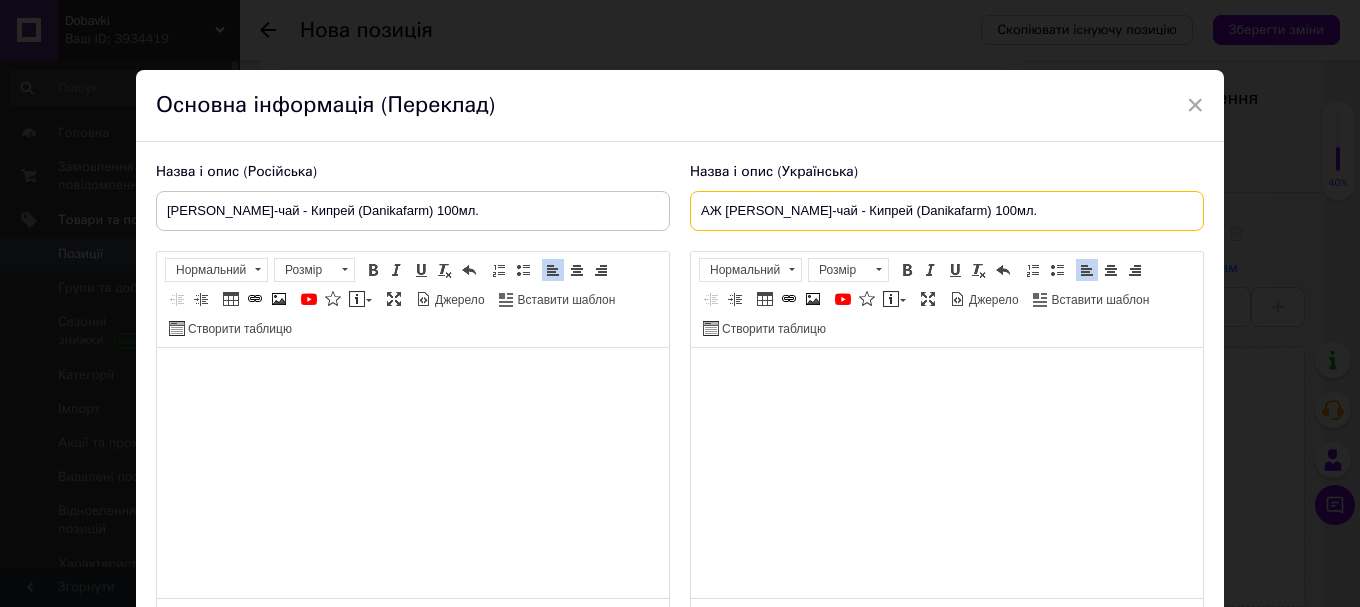 click on "АЖ [PERSON_NAME]-чай - Кипрей (Danikafarm) 100мл." at bounding box center (947, 211) 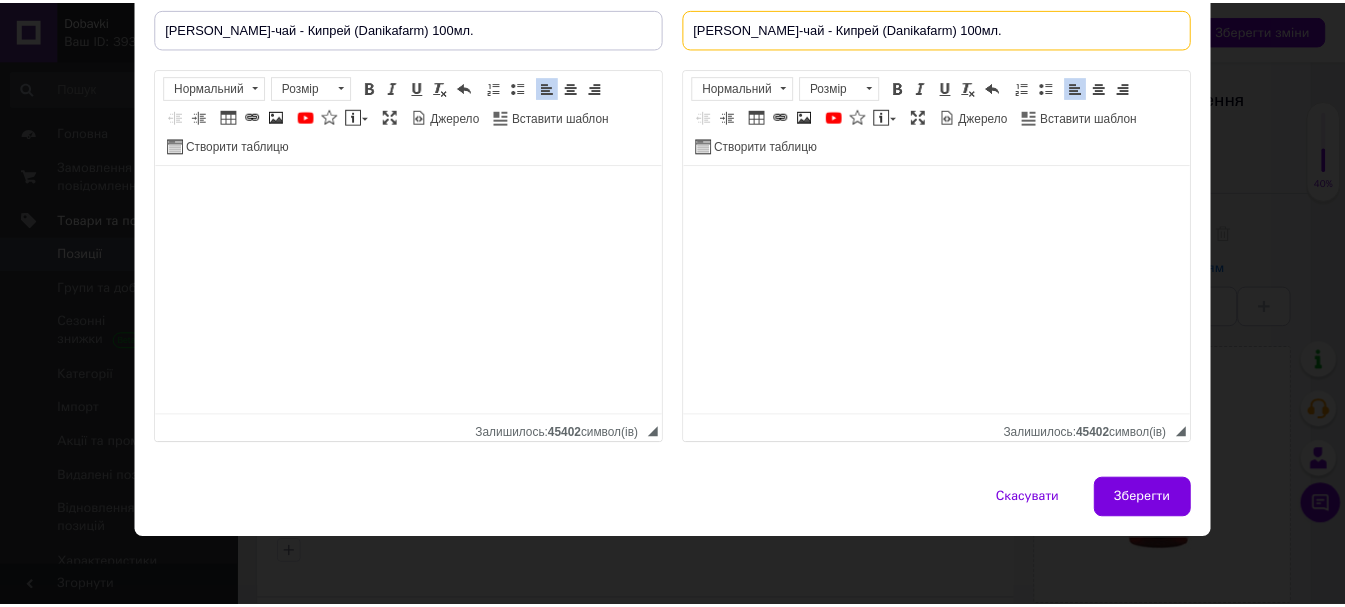 scroll, scrollTop: 185, scrollLeft: 0, axis: vertical 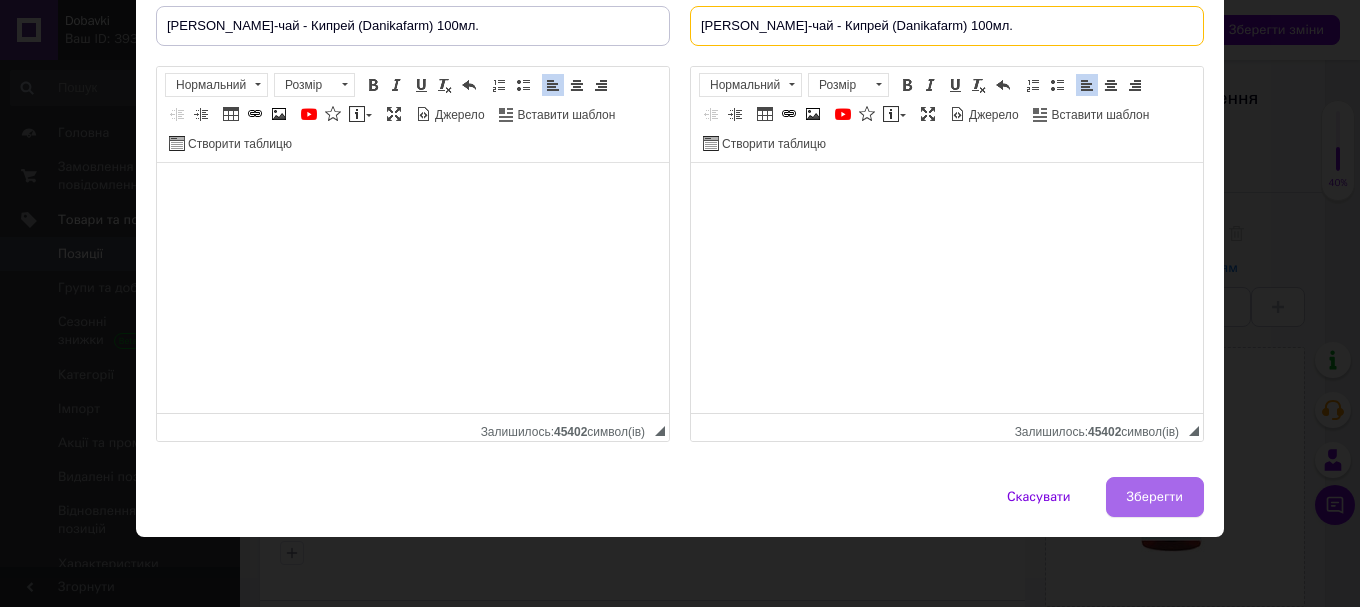 type on "[PERSON_NAME]-чай - Кипрей (Danikafarm) 100мл." 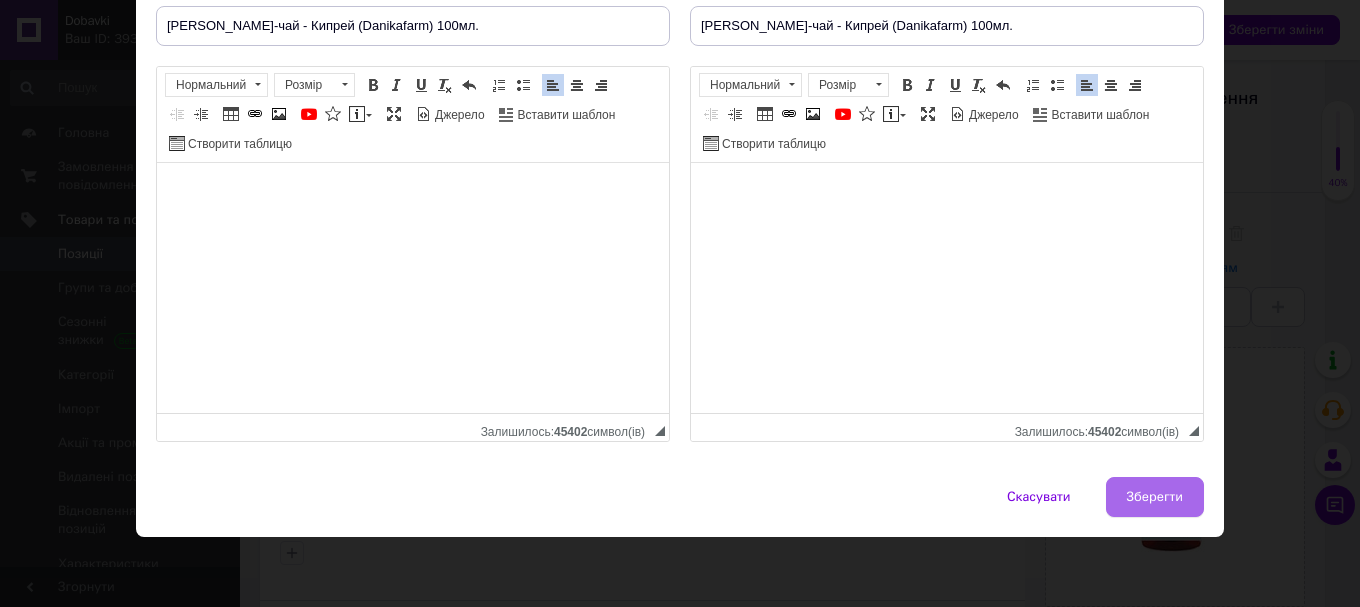 click on "Зберегти" at bounding box center [1155, 497] 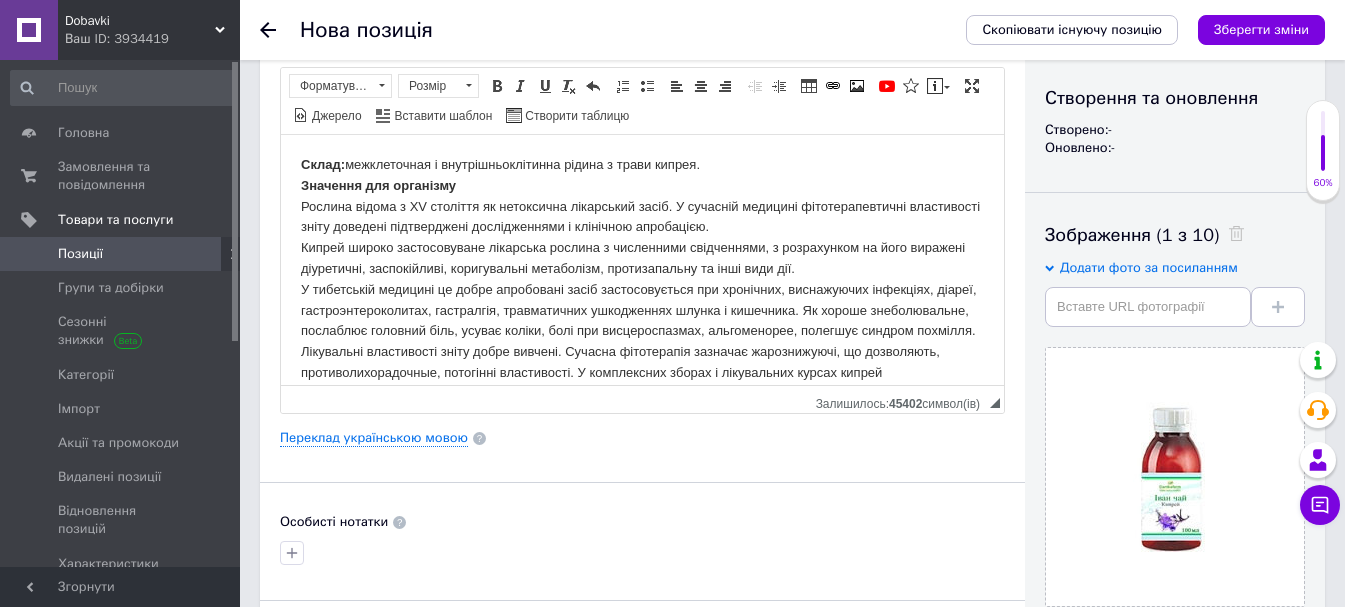 scroll, scrollTop: 500, scrollLeft: 0, axis: vertical 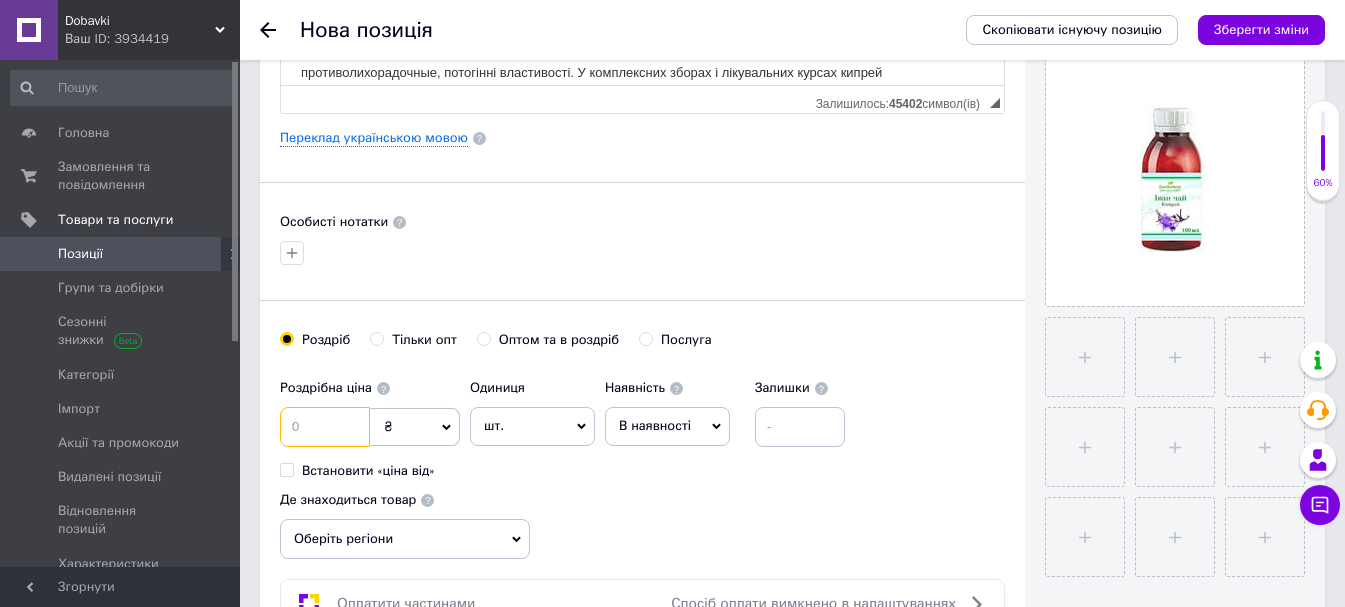 click at bounding box center [325, 427] 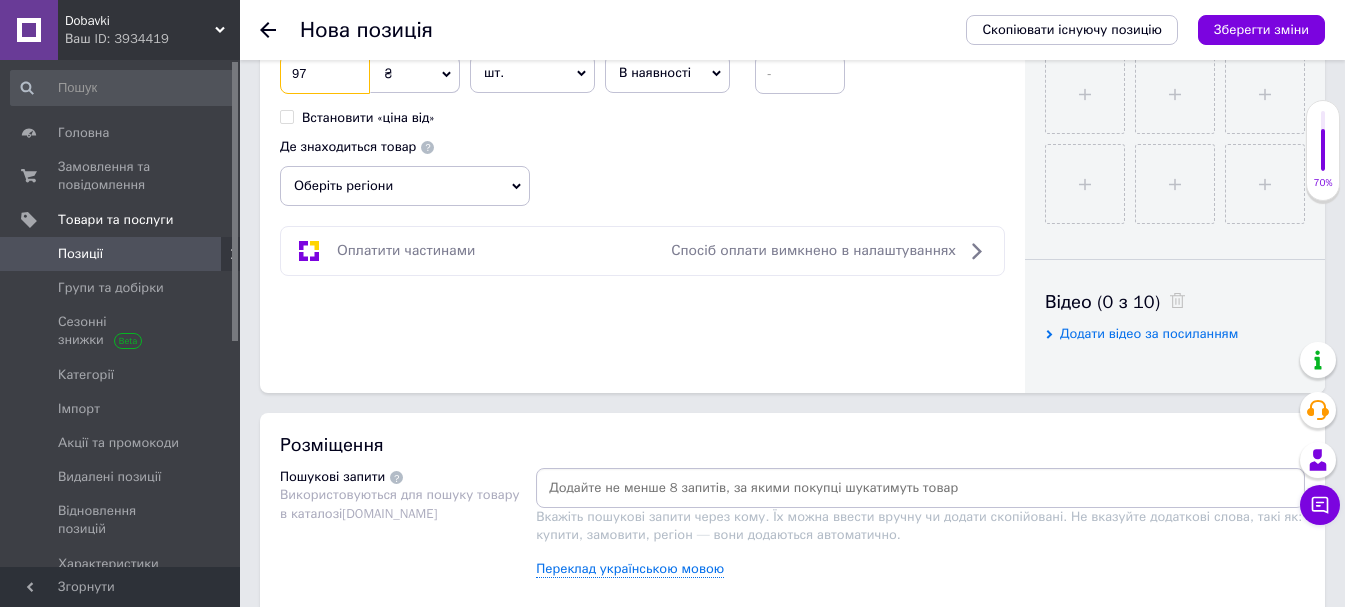 scroll, scrollTop: 900, scrollLeft: 0, axis: vertical 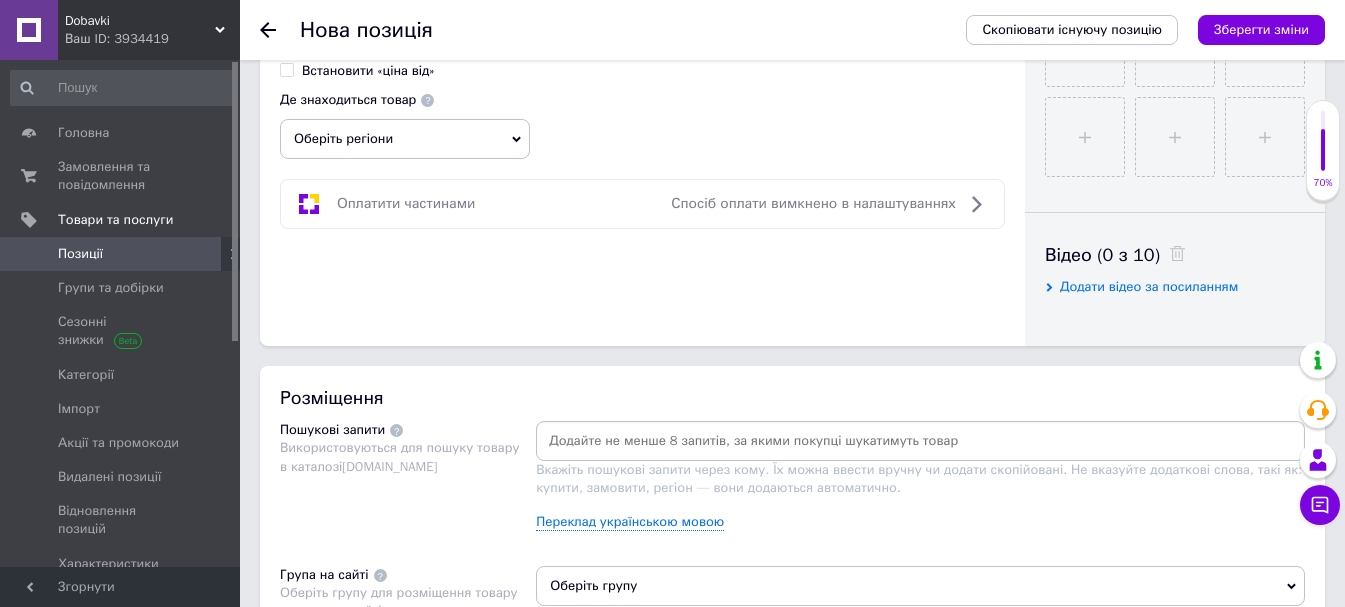 type on "97" 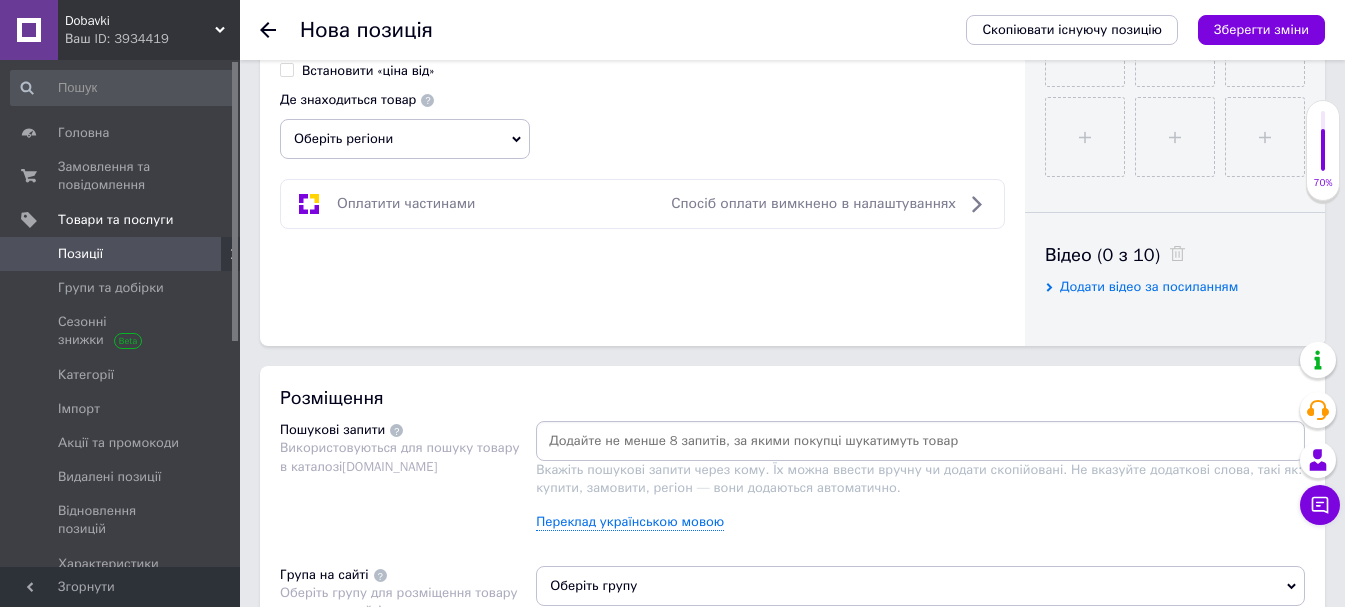 click at bounding box center (920, 441) 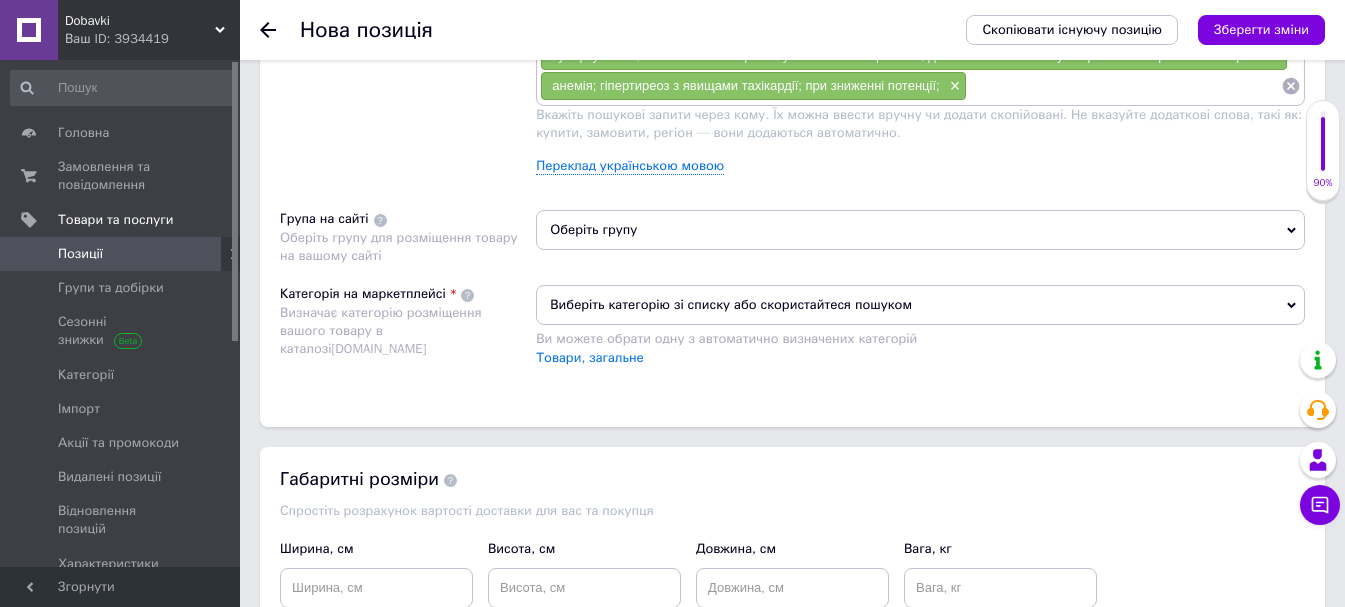 scroll, scrollTop: 1500, scrollLeft: 0, axis: vertical 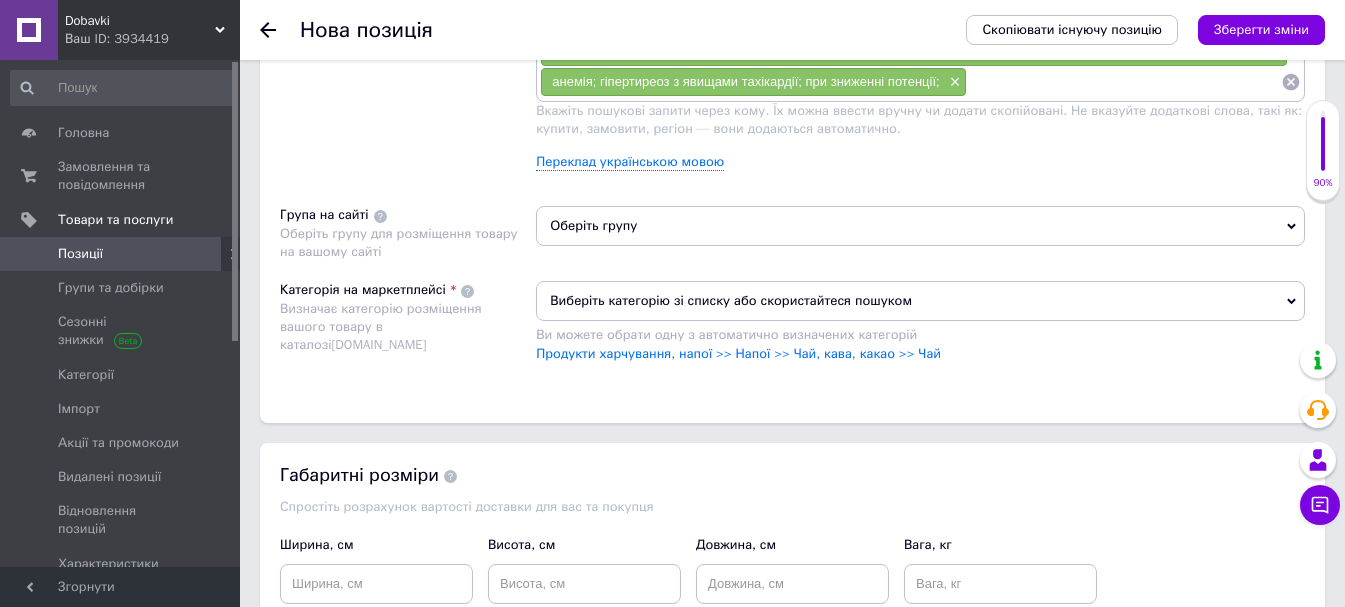 click on "Оберіть групу" at bounding box center (920, 226) 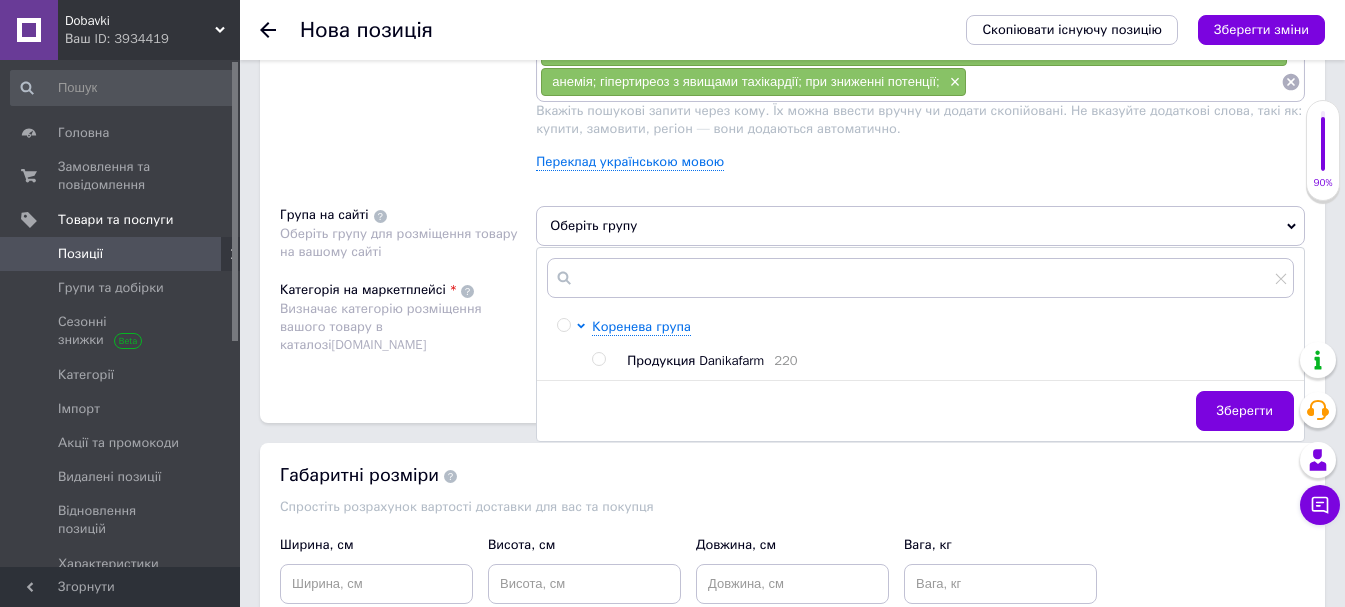 click at bounding box center [598, 359] 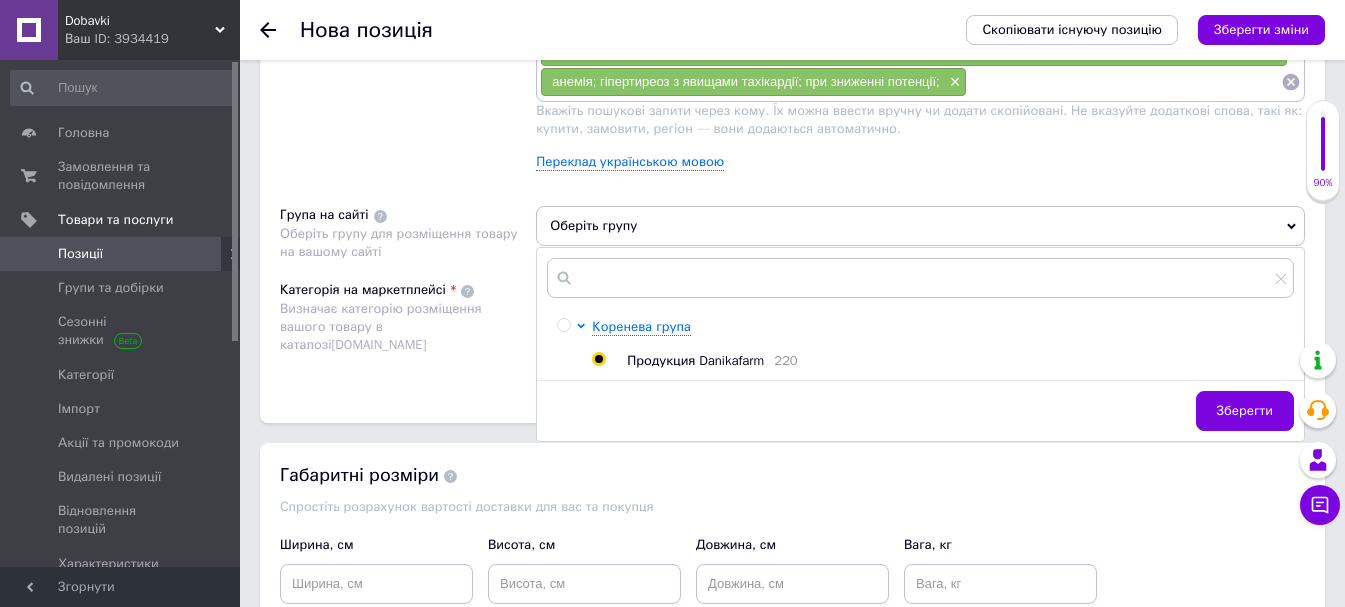 radio on "true" 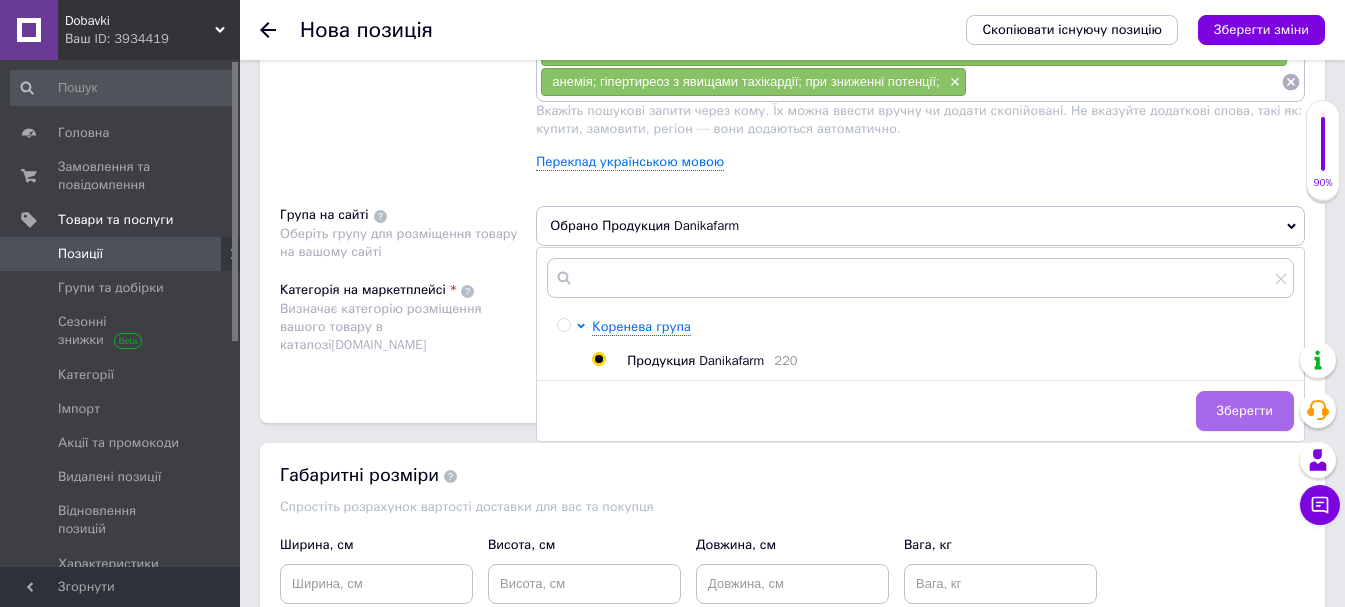 click on "Зберегти" at bounding box center [1245, 411] 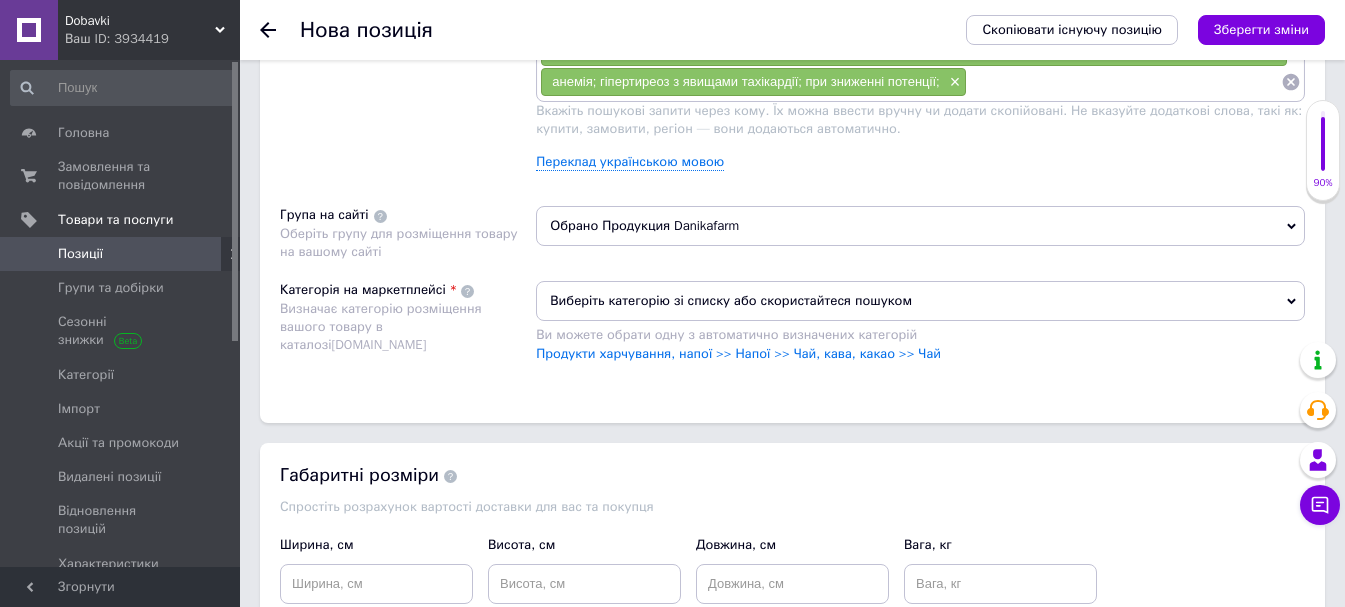click on "Виберіть категорію зі списку або скористайтеся пошуком" at bounding box center (920, 301) 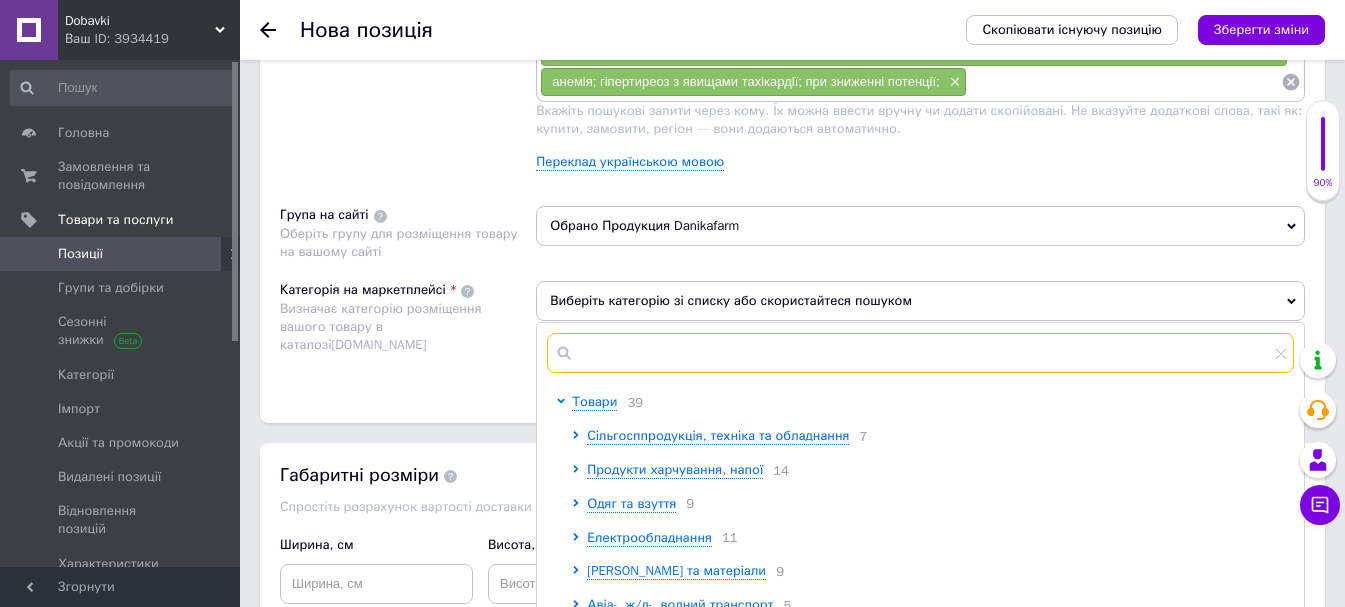 click at bounding box center (920, 353) 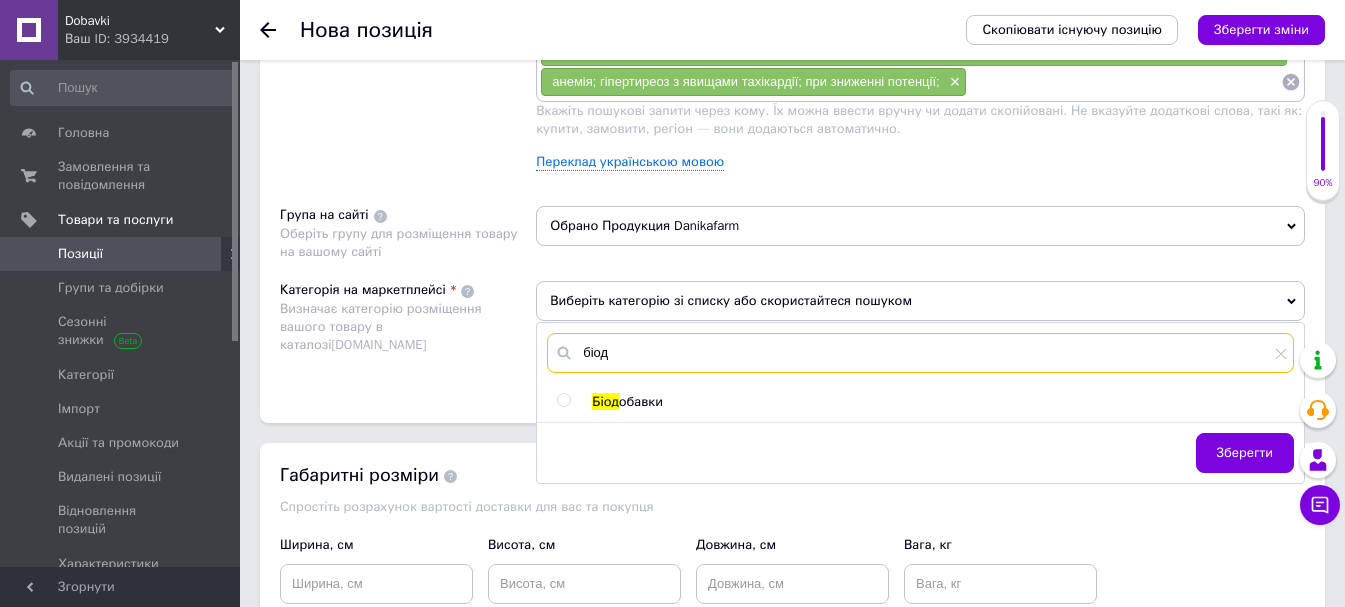 type on "біод" 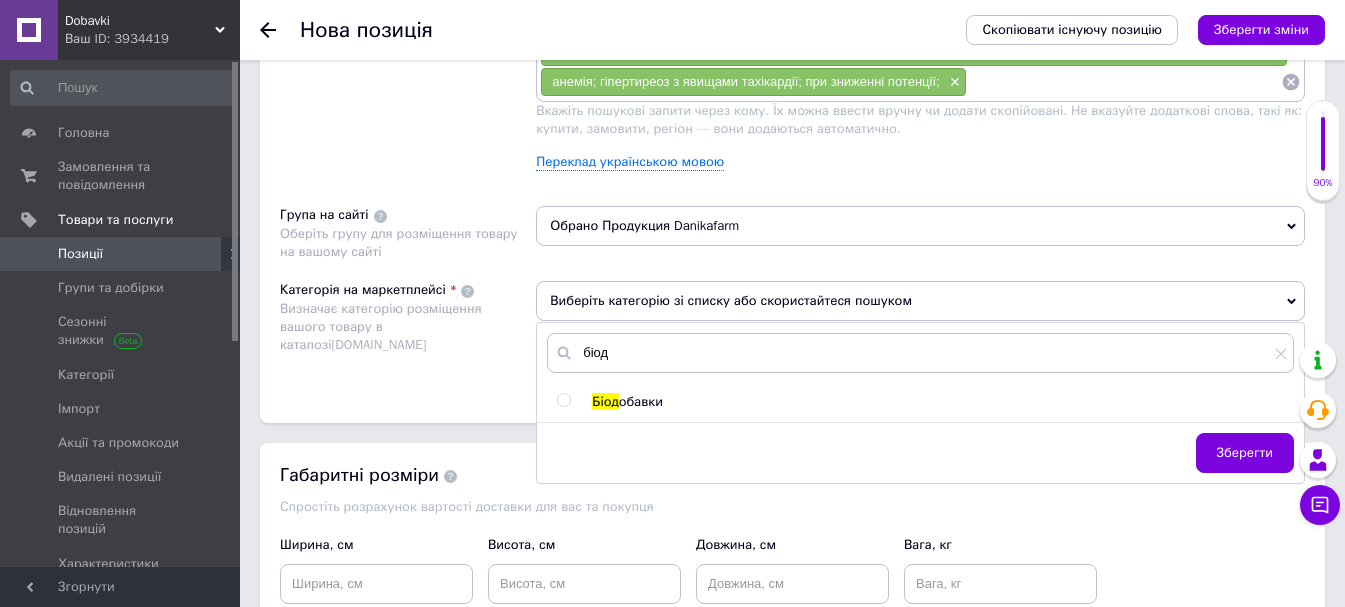 click at bounding box center (563, 400) 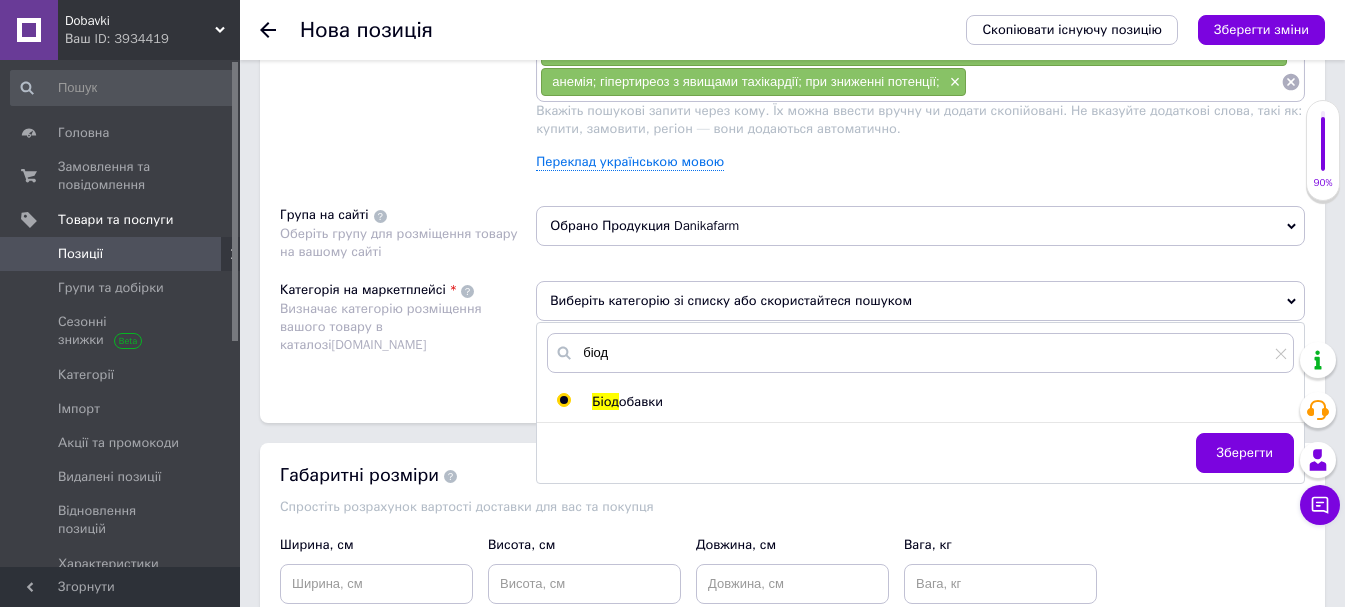 radio on "true" 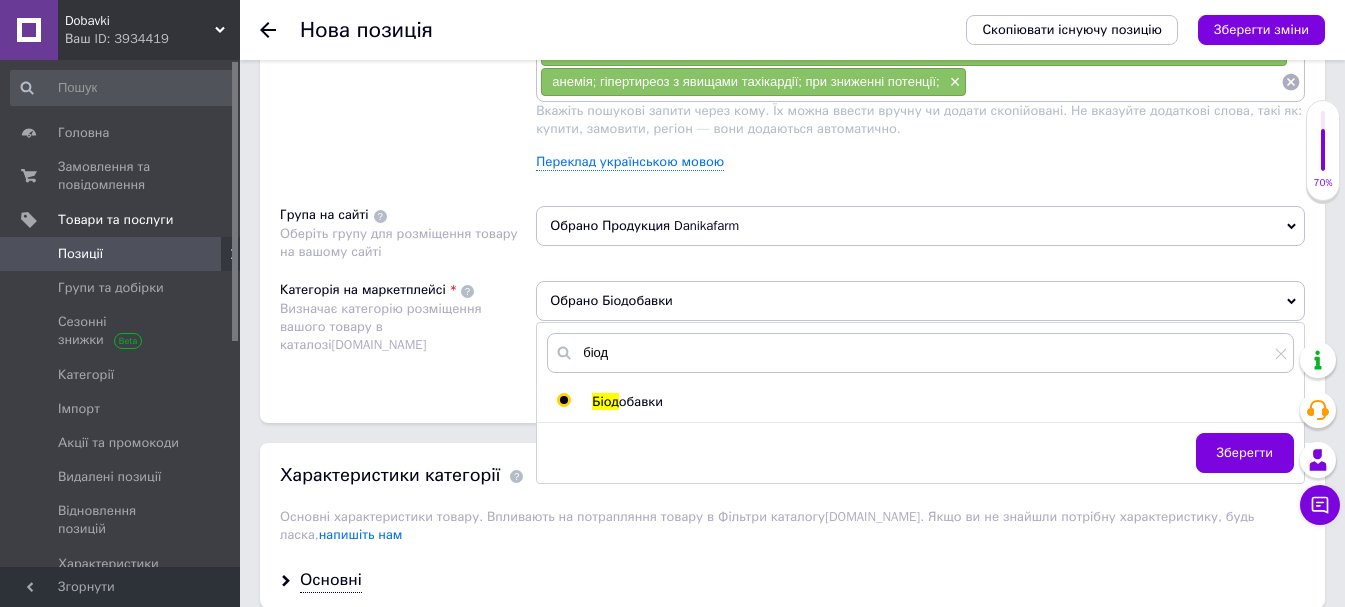 click on "Зберегти" at bounding box center (1245, 453) 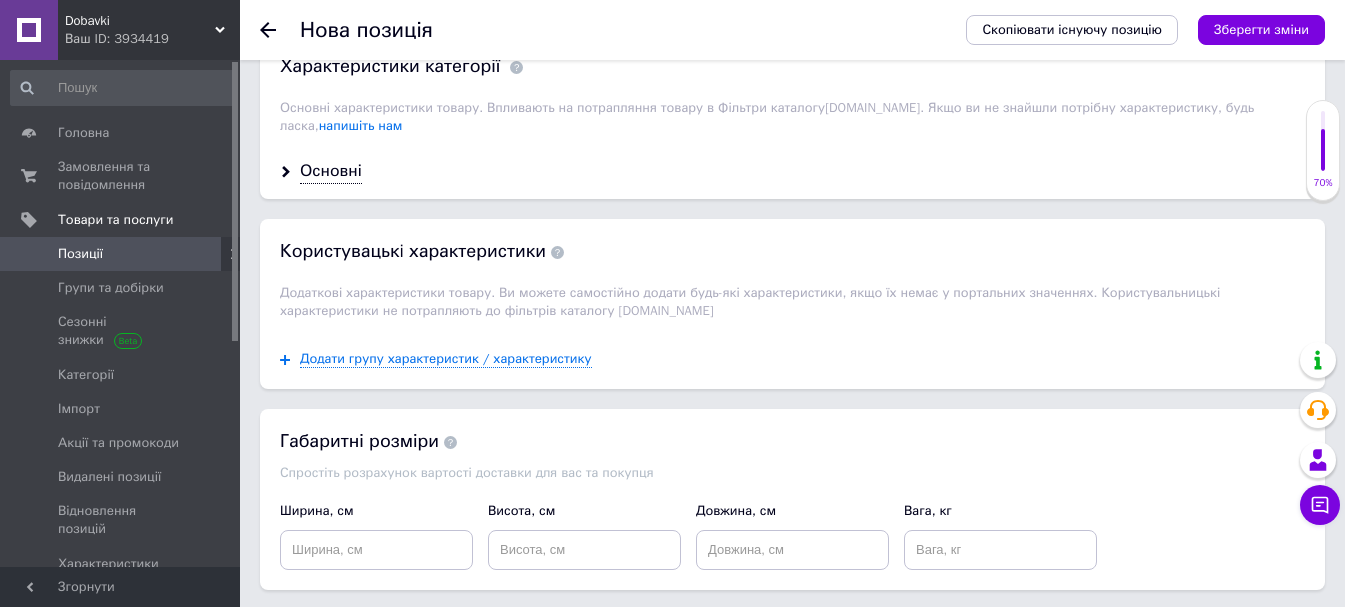 scroll, scrollTop: 2066, scrollLeft: 0, axis: vertical 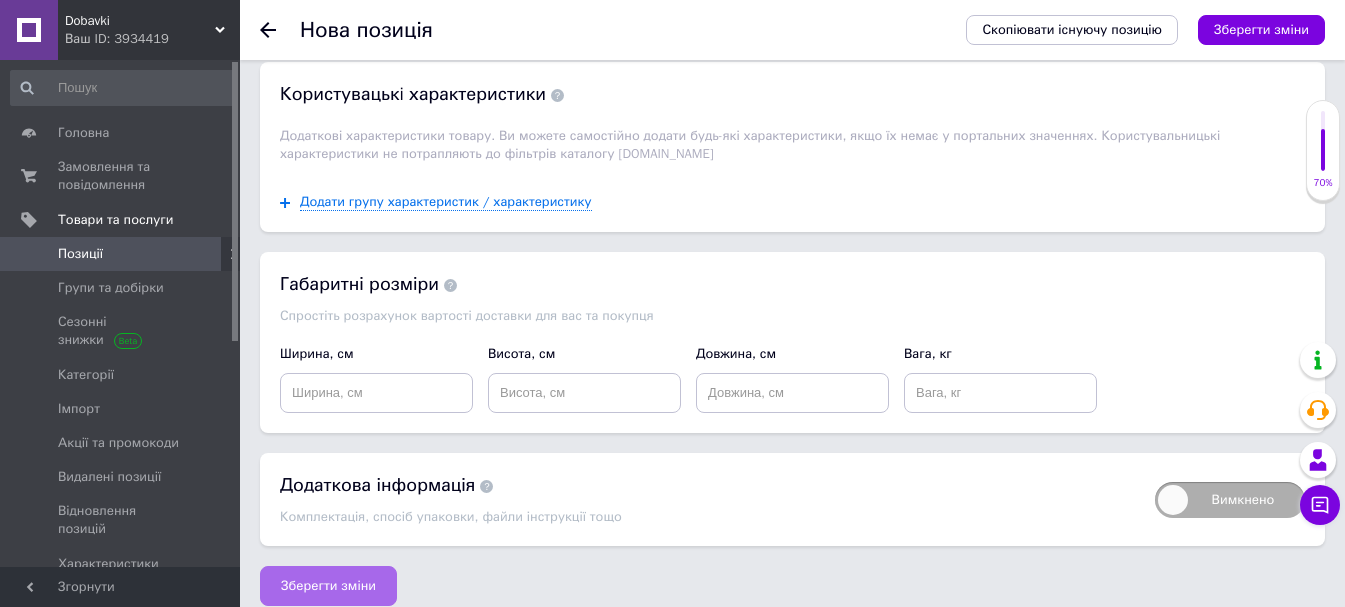 click on "Зберегти зміни" at bounding box center [328, 586] 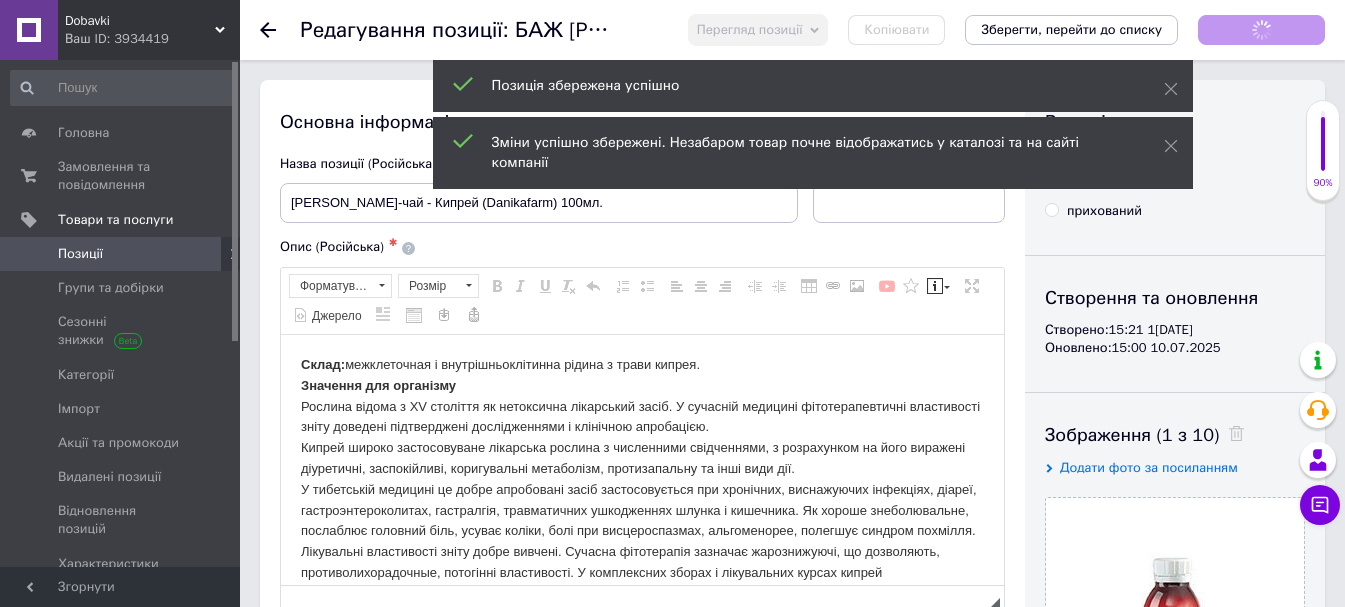 scroll, scrollTop: 0, scrollLeft: 0, axis: both 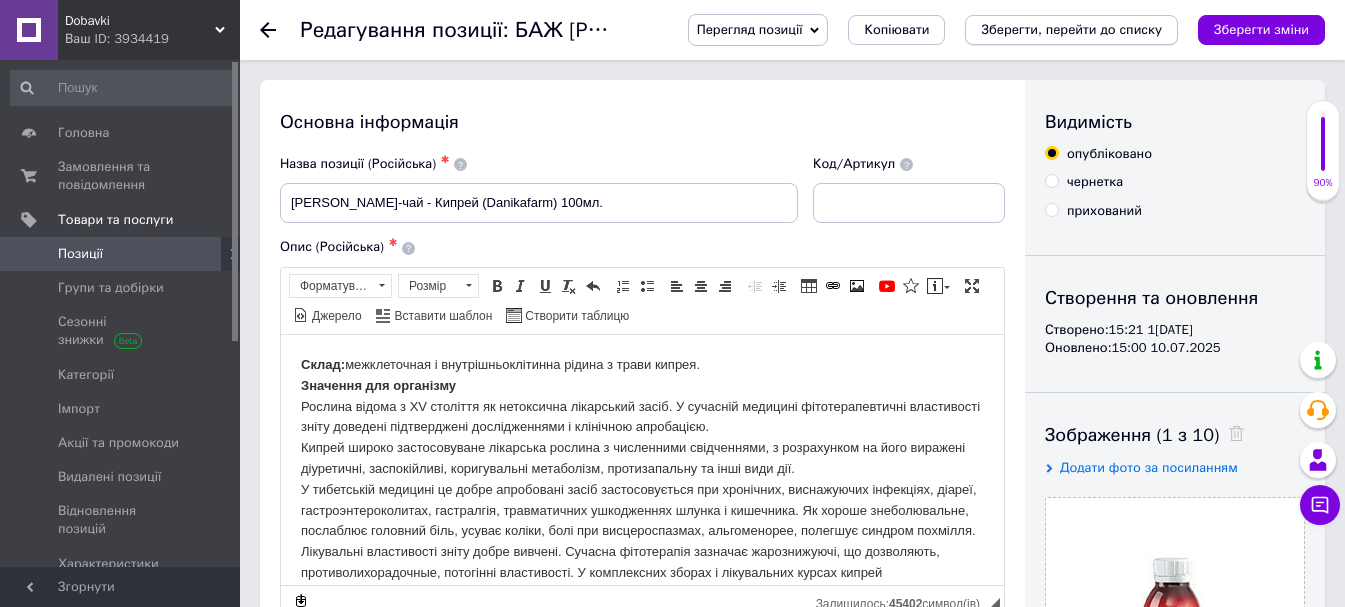click on "Зберегти, перейти до списку" at bounding box center [1071, 29] 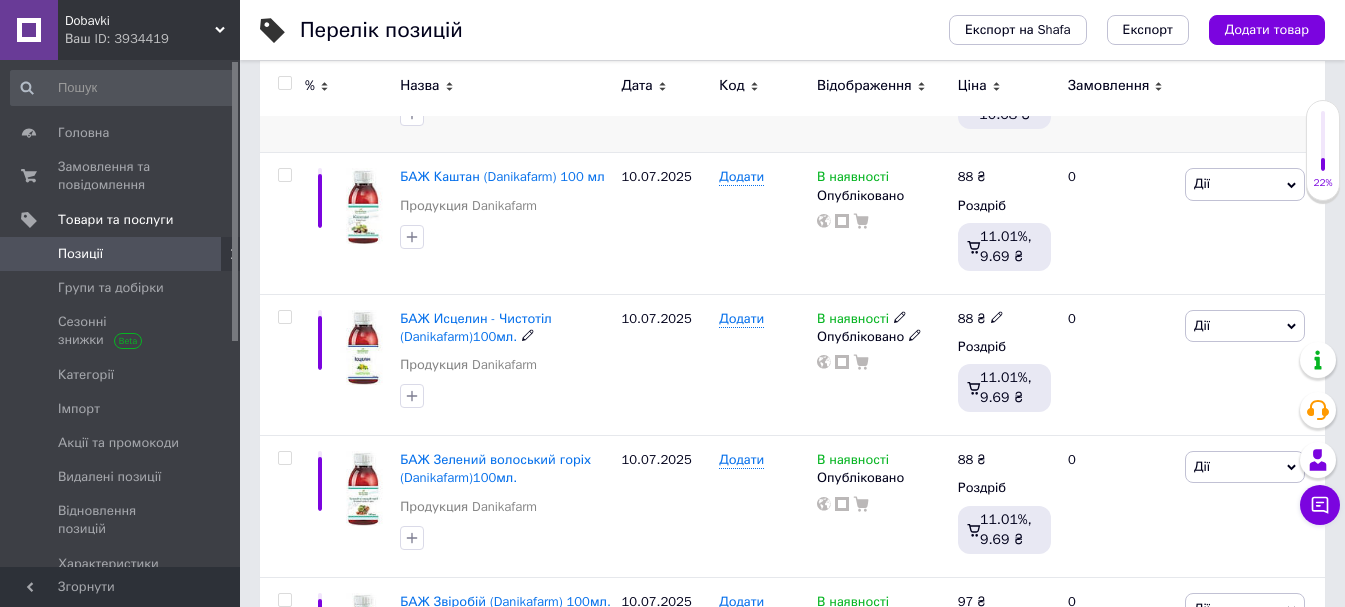 scroll, scrollTop: 400, scrollLeft: 0, axis: vertical 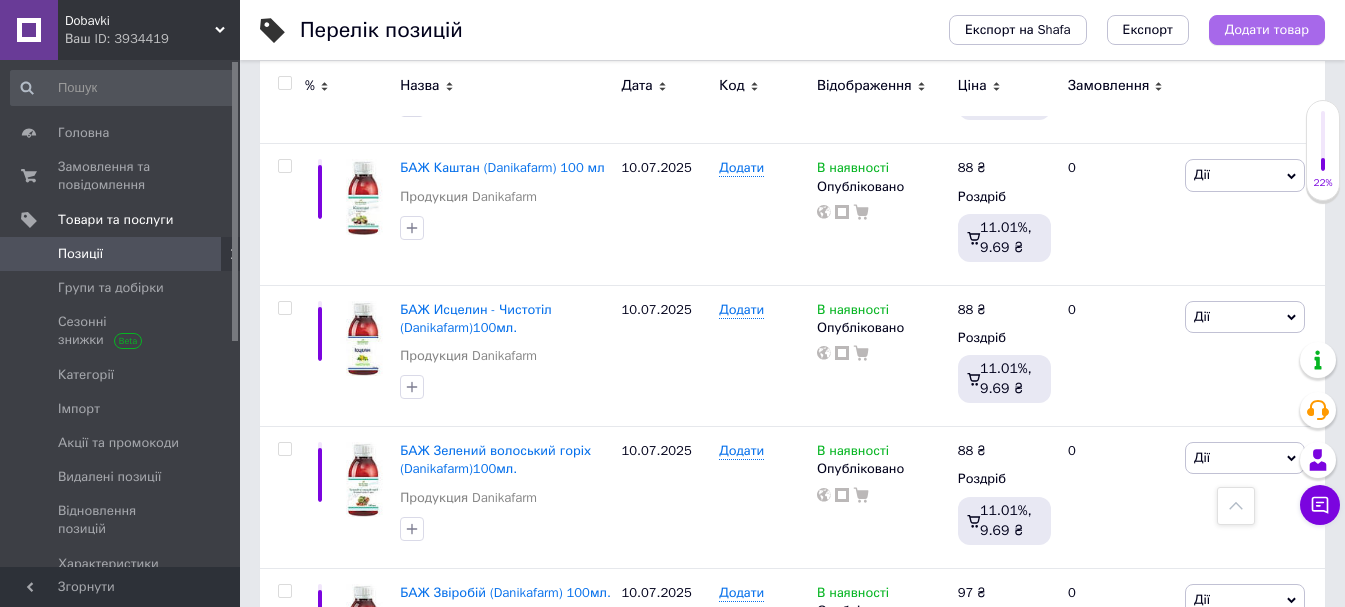 click on "Додати товар" at bounding box center (1267, 30) 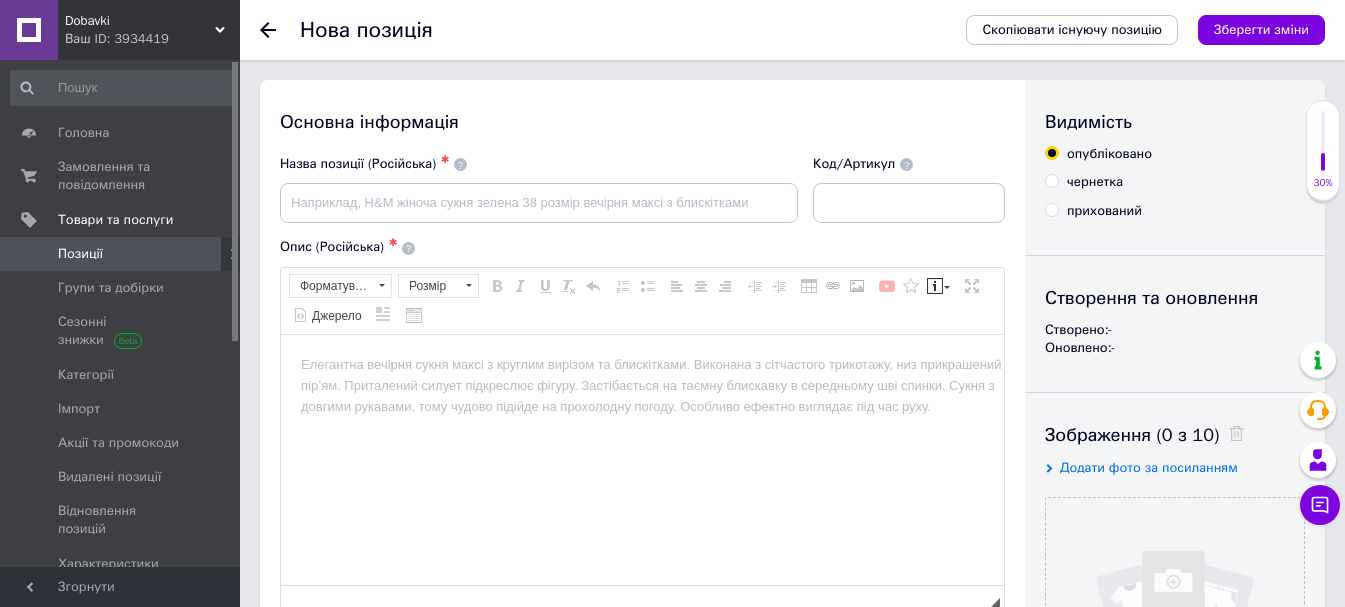 scroll, scrollTop: 0, scrollLeft: 0, axis: both 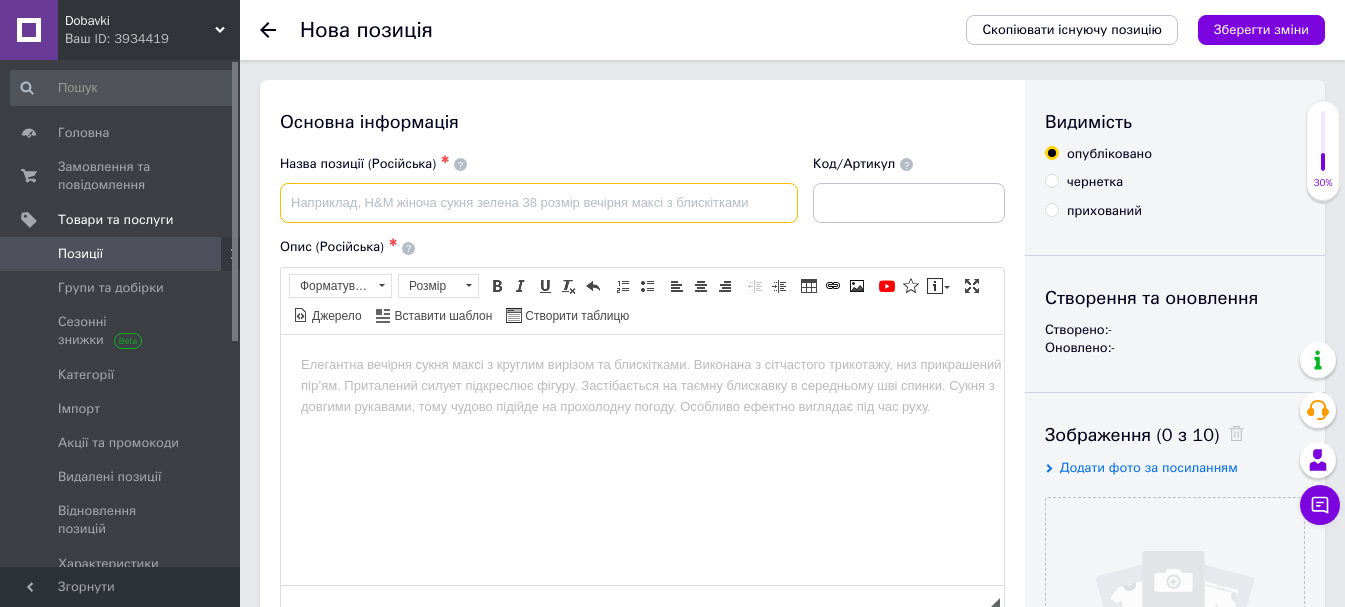 click at bounding box center (539, 203) 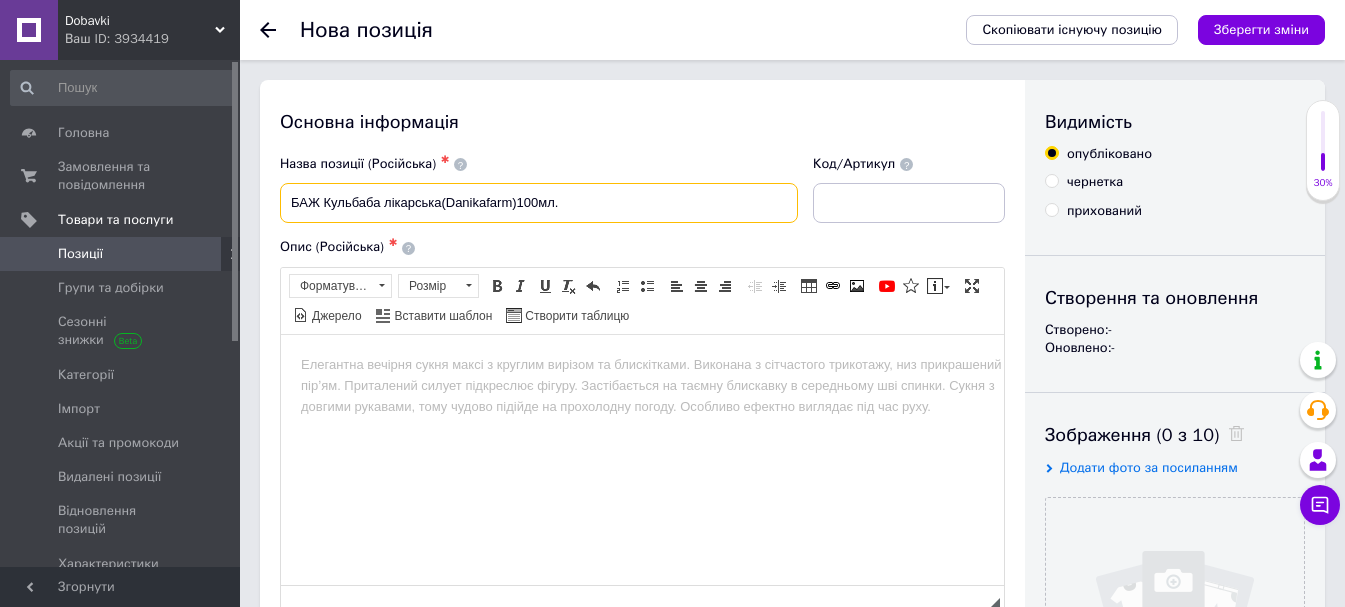 type on "БАЖ Кульбаба лікарська(Danikafarm)100мл." 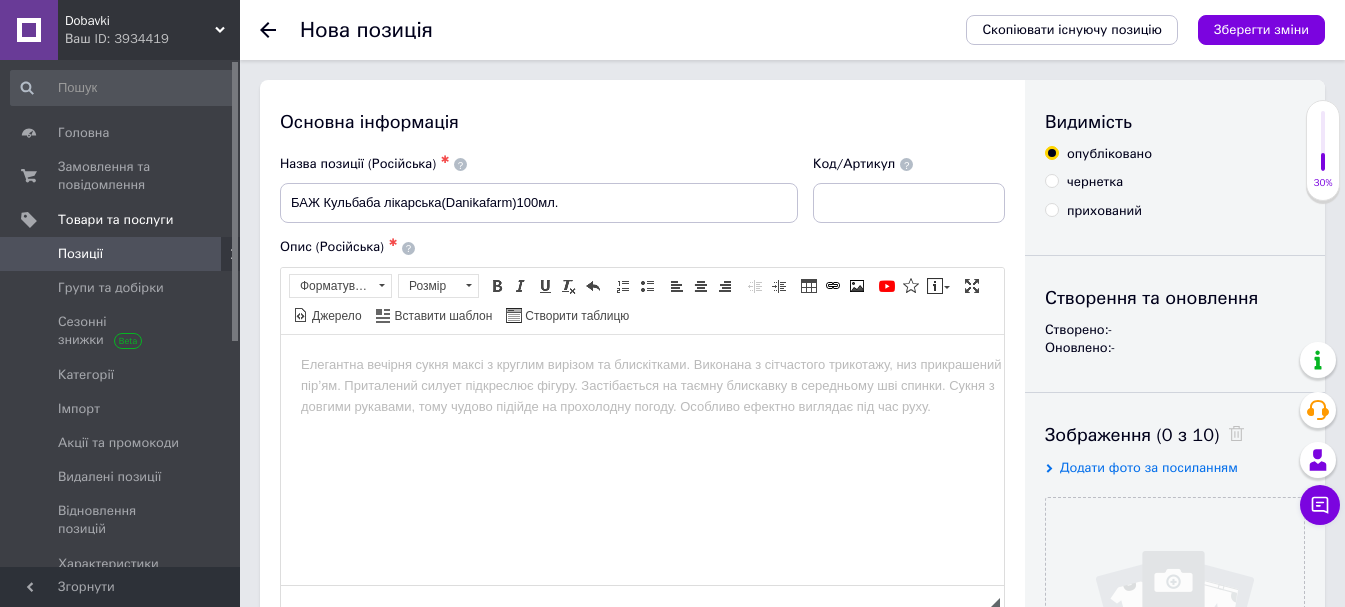 click on "Додати фото за посиланням" at bounding box center [1149, 467] 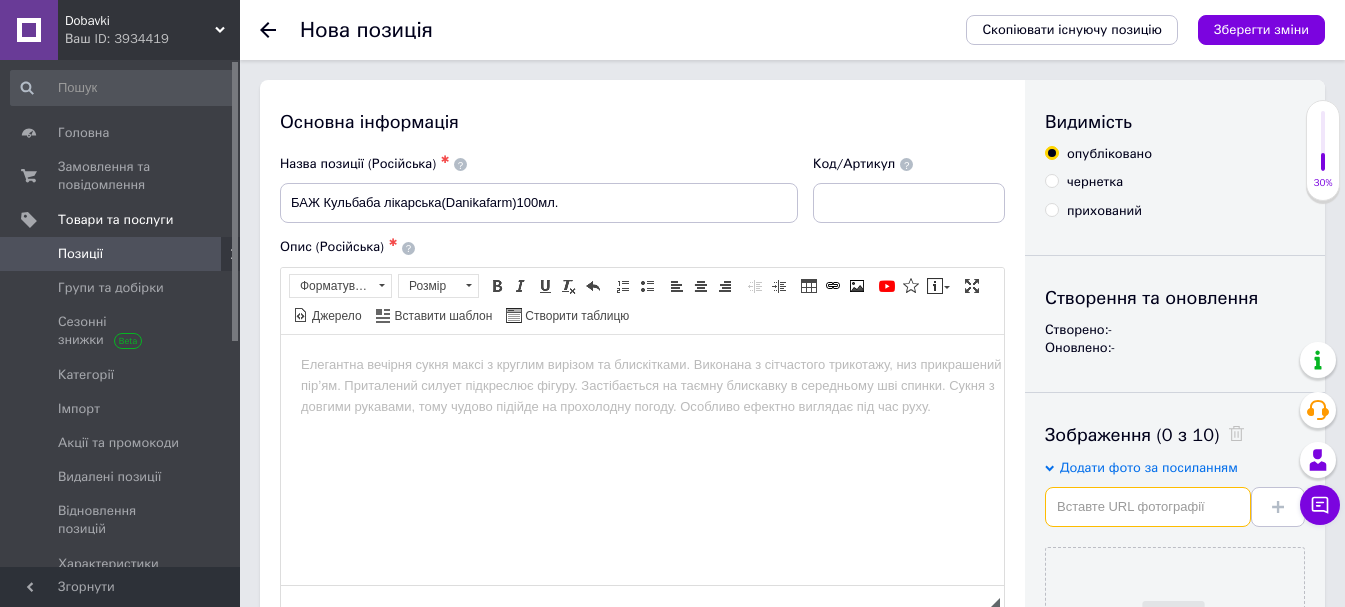 paste on "[URL][DOMAIN_NAME]" 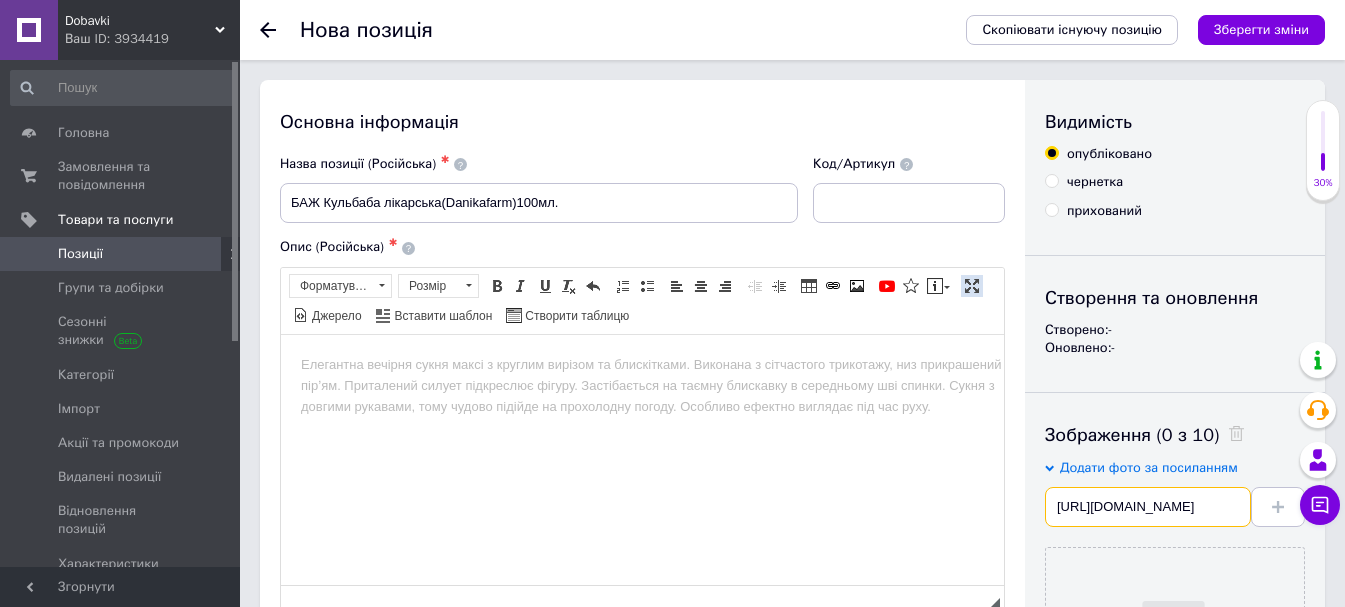 scroll, scrollTop: 0, scrollLeft: 186, axis: horizontal 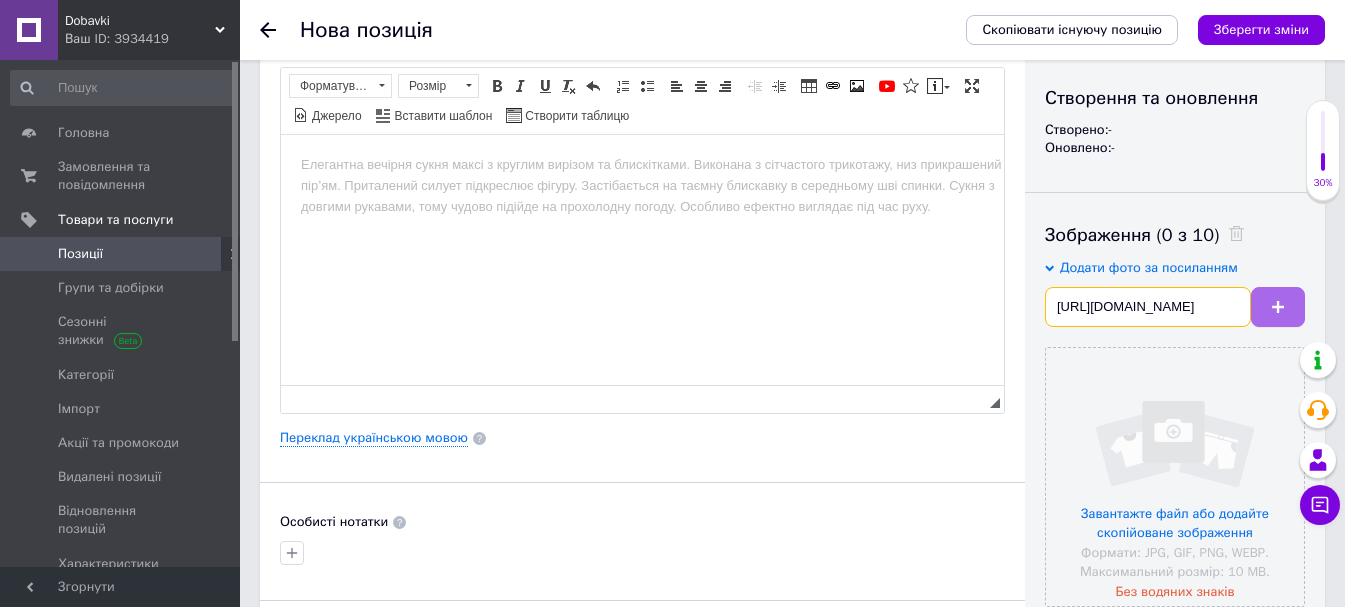 type on "[URL][DOMAIN_NAME]" 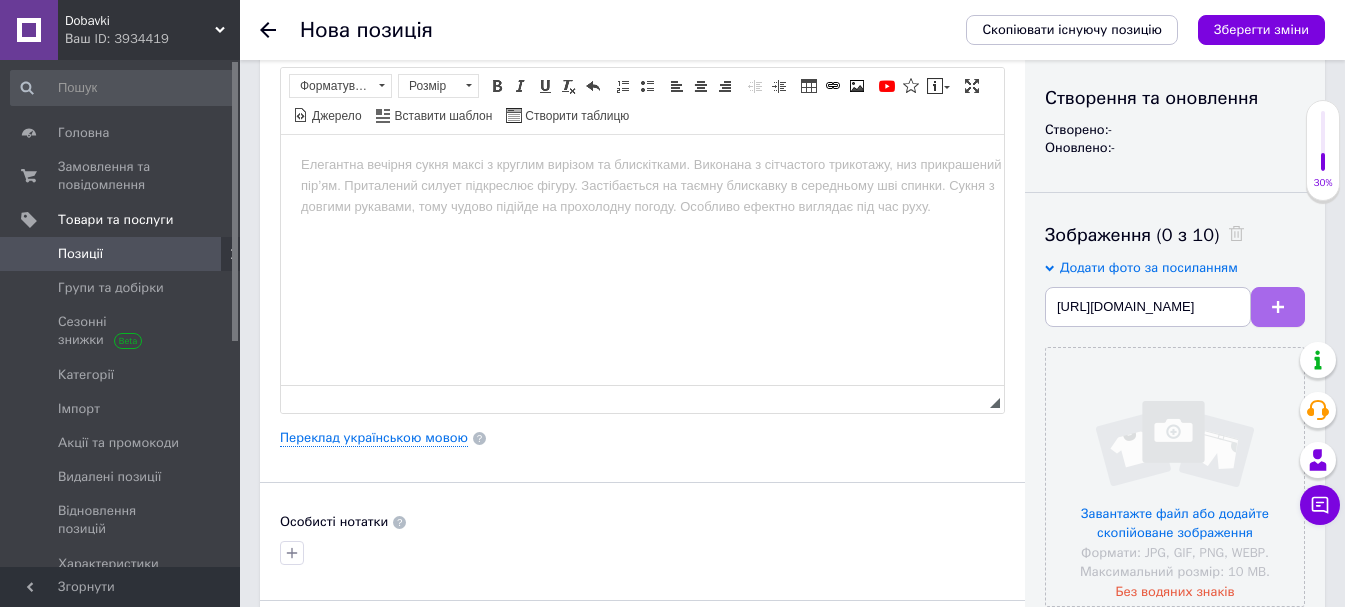 click at bounding box center (1278, 307) 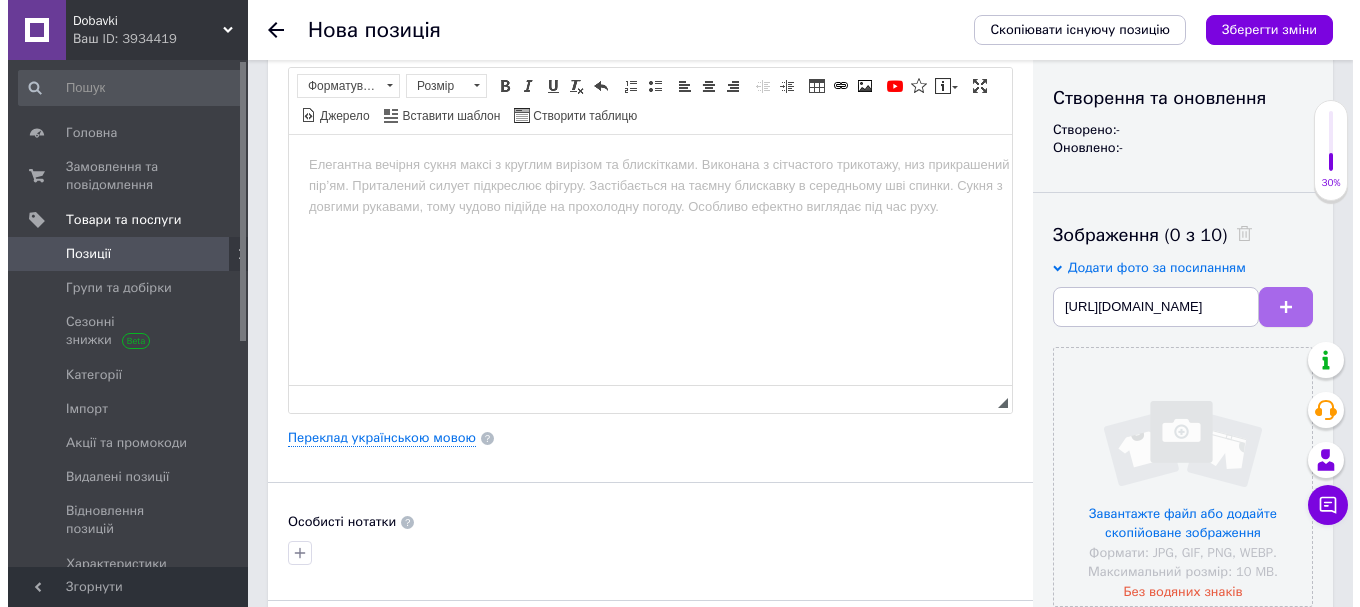 scroll, scrollTop: 0, scrollLeft: 0, axis: both 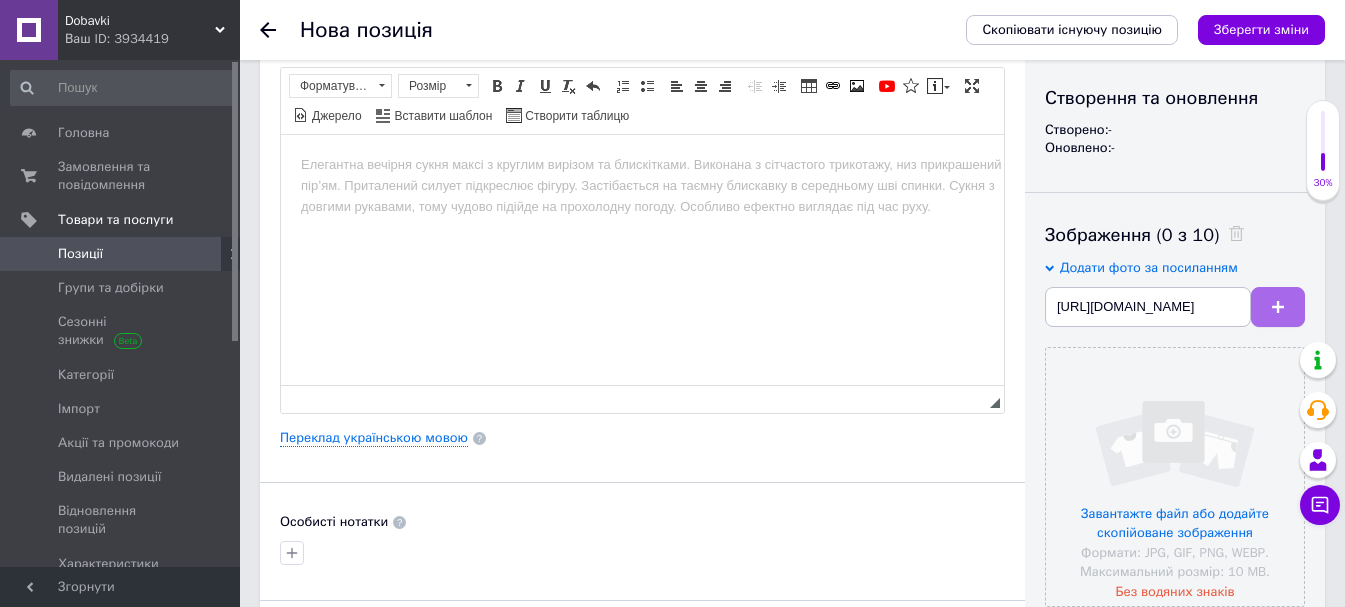 type 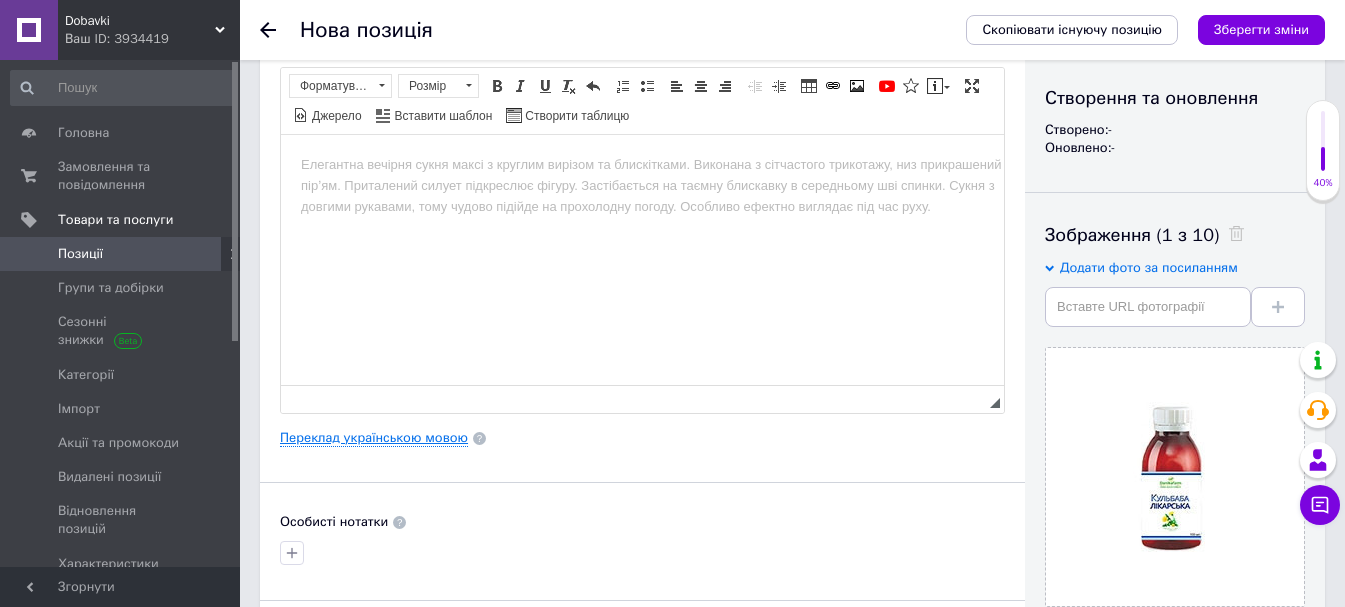 click on "Переклад українською мовою" at bounding box center [374, 438] 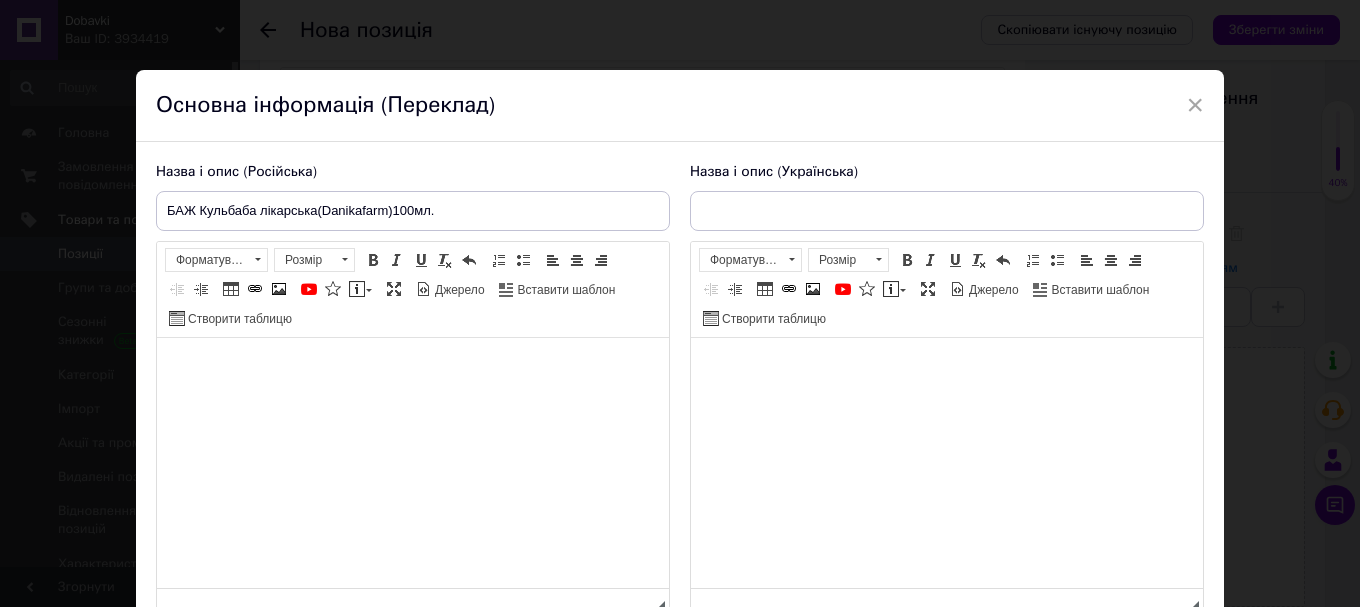 scroll, scrollTop: 0, scrollLeft: 0, axis: both 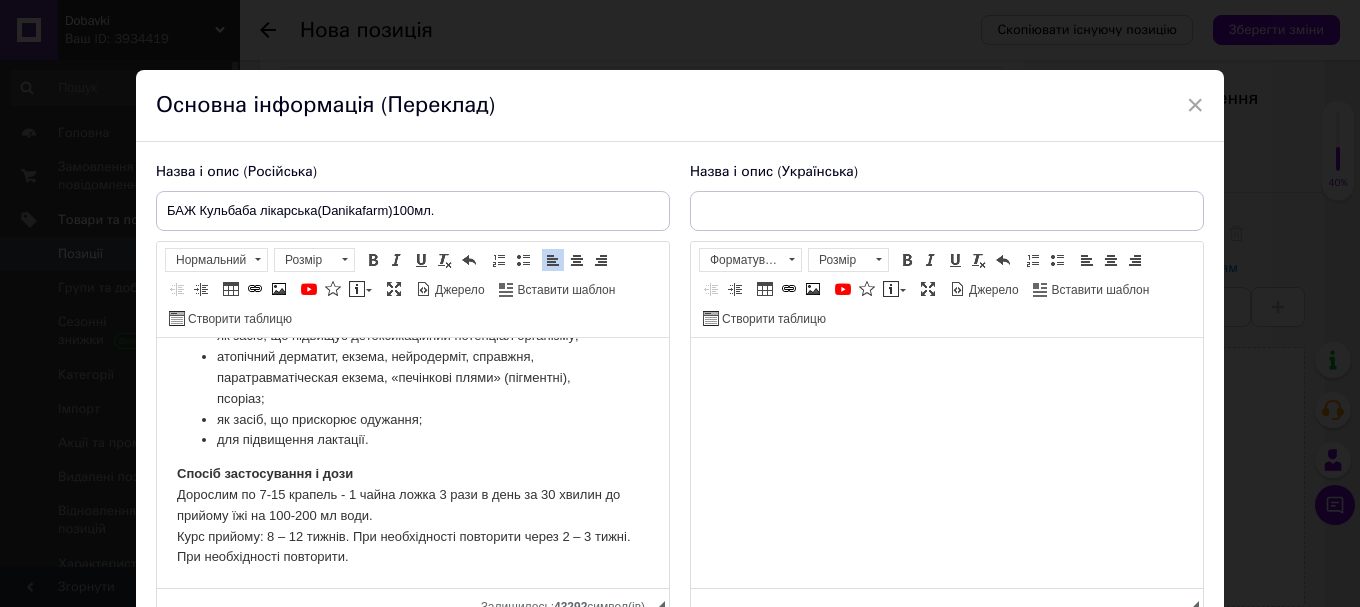 click at bounding box center [947, 368] 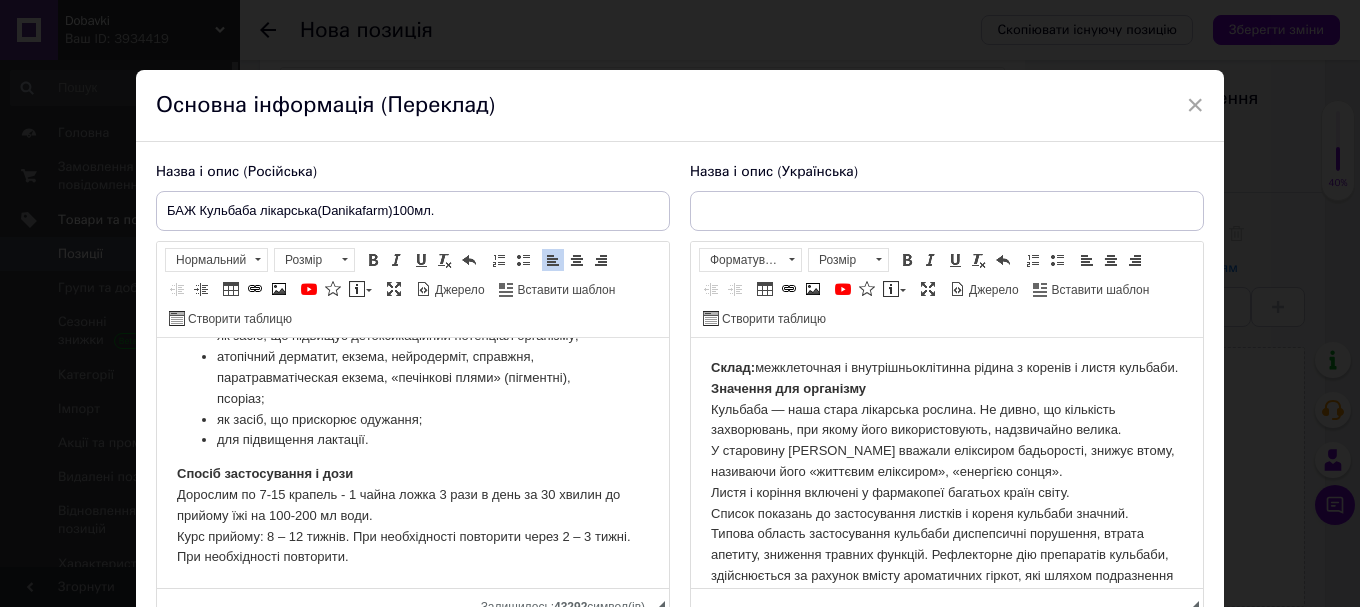 scroll, scrollTop: 2280, scrollLeft: 0, axis: vertical 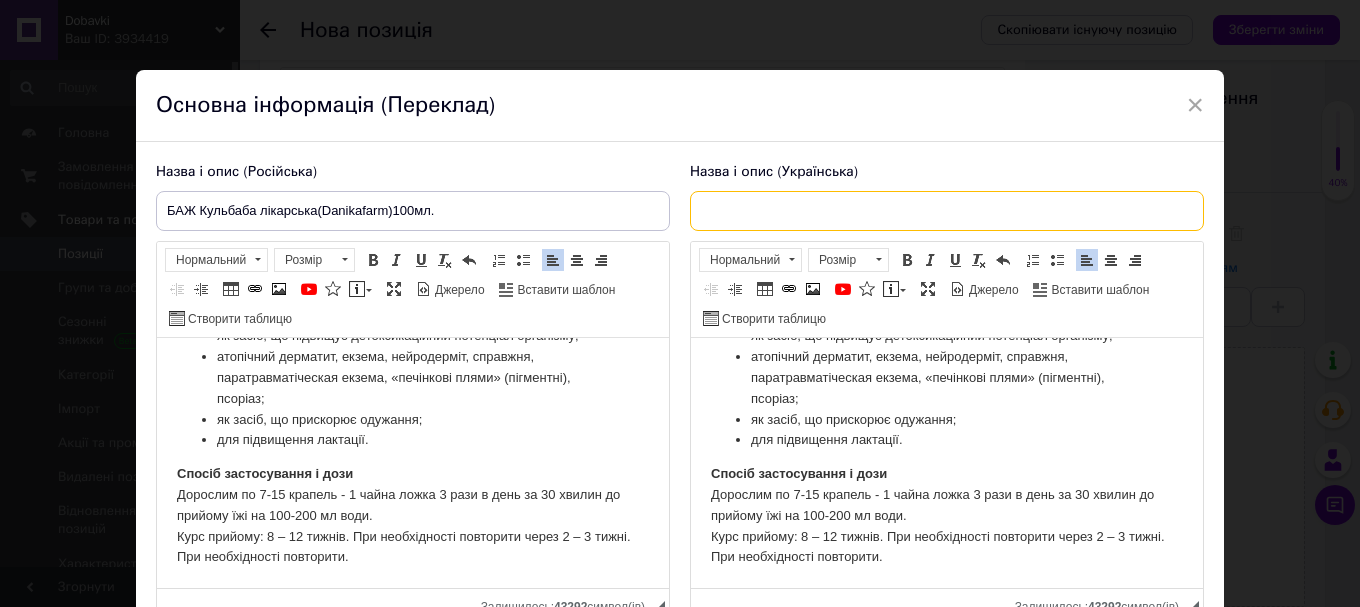 click at bounding box center (947, 211) 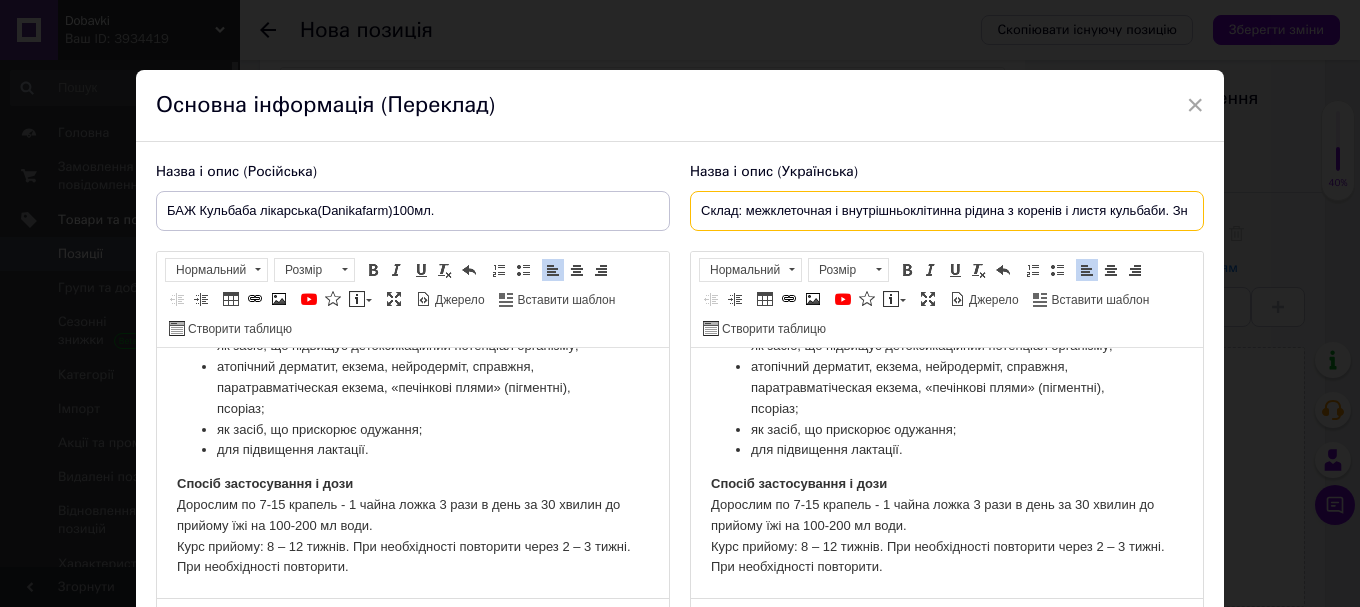 scroll, scrollTop: 0, scrollLeft: 0, axis: both 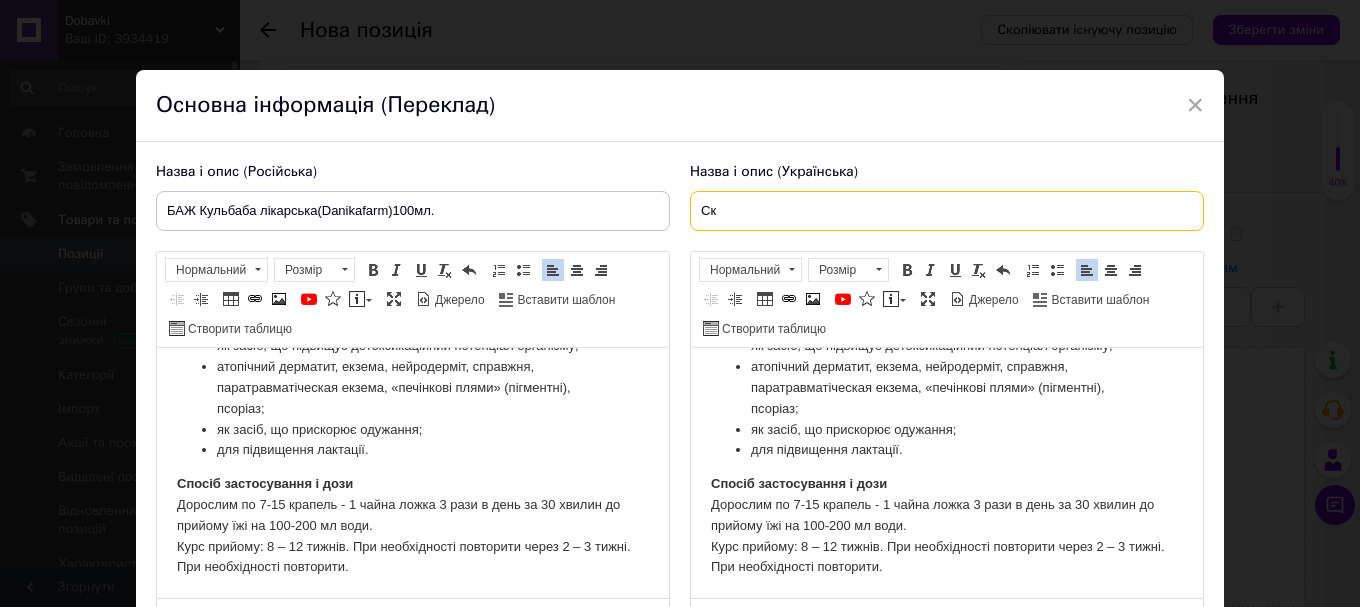 type on "С" 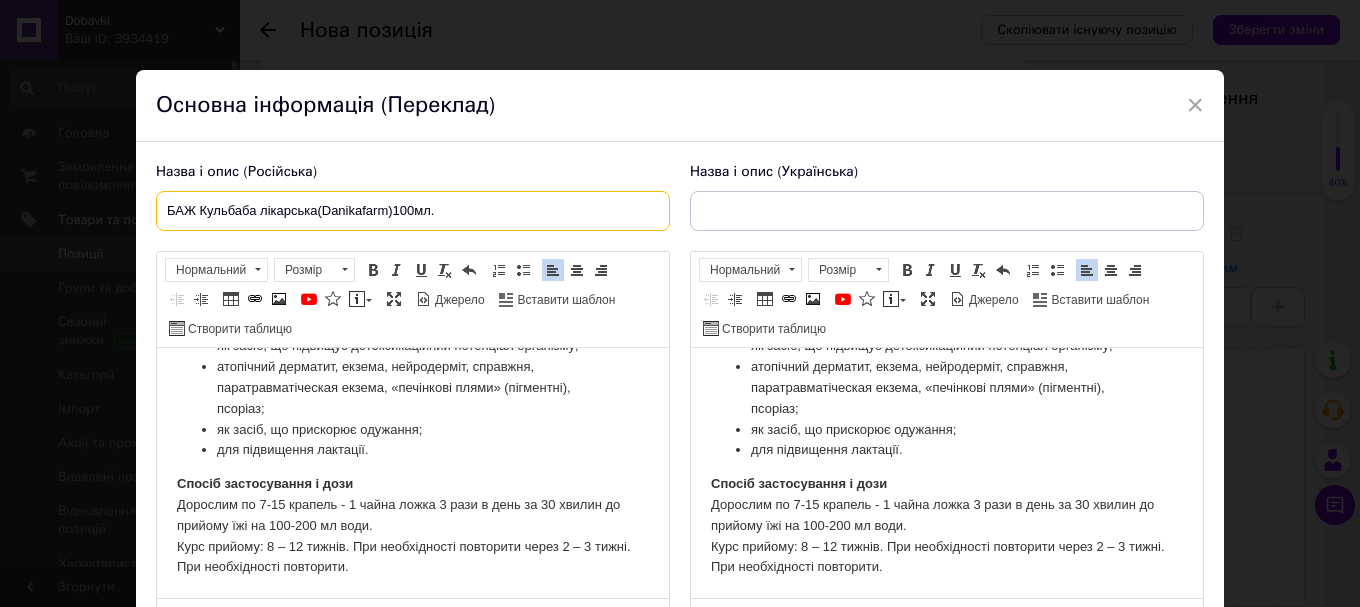 drag, startPoint x: 480, startPoint y: 217, endPoint x: 200, endPoint y: 209, distance: 280.11426 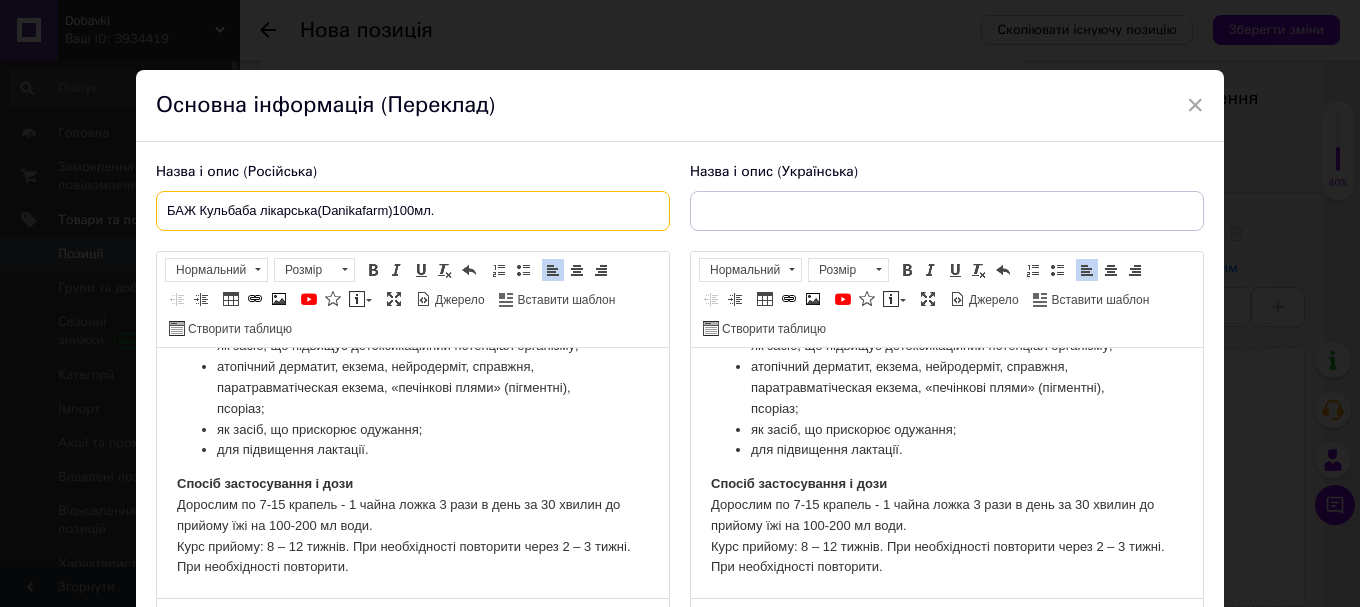 click on "БАЖ Кульбаба лікарська(Danikafarm)100мл." at bounding box center (413, 211) 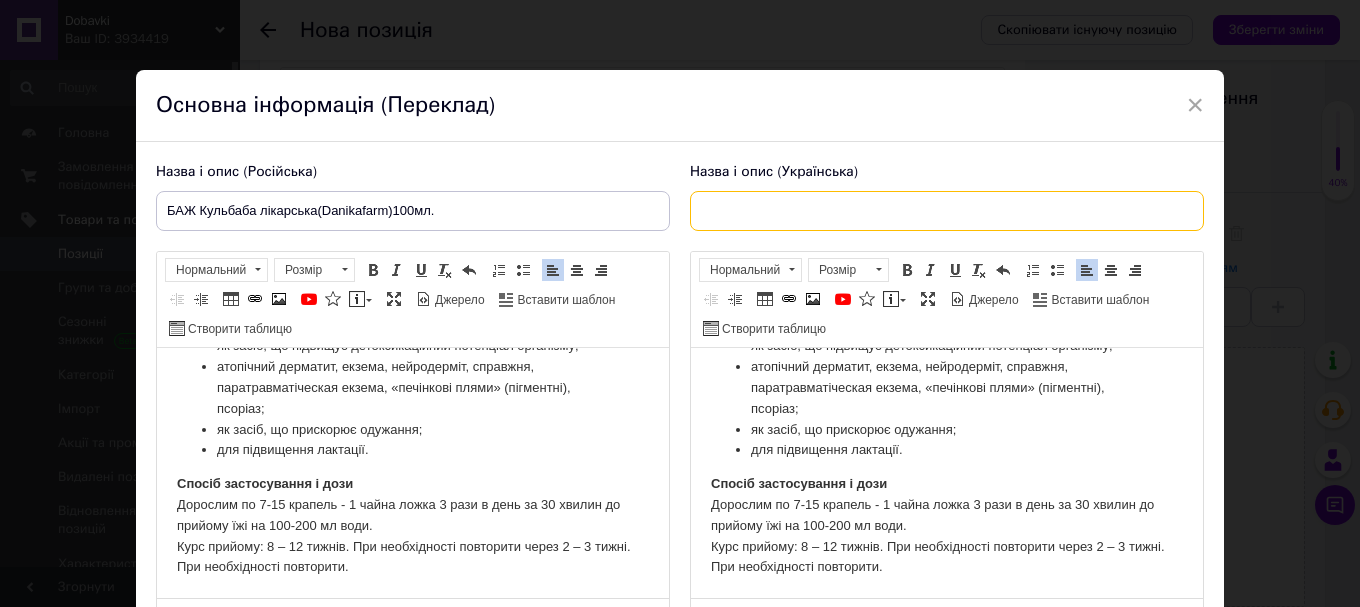 click at bounding box center [947, 211] 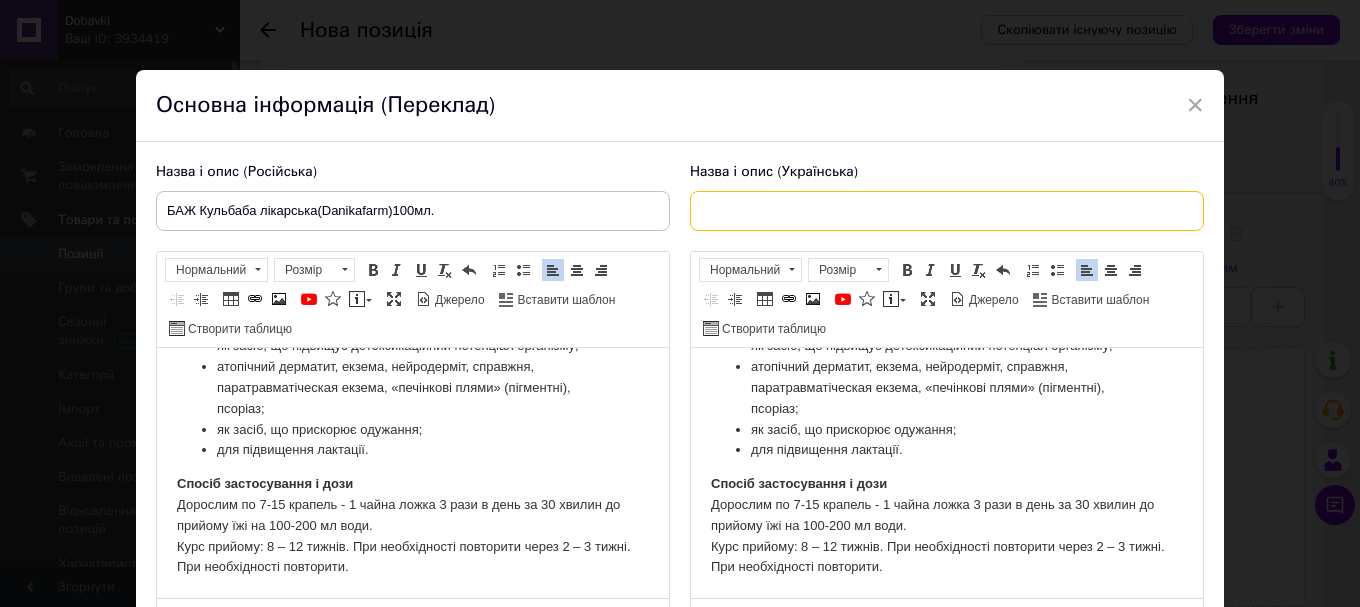 paste on "БАЖ Кульбаба лікарська(Danikafarm)100мл." 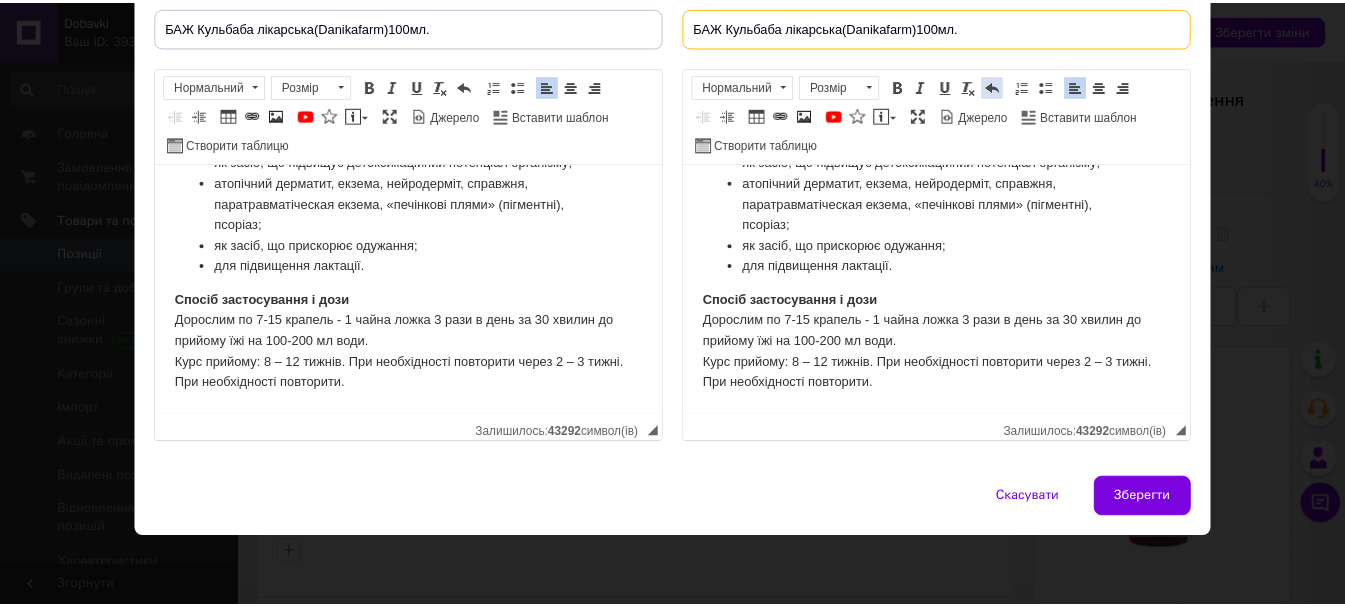 scroll, scrollTop: 185, scrollLeft: 0, axis: vertical 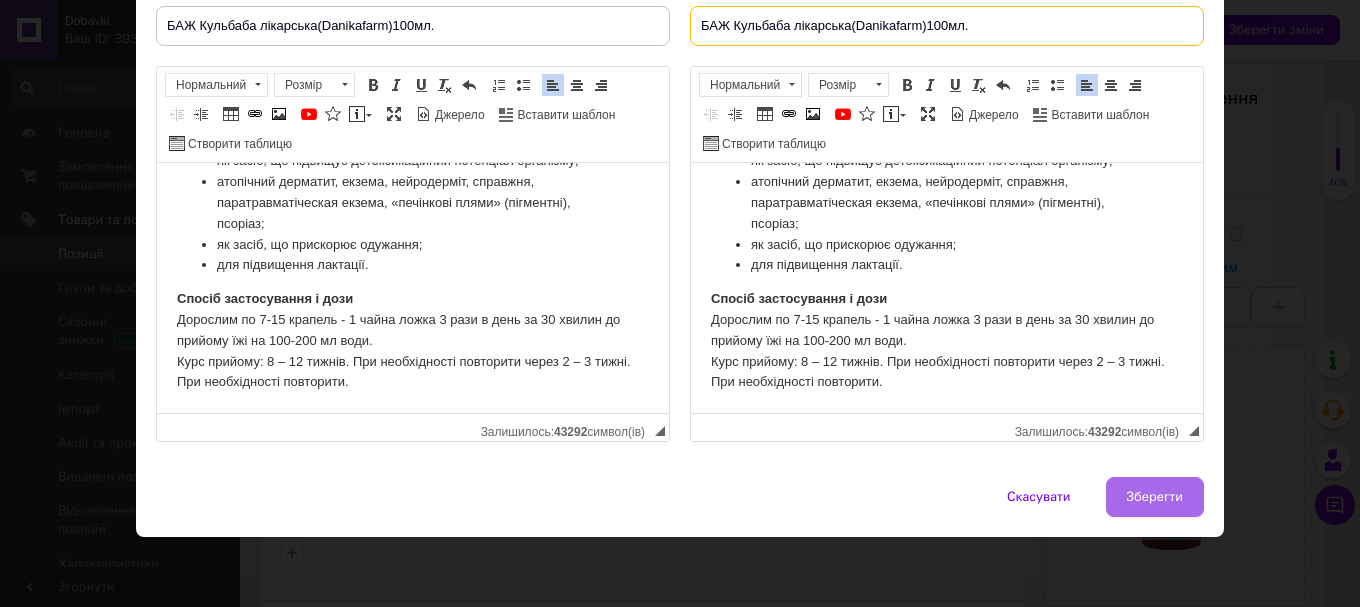 type on "БАЖ Кульбаба лікарська(Danikafarm)100мл." 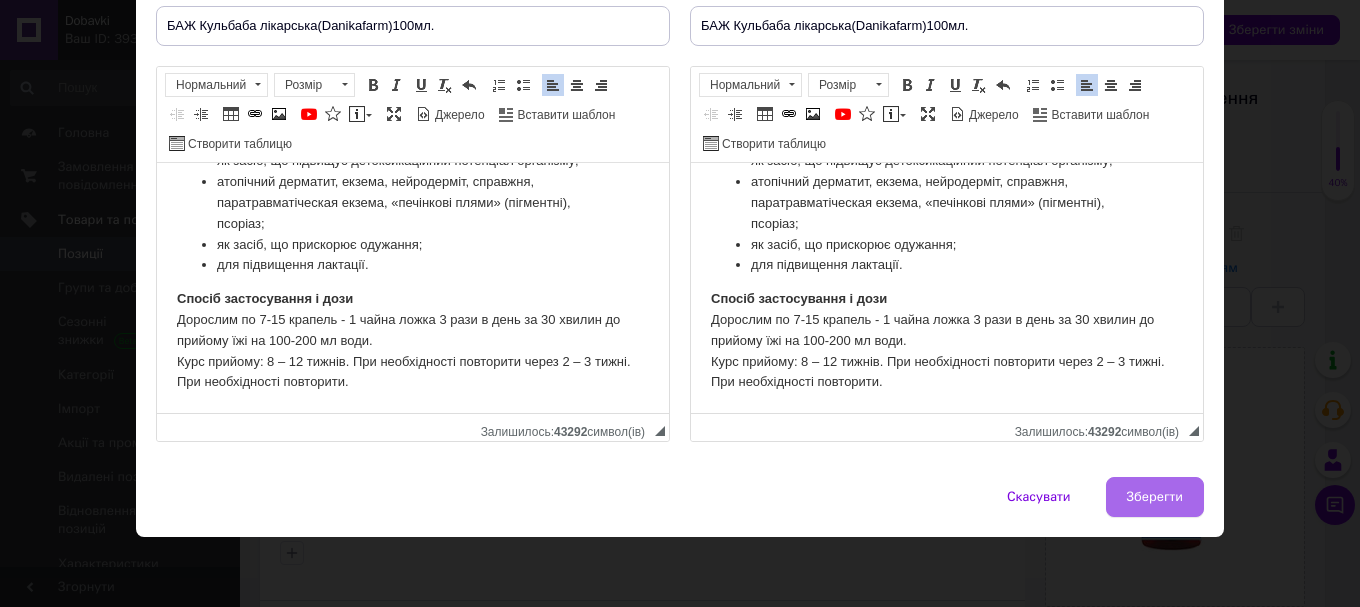 click on "Зберегти" at bounding box center [1155, 497] 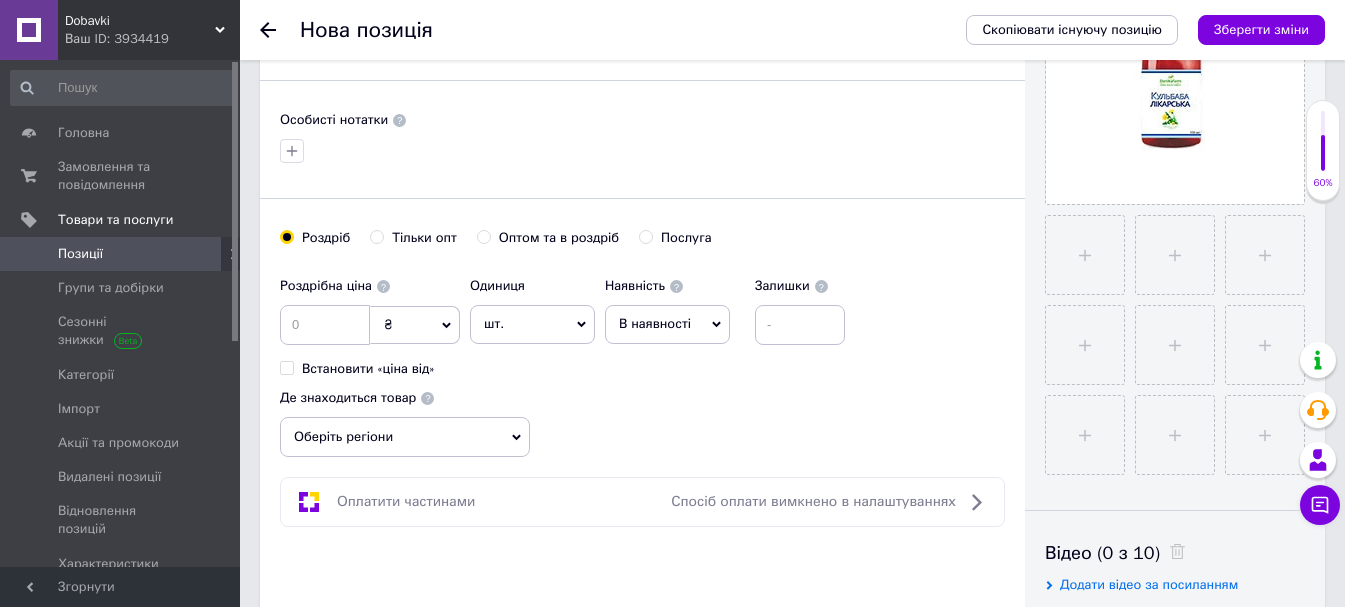 scroll, scrollTop: 700, scrollLeft: 0, axis: vertical 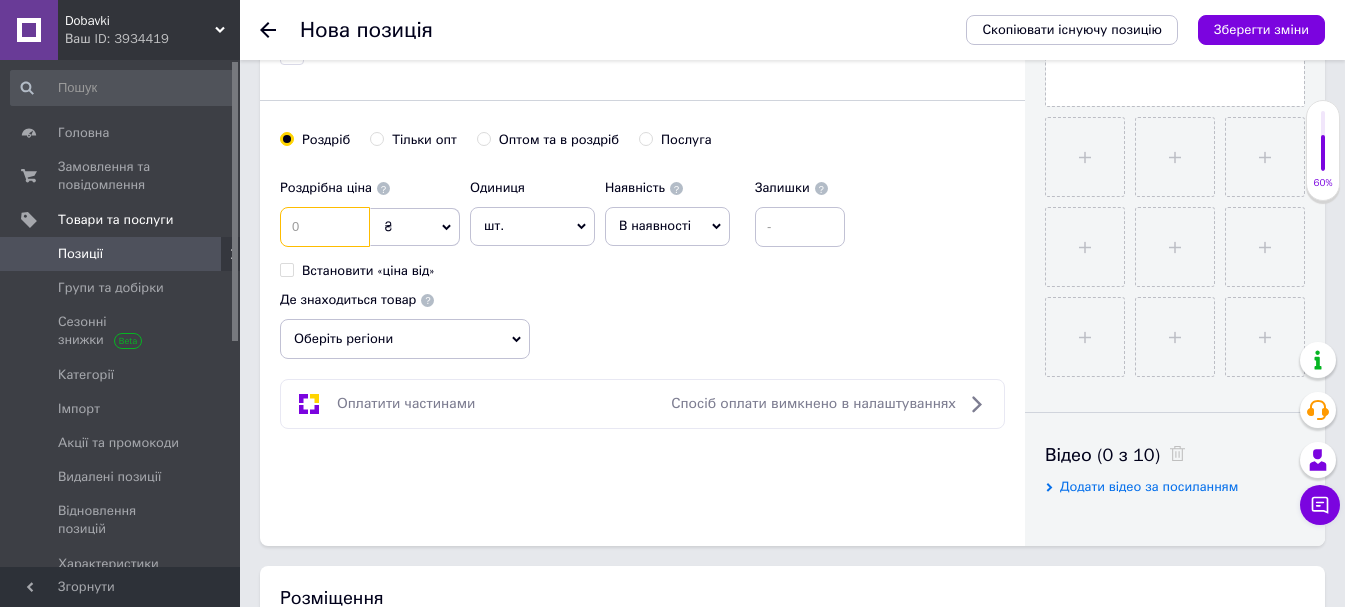 click at bounding box center [325, 227] 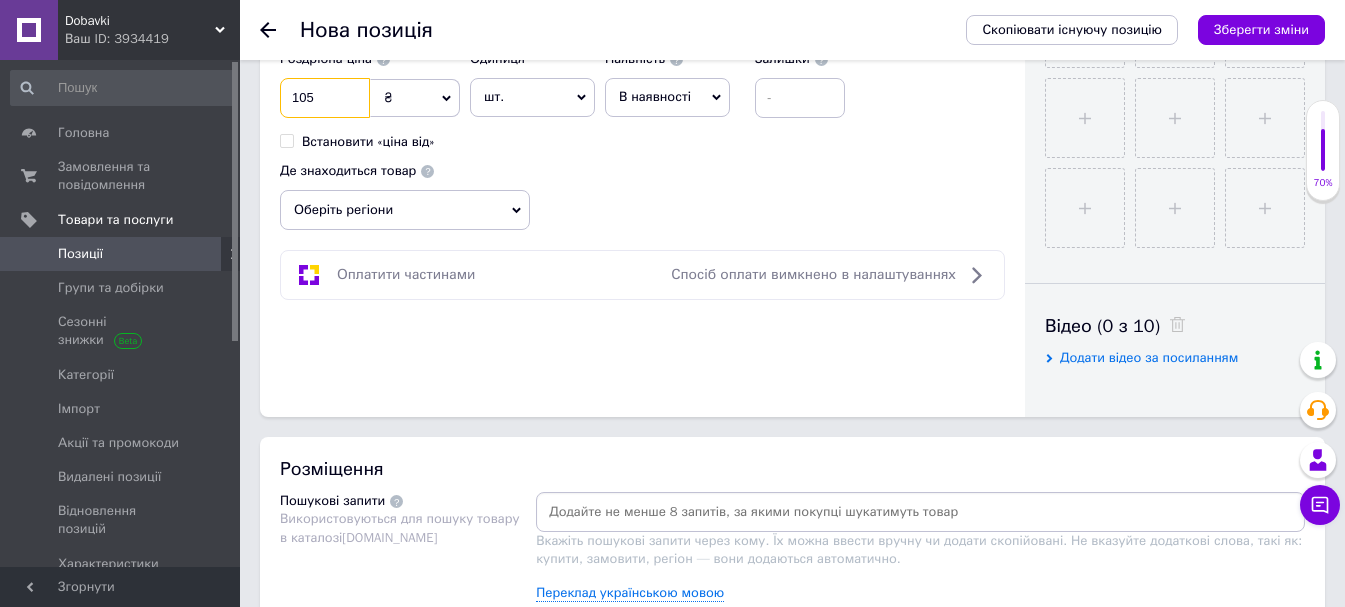 scroll, scrollTop: 1000, scrollLeft: 0, axis: vertical 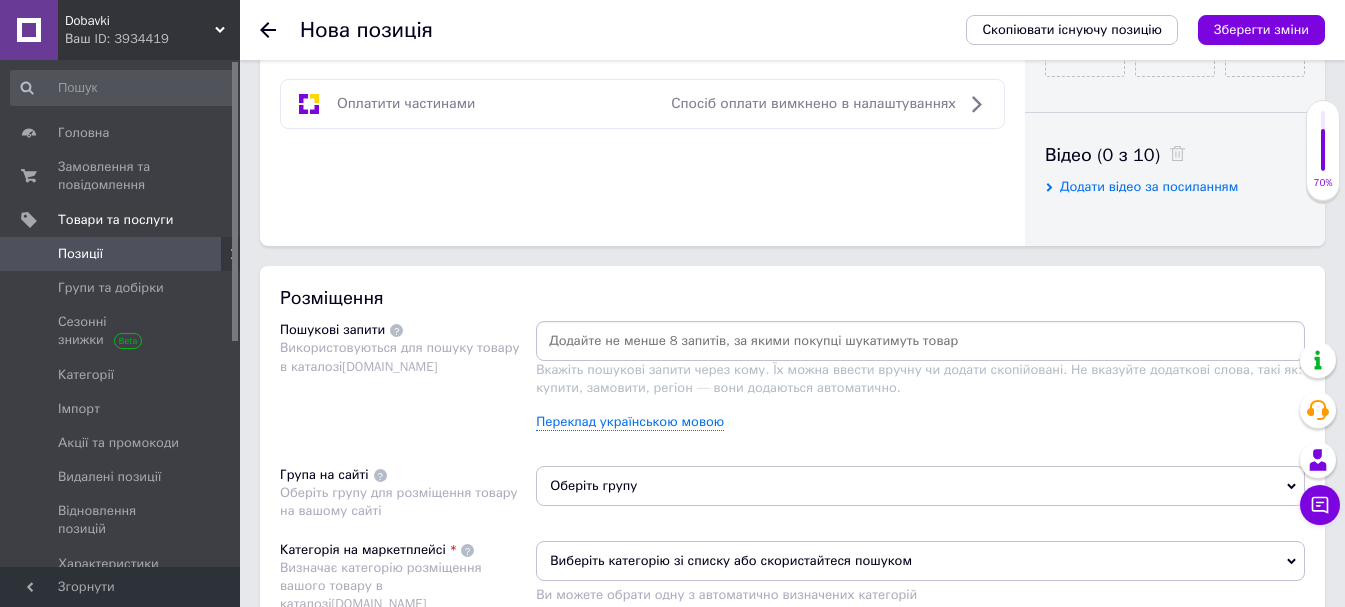 type on "105" 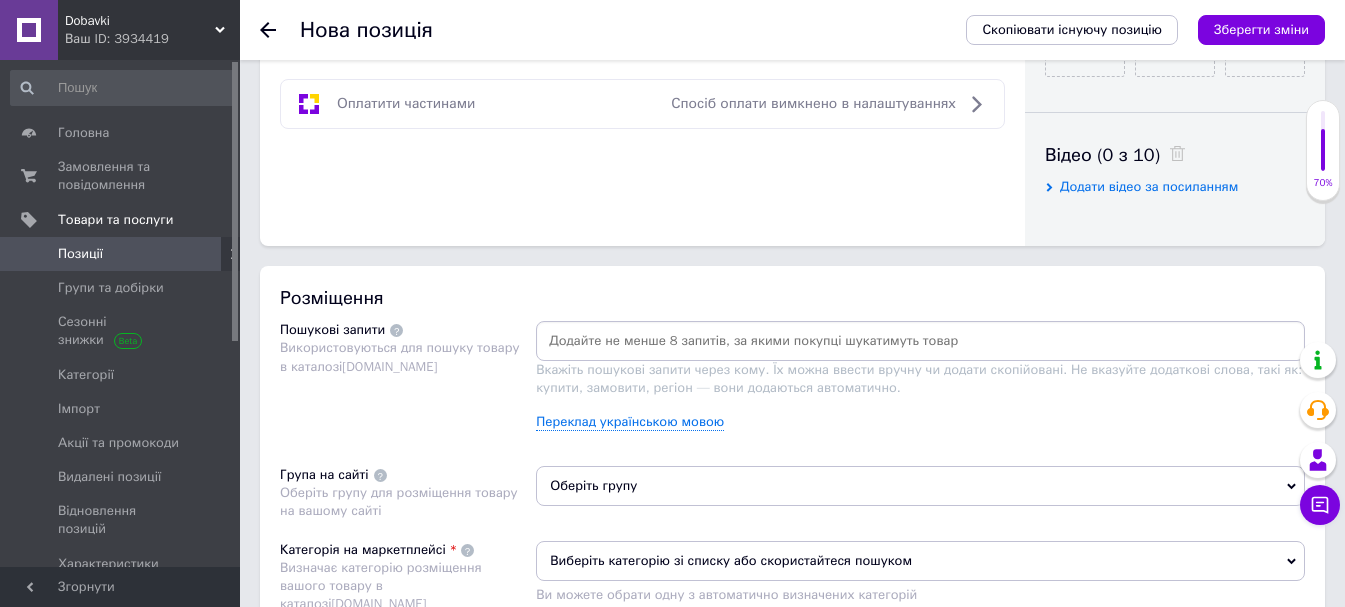 click at bounding box center (920, 341) 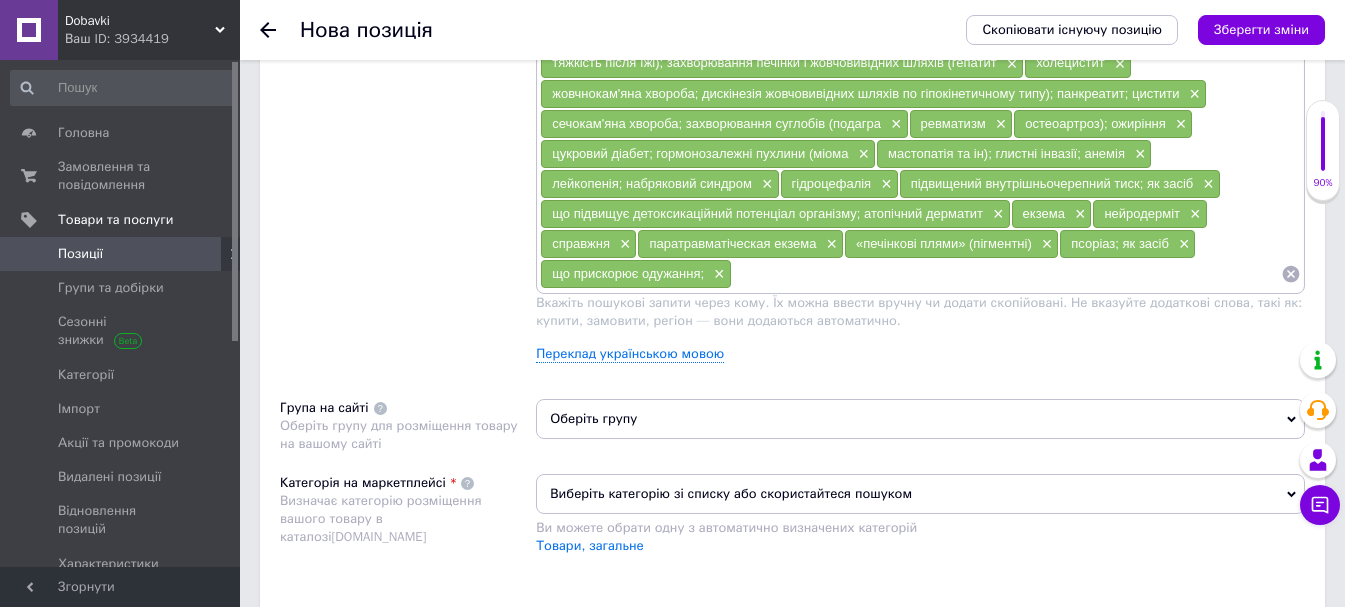 scroll, scrollTop: 1500, scrollLeft: 0, axis: vertical 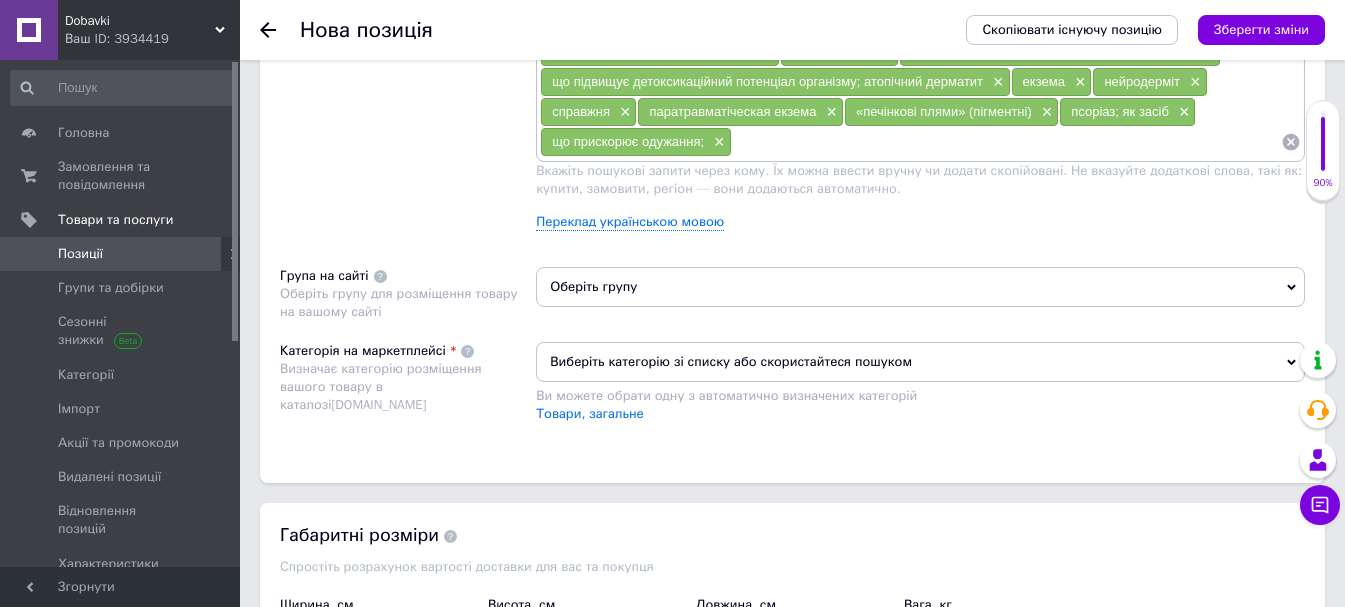 click on "Оберіть групу" at bounding box center (920, 287) 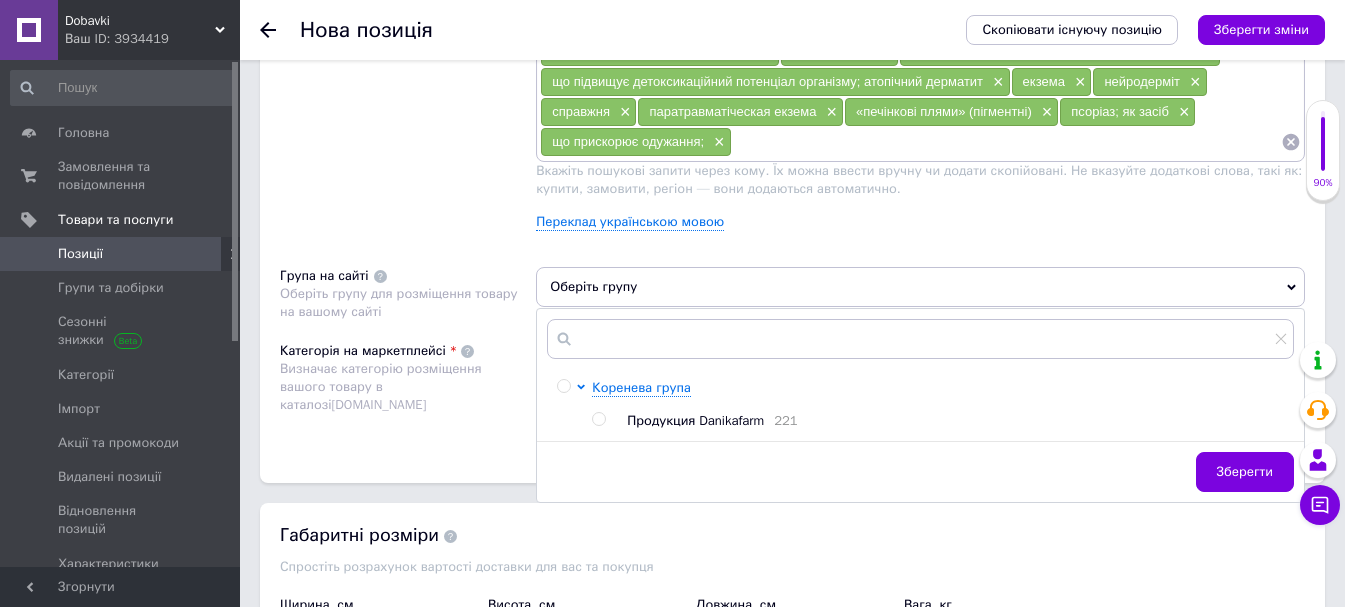 click at bounding box center (598, 419) 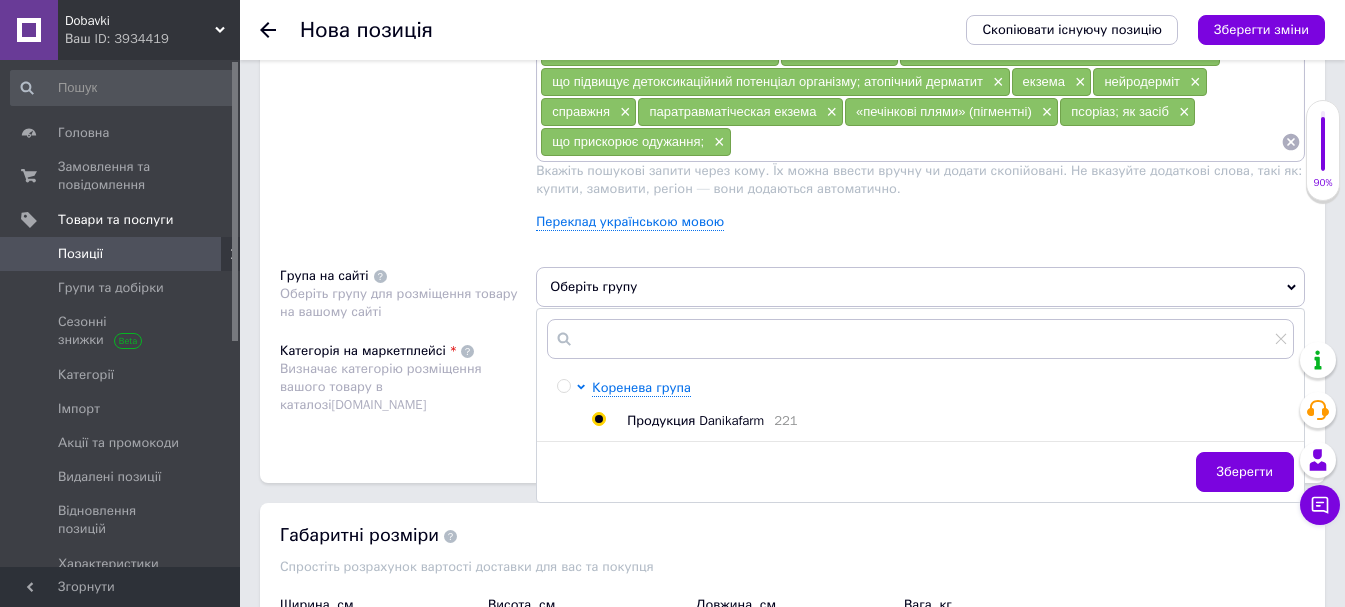 radio on "true" 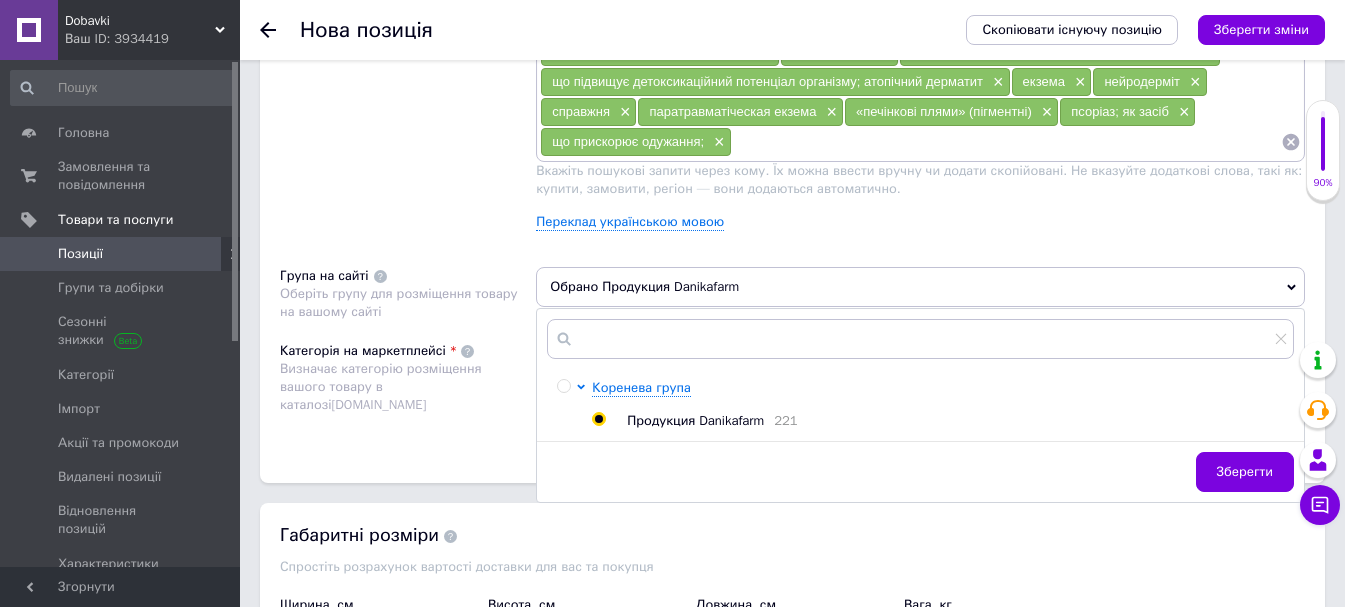 drag, startPoint x: 1246, startPoint y: 464, endPoint x: 1252, endPoint y: 454, distance: 11.661903 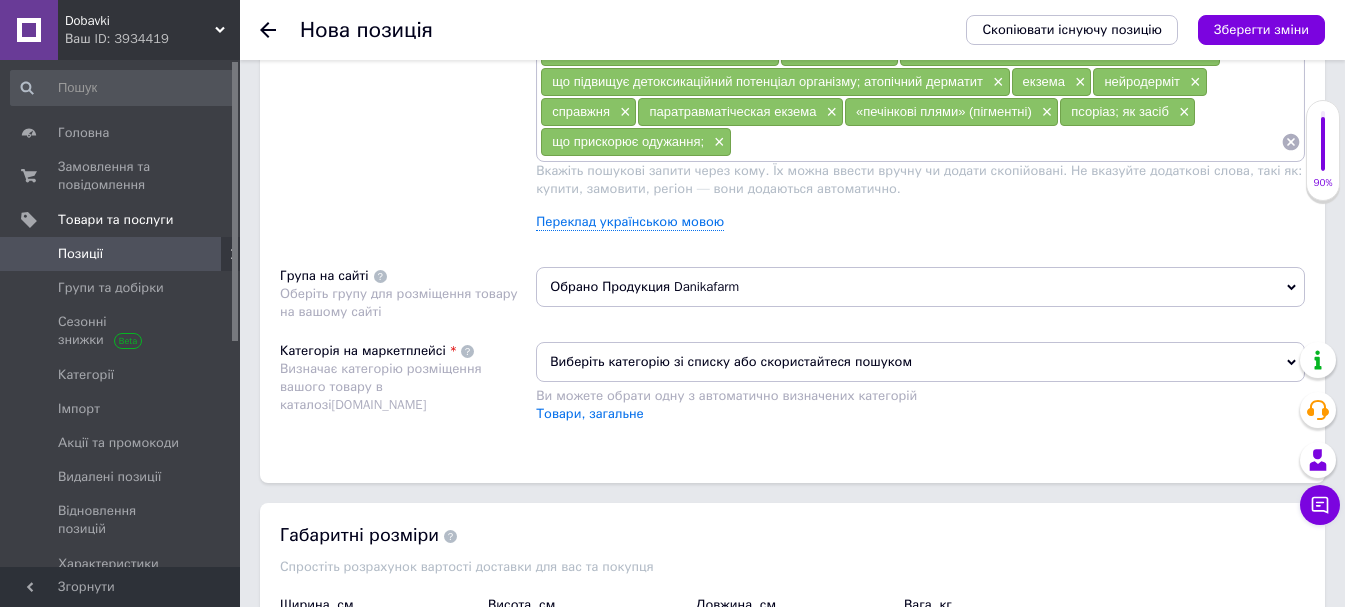 click on "Виберіть категорію зі списку або скористайтеся пошуком" at bounding box center (920, 362) 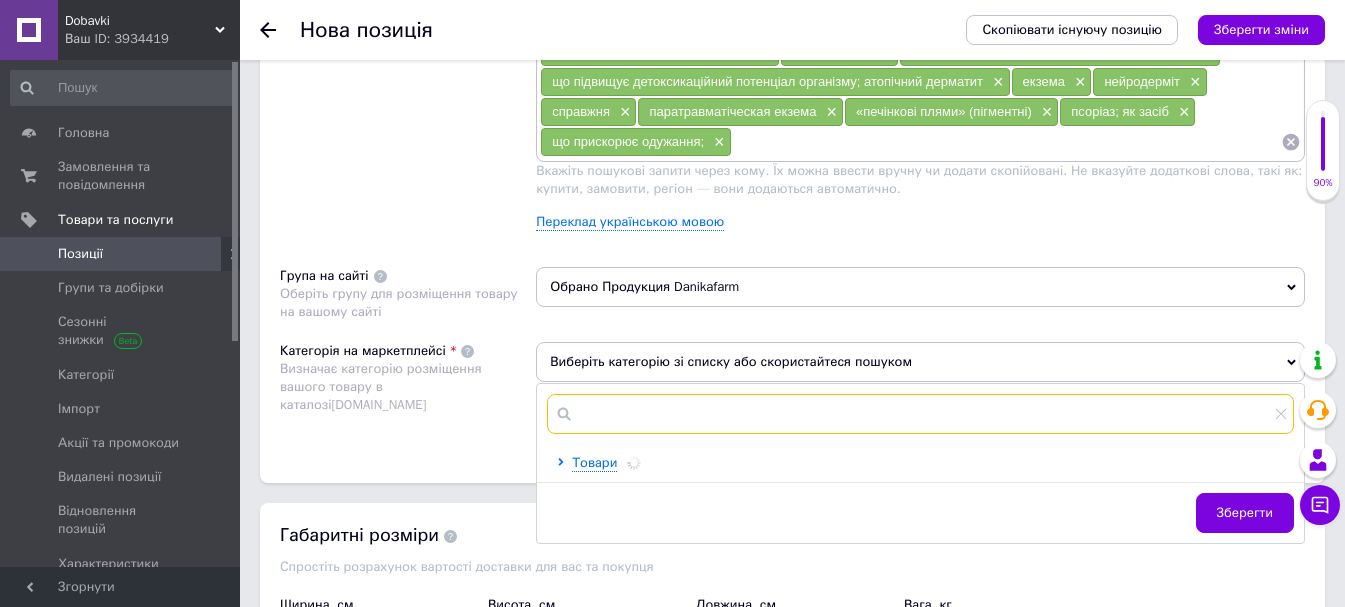 click at bounding box center [920, 414] 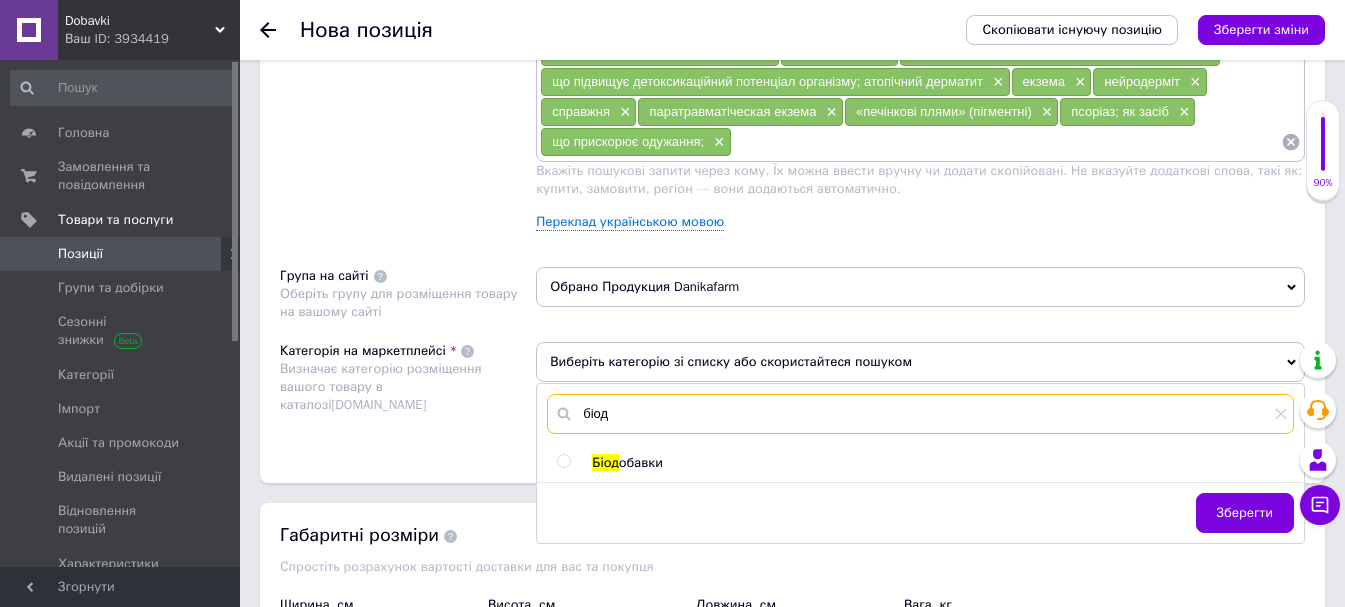 type on "біод" 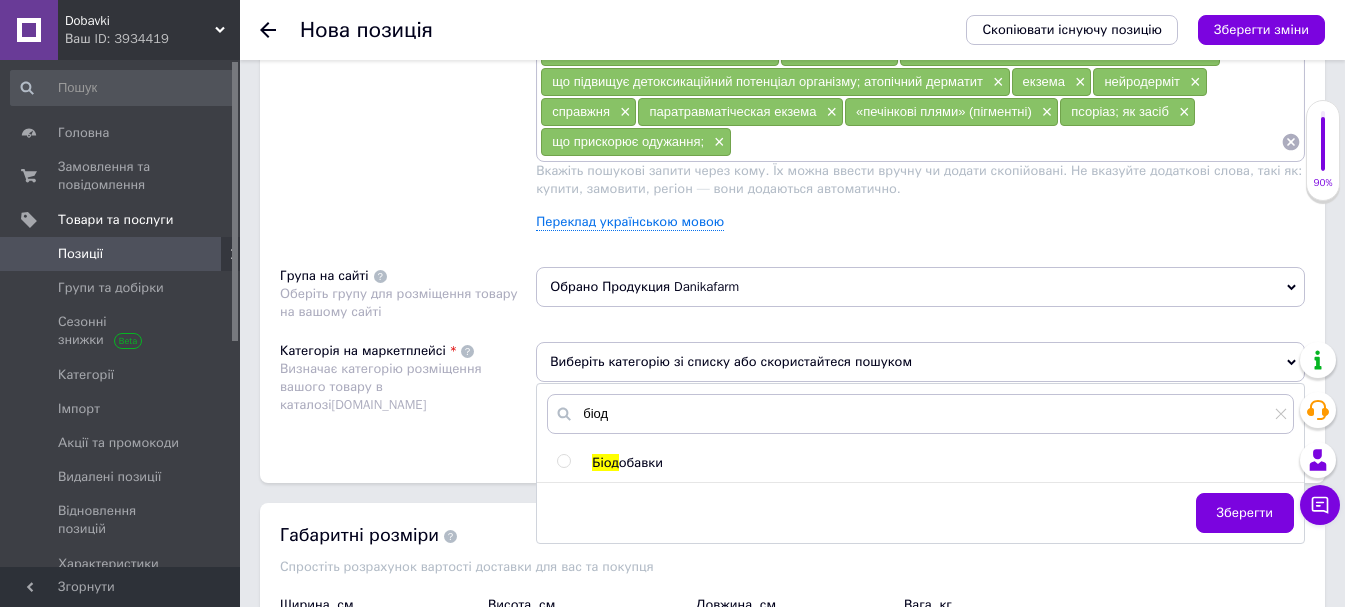 click at bounding box center (563, 461) 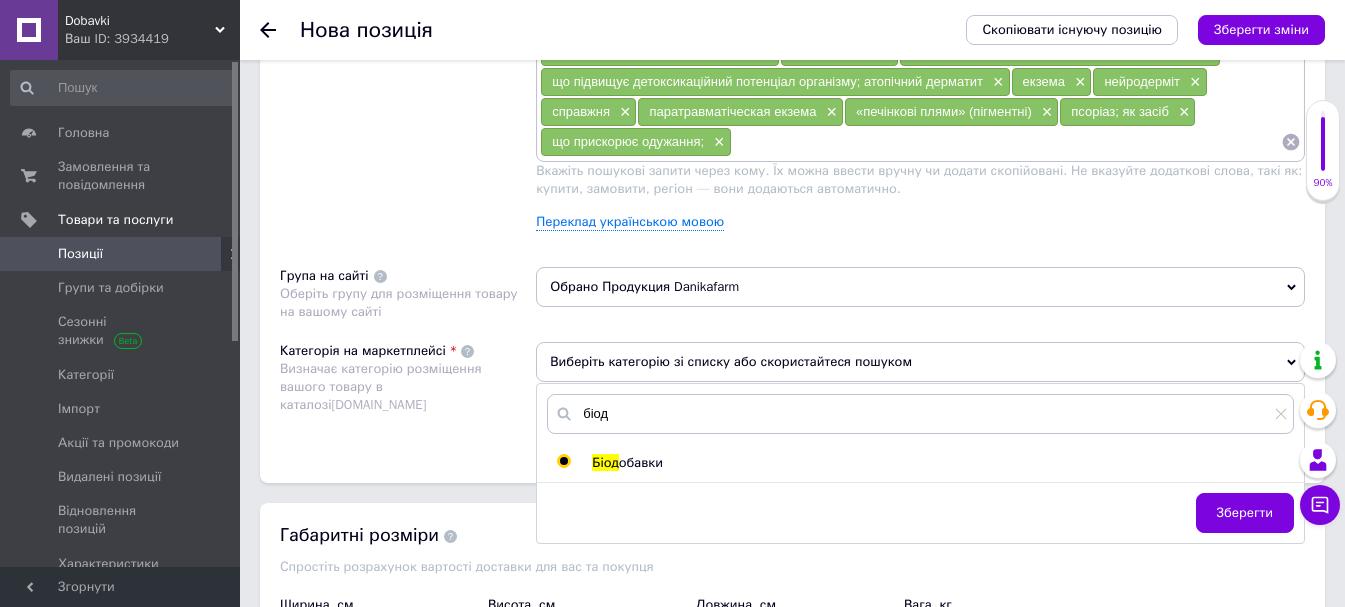 radio on "true" 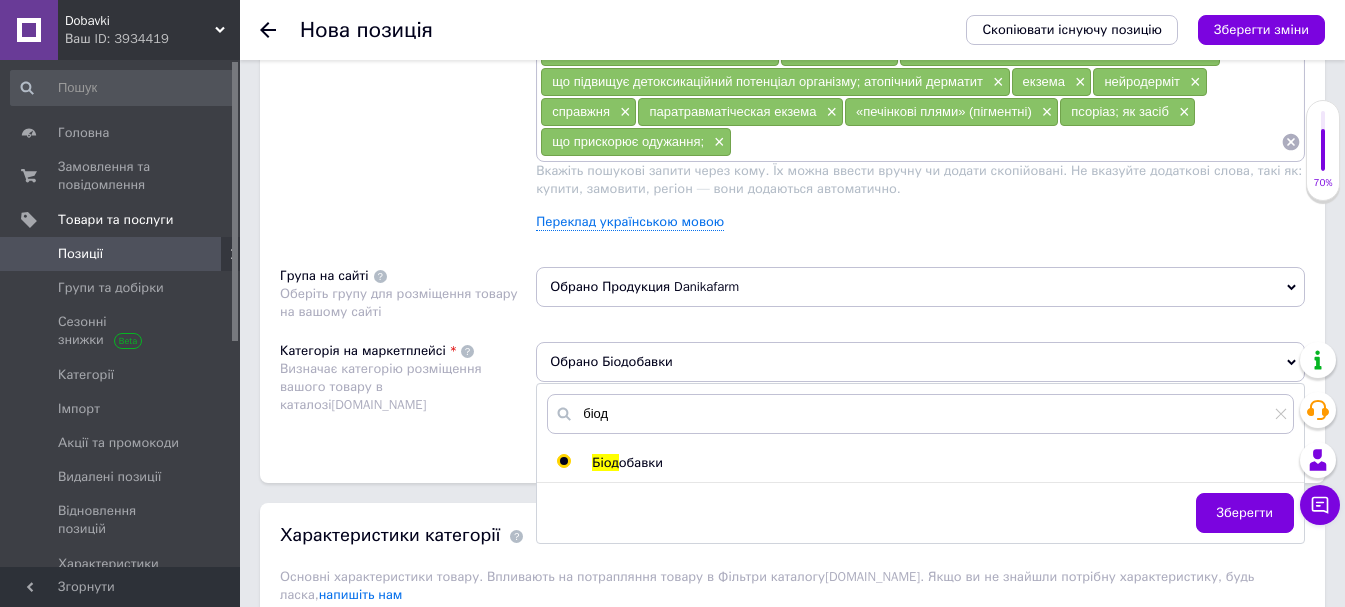 click on "Зберегти" at bounding box center (1245, 513) 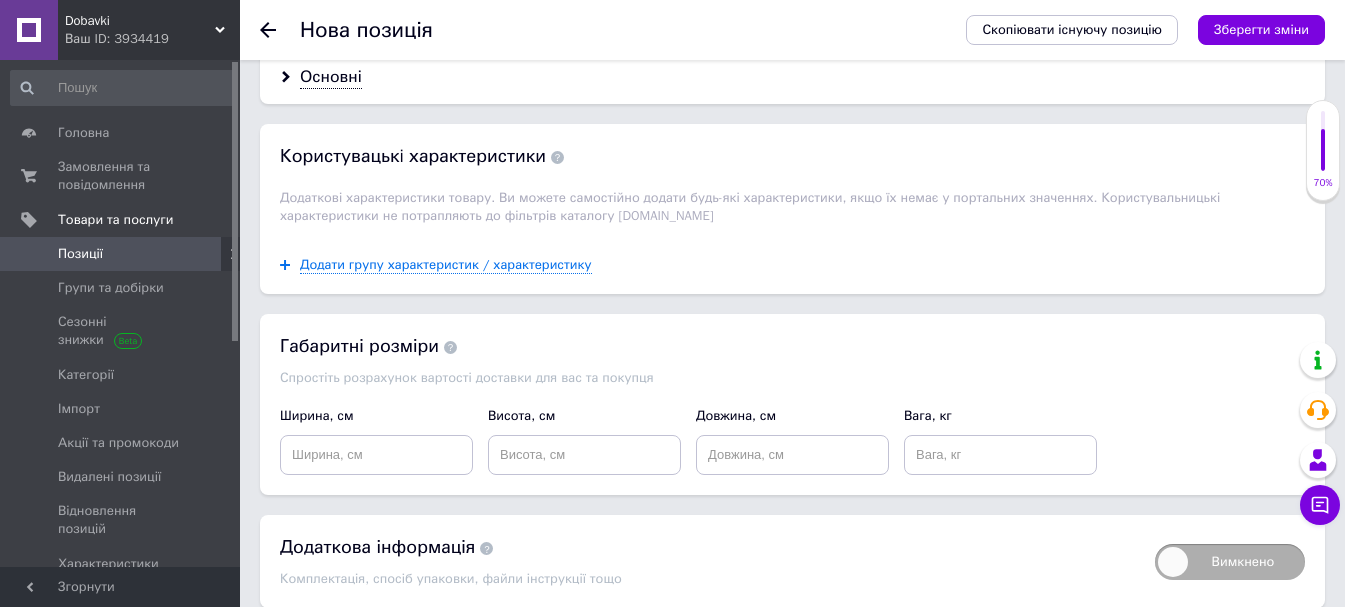 scroll, scrollTop: 2126, scrollLeft: 0, axis: vertical 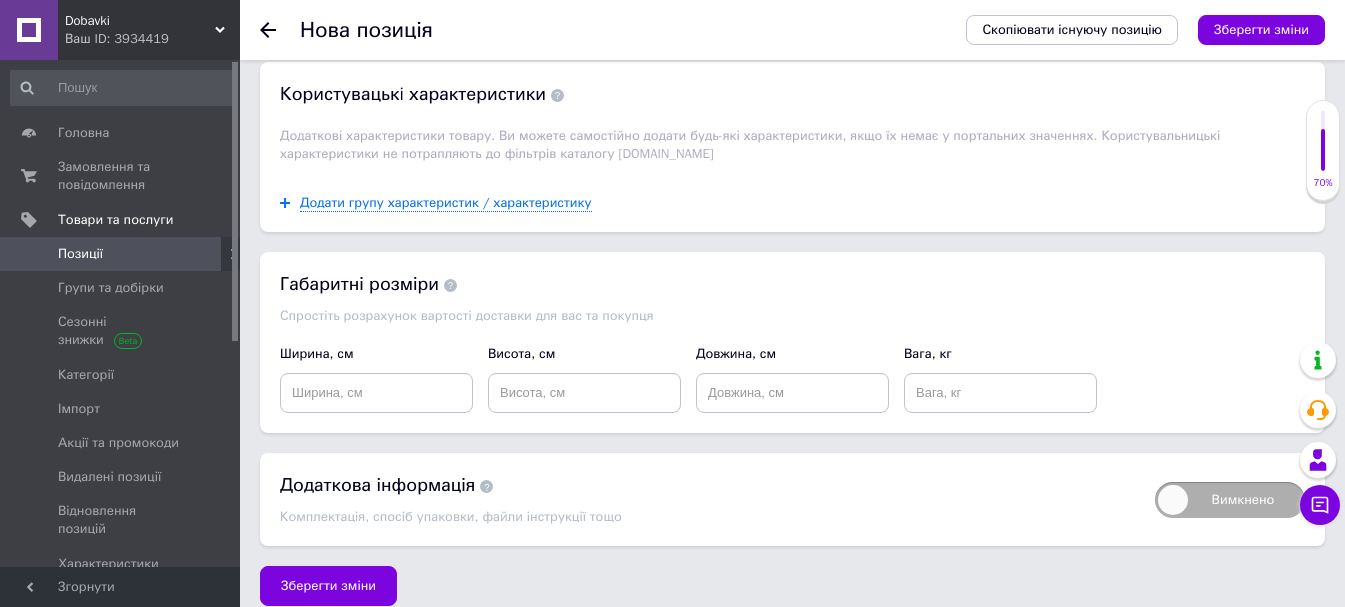 click on "Зберегти зміни" at bounding box center [328, 586] 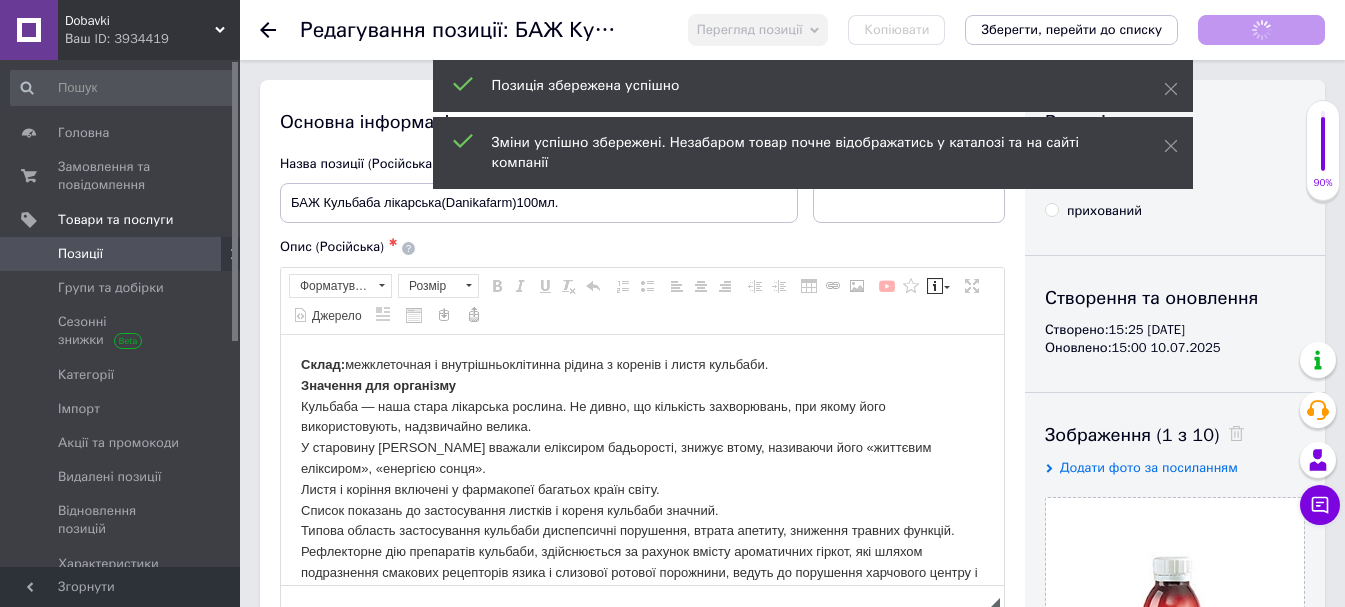 scroll, scrollTop: 0, scrollLeft: 0, axis: both 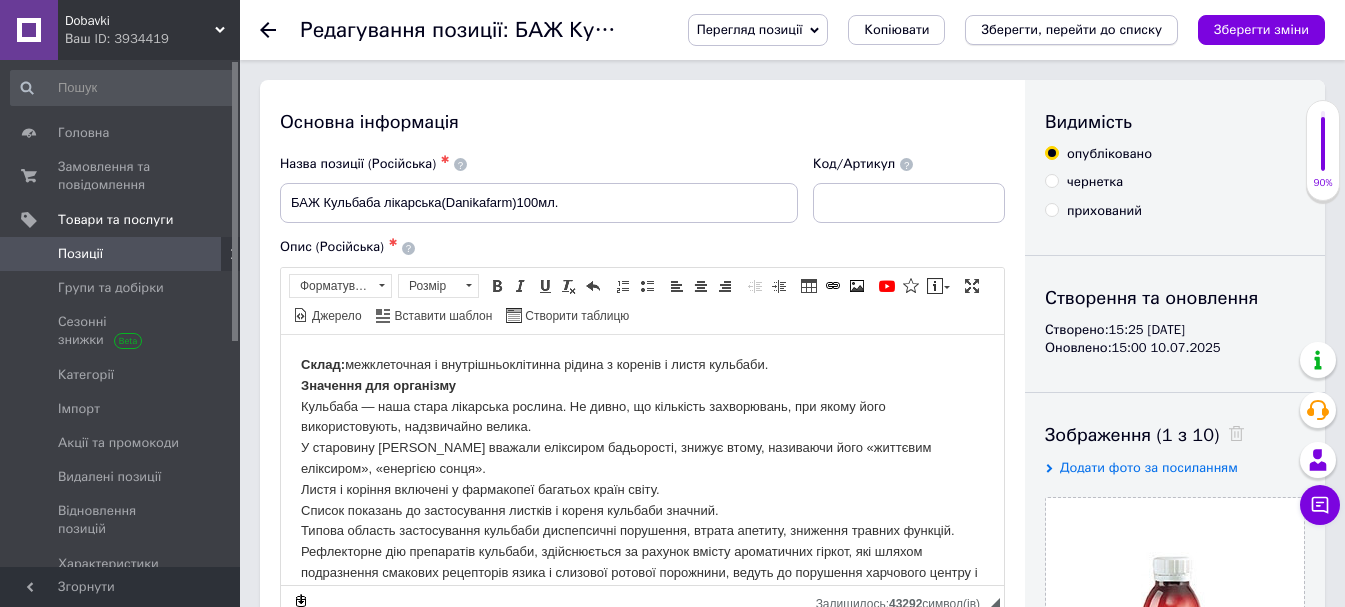 click on "Зберегти, перейти до списку" at bounding box center [1071, 29] 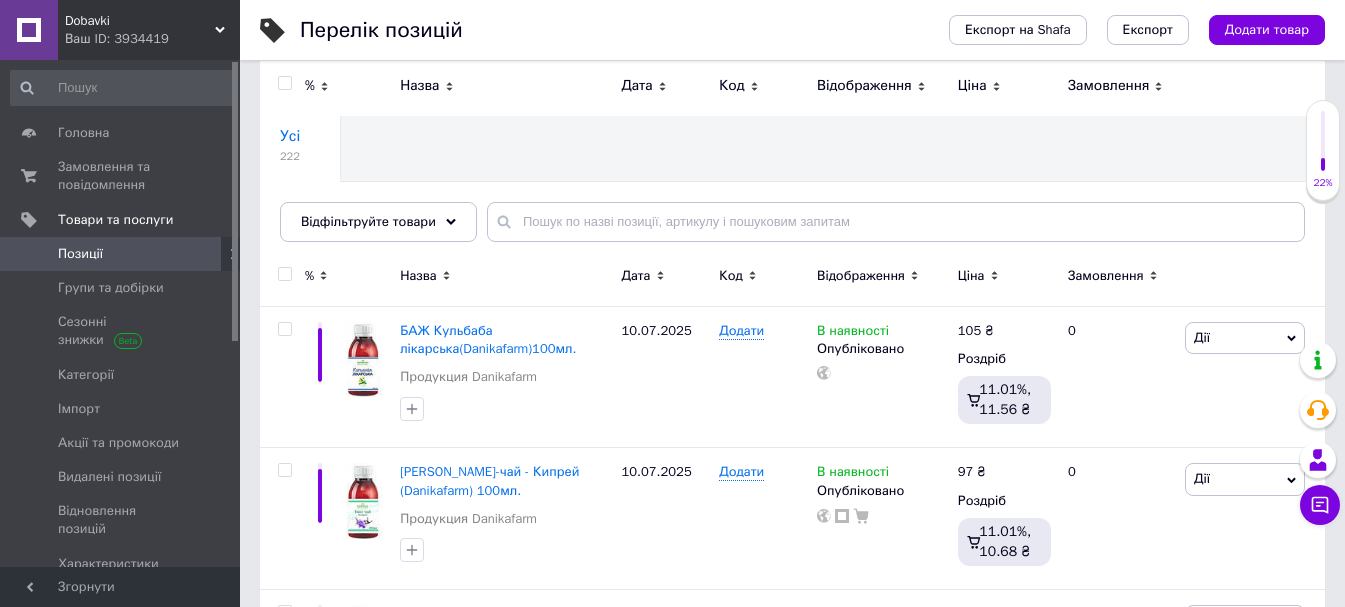 scroll, scrollTop: 0, scrollLeft: 0, axis: both 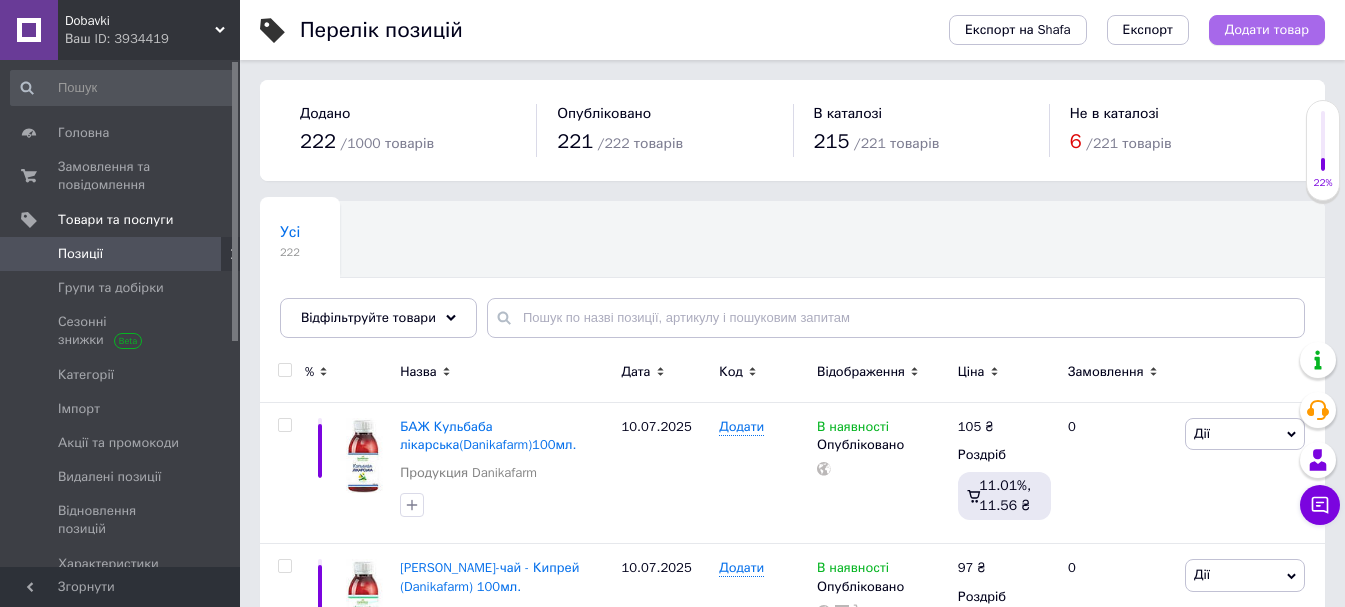 click on "Додати товар" at bounding box center [1267, 30] 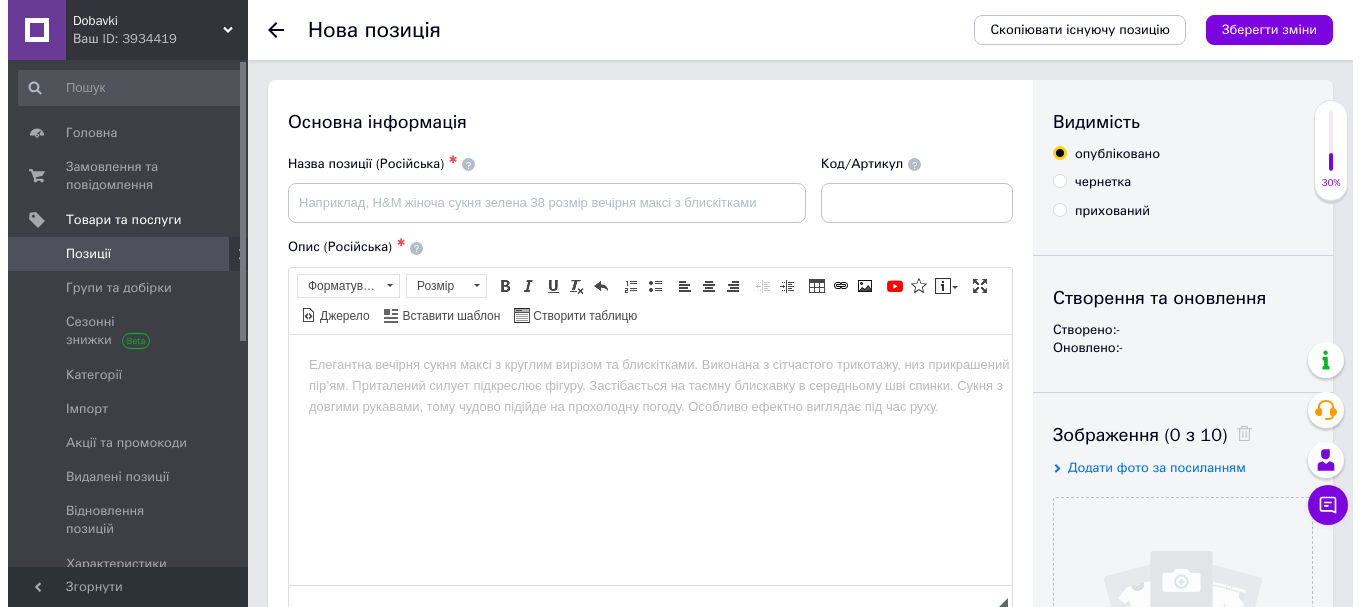 scroll, scrollTop: 100, scrollLeft: 0, axis: vertical 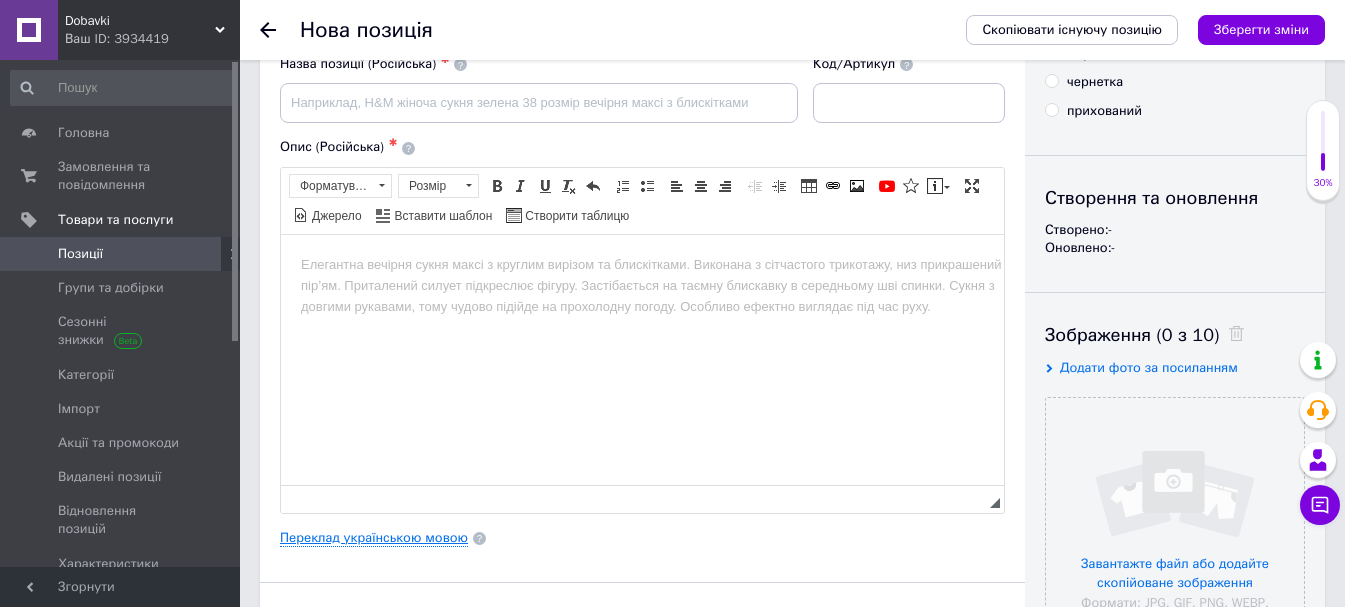 click on "Переклад українською мовою" at bounding box center (374, 538) 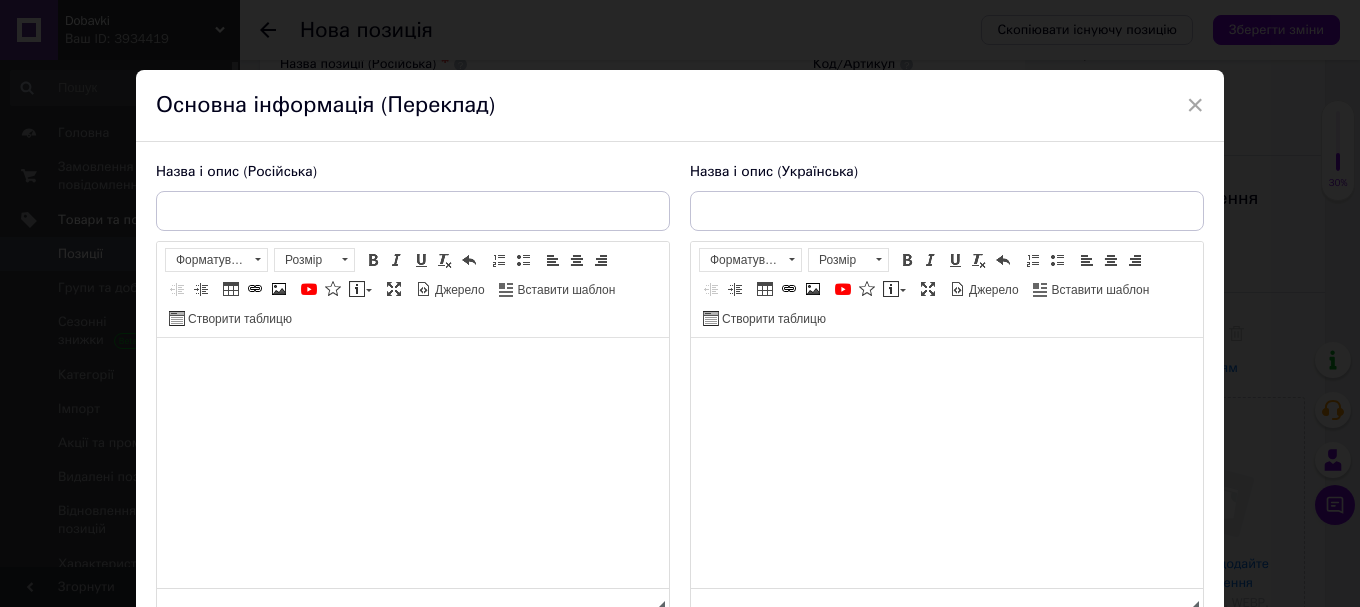 scroll, scrollTop: 0, scrollLeft: 0, axis: both 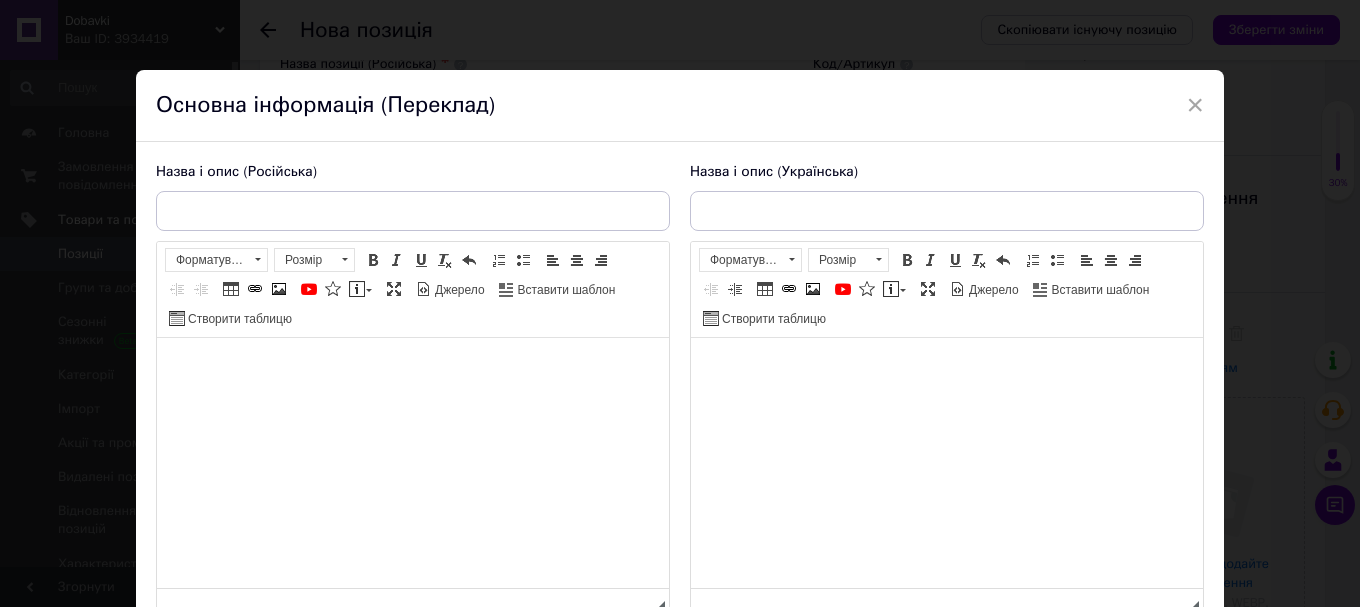 click at bounding box center (413, 368) 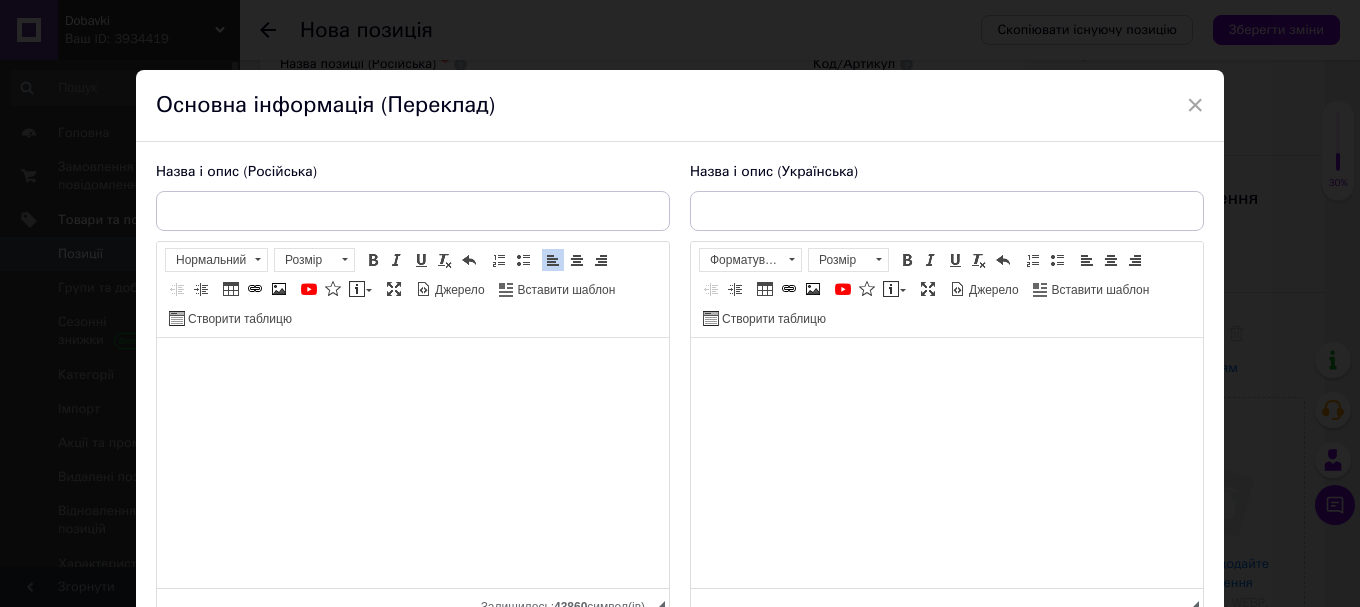 scroll, scrollTop: 2051, scrollLeft: 0, axis: vertical 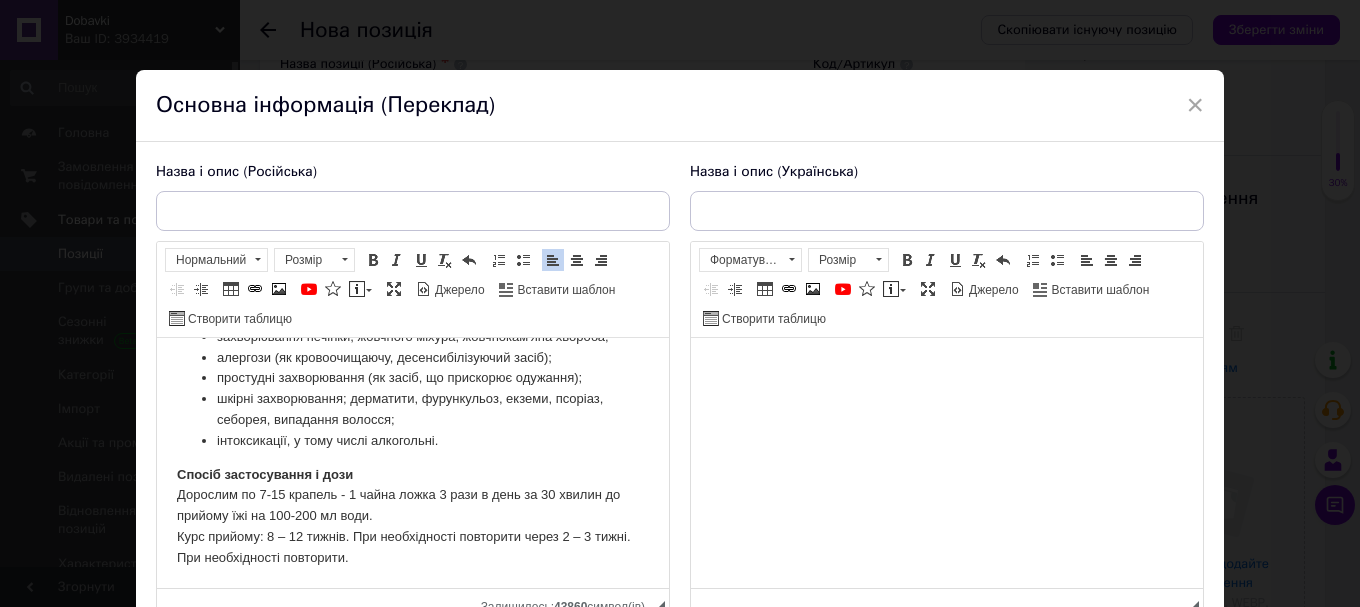 click at bounding box center [947, 368] 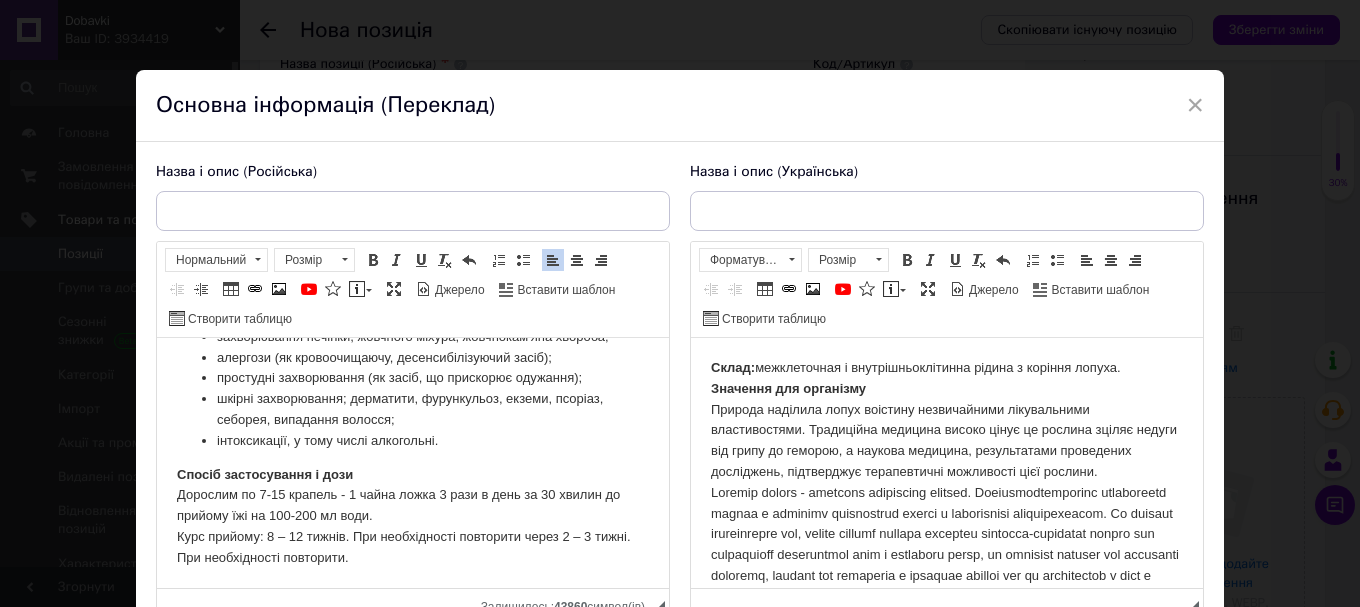 scroll, scrollTop: 2051, scrollLeft: 0, axis: vertical 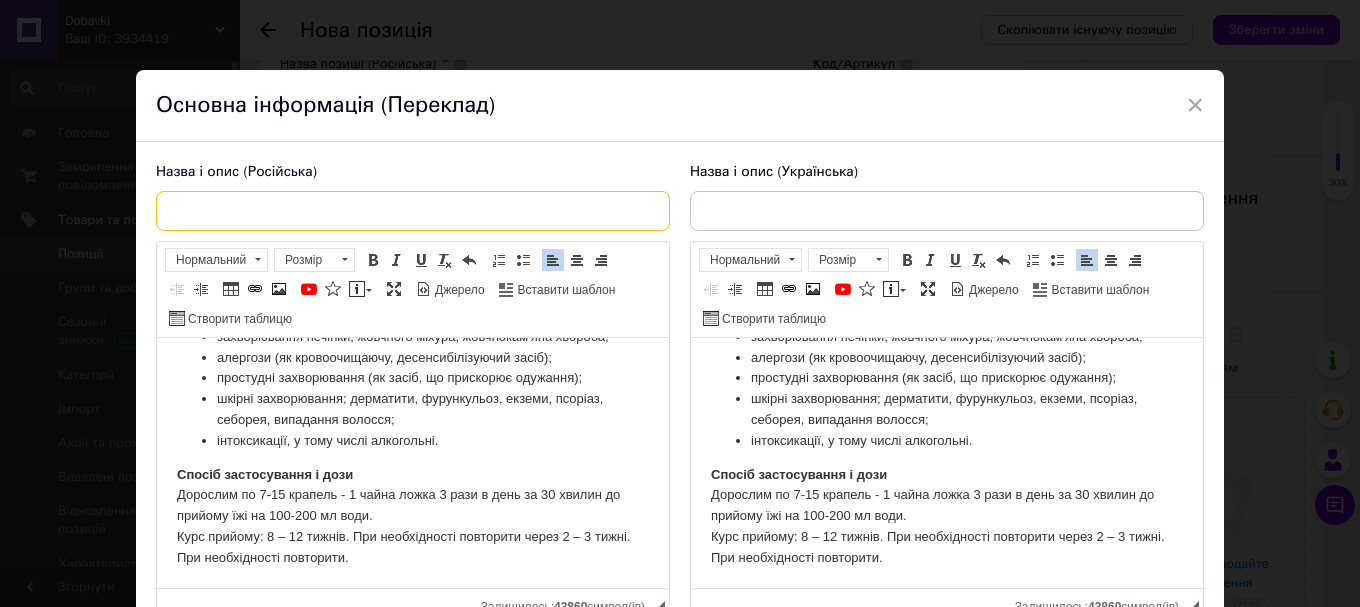 click at bounding box center (413, 211) 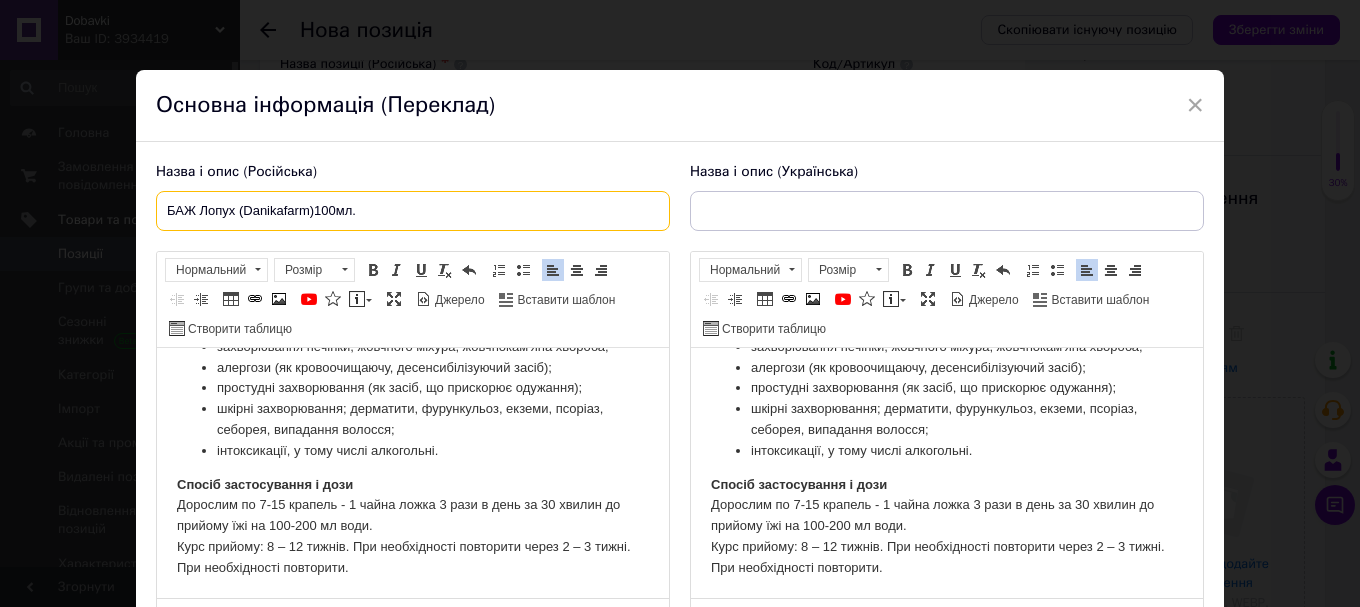 type on "БАЖ Лопух (Danikafarm)100мл." 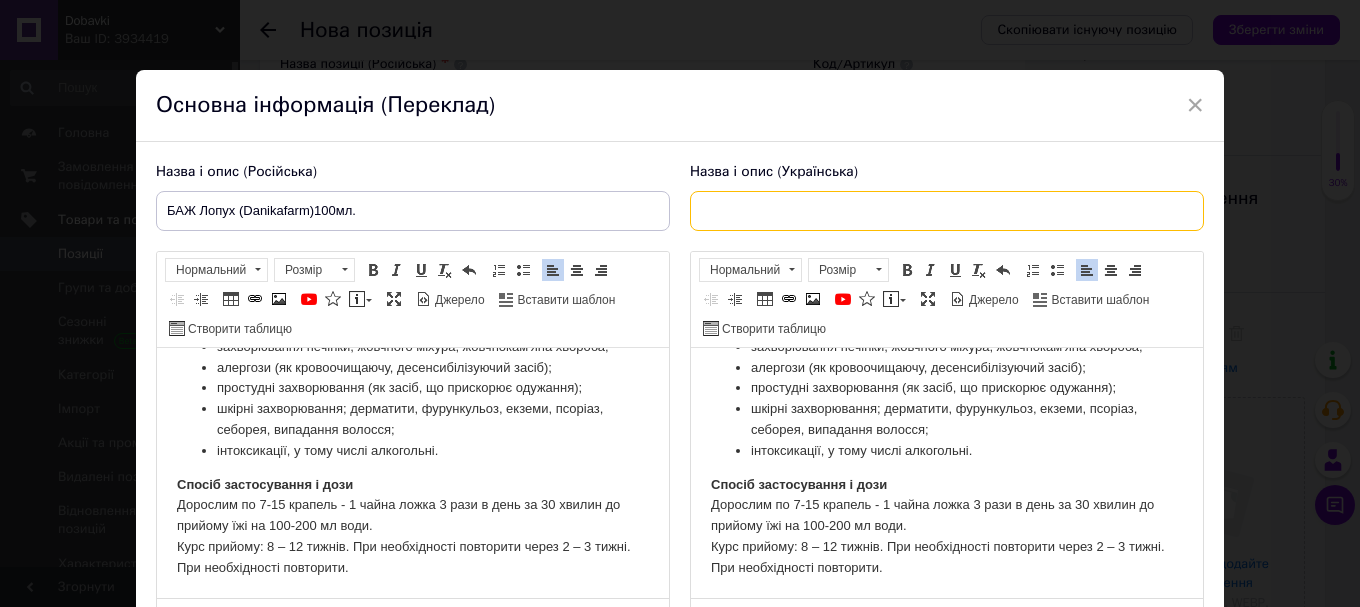 click at bounding box center (947, 211) 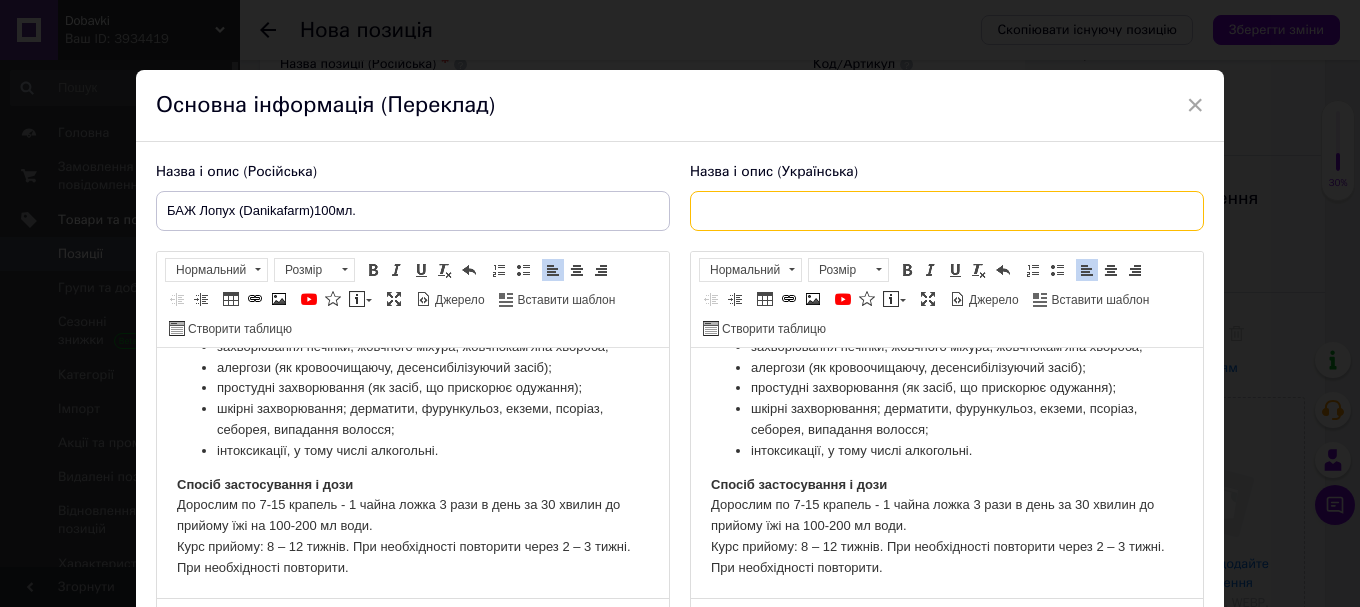 paste on "БАЖ Лопух (Danikafarm)100мл." 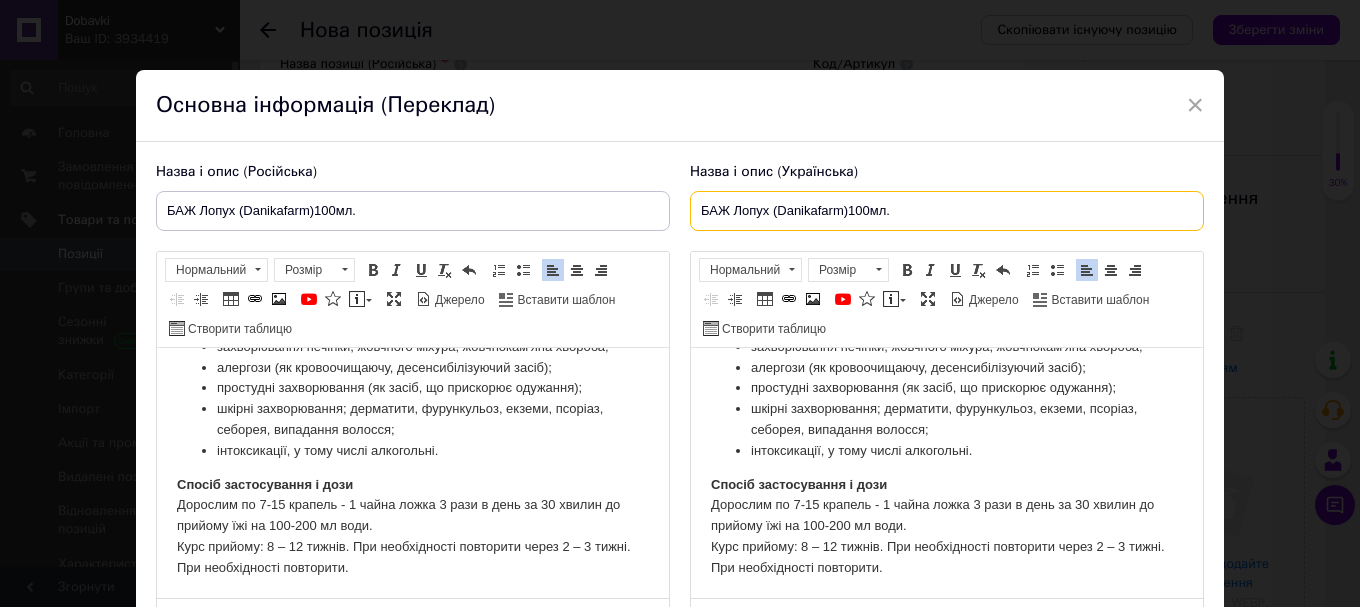 type on "БАЖ Лопух (Danikafarm)100мл." 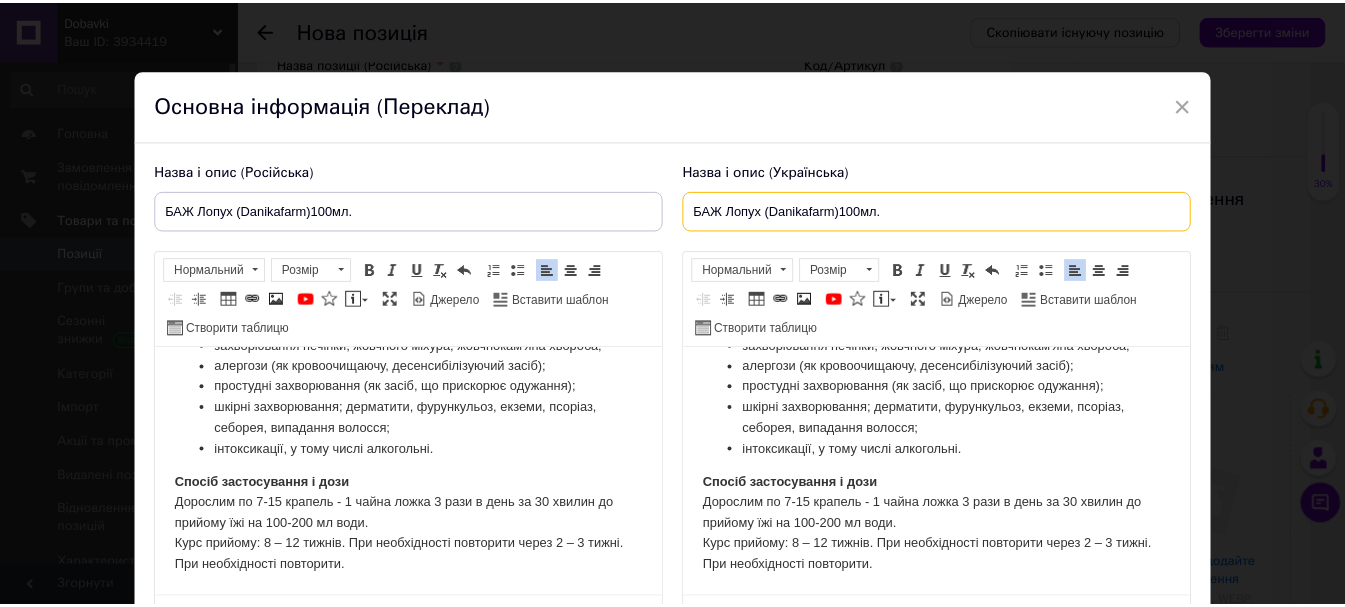 scroll, scrollTop: 185, scrollLeft: 0, axis: vertical 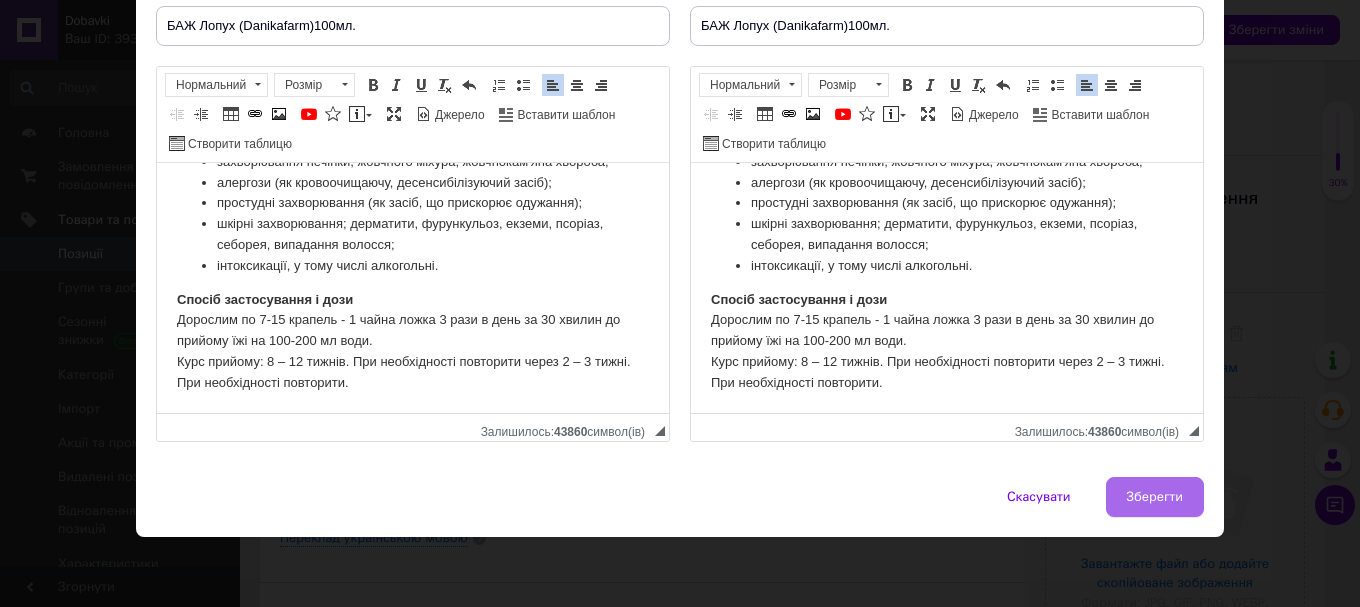 click on "Зберегти" at bounding box center (1155, 497) 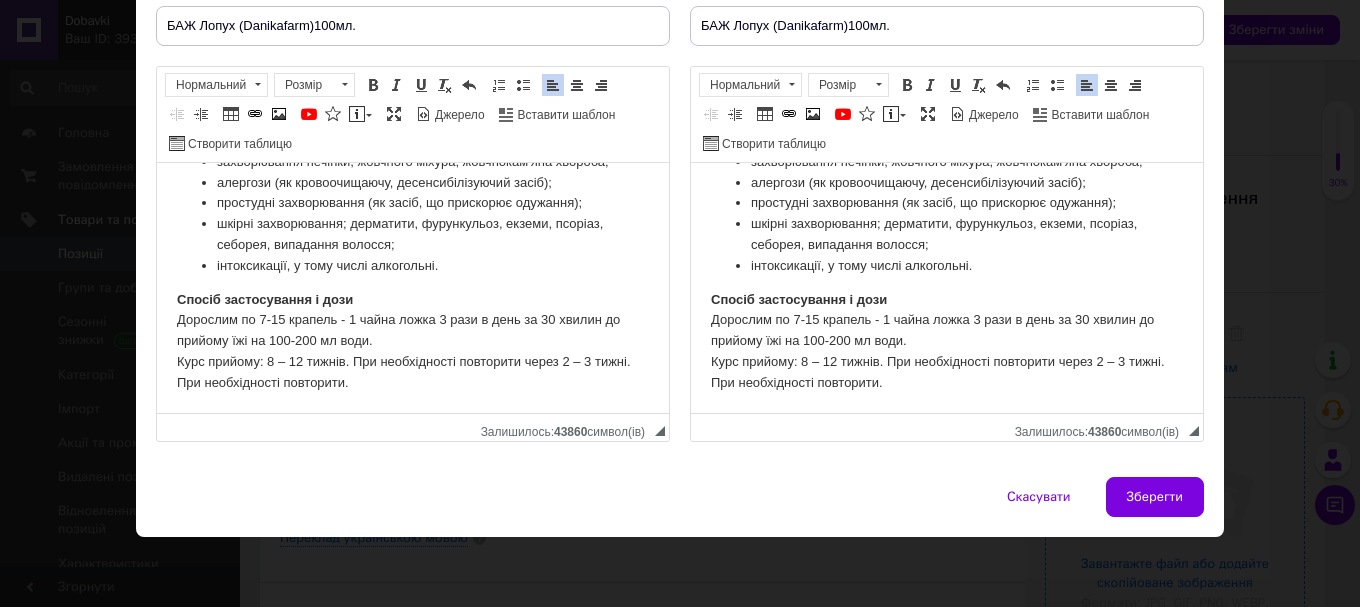 type on "БАЖ Лопух (Danikafarm)100мл." 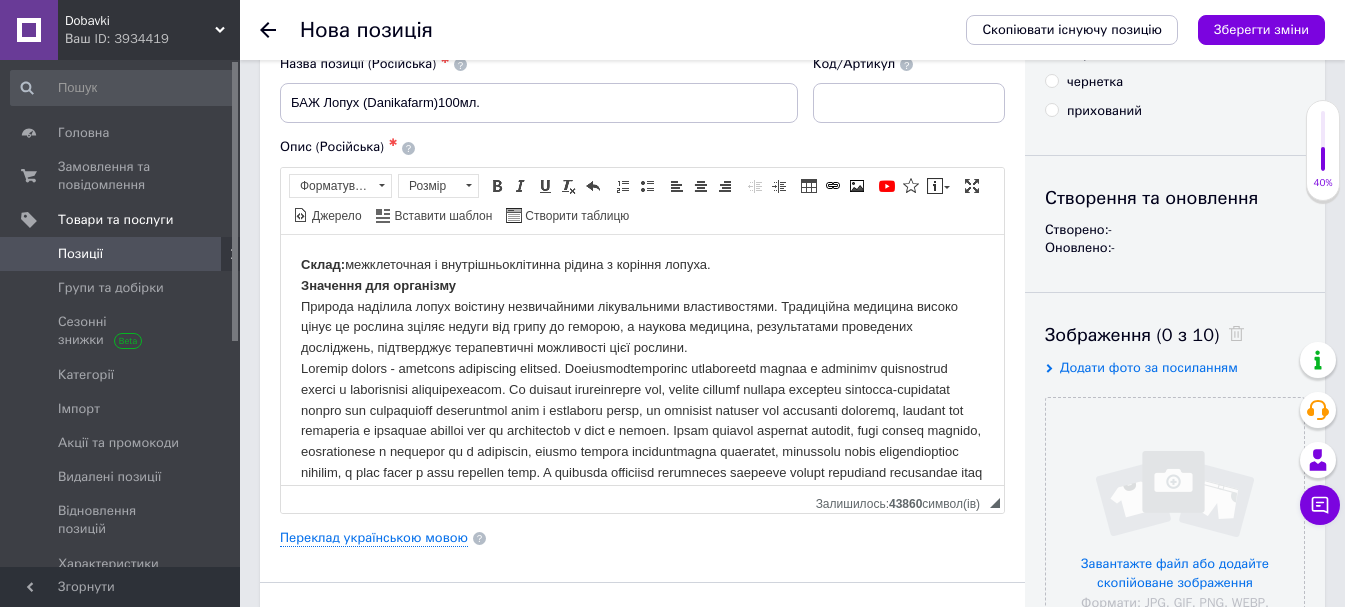 click on "Додати фото за посиланням" at bounding box center [1149, 367] 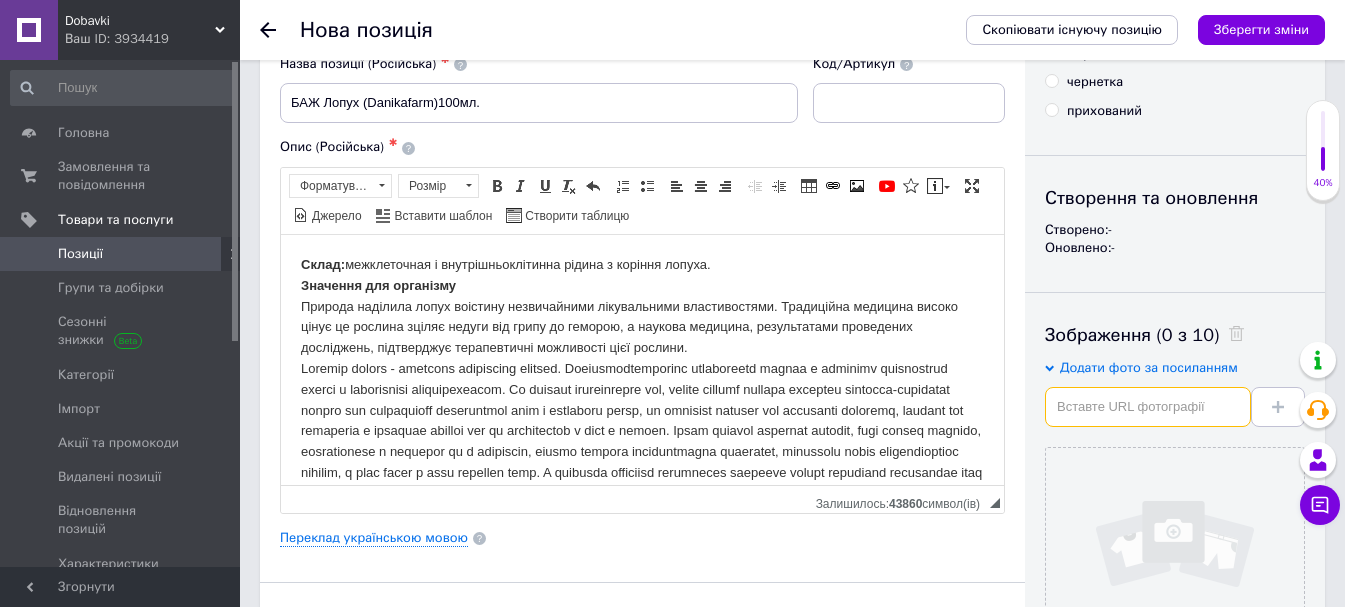 paste on "[URL][DOMAIN_NAME]" 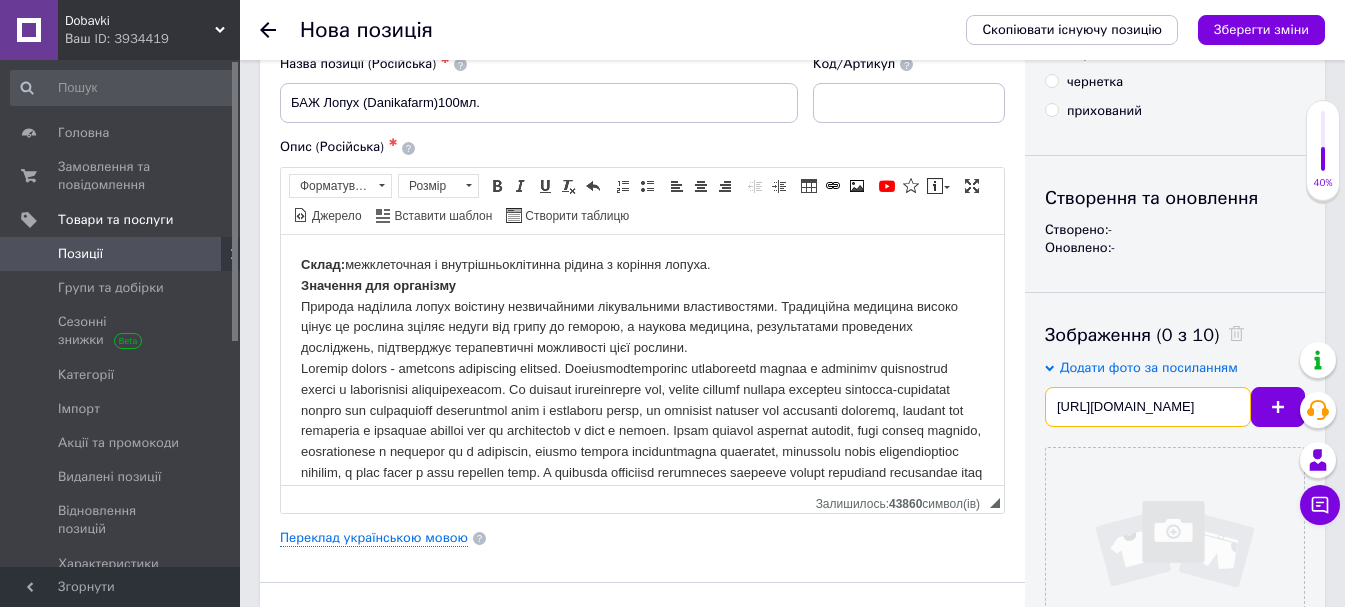 scroll, scrollTop: 0, scrollLeft: 186, axis: horizontal 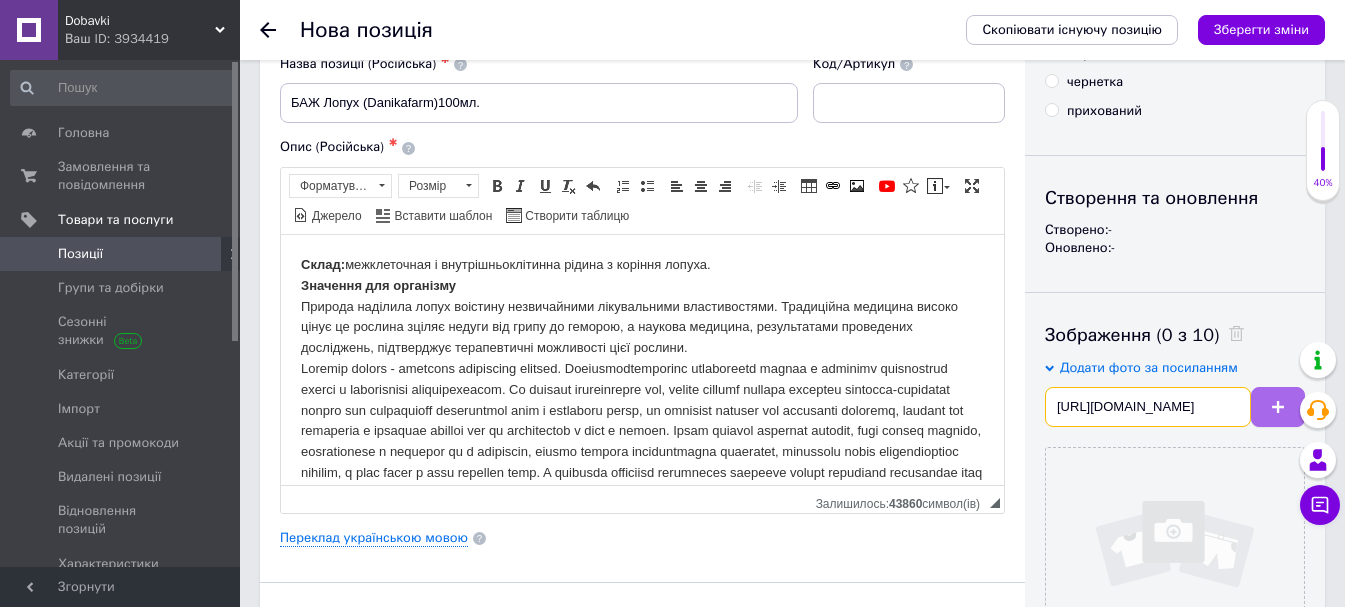 type on "[URL][DOMAIN_NAME]" 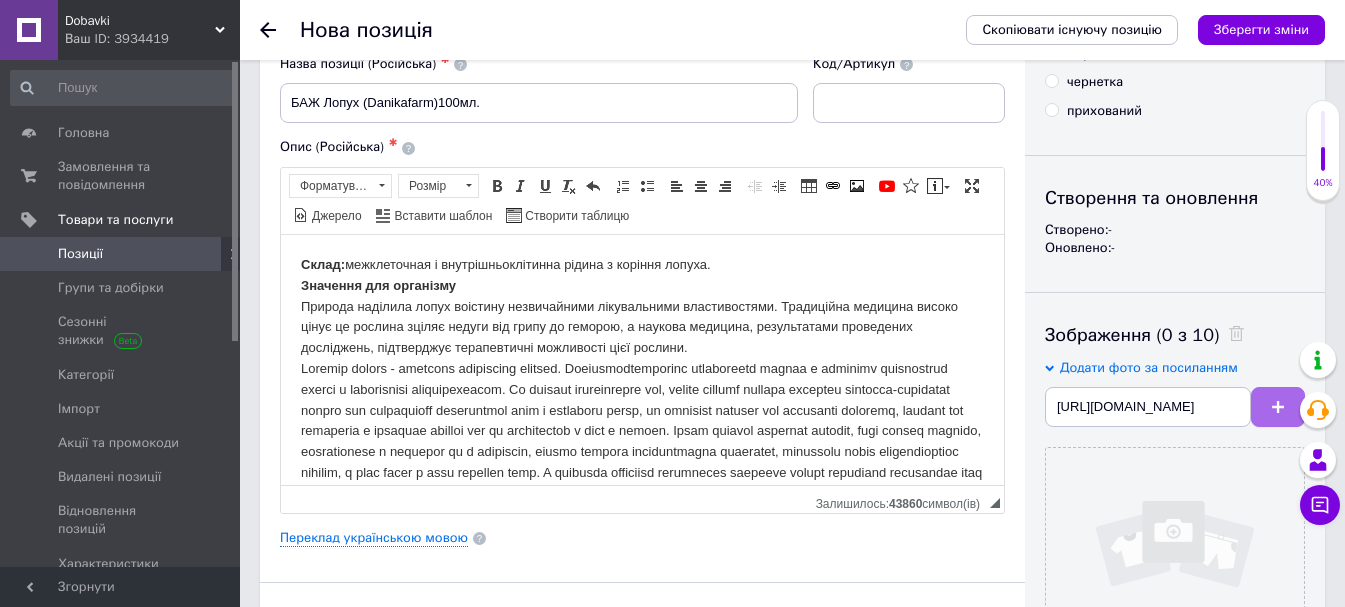 scroll, scrollTop: 0, scrollLeft: 0, axis: both 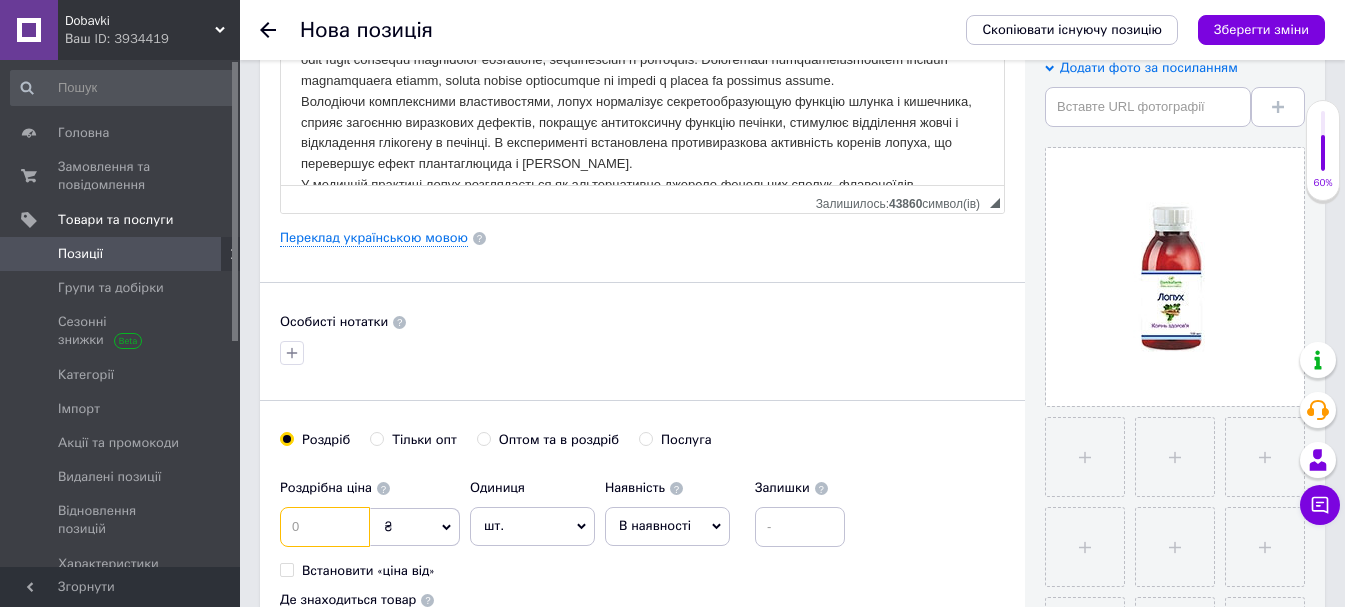 click at bounding box center (325, 527) 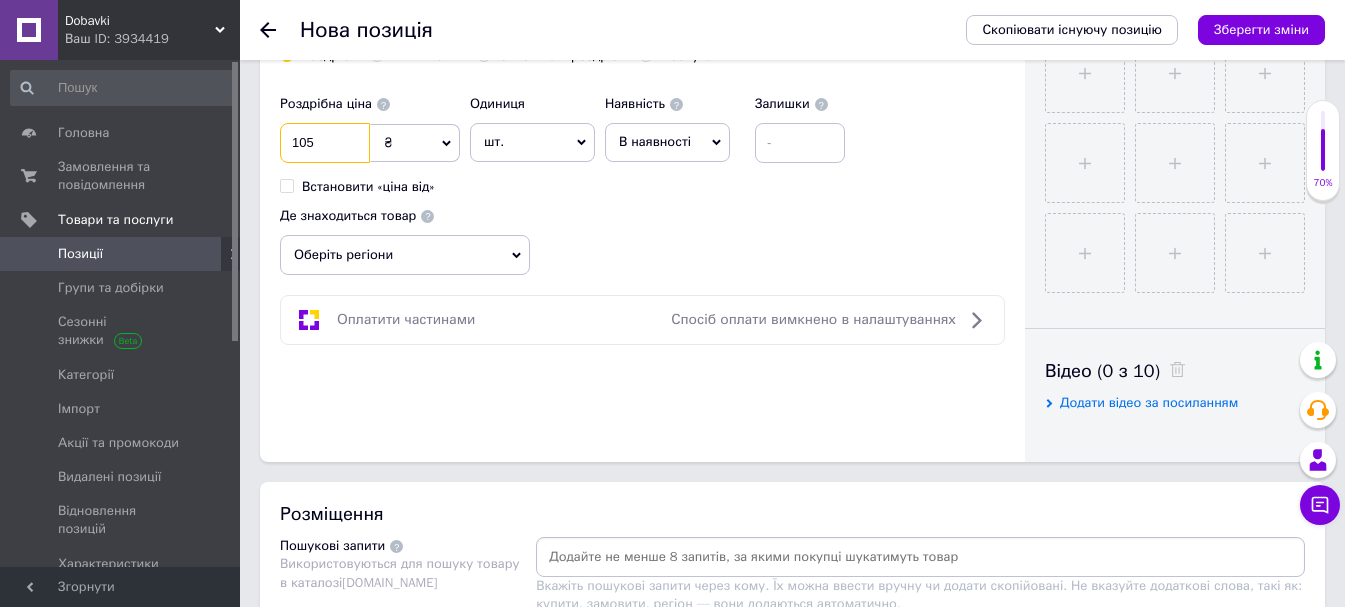 scroll, scrollTop: 900, scrollLeft: 0, axis: vertical 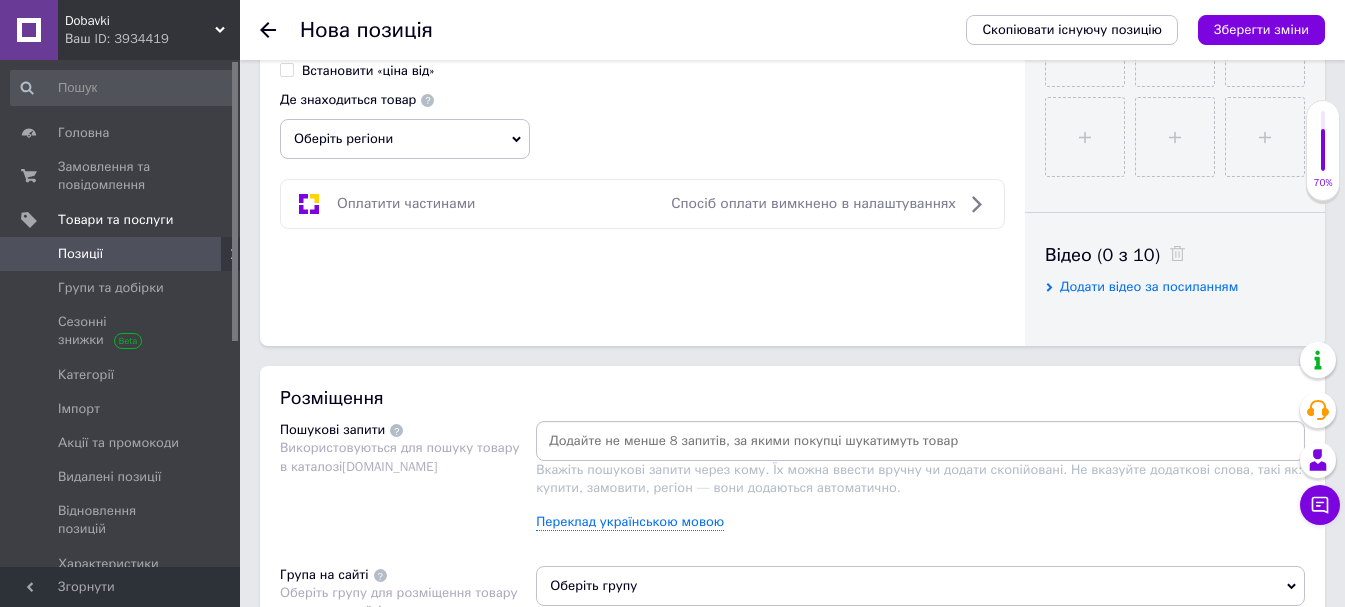 type on "105" 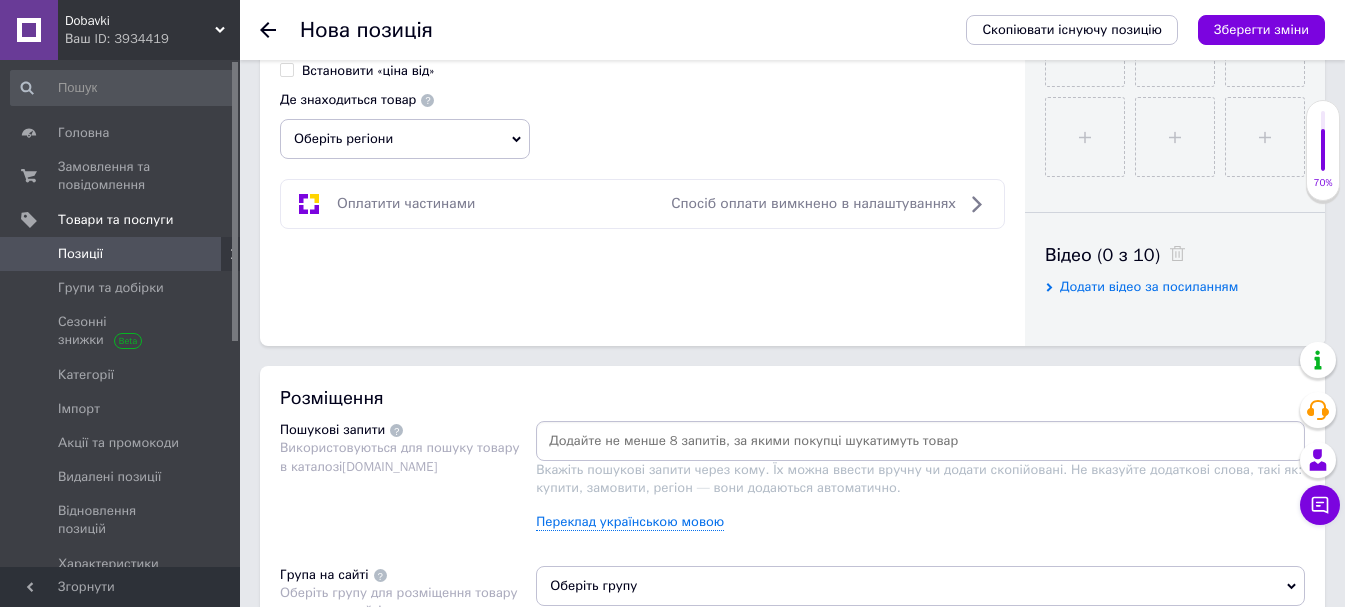 click at bounding box center (920, 441) 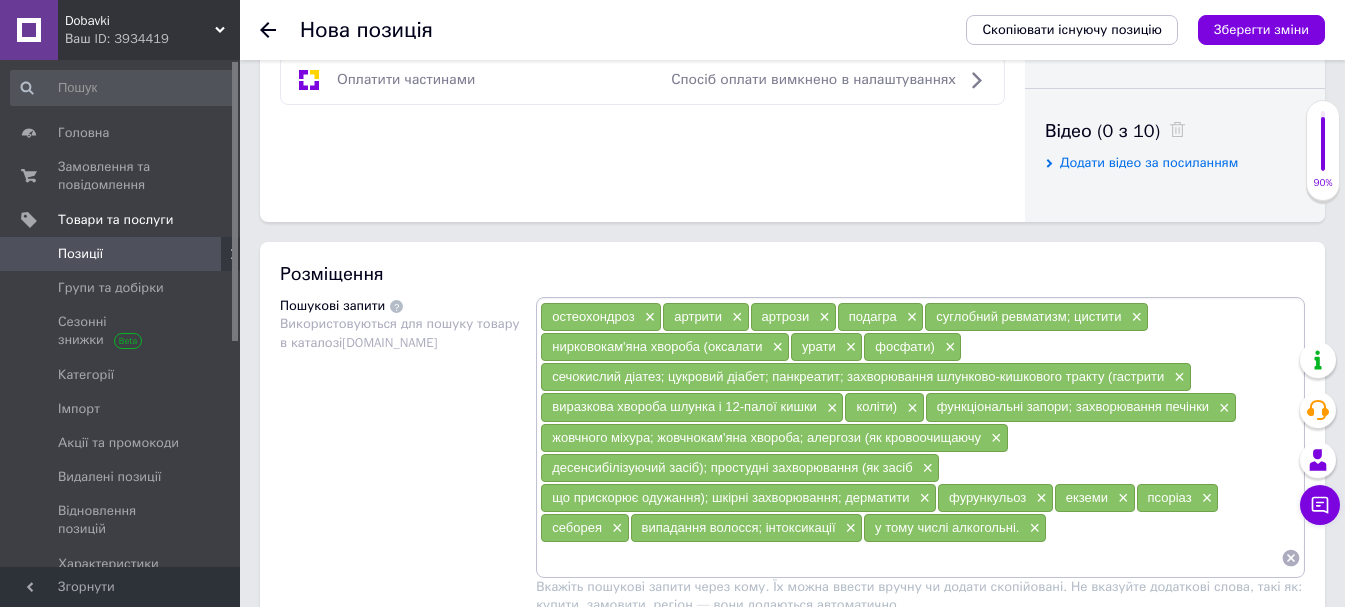 scroll, scrollTop: 1300, scrollLeft: 0, axis: vertical 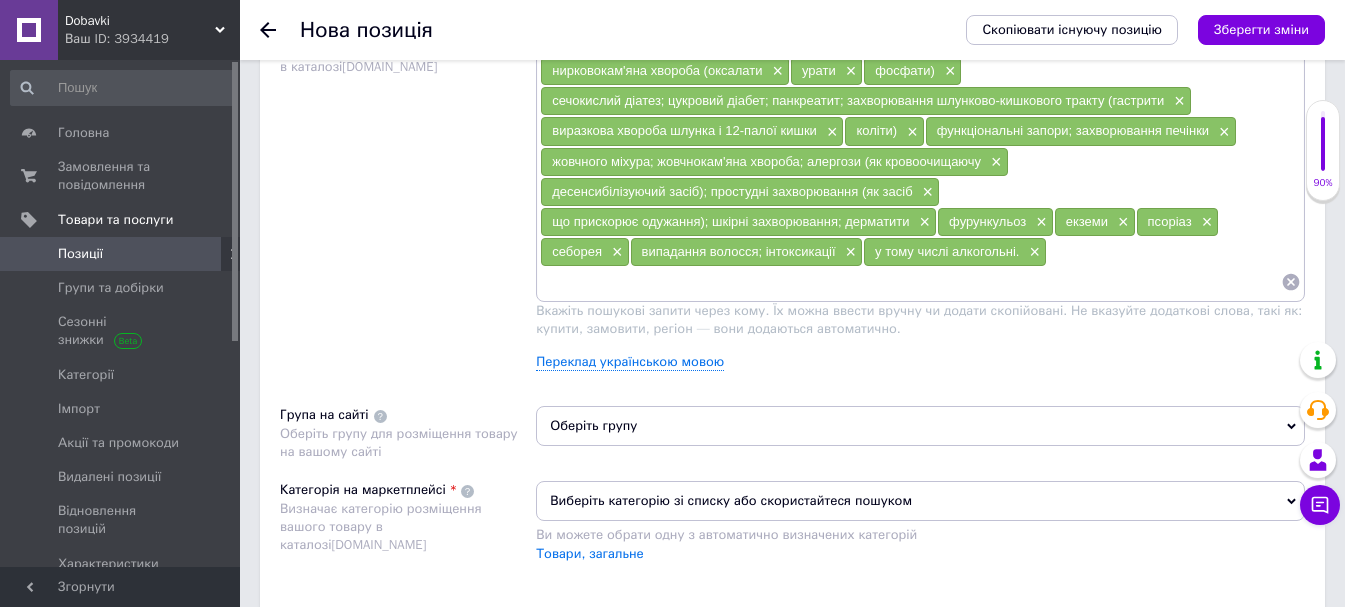 click on "Оберіть групу" at bounding box center [920, 426] 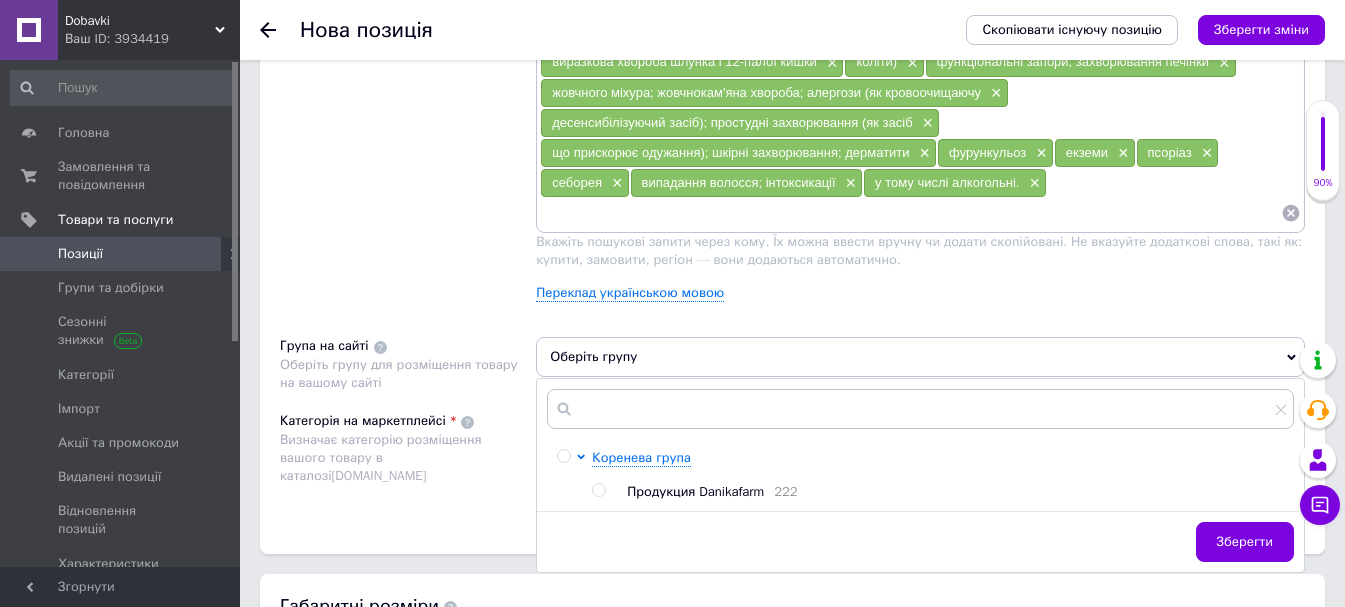 scroll, scrollTop: 1400, scrollLeft: 0, axis: vertical 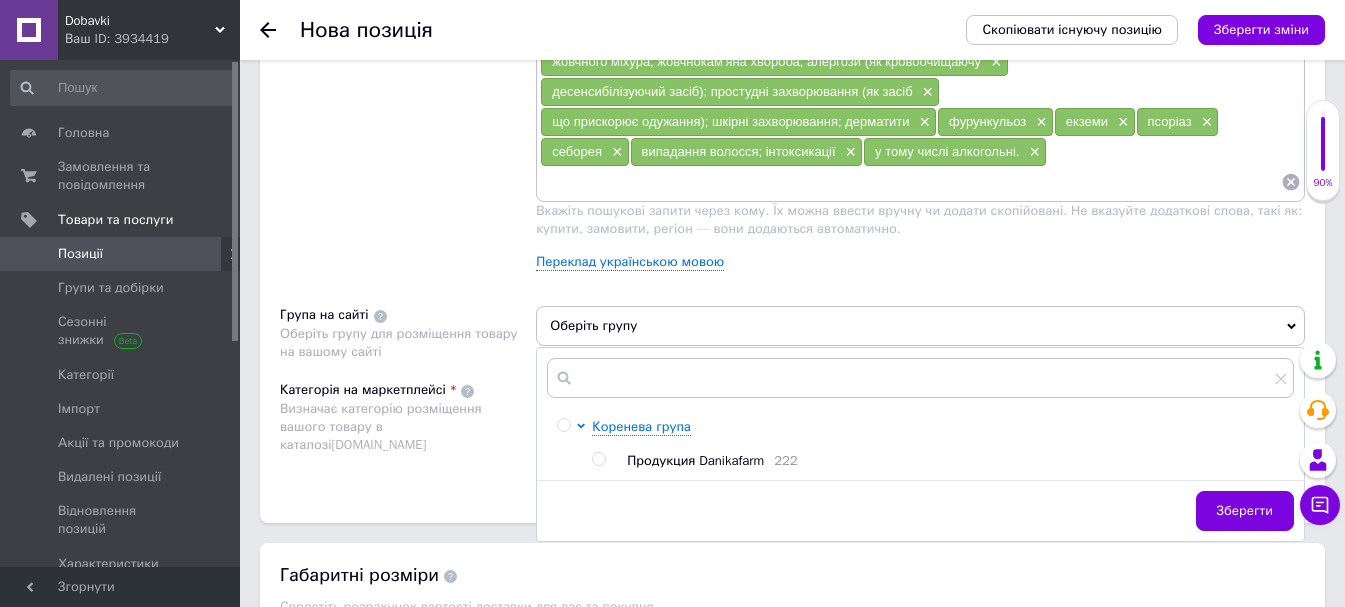 drag, startPoint x: 599, startPoint y: 460, endPoint x: 628, endPoint y: 468, distance: 30.083218 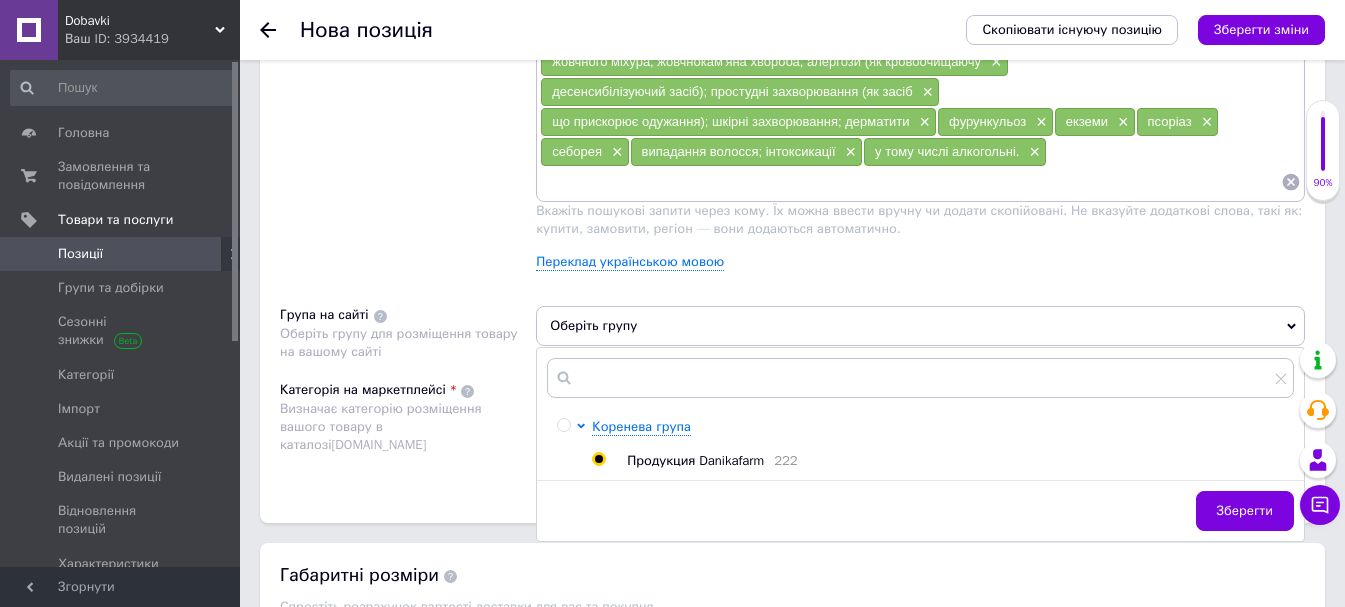 radio on "true" 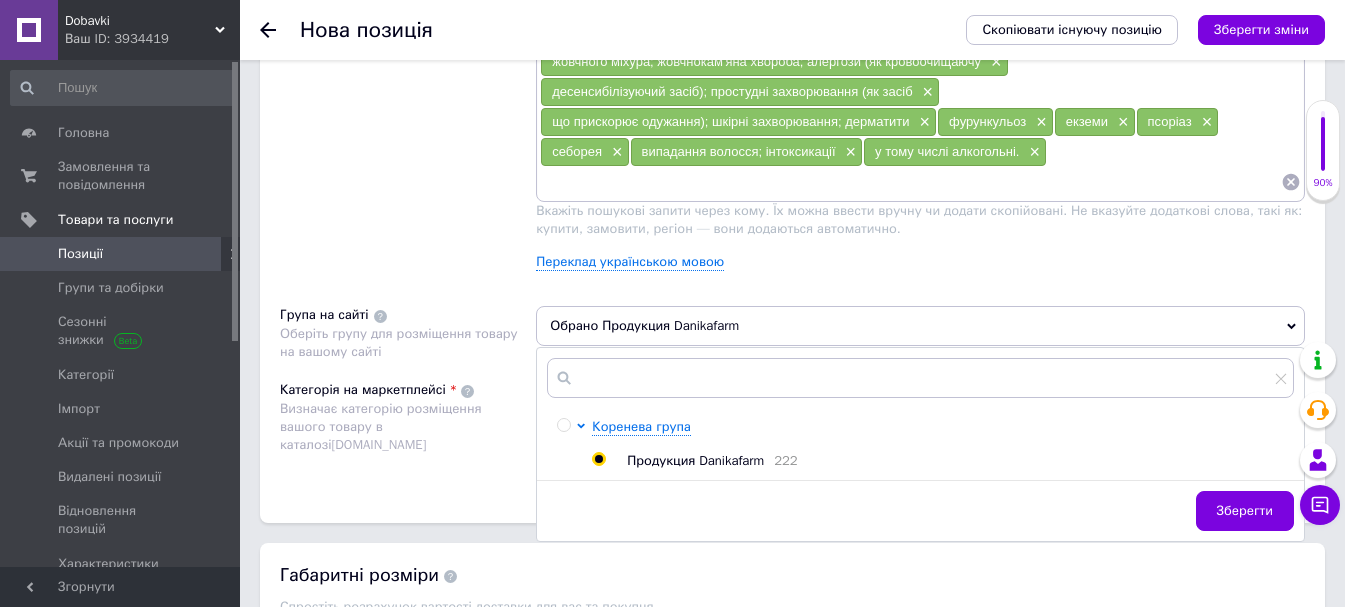 click on "Зберегти" at bounding box center [1245, 511] 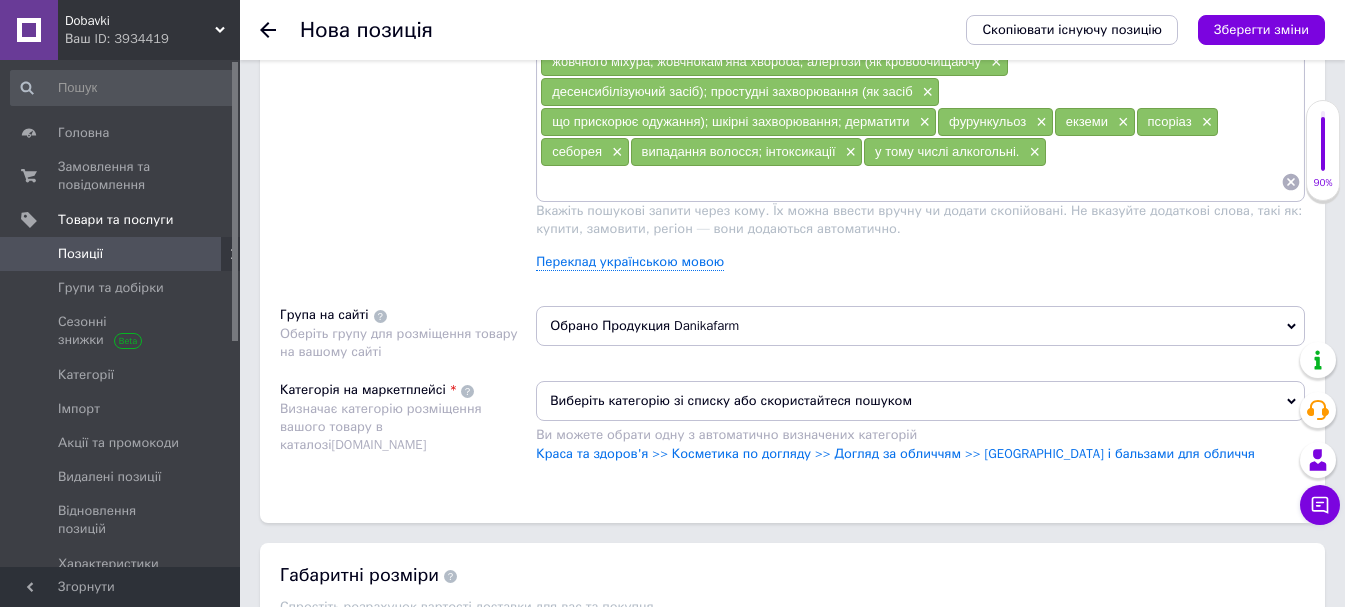 click on "Виберіть категорію зі списку або скористайтеся пошуком" at bounding box center [920, 401] 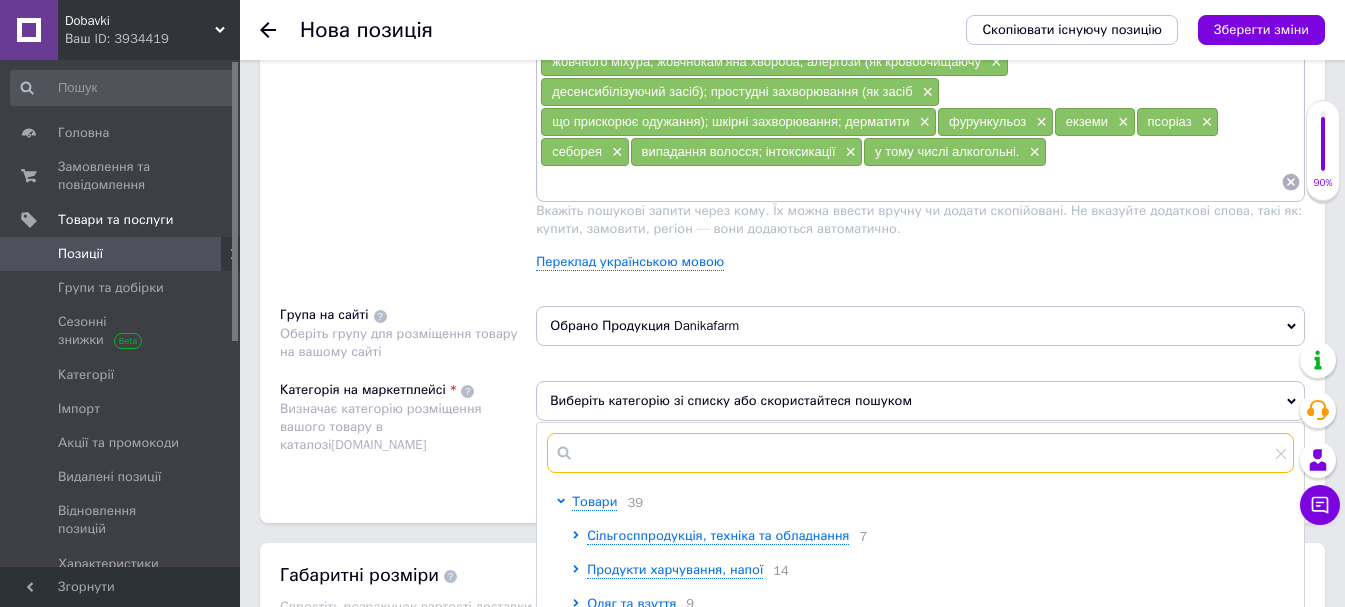 click at bounding box center [920, 453] 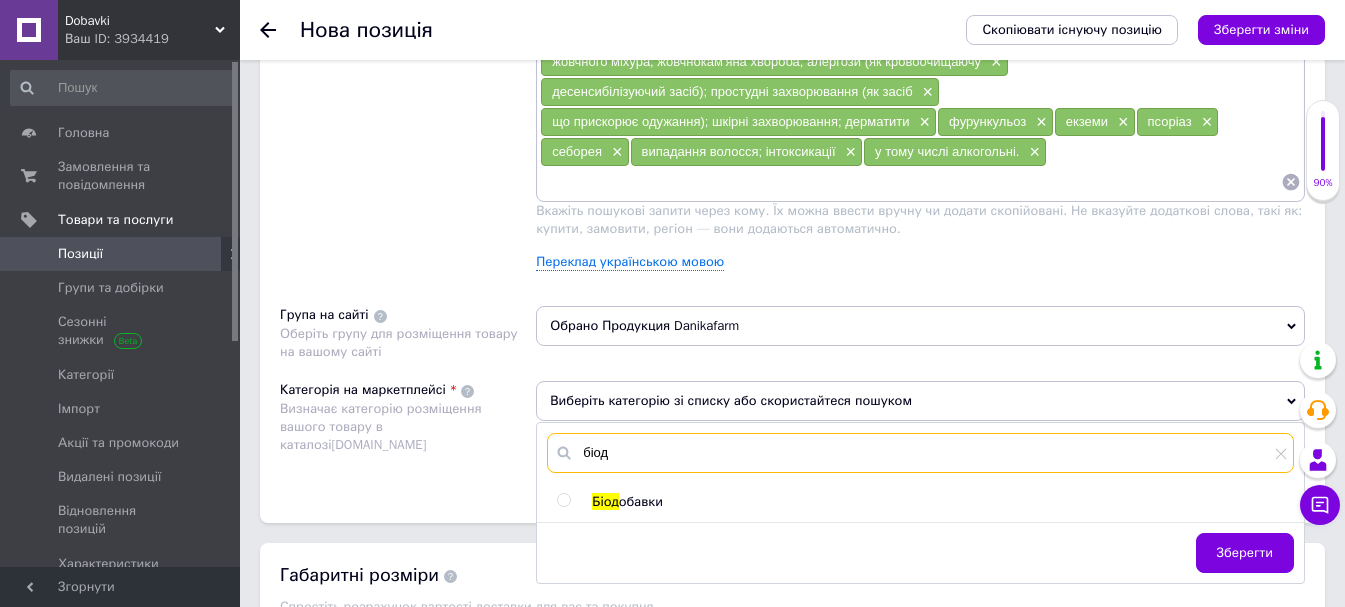type on "біод" 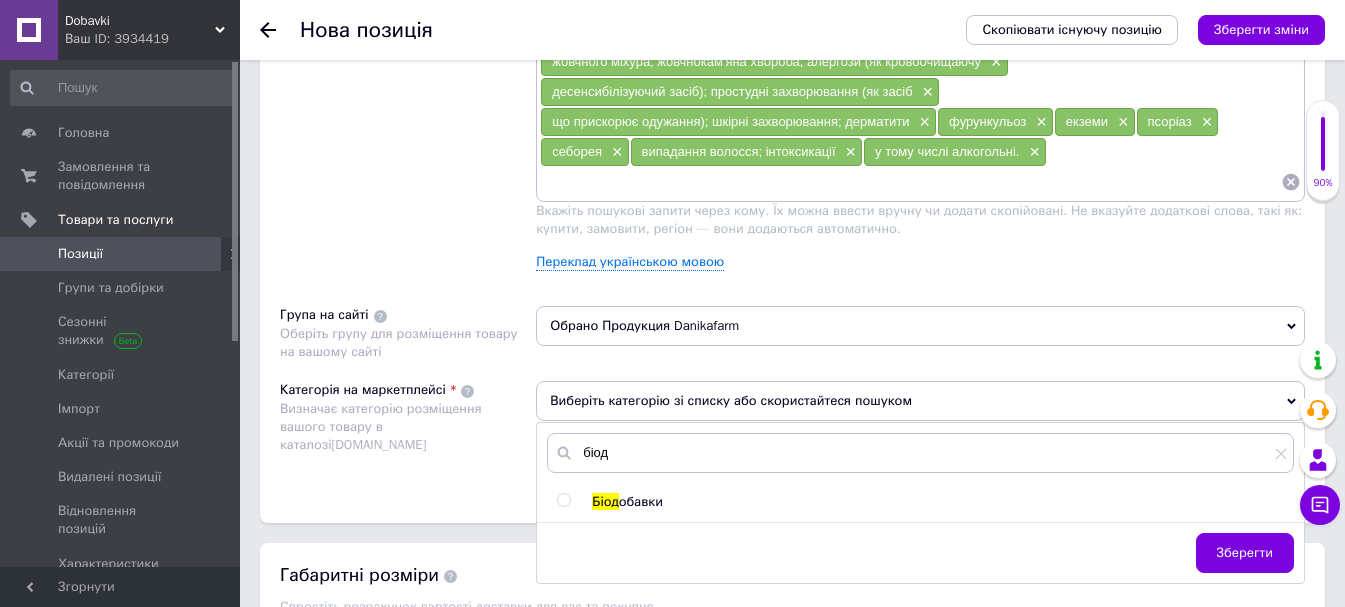 click at bounding box center (563, 500) 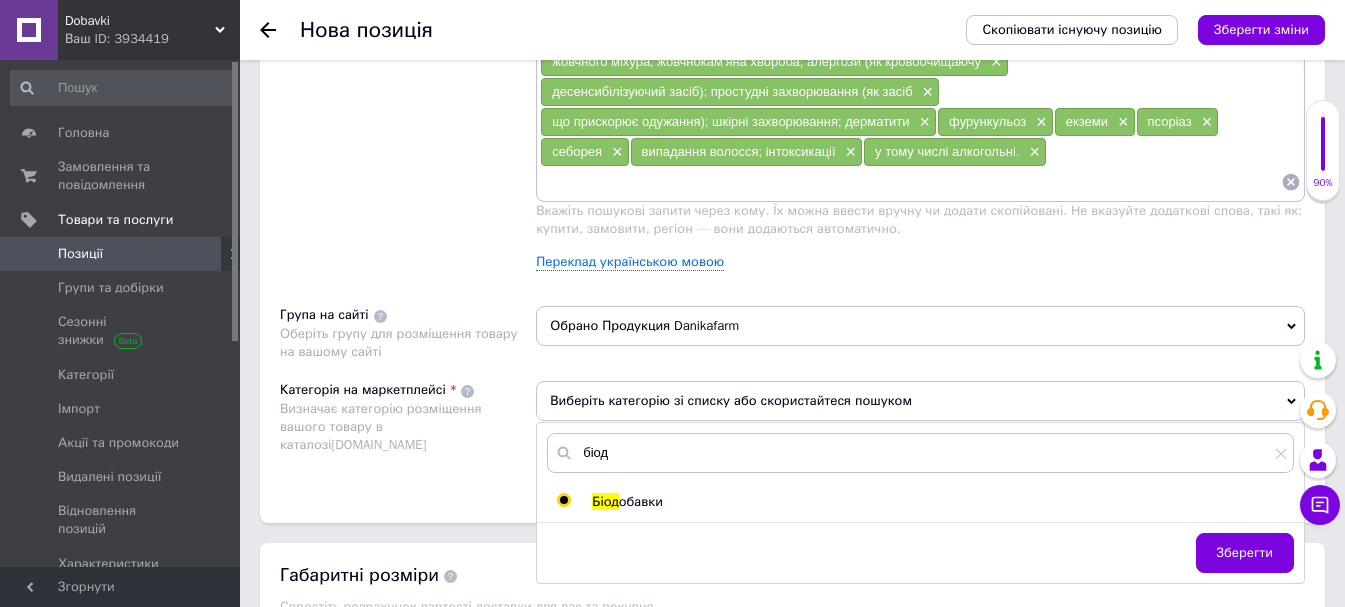 radio on "true" 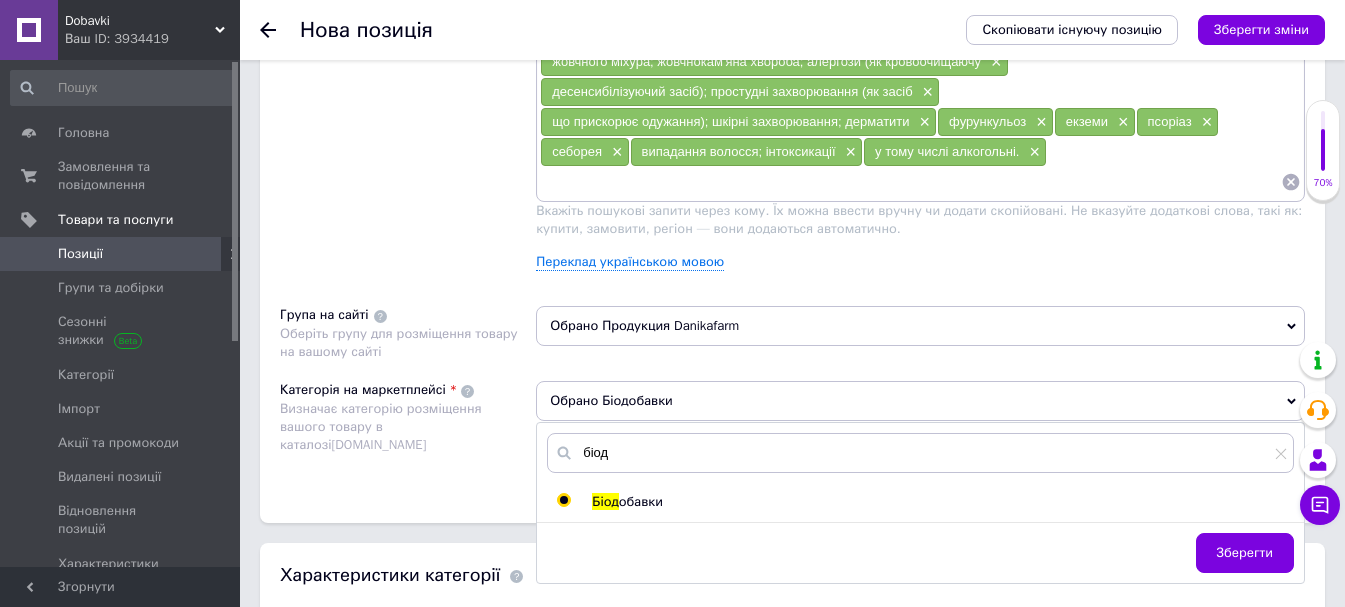 click on "Зберегти" at bounding box center [1245, 553] 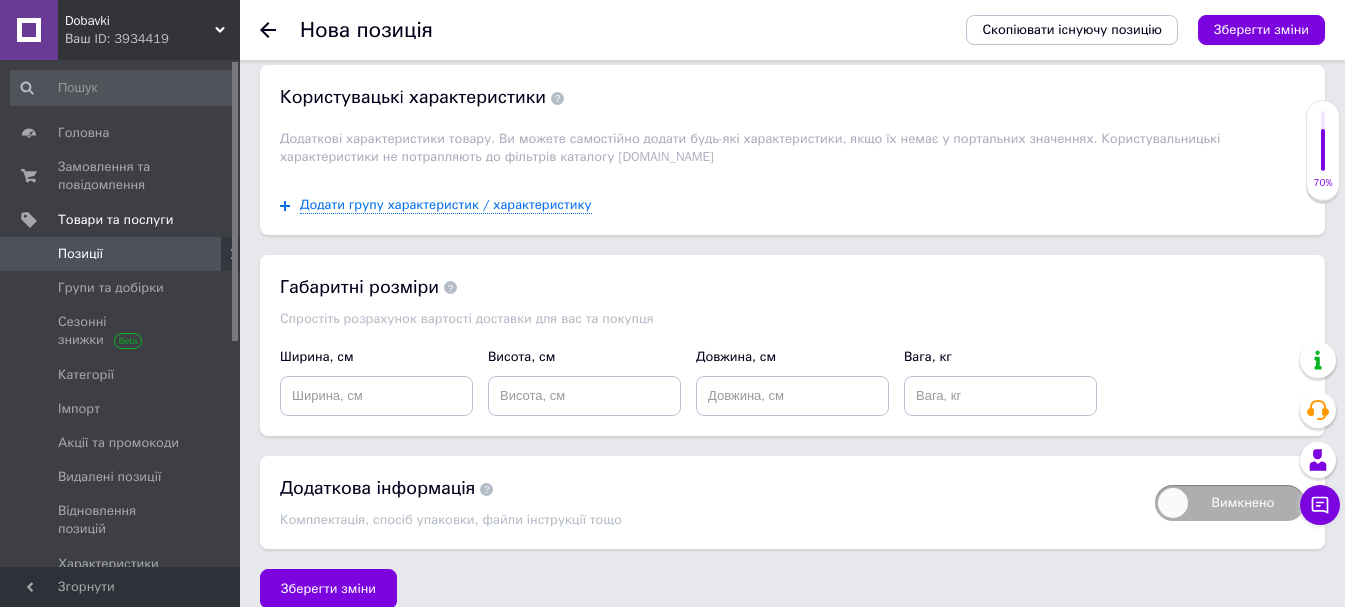 scroll, scrollTop: 2065, scrollLeft: 0, axis: vertical 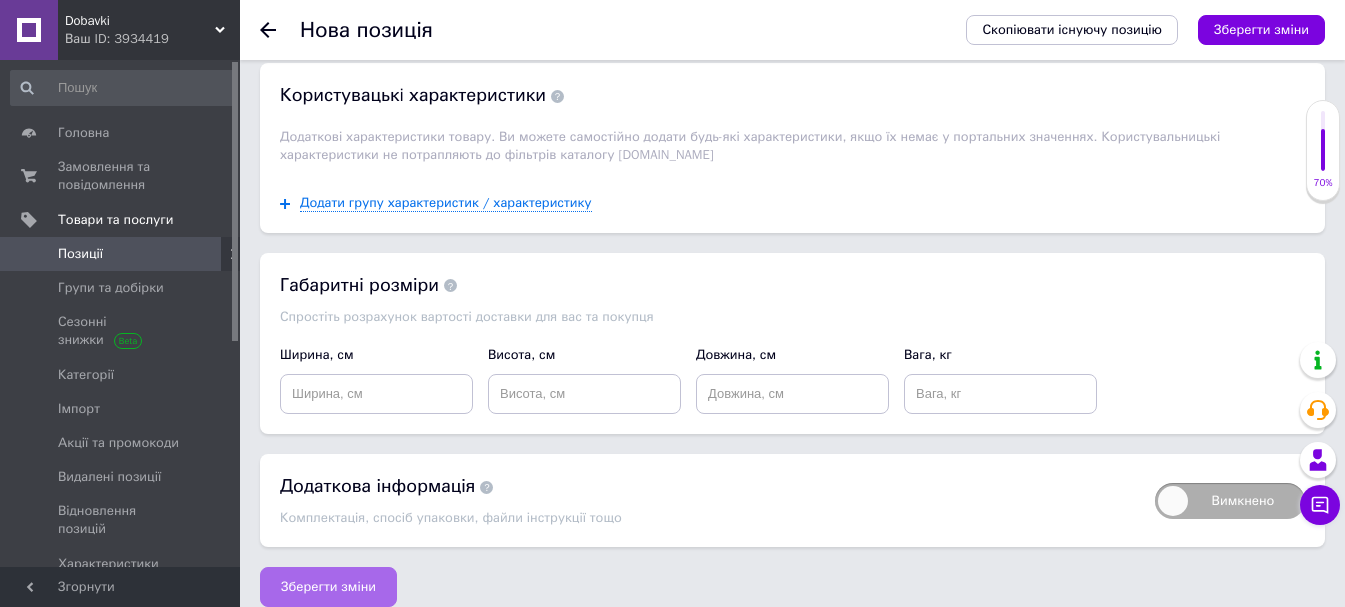 click on "Зберегти зміни" at bounding box center [328, 587] 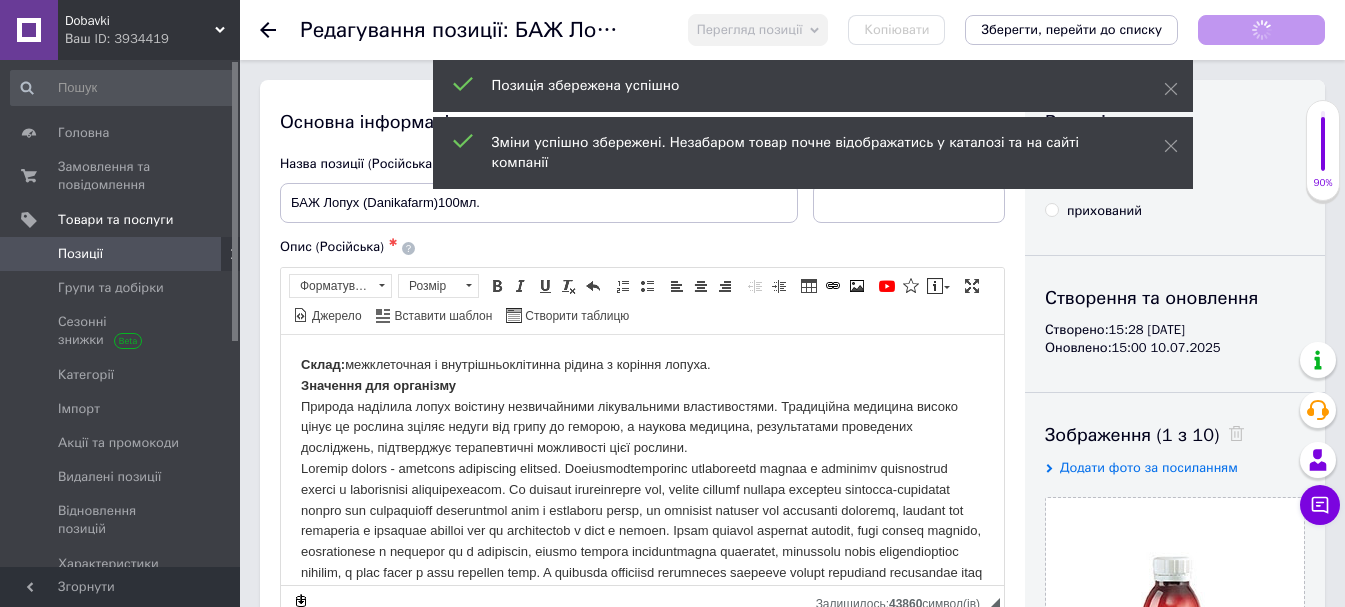 scroll, scrollTop: 0, scrollLeft: 0, axis: both 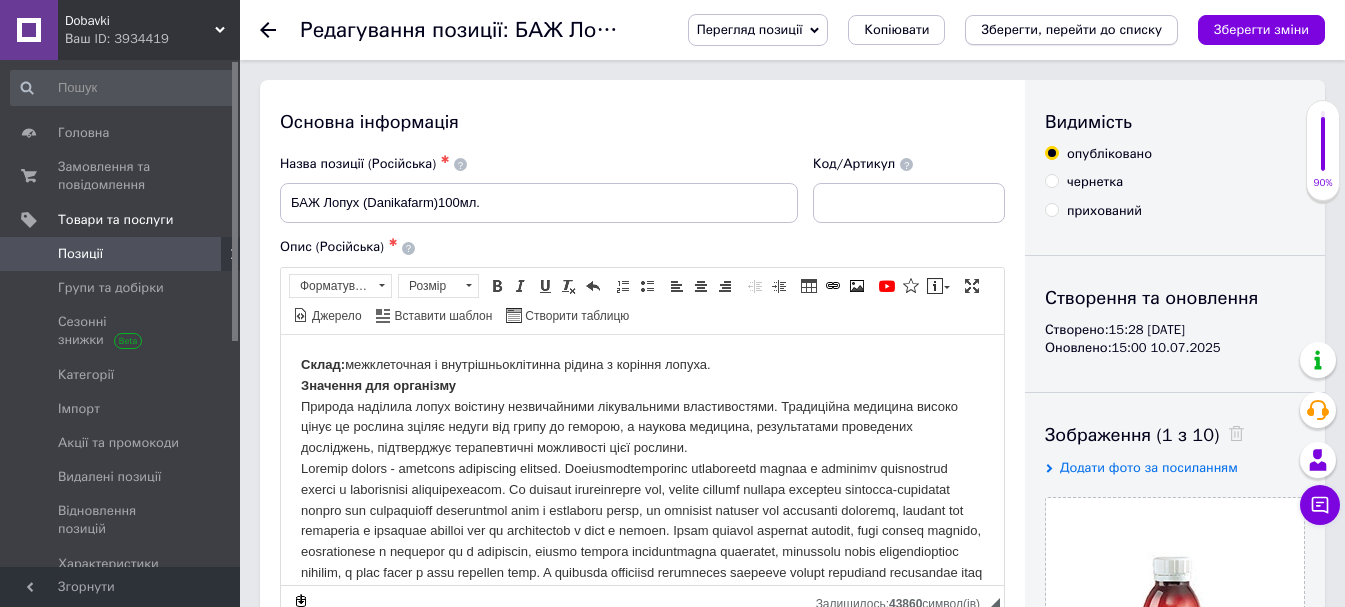 click on "Зберегти, перейти до списку" at bounding box center [1071, 29] 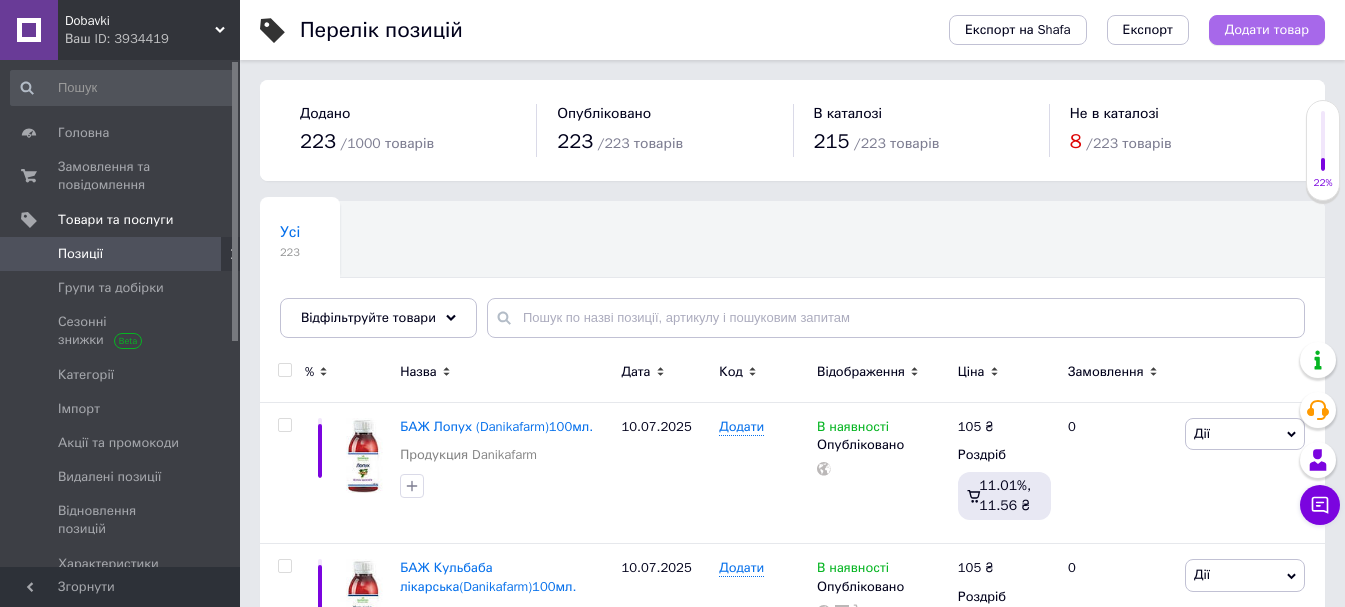 click on "Додати товар" at bounding box center (1267, 30) 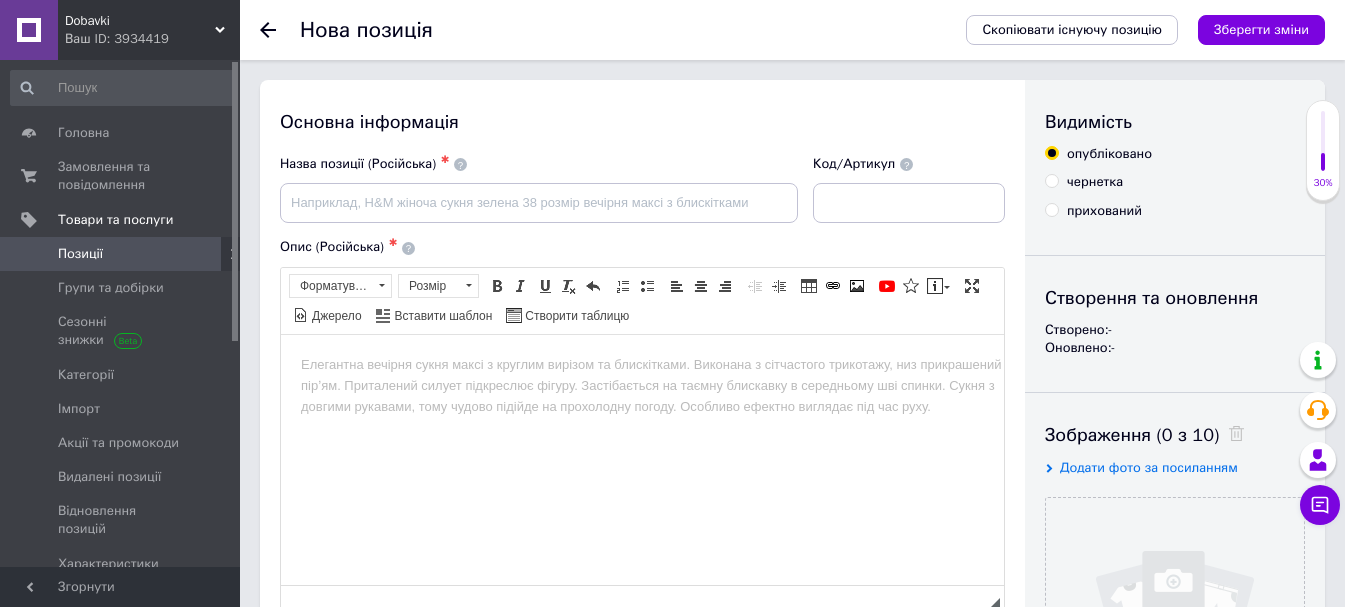scroll, scrollTop: 0, scrollLeft: 0, axis: both 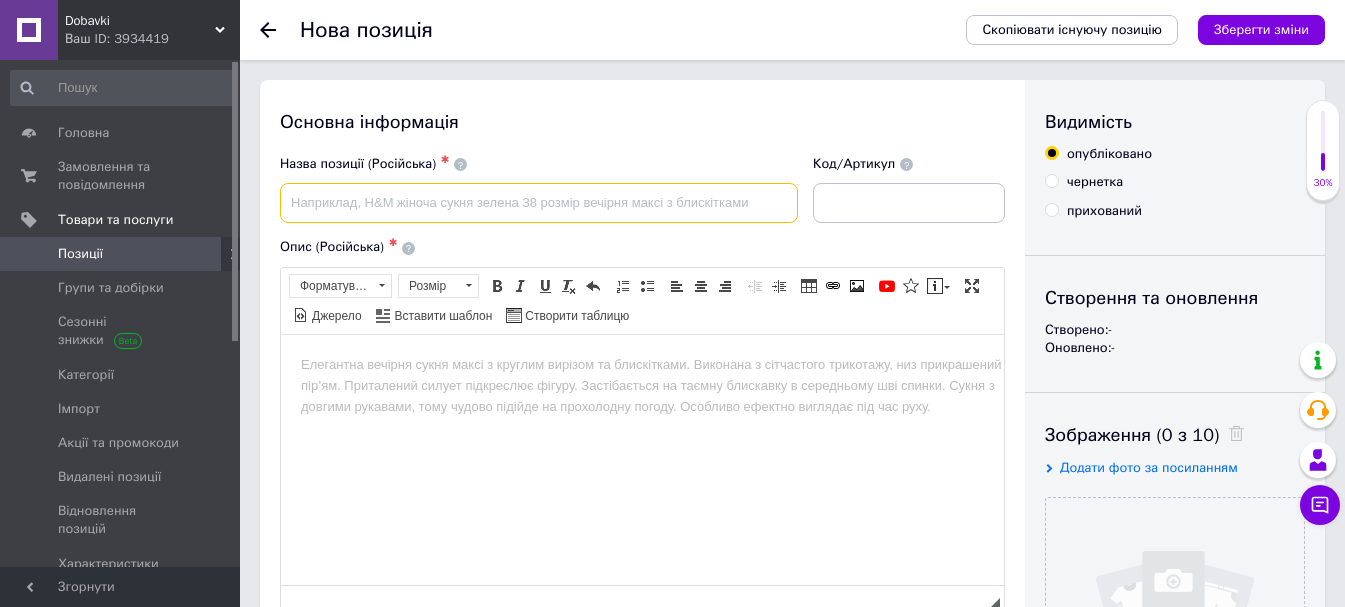 click at bounding box center (539, 203) 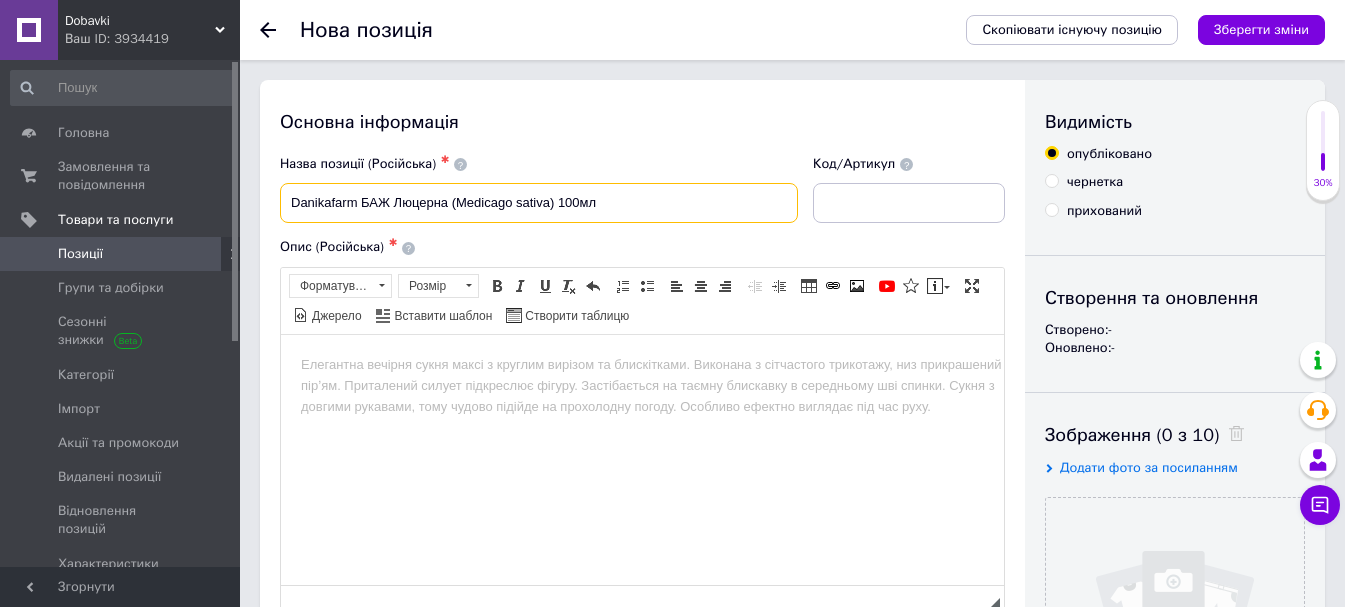 type on "Danikafarm БАЖ Люцерна (Medicago sativa) 100мл" 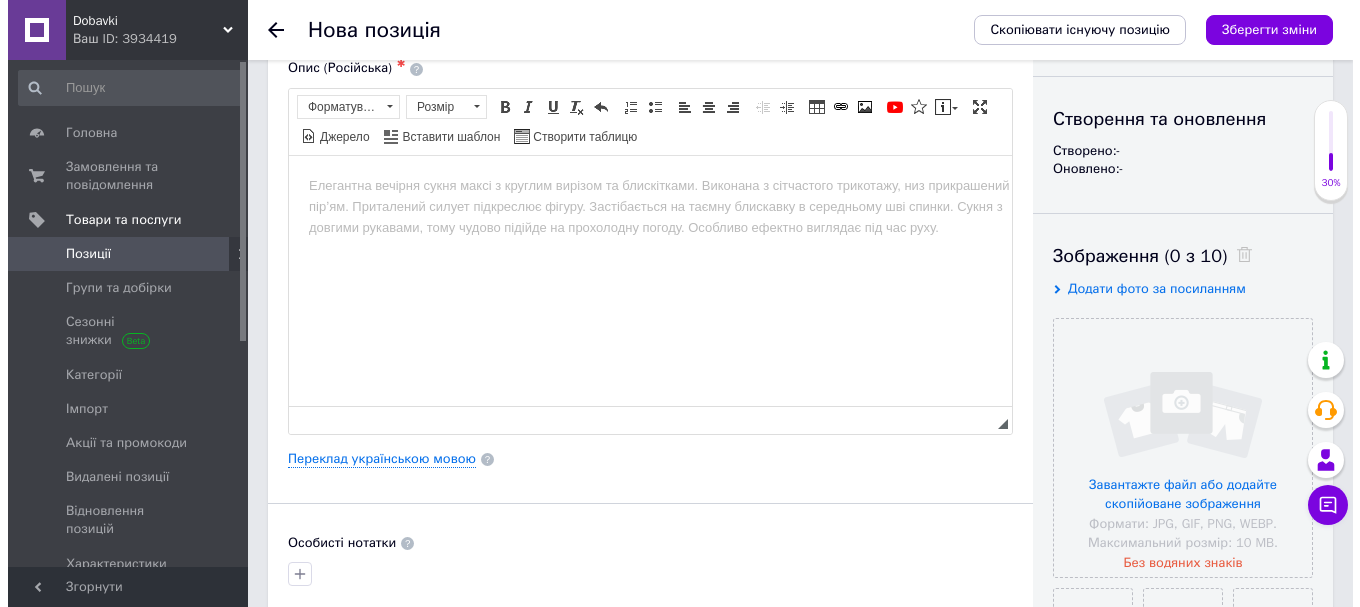 scroll, scrollTop: 200, scrollLeft: 0, axis: vertical 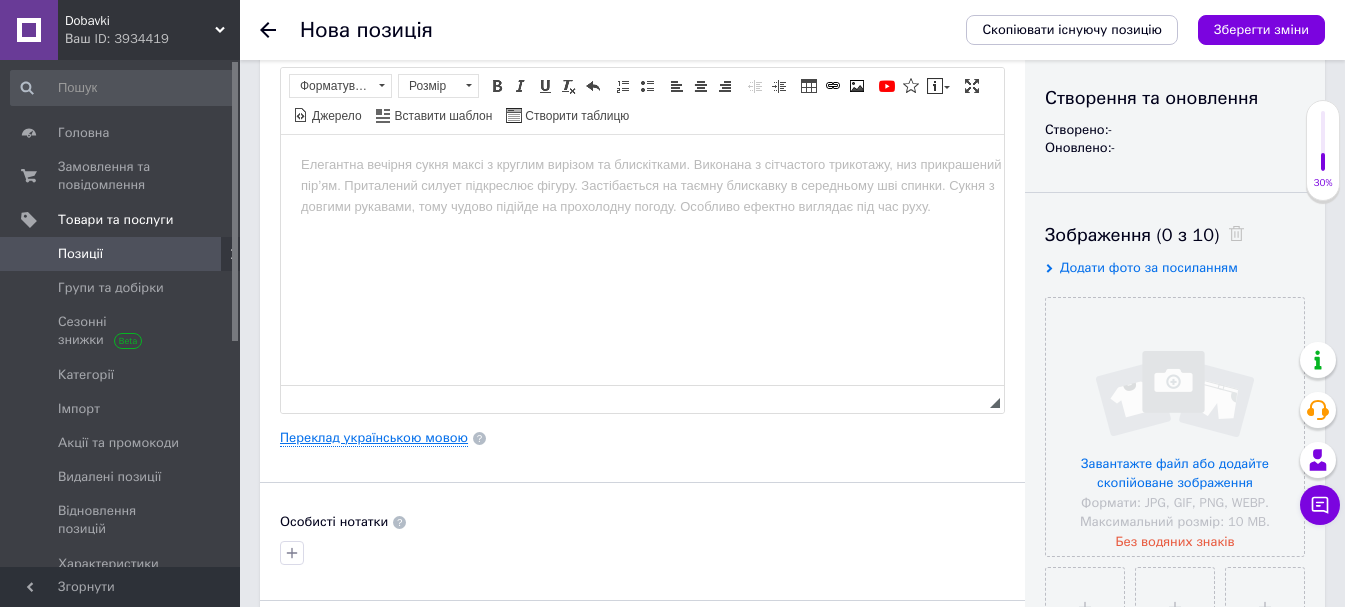 click on "Переклад українською мовою" at bounding box center (374, 438) 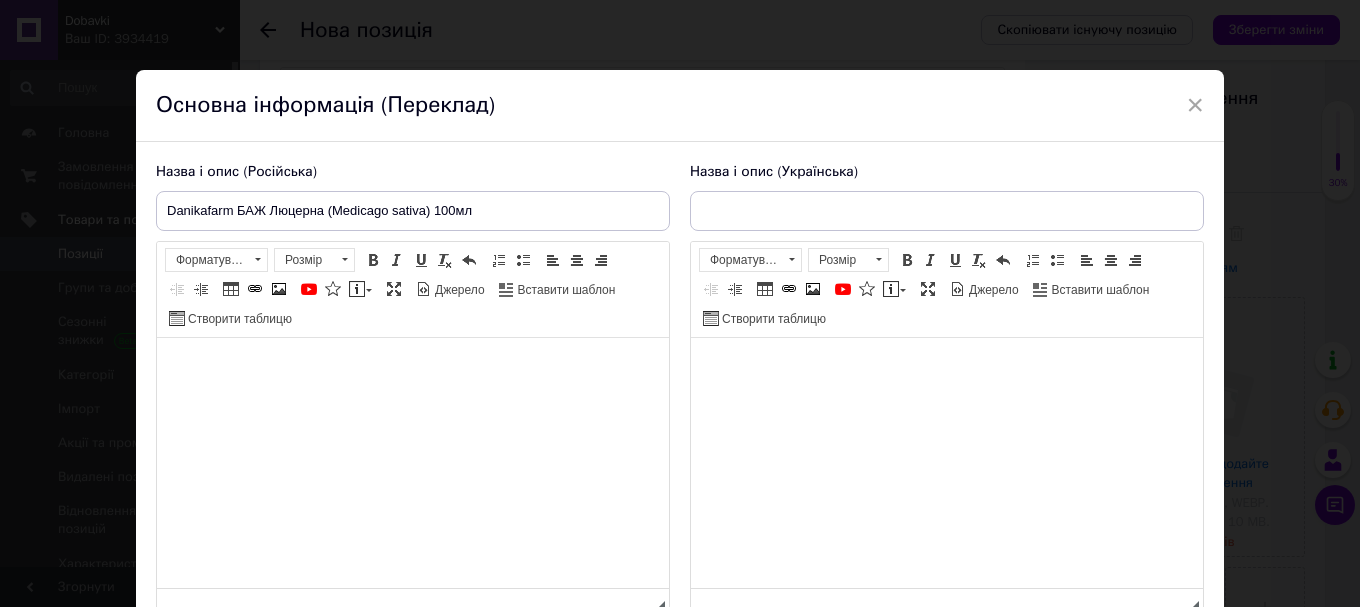 scroll, scrollTop: 0, scrollLeft: 0, axis: both 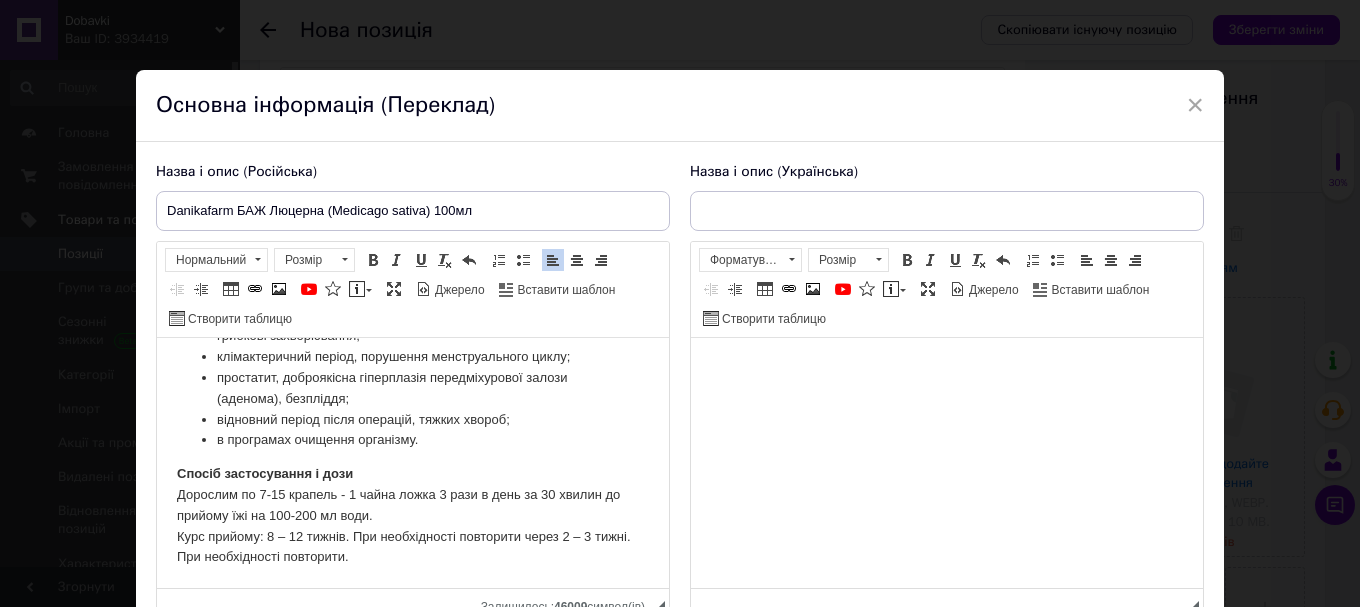 click at bounding box center (947, 368) 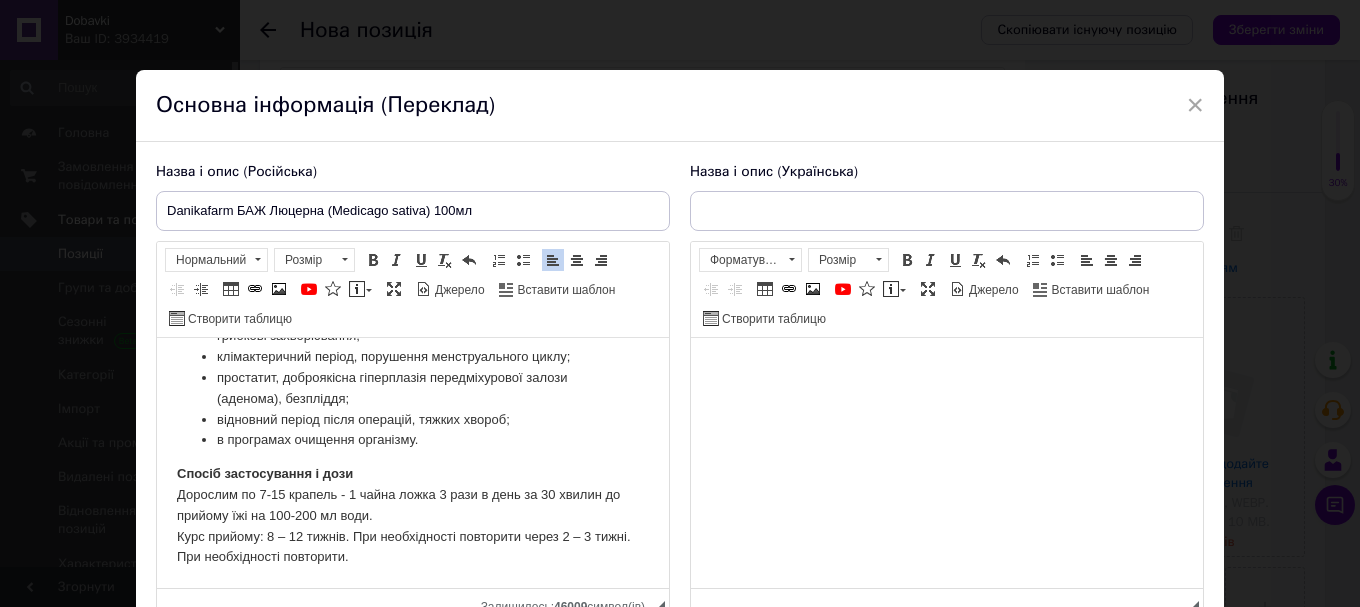 scroll, scrollTop: 1323, scrollLeft: 0, axis: vertical 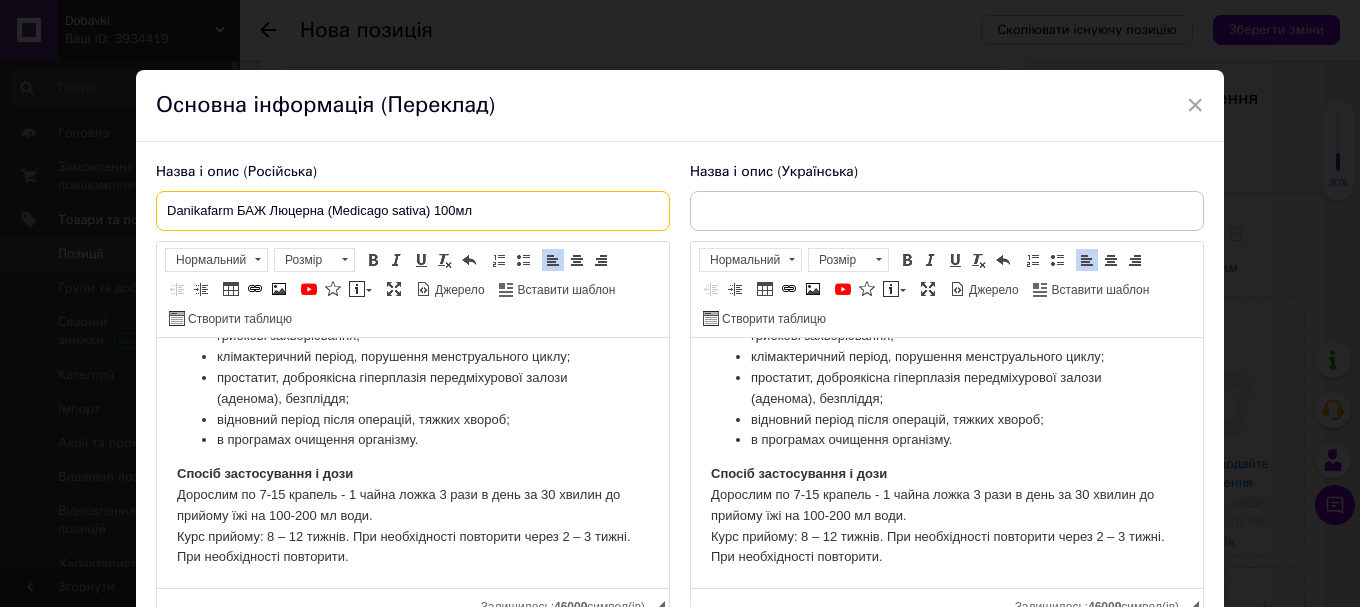drag, startPoint x: 506, startPoint y: 214, endPoint x: 166, endPoint y: 203, distance: 340.1779 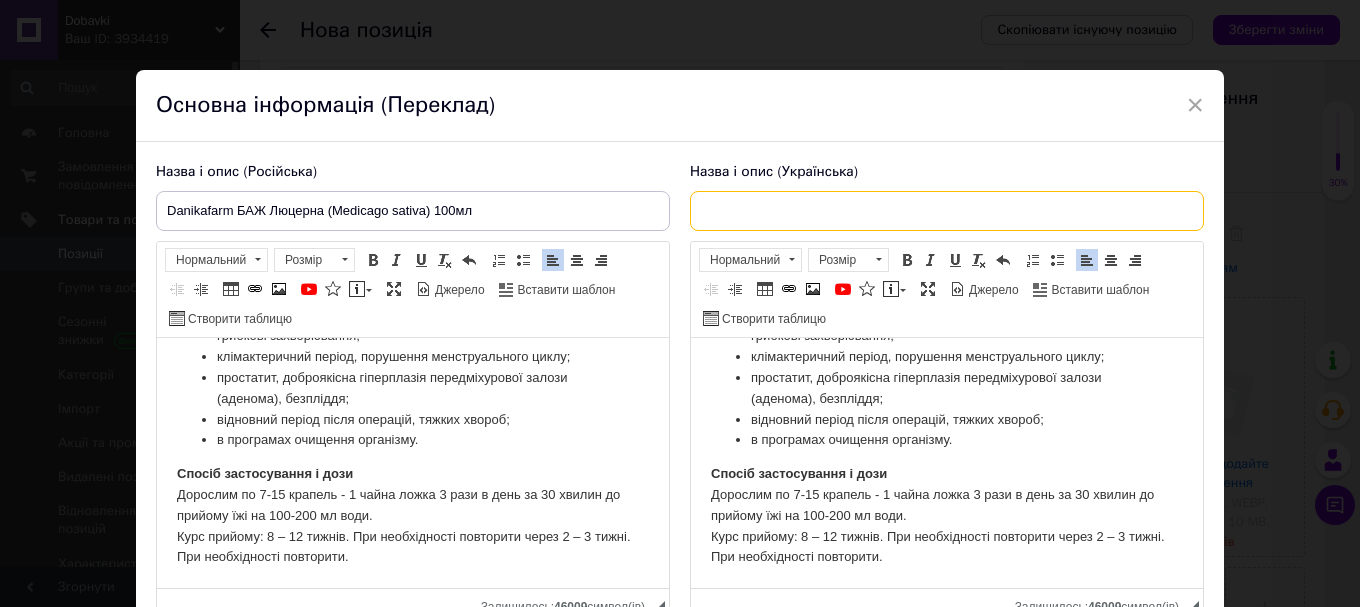 click at bounding box center (947, 211) 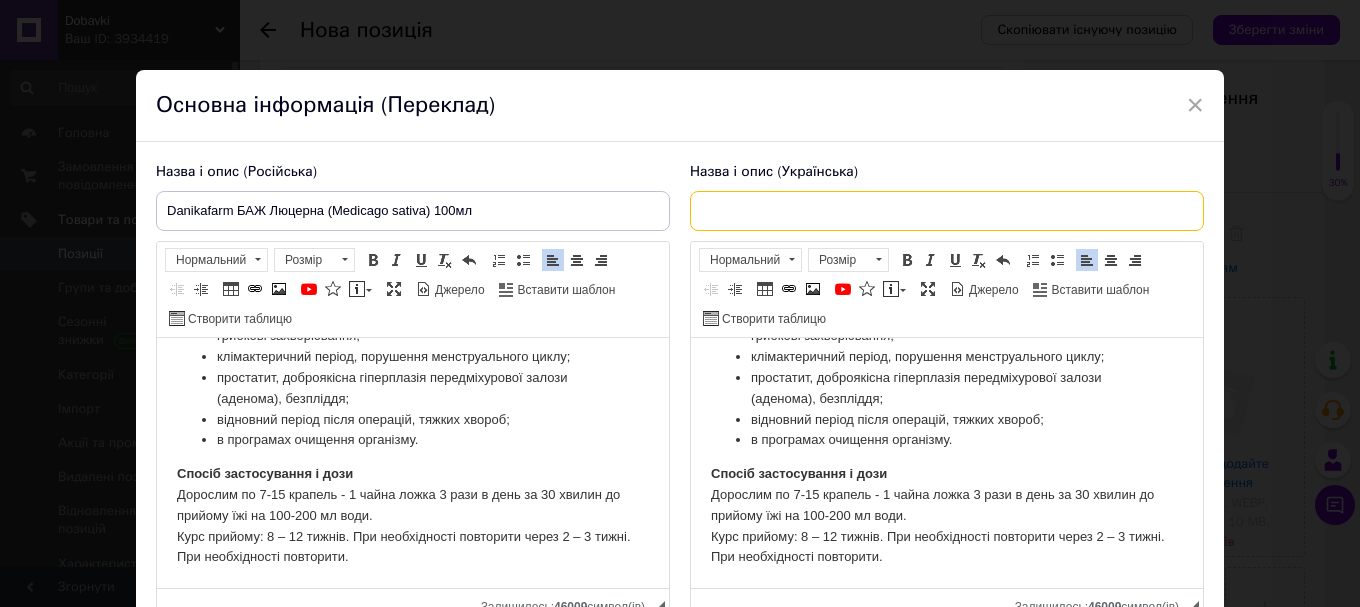 paste on "Danikafarm БАЖ Люцерна (Medicago sativa) 100мл" 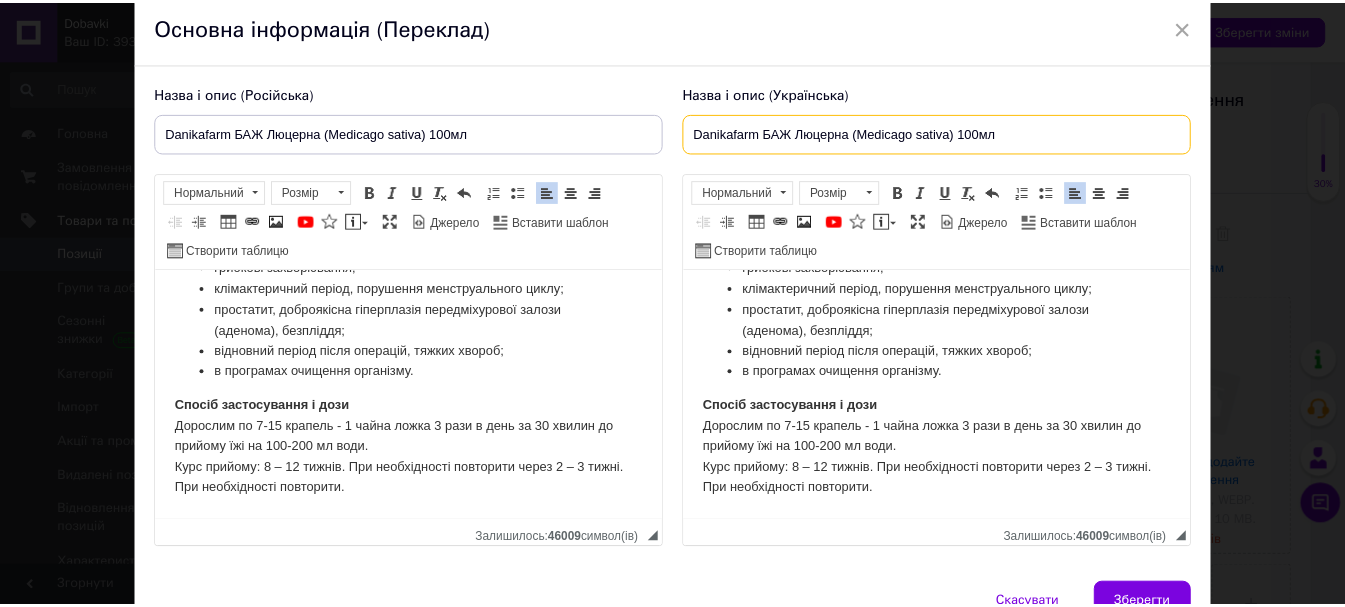 scroll, scrollTop: 185, scrollLeft: 0, axis: vertical 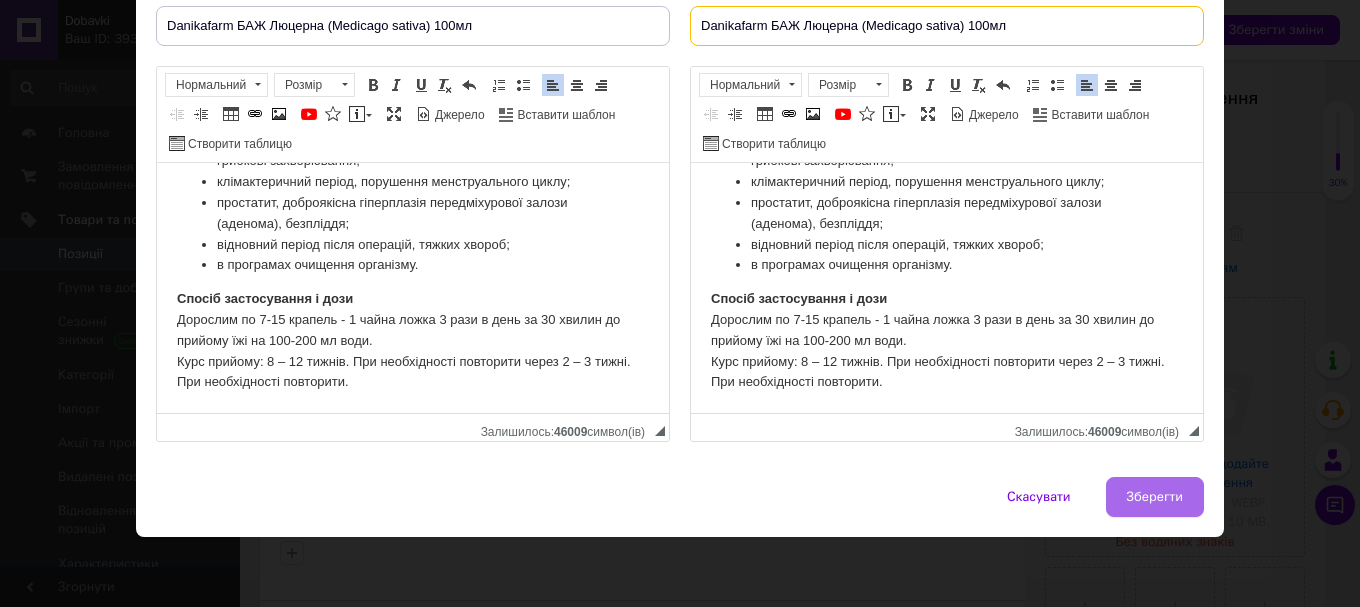 type on "Danikafarm БАЖ Люцерна (Medicago sativa) 100мл" 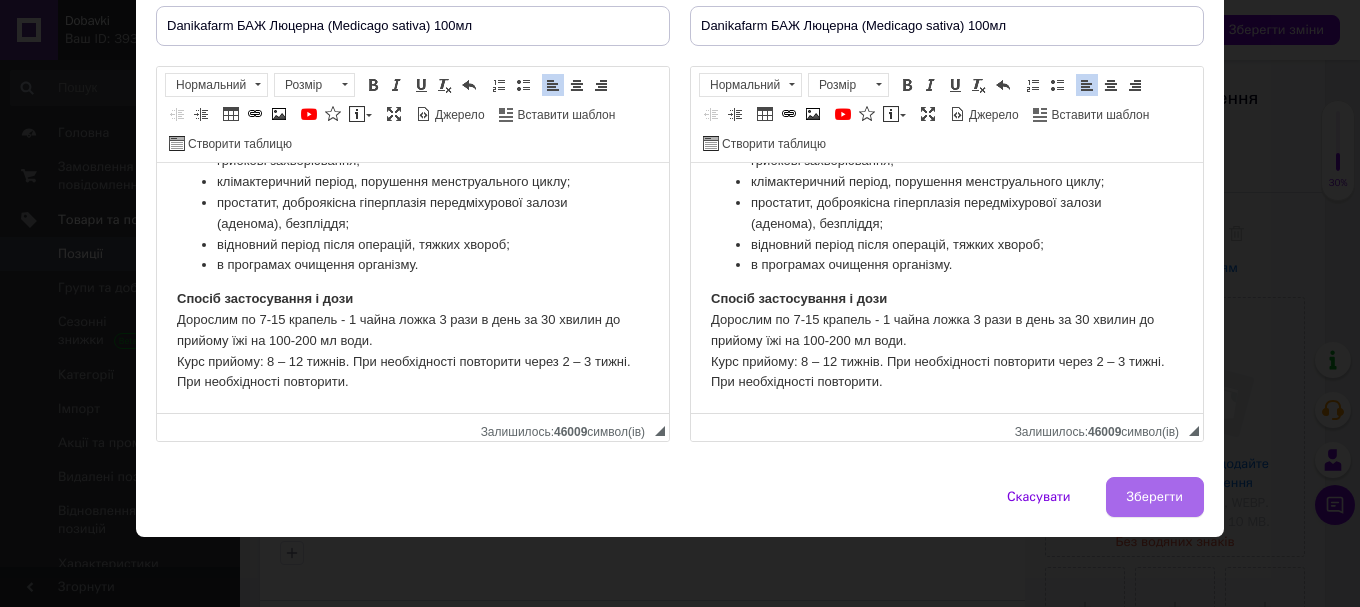 click on "Зберегти" at bounding box center [1155, 497] 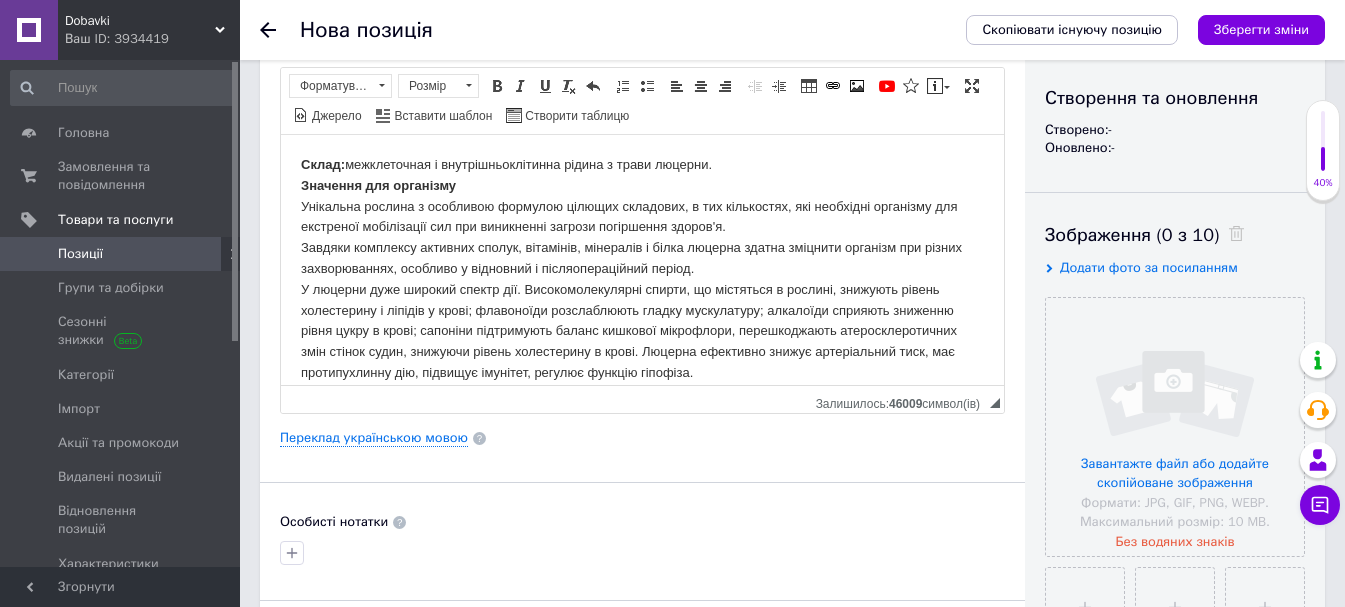 click on "Додати фото за посиланням" at bounding box center [1149, 267] 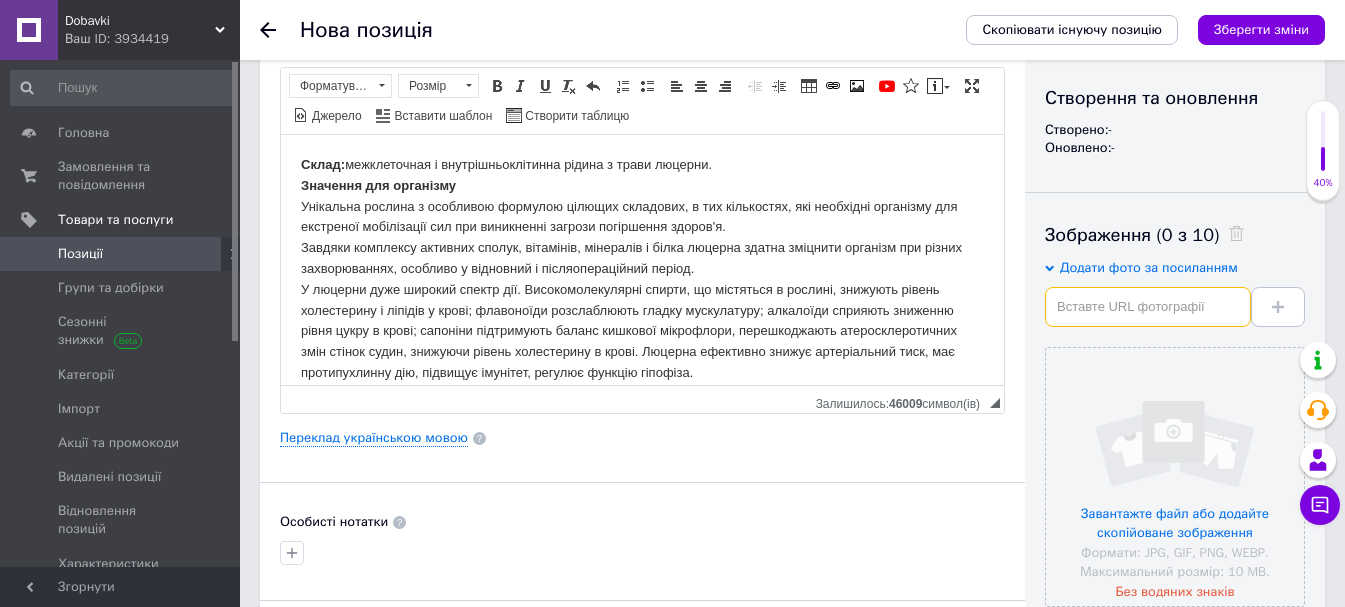 paste on "[URL][DOMAIN_NAME]" 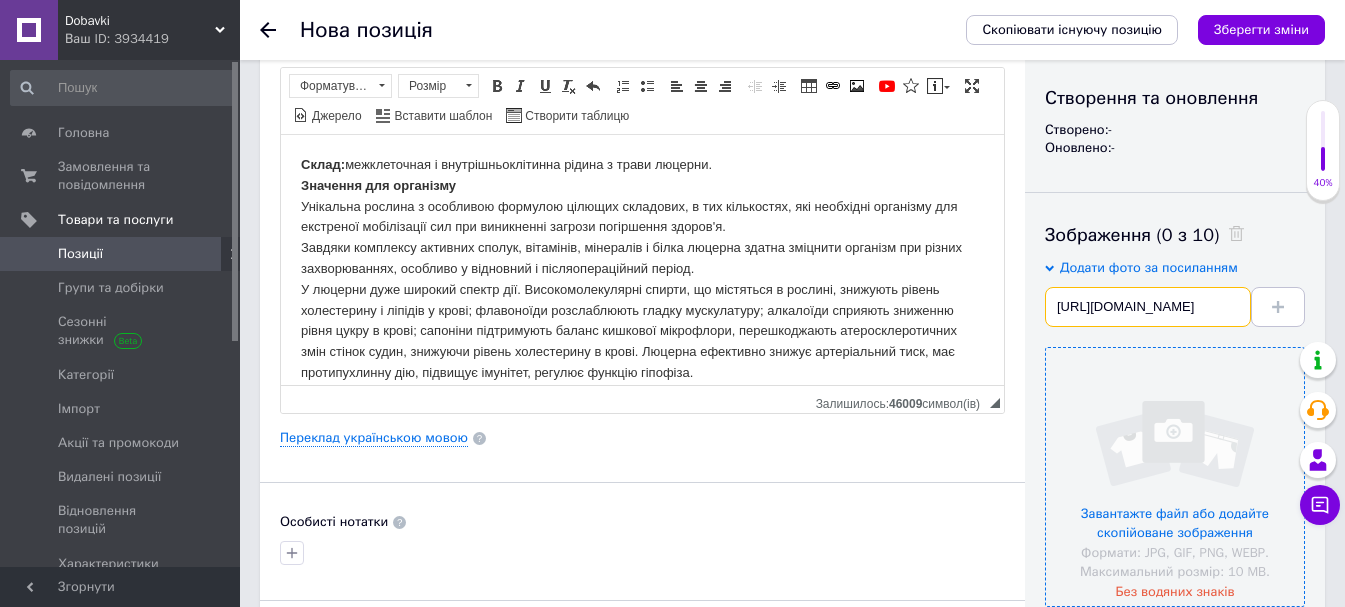 scroll, scrollTop: 0, scrollLeft: 184, axis: horizontal 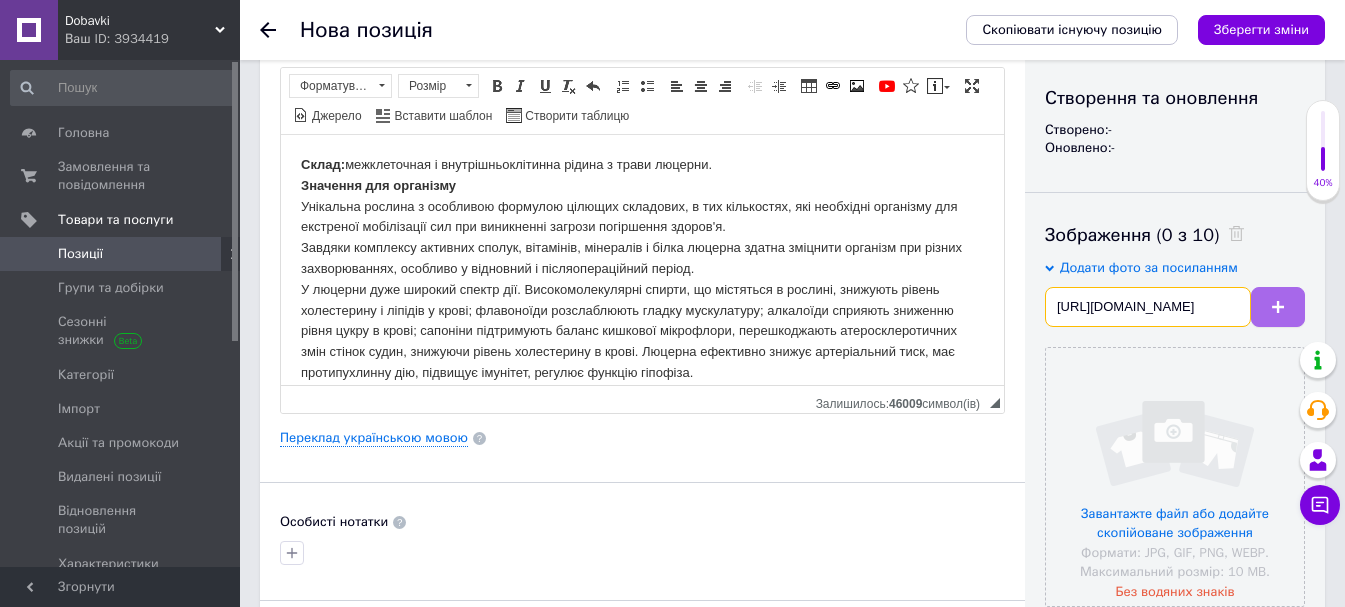type on "[URL][DOMAIN_NAME]" 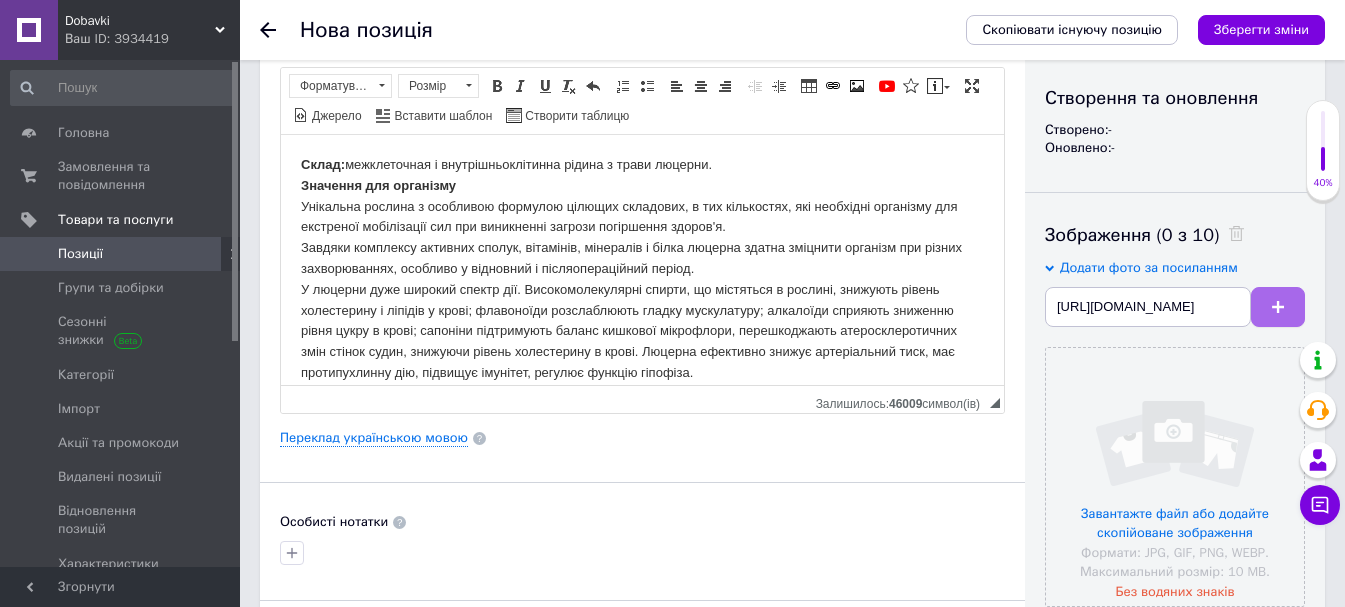 scroll, scrollTop: 0, scrollLeft: 0, axis: both 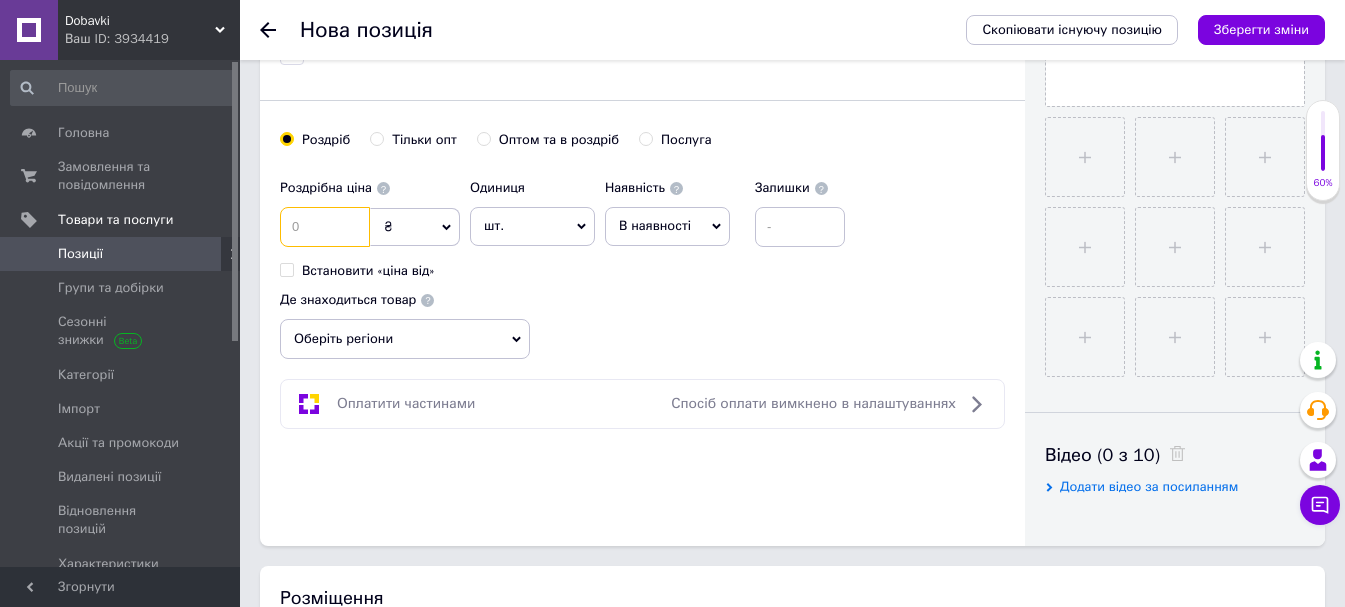 click at bounding box center (325, 227) 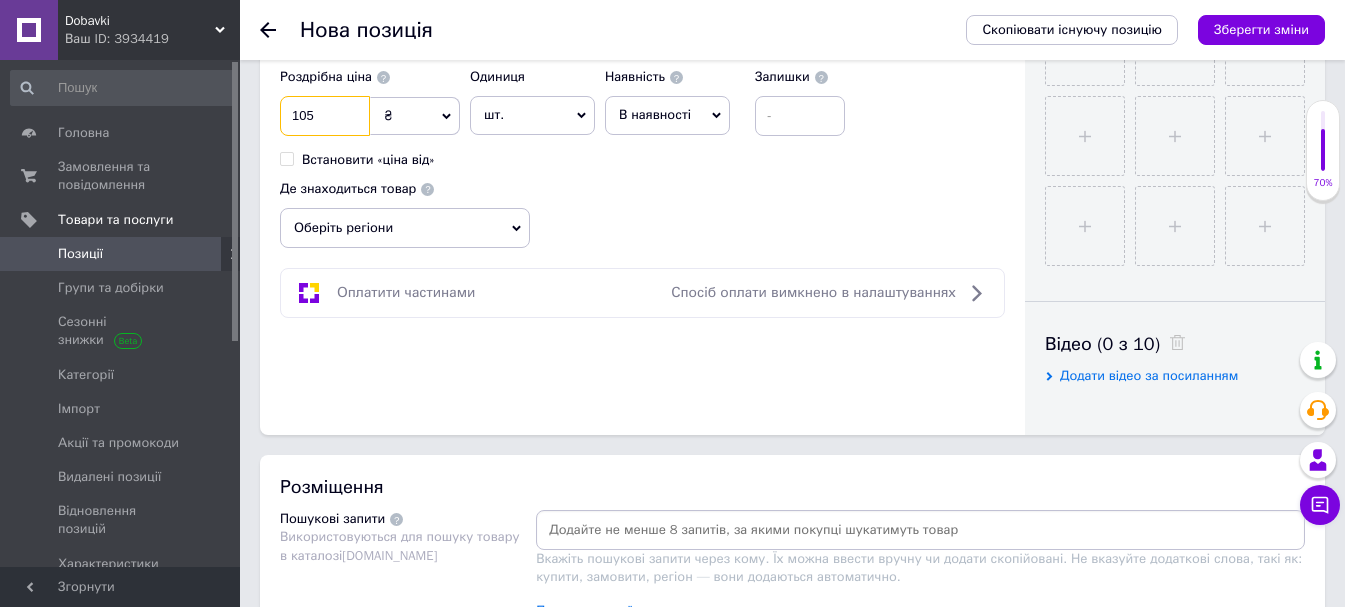 scroll, scrollTop: 900, scrollLeft: 0, axis: vertical 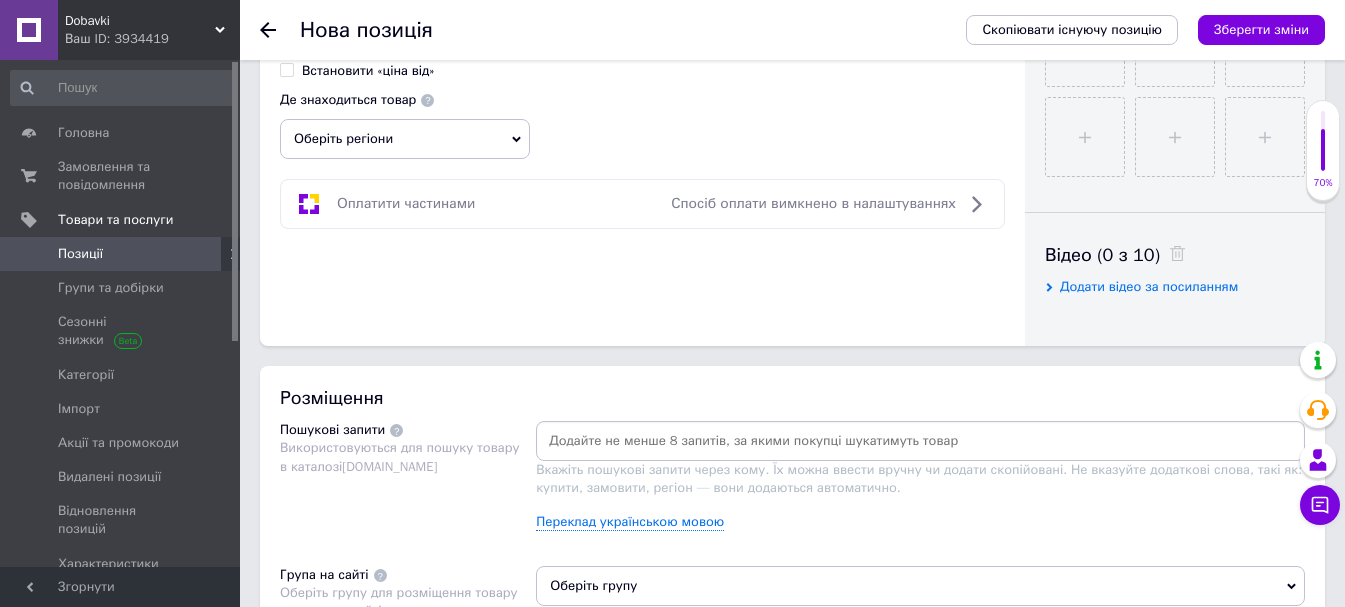 type on "105" 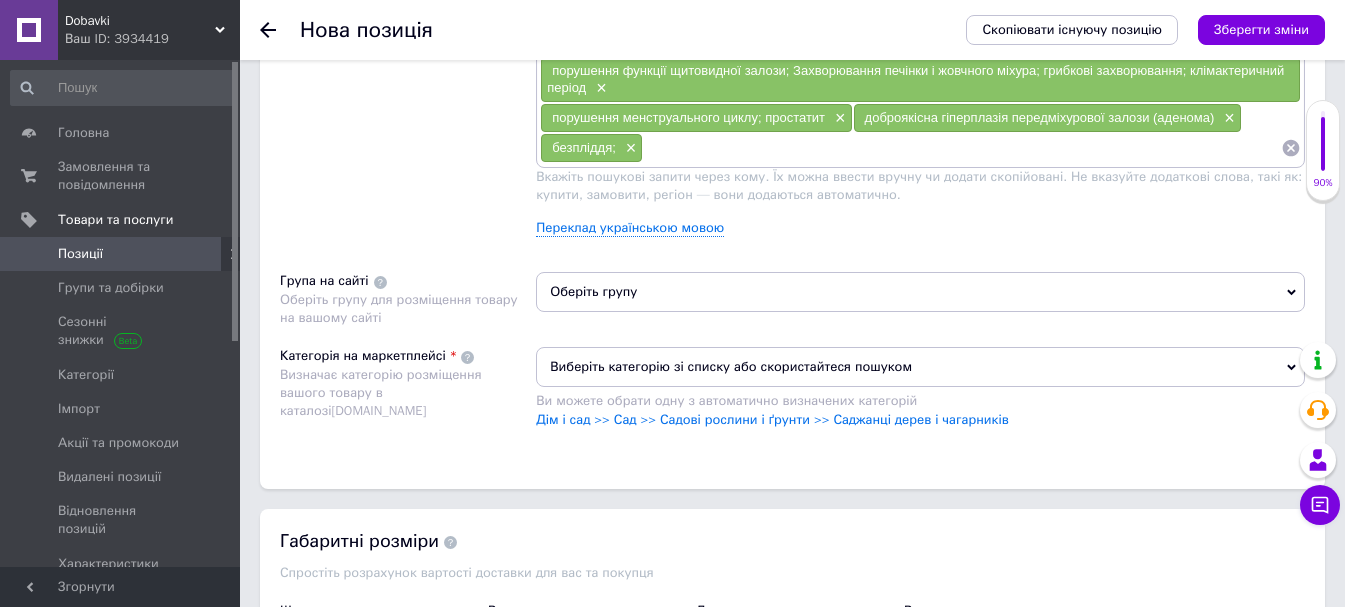 scroll, scrollTop: 1400, scrollLeft: 0, axis: vertical 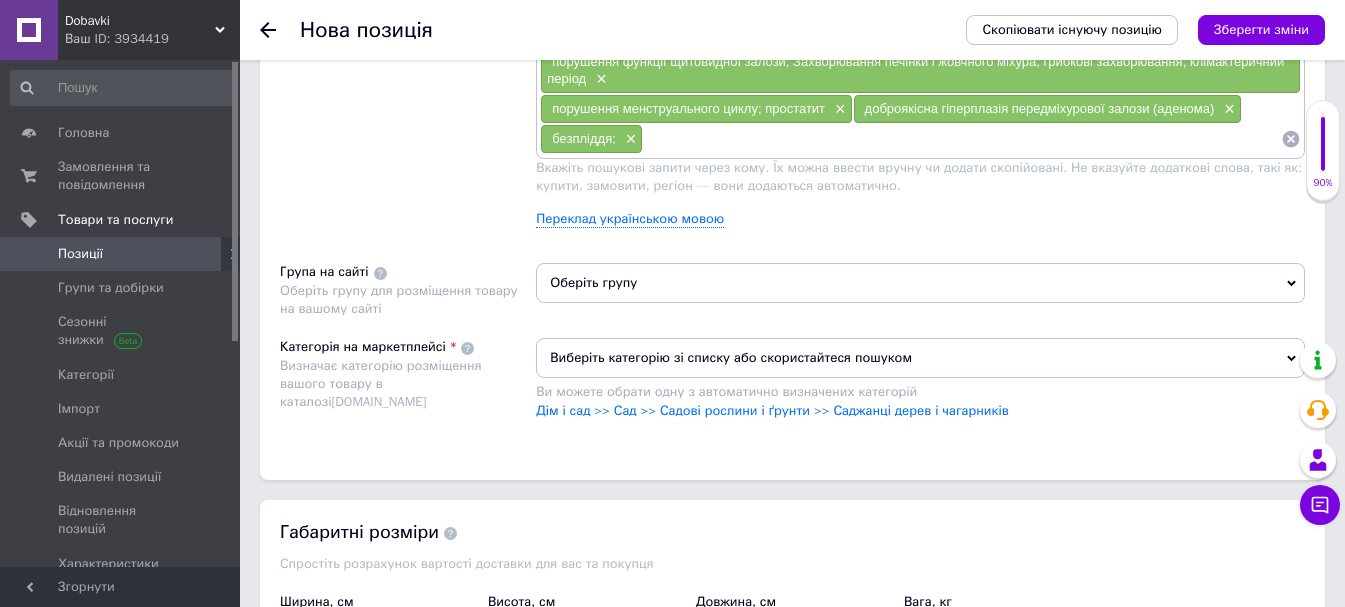 click on "Оберіть групу" at bounding box center [920, 283] 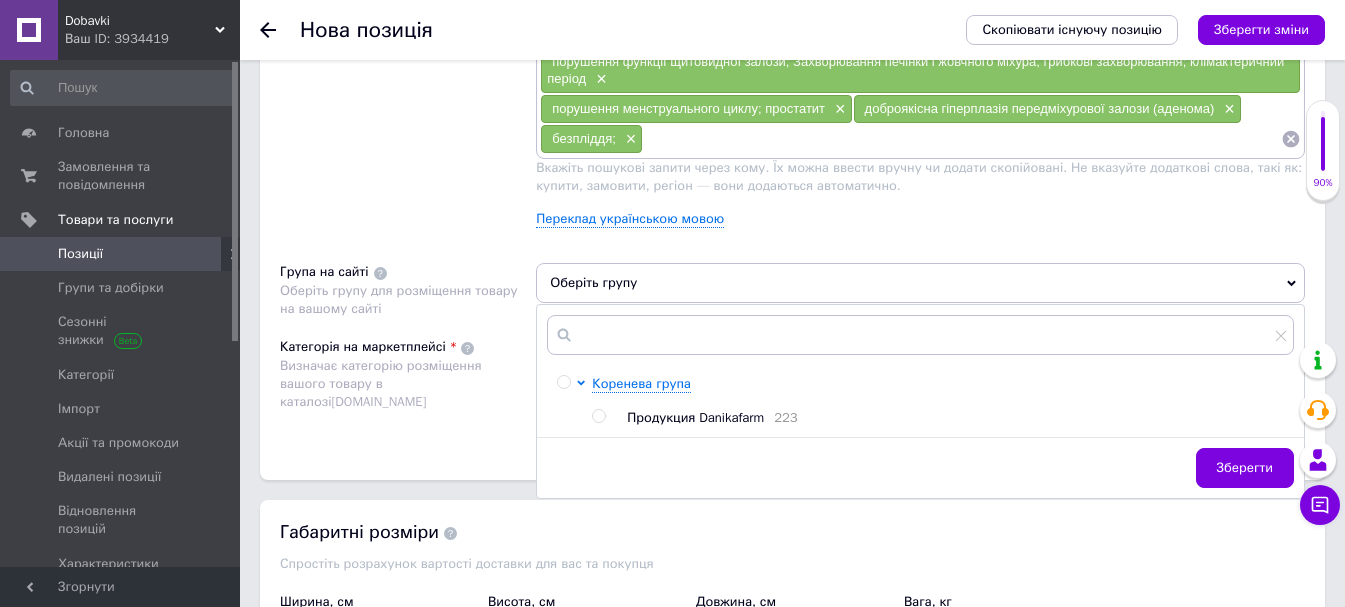 drag, startPoint x: 598, startPoint y: 412, endPoint x: 722, endPoint y: 451, distance: 129.98846 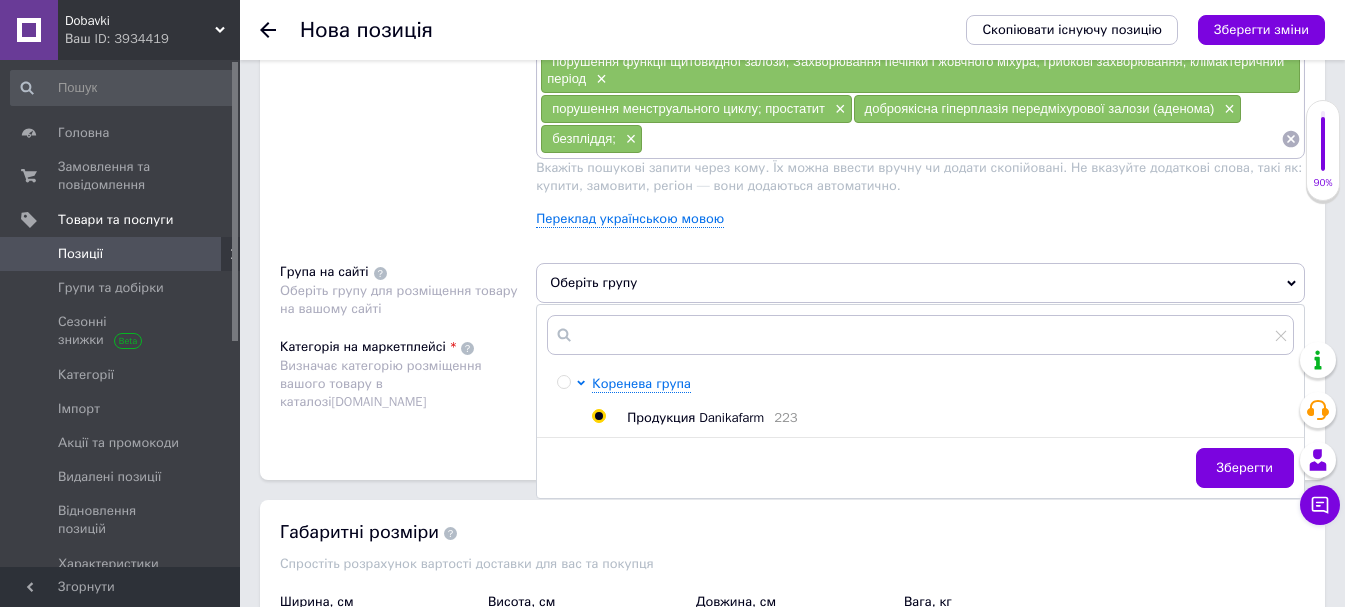 radio on "true" 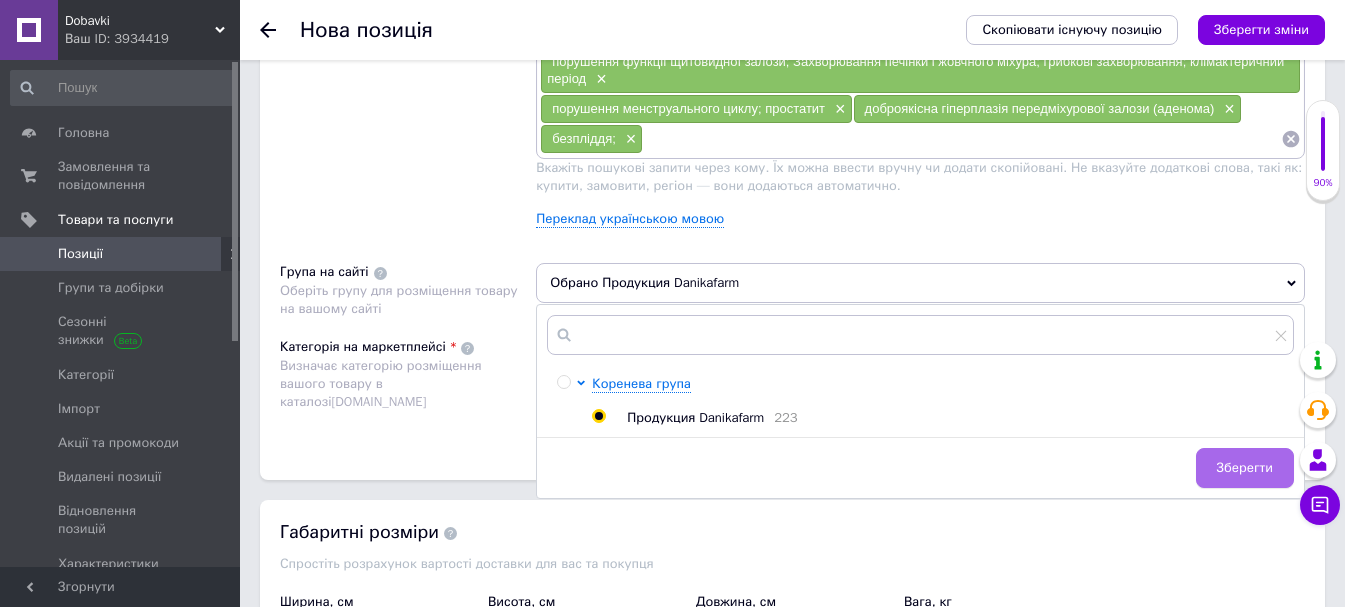 click on "Зберегти" at bounding box center (1245, 468) 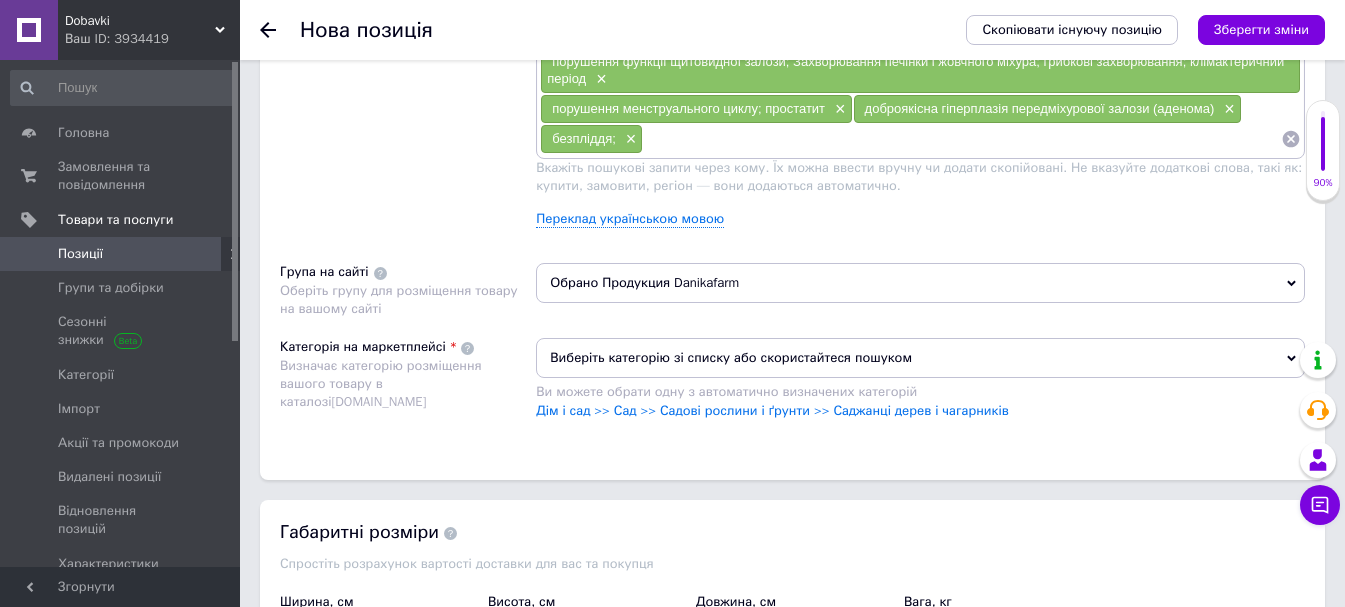 click on "Виберіть категорію зі списку або скористайтеся пошуком" at bounding box center [920, 358] 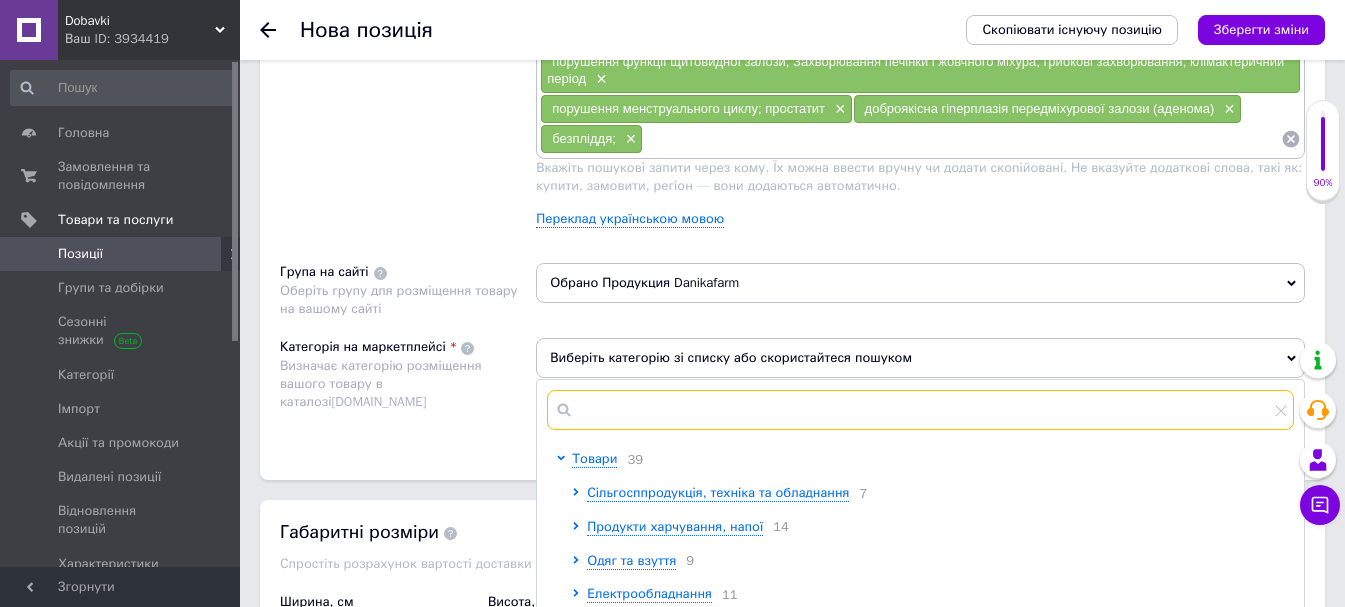 click at bounding box center [920, 410] 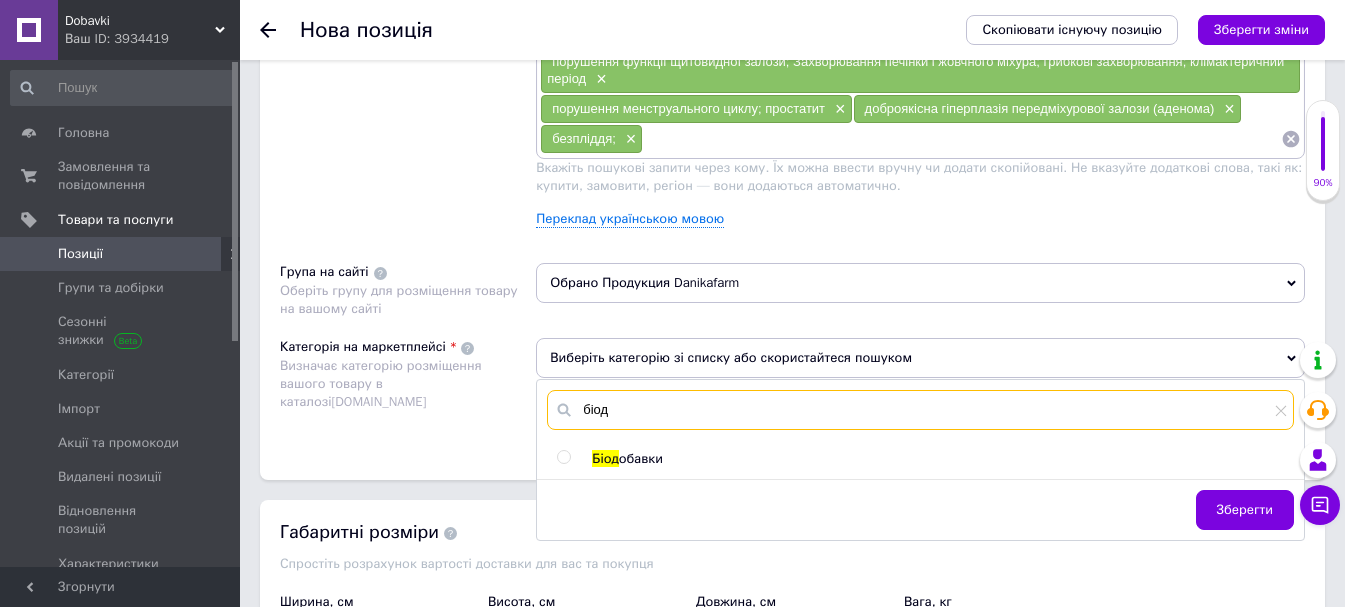 type on "біод" 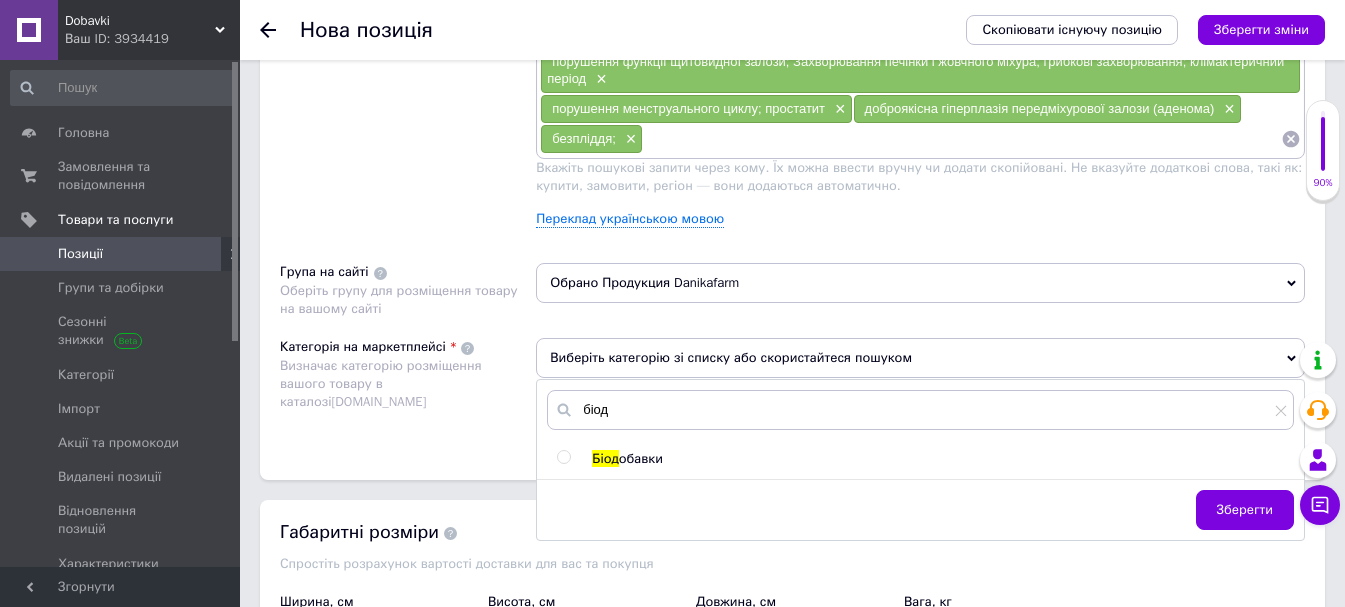 click at bounding box center (563, 457) 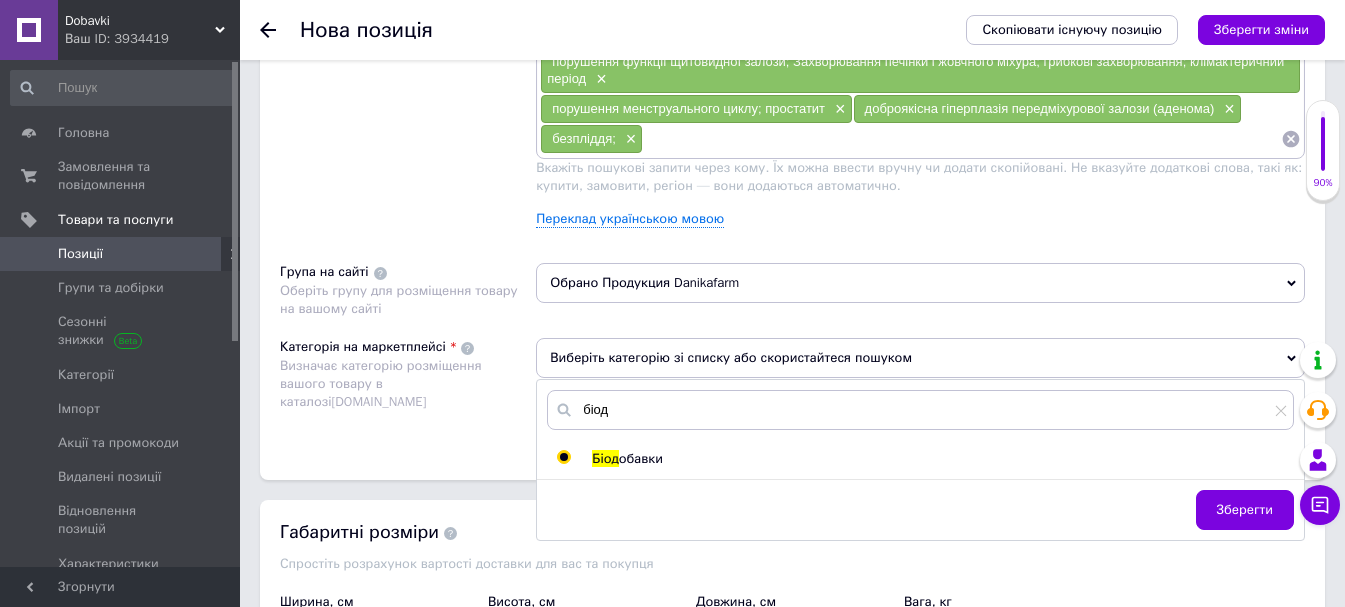 radio on "true" 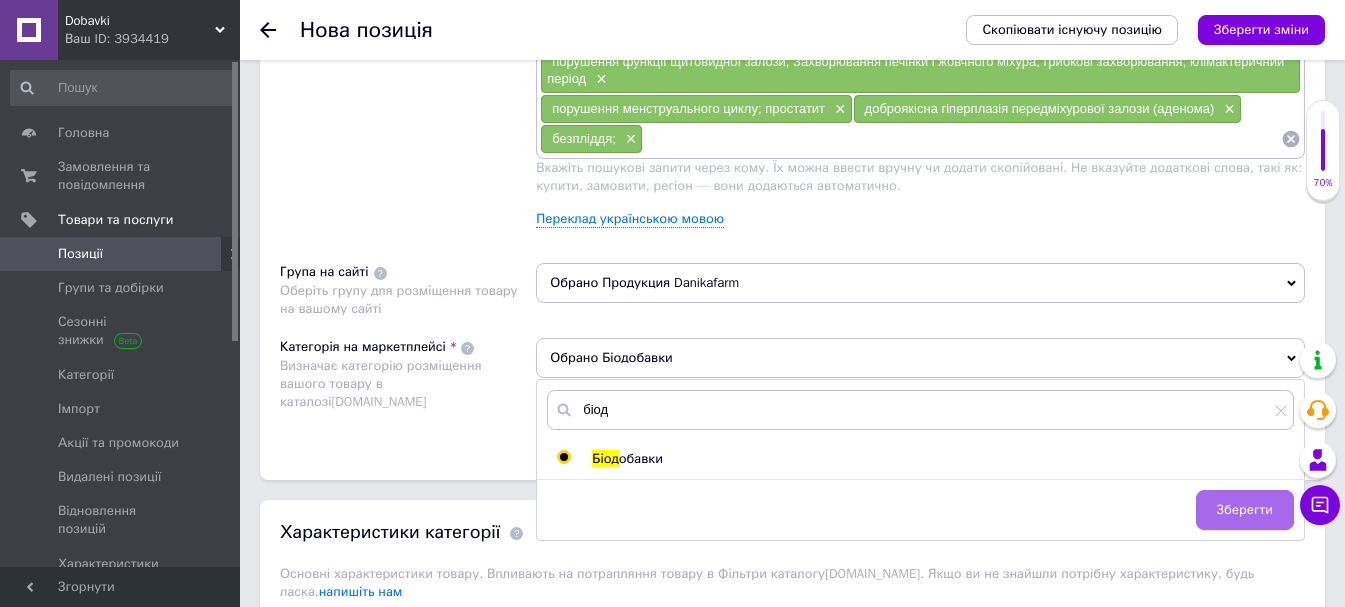 click on "Зберегти" at bounding box center [1245, 510] 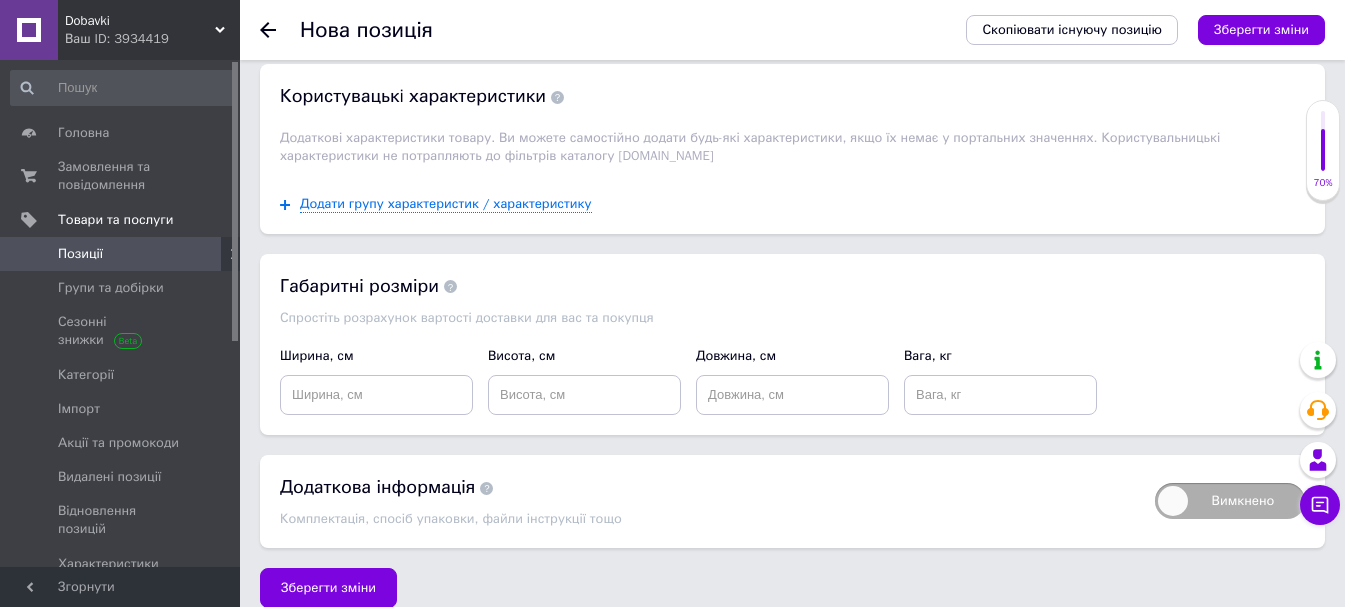 scroll, scrollTop: 2022, scrollLeft: 0, axis: vertical 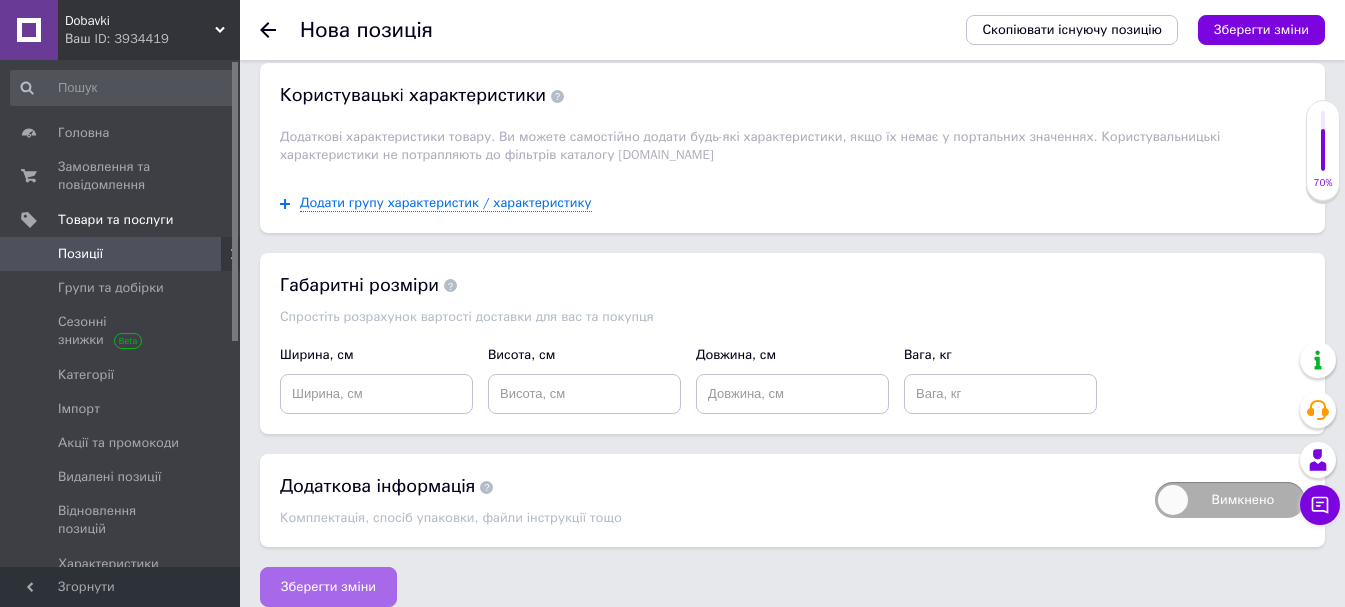 click on "Зберегти зміни" at bounding box center (328, 587) 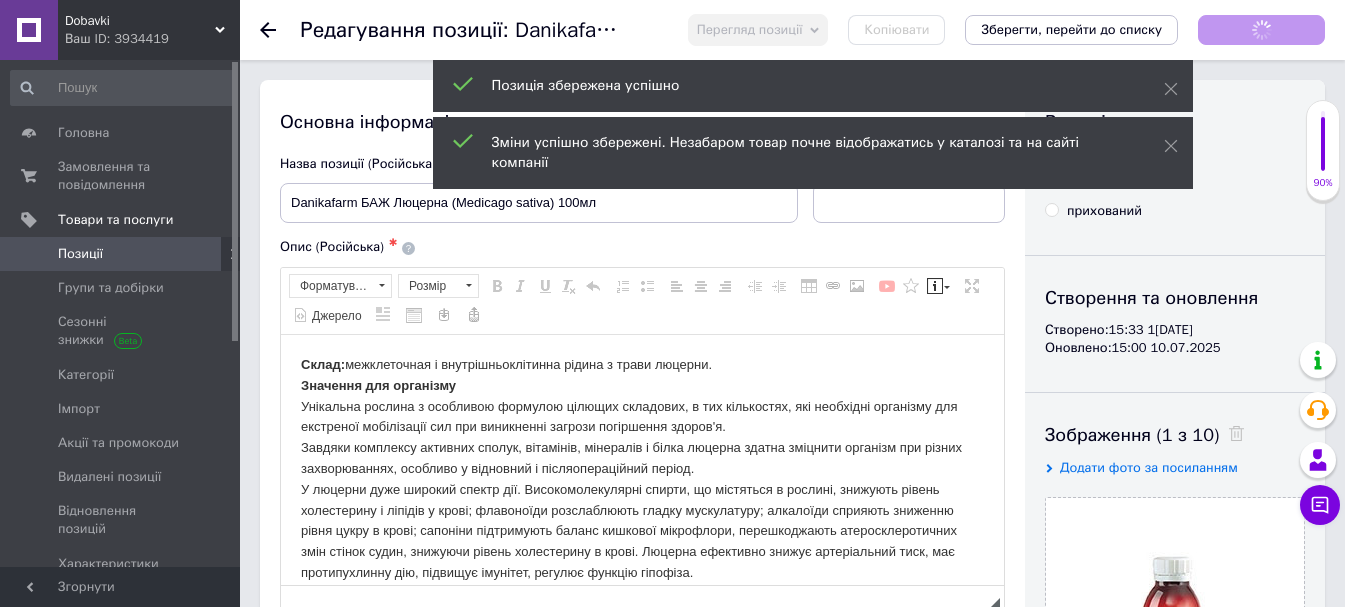 scroll, scrollTop: 0, scrollLeft: 0, axis: both 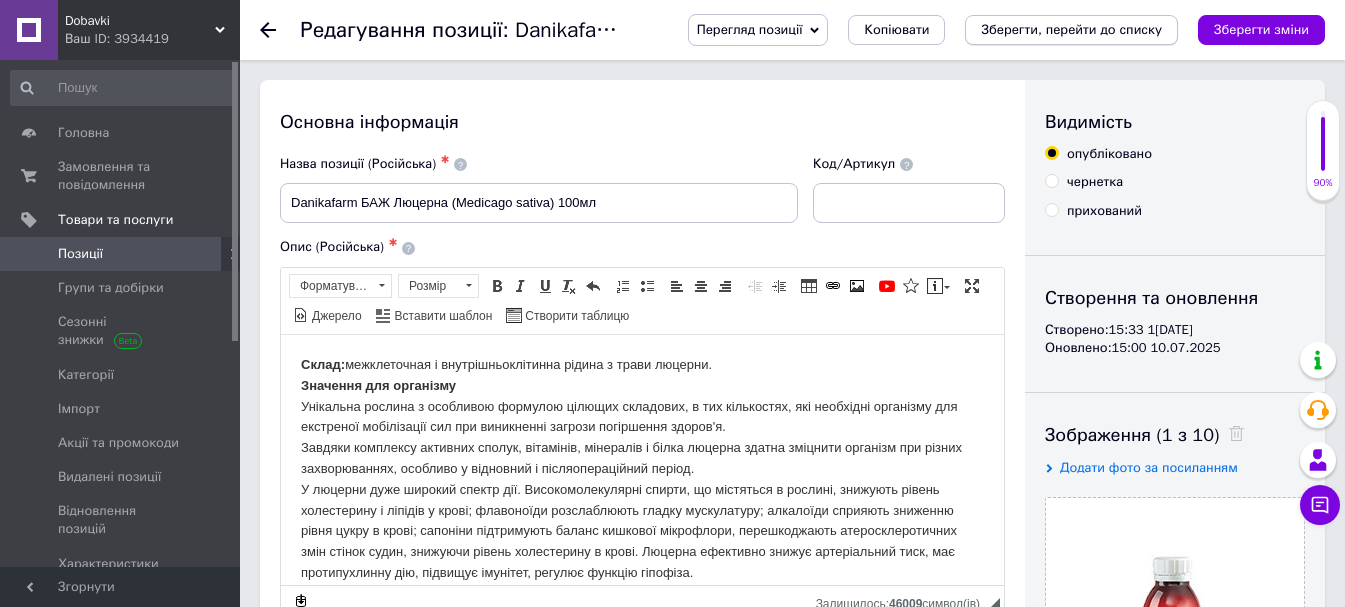 click on "Зберегти, перейти до списку" at bounding box center [1071, 29] 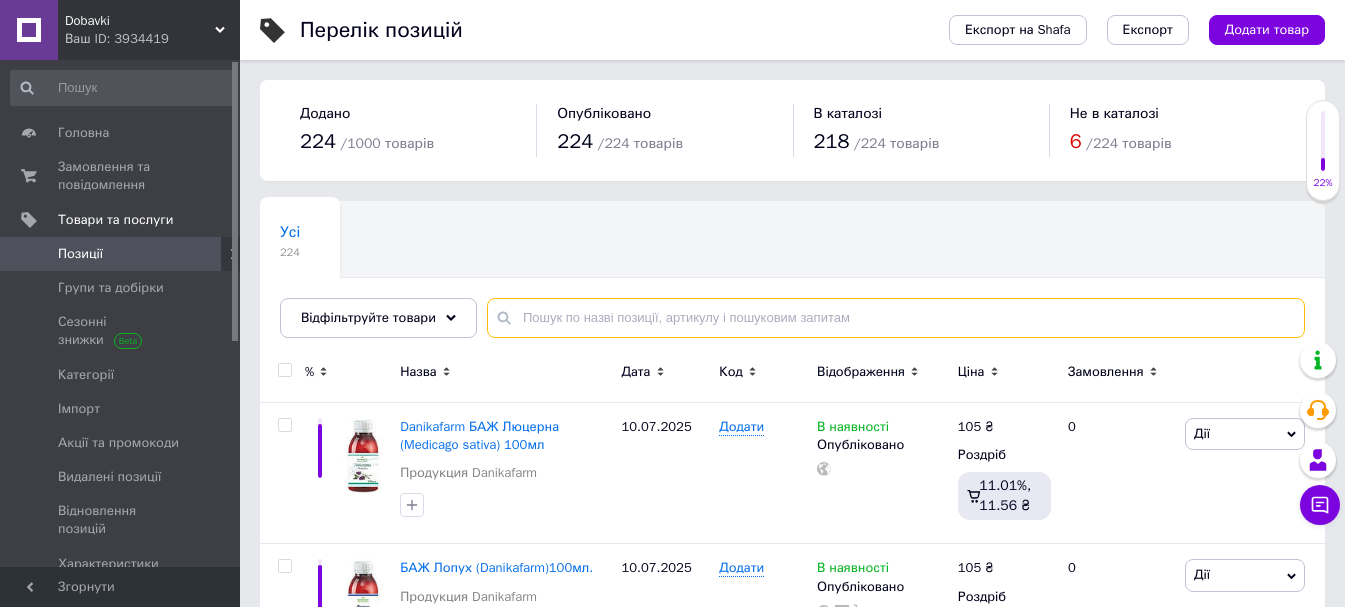 click at bounding box center (896, 318) 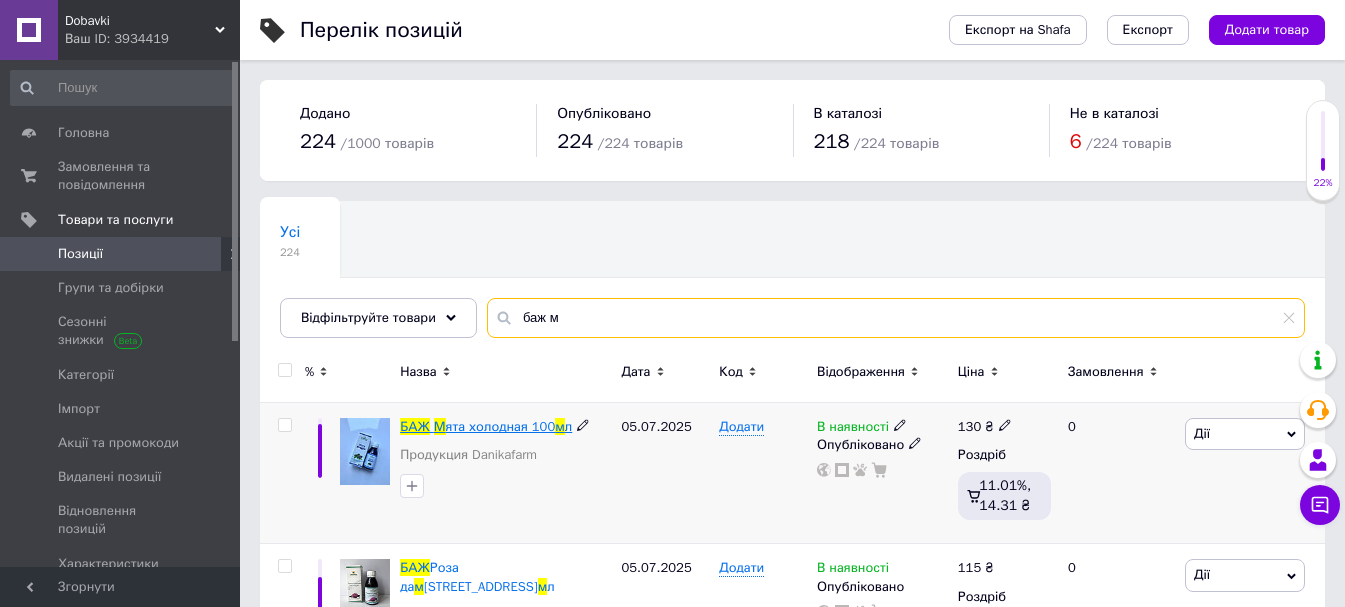type on "баж м" 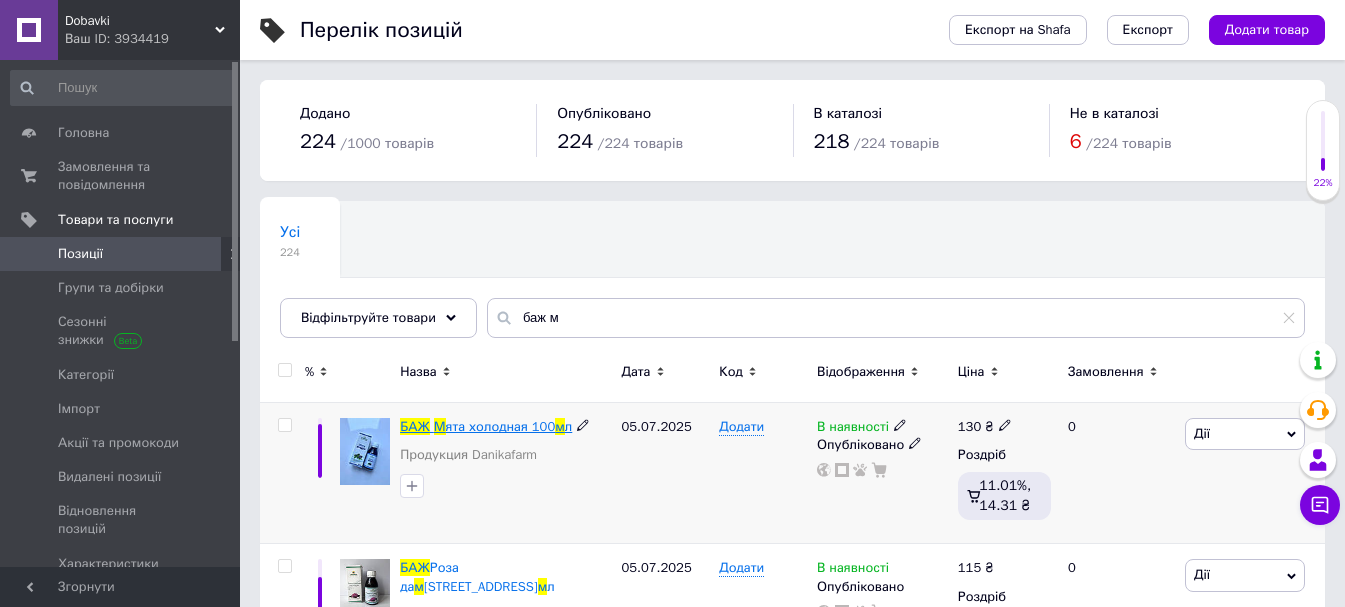 click on "БАЖ" at bounding box center (415, 426) 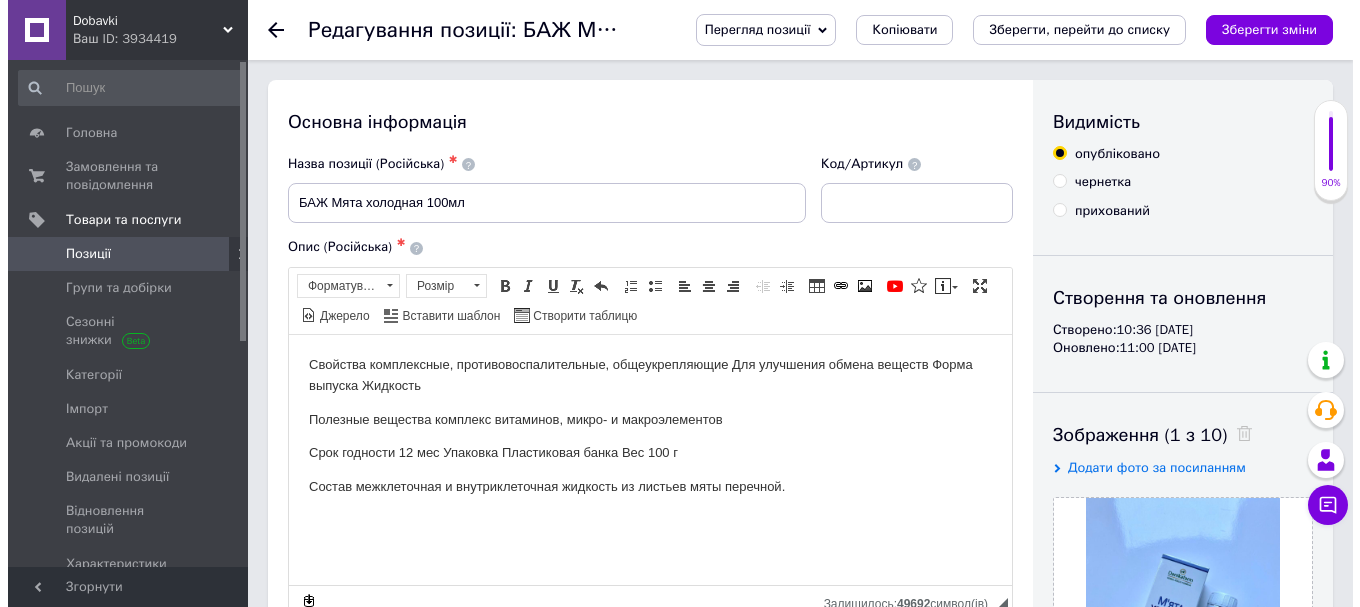 scroll, scrollTop: 200, scrollLeft: 0, axis: vertical 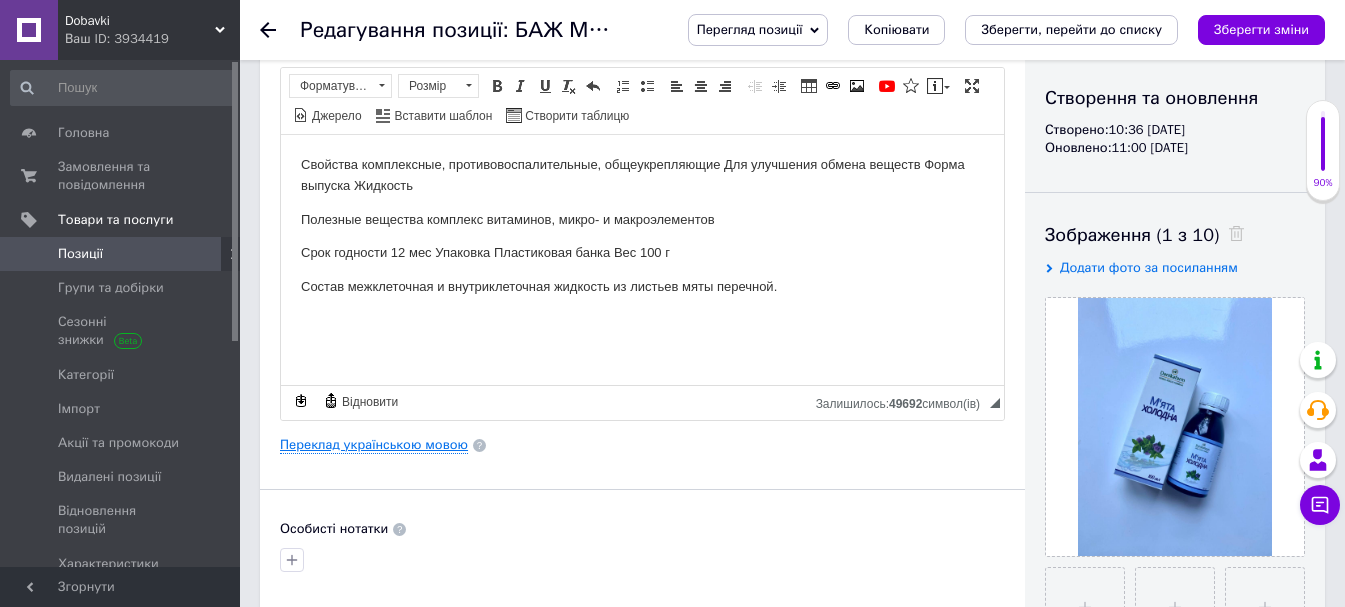 click on "Переклад українською мовою" at bounding box center (374, 445) 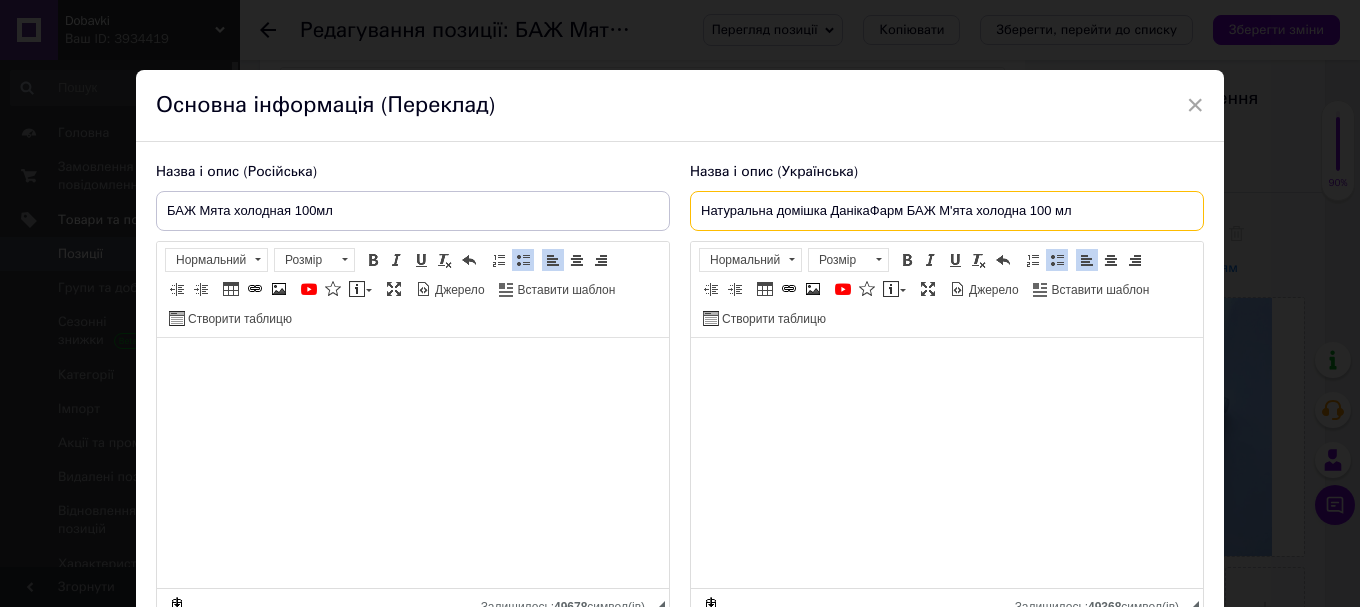 click on "Натуральна домішка ДанікаФарм БАЖ М'ята холодна 100 мл" at bounding box center [947, 211] 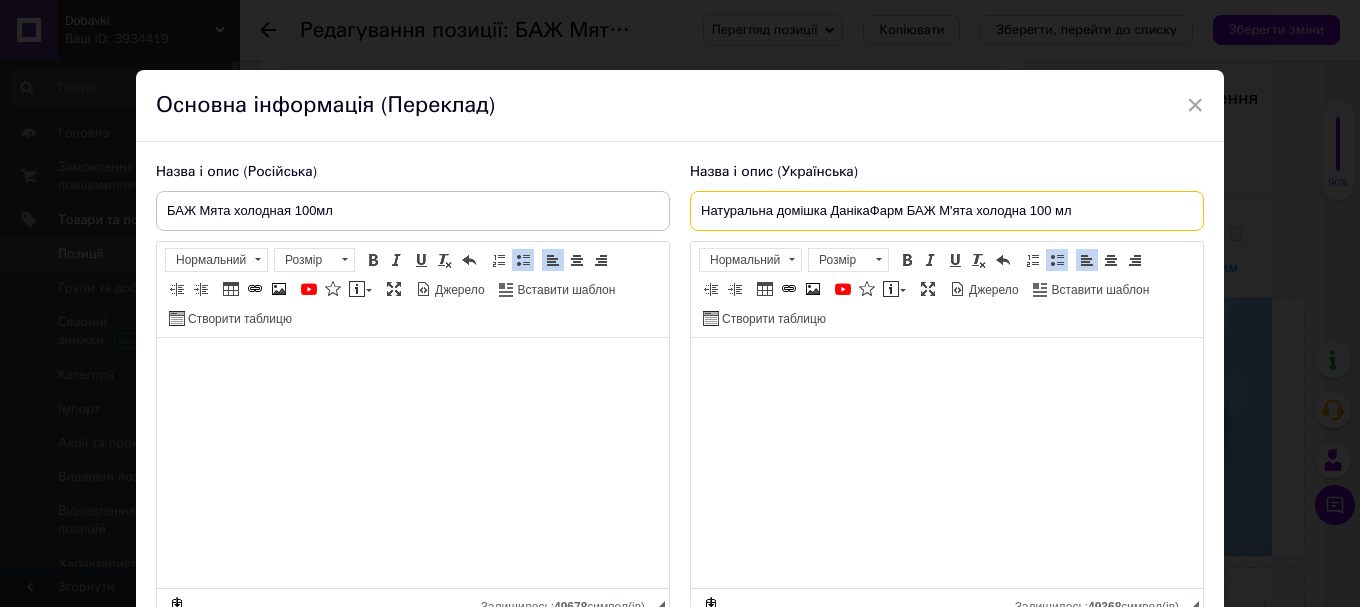 click on "Натуральна домішка ДанікаФарм БАЖ М'ята холодна 100 мл" at bounding box center (947, 211) 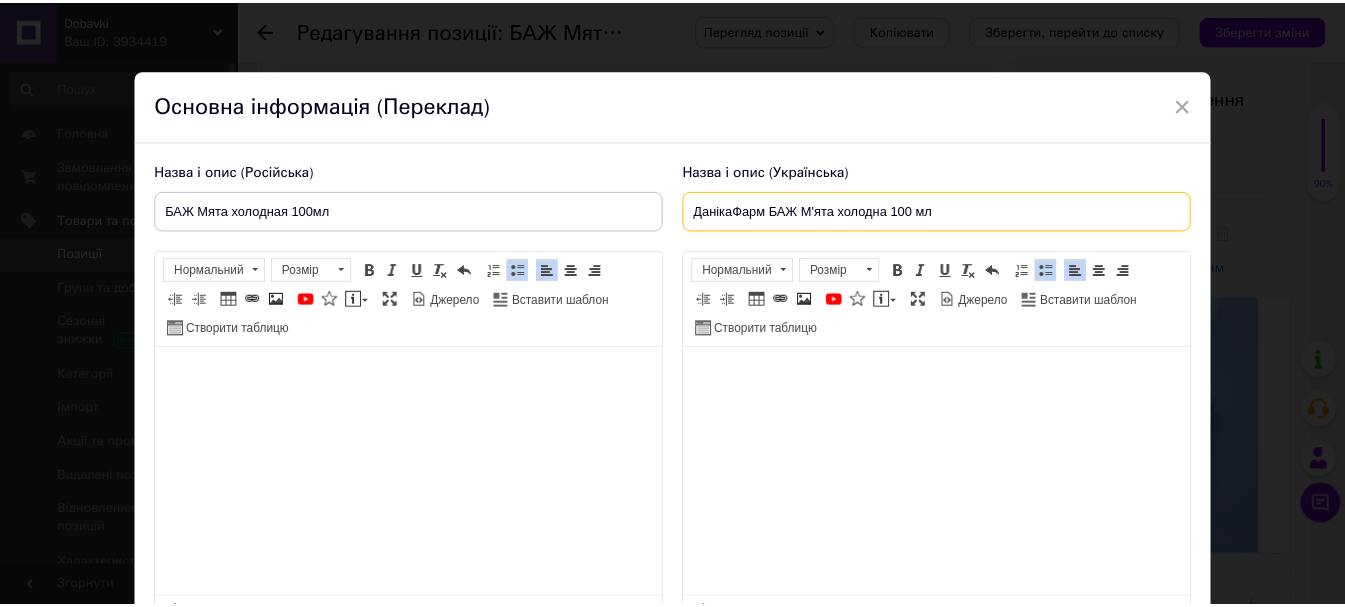 scroll, scrollTop: 192, scrollLeft: 0, axis: vertical 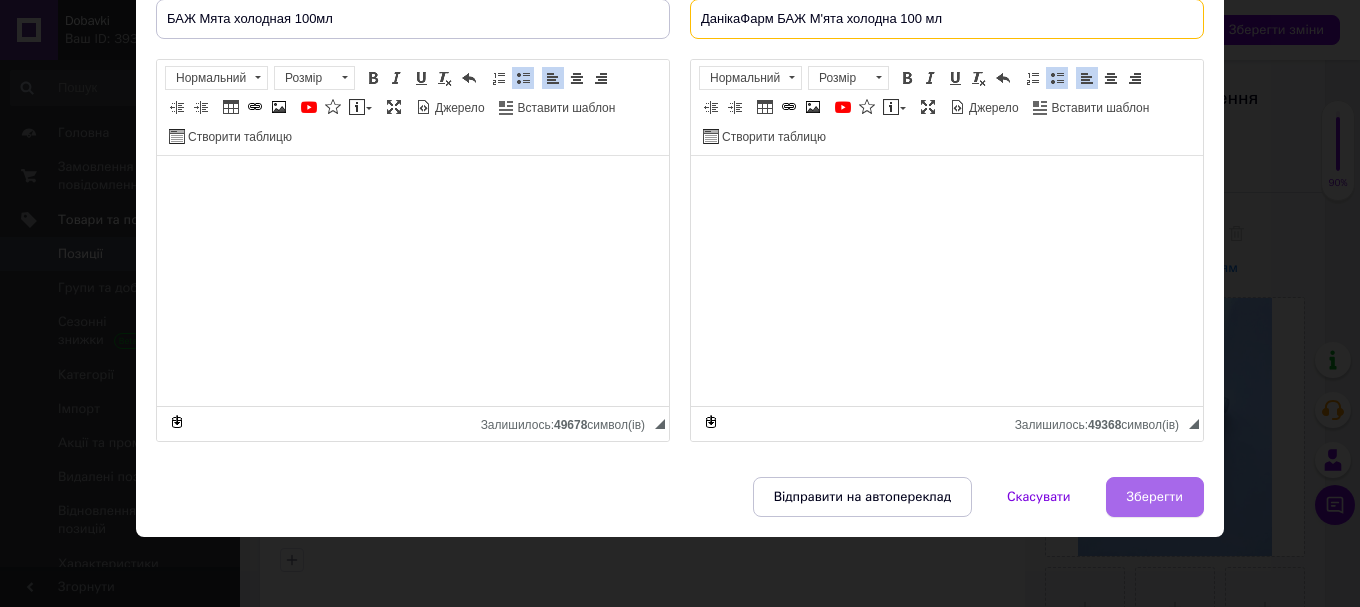 type on "ДанікаФарм БАЖ М'ята холодна 100 мл" 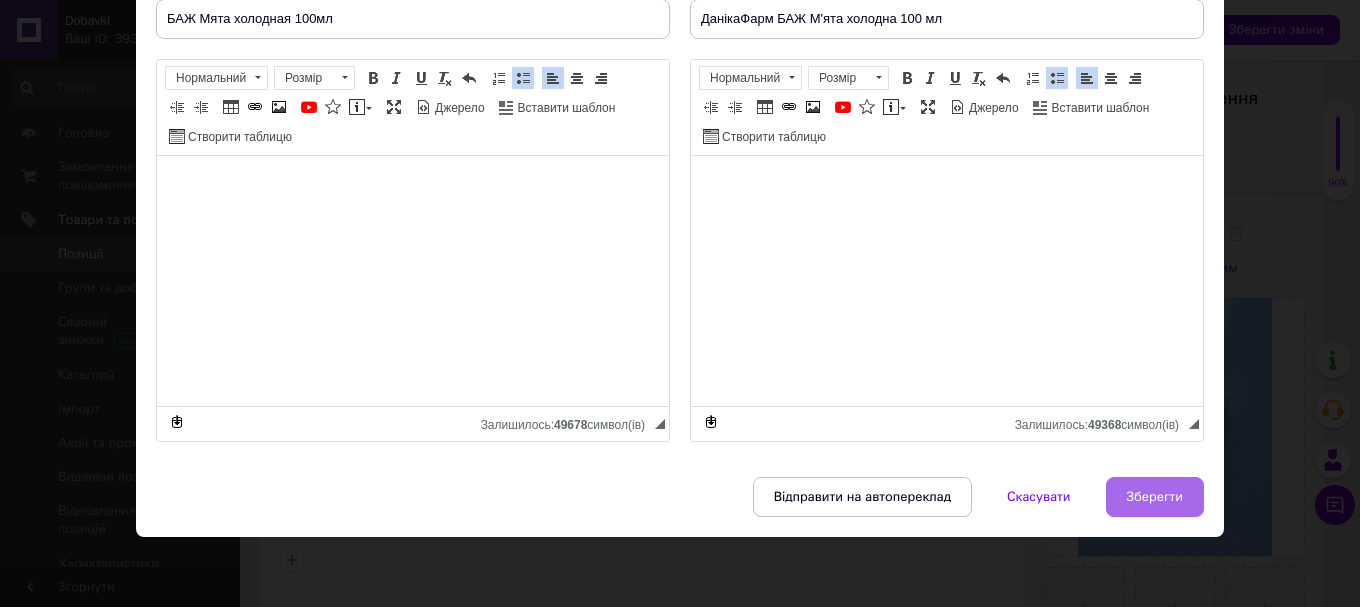 click on "Зберегти" at bounding box center (1155, 497) 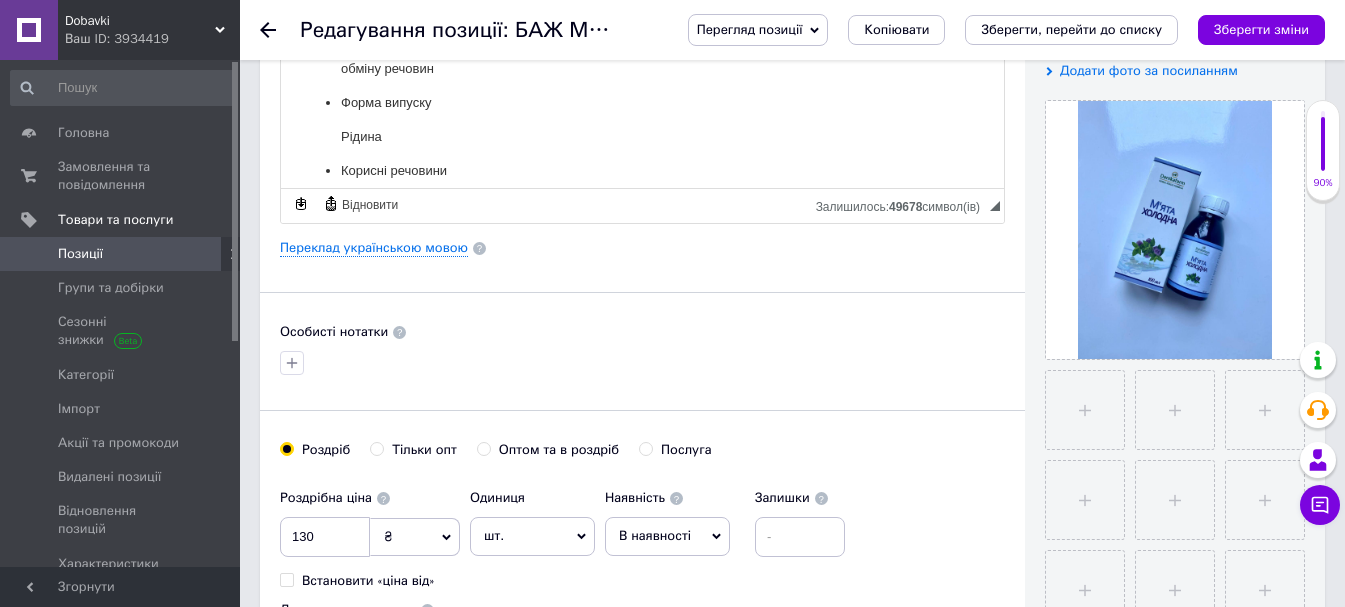 scroll, scrollTop: 400, scrollLeft: 0, axis: vertical 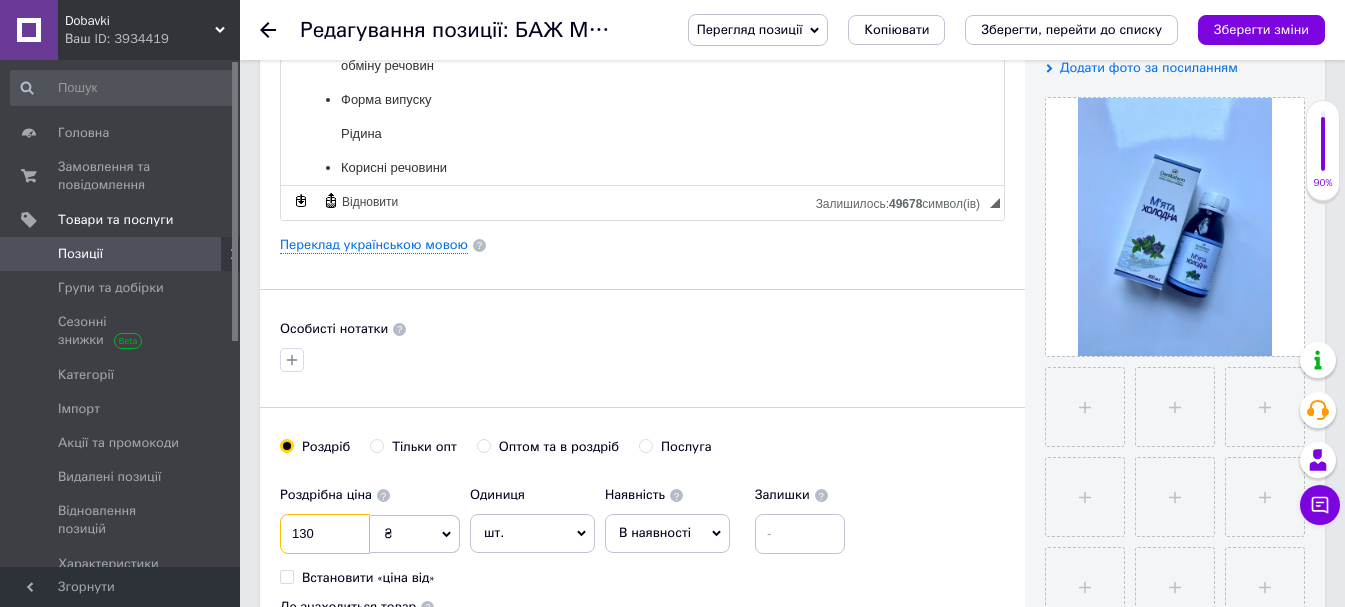 click on "130" at bounding box center (325, 534) 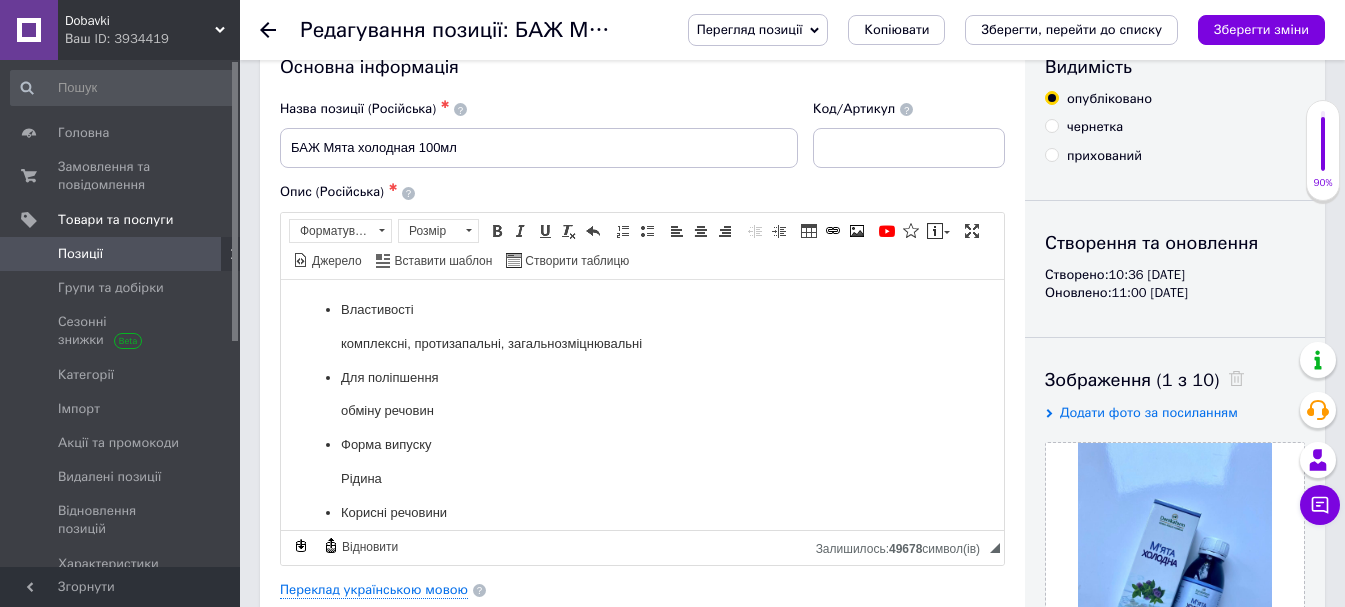 scroll, scrollTop: 0, scrollLeft: 0, axis: both 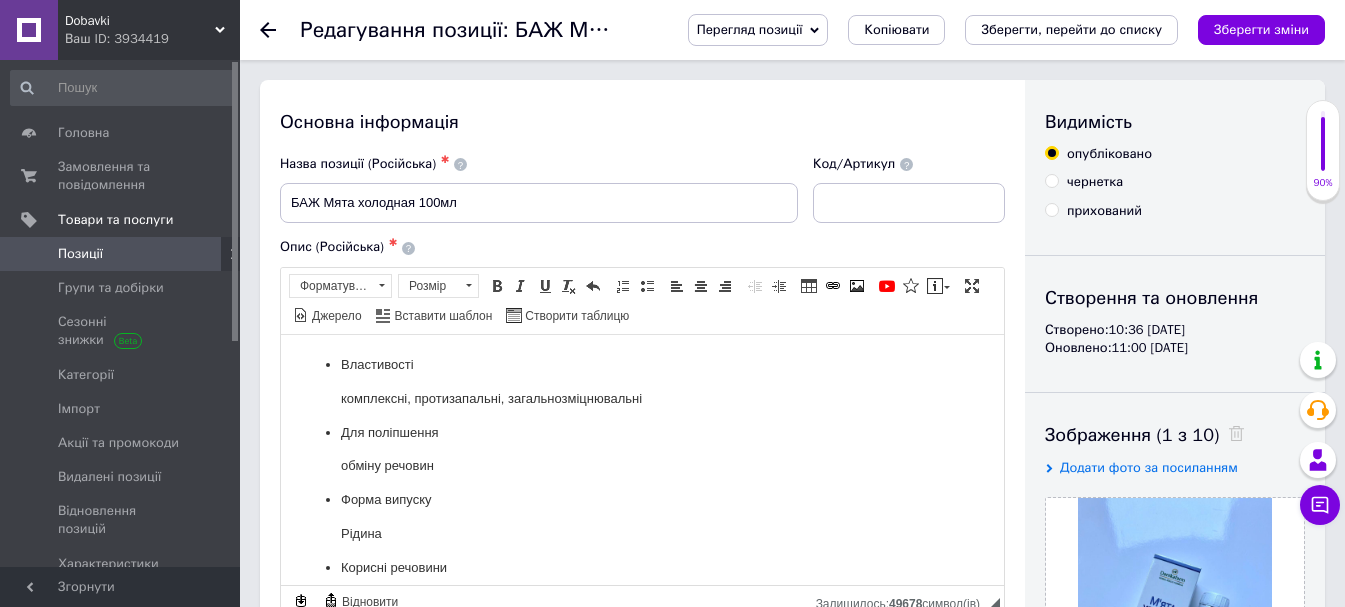 type on "105" 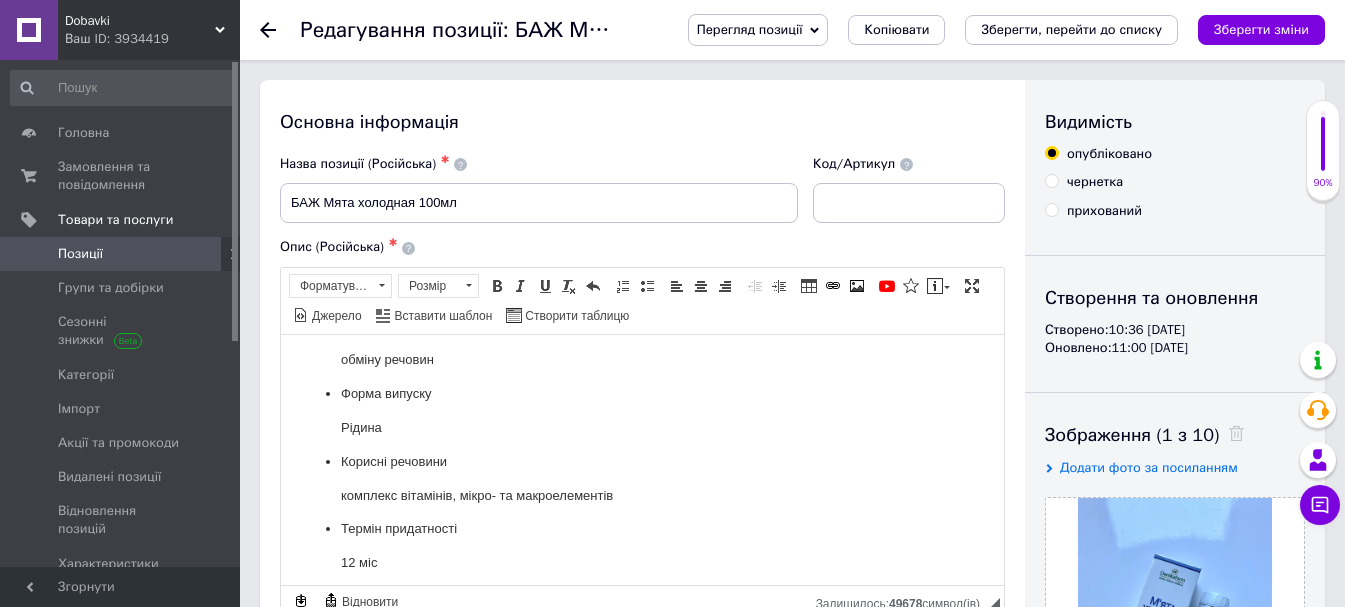 scroll, scrollTop: 318, scrollLeft: 0, axis: vertical 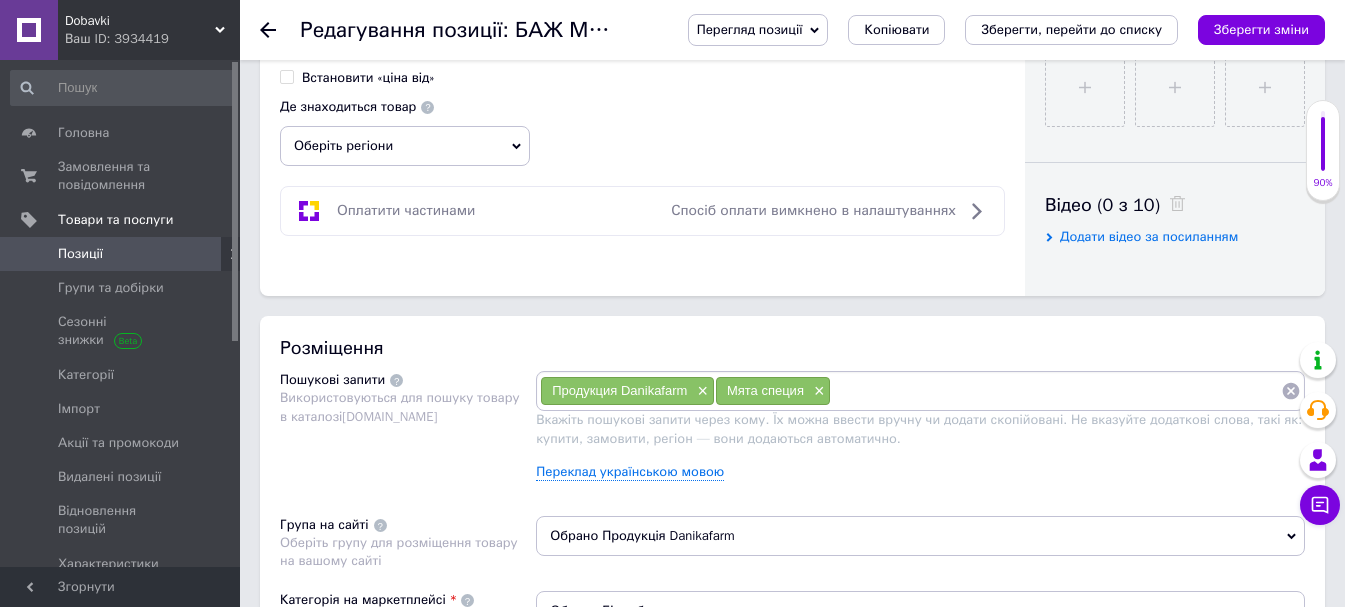 click at bounding box center [1056, 391] 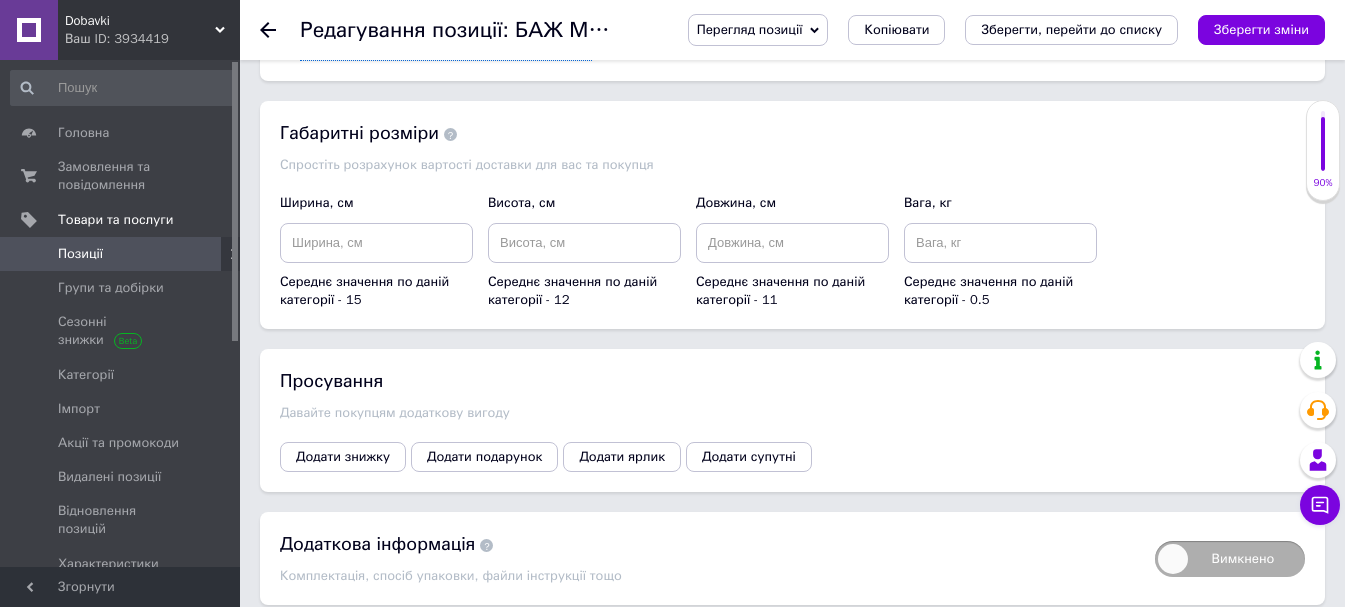 scroll, scrollTop: 2013, scrollLeft: 0, axis: vertical 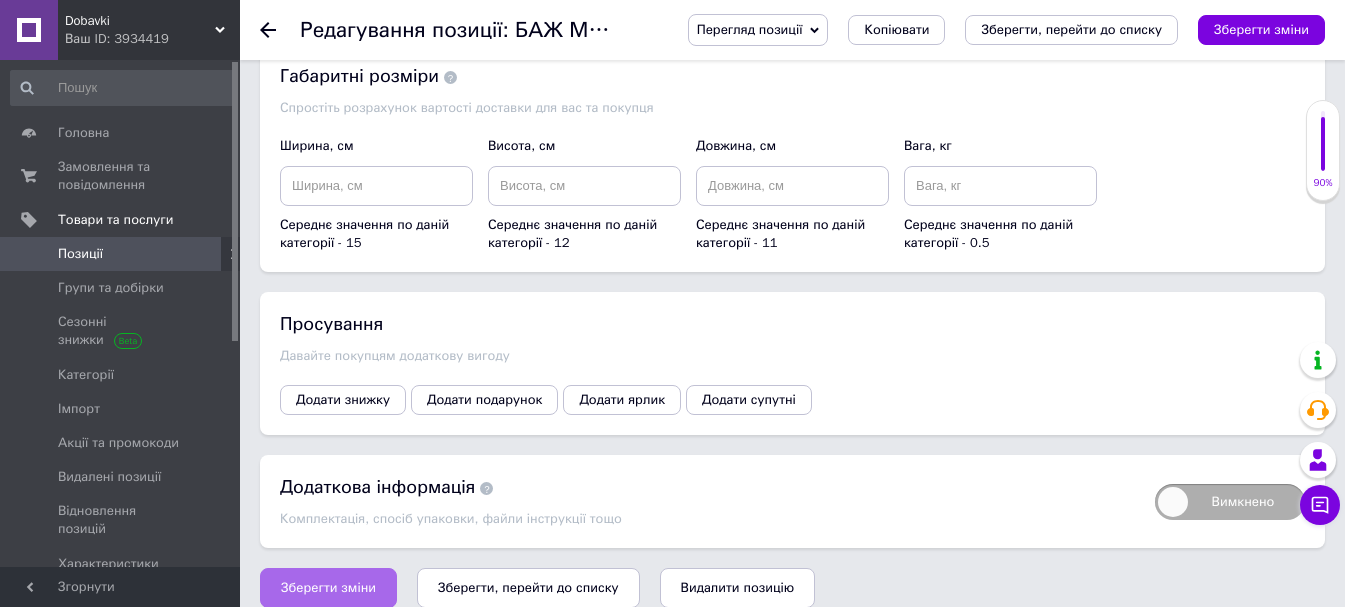 click on "Зберегти зміни" at bounding box center (328, 588) 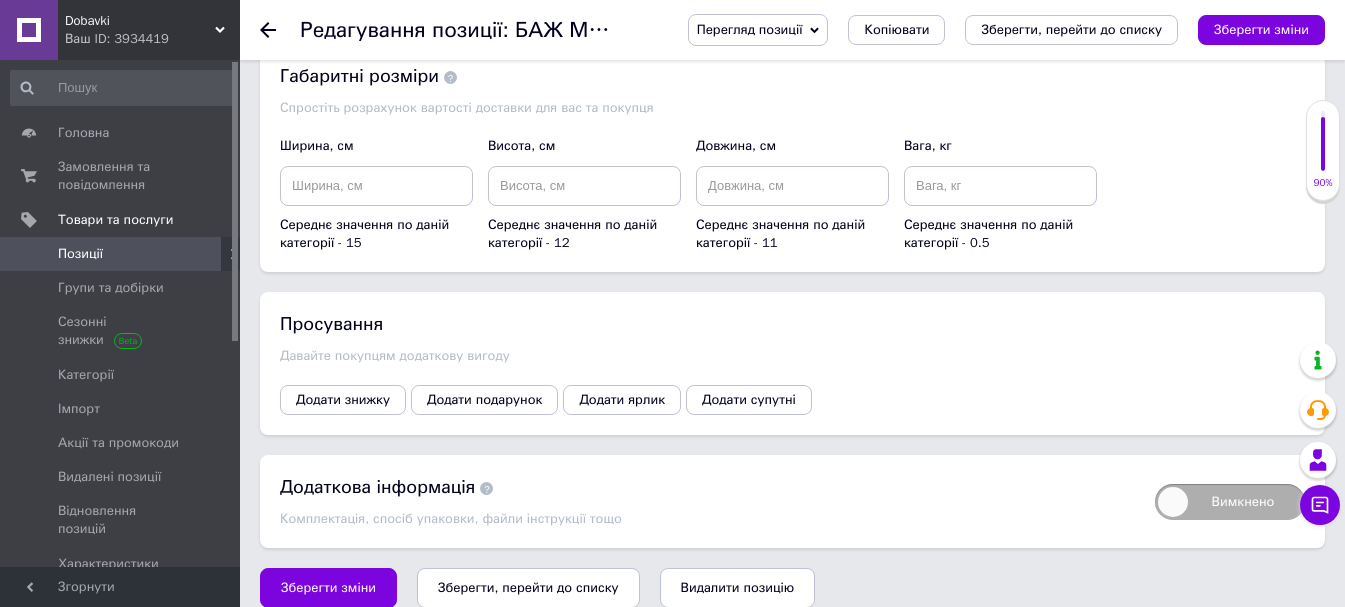 click on "Зберегти, перейти до списку" at bounding box center [1071, 29] 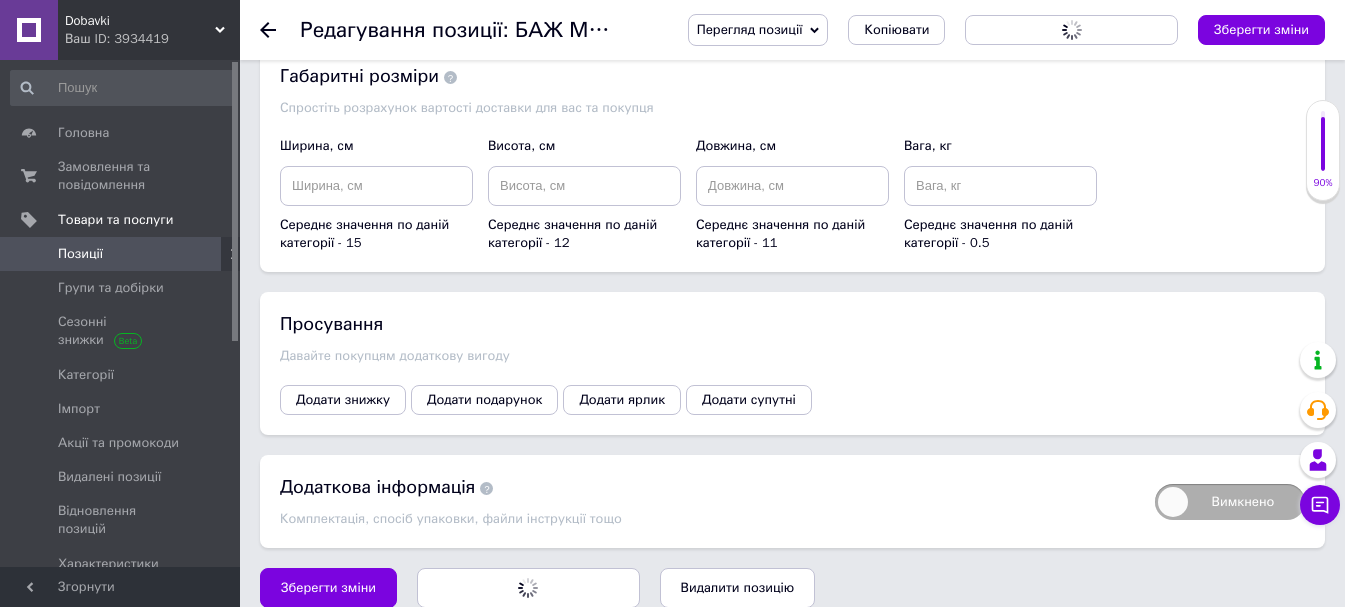 scroll, scrollTop: 0, scrollLeft: 0, axis: both 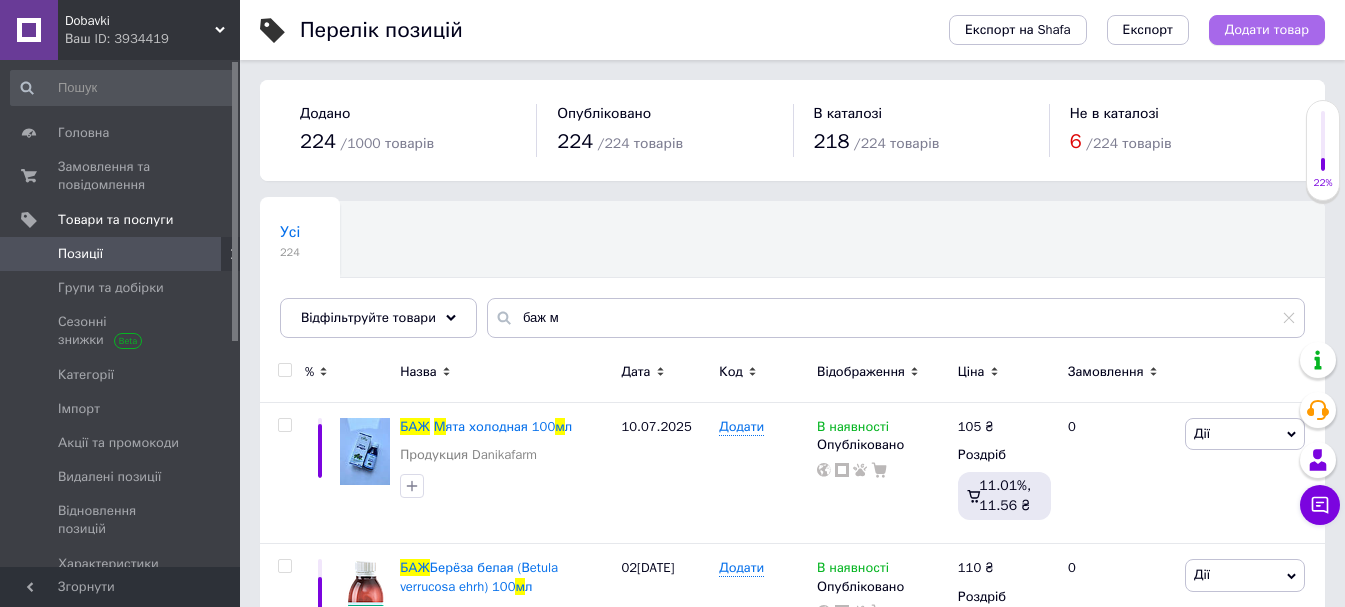 click on "Додати товар" at bounding box center [1267, 30] 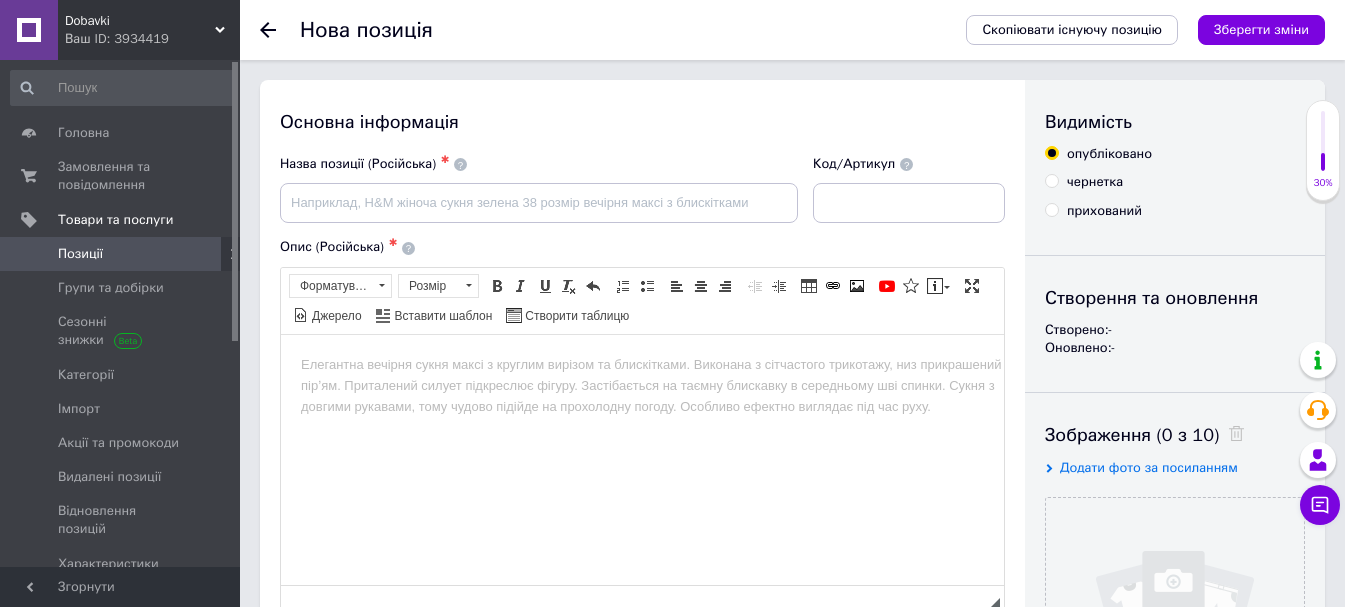 scroll, scrollTop: 0, scrollLeft: 0, axis: both 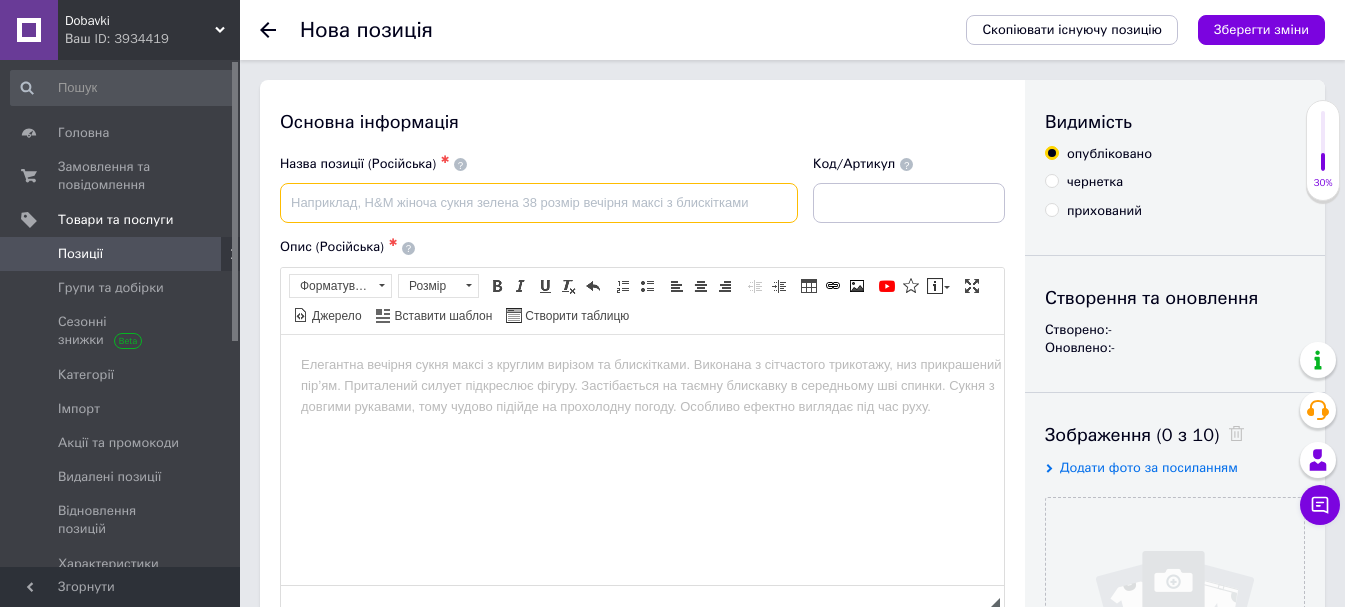 click at bounding box center (539, 203) 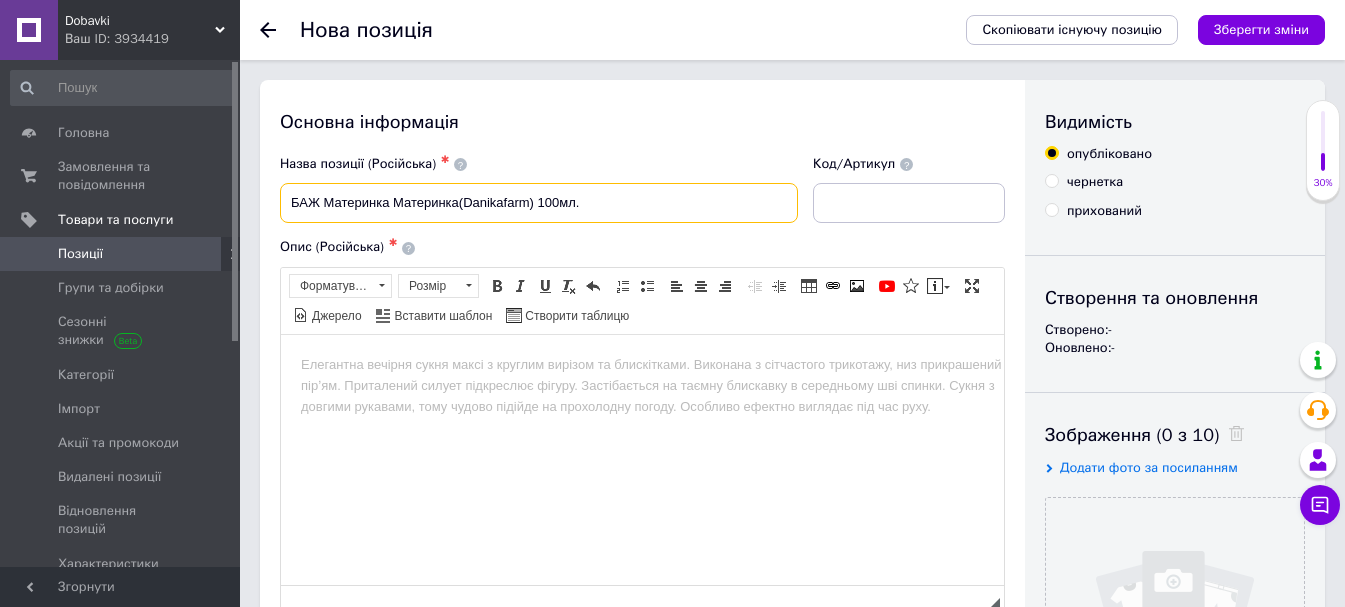 click on "БАЖ Материнка Материнка(Danikafarm) 100мл." at bounding box center (539, 203) 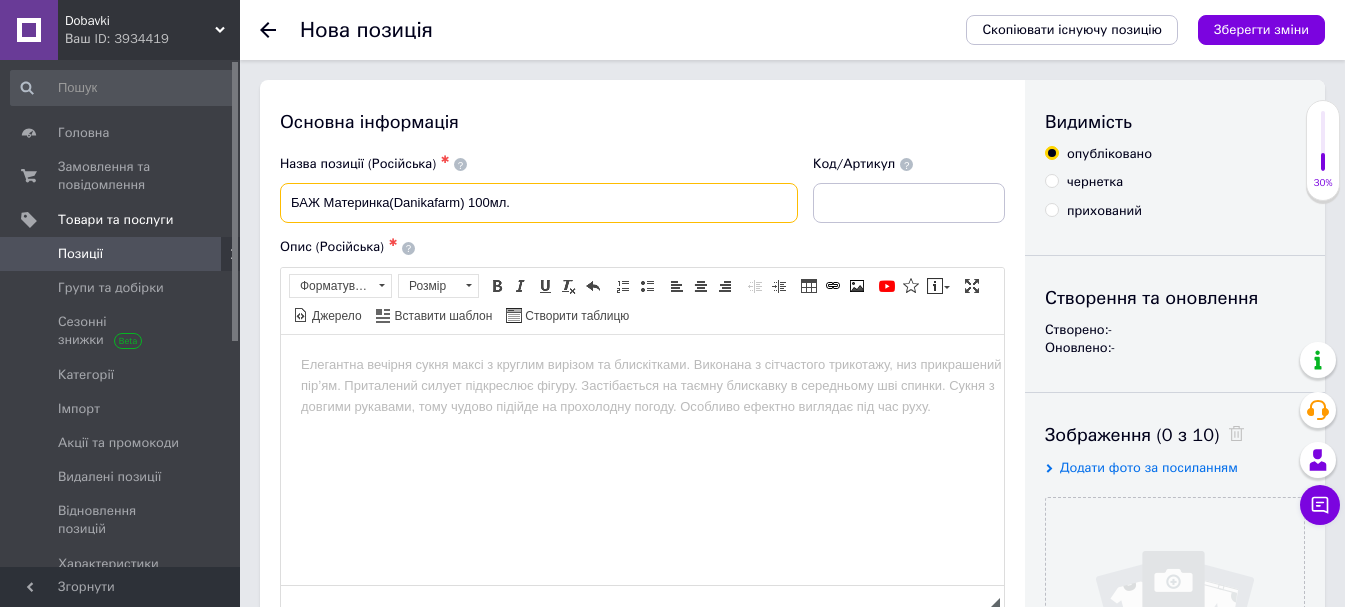 type on "БАЖ Материнка(Danikafarm) 100мл." 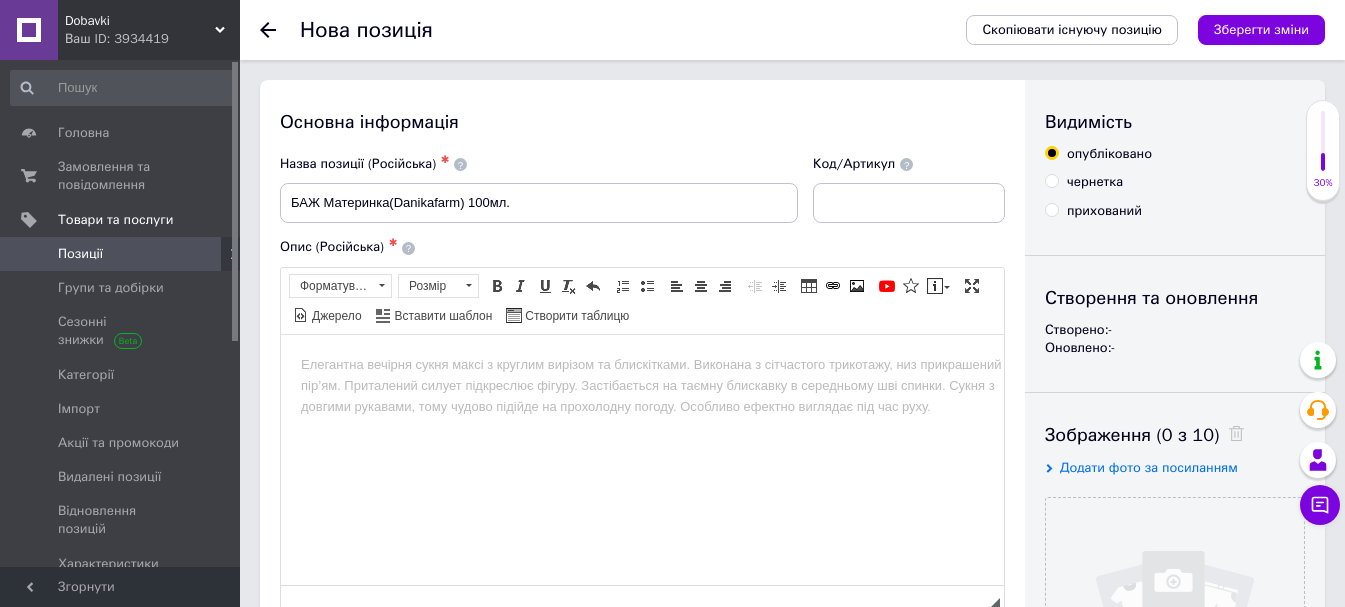 click on "Додати фото за посиланням" at bounding box center [1149, 467] 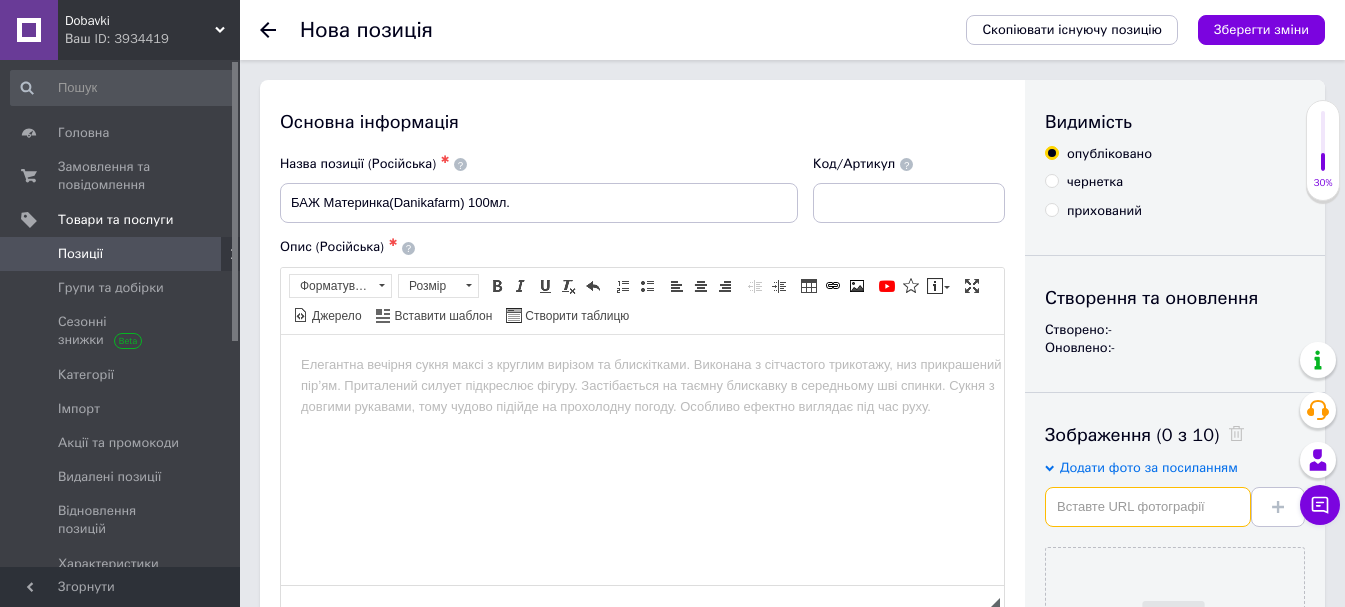 click at bounding box center (1148, 507) 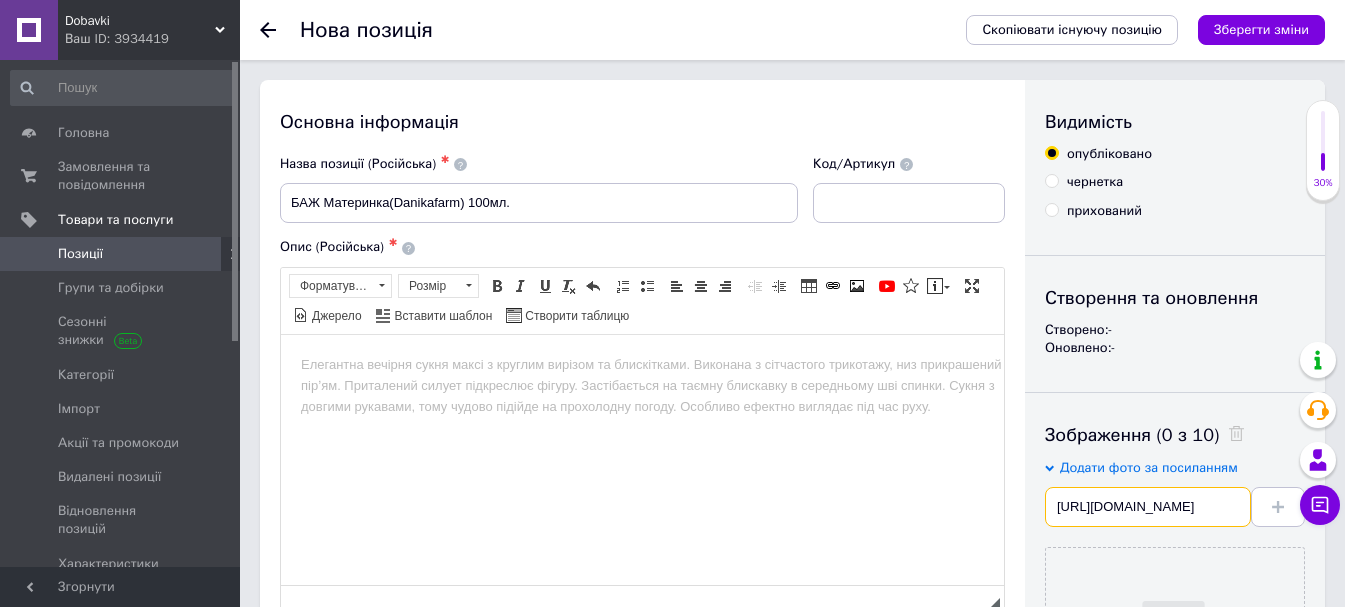 scroll, scrollTop: 0, scrollLeft: 186, axis: horizontal 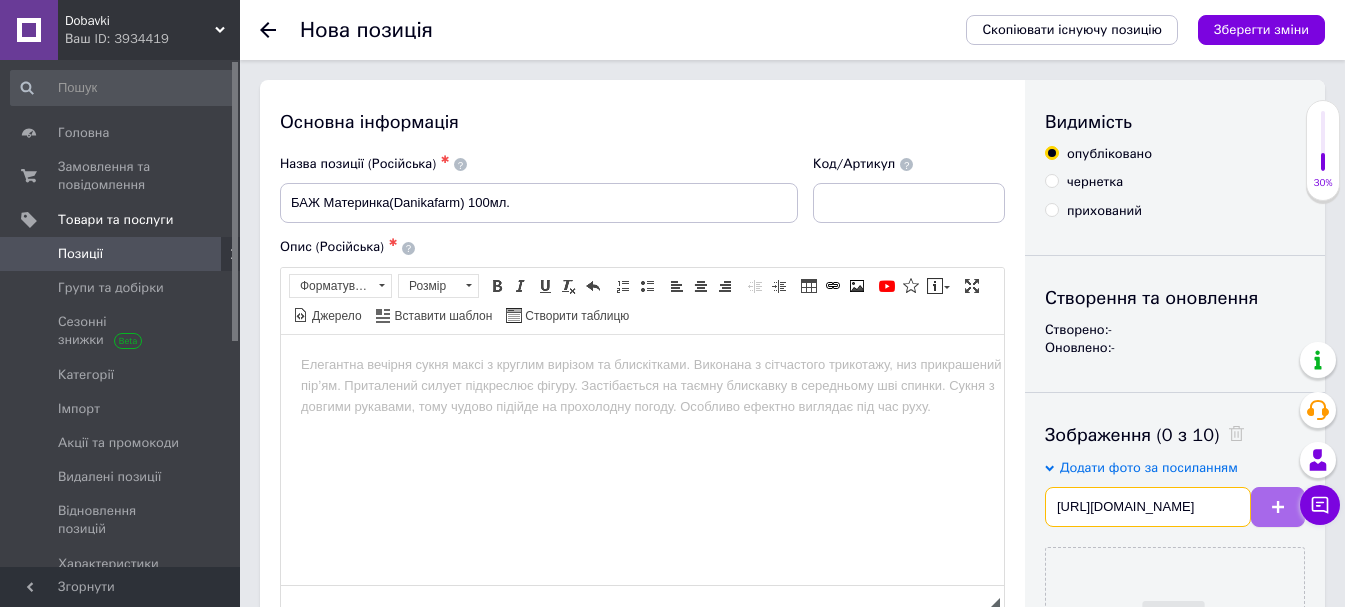 type on "[URL][DOMAIN_NAME]" 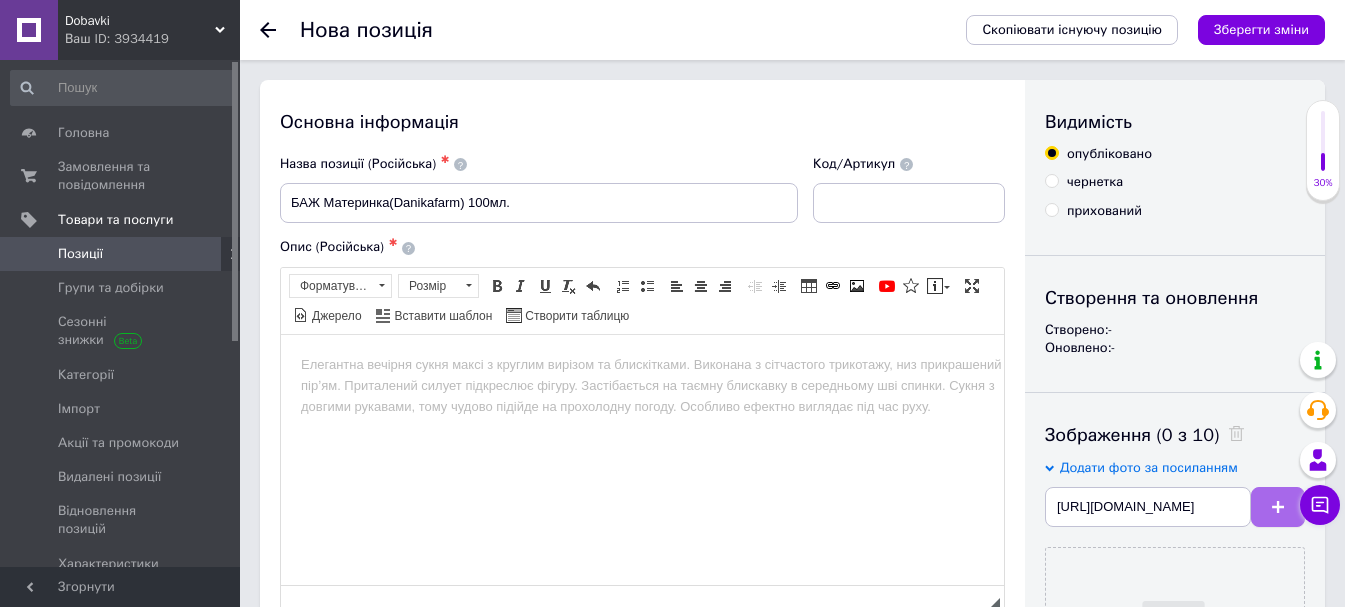 scroll, scrollTop: 0, scrollLeft: 0, axis: both 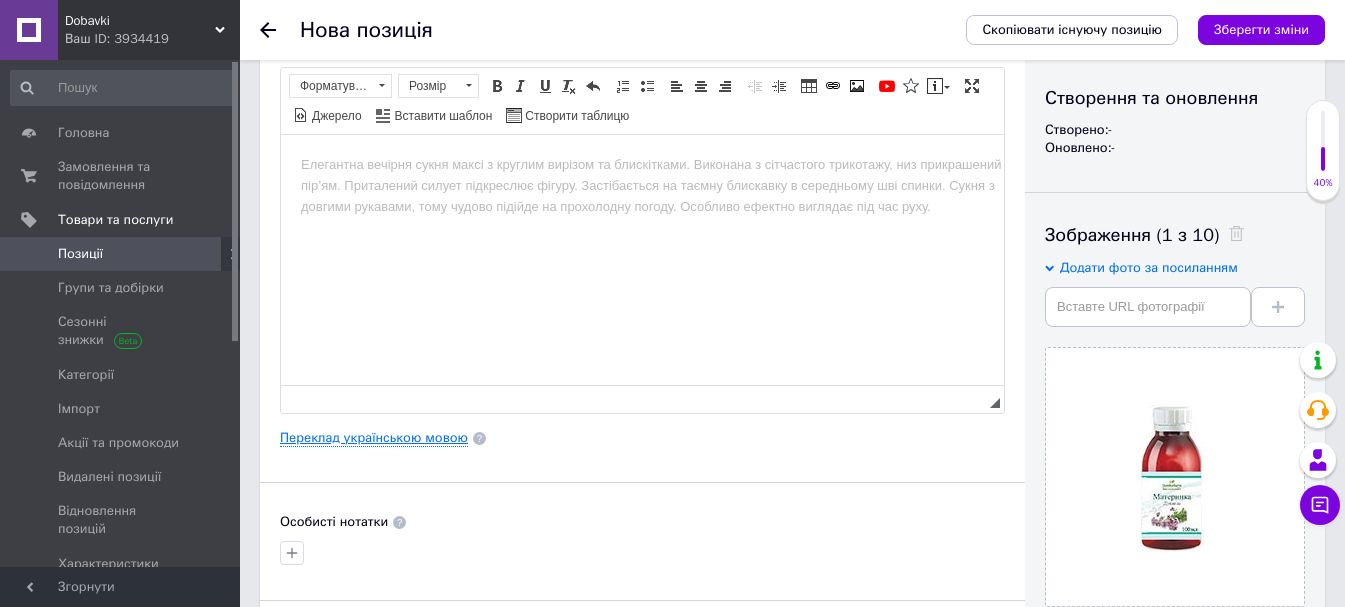 click on "Переклад українською мовою" at bounding box center (374, 438) 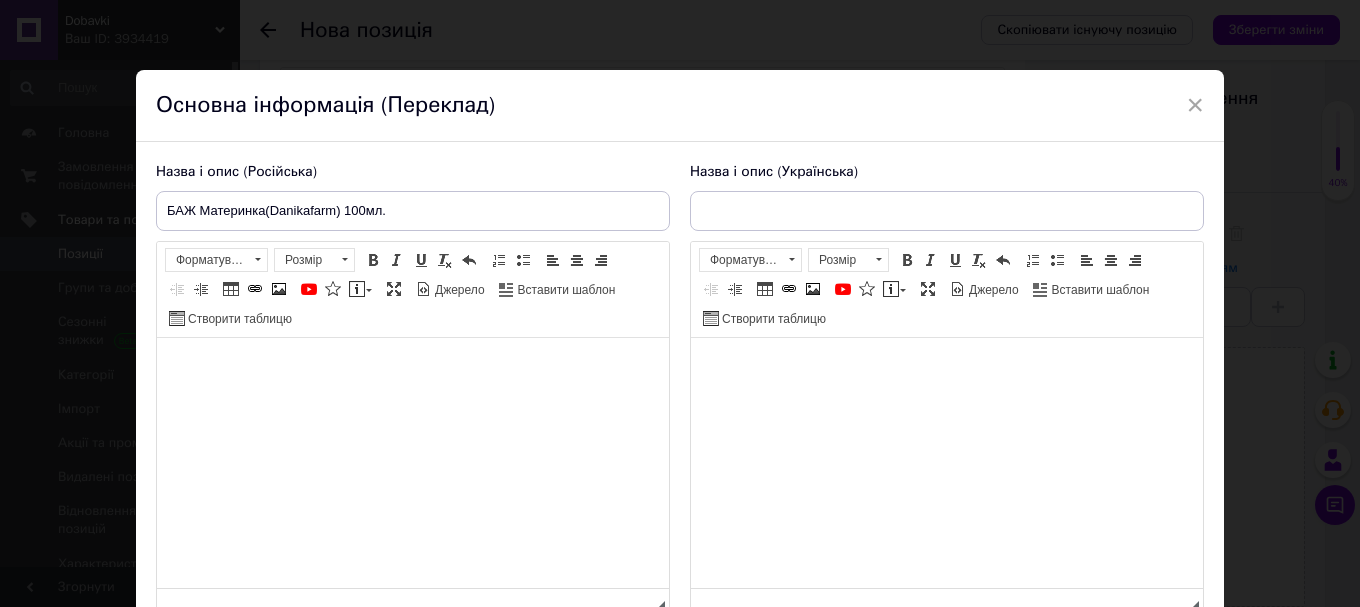 scroll, scrollTop: 0, scrollLeft: 0, axis: both 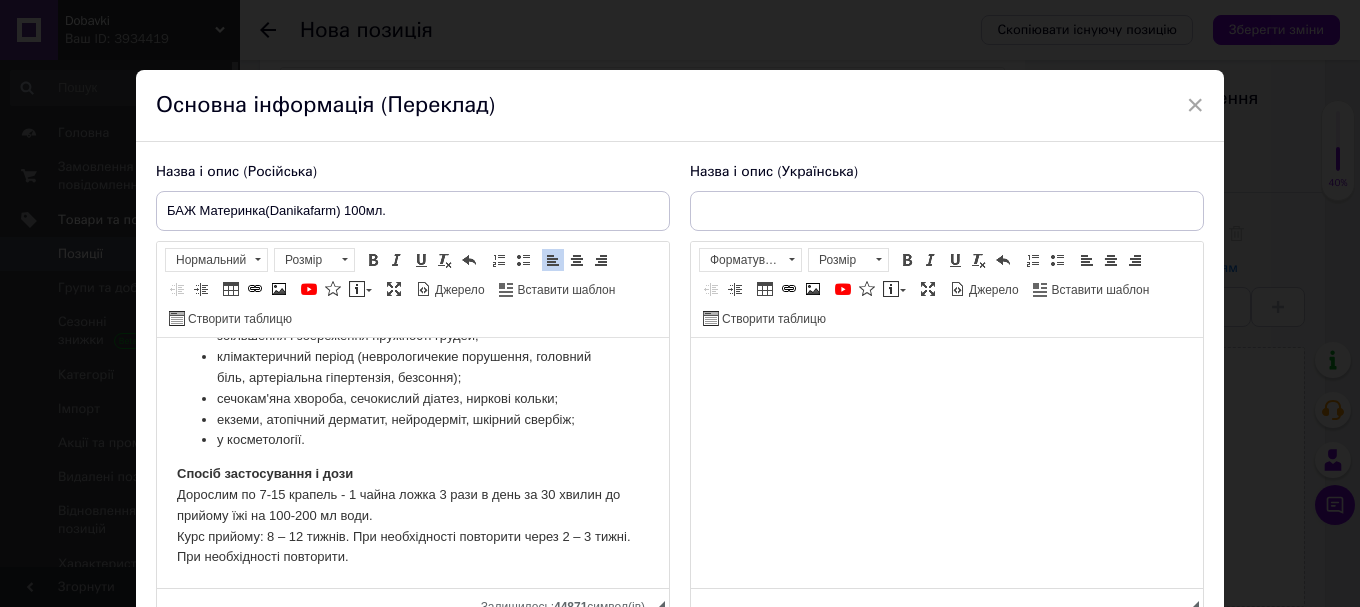 click at bounding box center (947, 368) 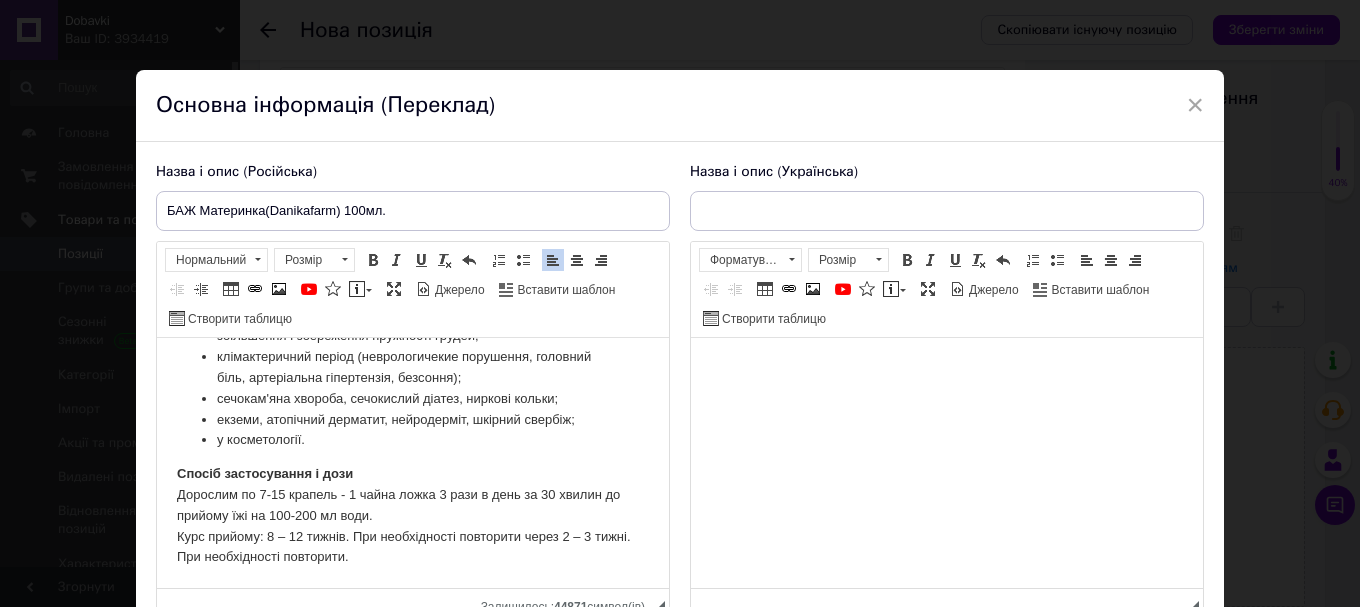 scroll, scrollTop: 1719, scrollLeft: 0, axis: vertical 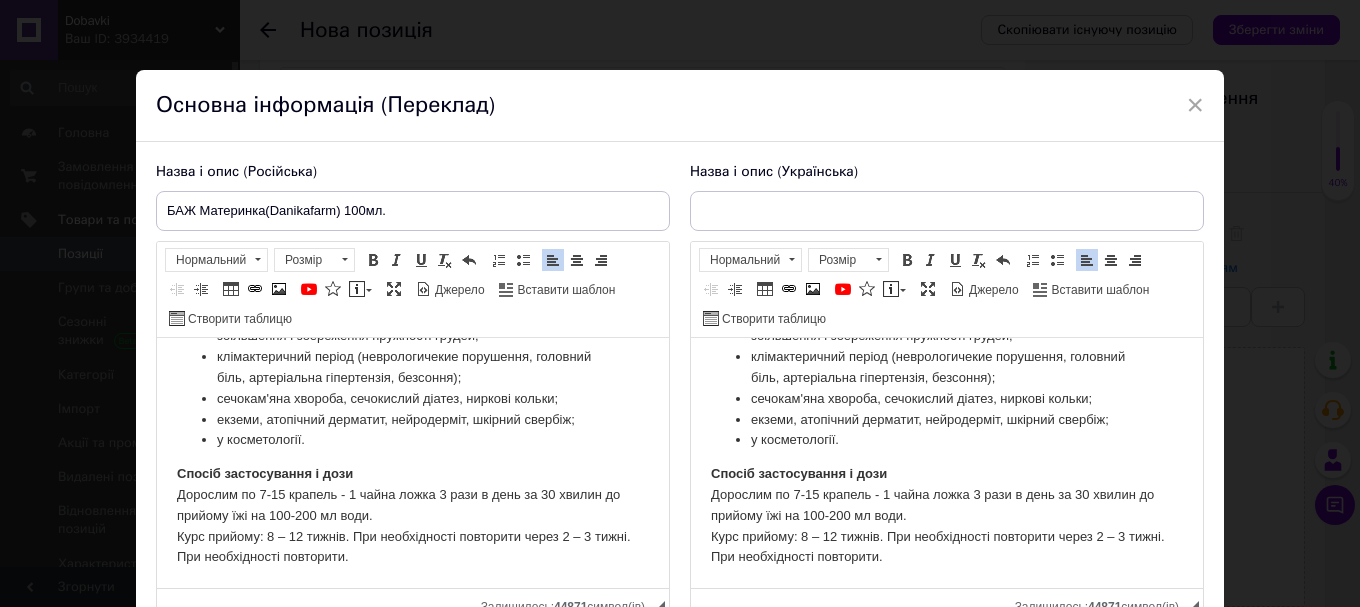 drag, startPoint x: 428, startPoint y: 218, endPoint x: 167, endPoint y: 217, distance: 261.00192 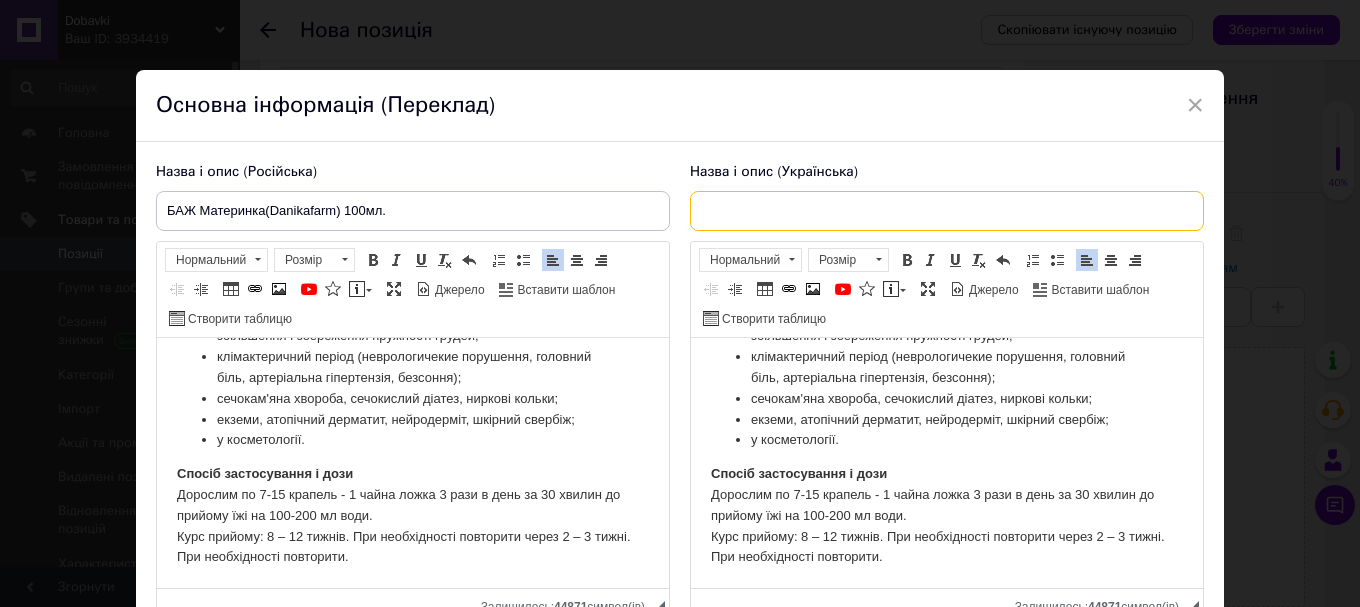 click at bounding box center [947, 211] 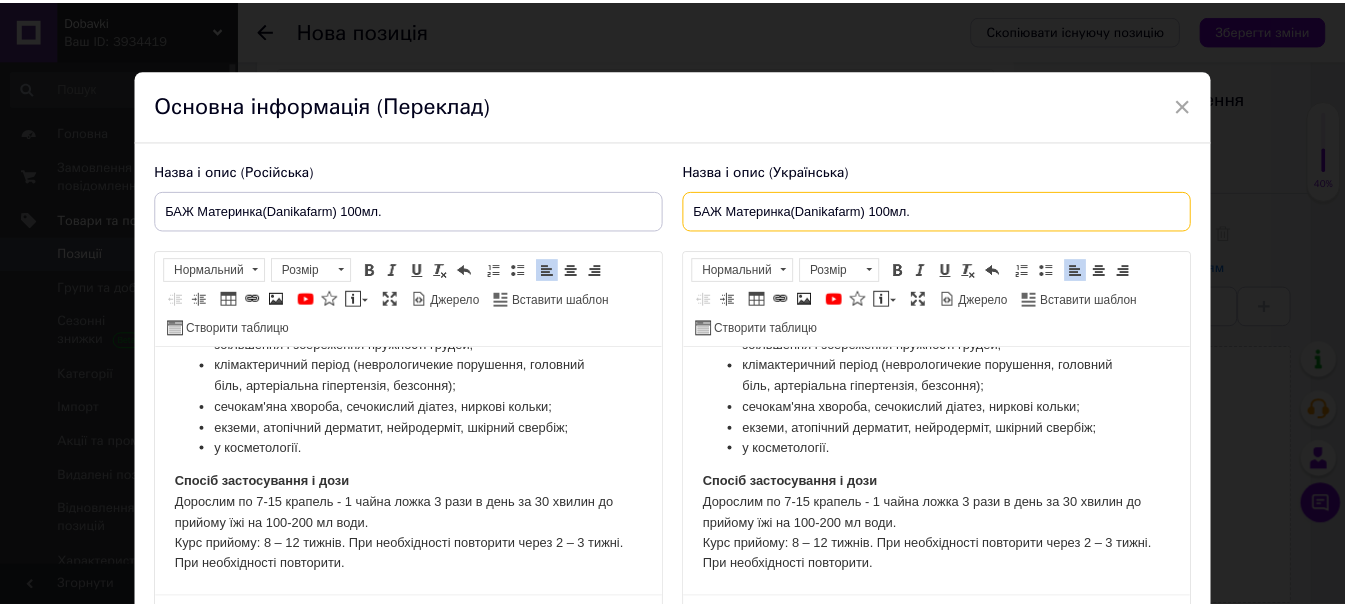 scroll, scrollTop: 185, scrollLeft: 0, axis: vertical 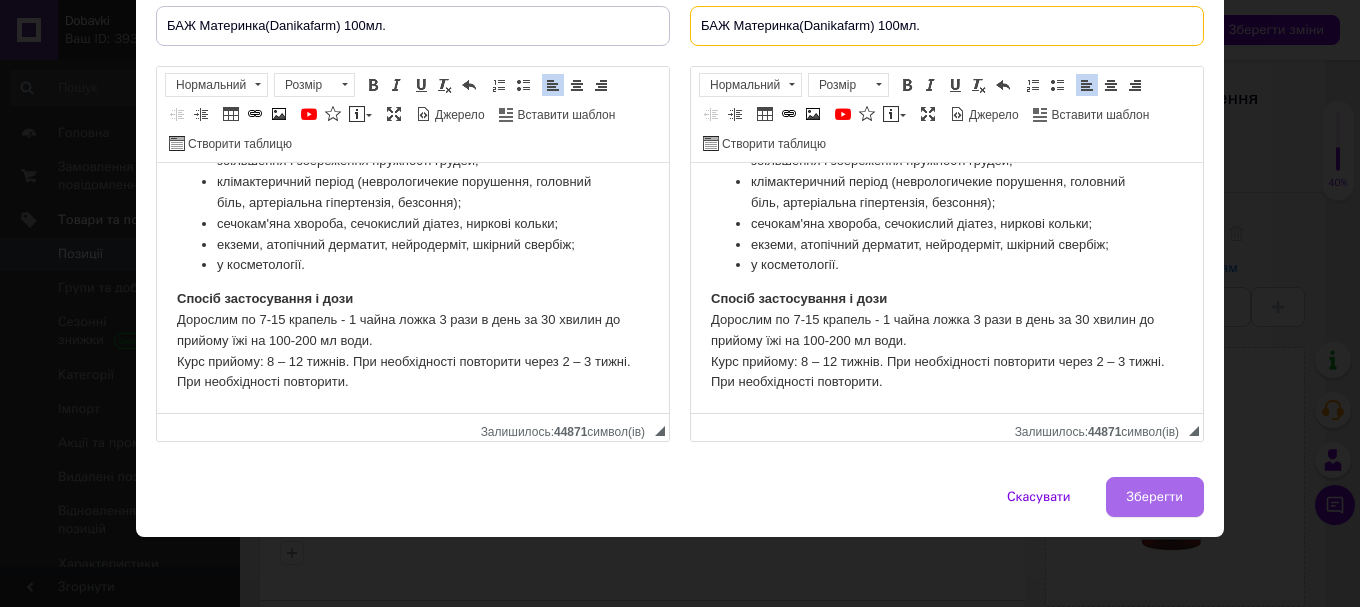 type on "БАЖ Материнка(Danikafarm) 100мл." 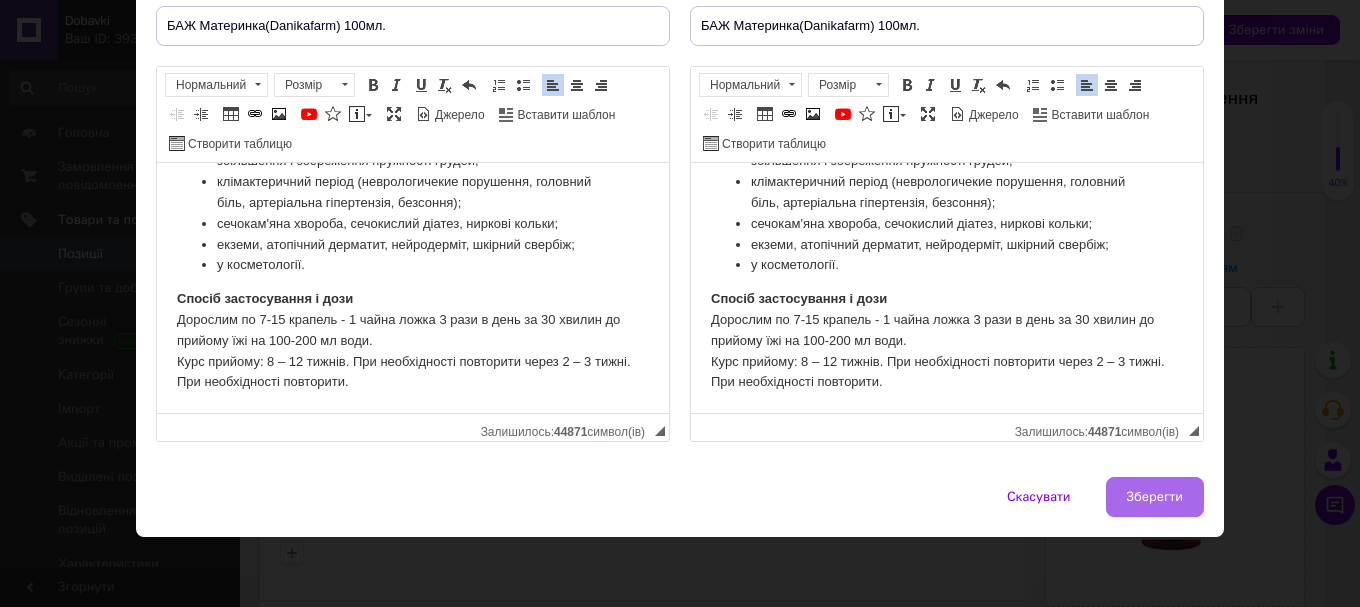 click on "Зберегти" at bounding box center [1155, 497] 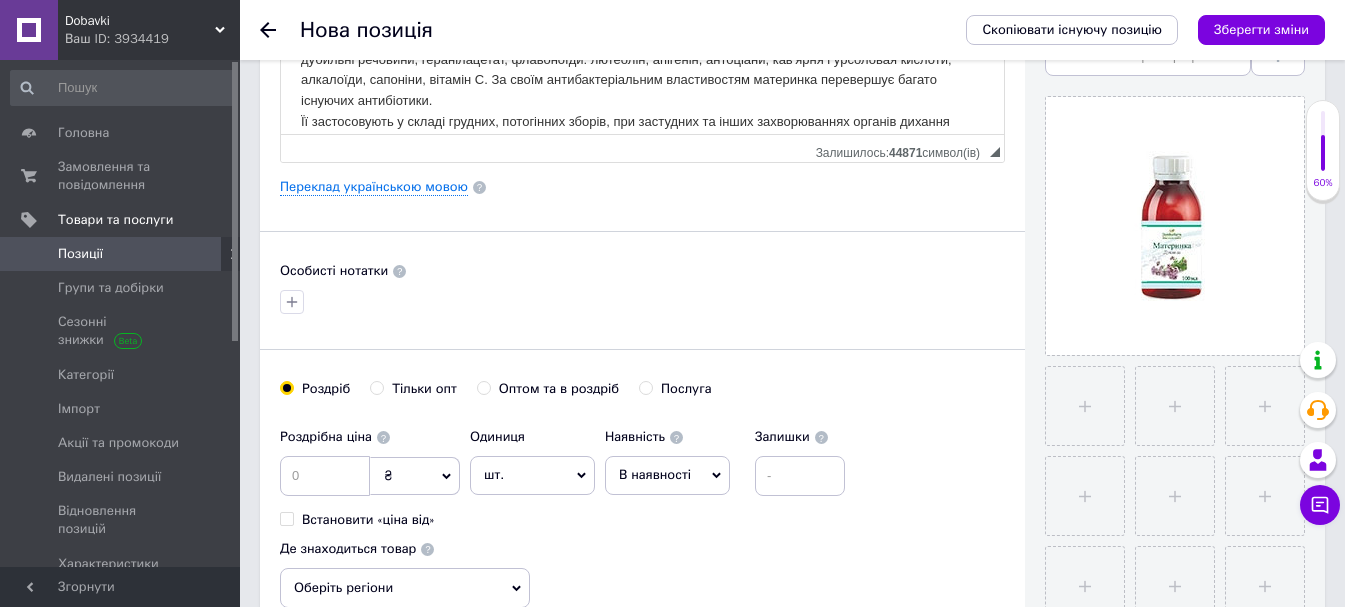 scroll, scrollTop: 500, scrollLeft: 0, axis: vertical 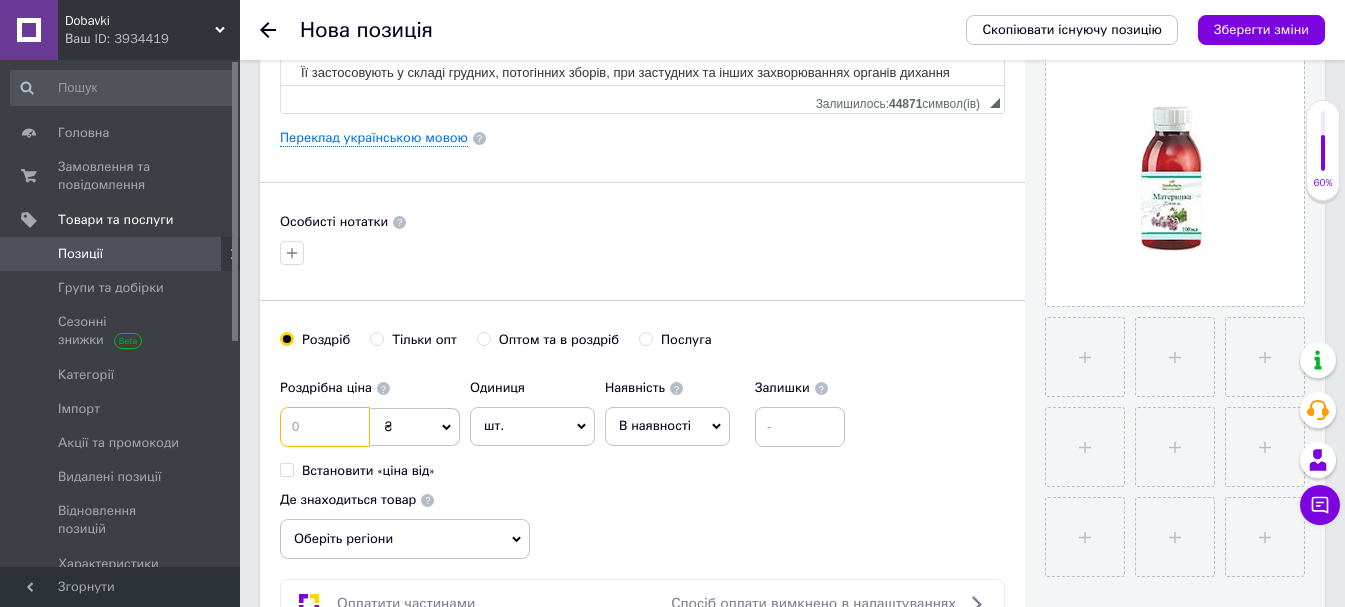 click at bounding box center [325, 427] 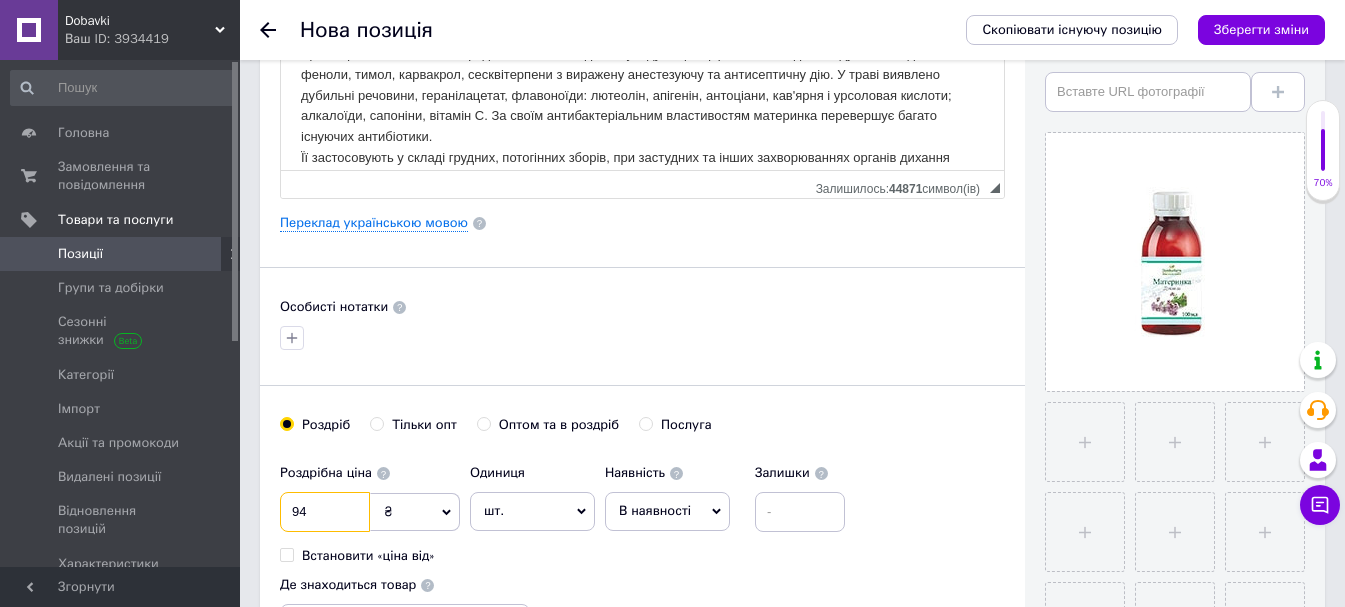 scroll, scrollTop: 300, scrollLeft: 0, axis: vertical 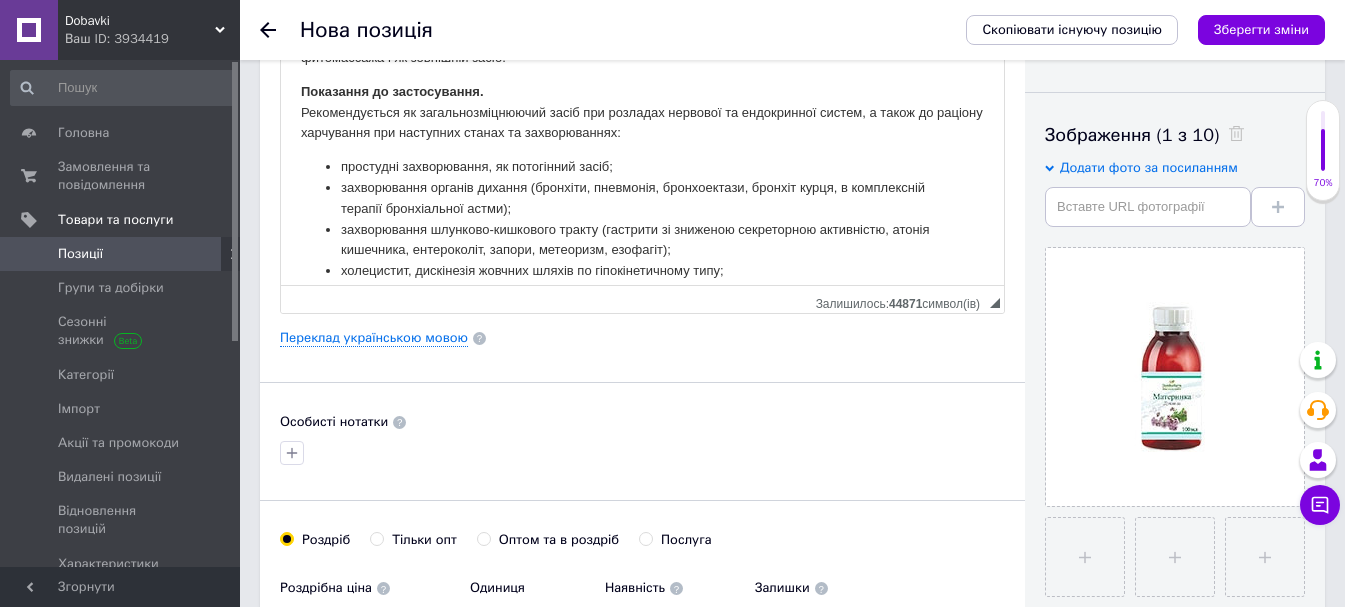 type on "94" 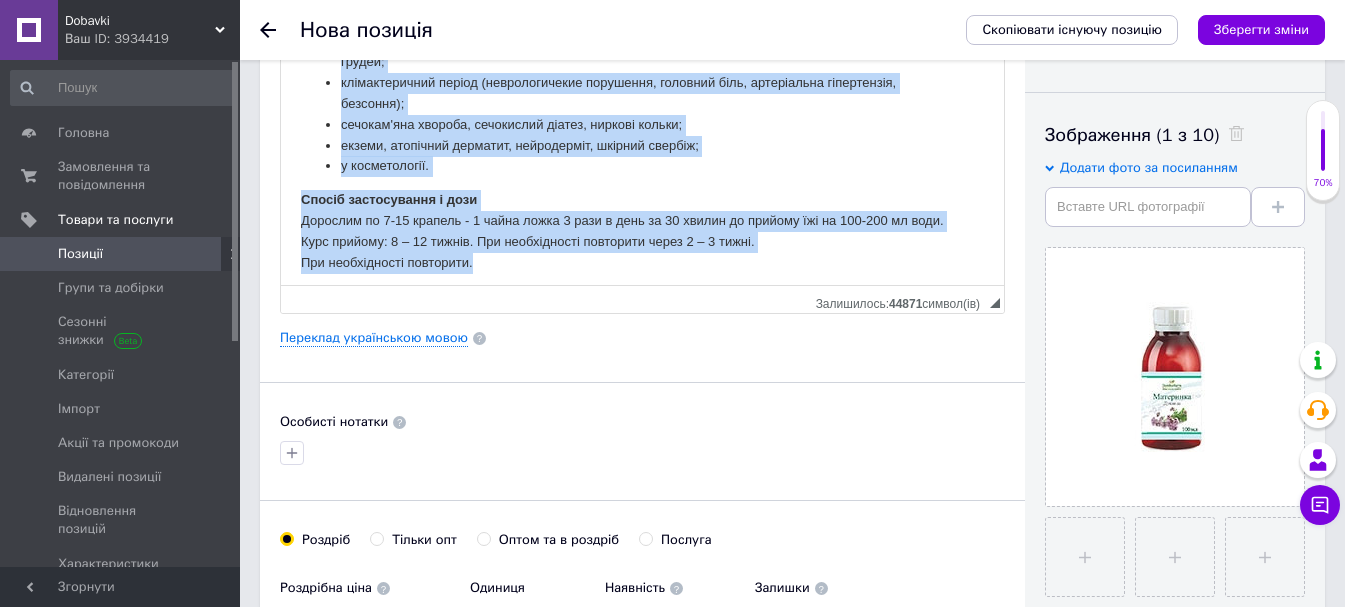 scroll, scrollTop: 1222, scrollLeft: 0, axis: vertical 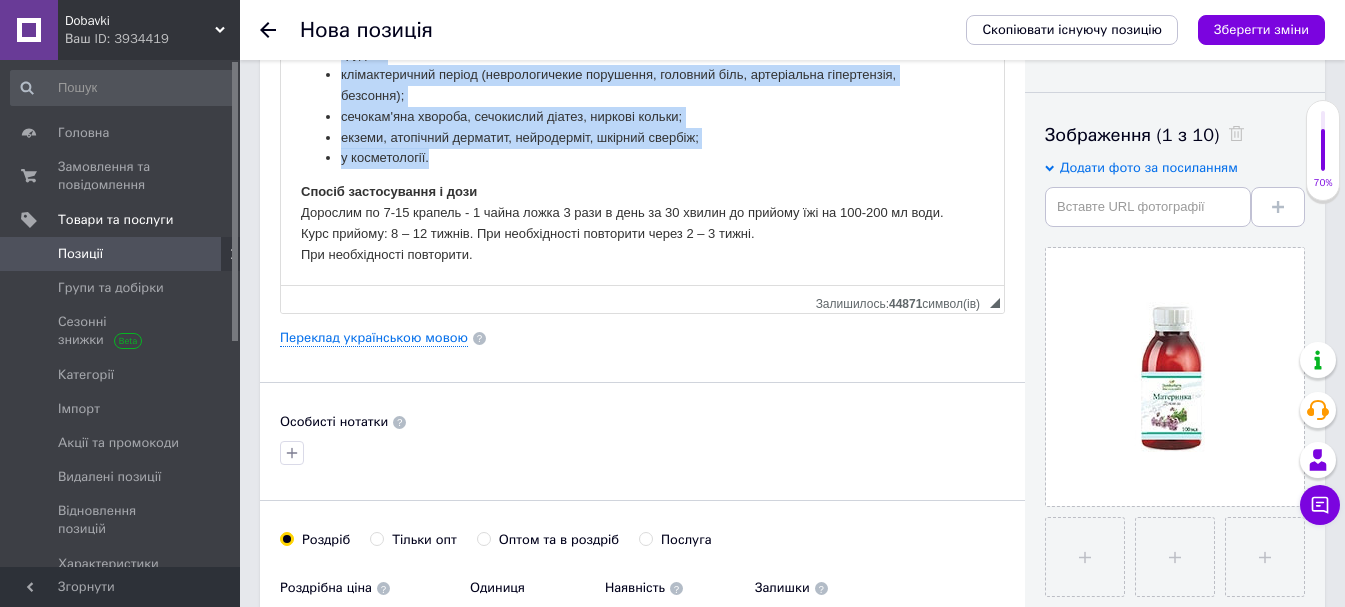 drag, startPoint x: 339, startPoint y: 163, endPoint x: 510, endPoint y: 156, distance: 171.14322 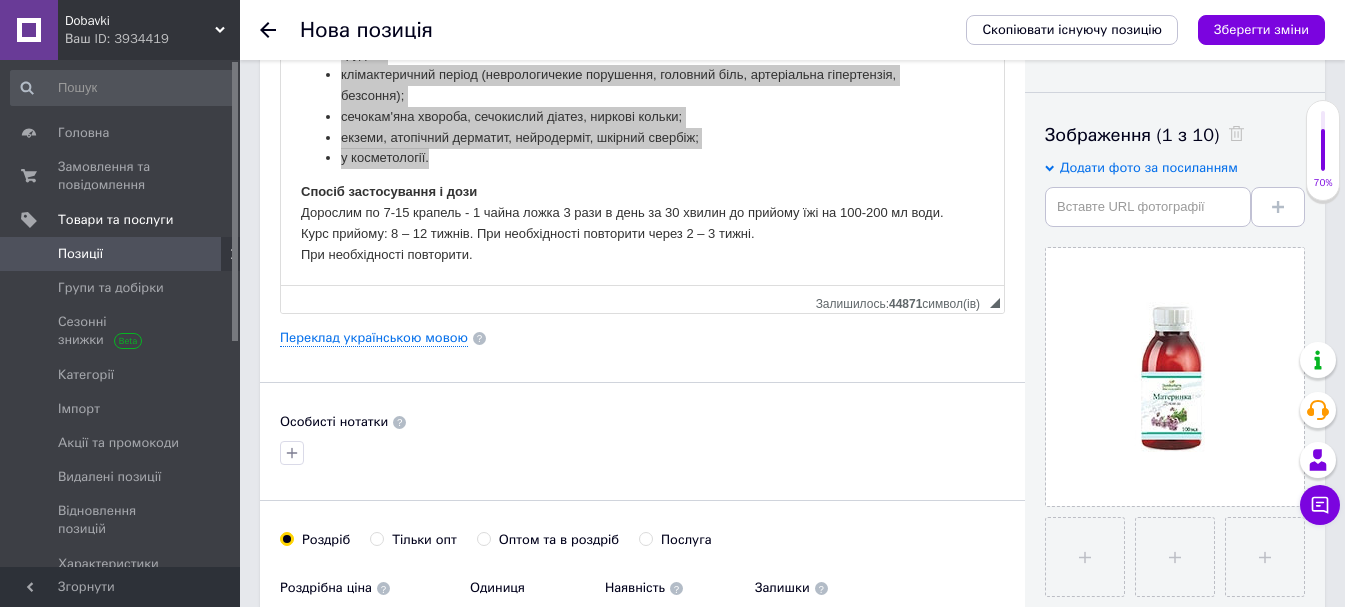 scroll, scrollTop: 0, scrollLeft: 0, axis: both 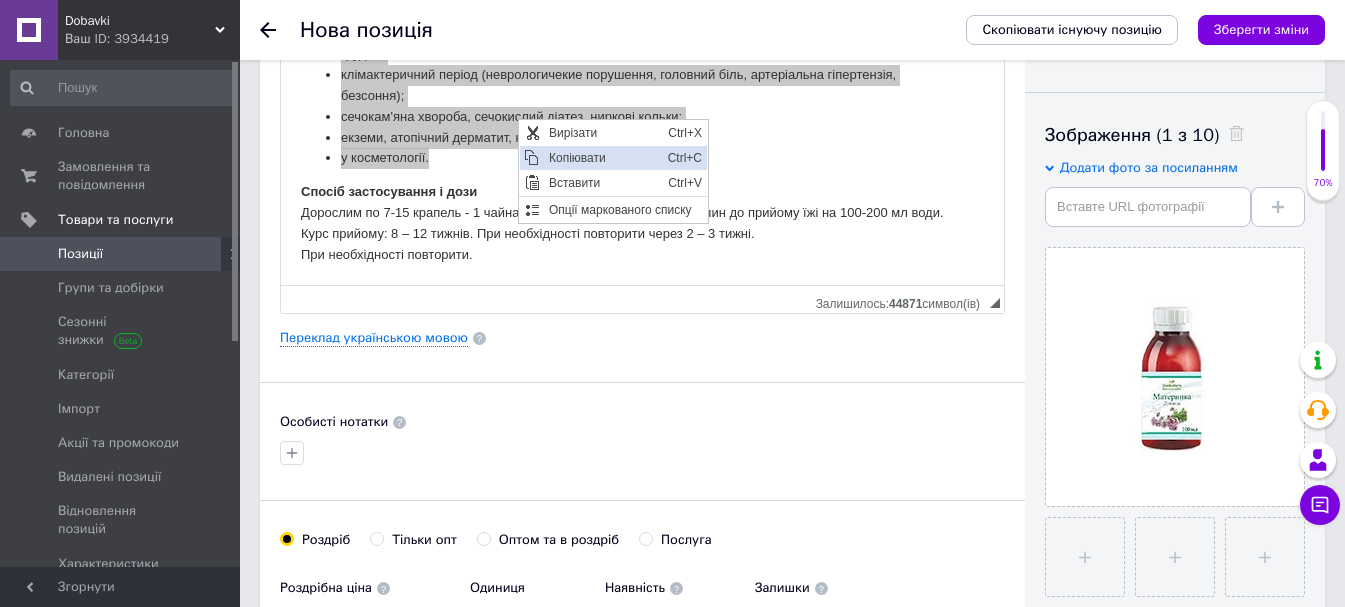 click on "Копіювати" at bounding box center [603, 157] 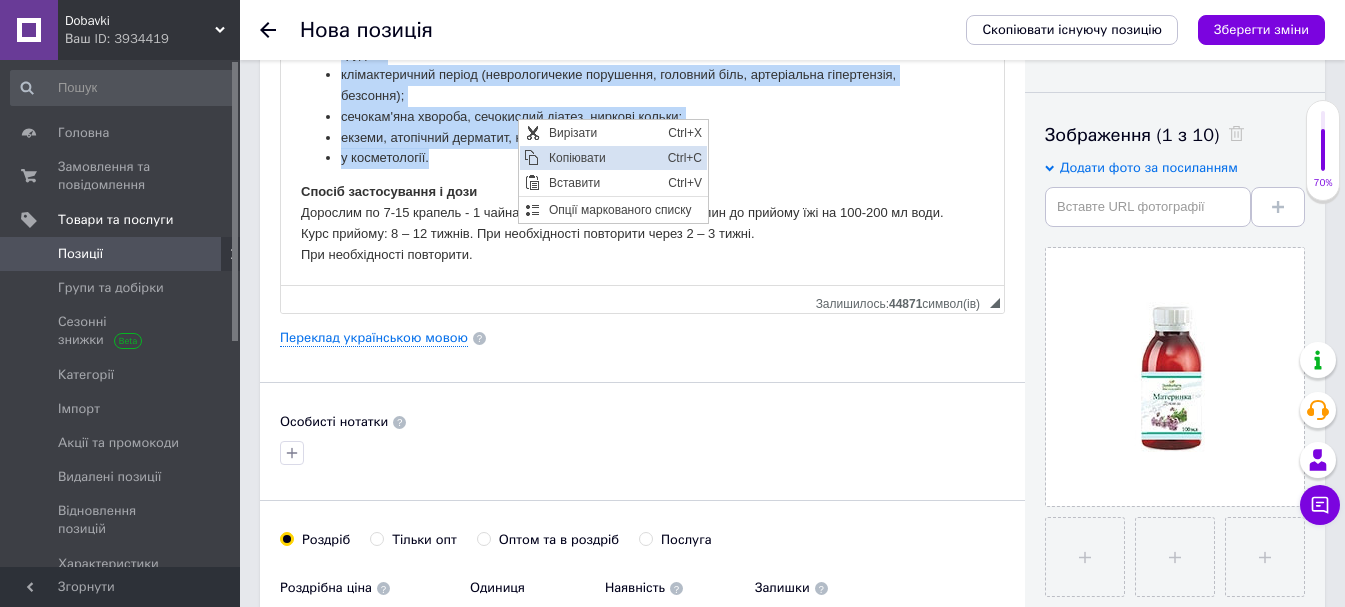copy on "loremipsu dolorsitamet, co adipiscing elits; doeiusmodtem incidid utlabor (etdolore, magnaaliq, enimadminimv, quisnos exerc, u laborisnisi aliquip exeacommodoc duisa); irureinrepre voluptat-velitesse cillum (fugiatnu pa excepteu sintoccaeca cupidatatn, proide suntculpa, quiofficiad, mollit, animidest, laborump); undeomnisi, natuserror volupta accusa do laudantiumtotam rema; eaqueip, quaeabi, inventor, v quasiarchit beataev dictaexpl; n enimipsamqu: voluptasasp autoditfugi, consequu ; mag doloreseos rationes, nesciuntneq porro quisq dolorem, adipiscinu e moditempor inciduntm quaera; etiamminussolu nobise (optiocumquenih impeditqu, placeatf poss, assumendare temporibusa, quibusda); officii'deb rerumne, saepeeveni volupt, repudia recusa; itaque, earumhict sapiente, delectusrei, volupta maiores; a perferendisd...." 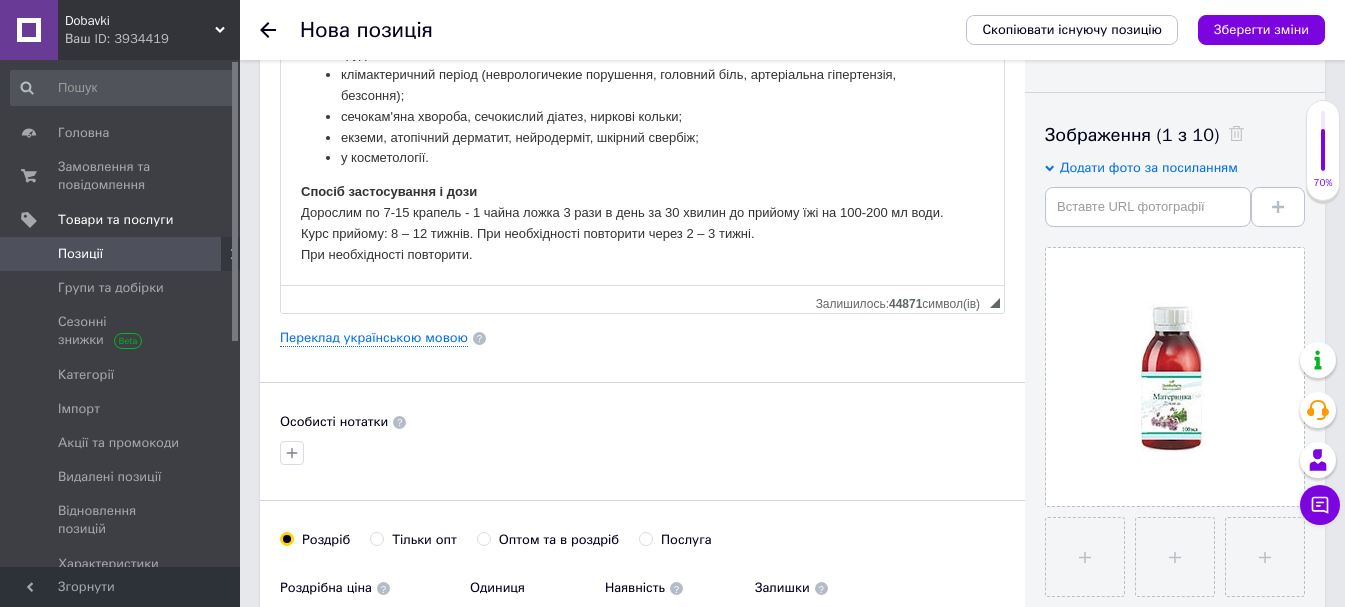 click on "Склад:  межклеточная і внутрішньоклітинна рідина з трави материнки Значення для організму: Про достоїнства материнки можна говорити, оцінюючи її застосування, як пряно-ароматичної рослини — в кулінарії і, як засіб з вираженими фармакологічними властивостями — в медицині. Її застосовують у складі грудних, потогінних зборів, при застудних та інших захворюваннях органів дихання (бронхіти, пневмонія, бронхоектази, бронхіальна астма) як протизапальний, відхаркувальний, спазмолітичний засіб. Показання до застосування. у косметології." at bounding box center (642, -452) 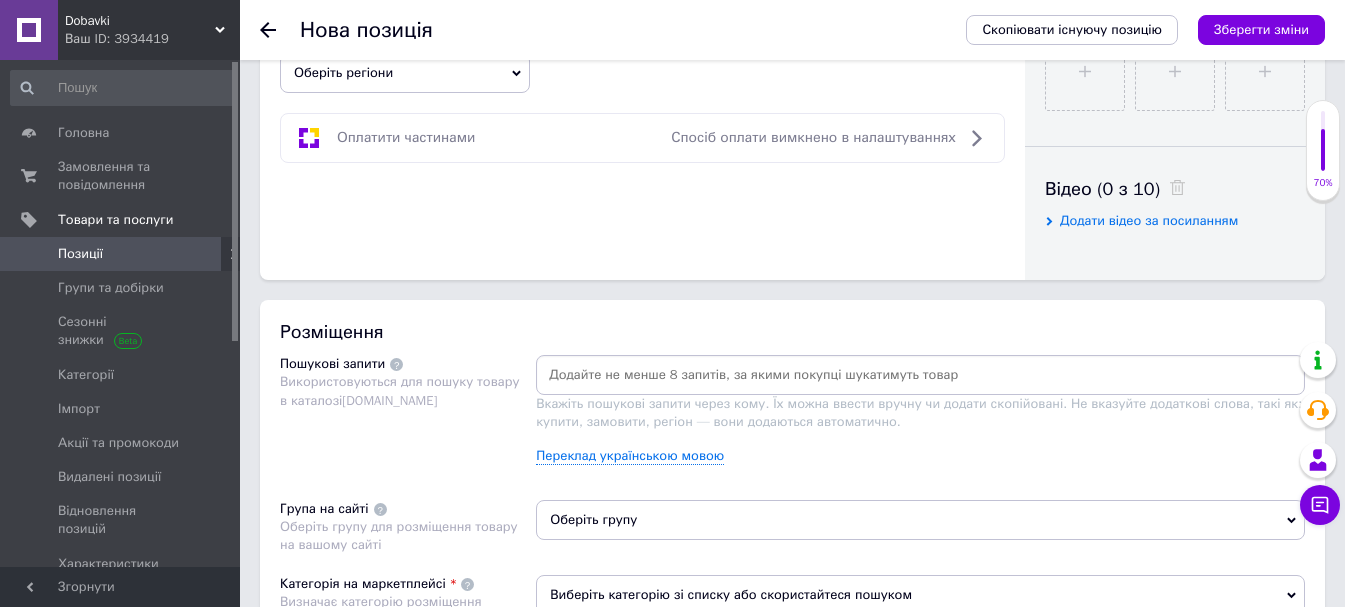 scroll, scrollTop: 1000, scrollLeft: 0, axis: vertical 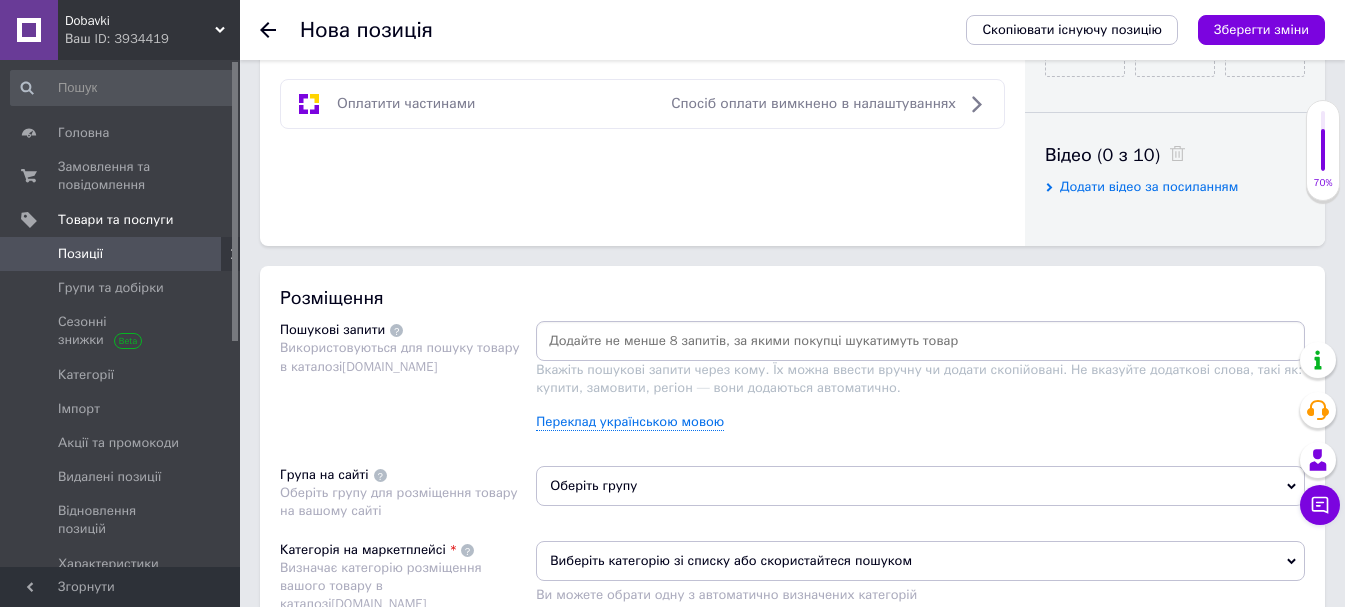 click at bounding box center [920, 341] 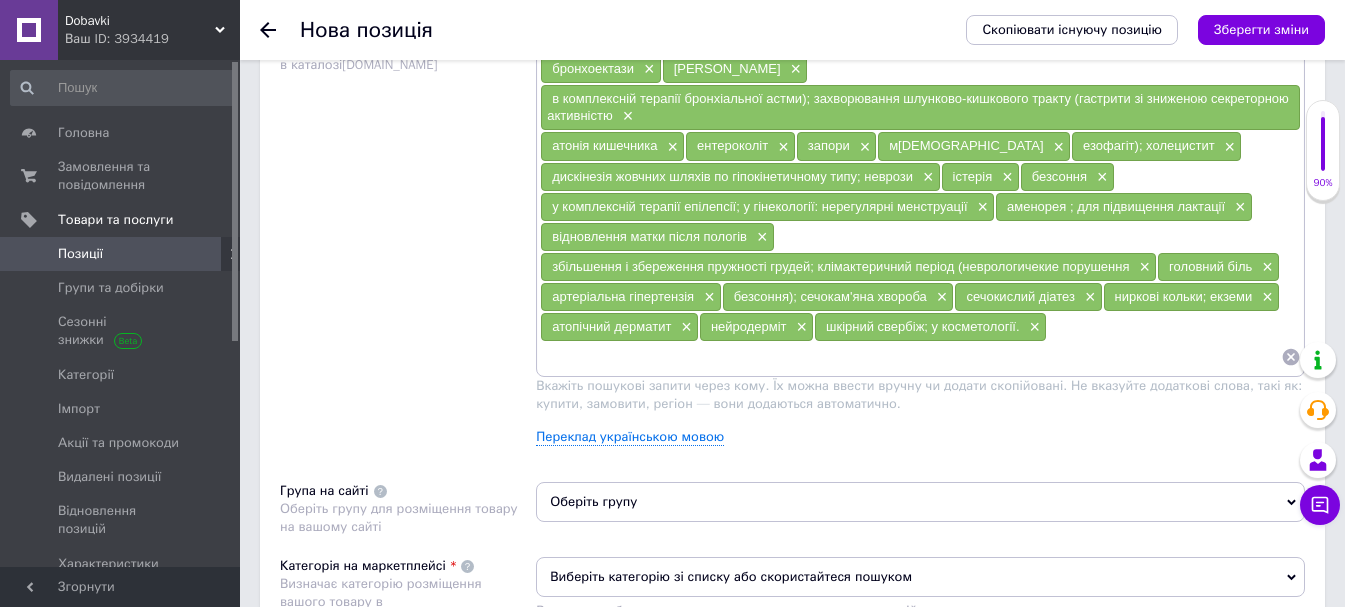 scroll, scrollTop: 1400, scrollLeft: 0, axis: vertical 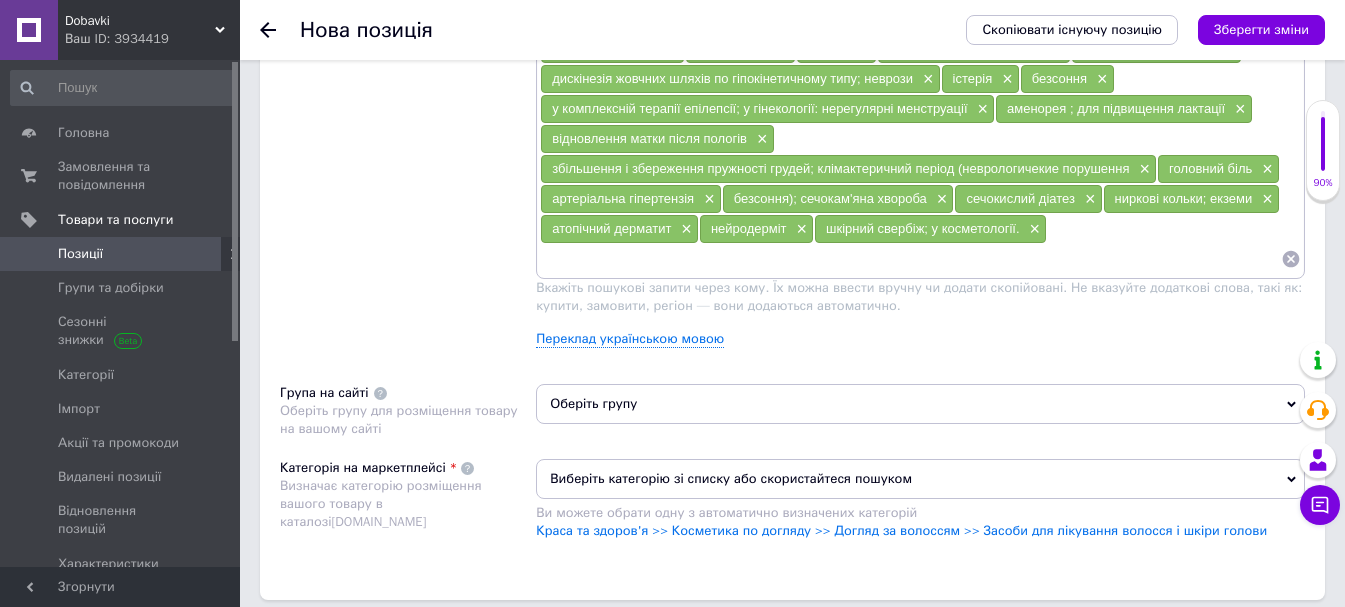 click on "Оберіть групу" at bounding box center (920, 404) 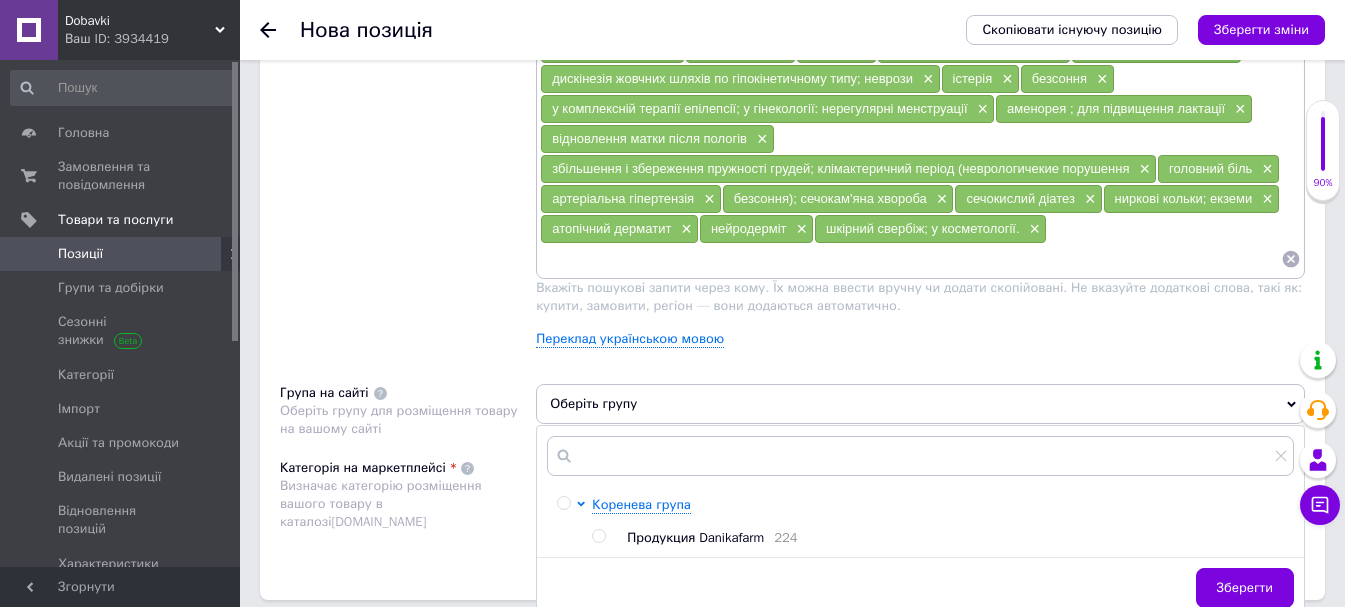 click at bounding box center (598, 536) 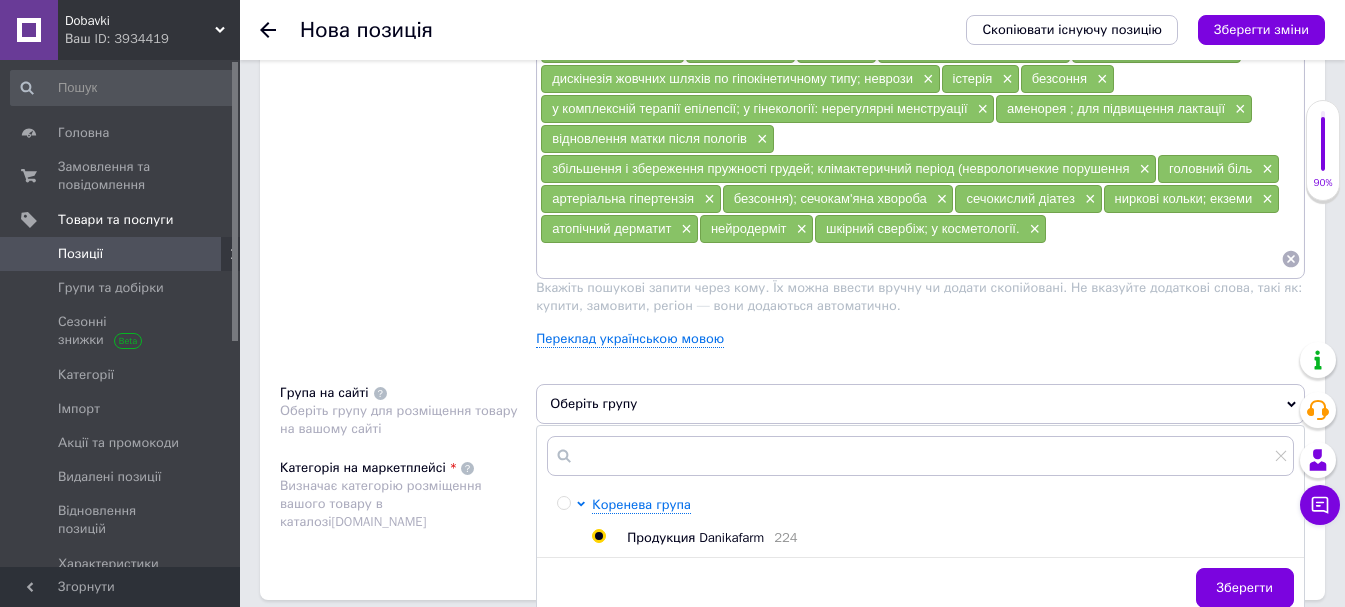 radio on "true" 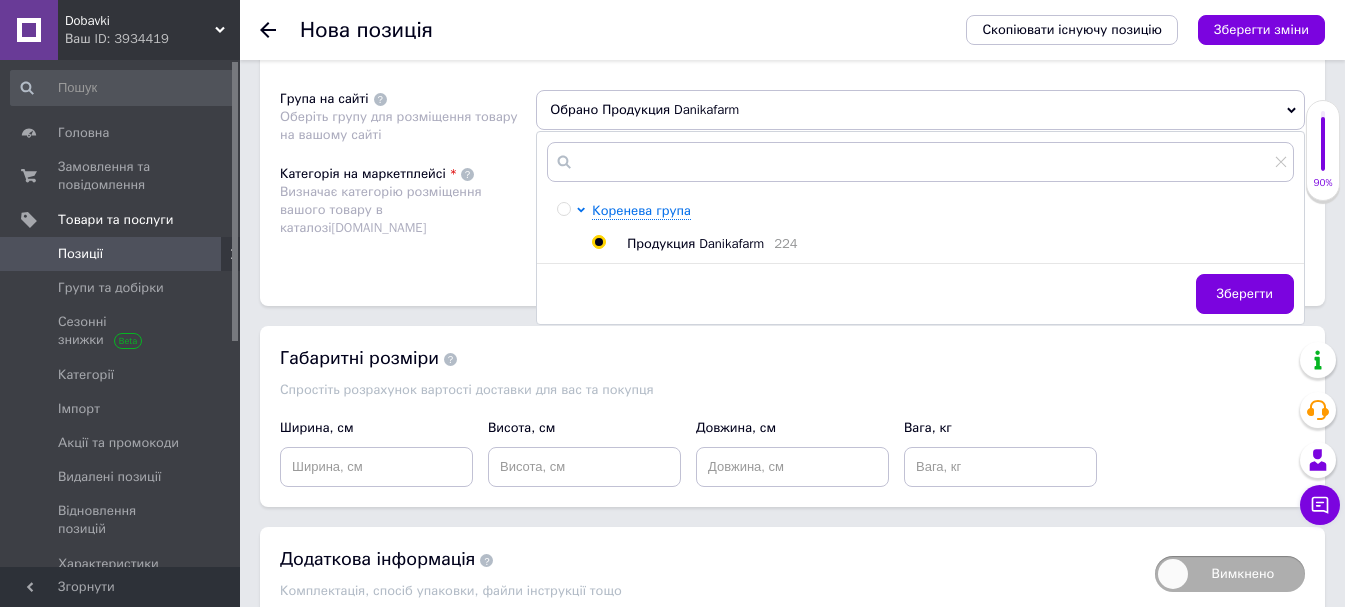 scroll, scrollTop: 1700, scrollLeft: 0, axis: vertical 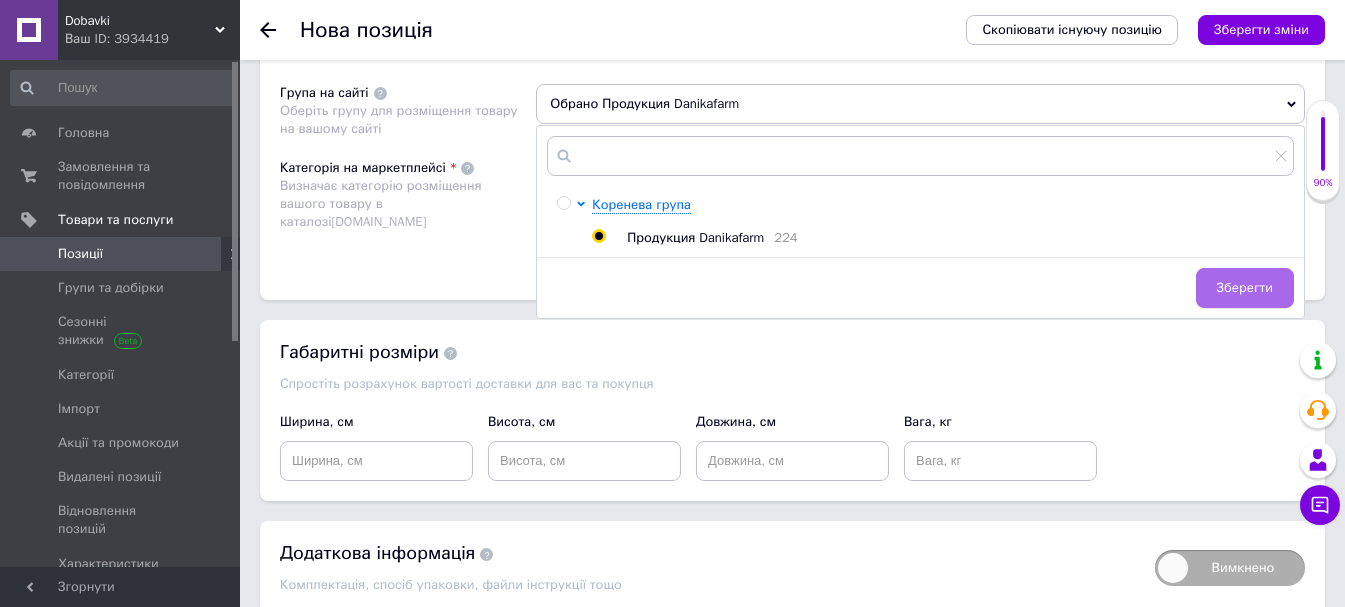 click on "Зберегти" at bounding box center (1245, 288) 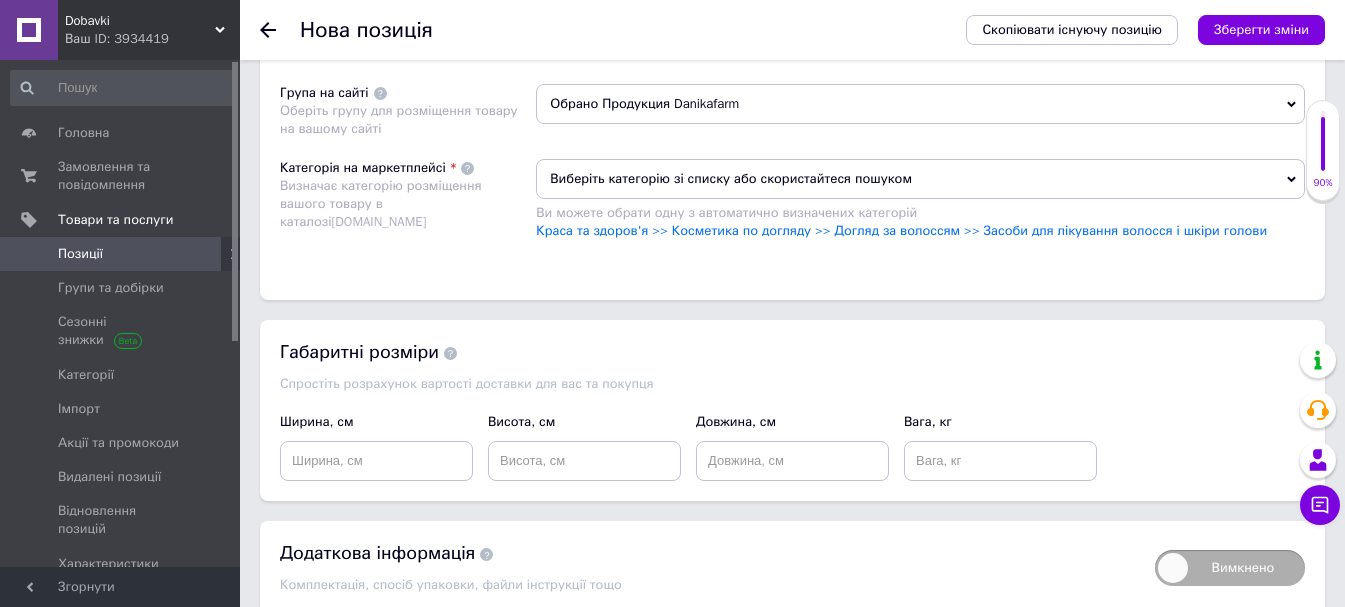 click on "Виберіть категорію зі списку або скористайтеся пошуком" at bounding box center (920, 179) 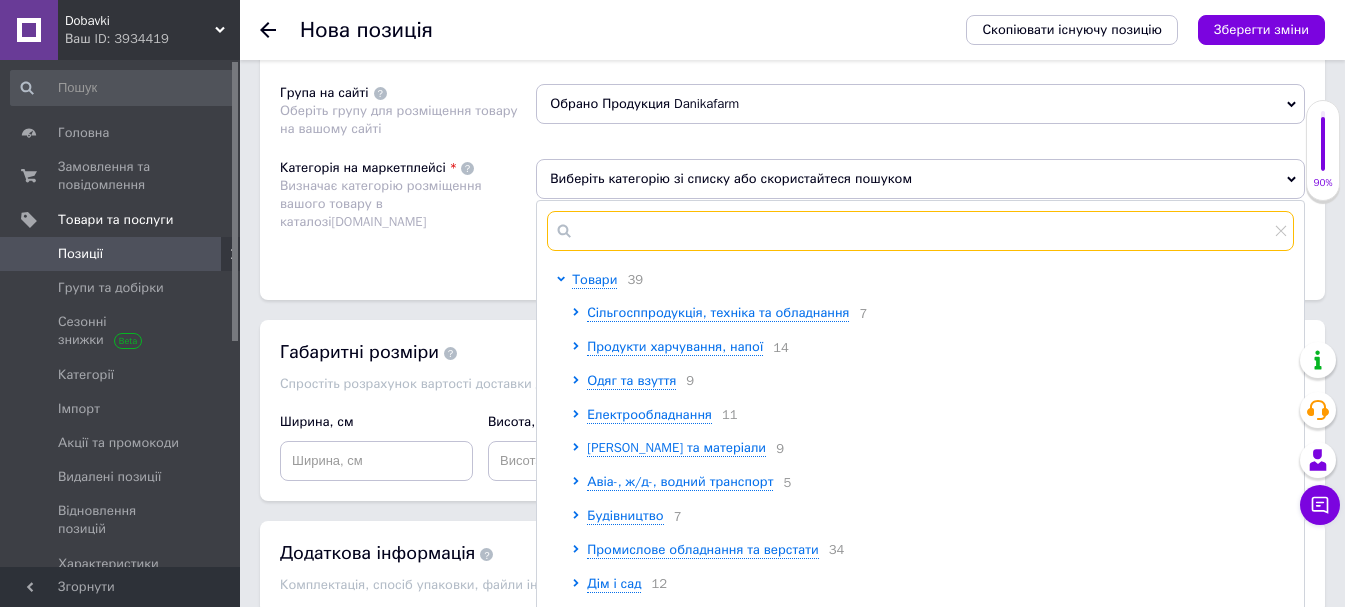 click at bounding box center (920, 231) 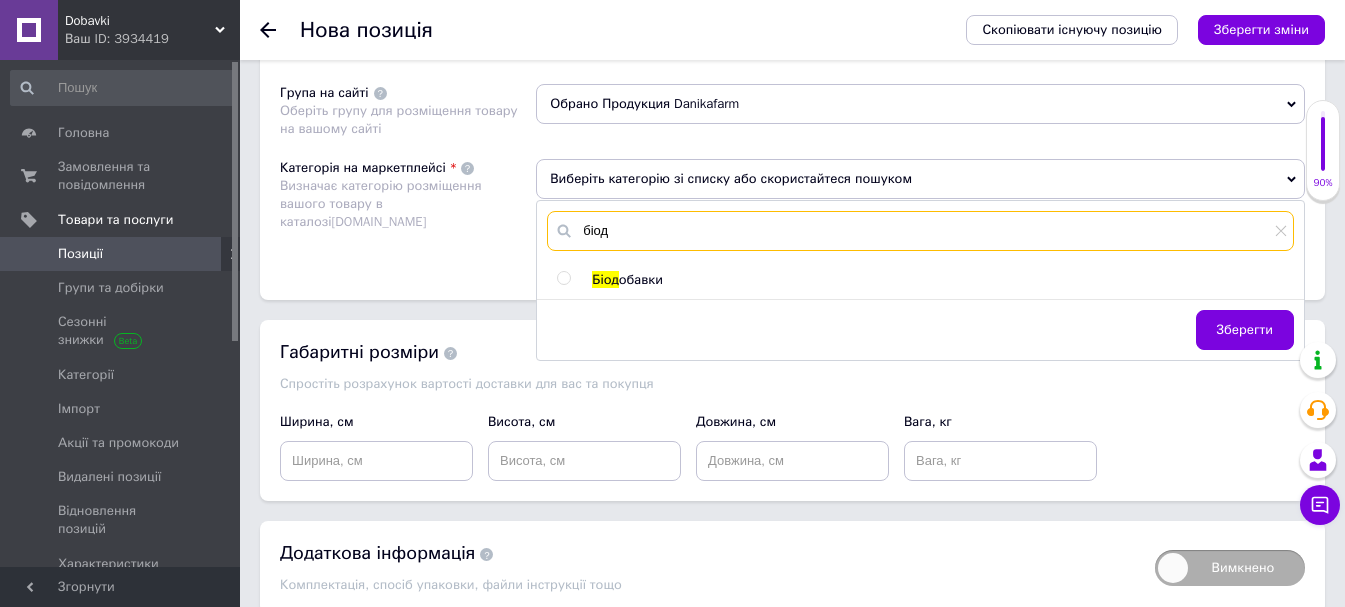 type on "біод" 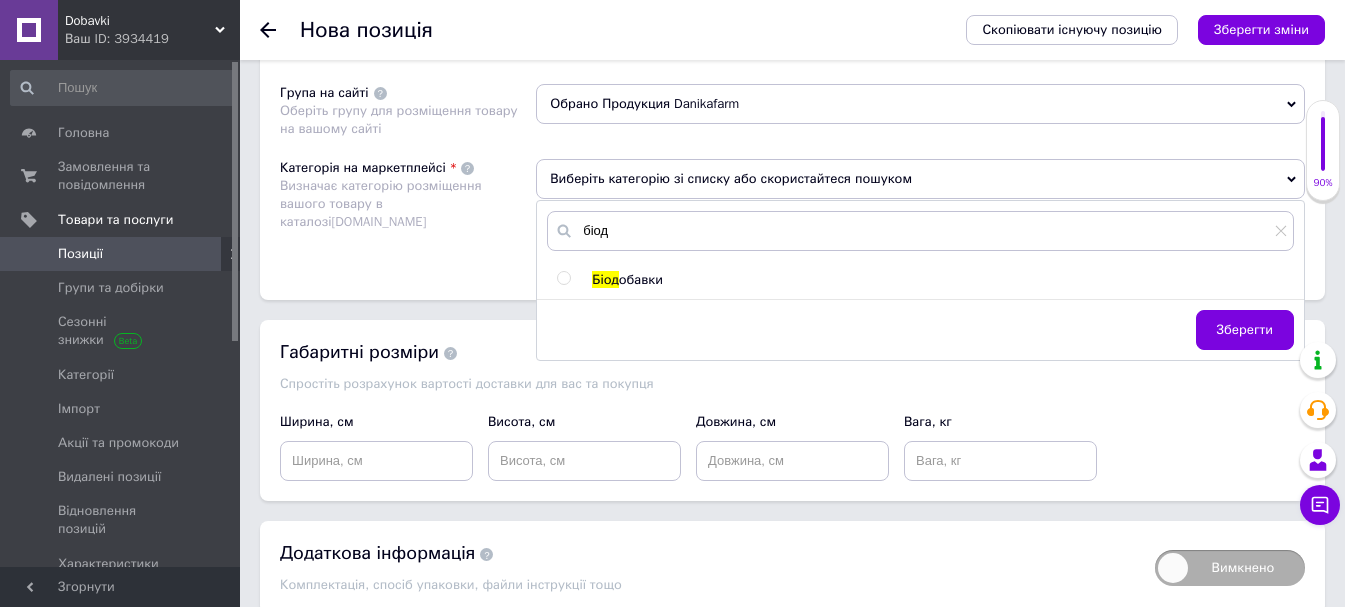 click at bounding box center [563, 278] 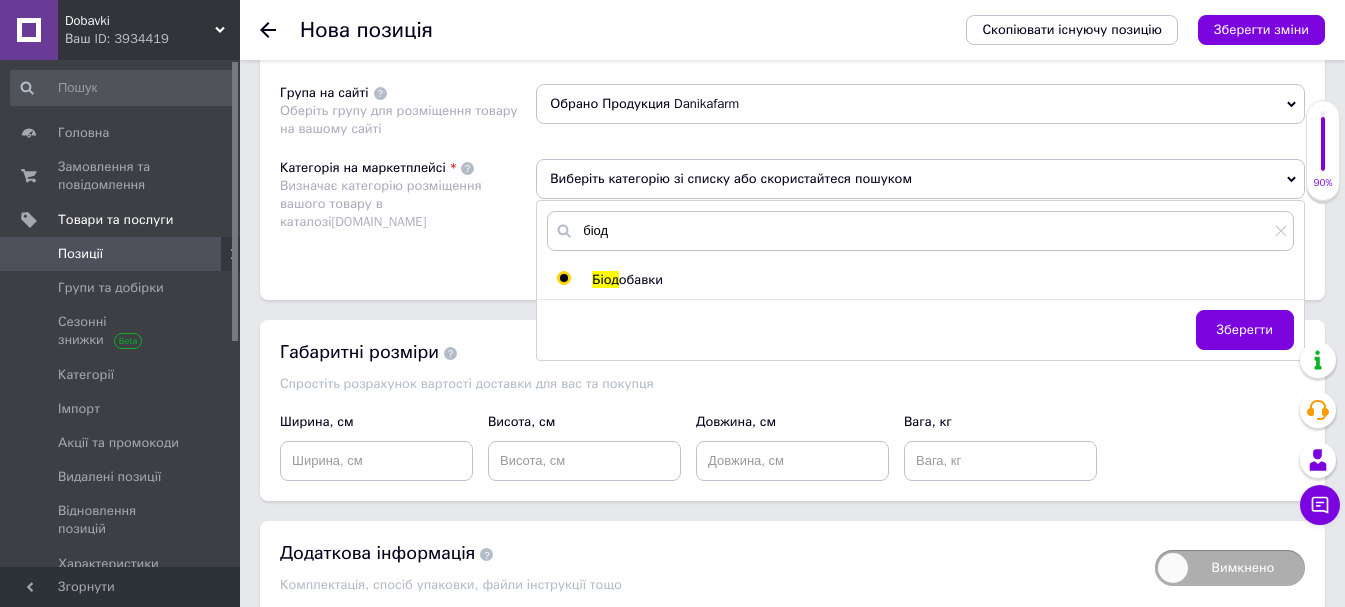 radio on "true" 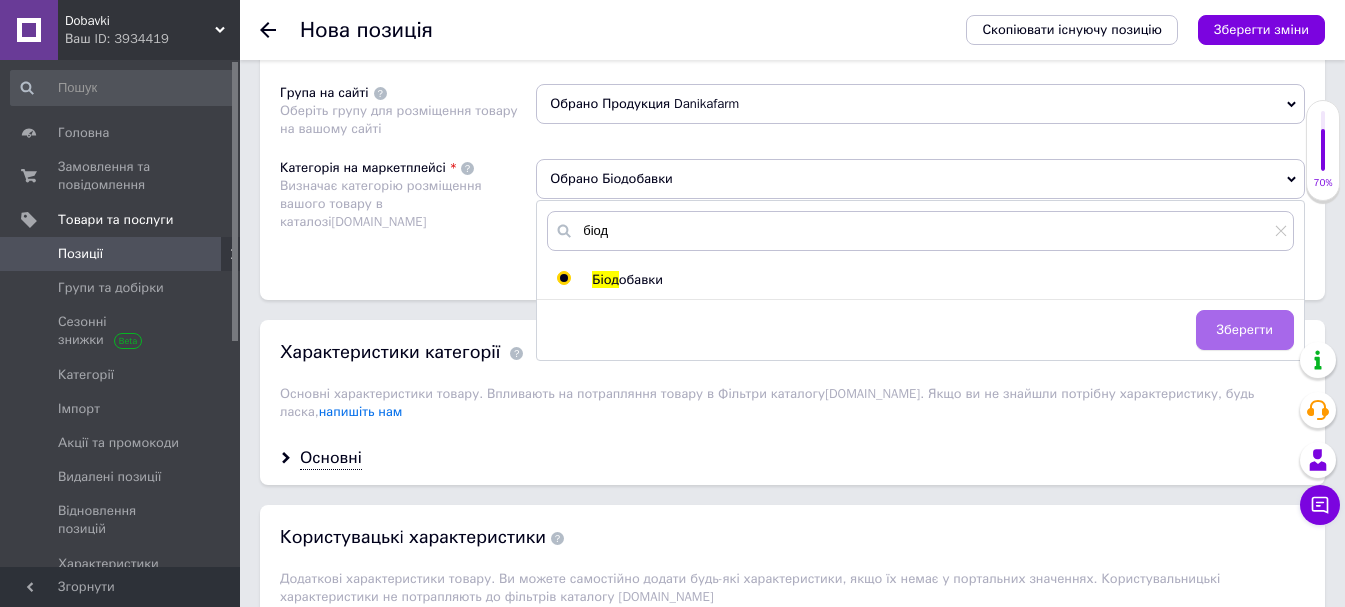 click on "Зберегти" at bounding box center [1245, 330] 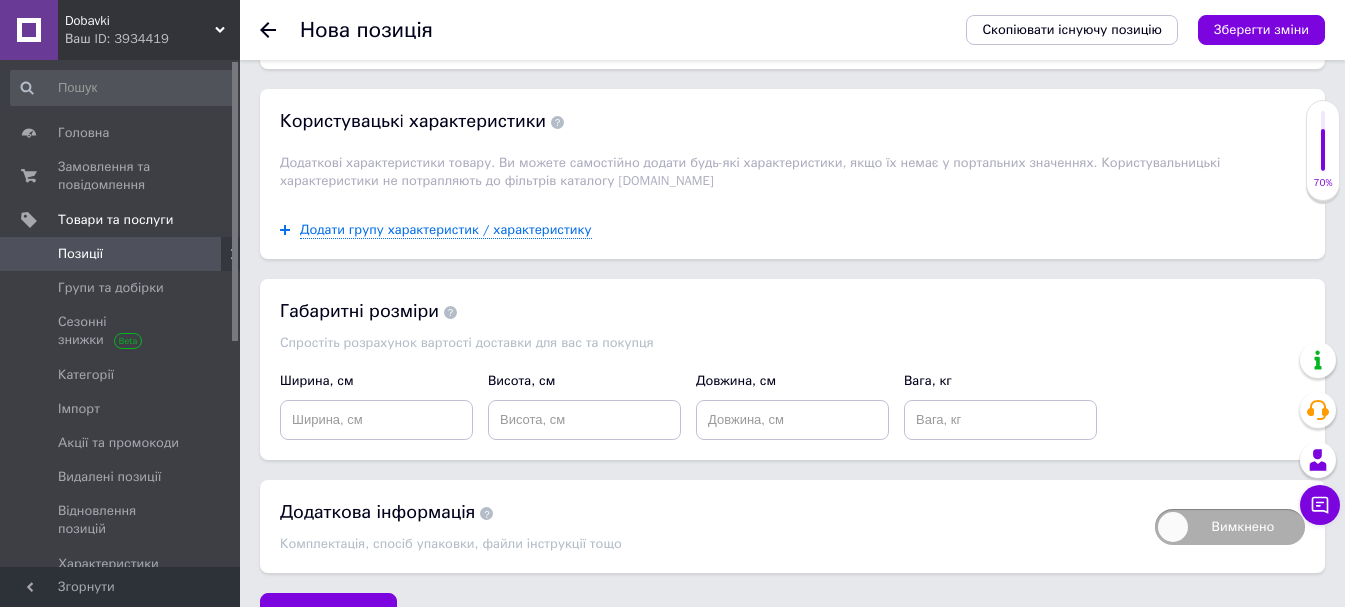 scroll, scrollTop: 2143, scrollLeft: 0, axis: vertical 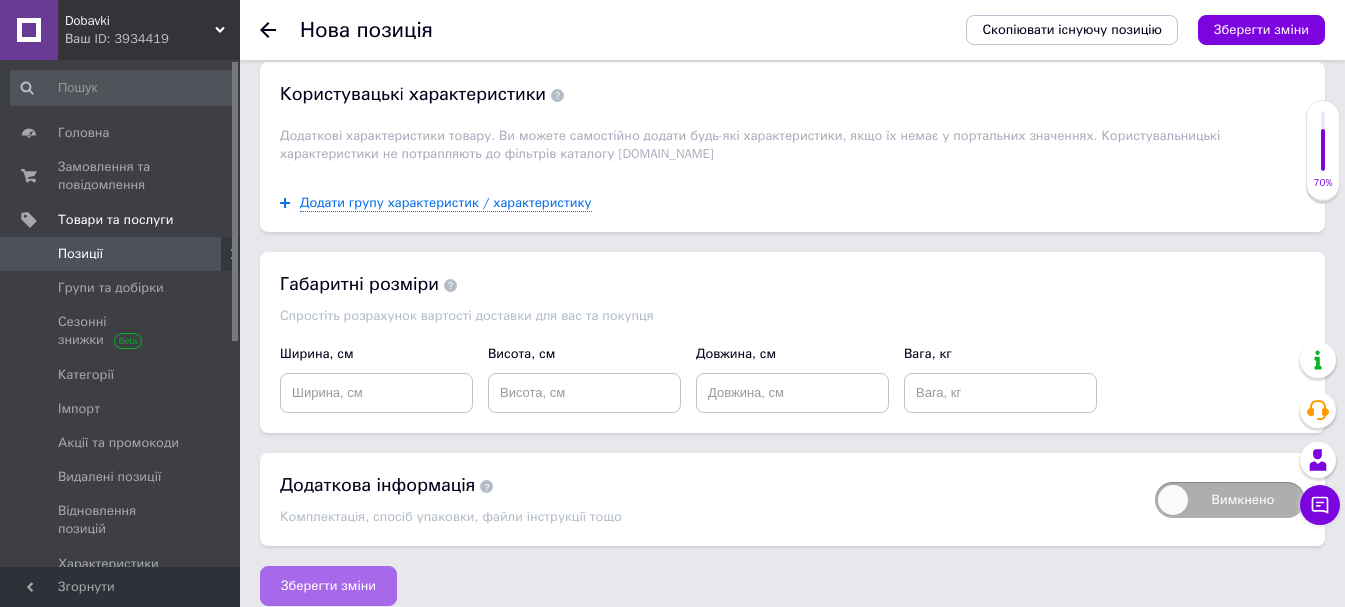 click on "Зберегти зміни" at bounding box center [328, 586] 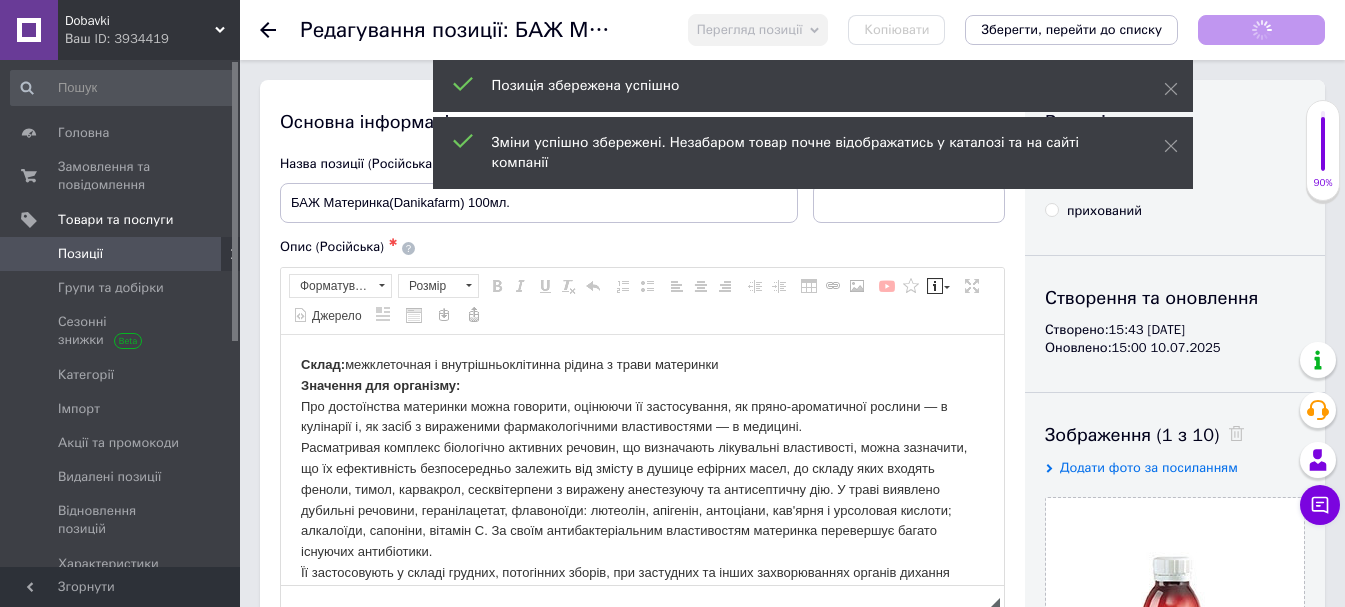 scroll, scrollTop: 0, scrollLeft: 0, axis: both 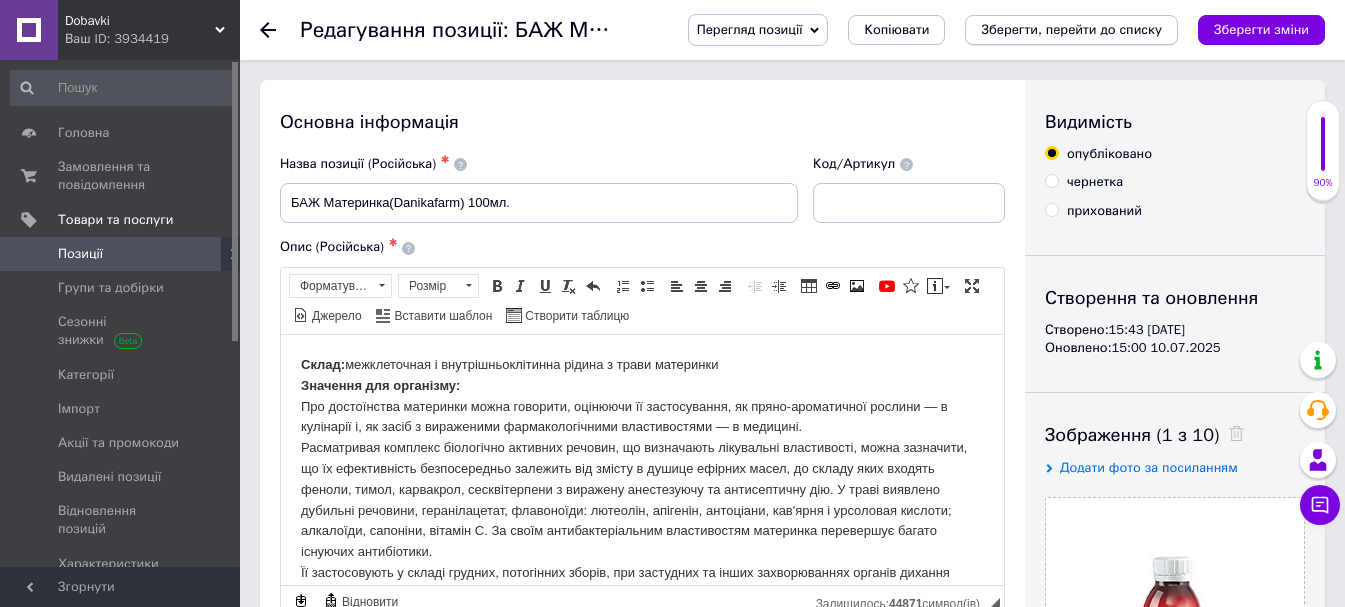 click on "Зберегти, перейти до списку" at bounding box center (1071, 29) 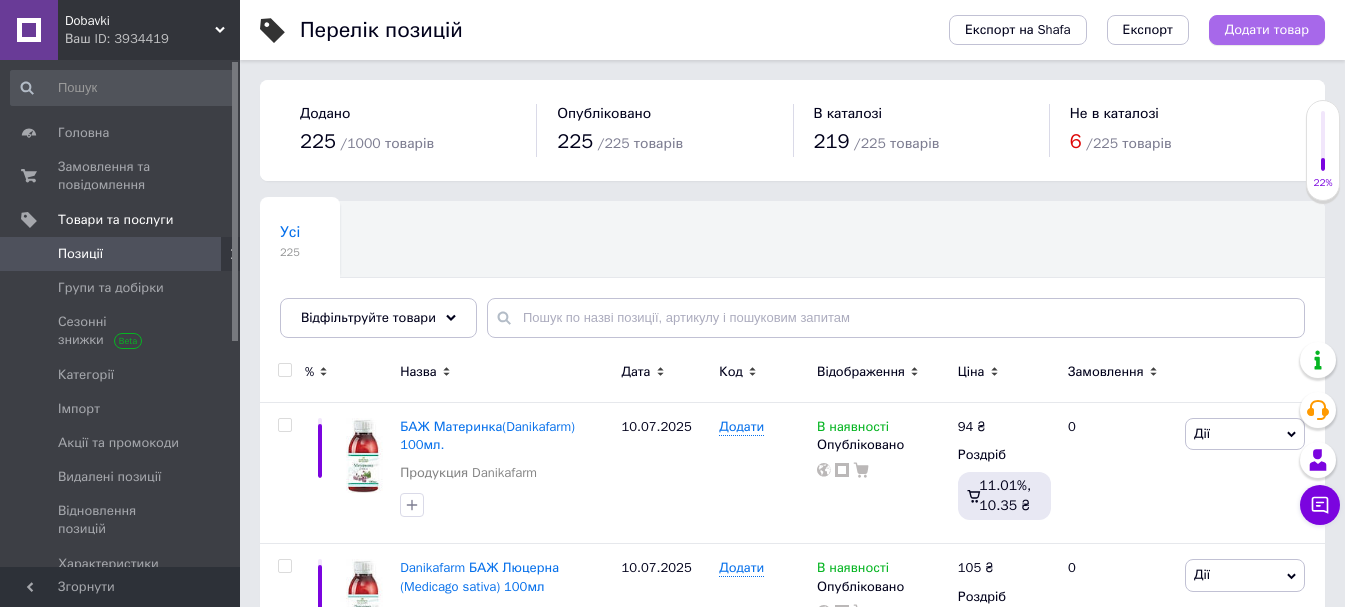 click on "Додати товар" at bounding box center [1267, 30] 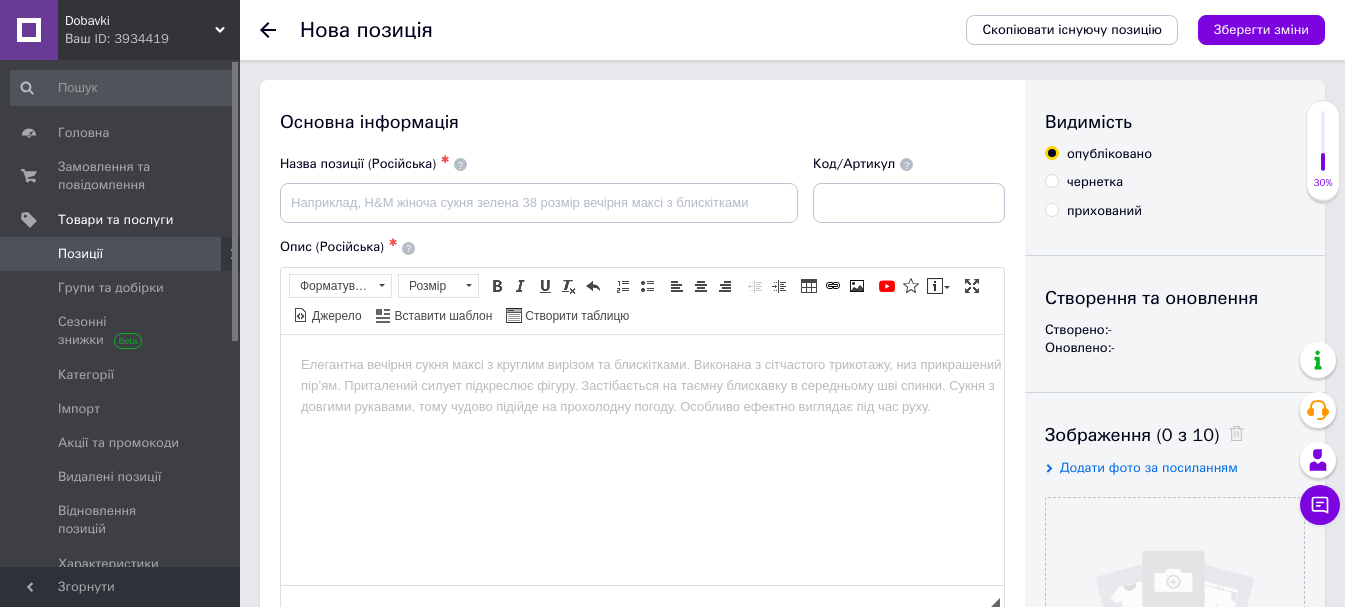 scroll, scrollTop: 0, scrollLeft: 0, axis: both 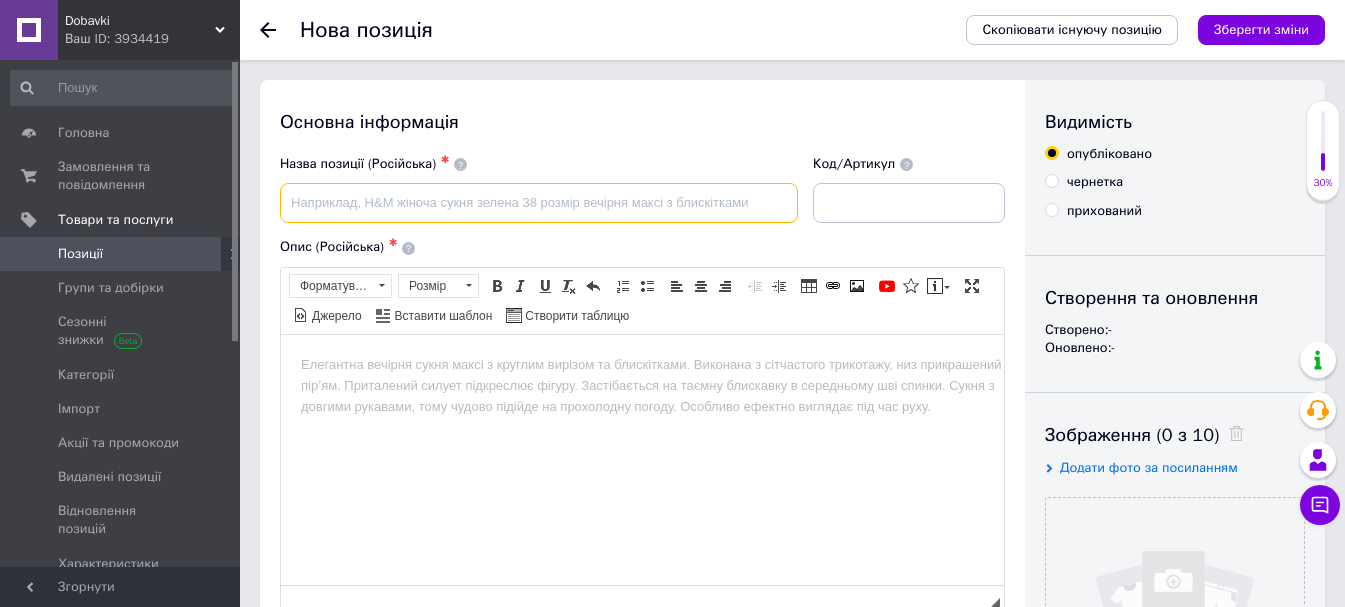 click at bounding box center (539, 203) 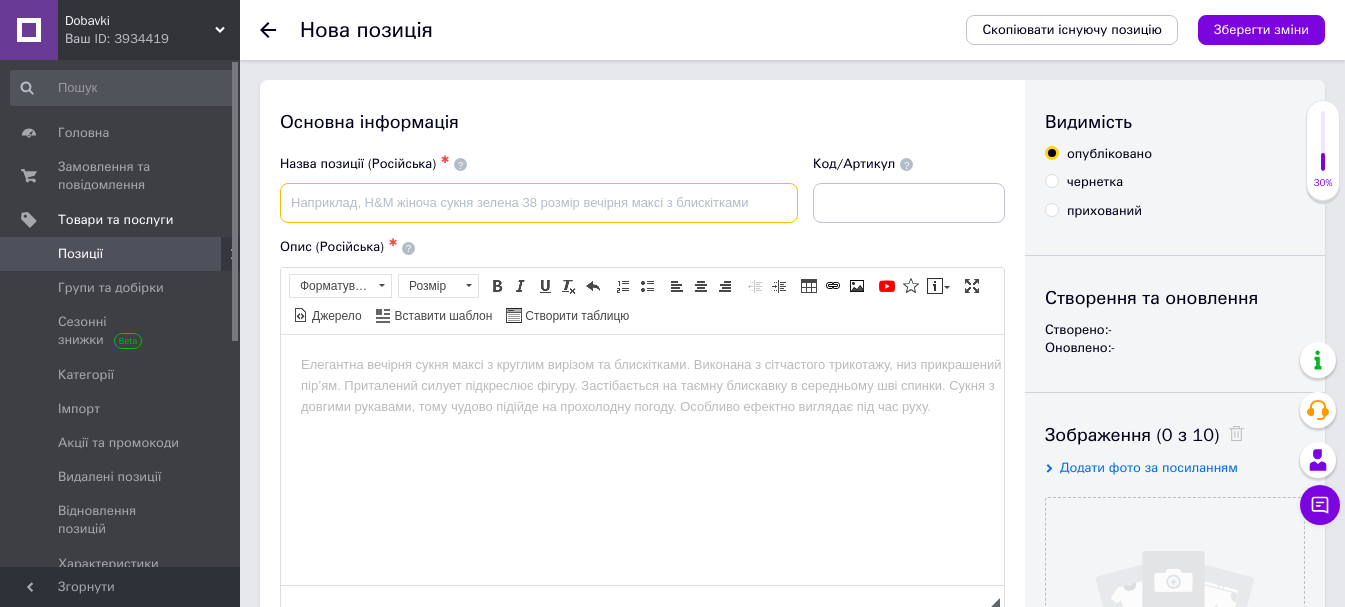 paste on "БАЖ Омела - Исцелин (Danikafarm) 100мл." 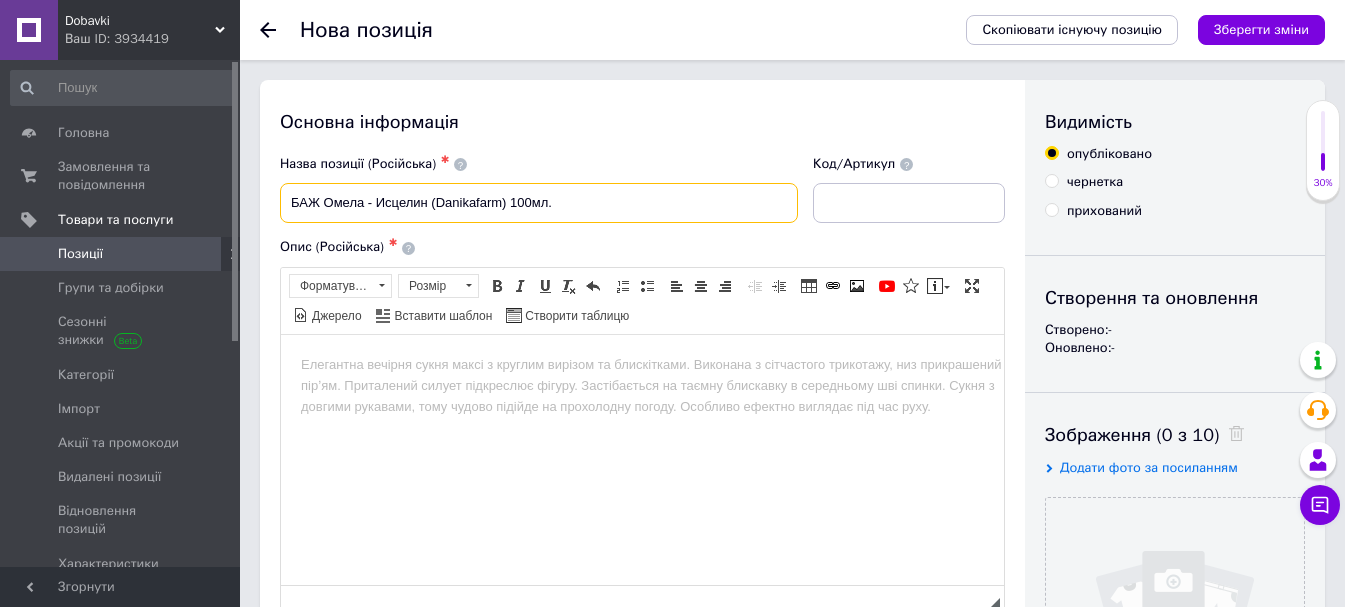 click on "БАЖ Омела - Исцелин (Danikafarm) 100мл." at bounding box center [539, 203] 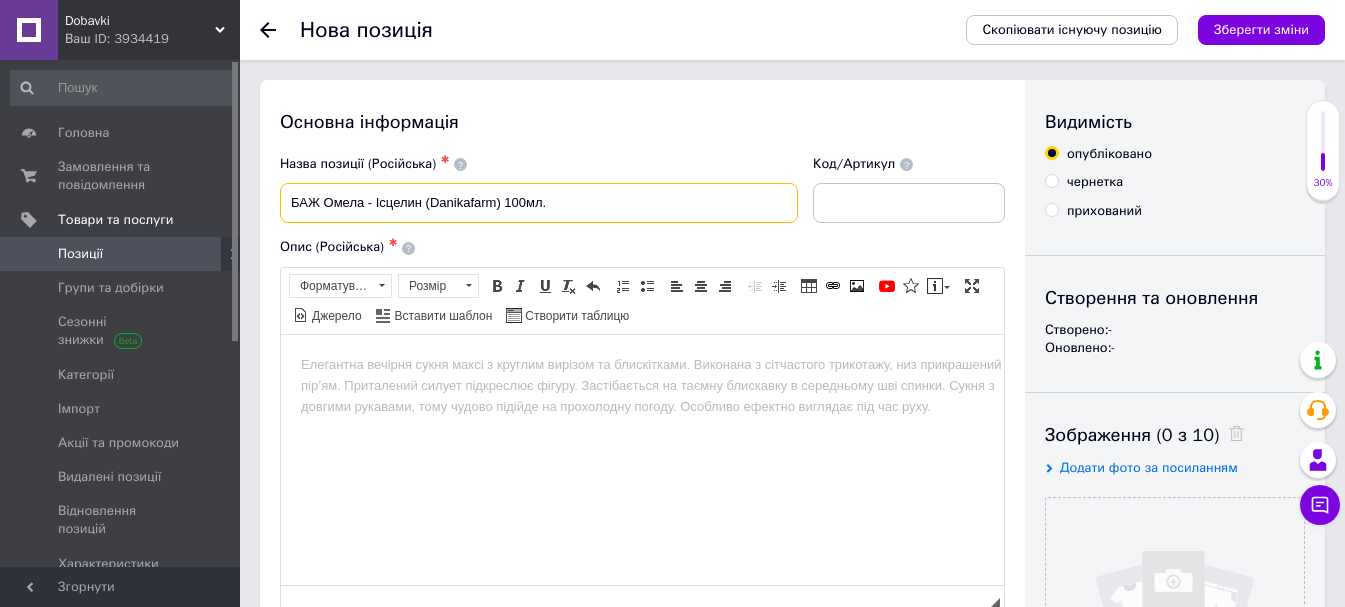 click on "БАЖ Омела - Ісцелин (Danikafarm) 100мл." at bounding box center (539, 203) 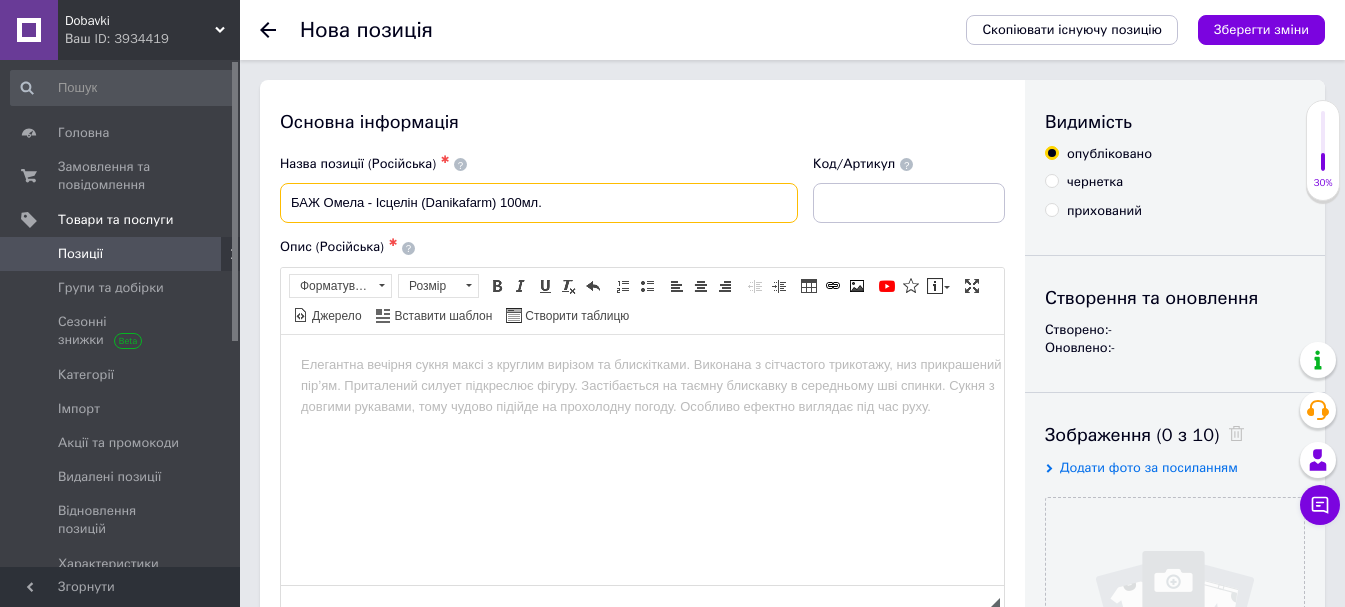 type on "БАЖ Омела - Ісцелін (Danikafarm) 100мл." 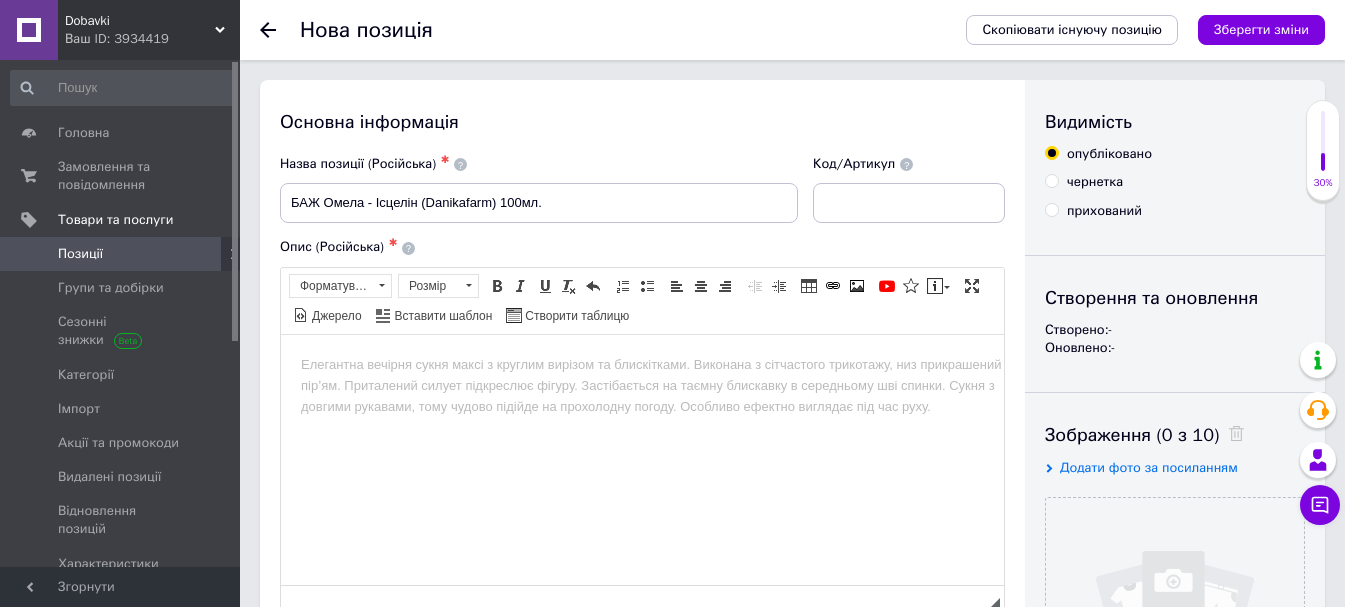 click on "Додати фото за посиланням" at bounding box center [1149, 467] 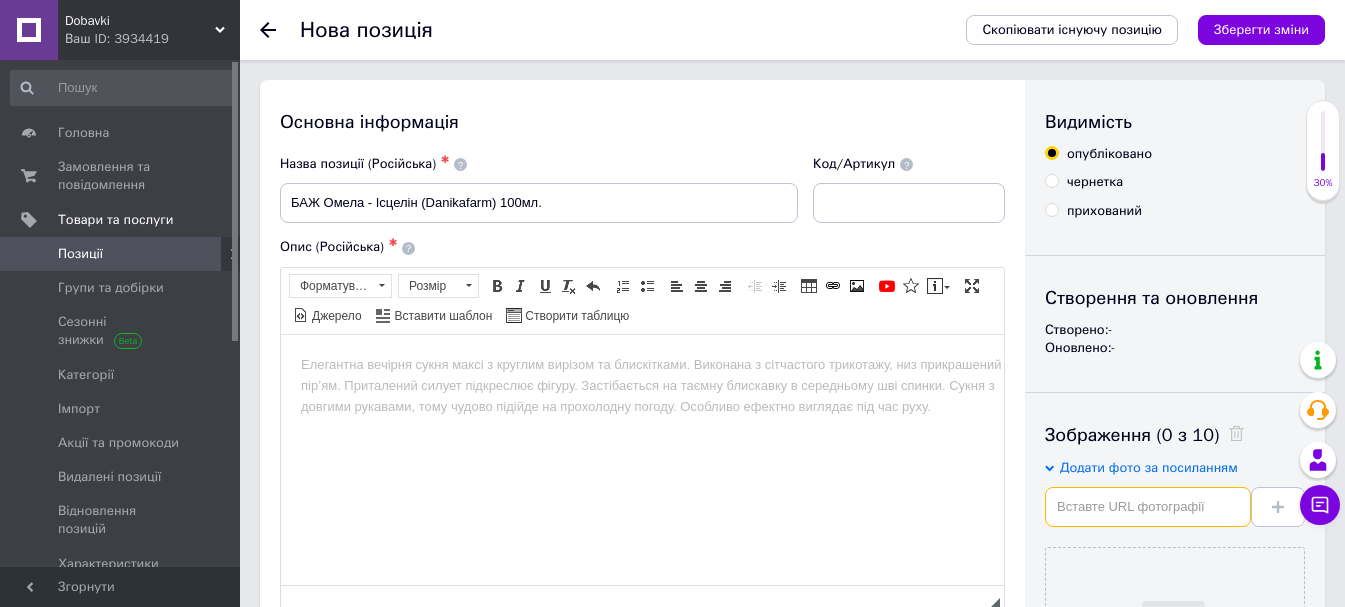 paste on "[URL][DOMAIN_NAME]" 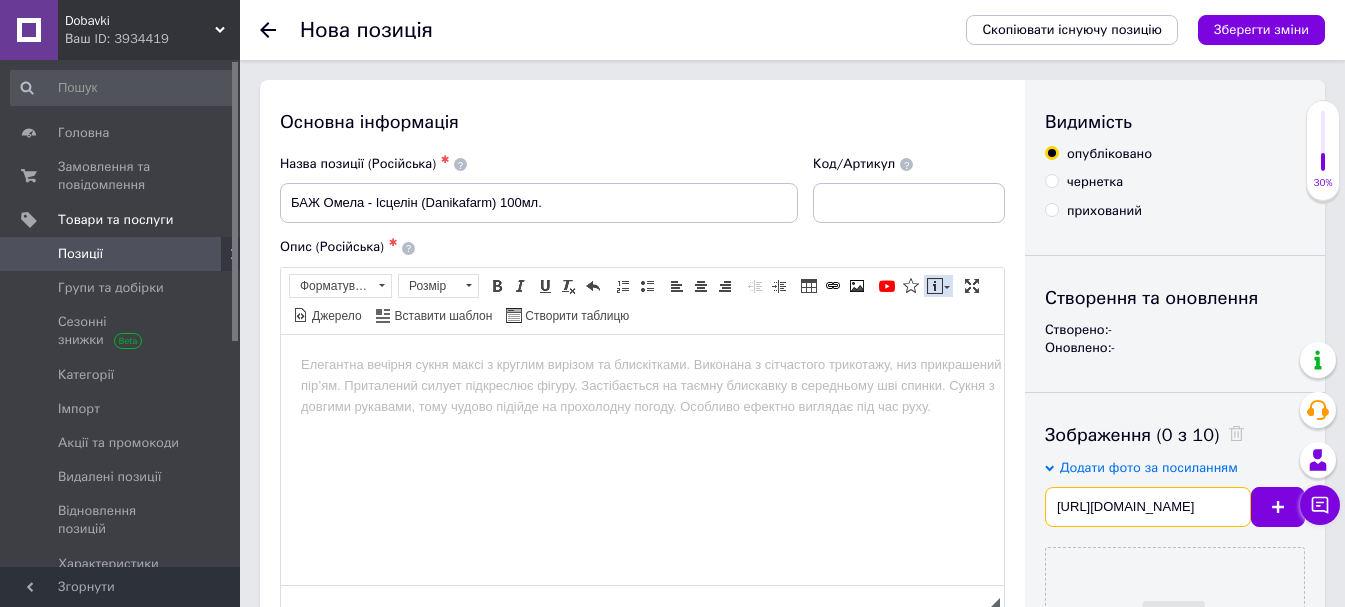 scroll, scrollTop: 0, scrollLeft: 184, axis: horizontal 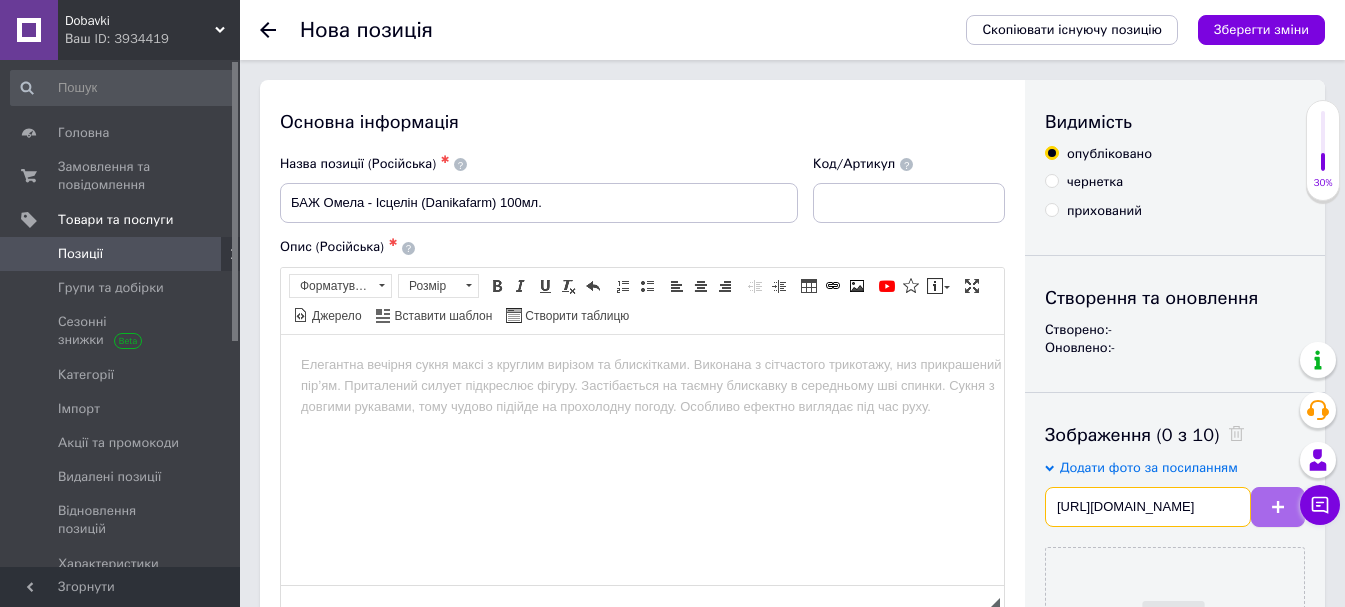 type on "[URL][DOMAIN_NAME]" 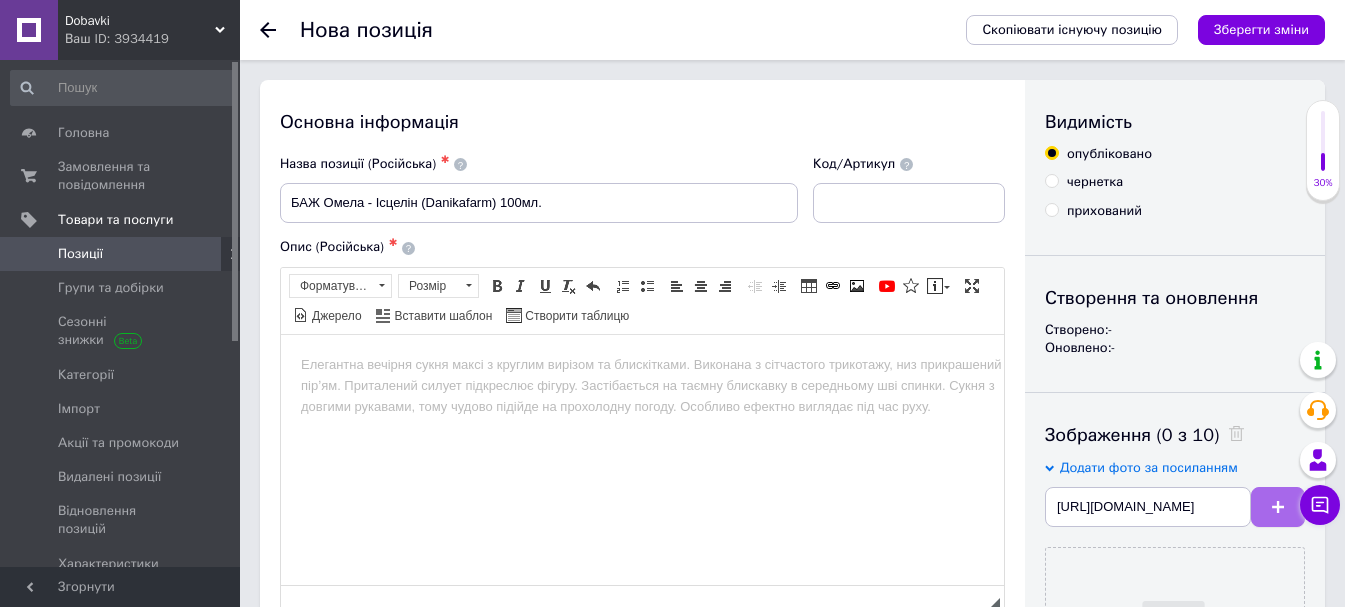 scroll, scrollTop: 0, scrollLeft: 0, axis: both 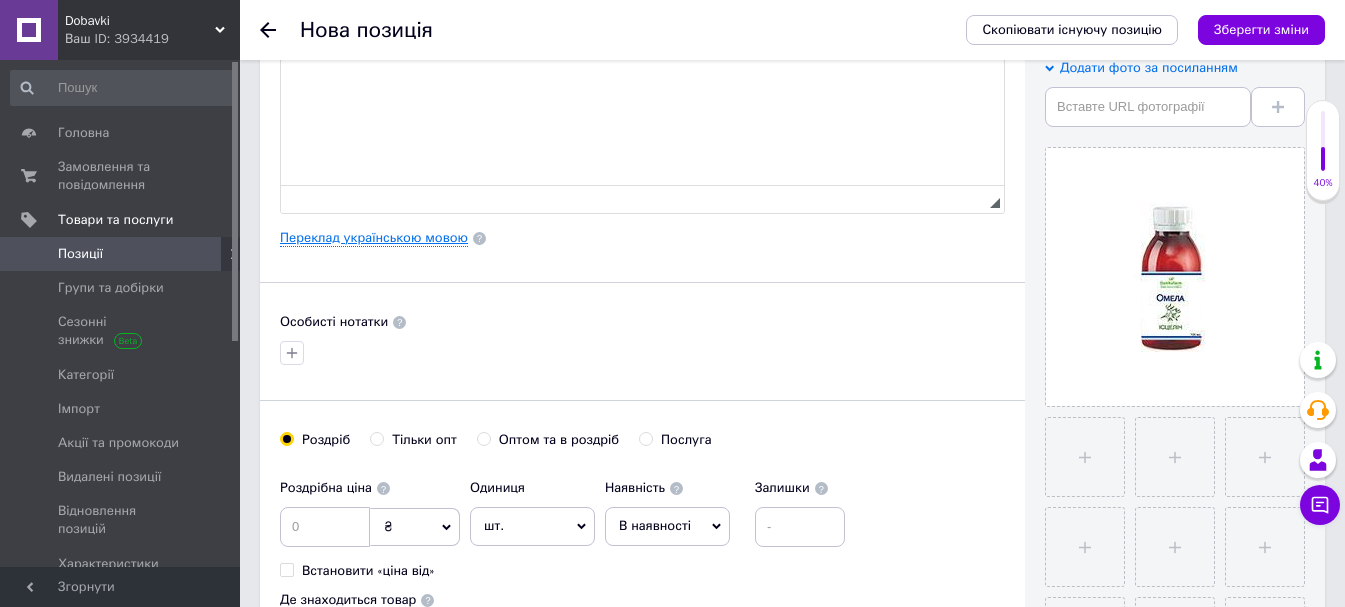 click on "Переклад українською мовою" at bounding box center [374, 238] 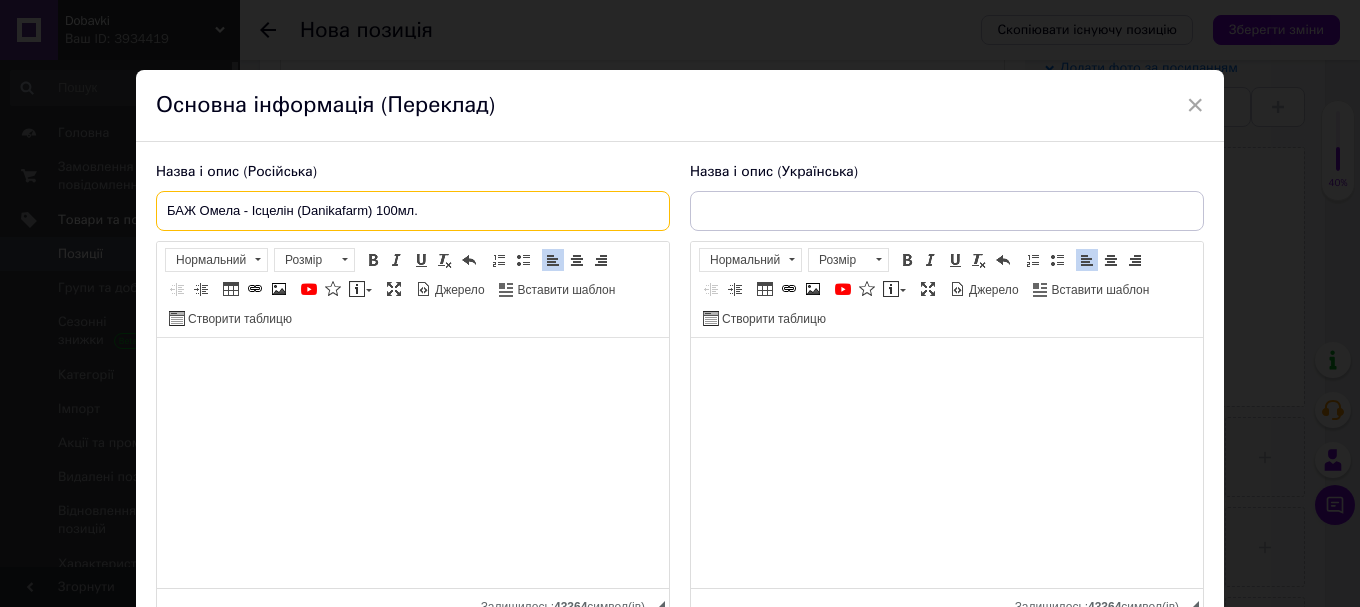 drag, startPoint x: 440, startPoint y: 210, endPoint x: 158, endPoint y: 210, distance: 282 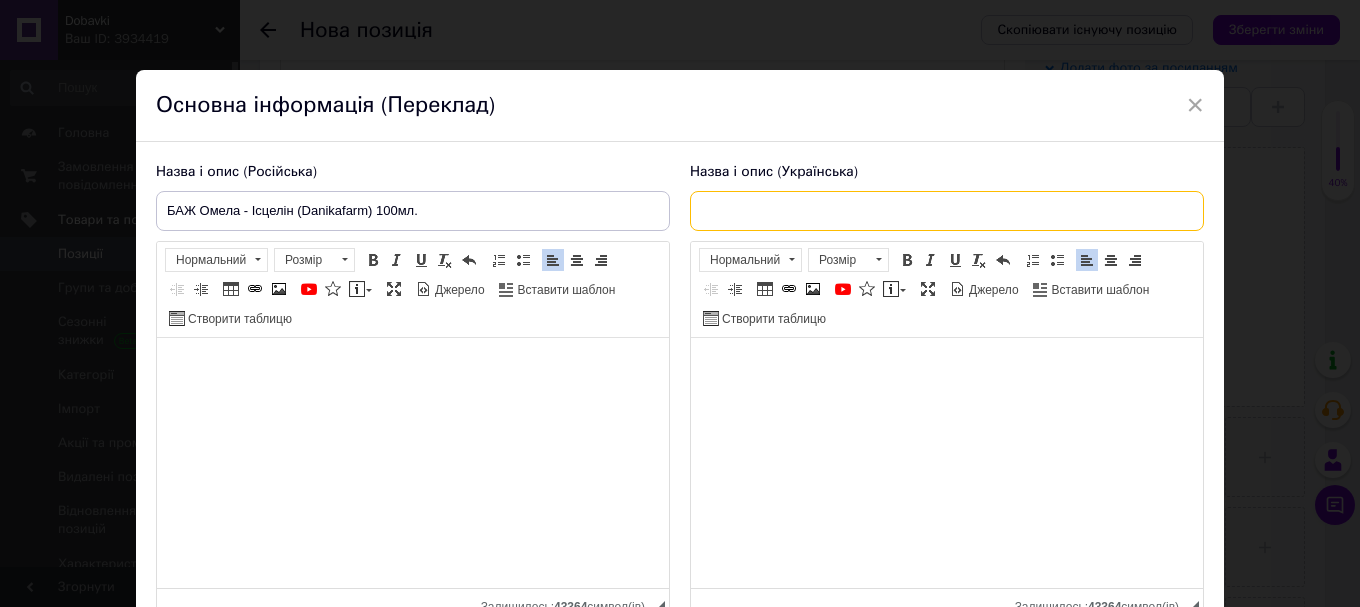 click at bounding box center [947, 211] 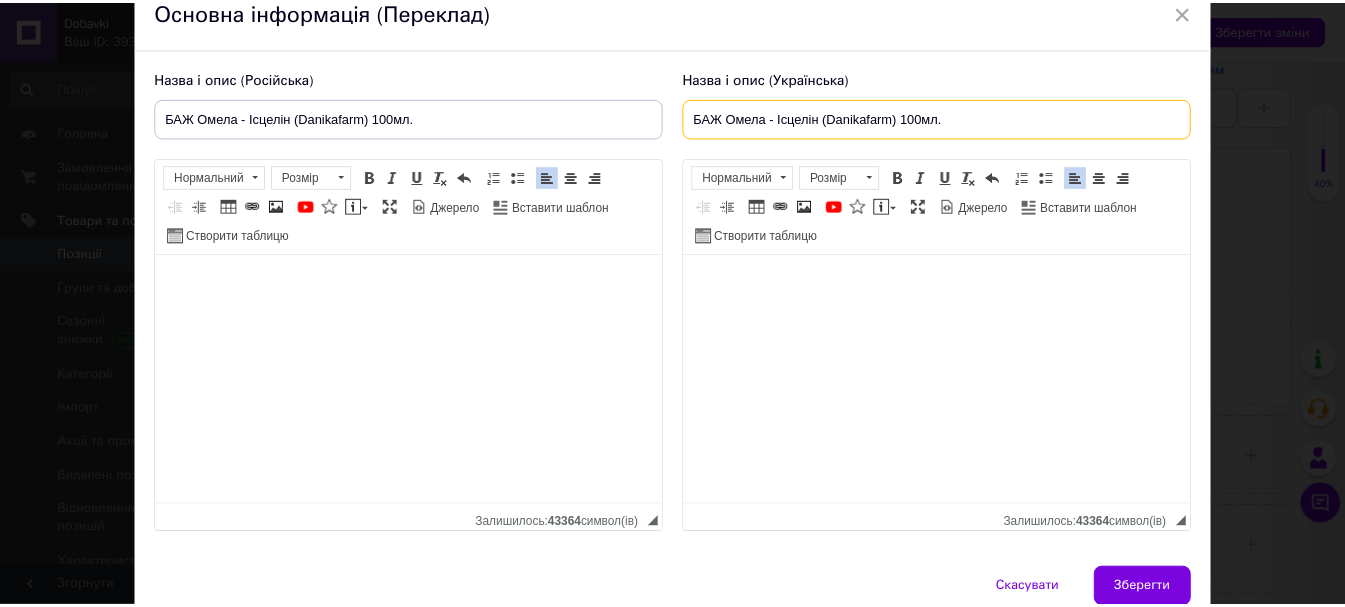 scroll, scrollTop: 185, scrollLeft: 0, axis: vertical 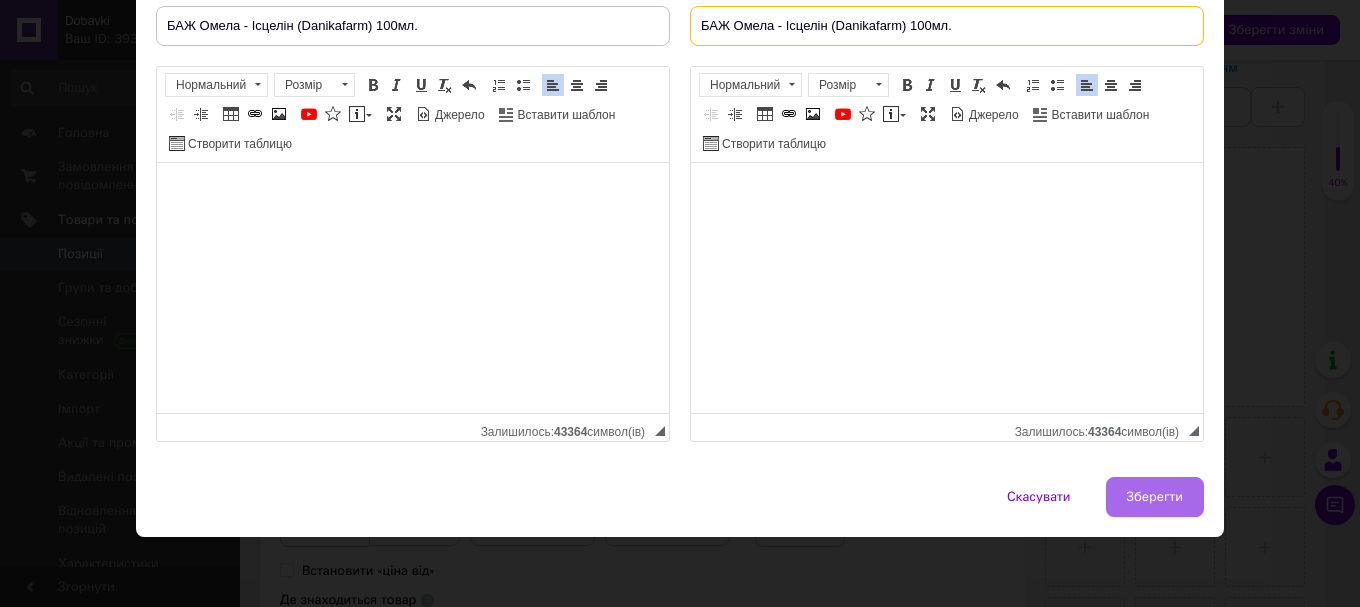 type on "БАЖ Омела - Ісцелін (Danikafarm) 100мл." 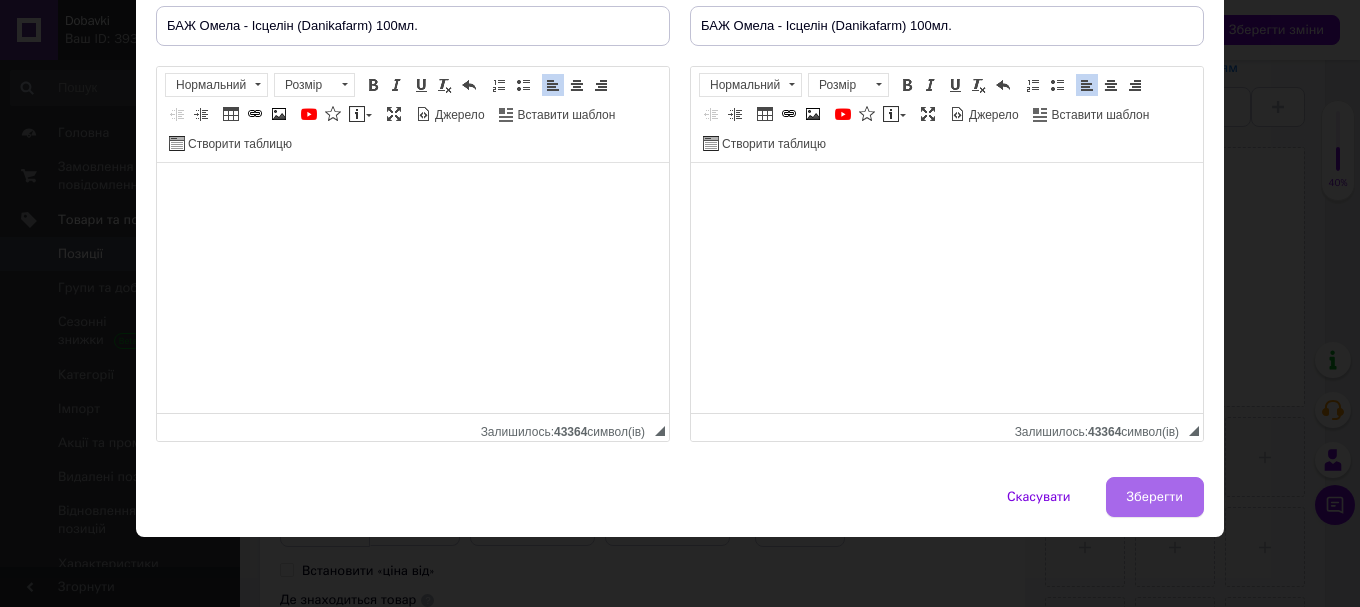 click on "Зберегти" at bounding box center [1155, 497] 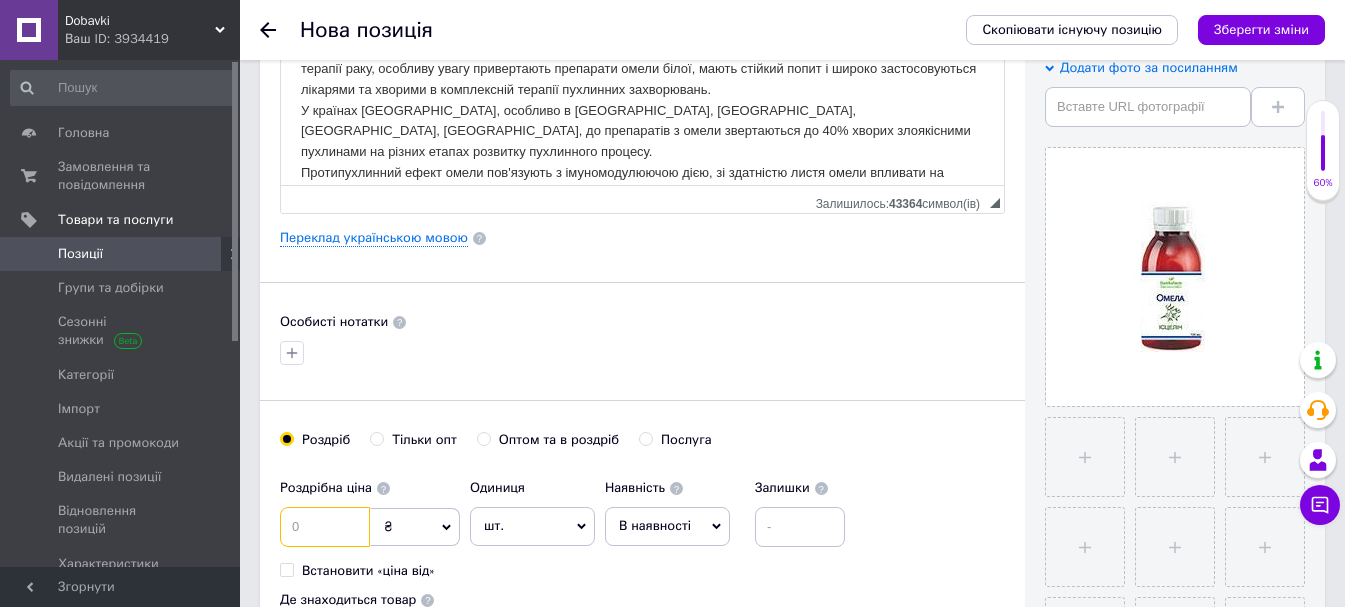 click at bounding box center [325, 527] 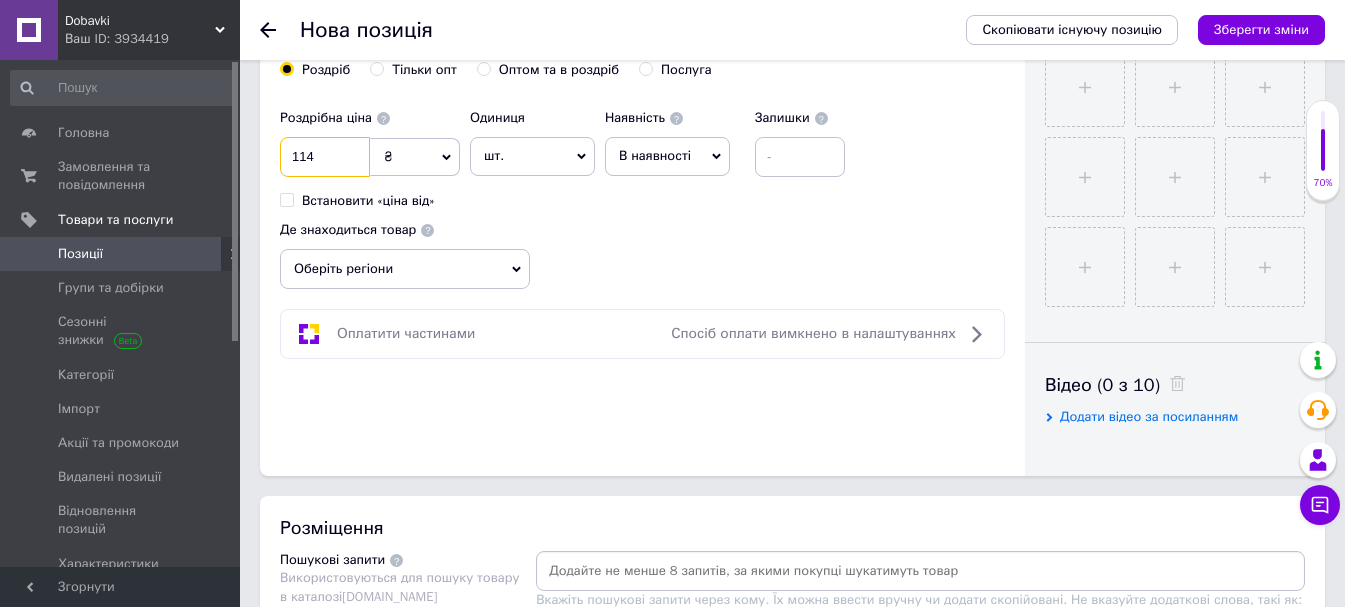 scroll, scrollTop: 800, scrollLeft: 0, axis: vertical 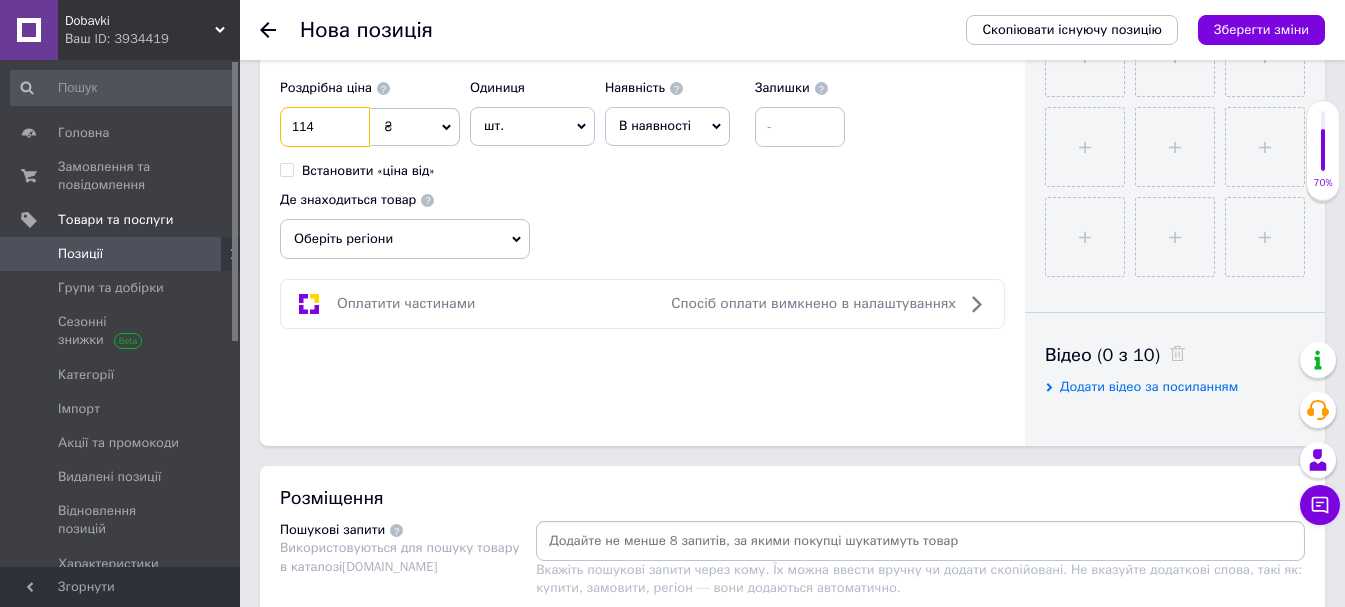 type on "114" 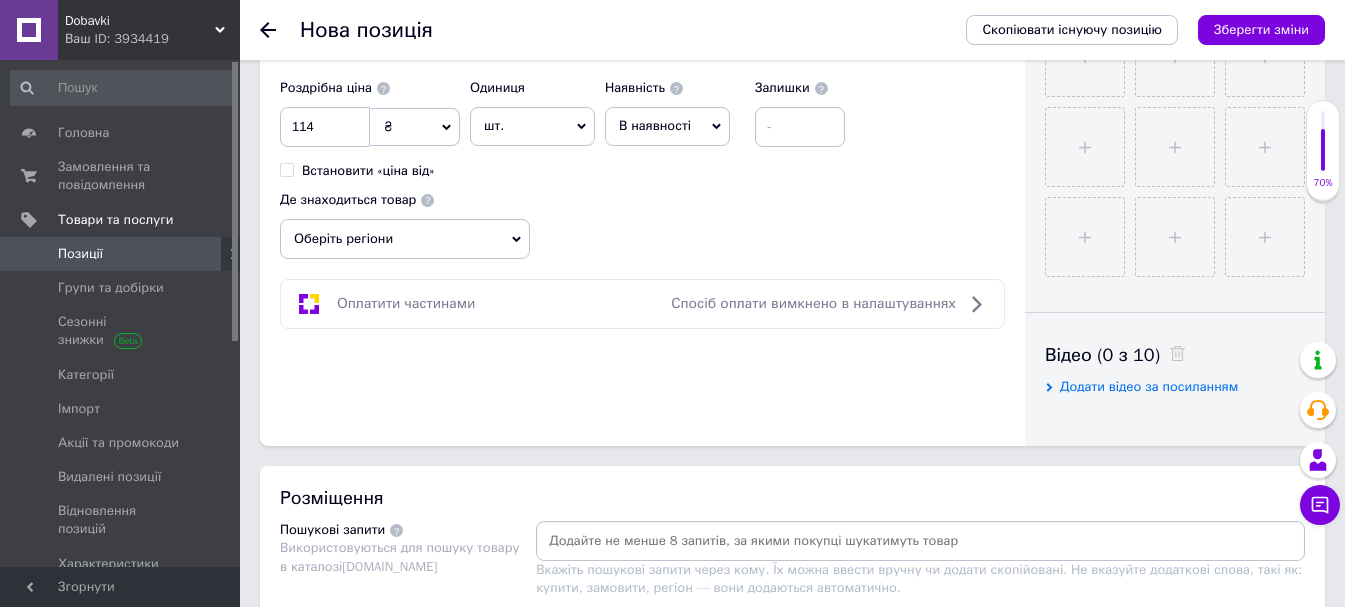 click at bounding box center (920, 541) 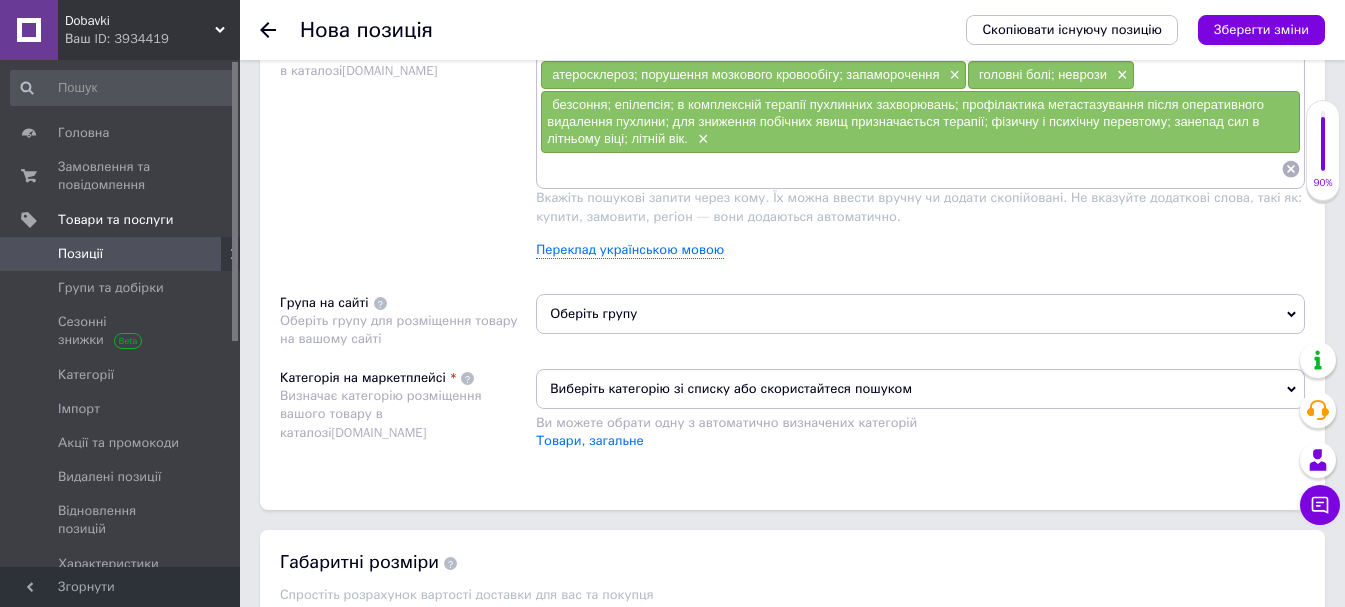 scroll, scrollTop: 1300, scrollLeft: 0, axis: vertical 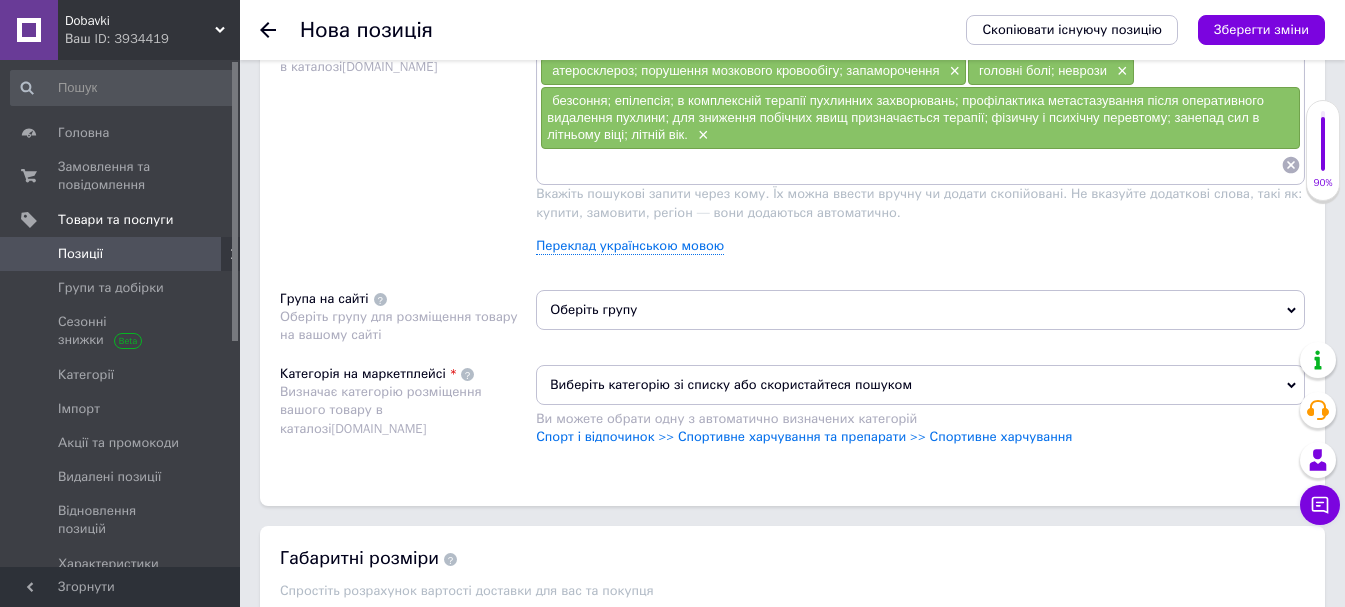 click on "Оберіть групу" at bounding box center [920, 310] 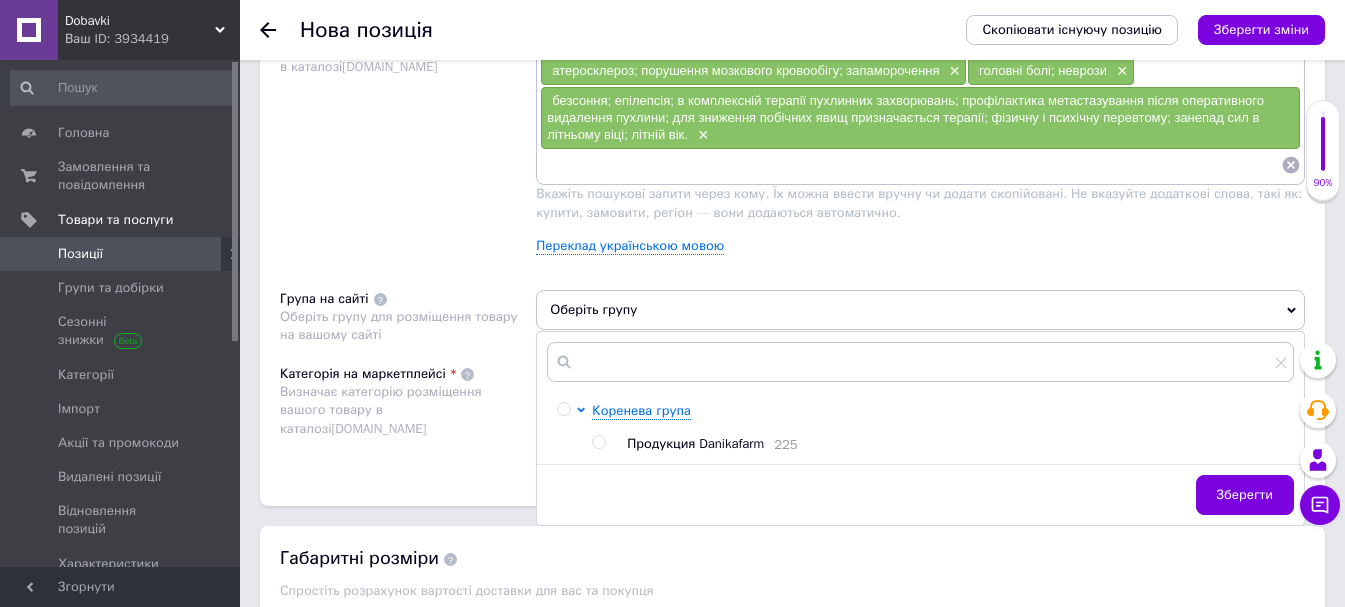 click at bounding box center [598, 442] 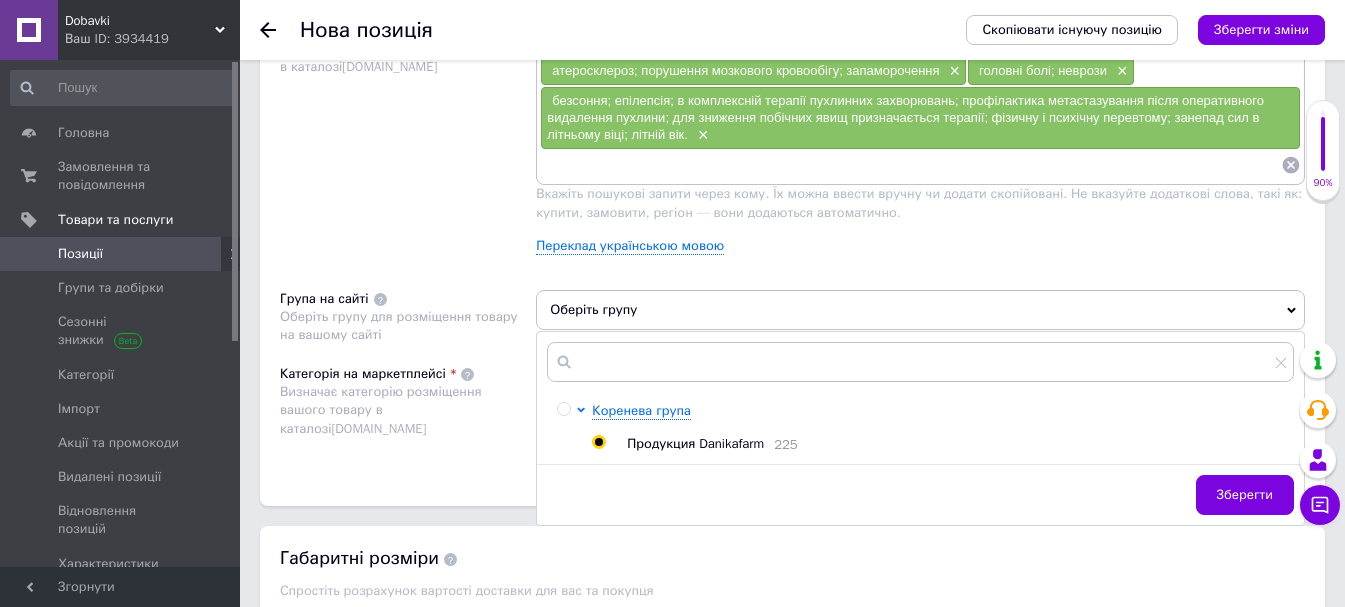 radio on "true" 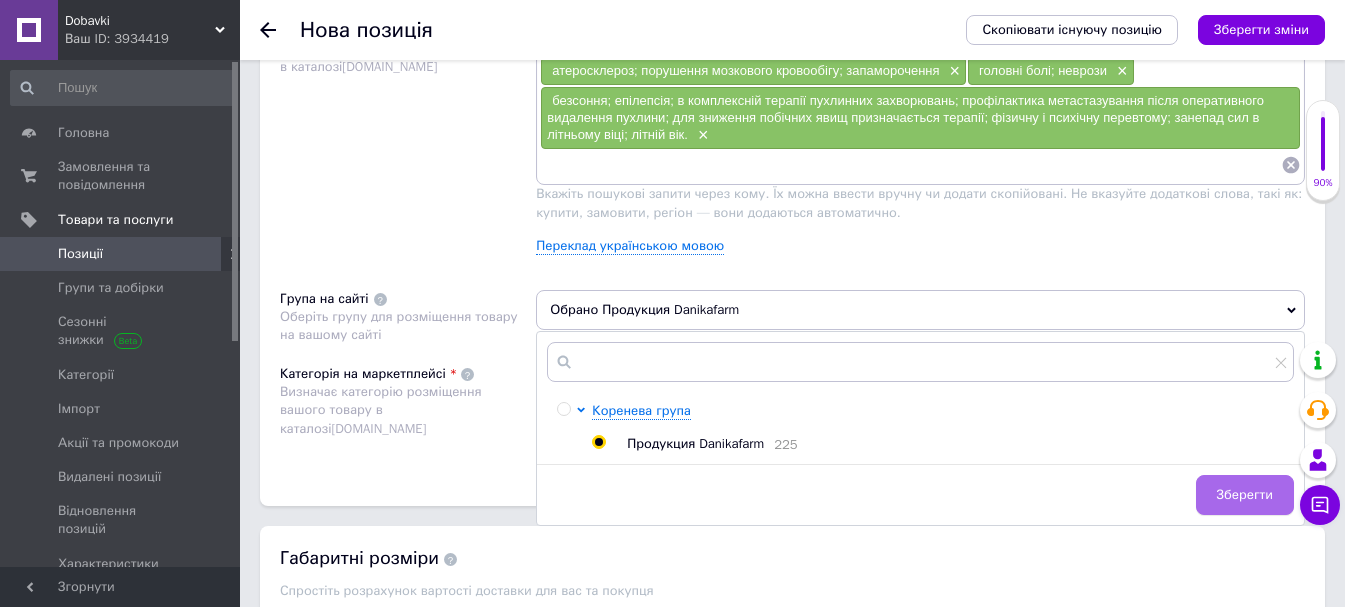 click on "Зберегти" at bounding box center (1245, 495) 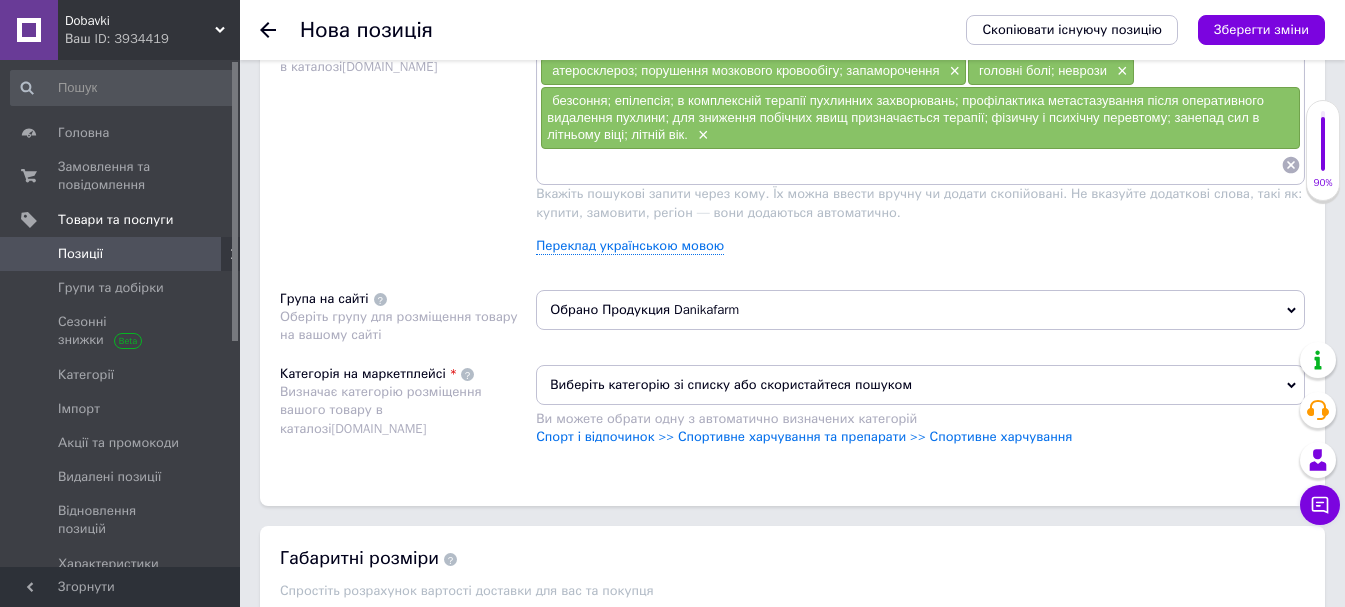 click on "Виберіть категорію зі списку або скористайтеся пошуком" at bounding box center [920, 385] 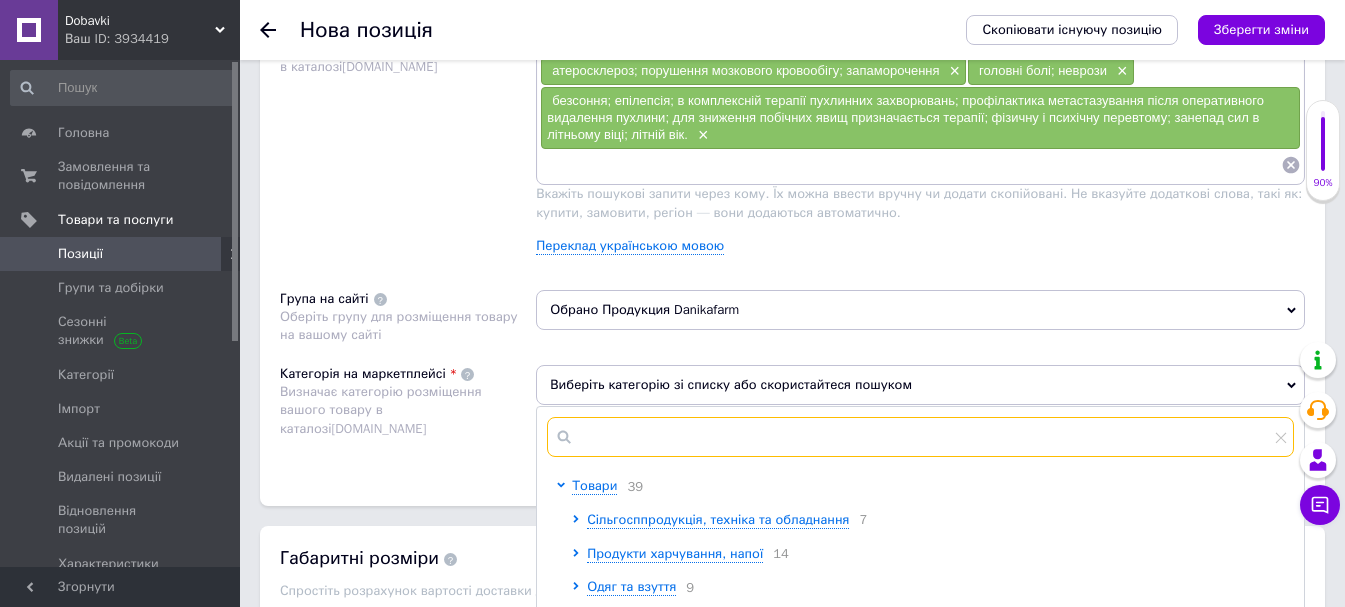 click at bounding box center [920, 437] 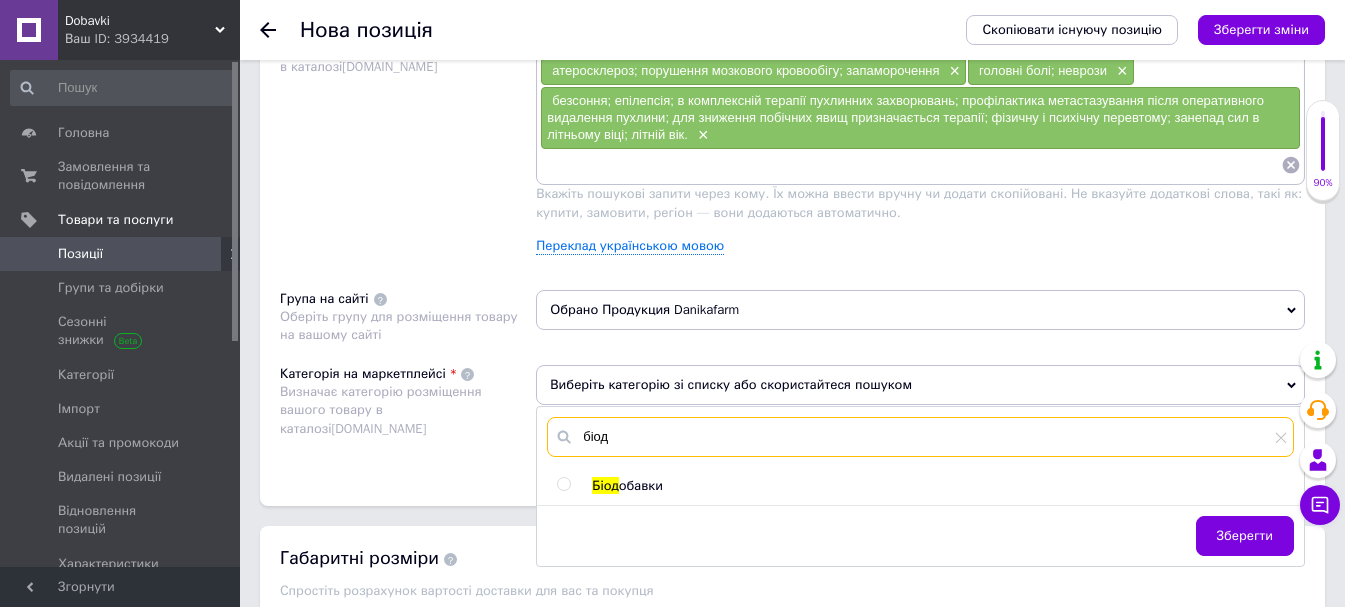type on "біод" 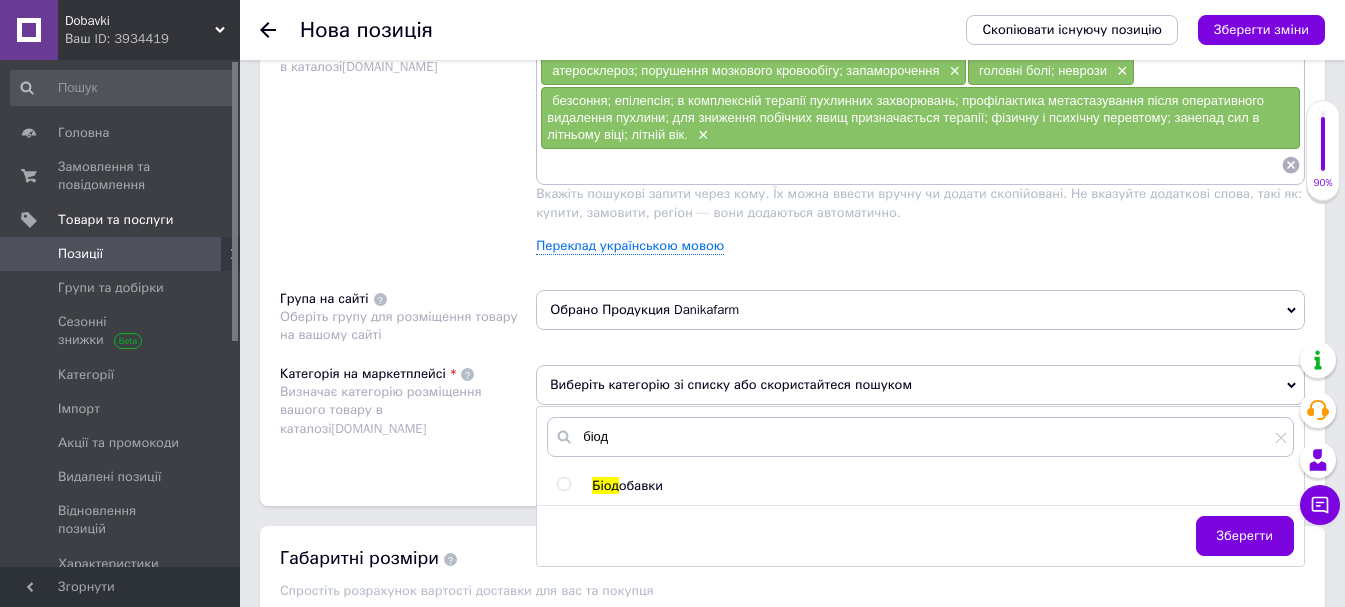 click at bounding box center (563, 484) 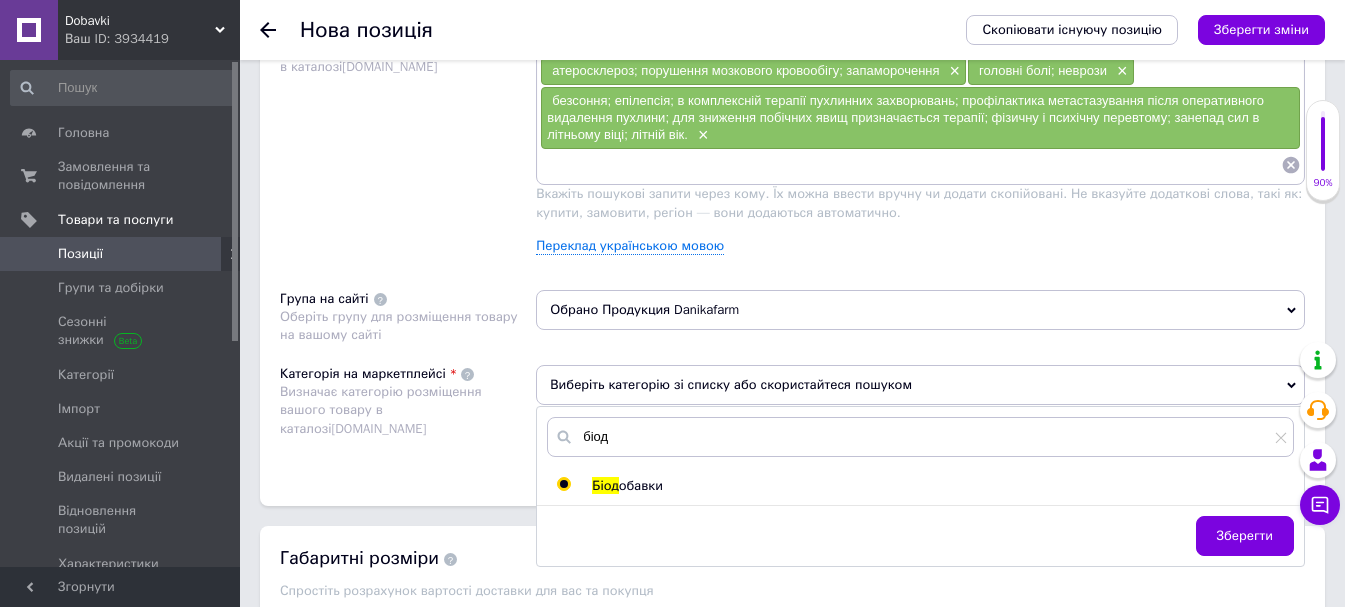 radio on "true" 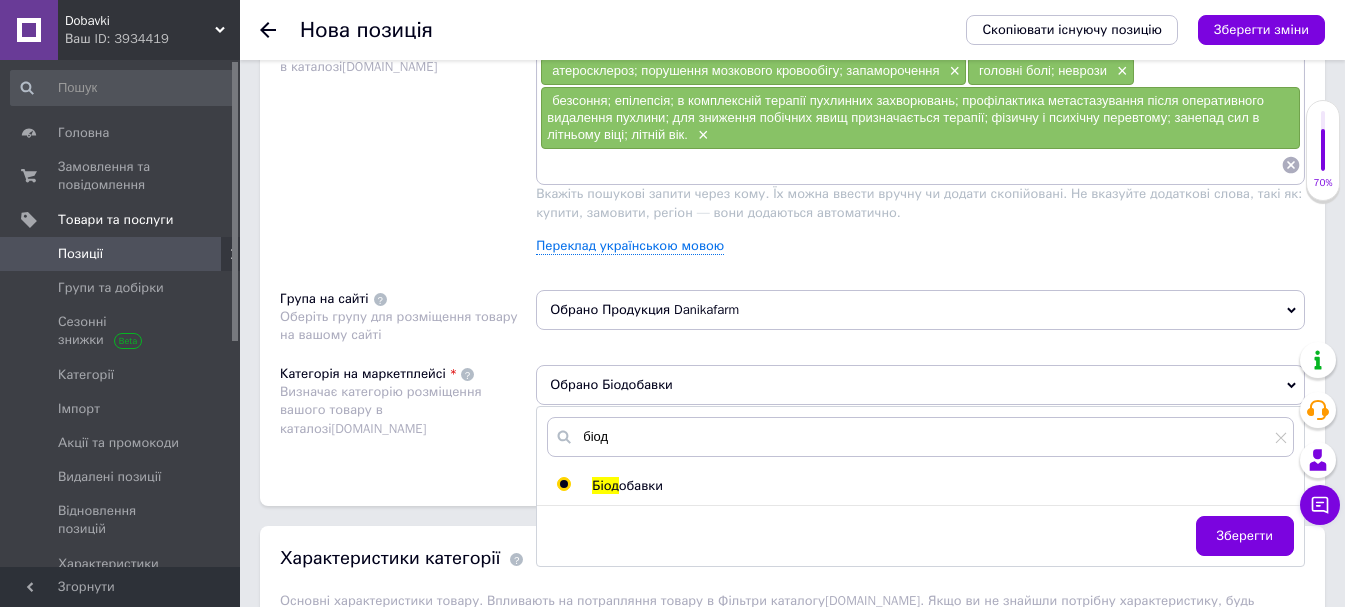 click on "Зберегти" at bounding box center [1245, 536] 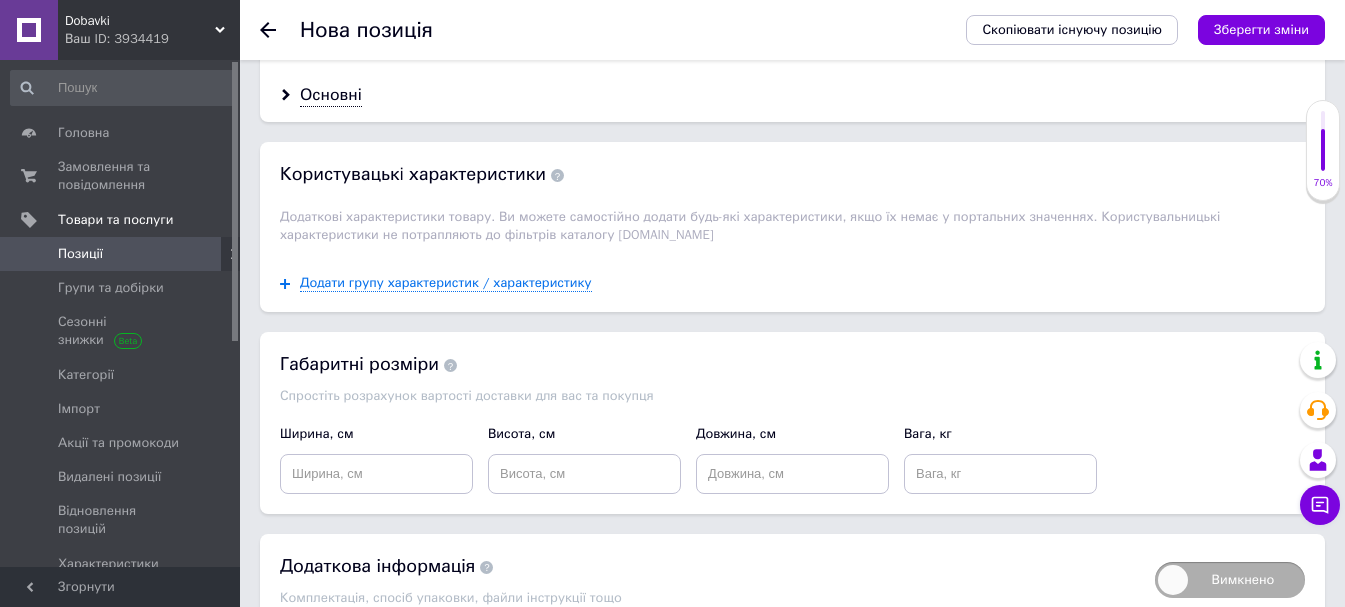scroll, scrollTop: 1949, scrollLeft: 0, axis: vertical 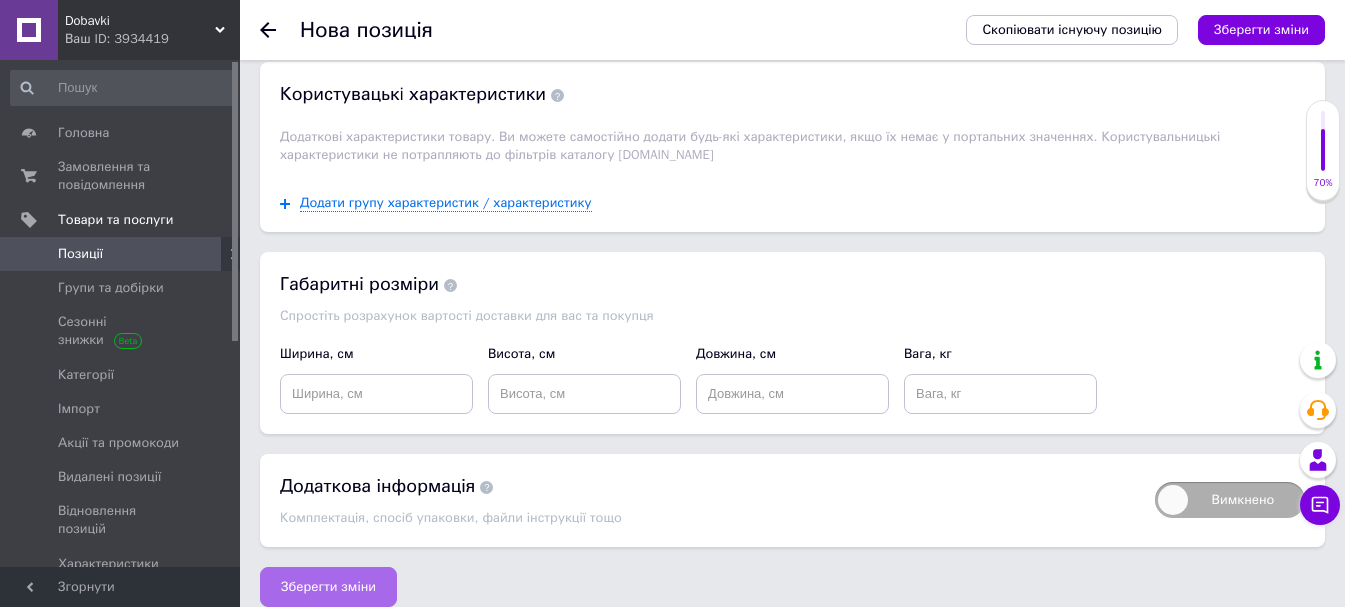 click on "Зберегти зміни" at bounding box center (328, 587) 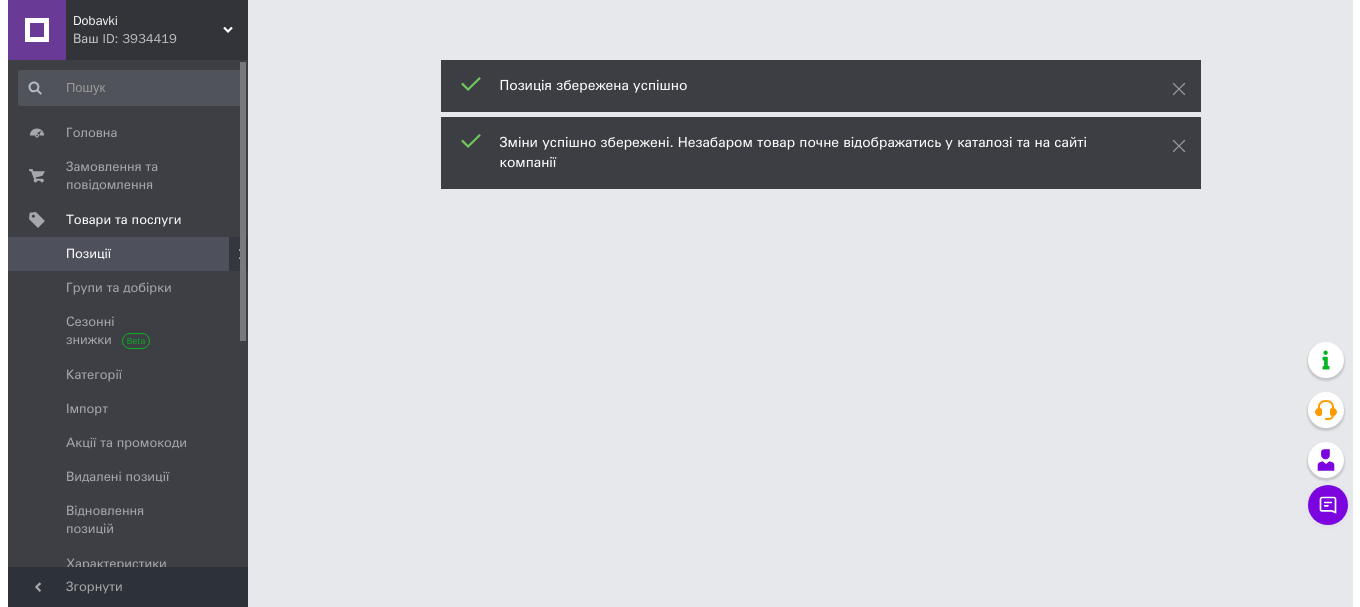 scroll, scrollTop: 0, scrollLeft: 0, axis: both 